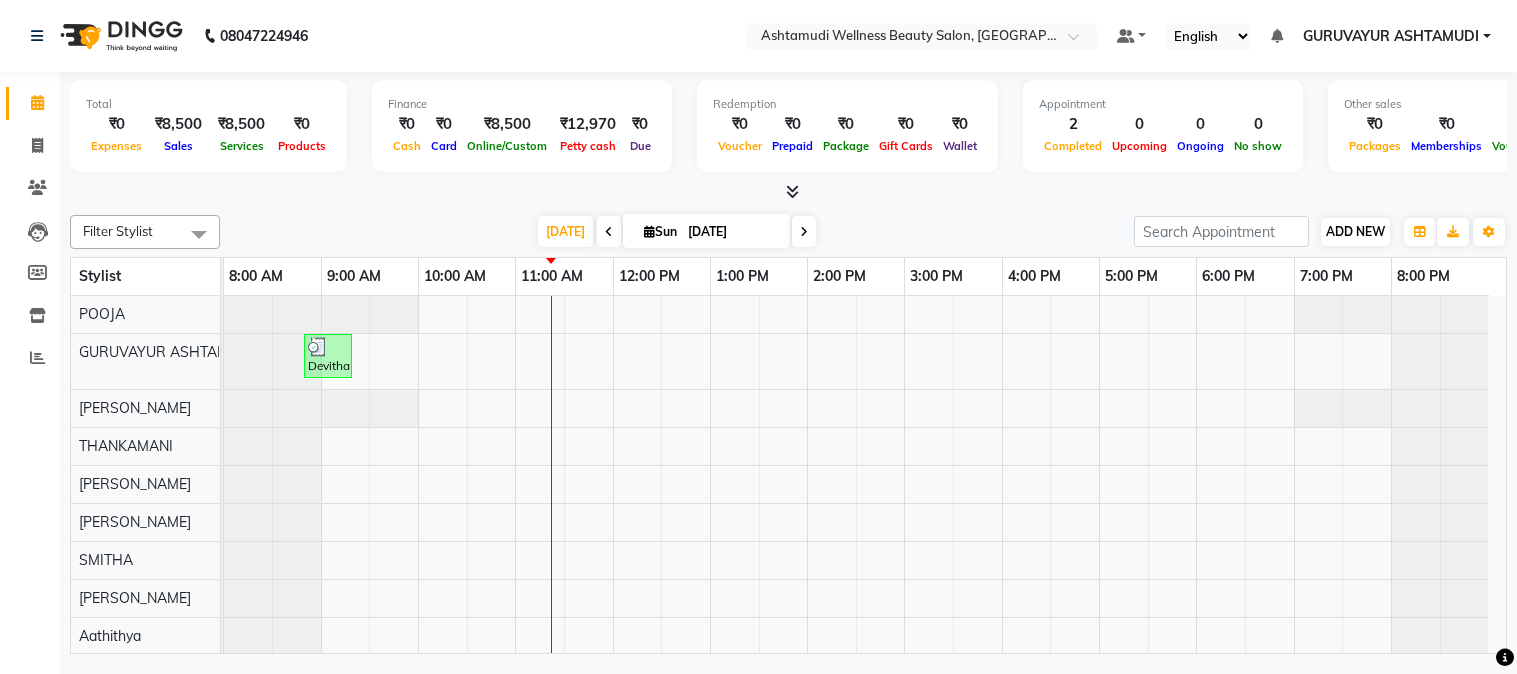 scroll, scrollTop: 0, scrollLeft: 0, axis: both 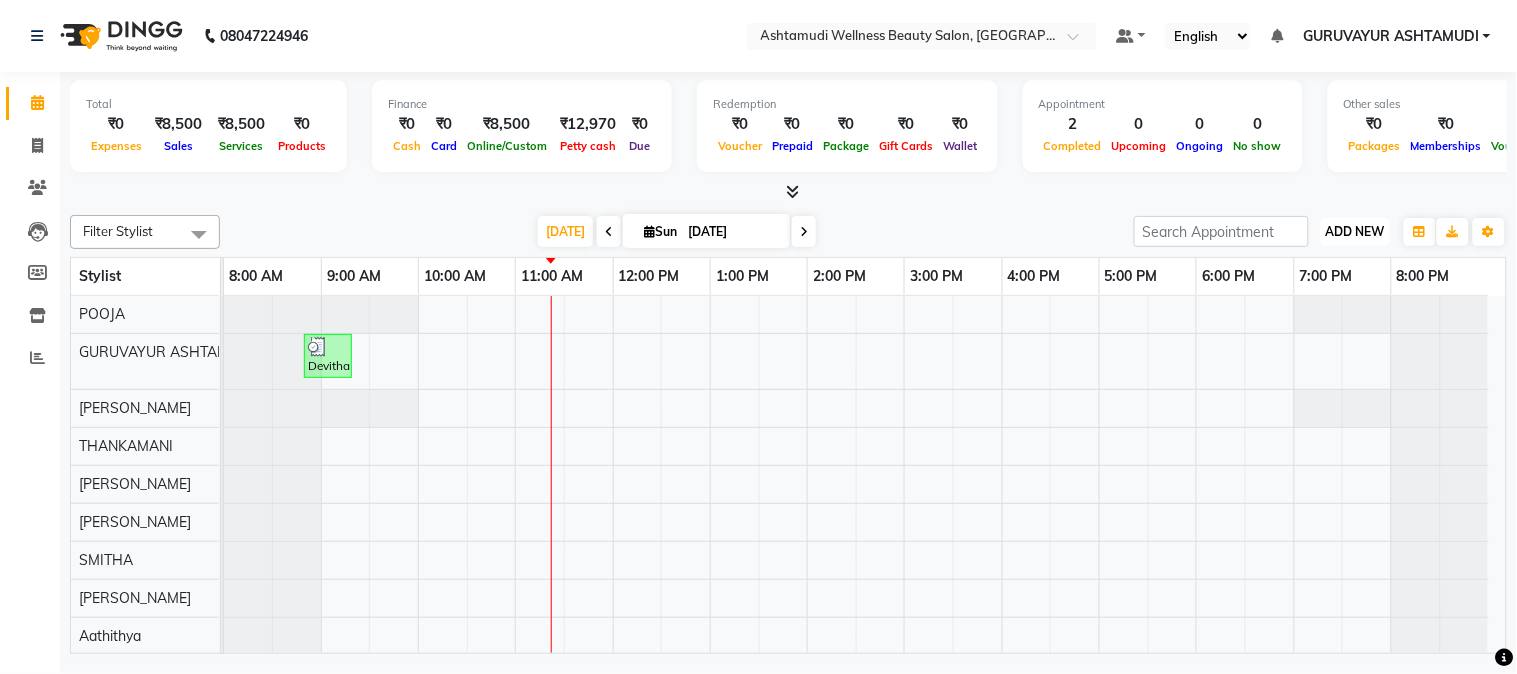 click on "ADD NEW" at bounding box center [1355, 231] 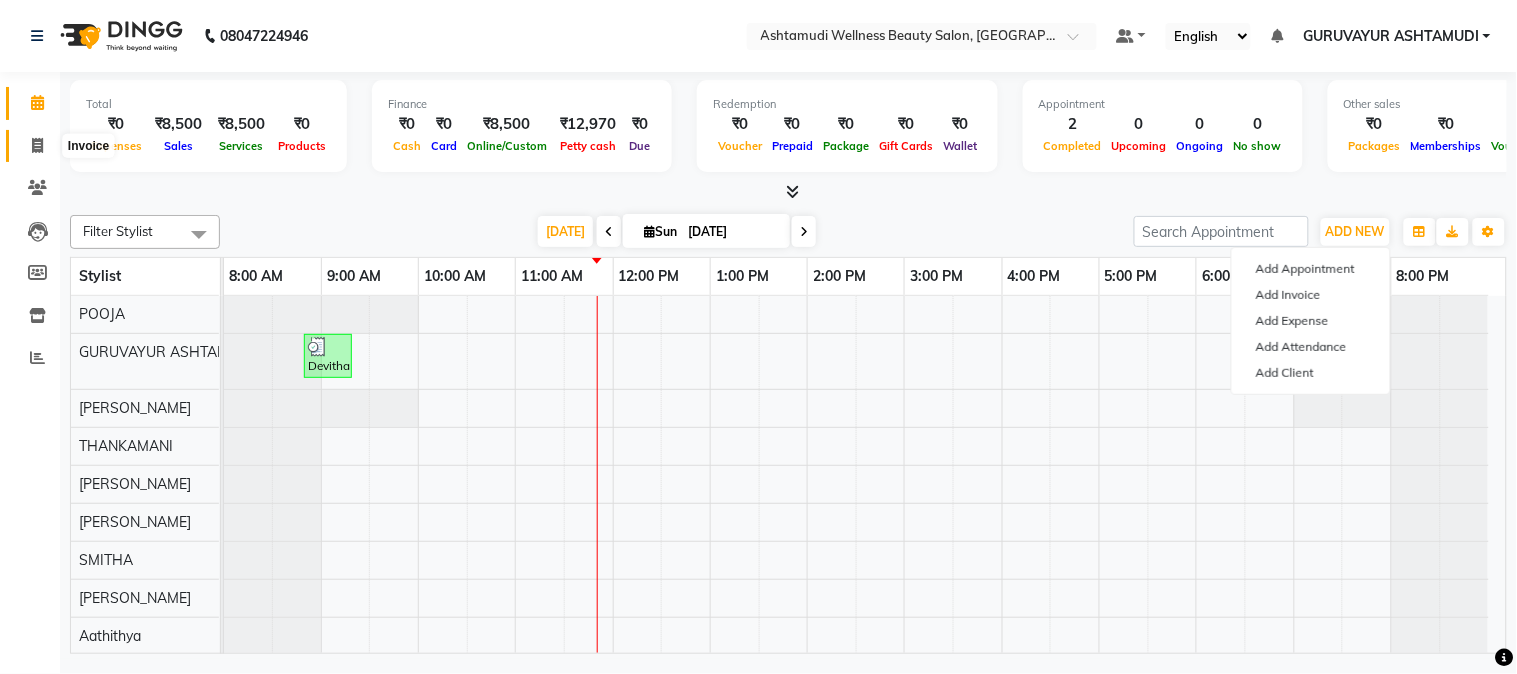 click 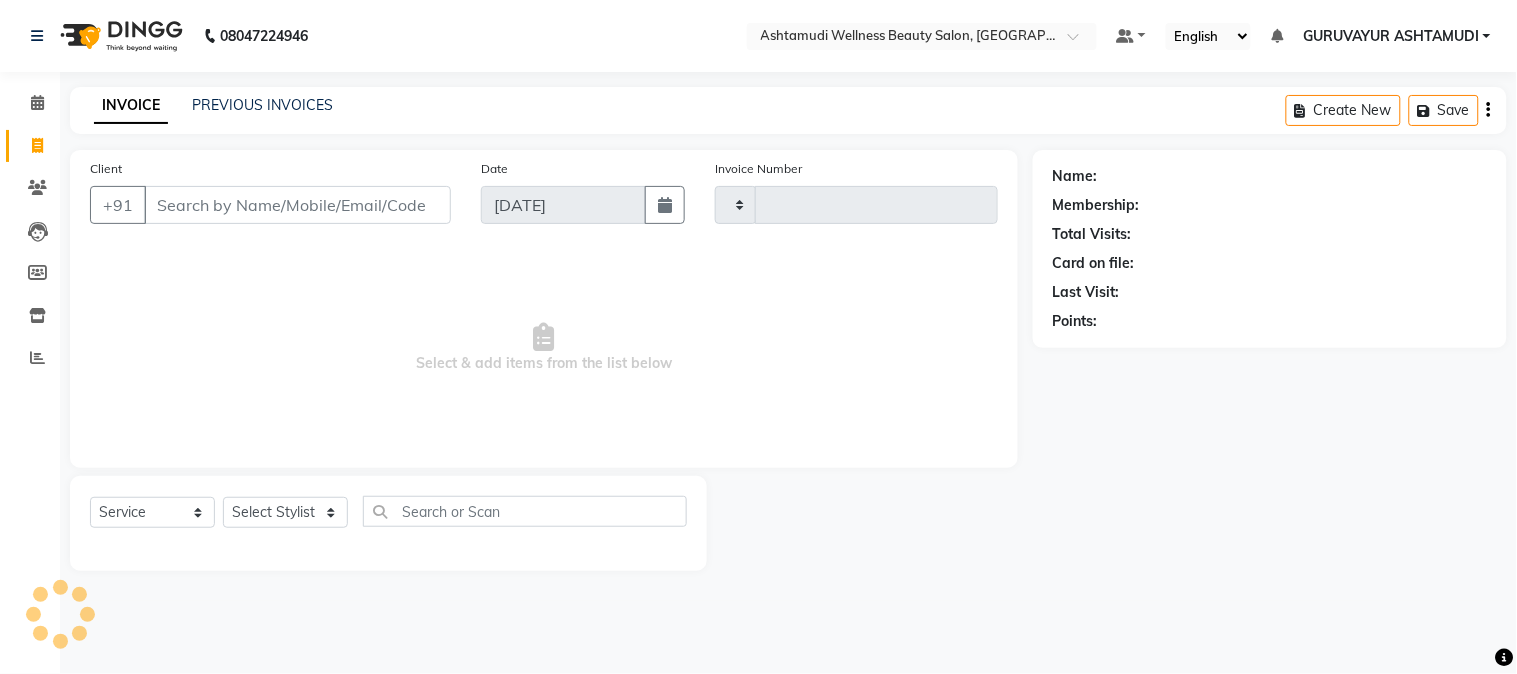 type on "1358" 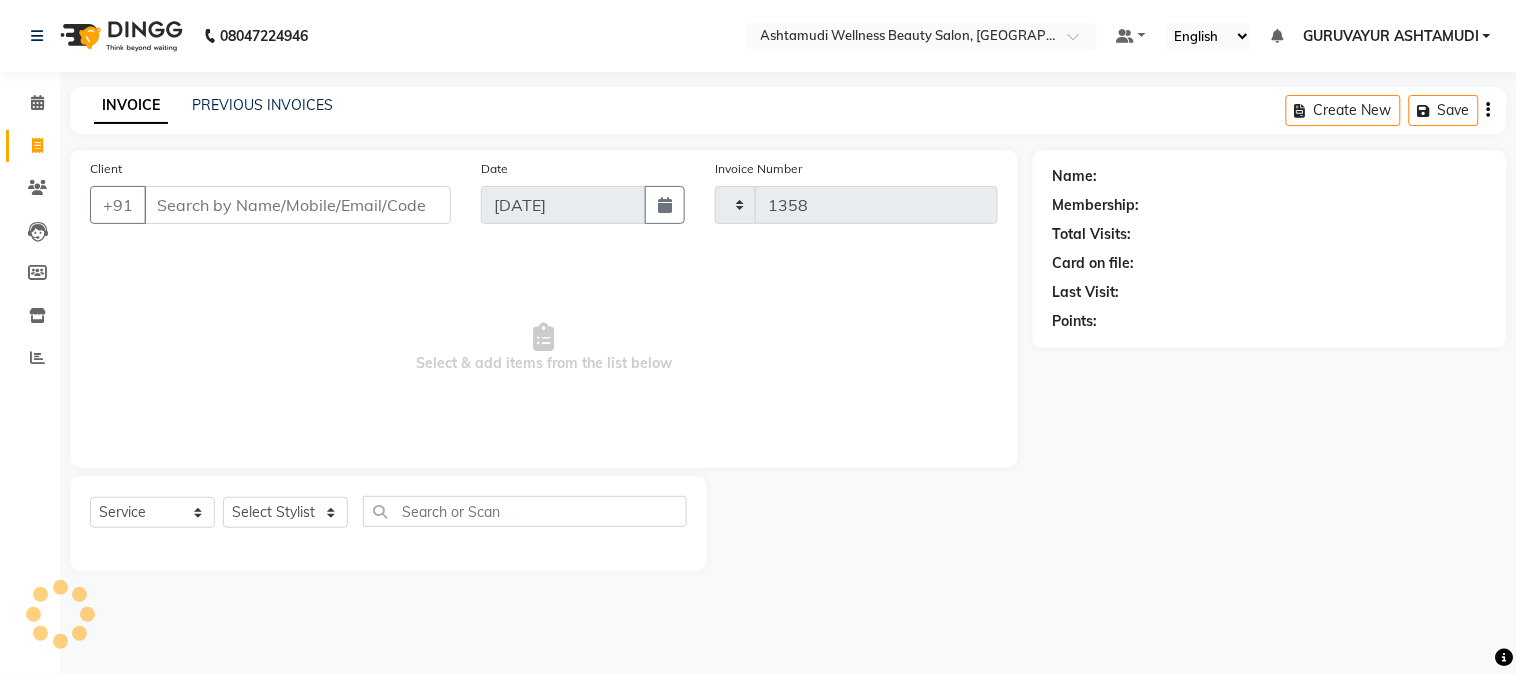 select on "4660" 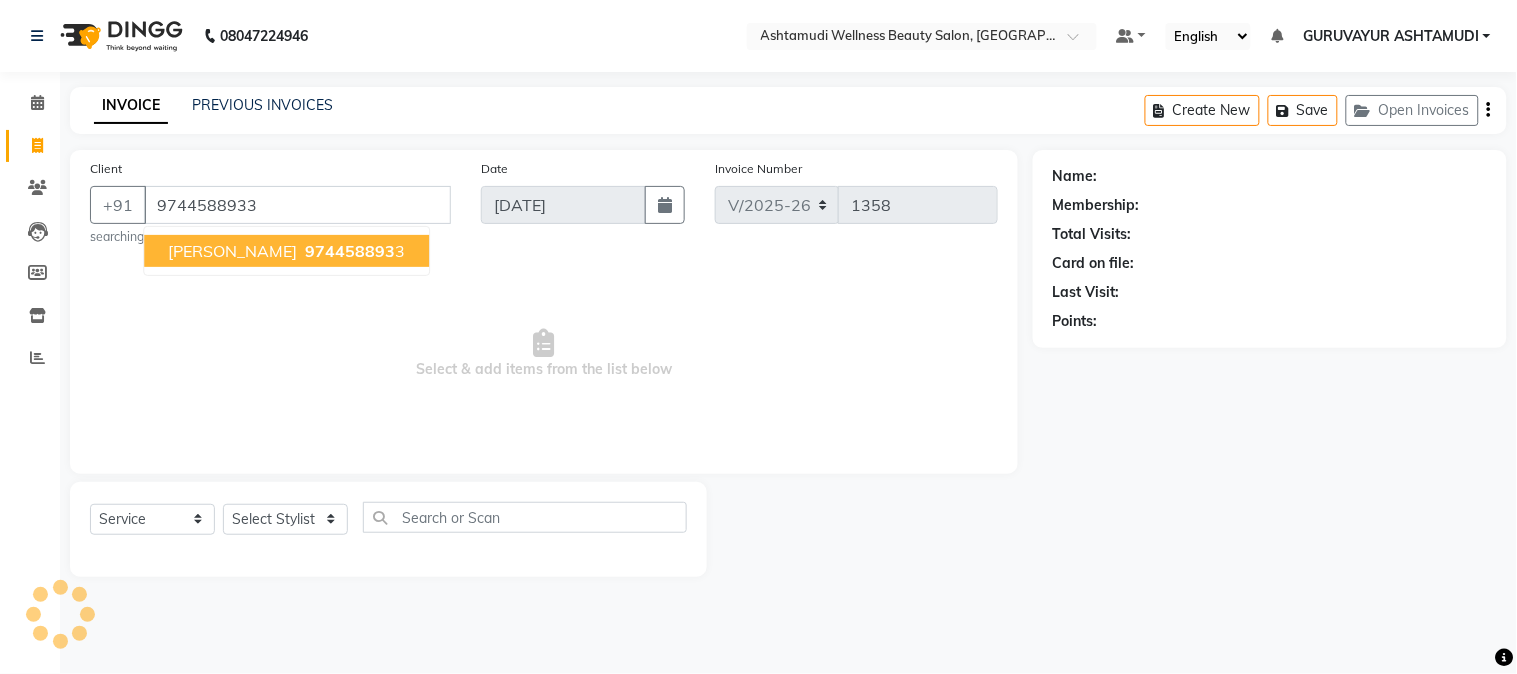 type on "9744588933" 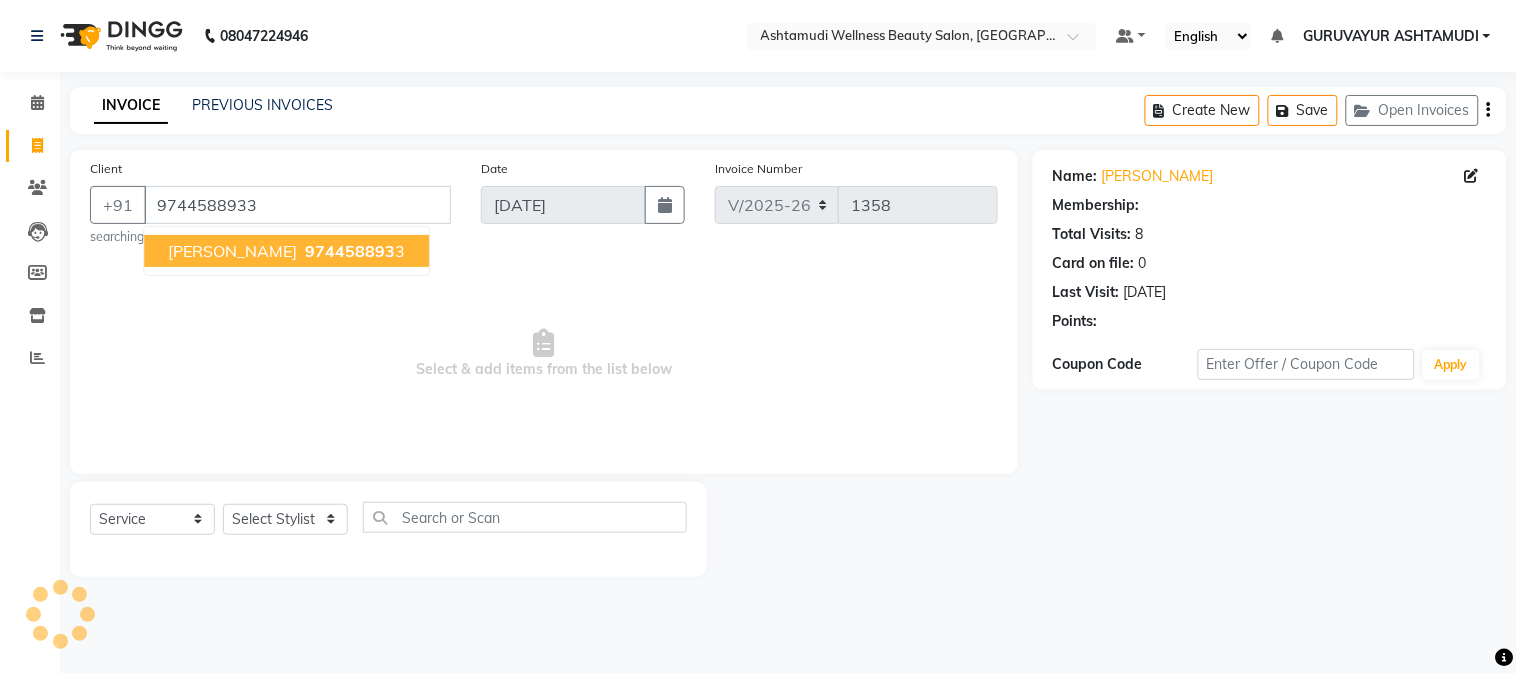 select on "1: Object" 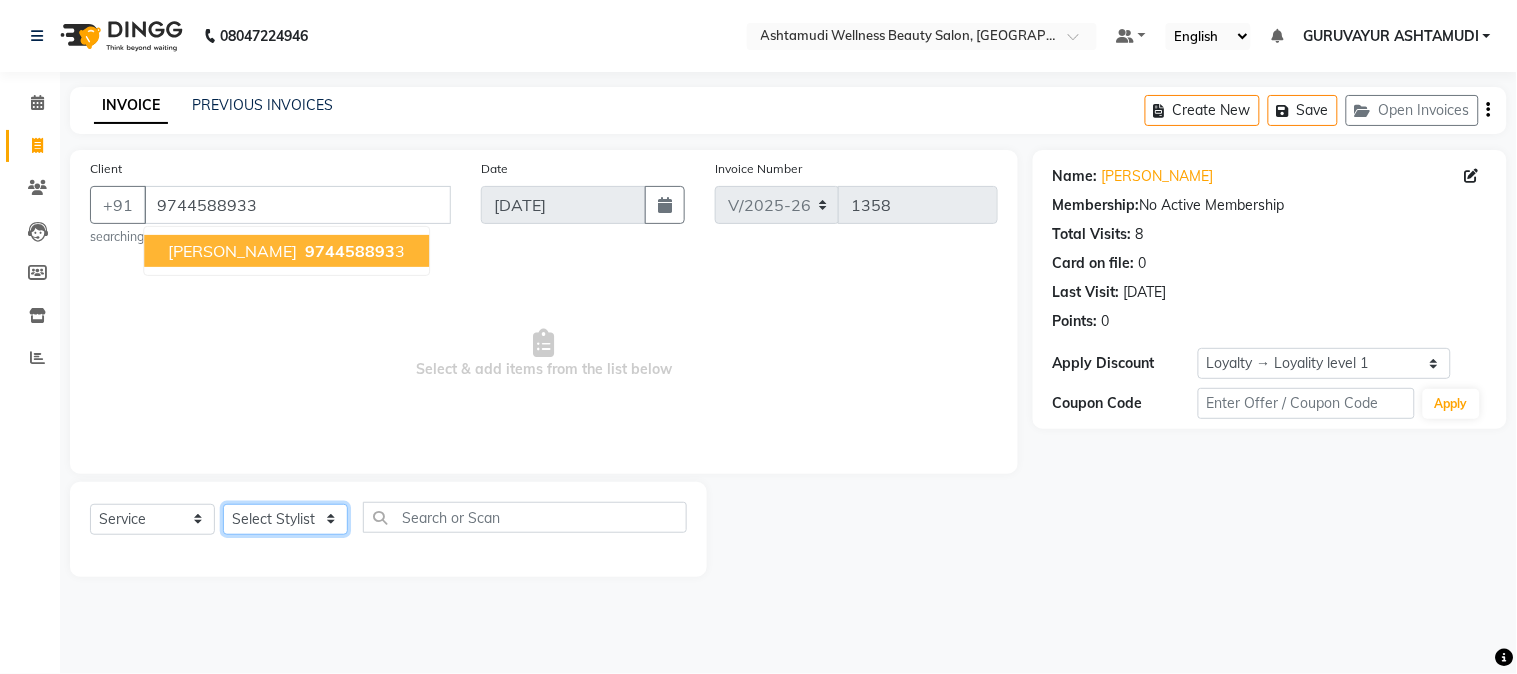drag, startPoint x: 290, startPoint y: 531, endPoint x: 293, endPoint y: 521, distance: 10.440307 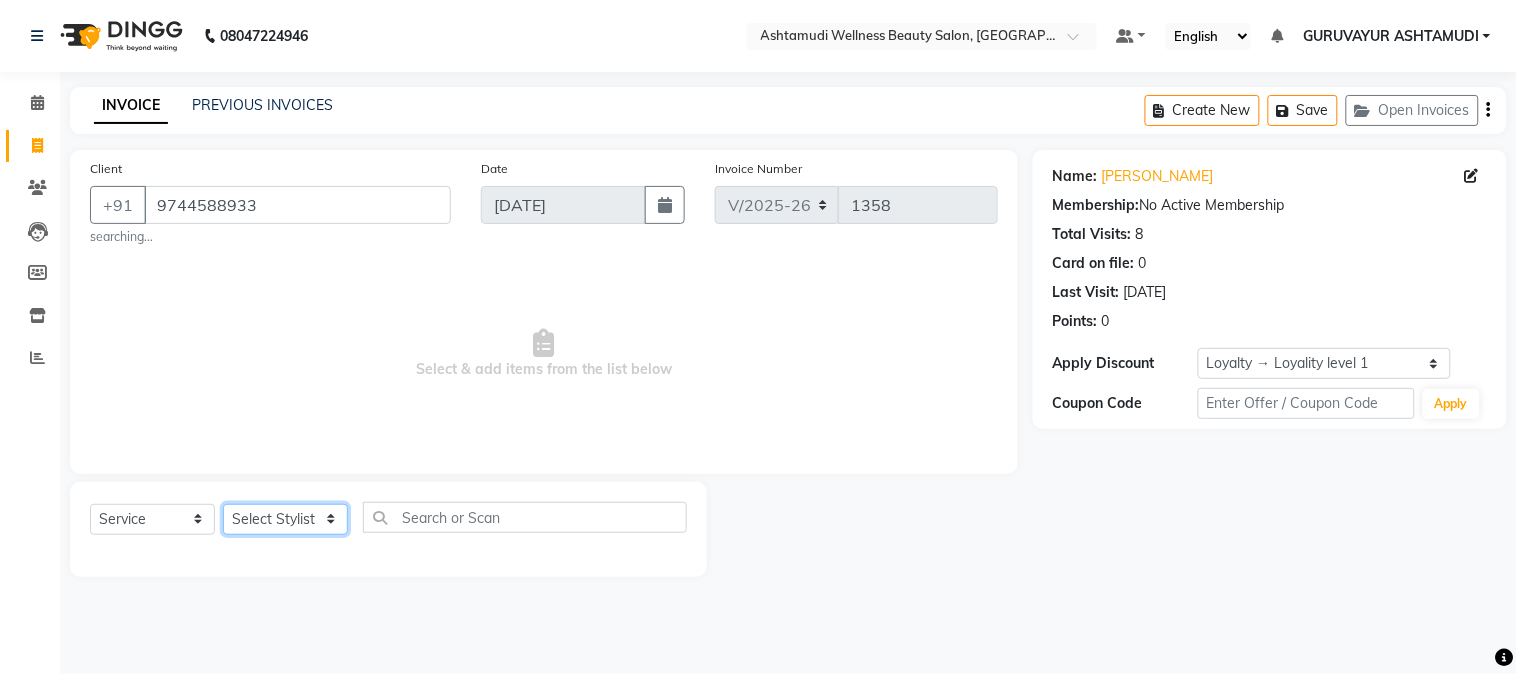 select on "67519" 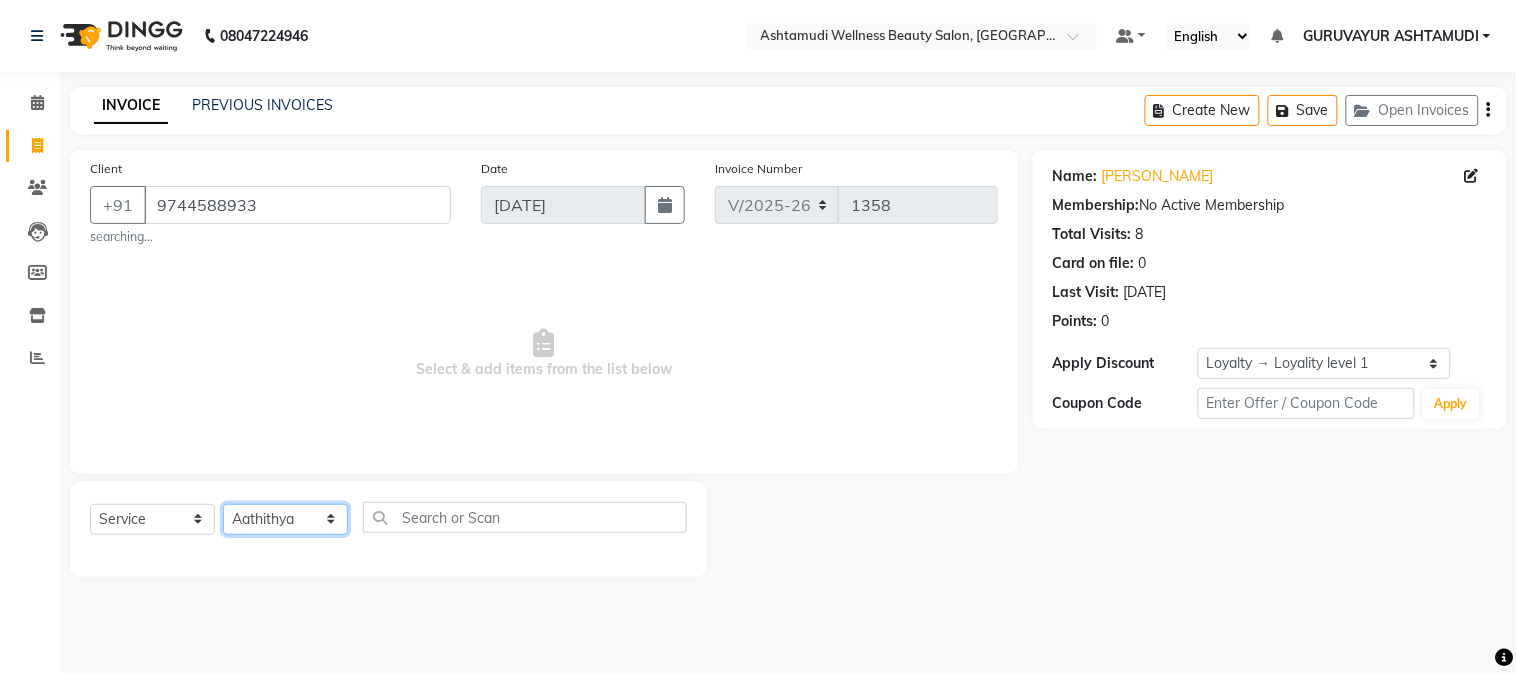 click on "Select Stylist Aathithya [PERSON_NAME] [PERSON_NAME] GURUVAYUR ASHTAMUDI [PERSON_NAME] Nigisha POOJA [PERSON_NAME] [PERSON_NAME] [PERSON_NAME]" 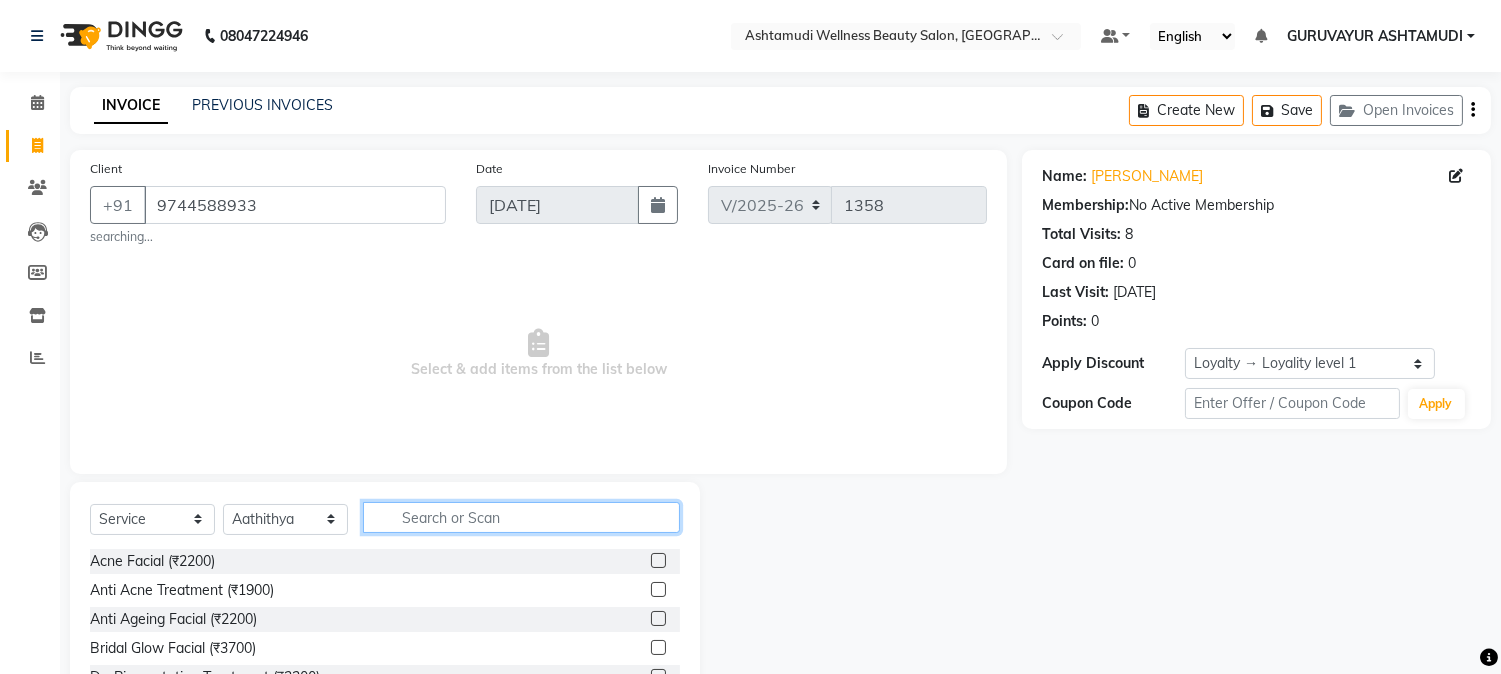 click 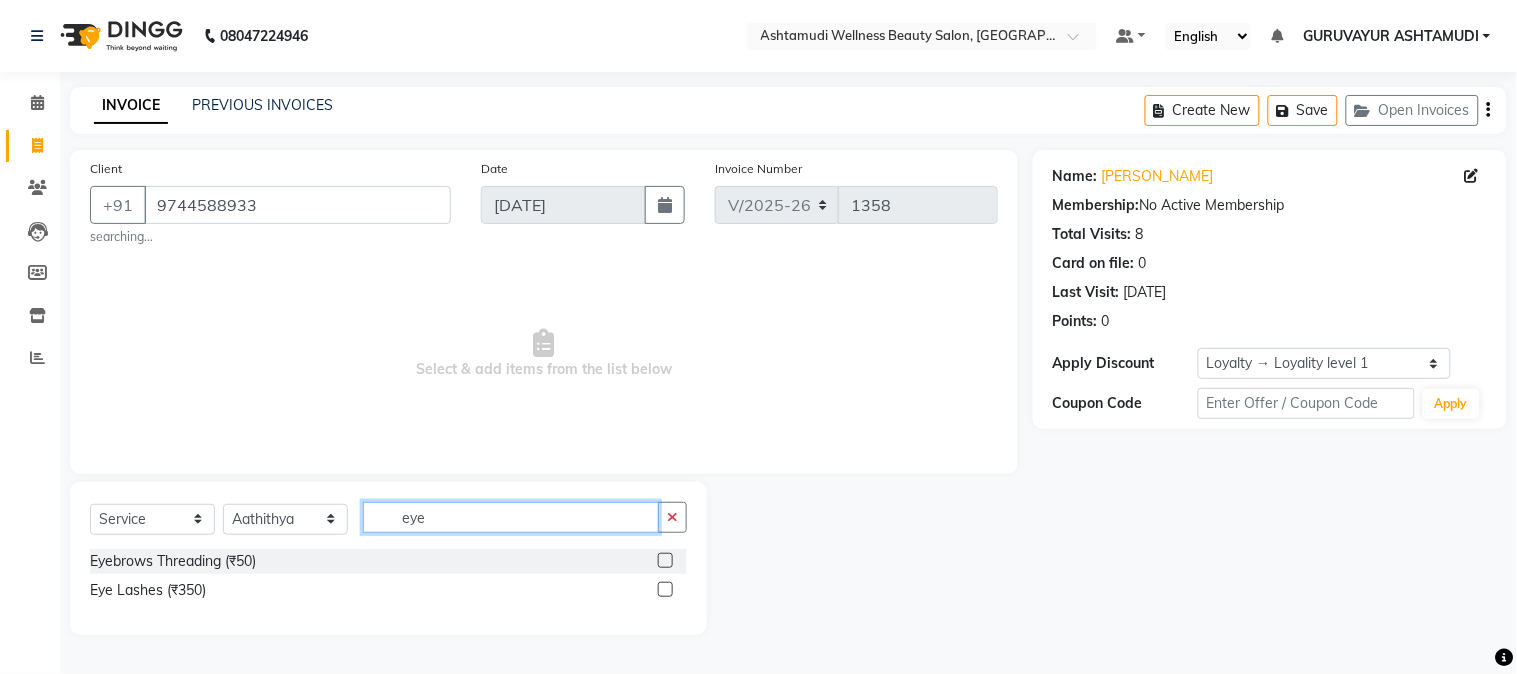 type on "eye" 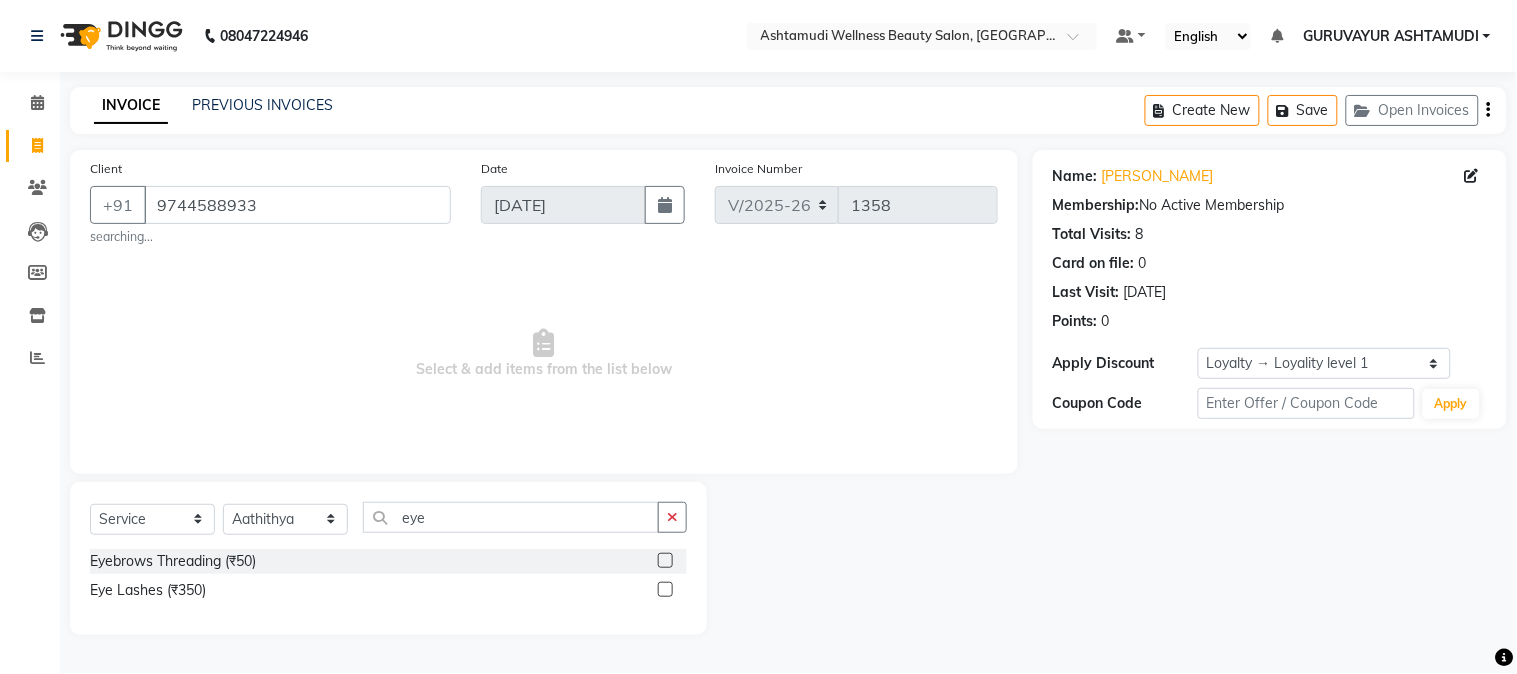 click 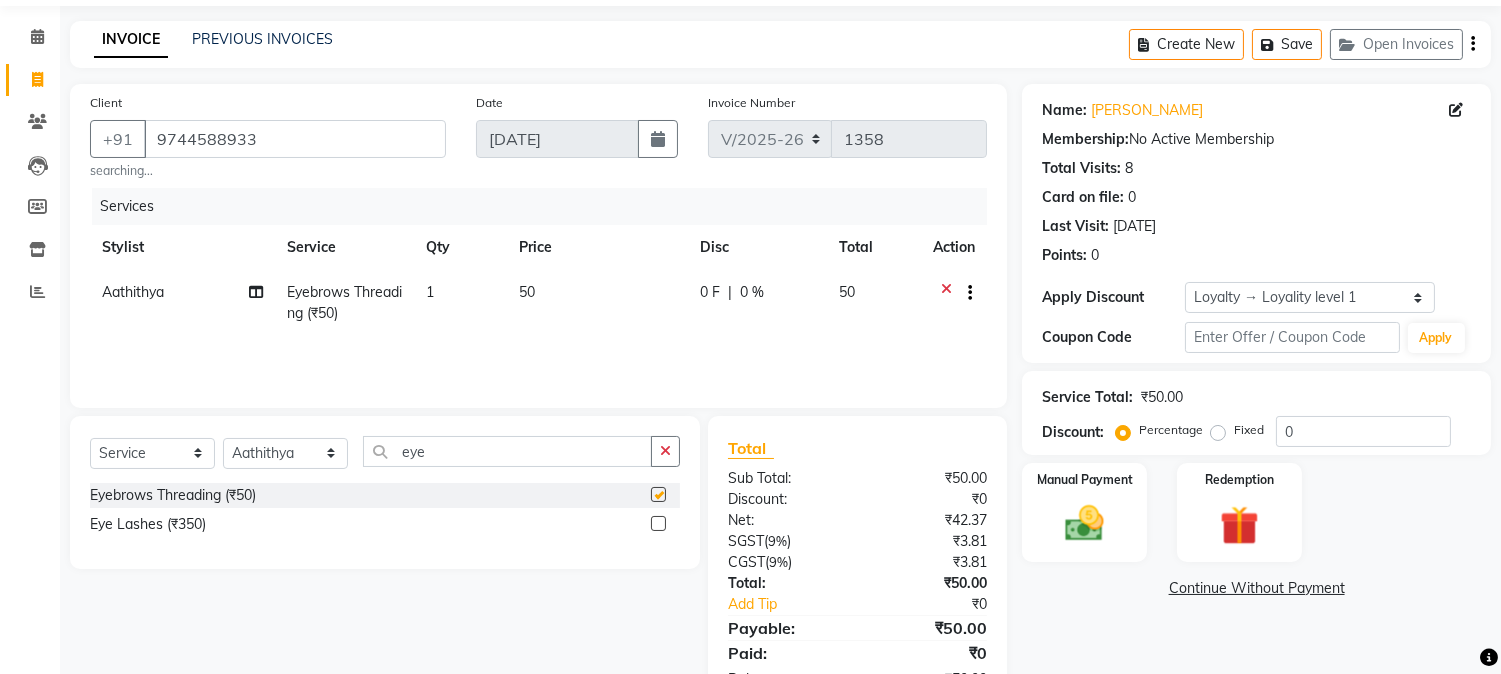 checkbox on "false" 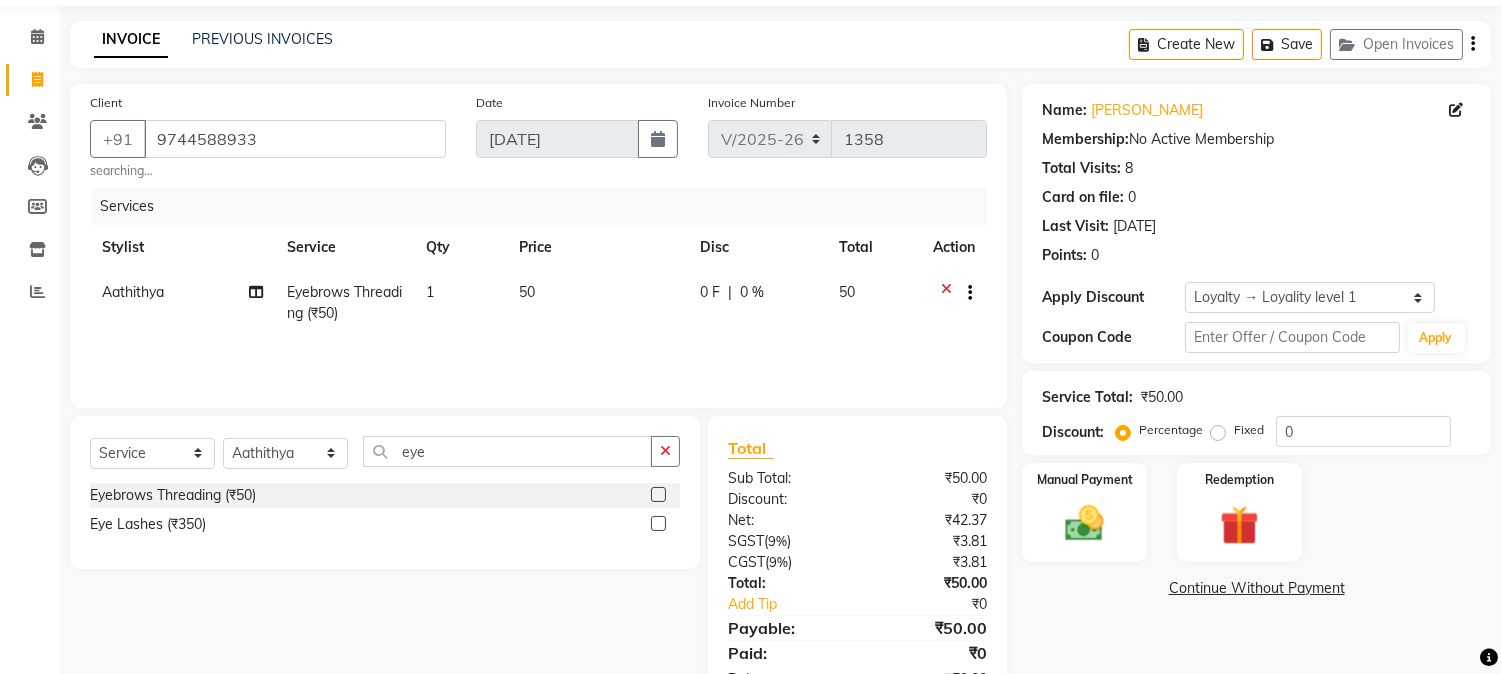 scroll, scrollTop: 132, scrollLeft: 0, axis: vertical 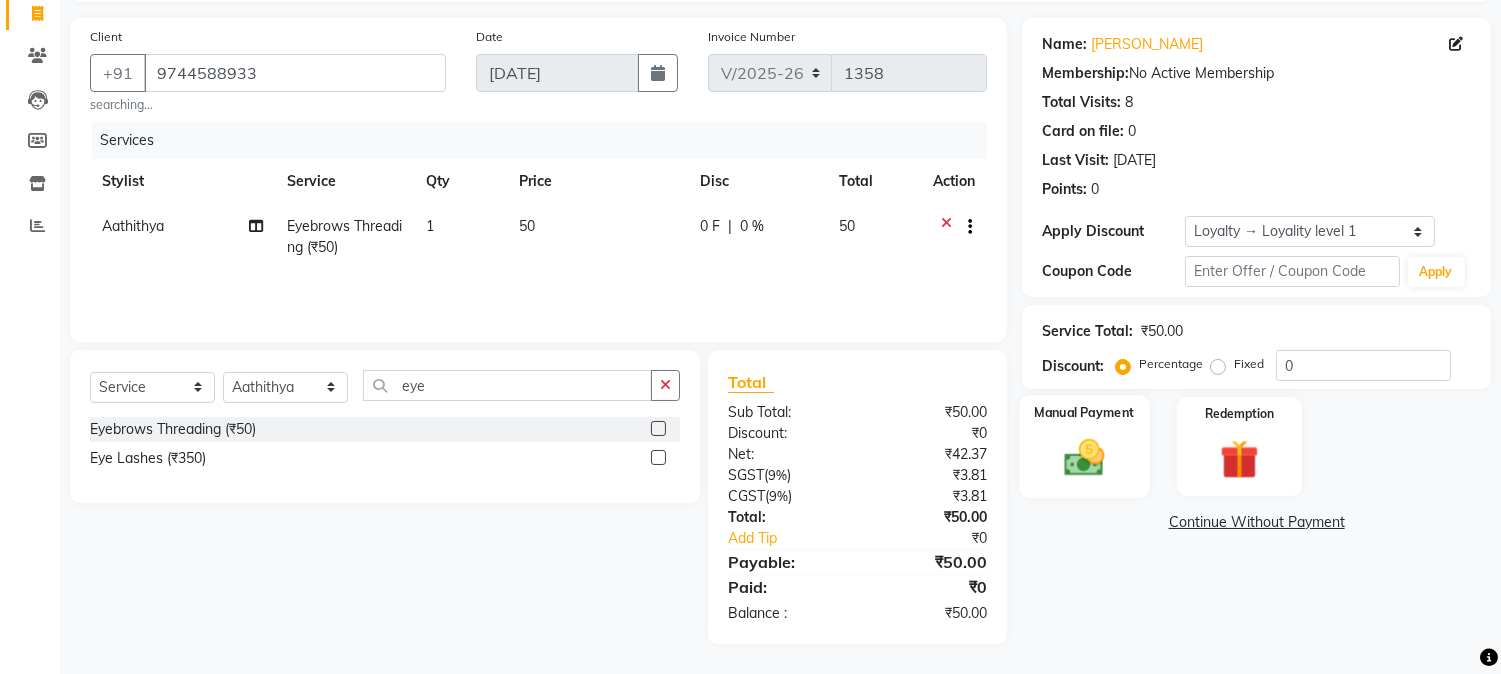 click on "Manual Payment" 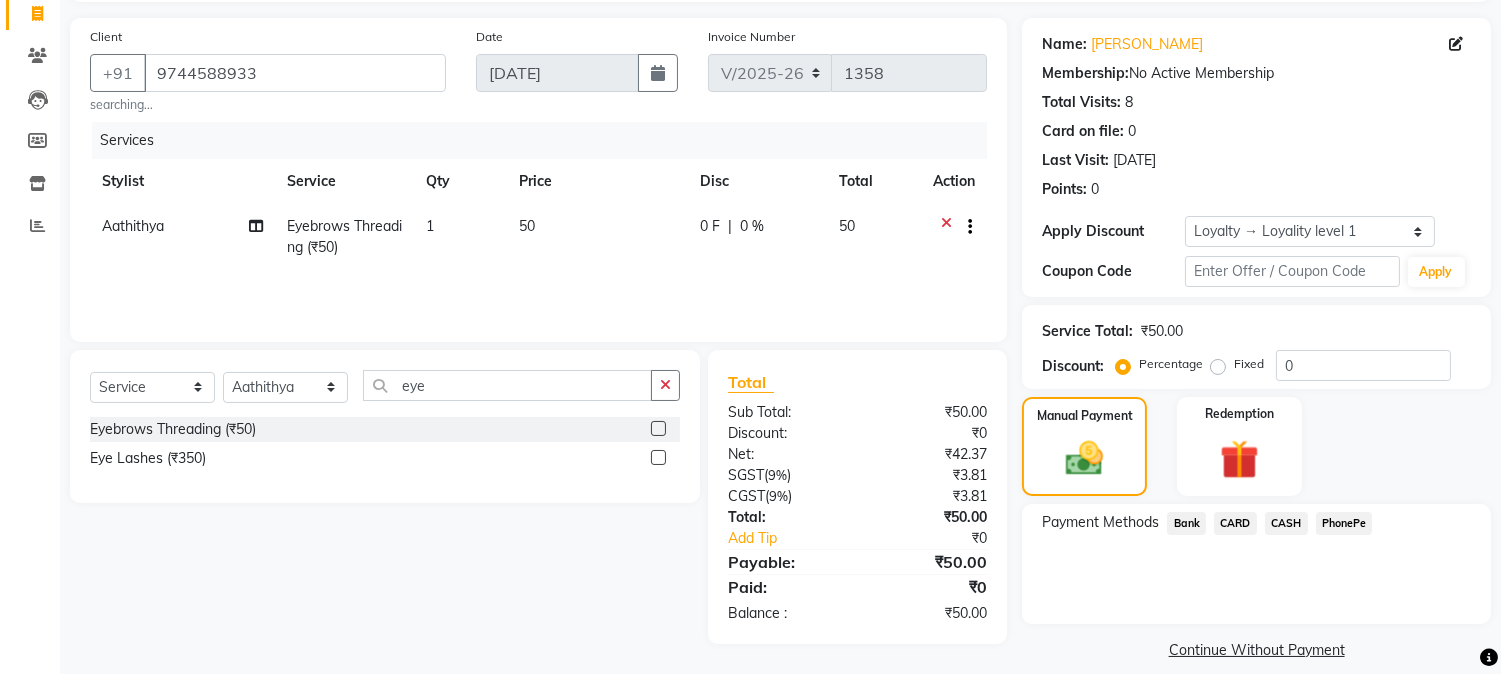 click on "CASH" 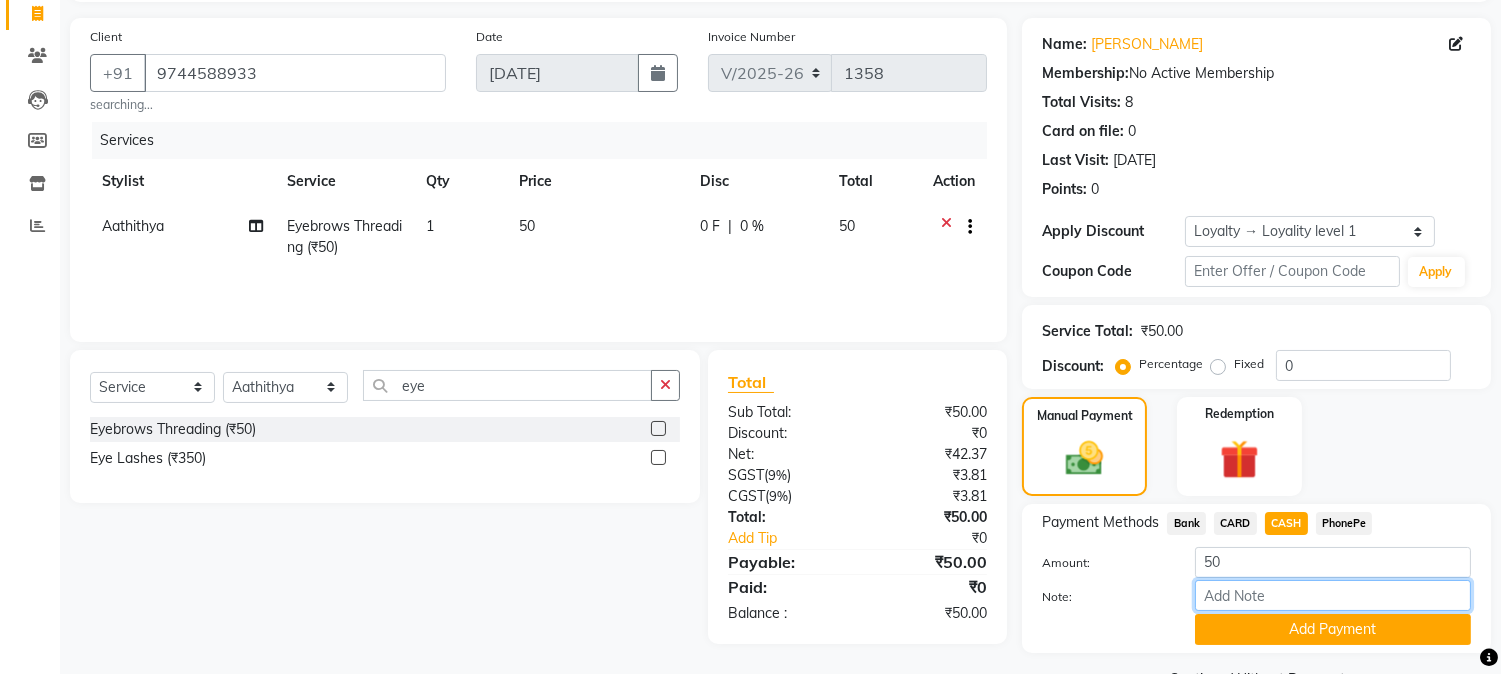 drag, startPoint x: 1286, startPoint y: 592, endPoint x: 1298, endPoint y: 575, distance: 20.808653 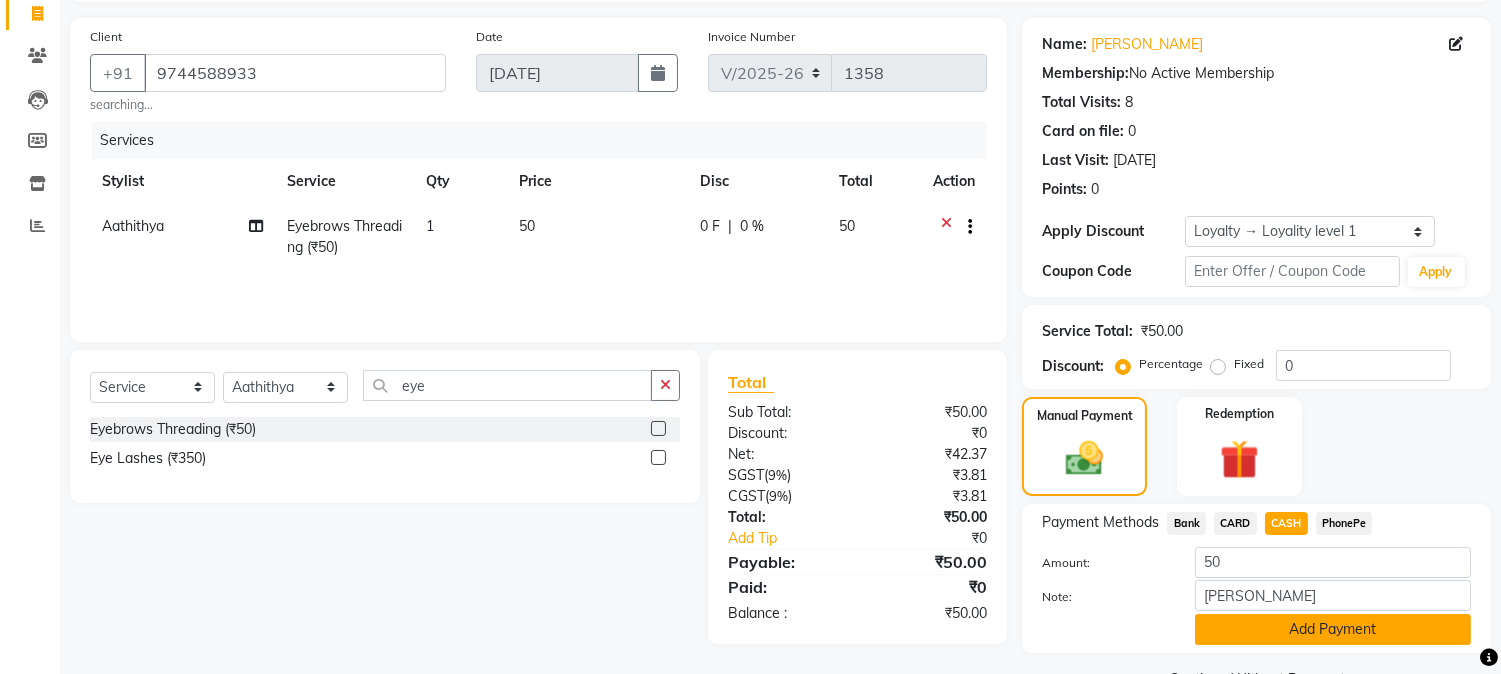 click on "Add Payment" 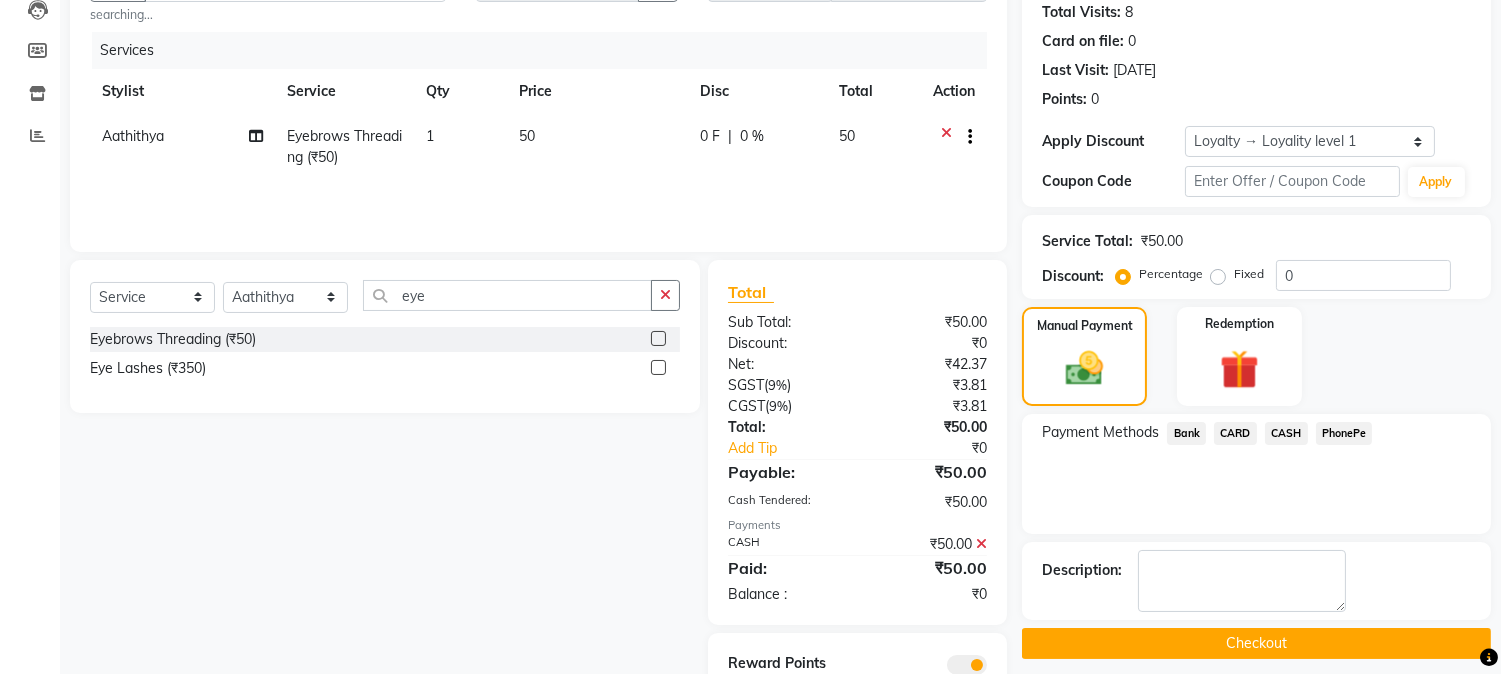 scroll, scrollTop: 302, scrollLeft: 0, axis: vertical 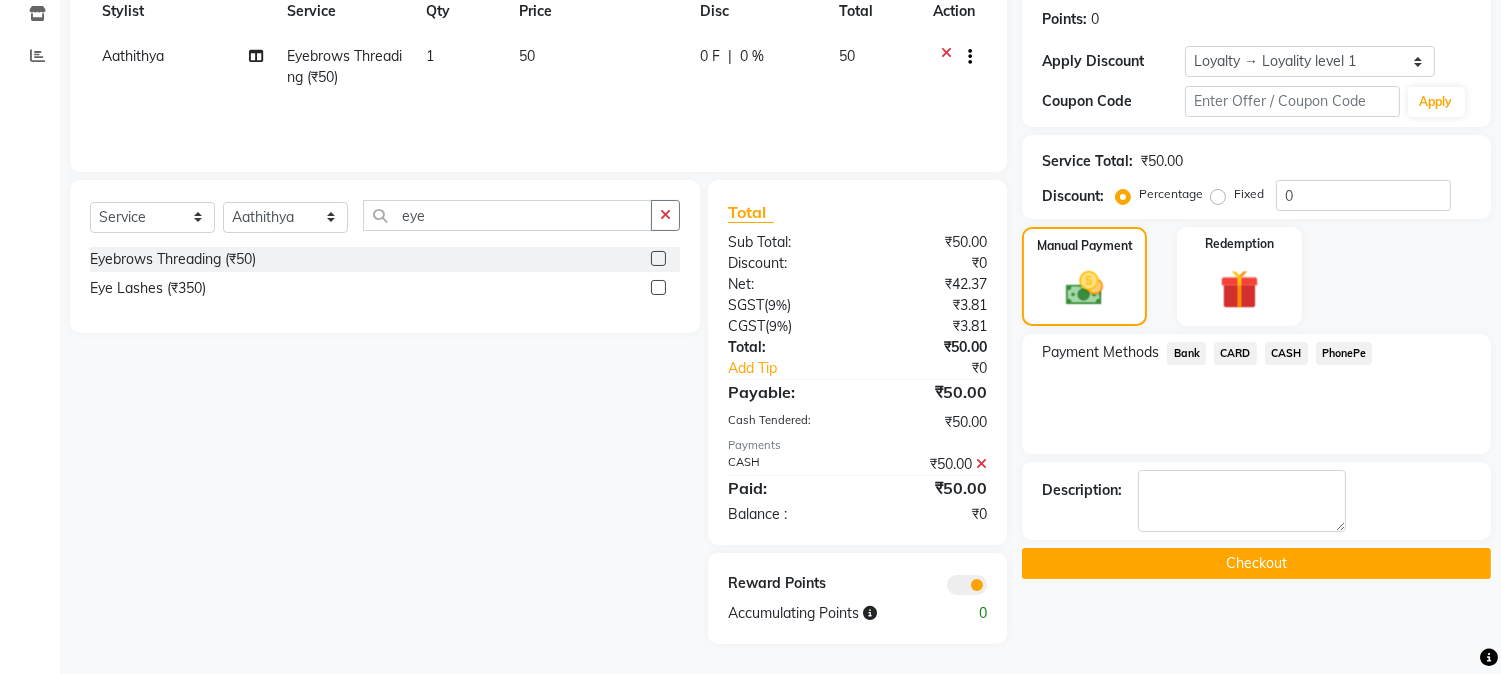 click on "Checkout" 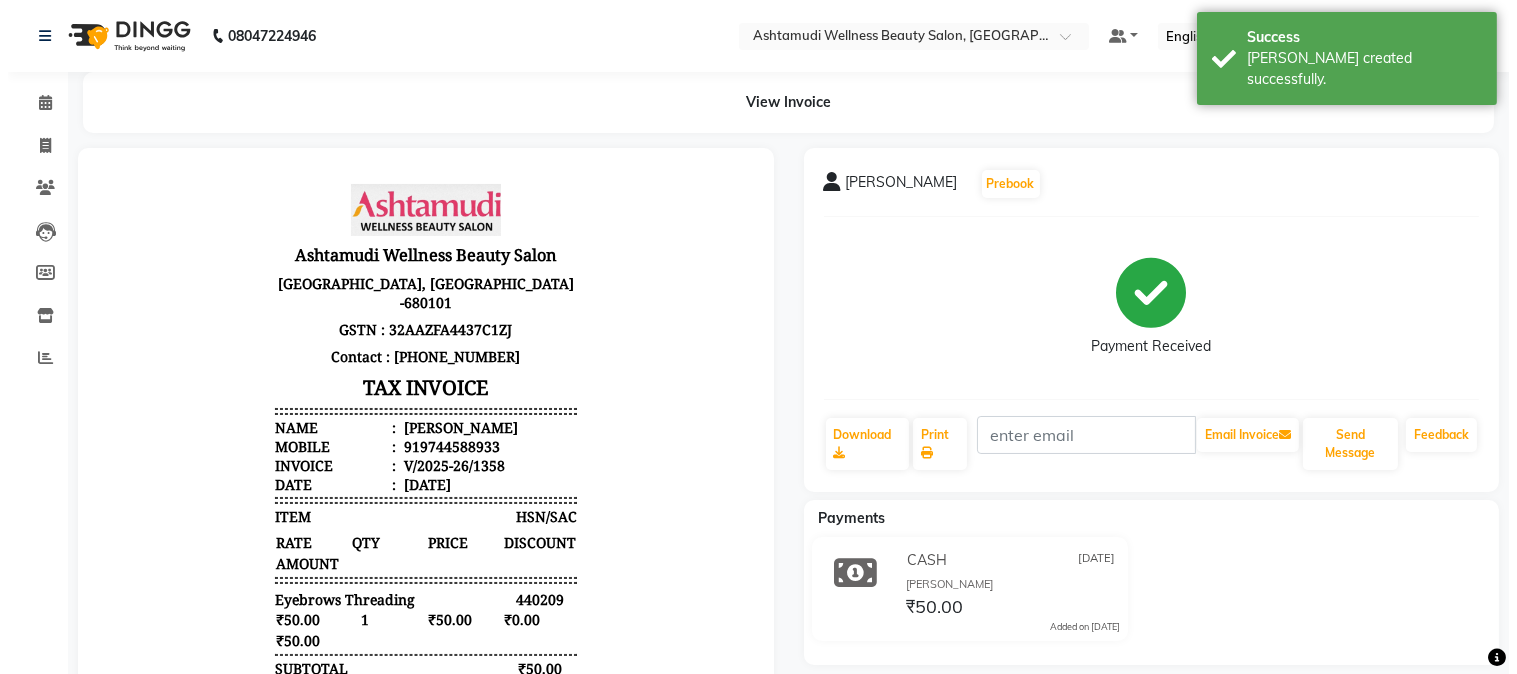 scroll, scrollTop: 0, scrollLeft: 0, axis: both 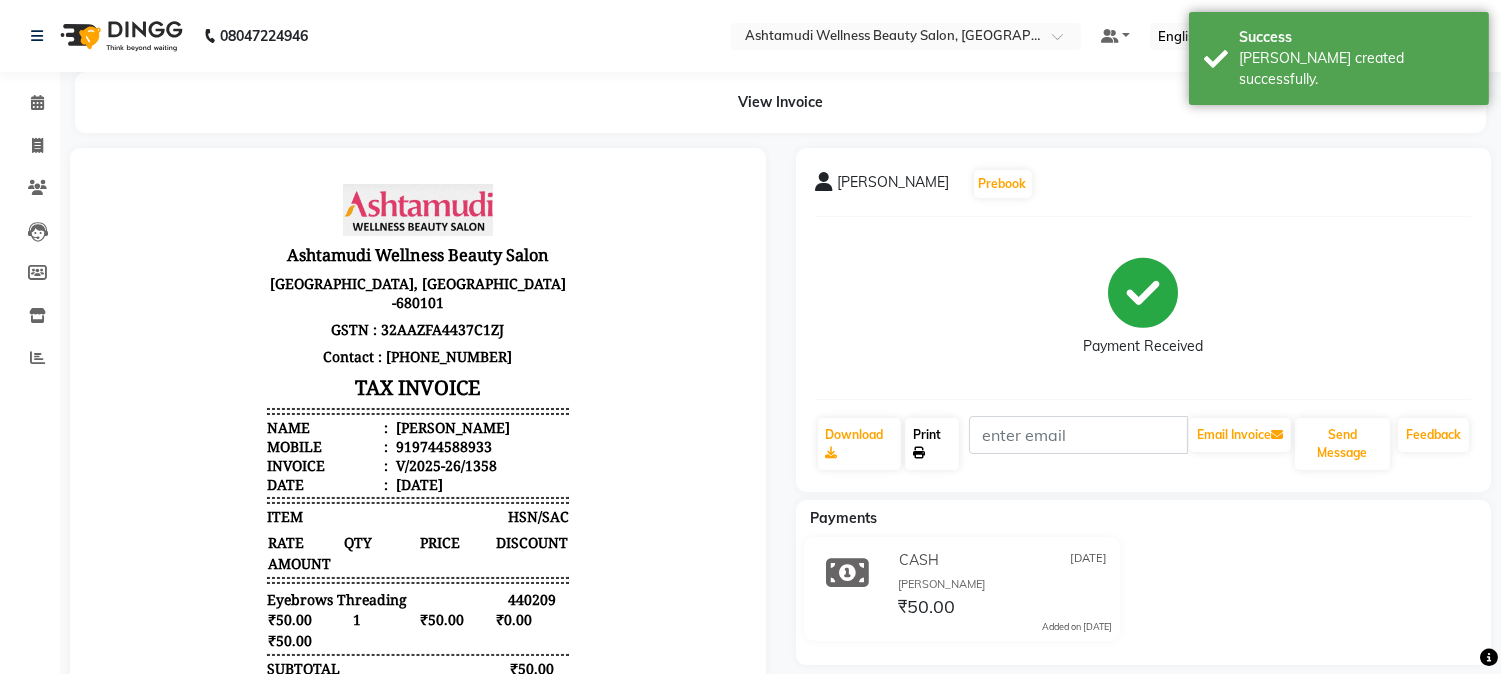 click on "Print" 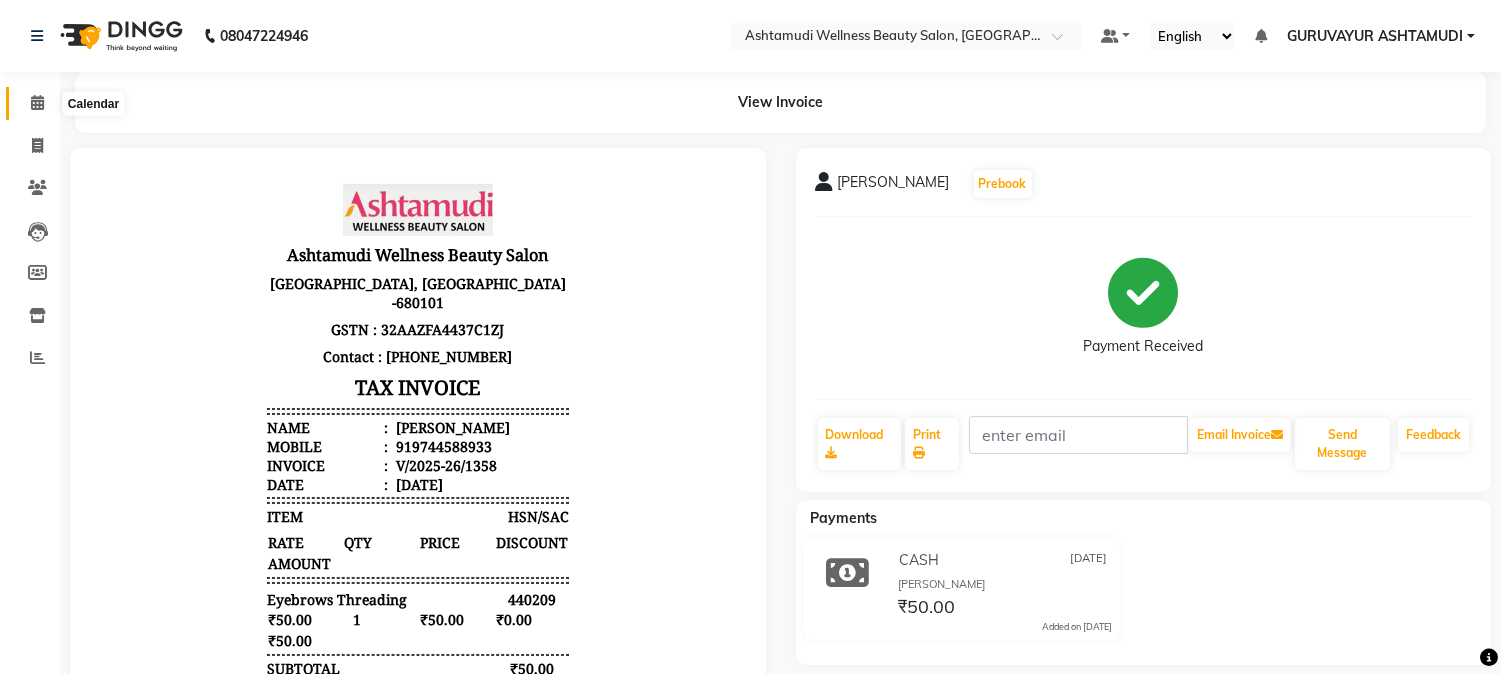click 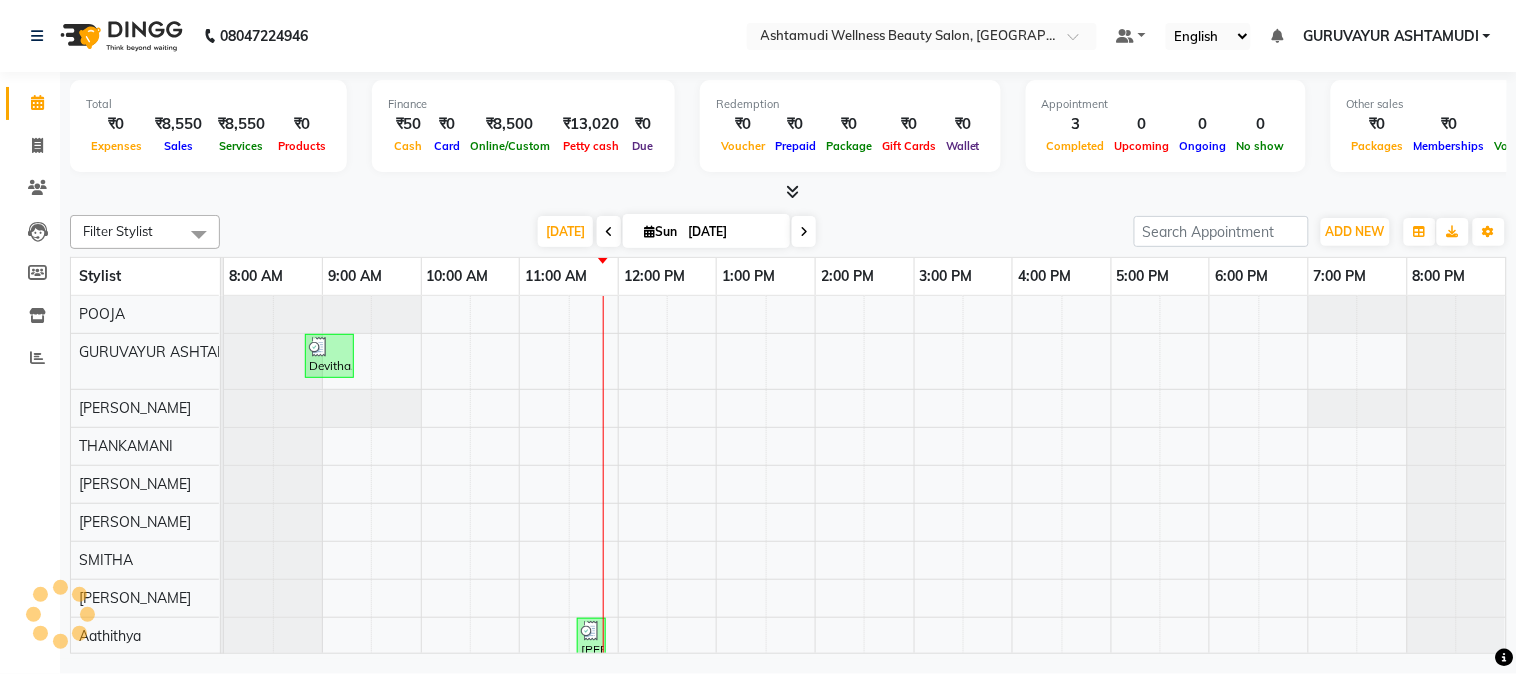 scroll, scrollTop: 0, scrollLeft: 0, axis: both 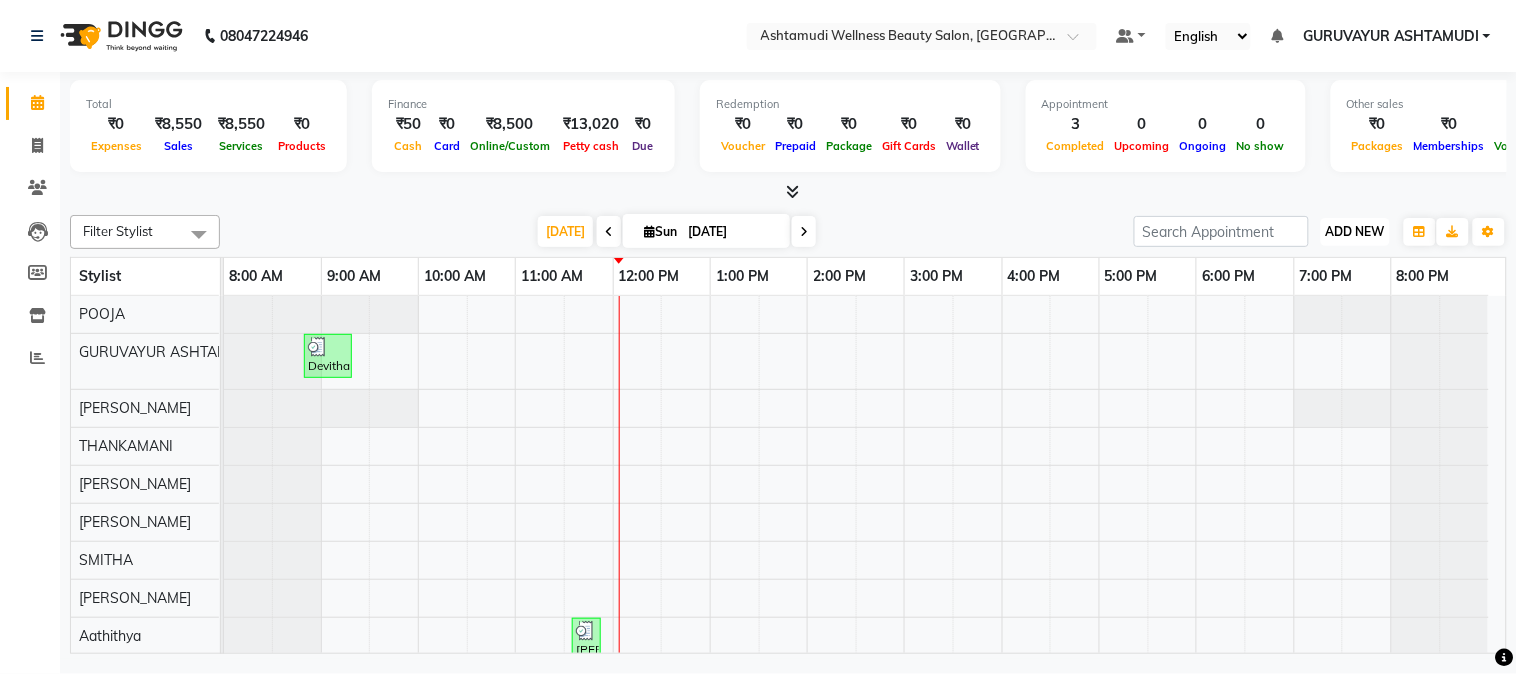 click on "ADD NEW" at bounding box center (1355, 231) 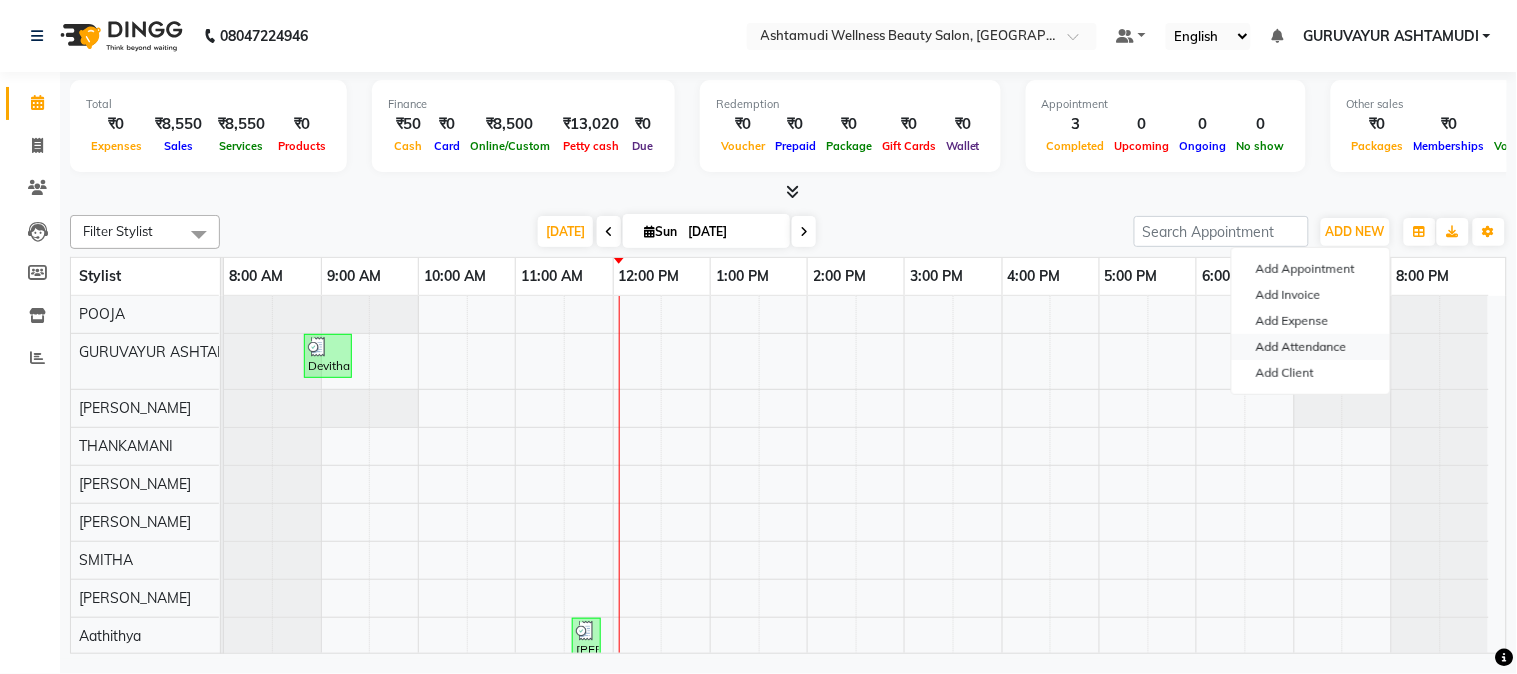 click on "Add Attendance" at bounding box center [1311, 347] 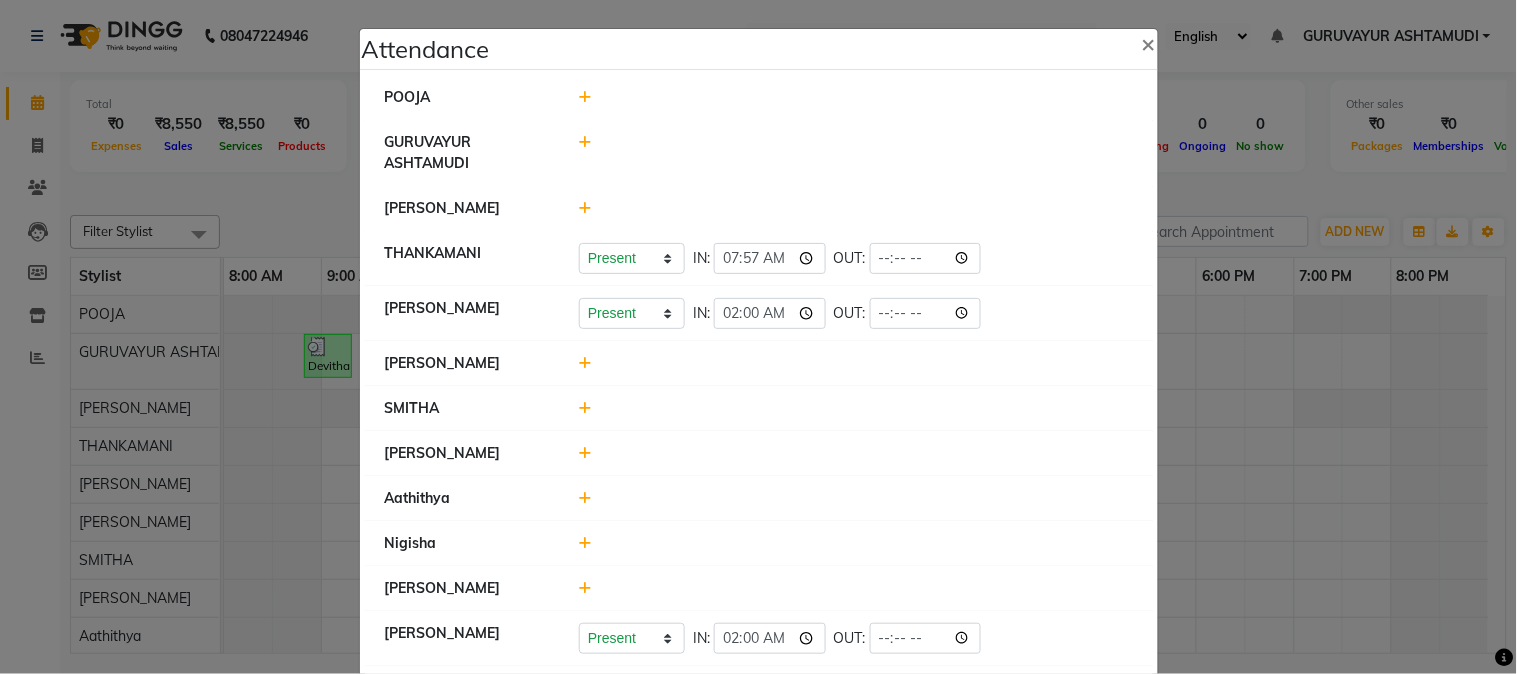 click 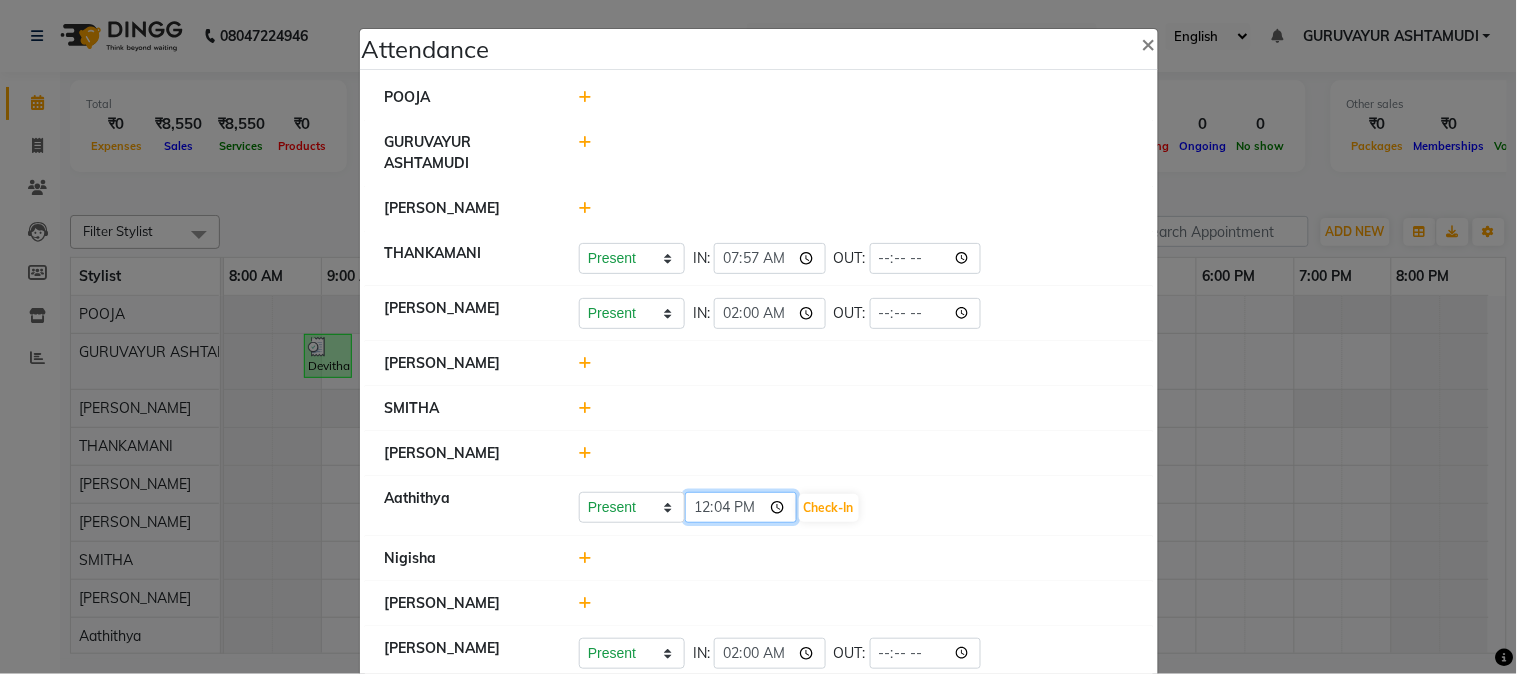 click on "12:04" 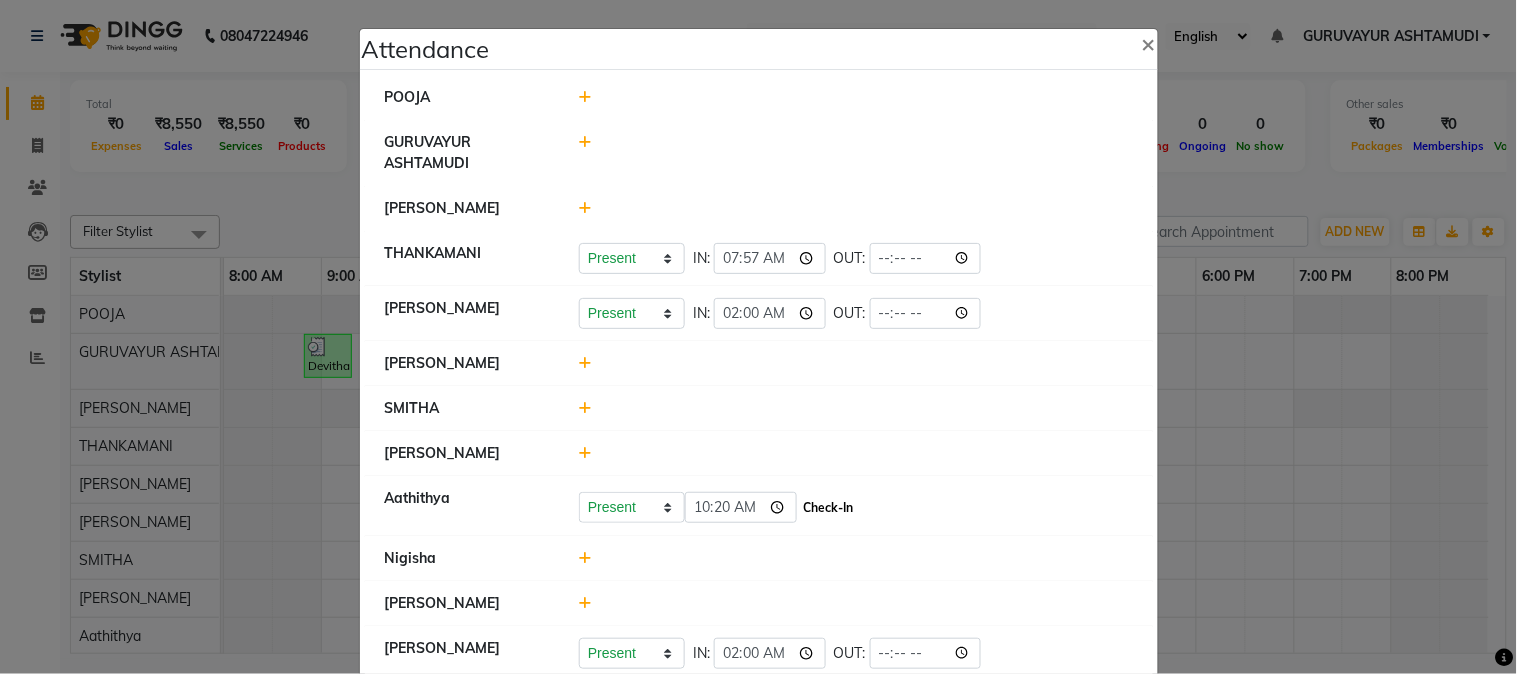 type on "10:20" 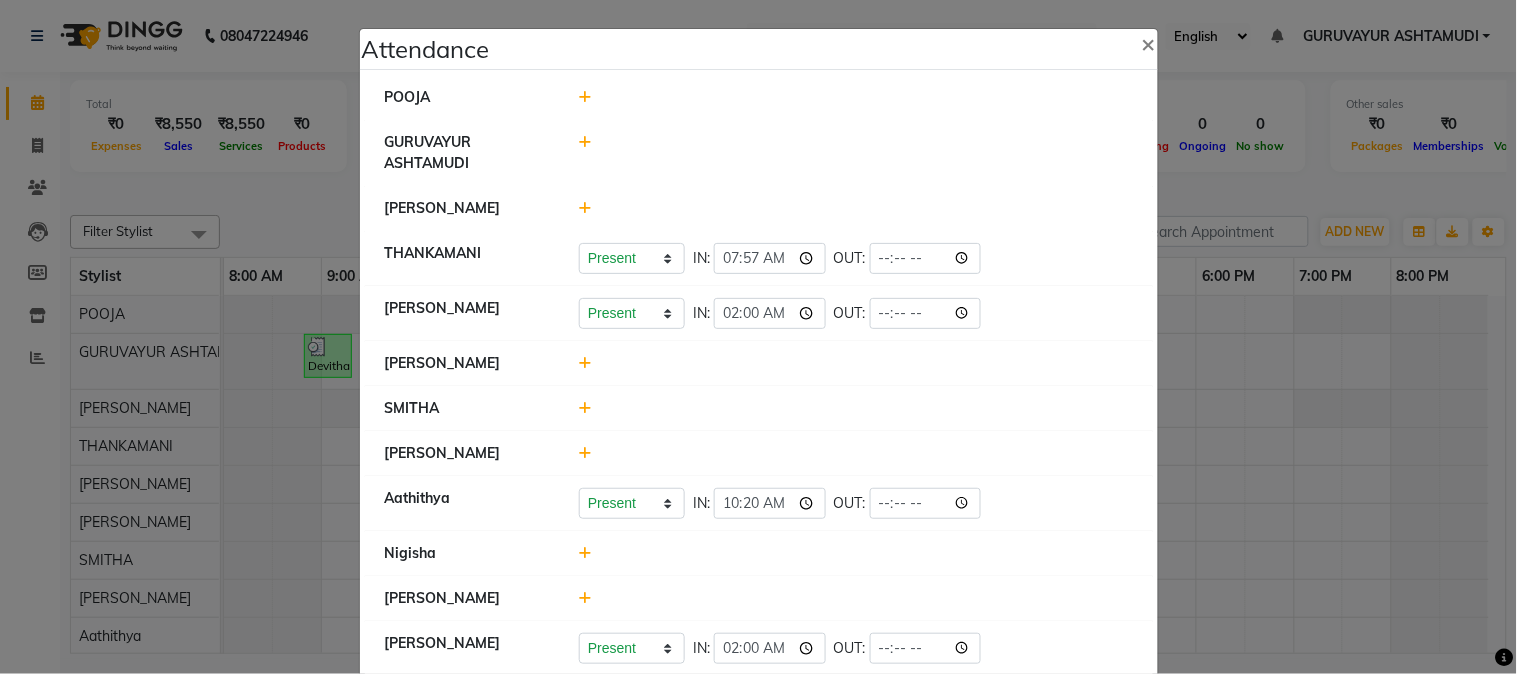 click 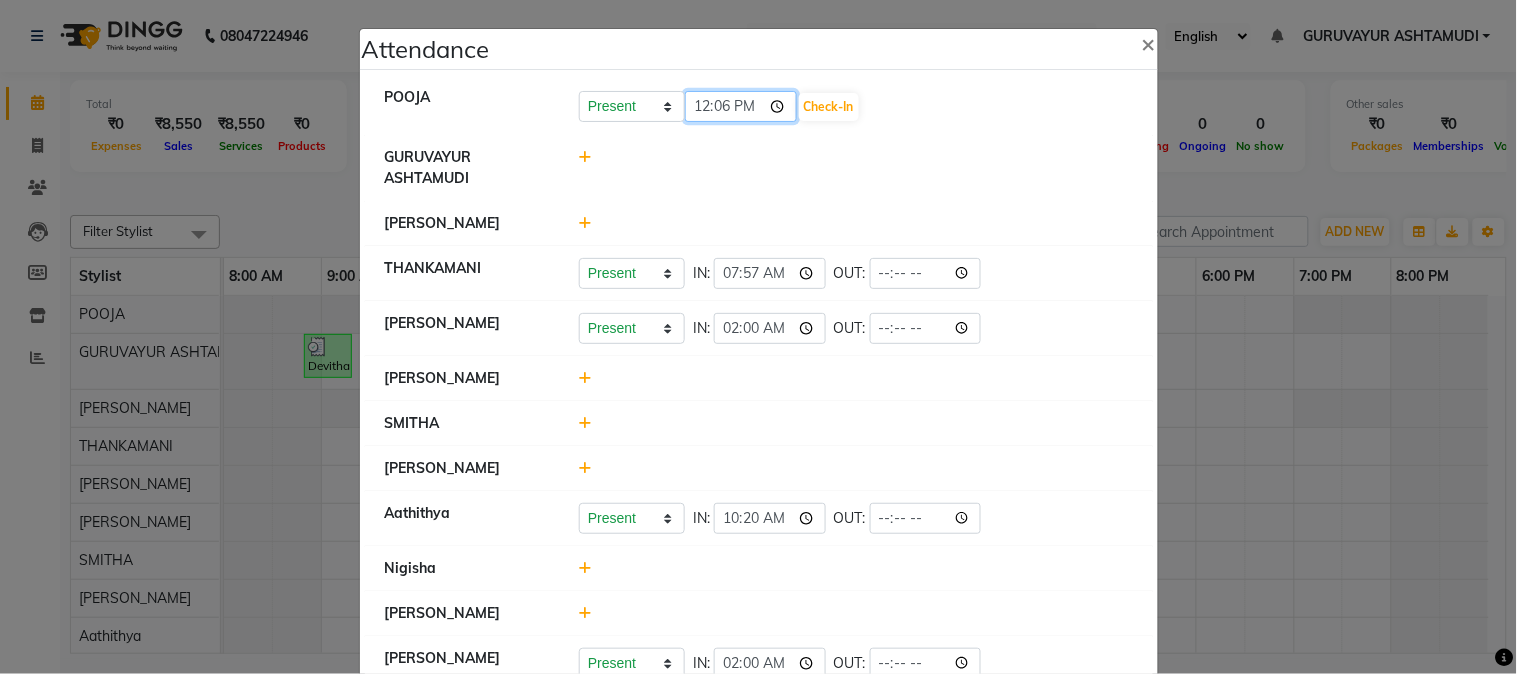 click on "12:06" 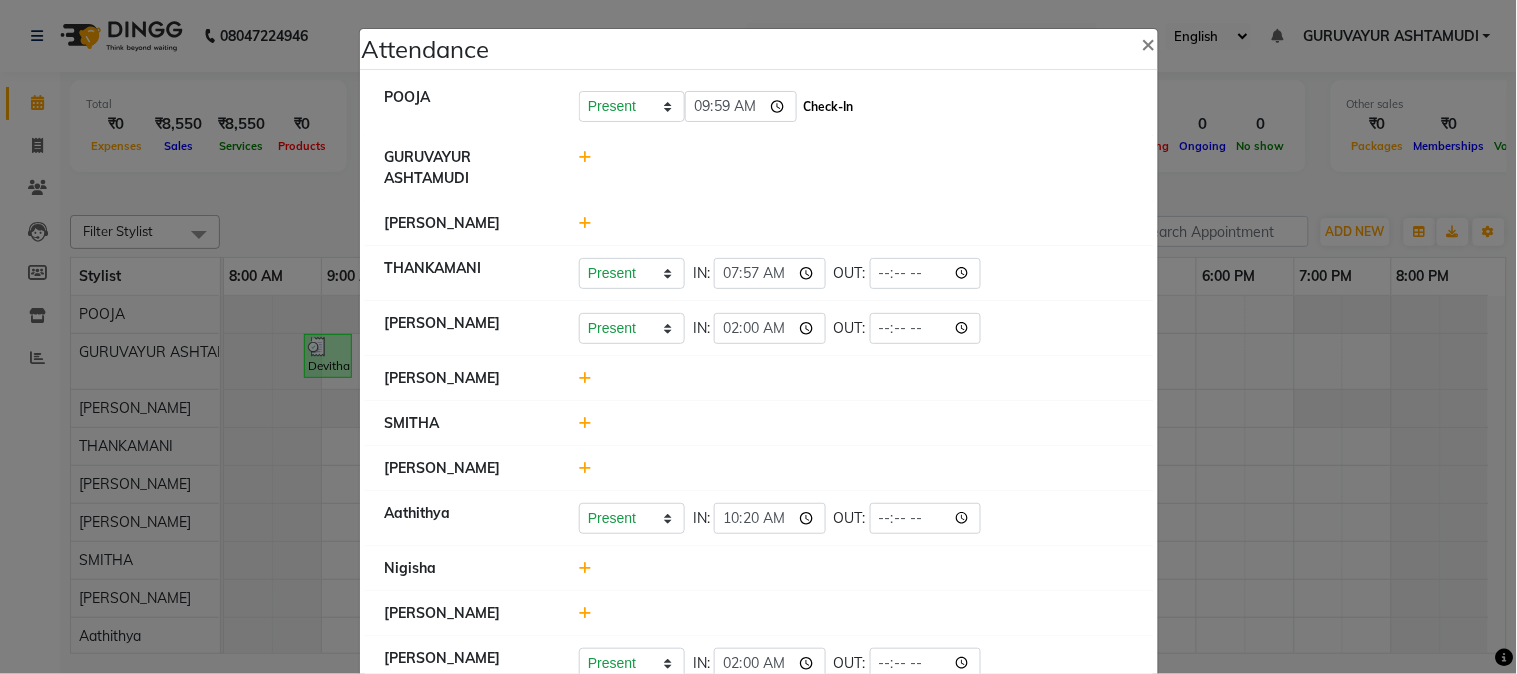 type on "09:59" 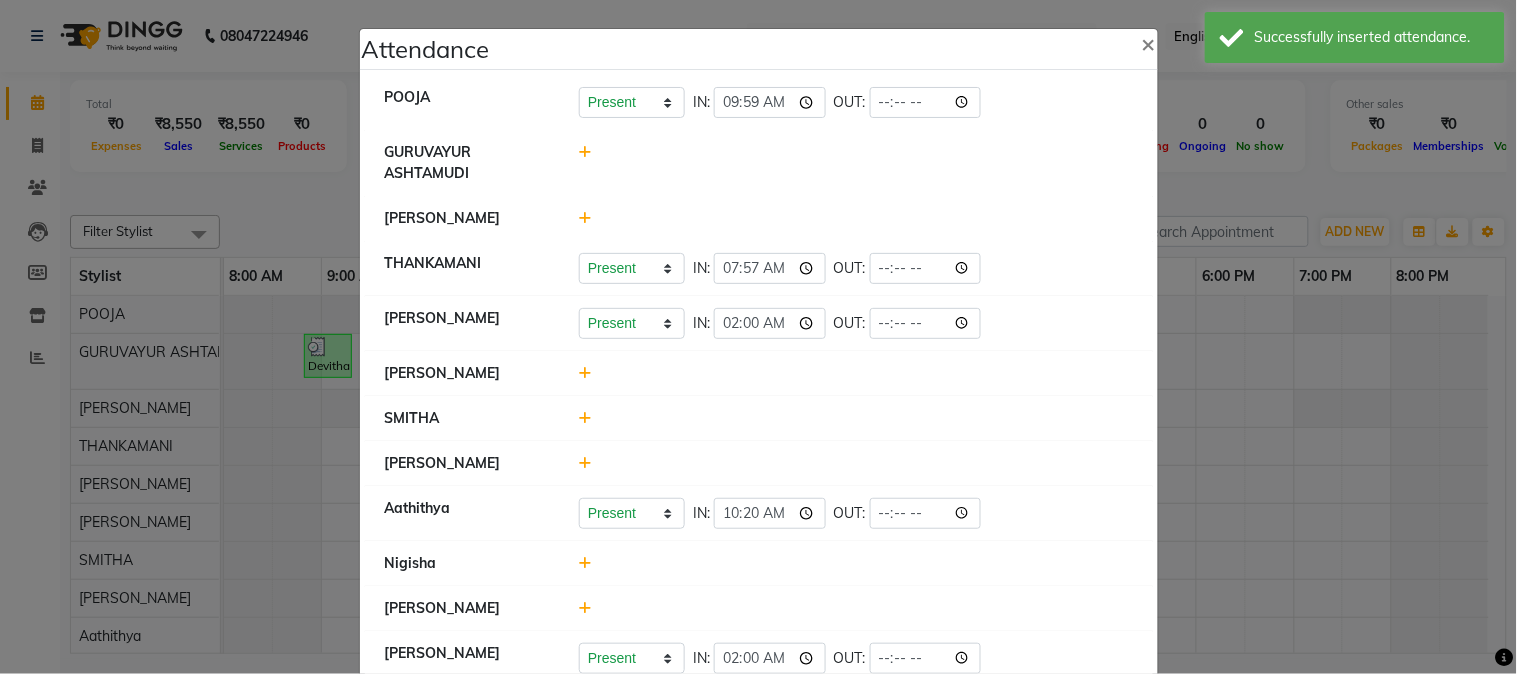 click 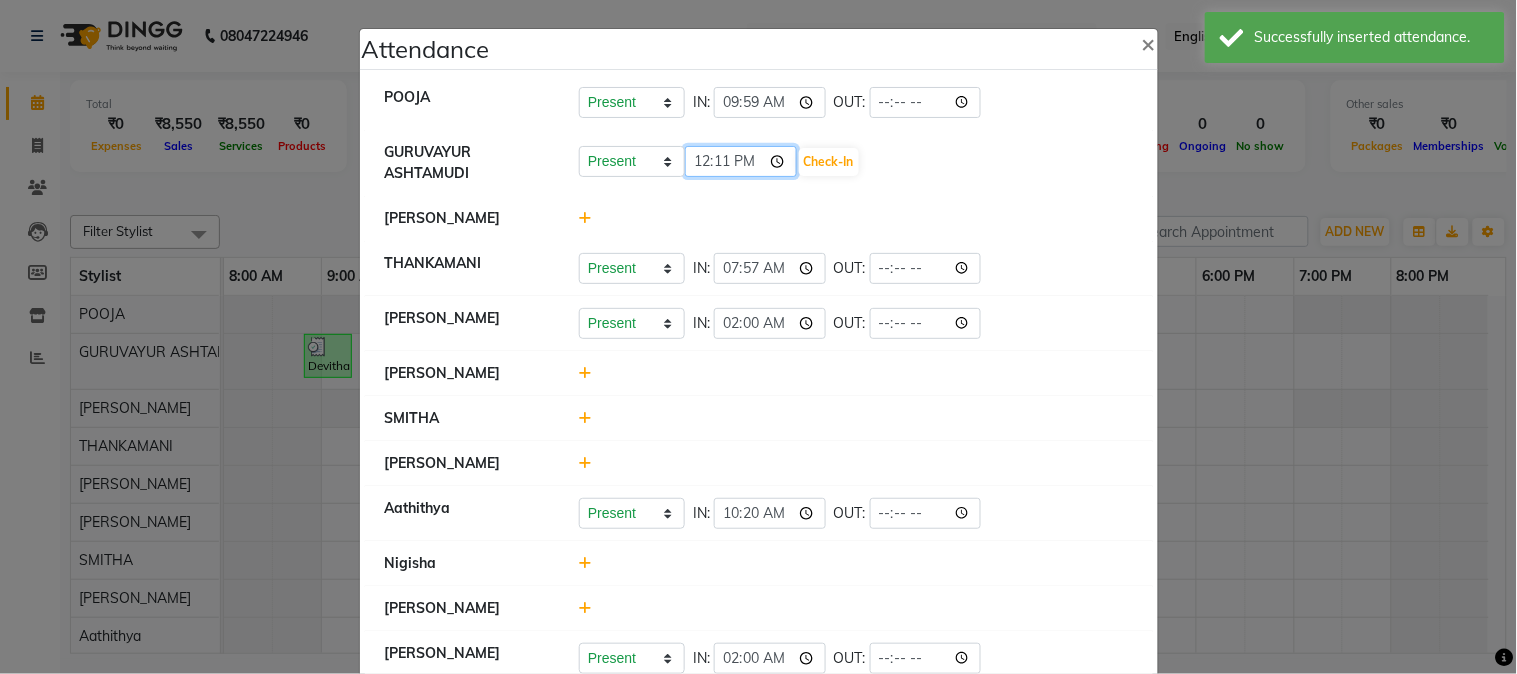 click on "12:11" 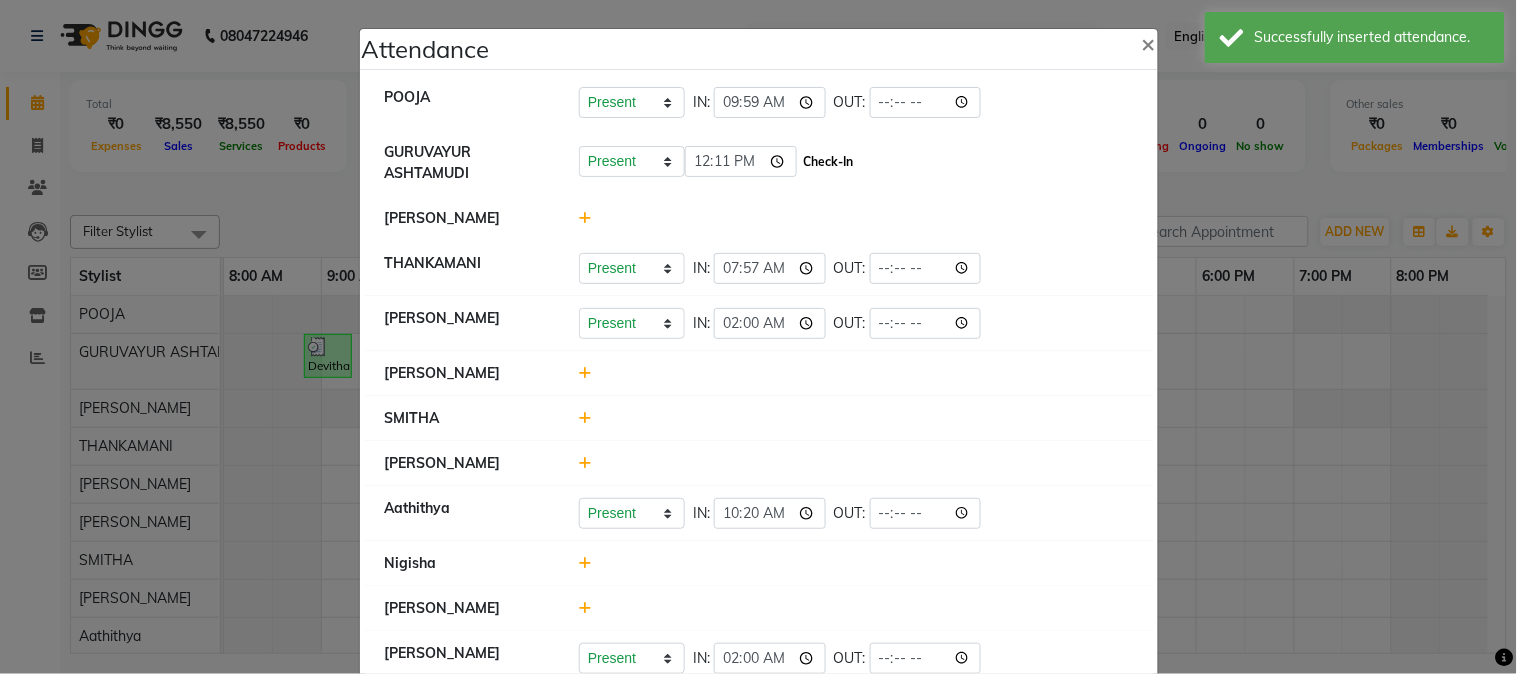 click on "Check-In" 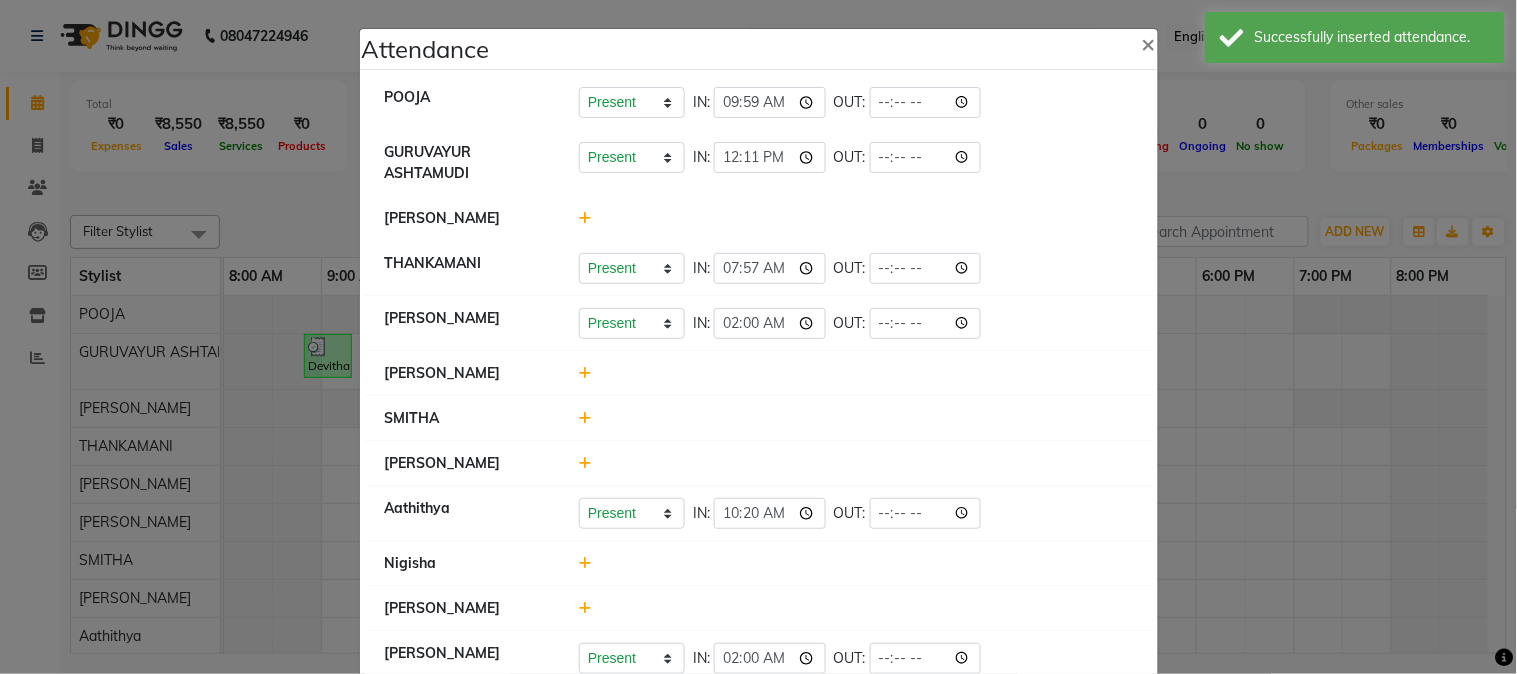 click 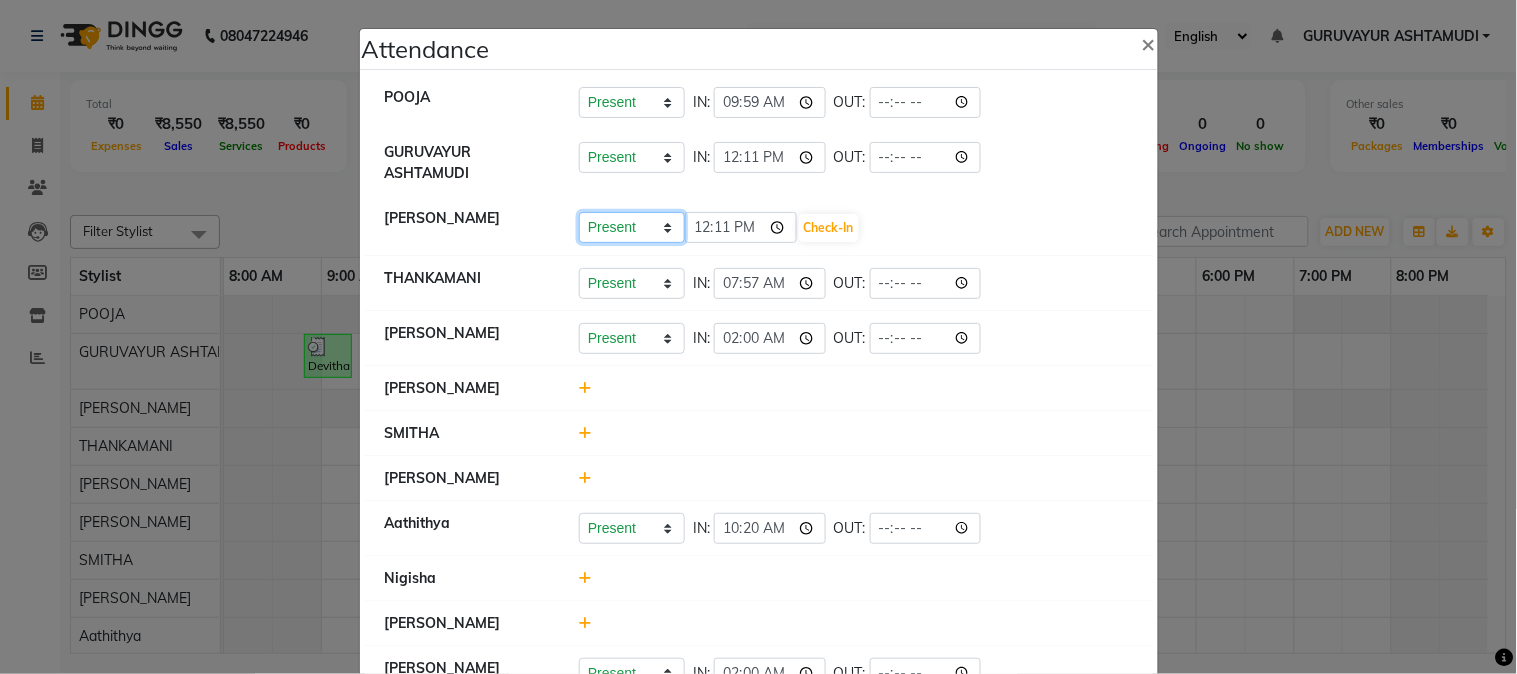 drag, startPoint x: 622, startPoint y: 225, endPoint x: 626, endPoint y: 242, distance: 17.464249 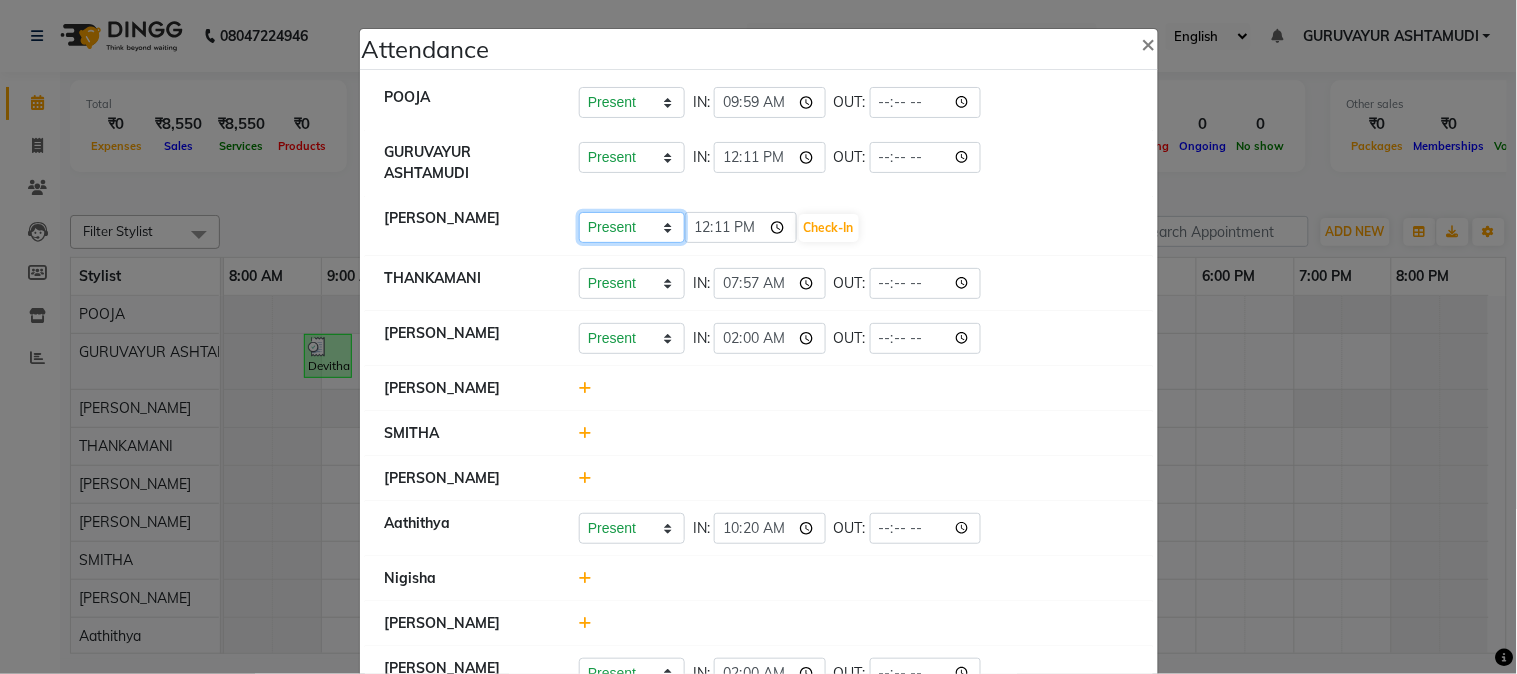 click on "Present Absent Late Half Day Weekly Off" 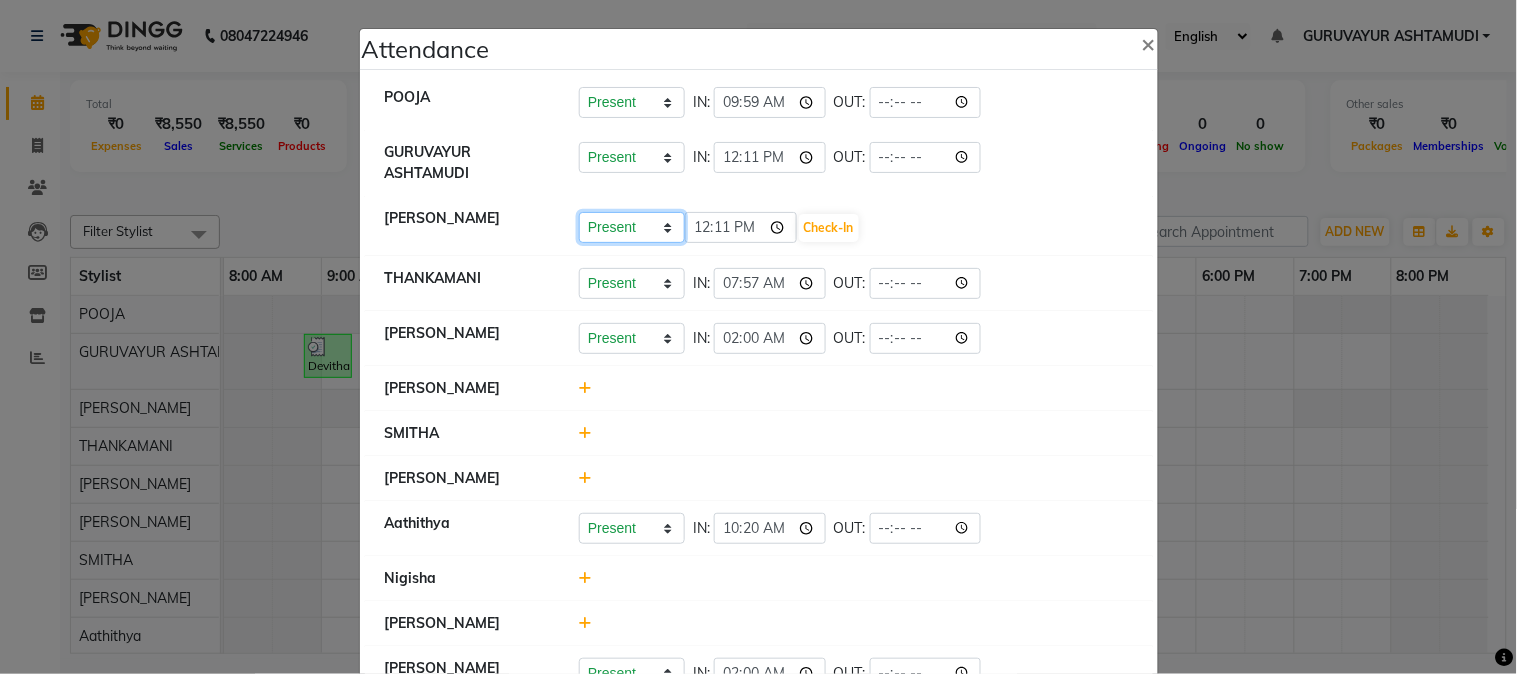 select on "A" 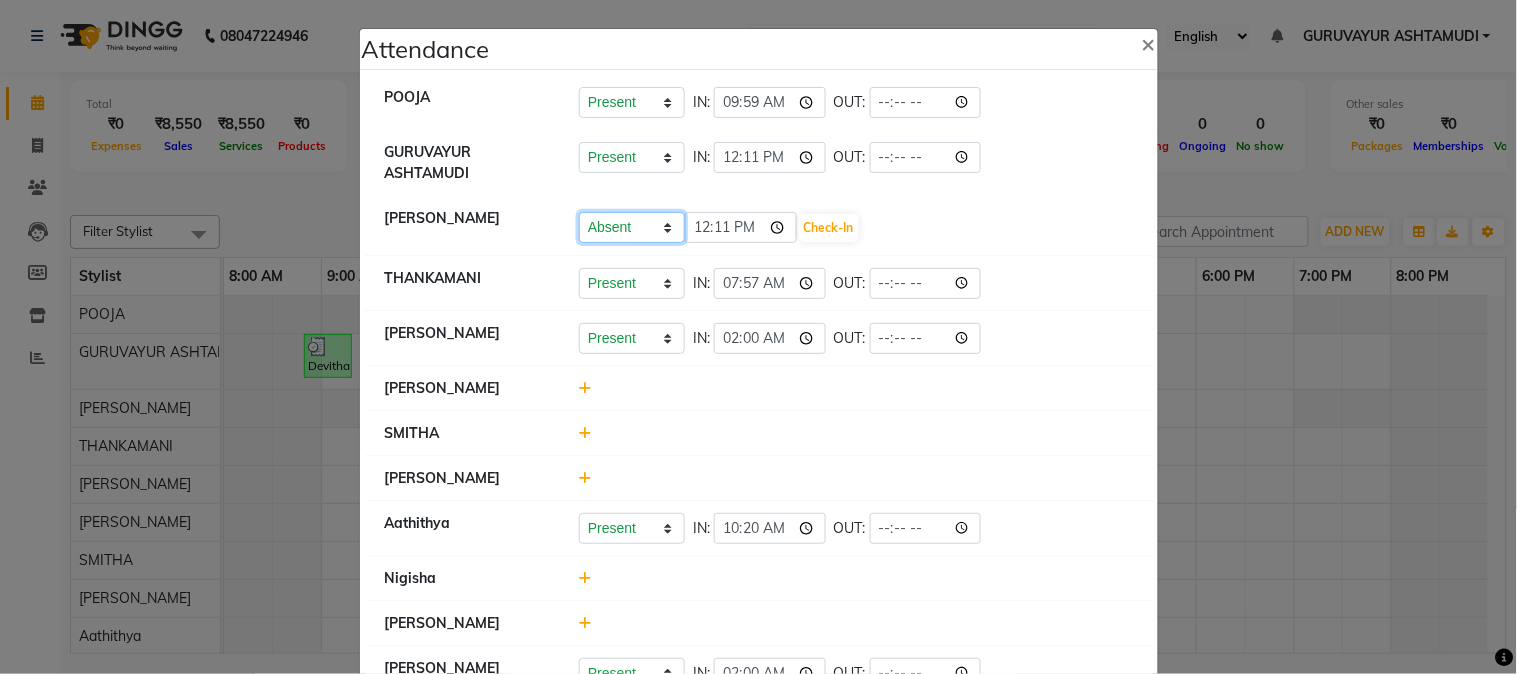 click on "Present Absent Late Half Day Weekly Off" 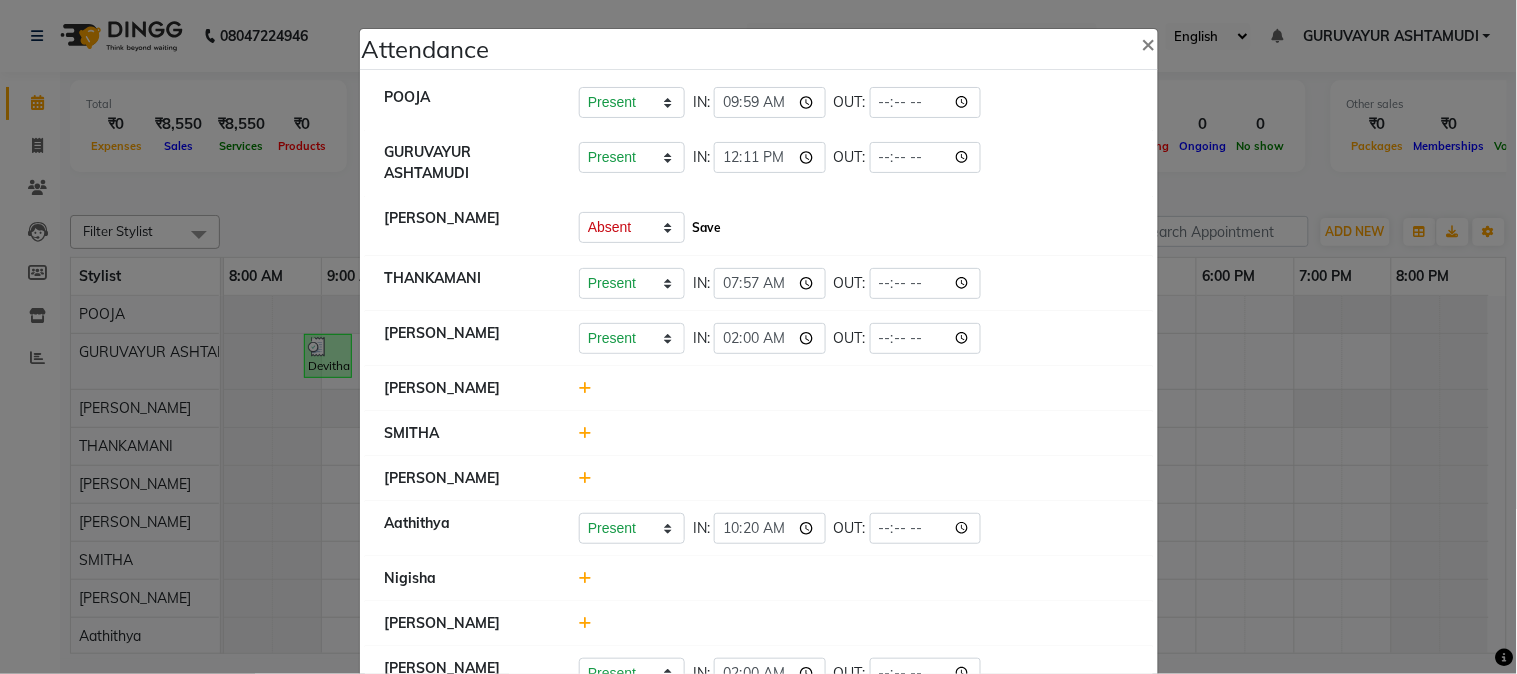 click on "Save" 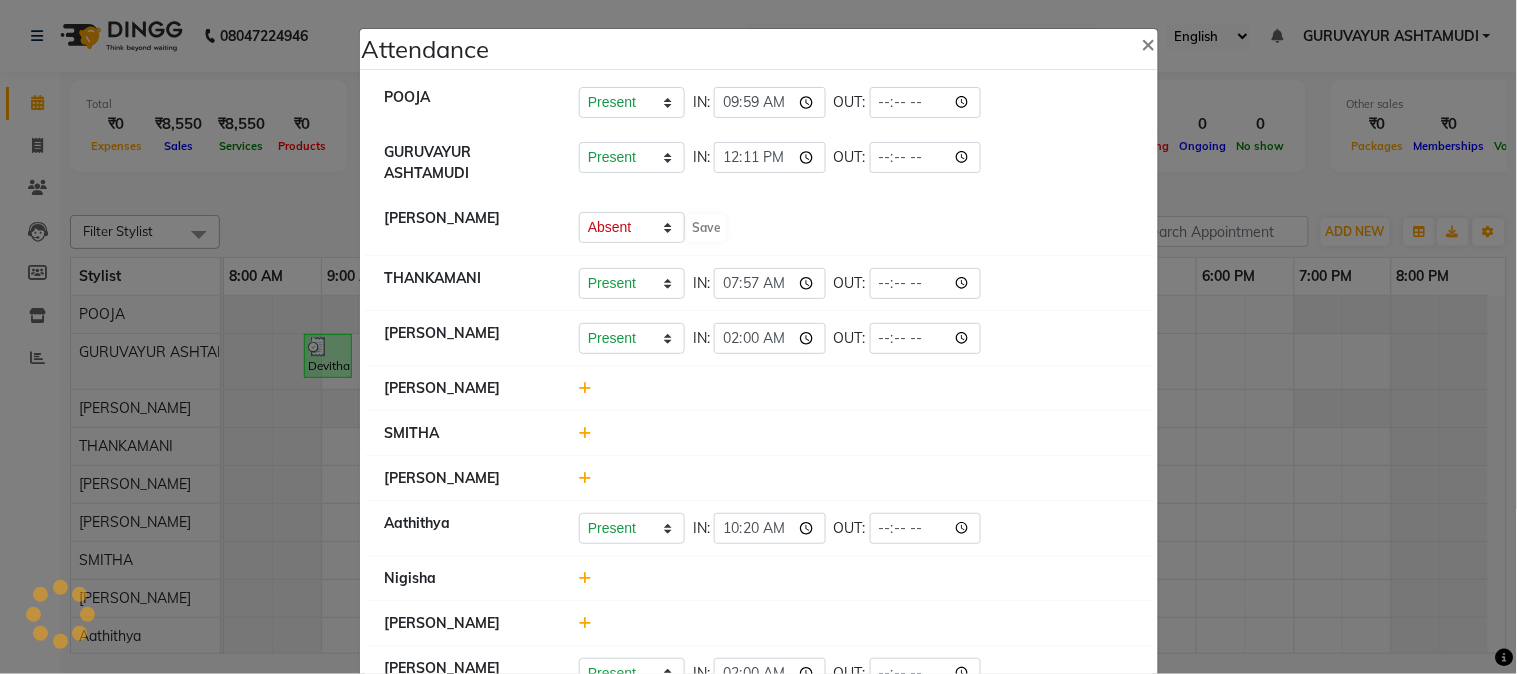 select on "A" 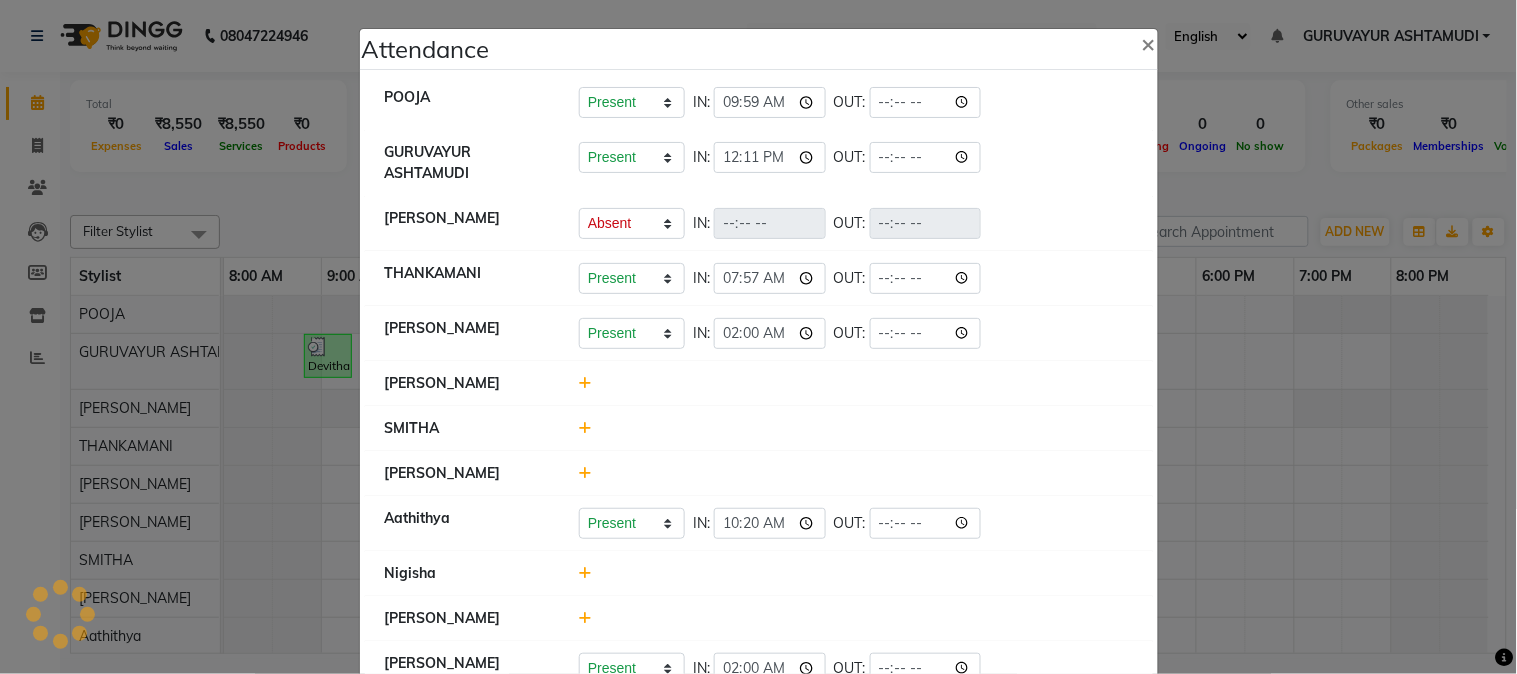 click 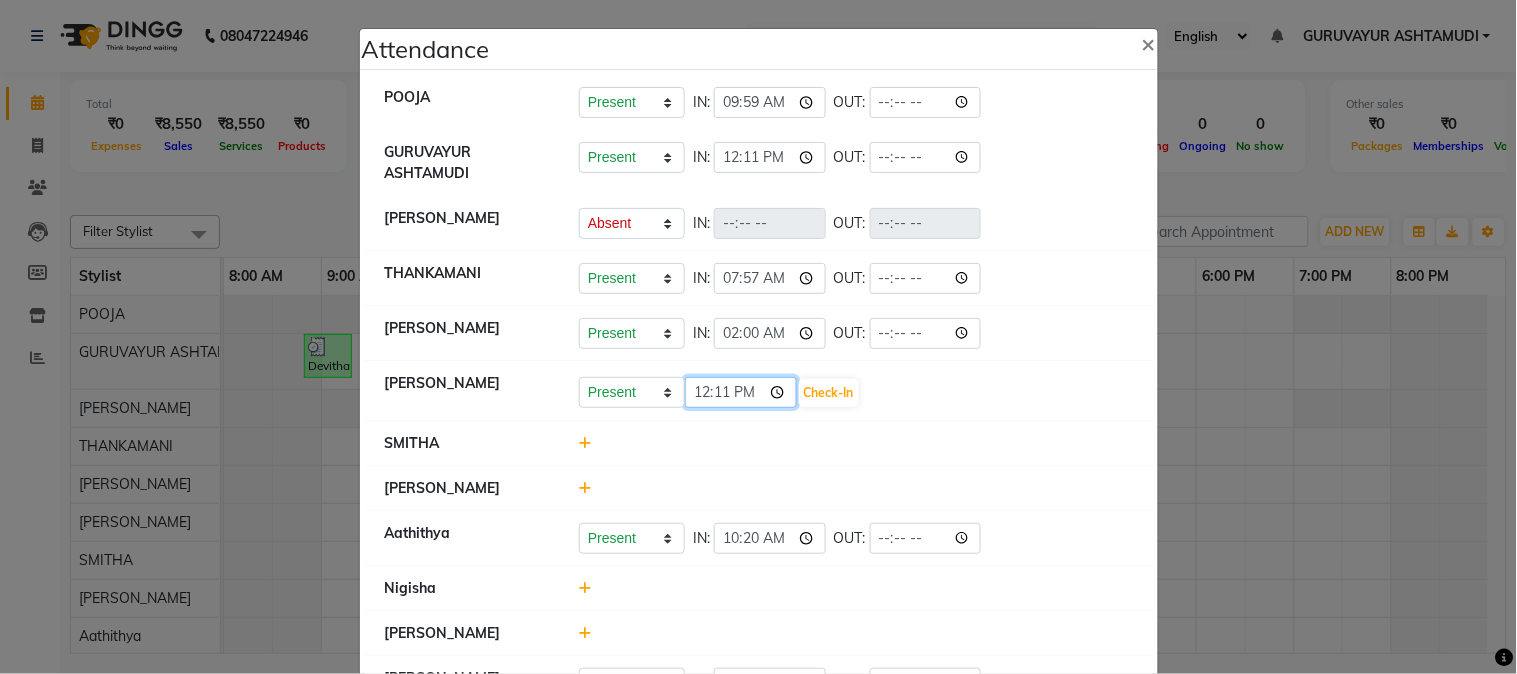 click on "12:11" 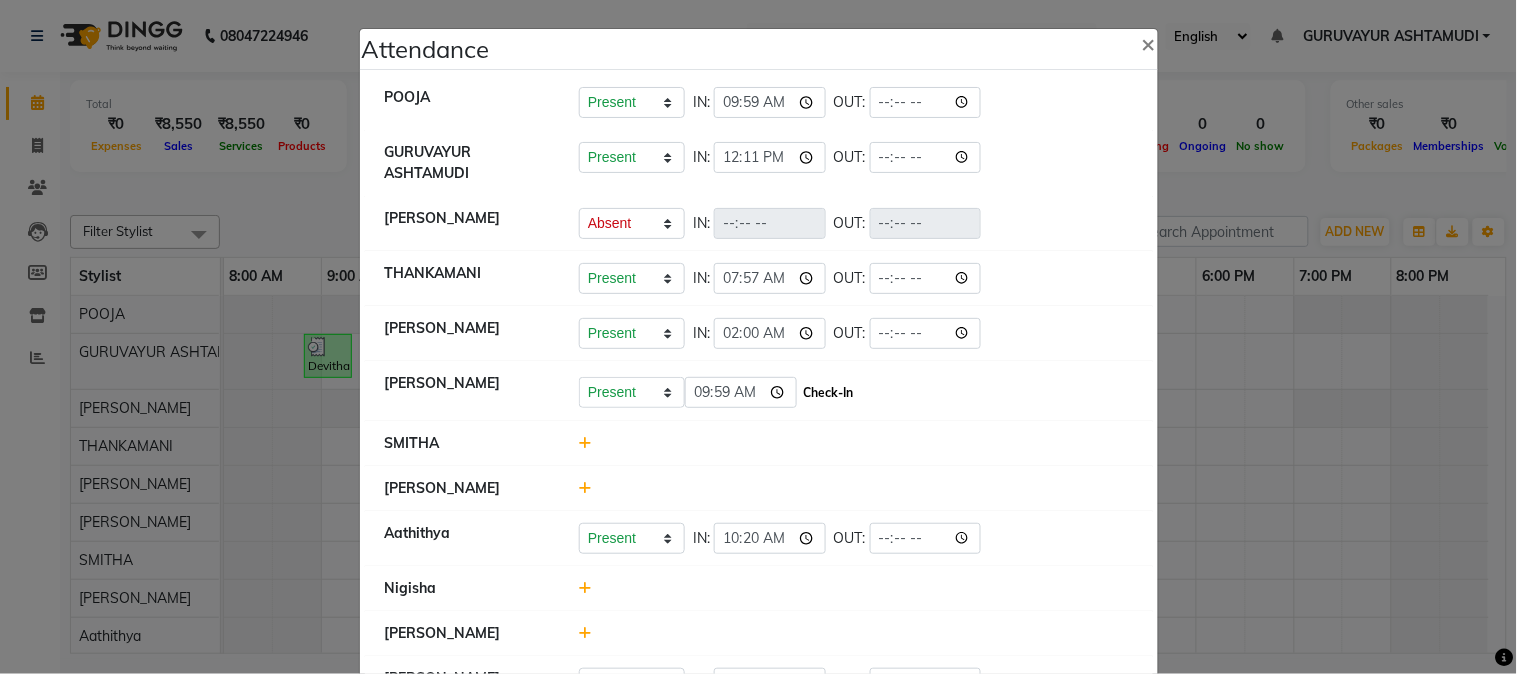 type on "09:59" 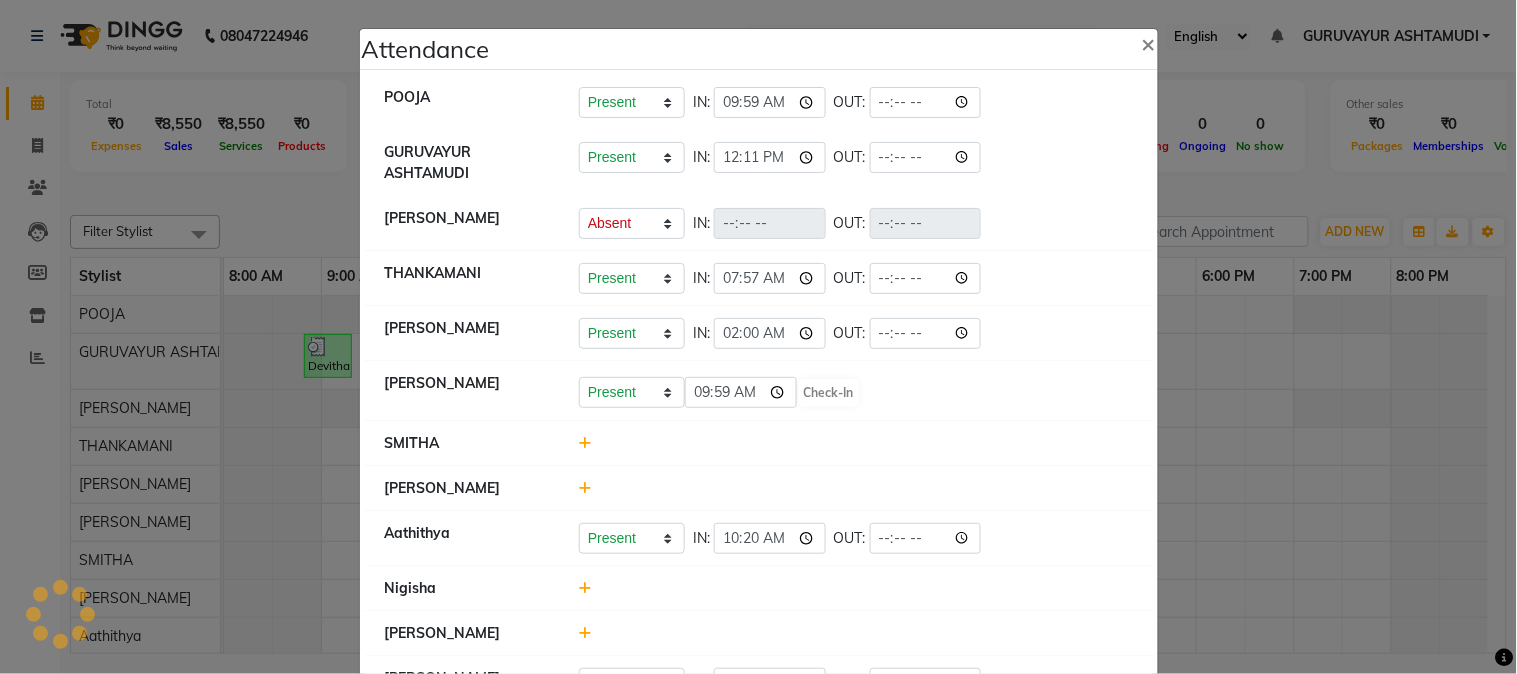select on "A" 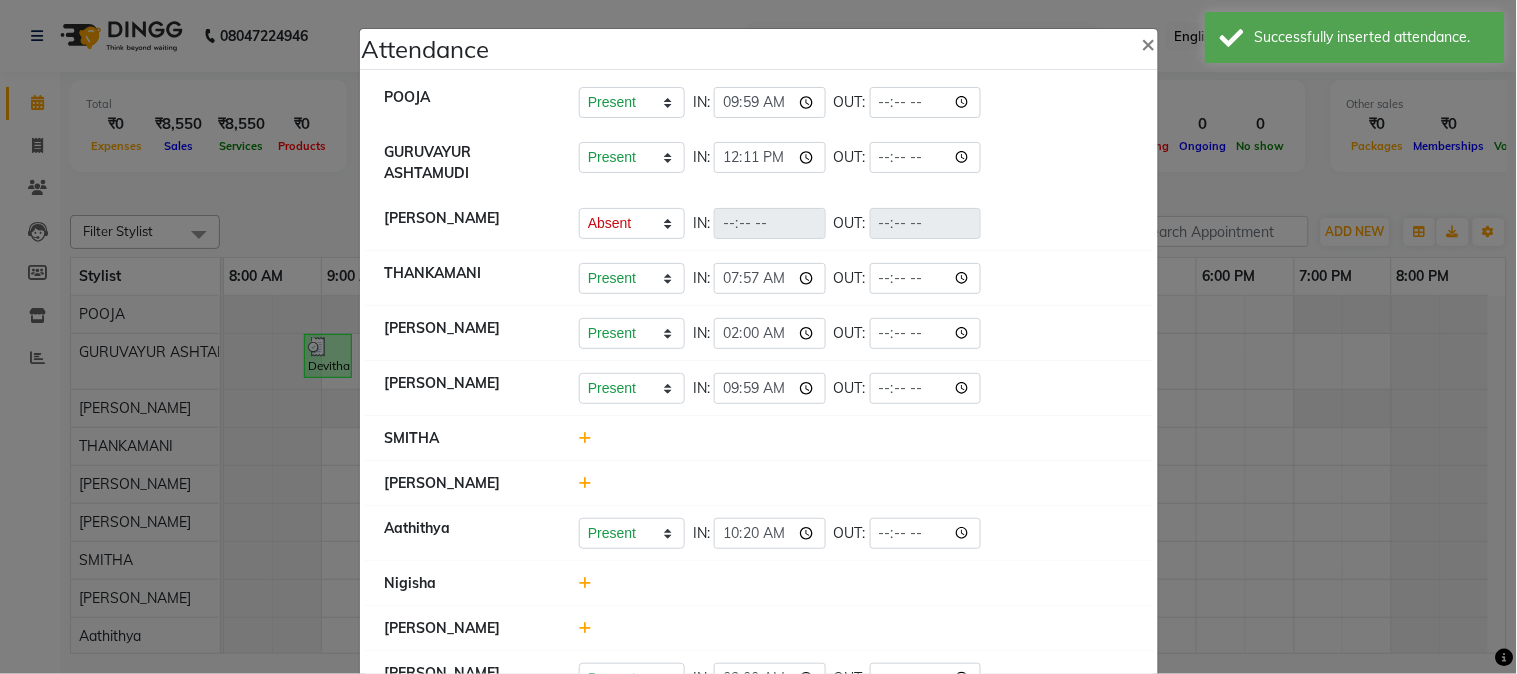 click 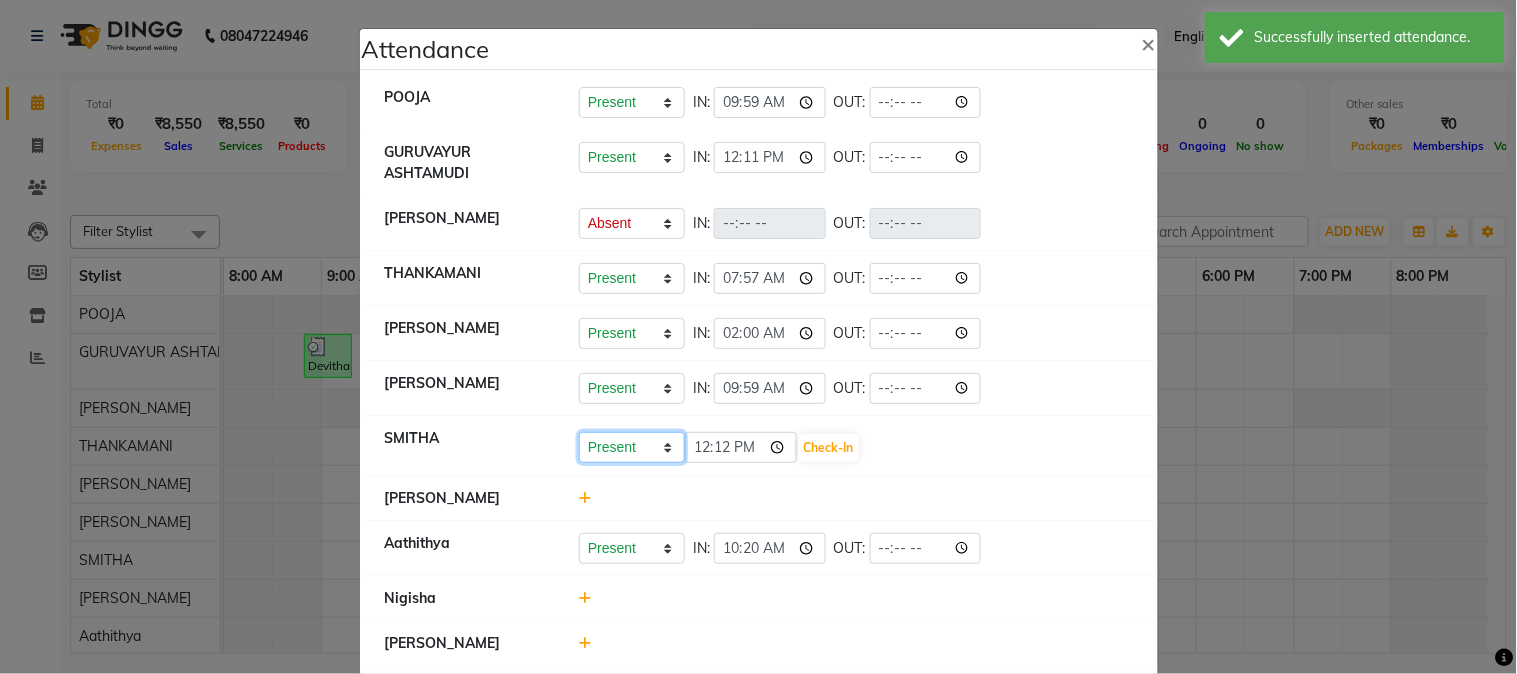 click on "Present Absent Late Half Day Weekly Off" 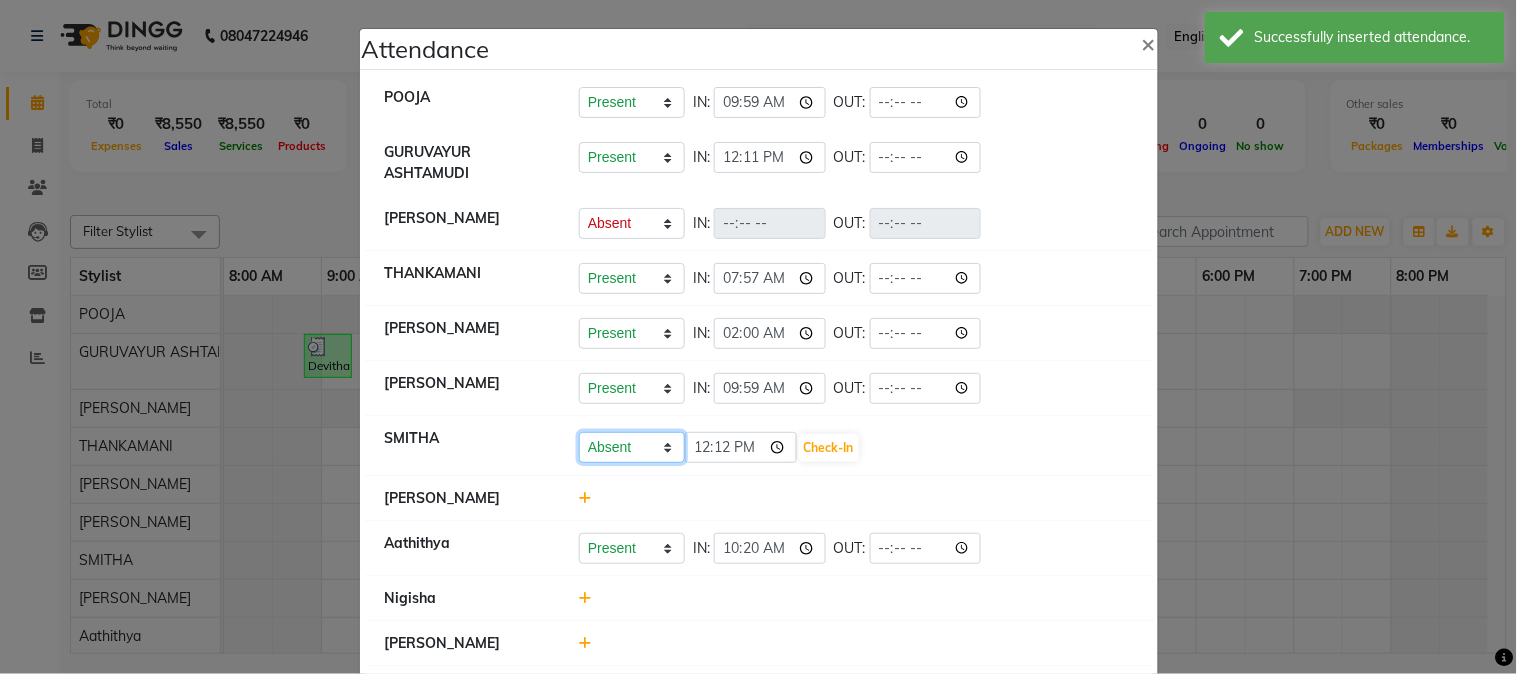 click on "Present Absent Late Half Day Weekly Off" 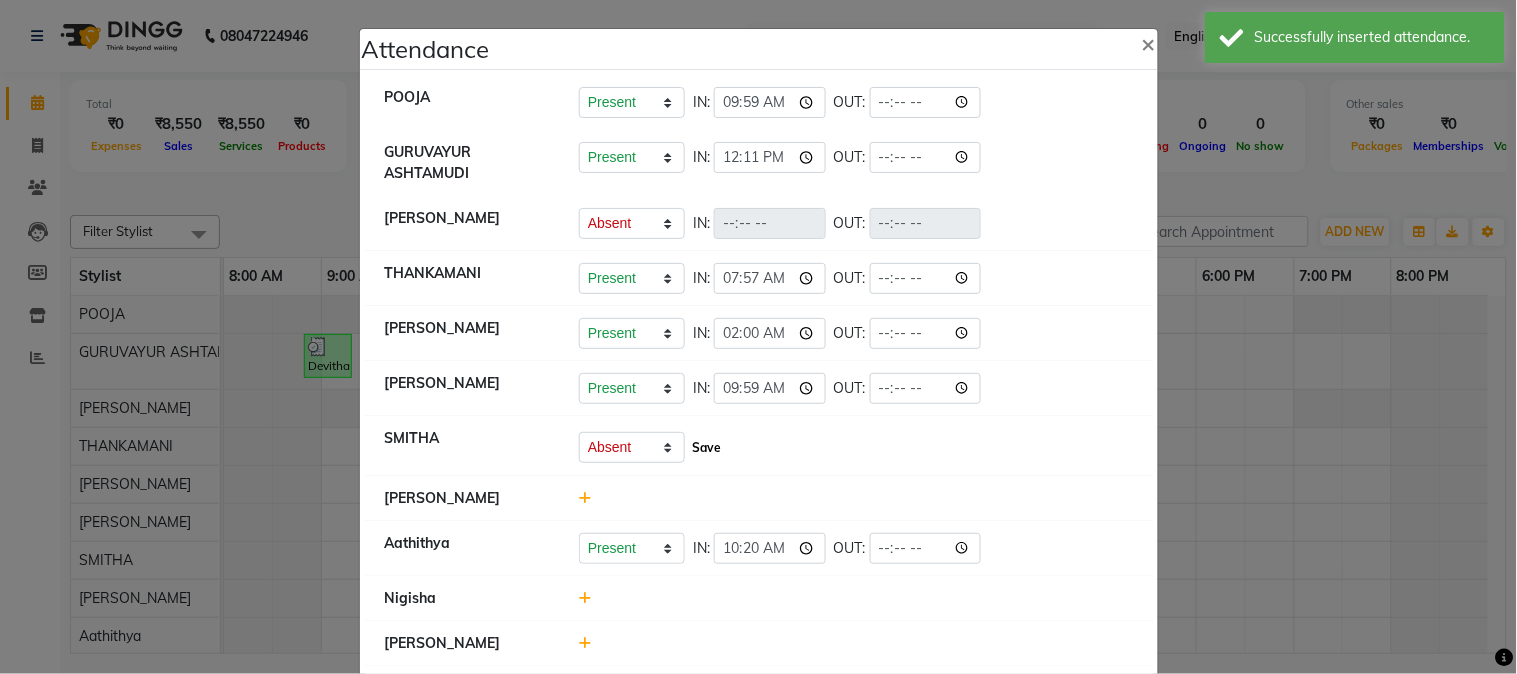 click on "Save" 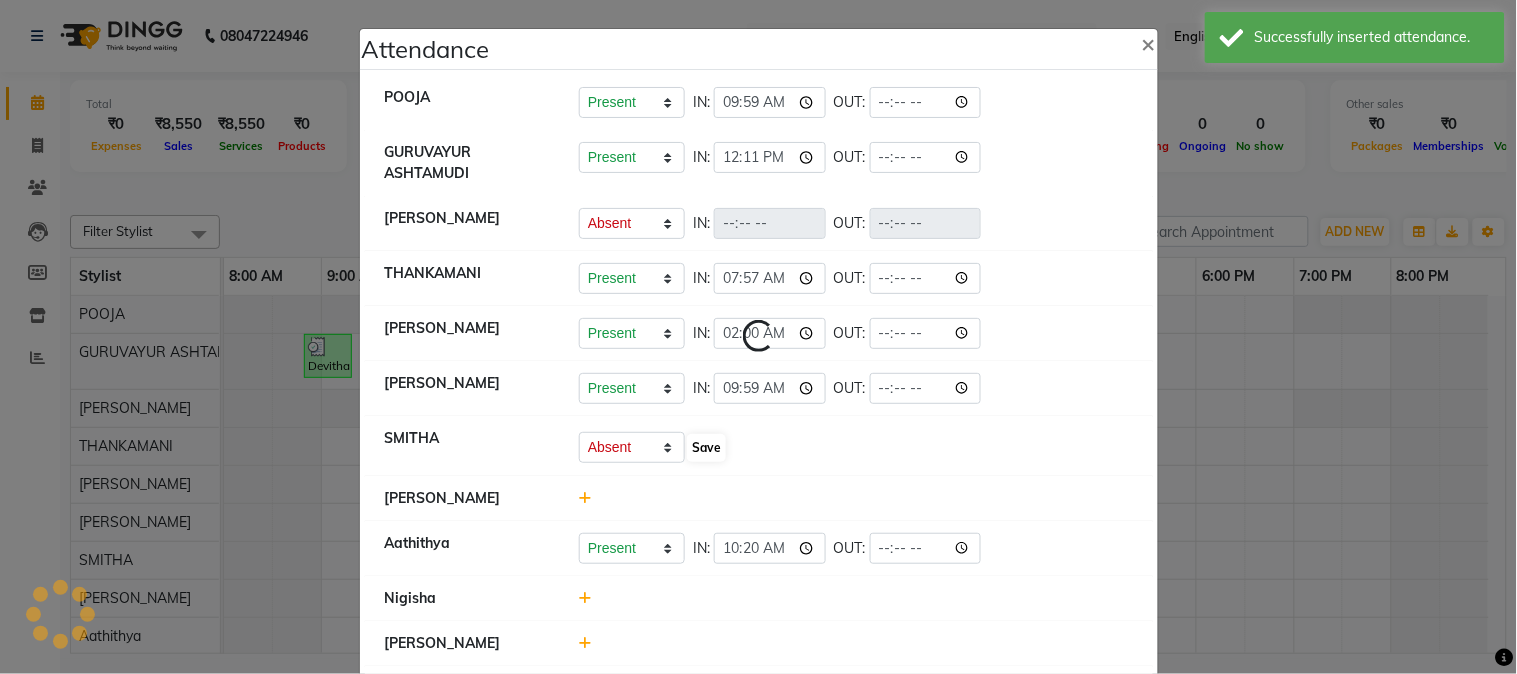 select on "A" 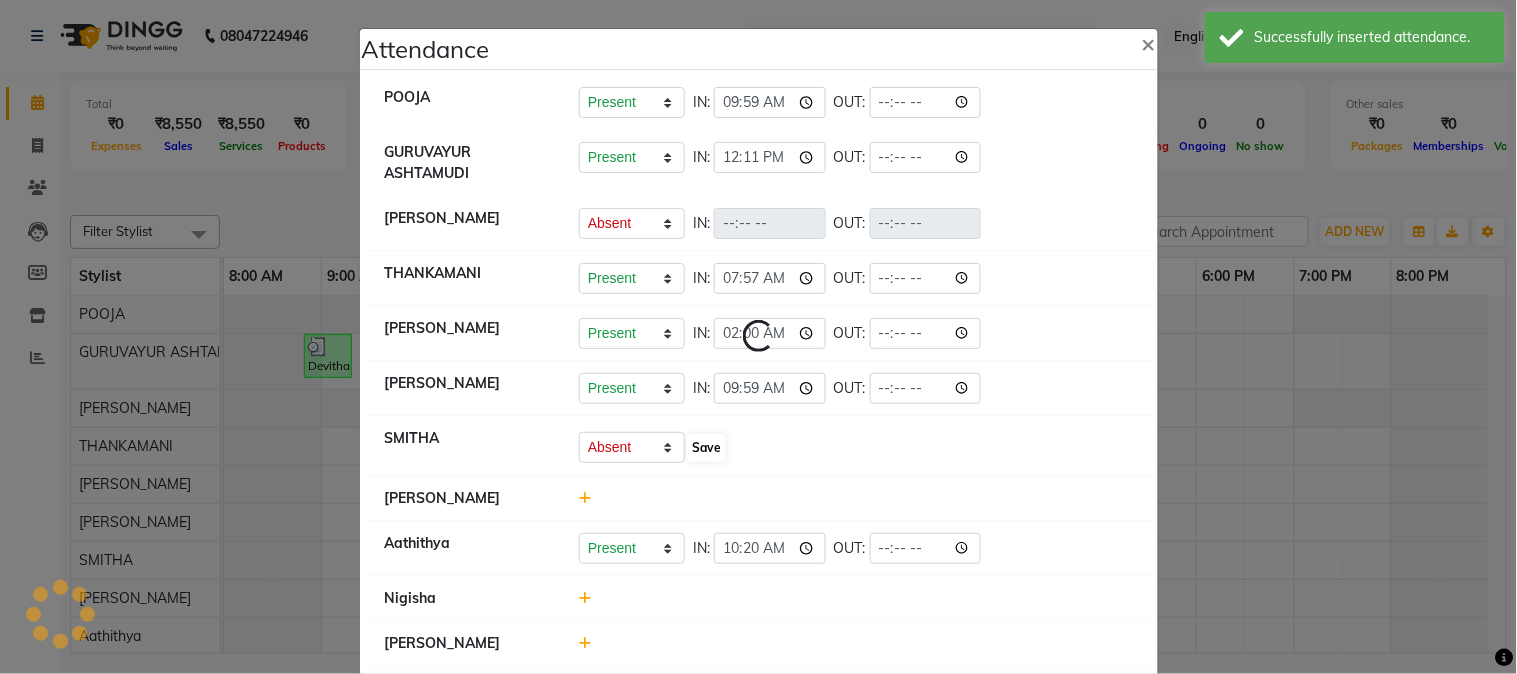 select on "A" 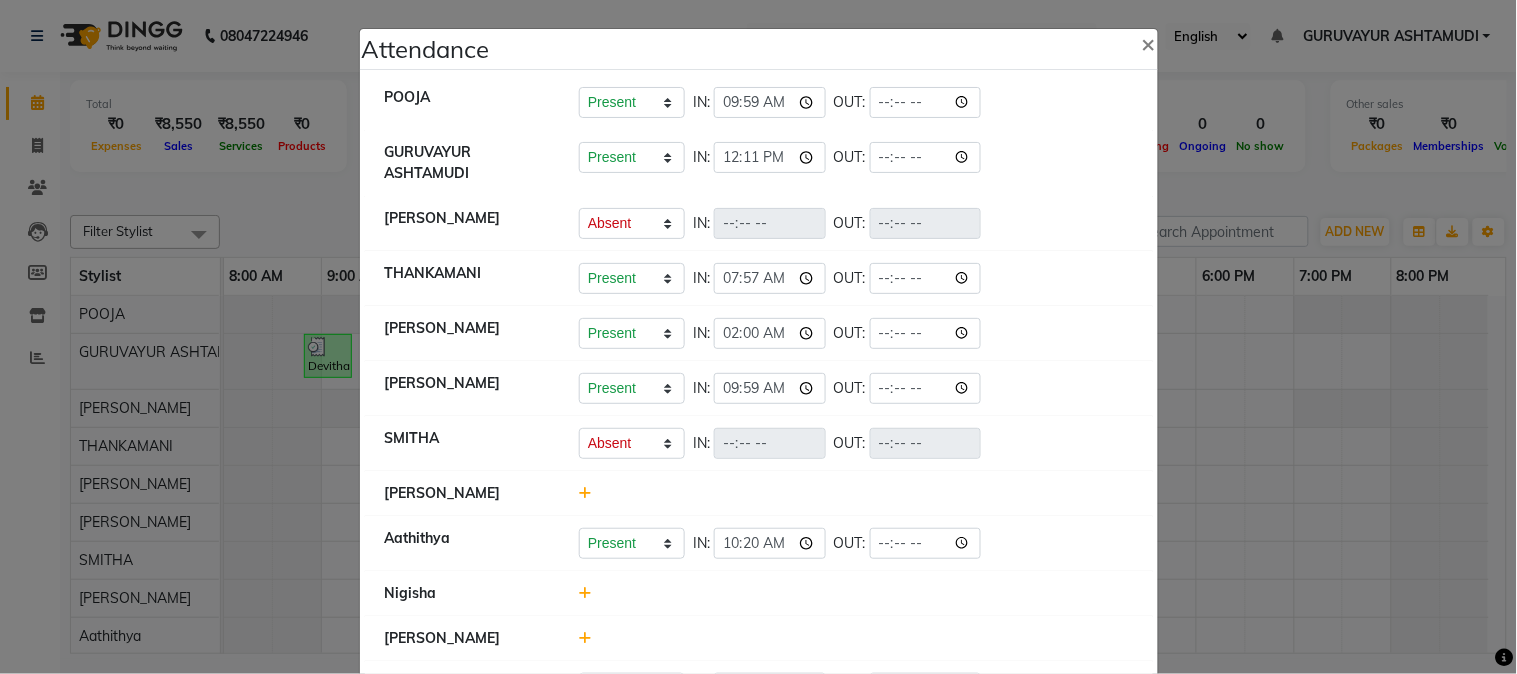 click 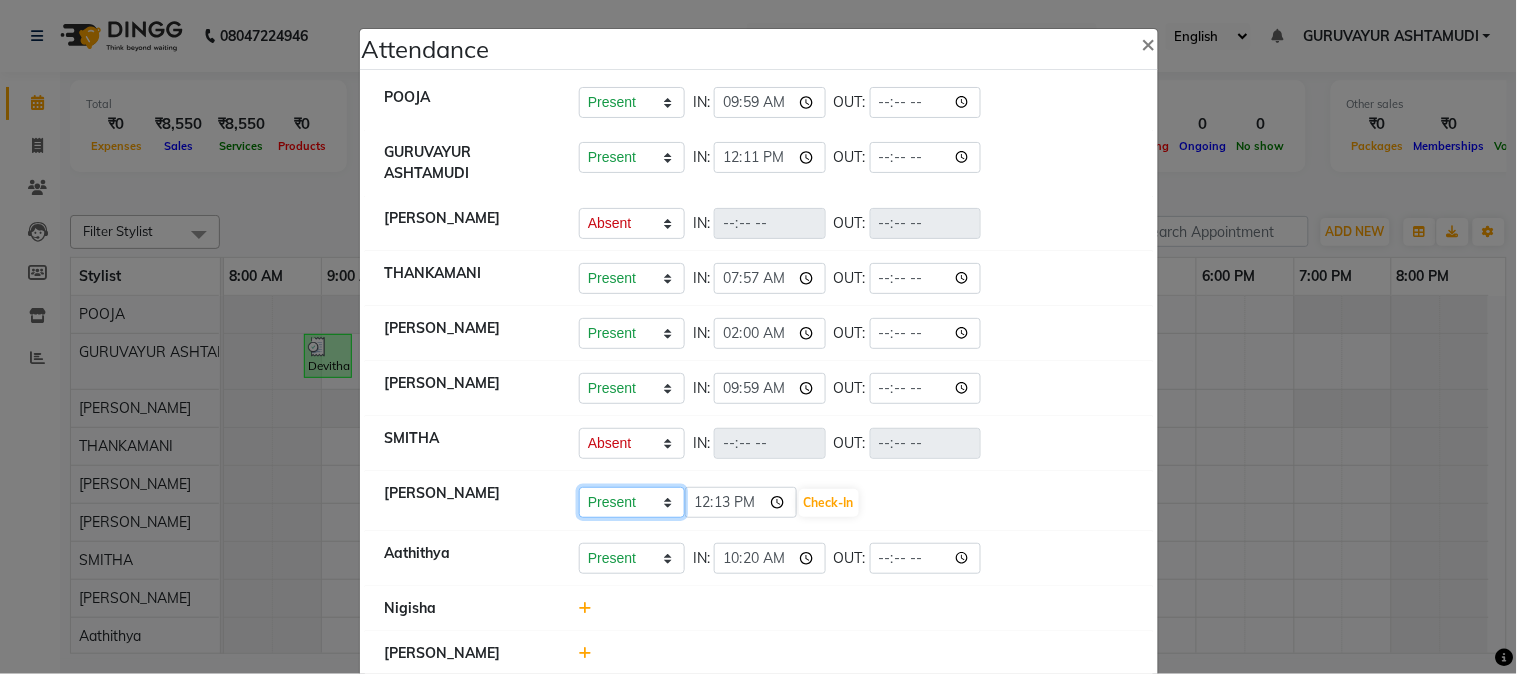click on "Present Absent Late Half Day Weekly Off" 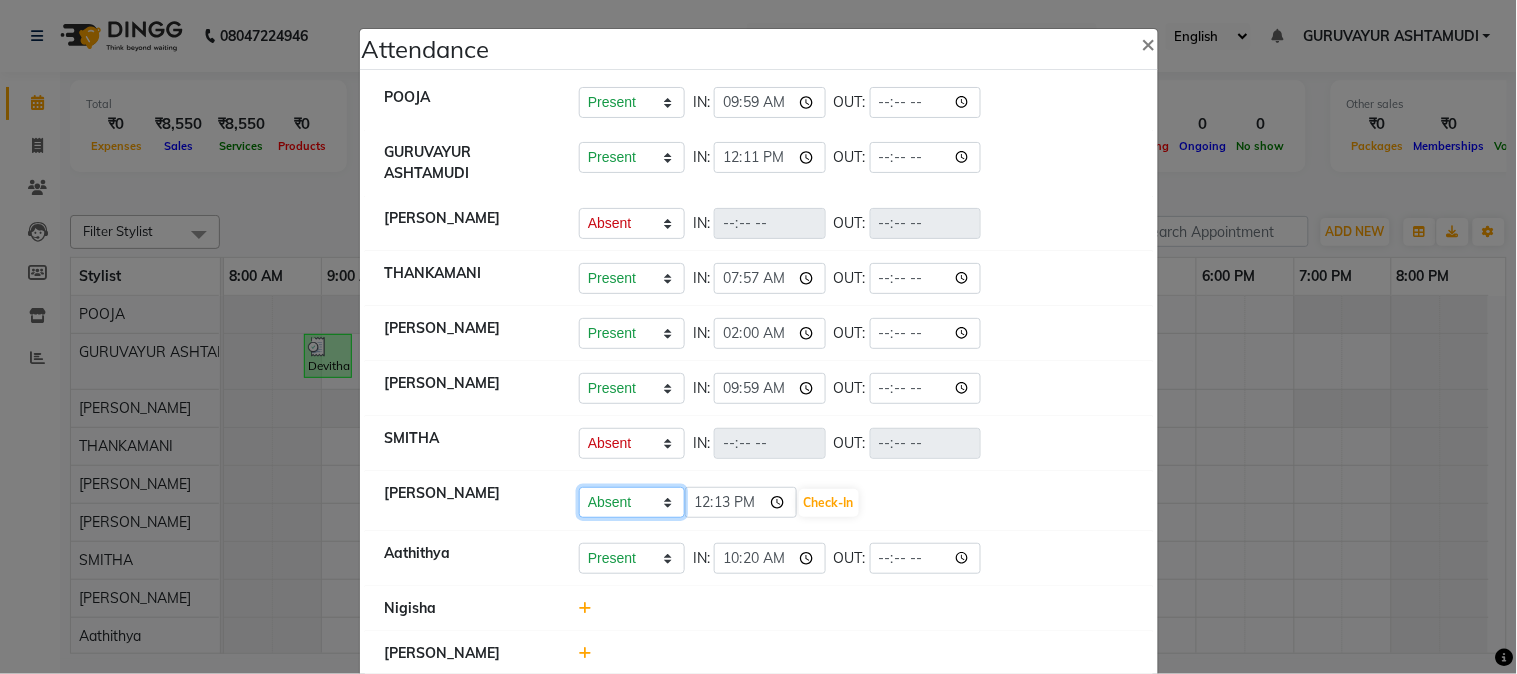 click on "Present Absent Late Half Day Weekly Off" 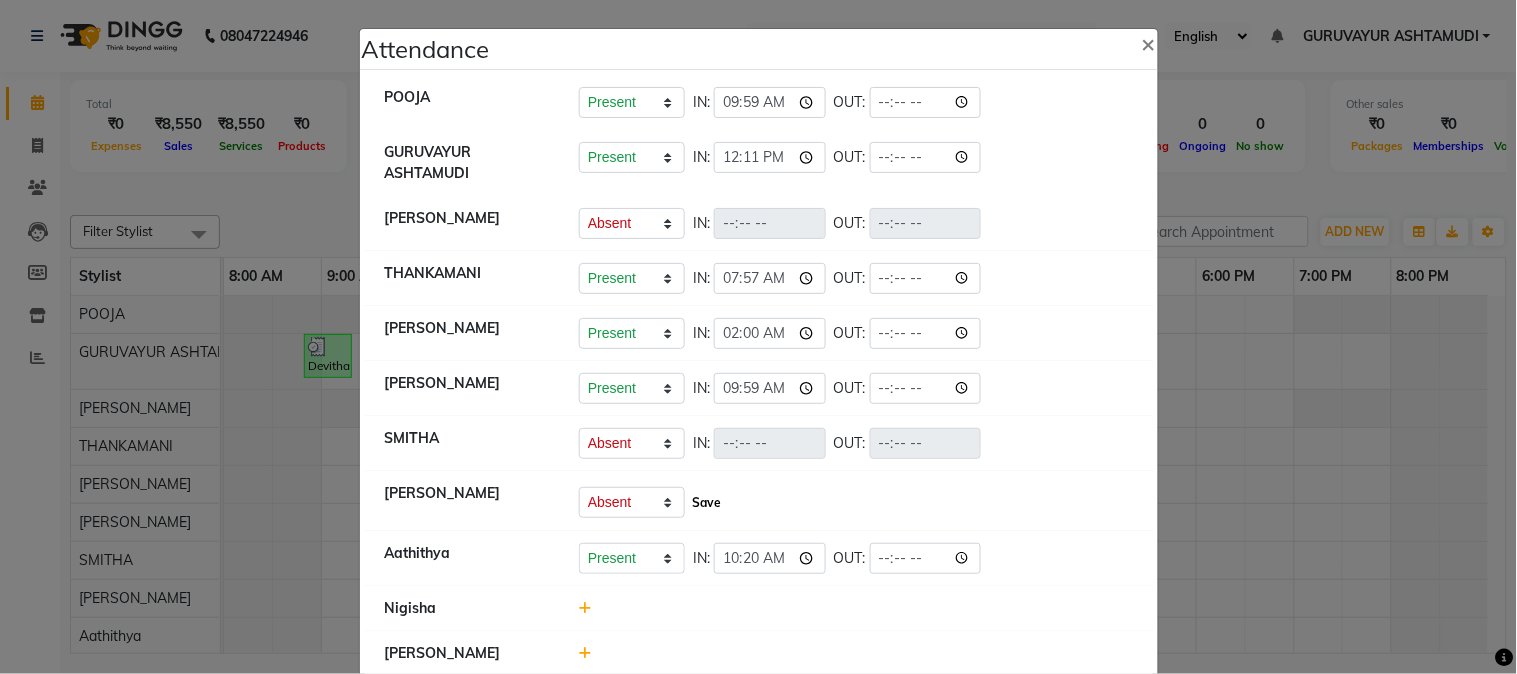 click on "Save" 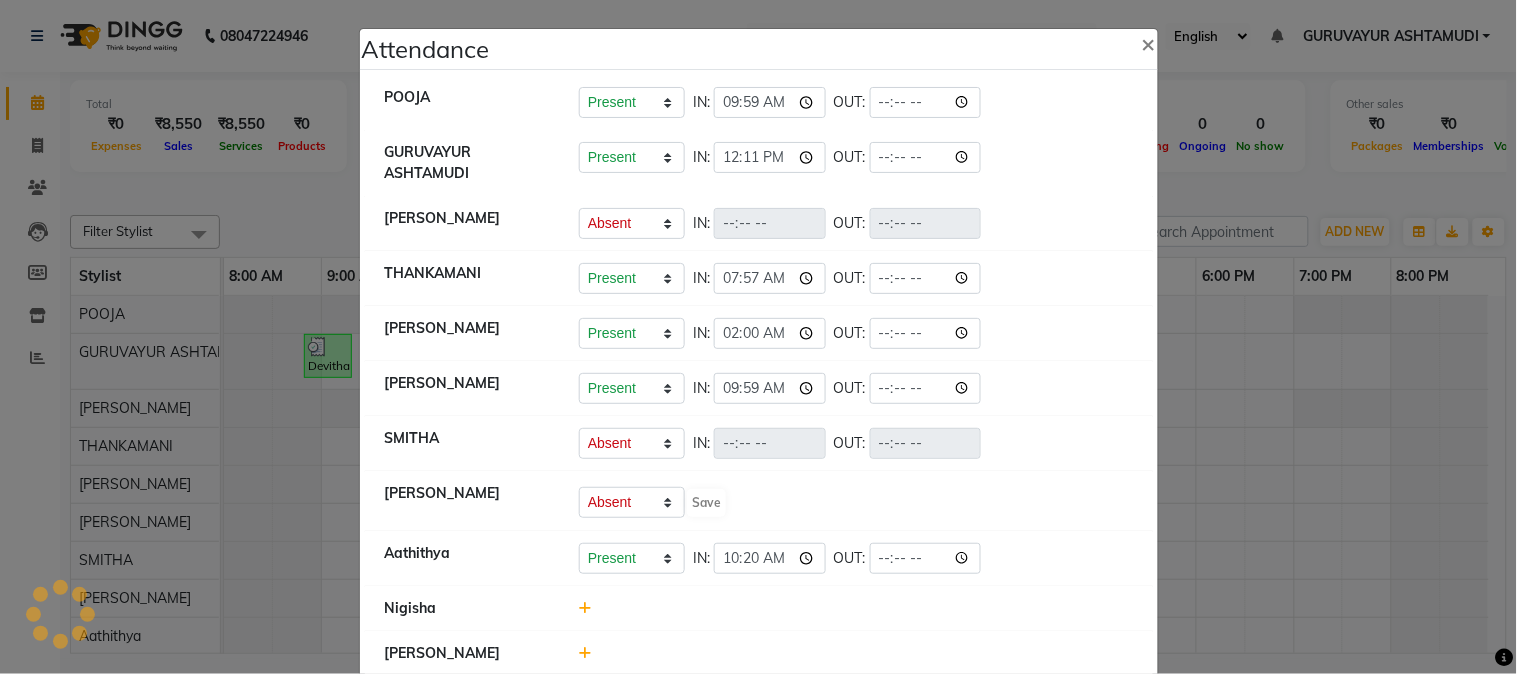 select on "A" 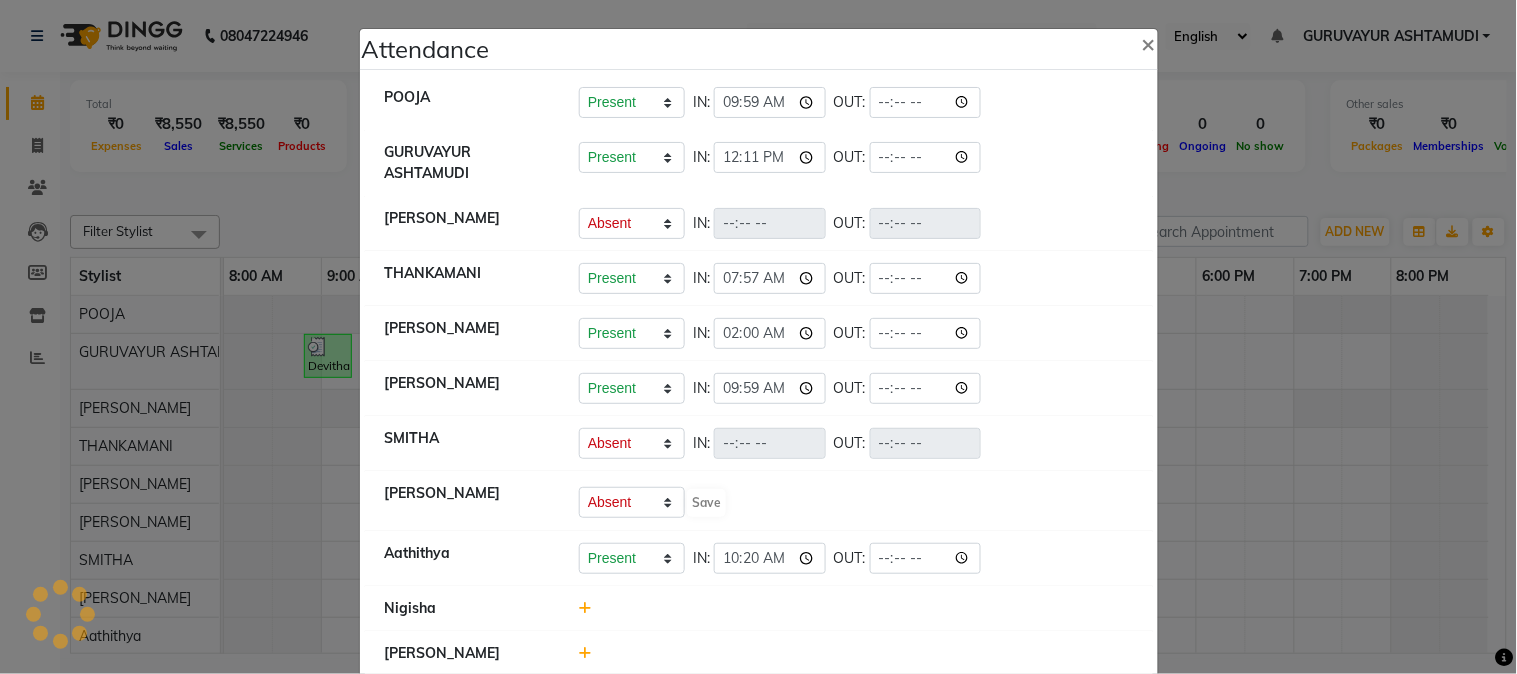 select on "A" 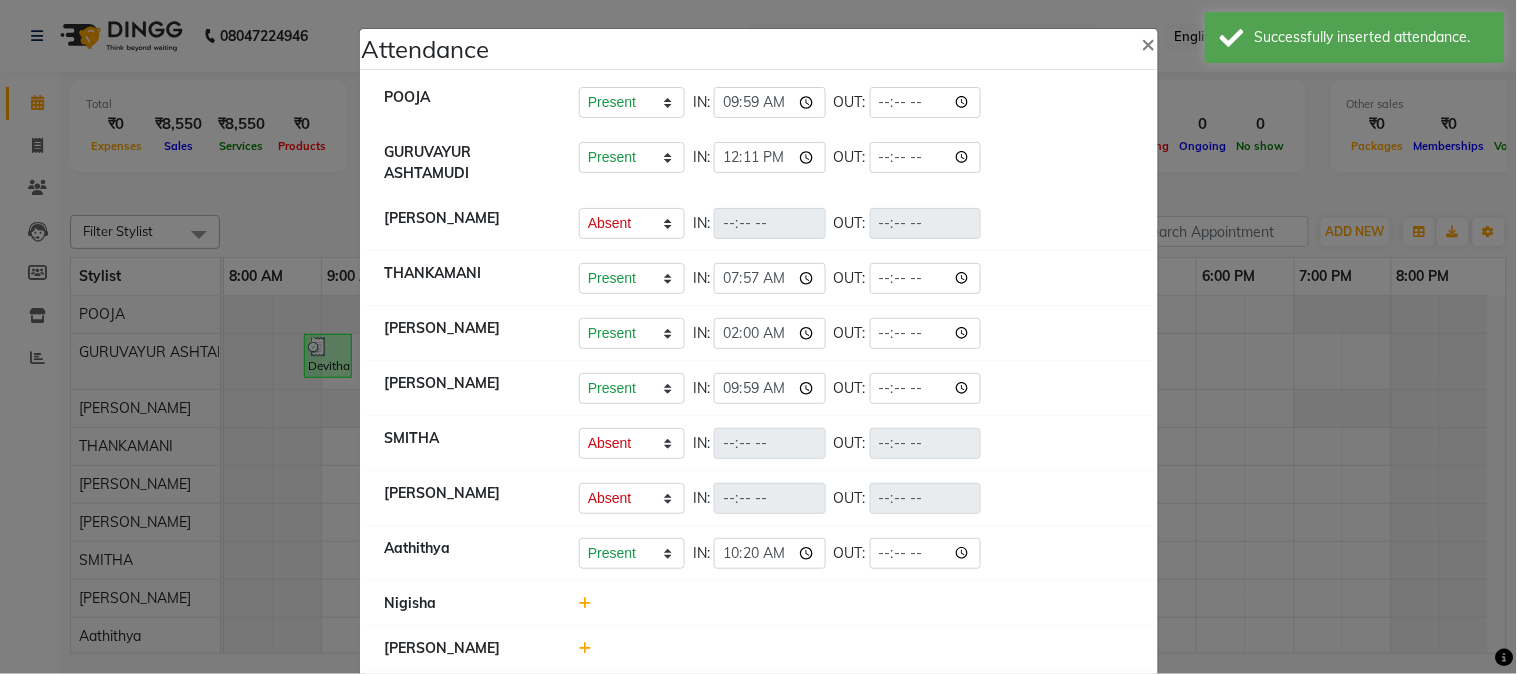 click 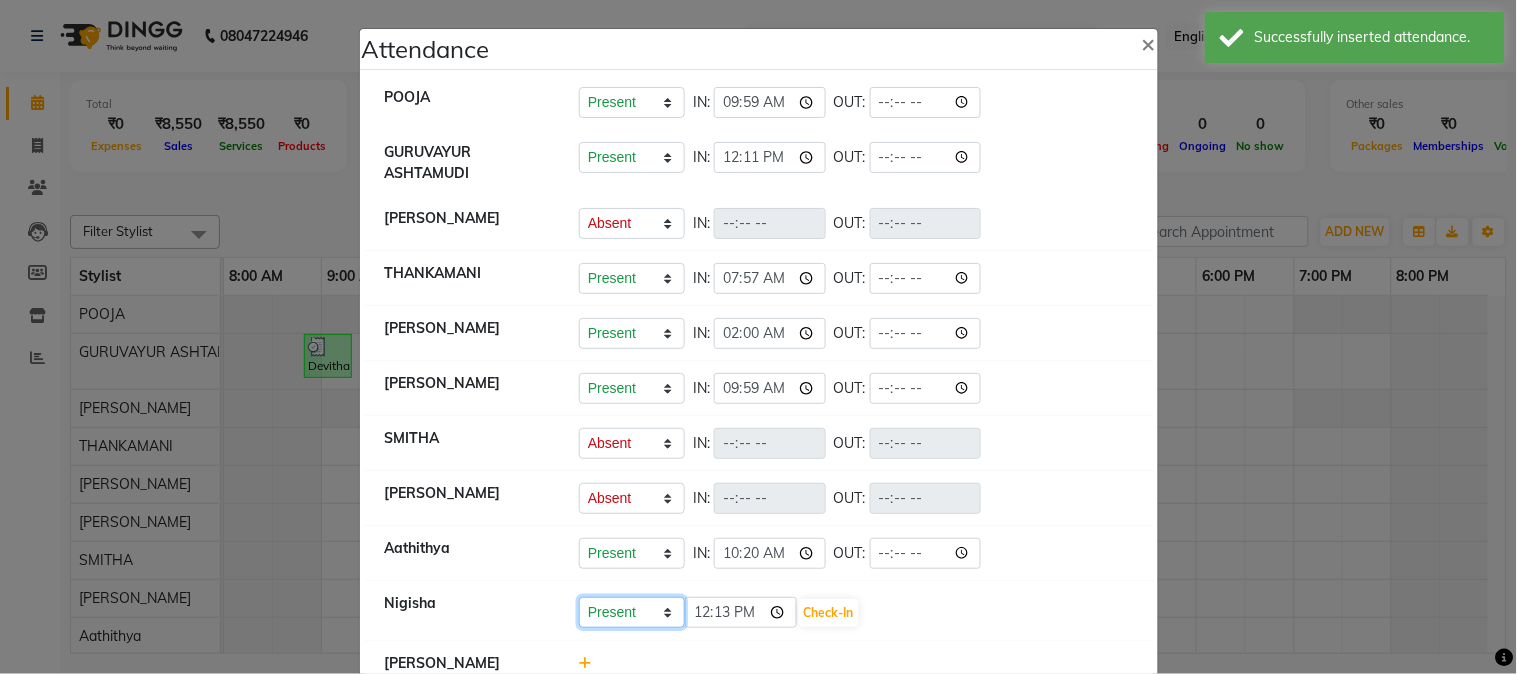 drag, startPoint x: 581, startPoint y: 608, endPoint x: 620, endPoint y: 607, distance: 39.012817 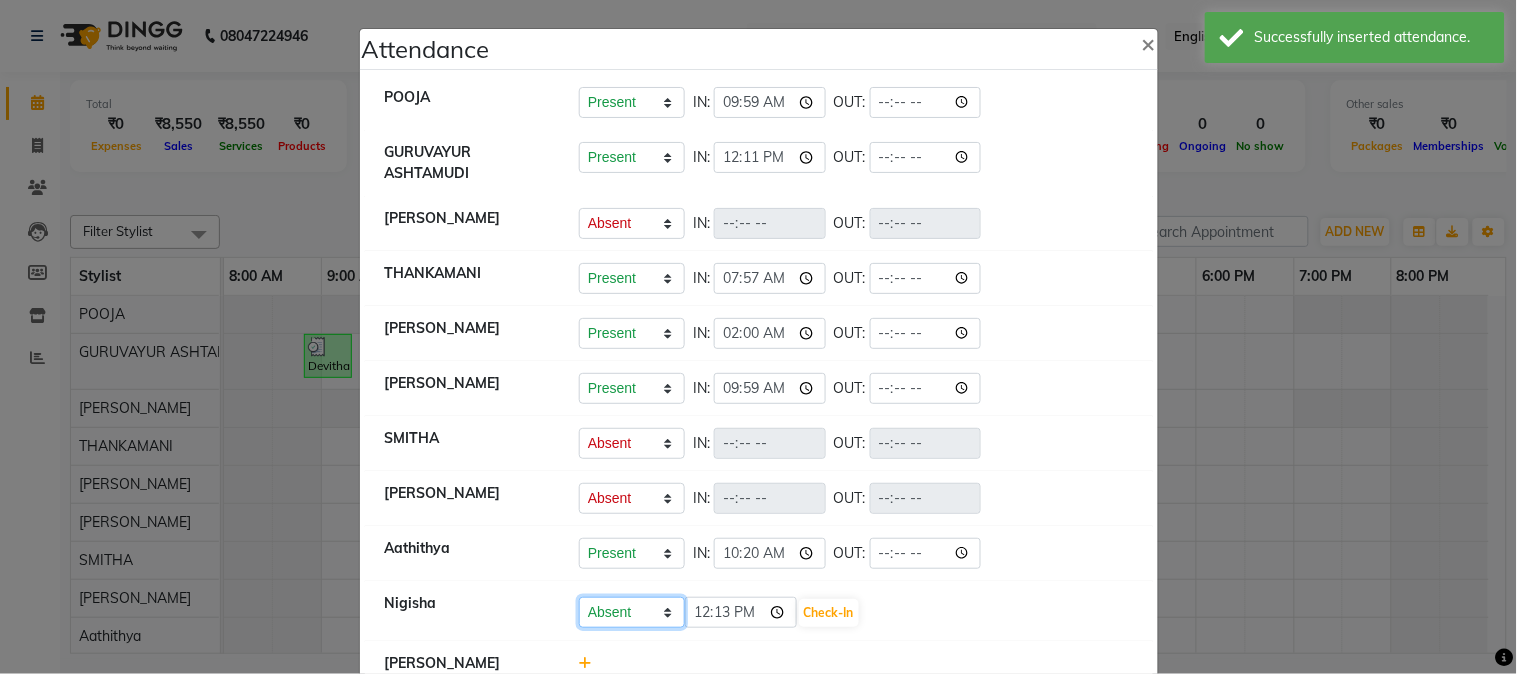 click on "Present Absent Late Half Day Weekly Off" 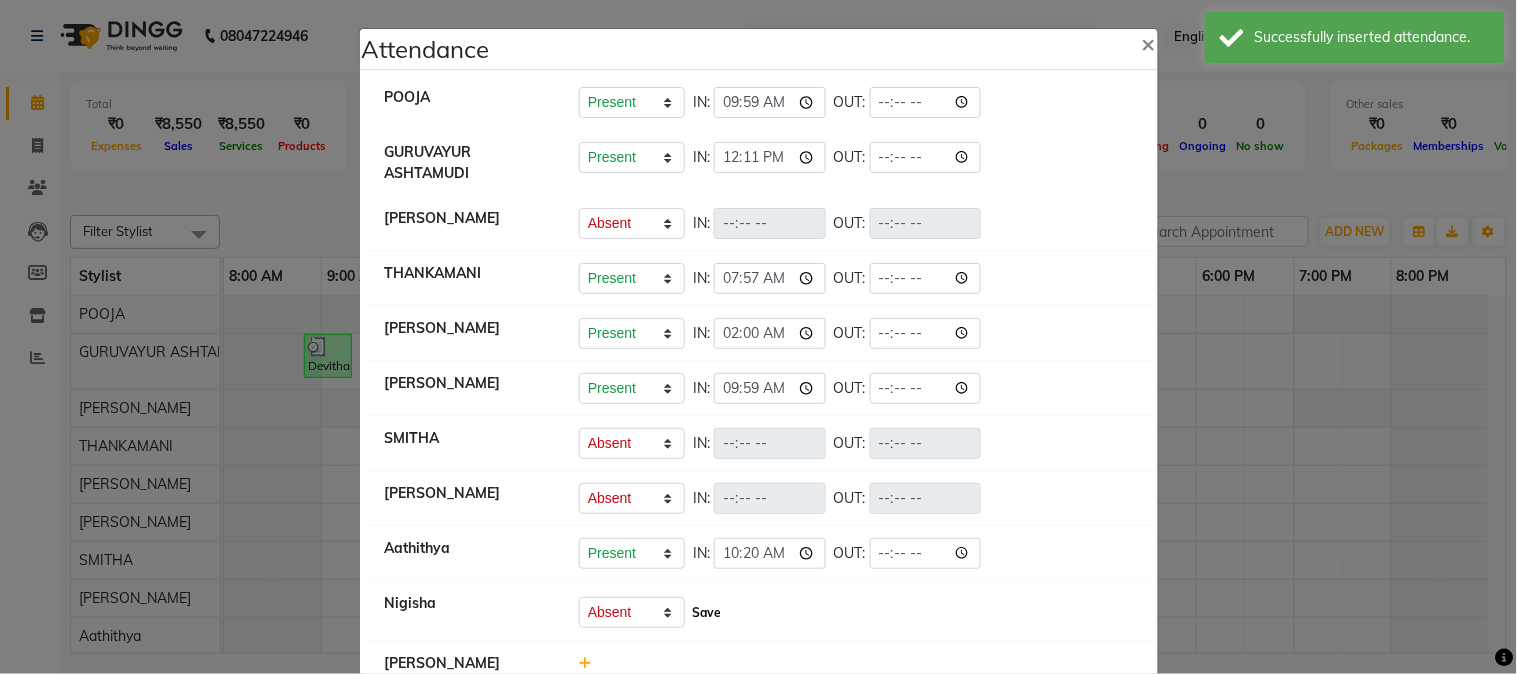 click on "Save" 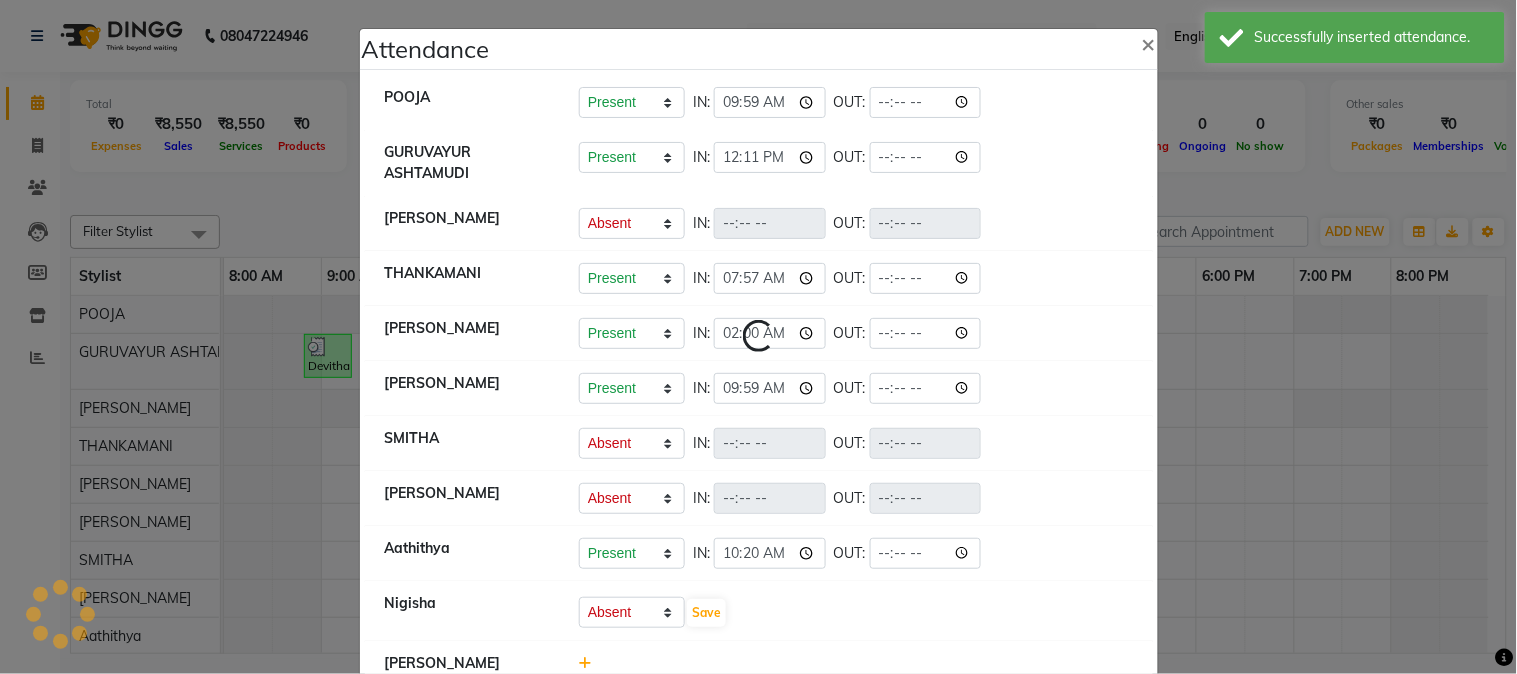 select on "A" 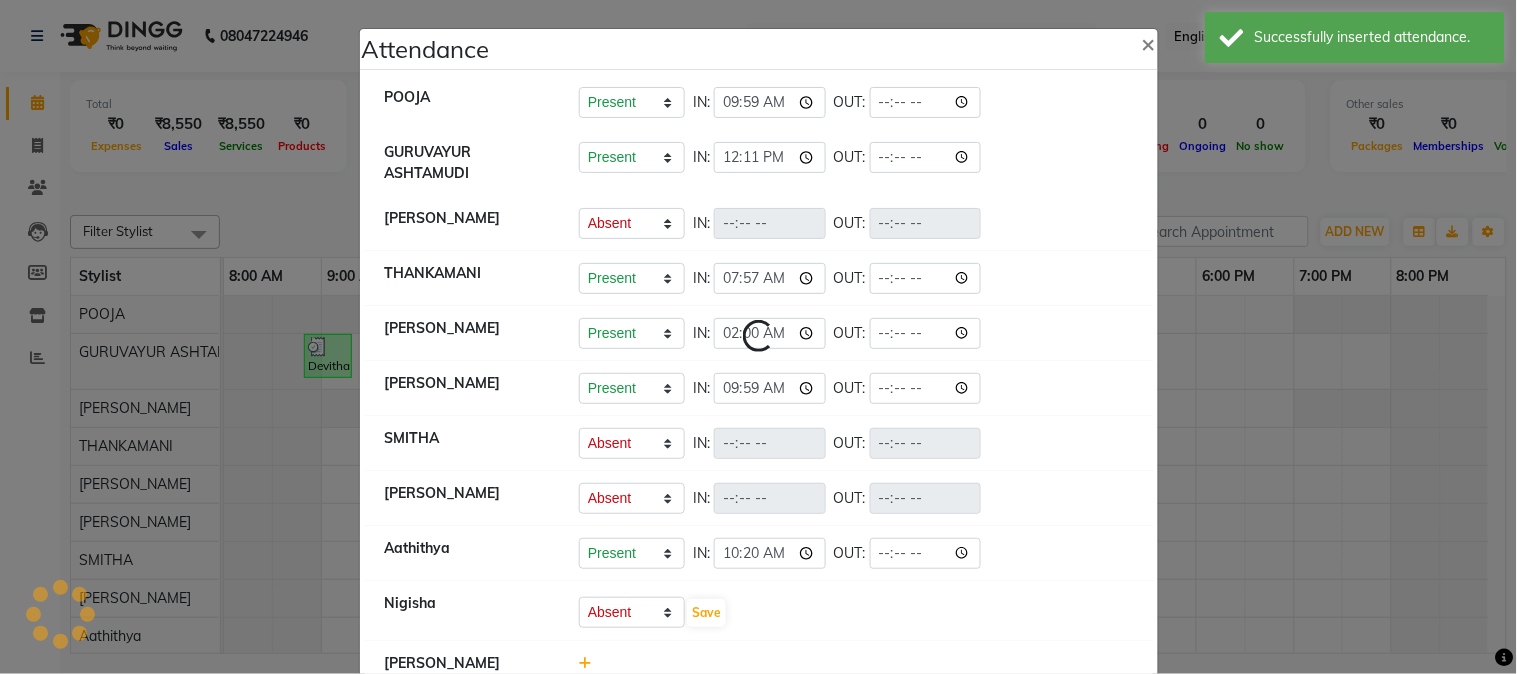 select on "A" 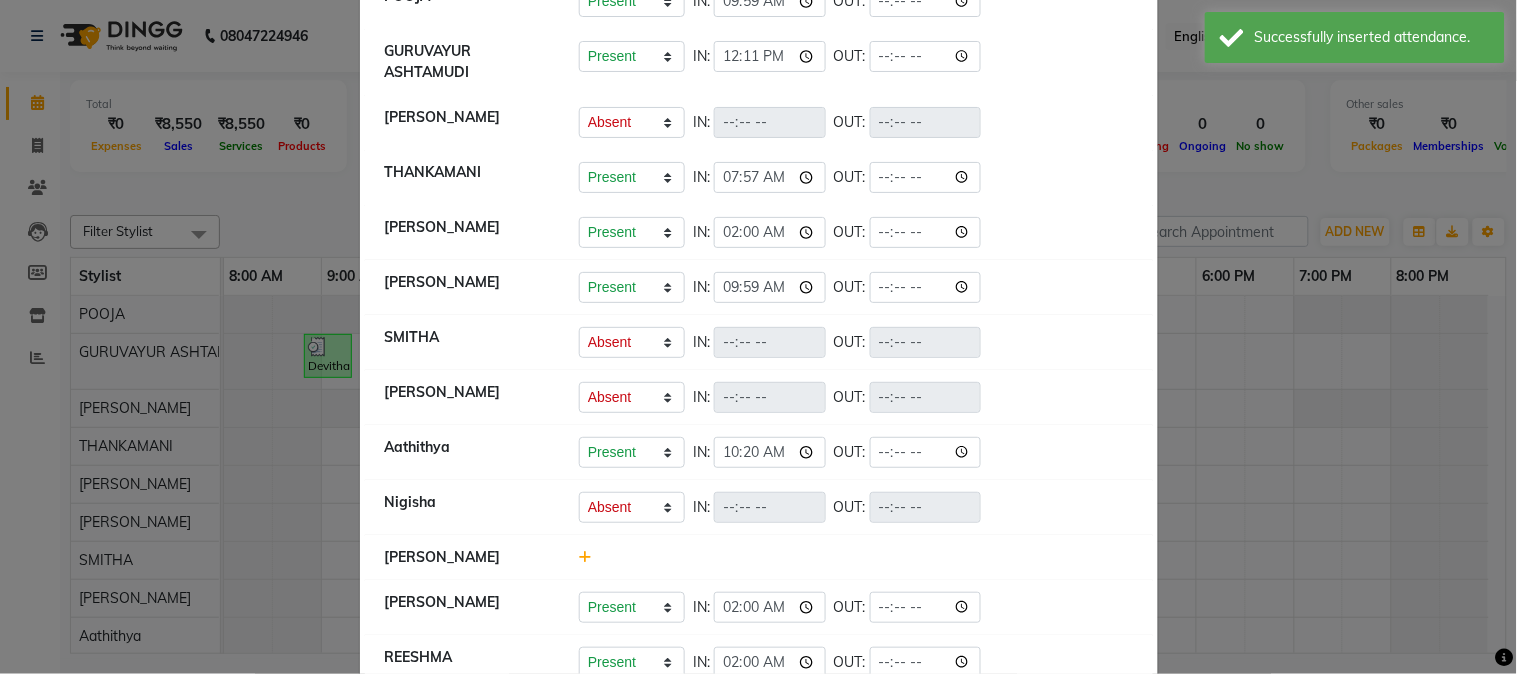 scroll, scrollTop: 152, scrollLeft: 0, axis: vertical 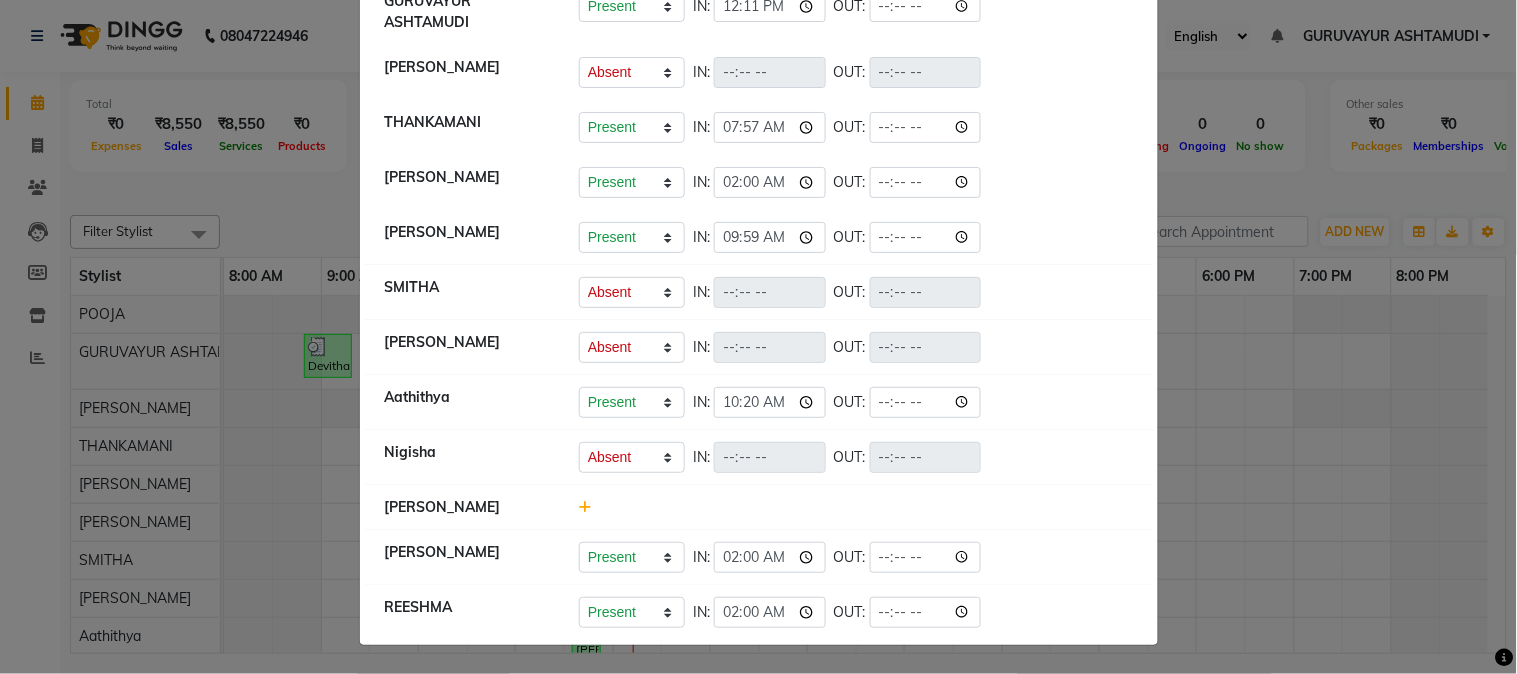 click 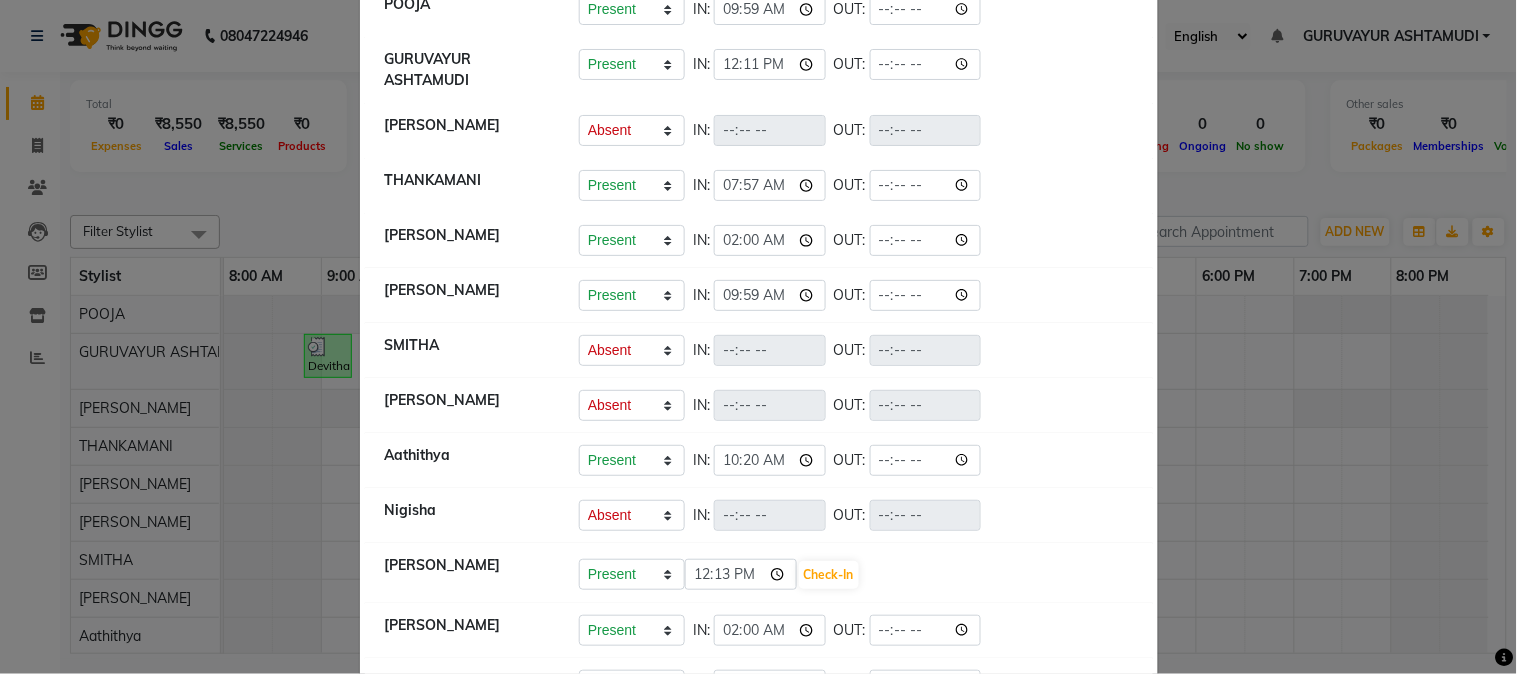 scroll, scrollTop: 166, scrollLeft: 0, axis: vertical 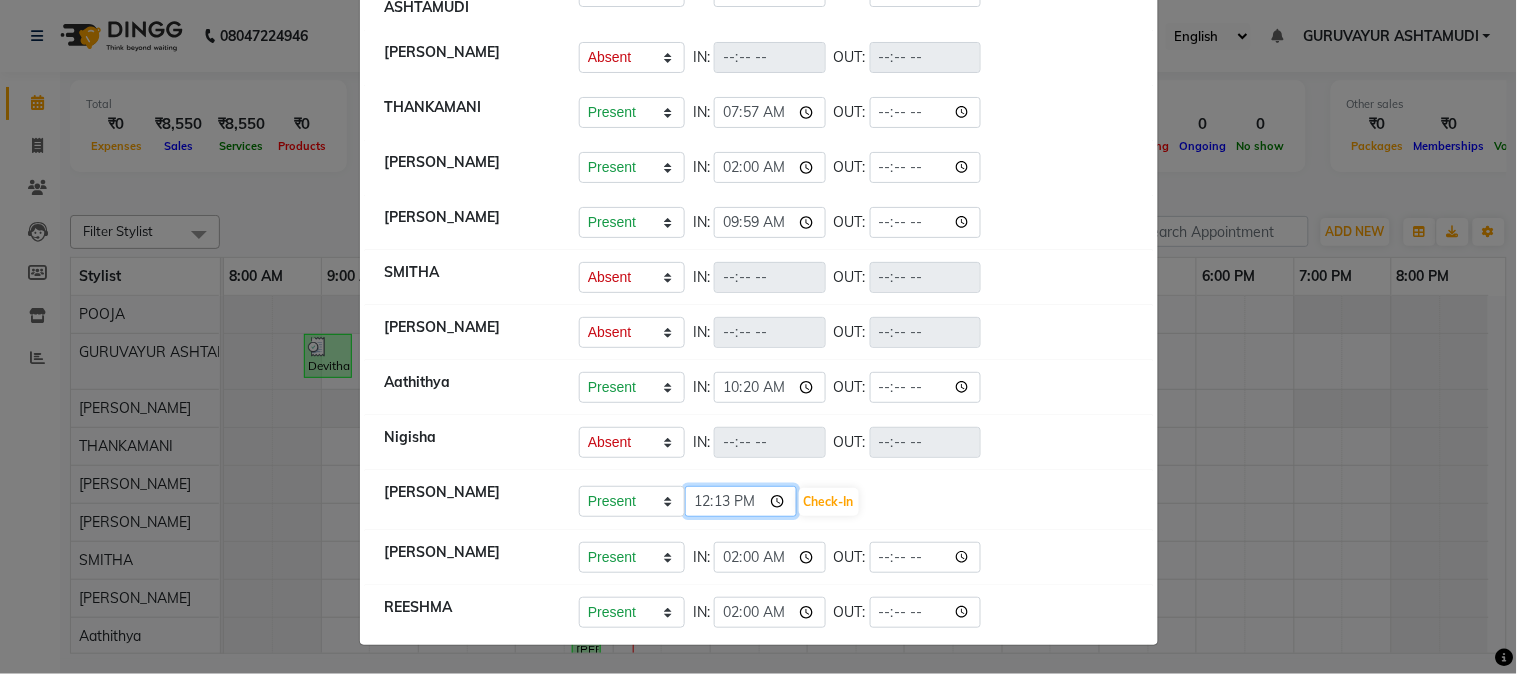 click on "12:13" 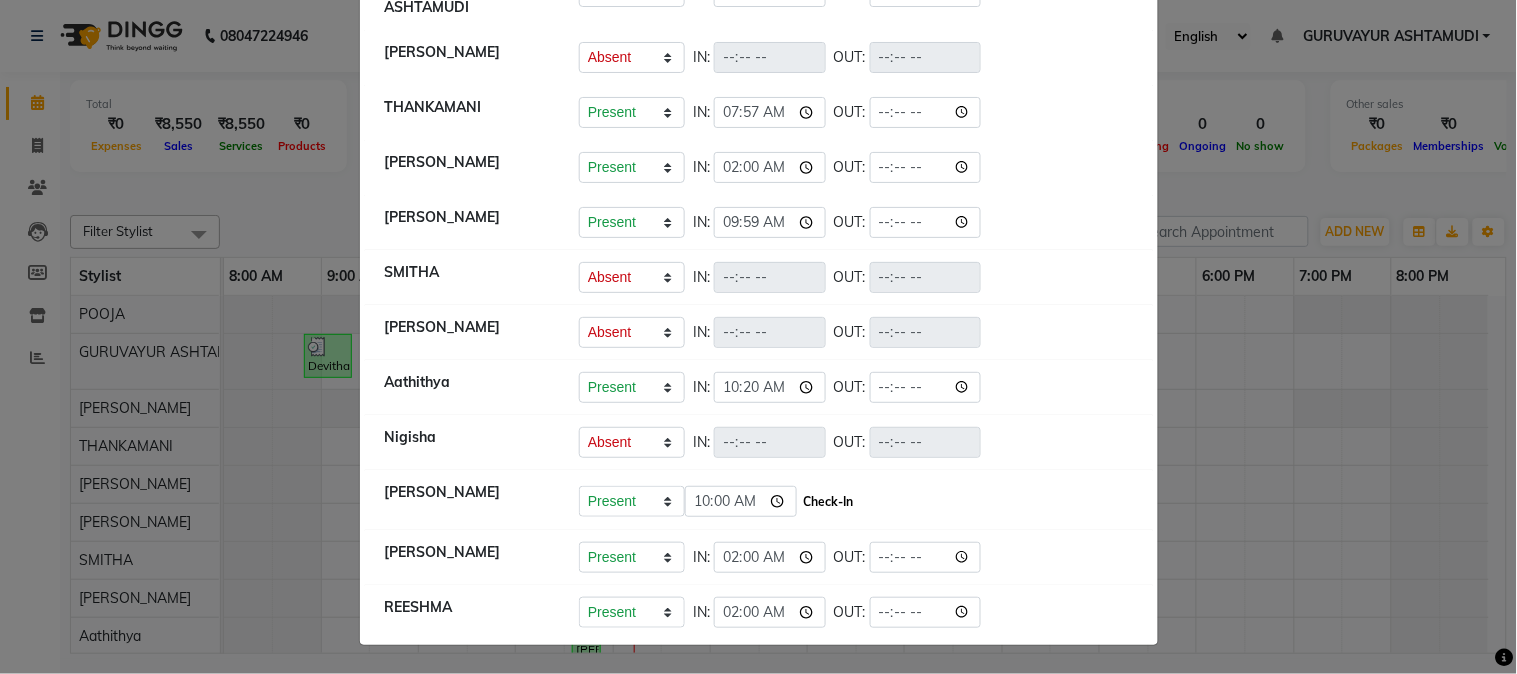 type on "10:00" 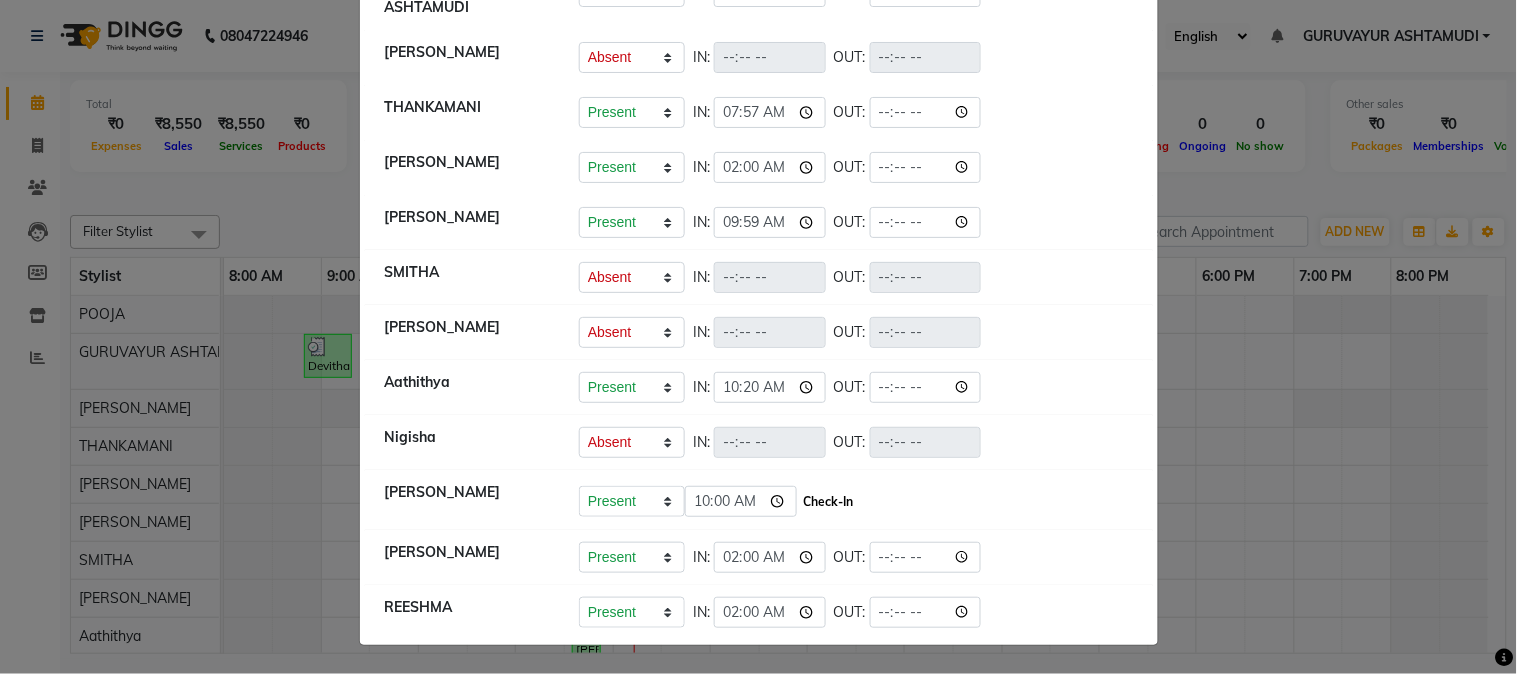 click on "Check-In" 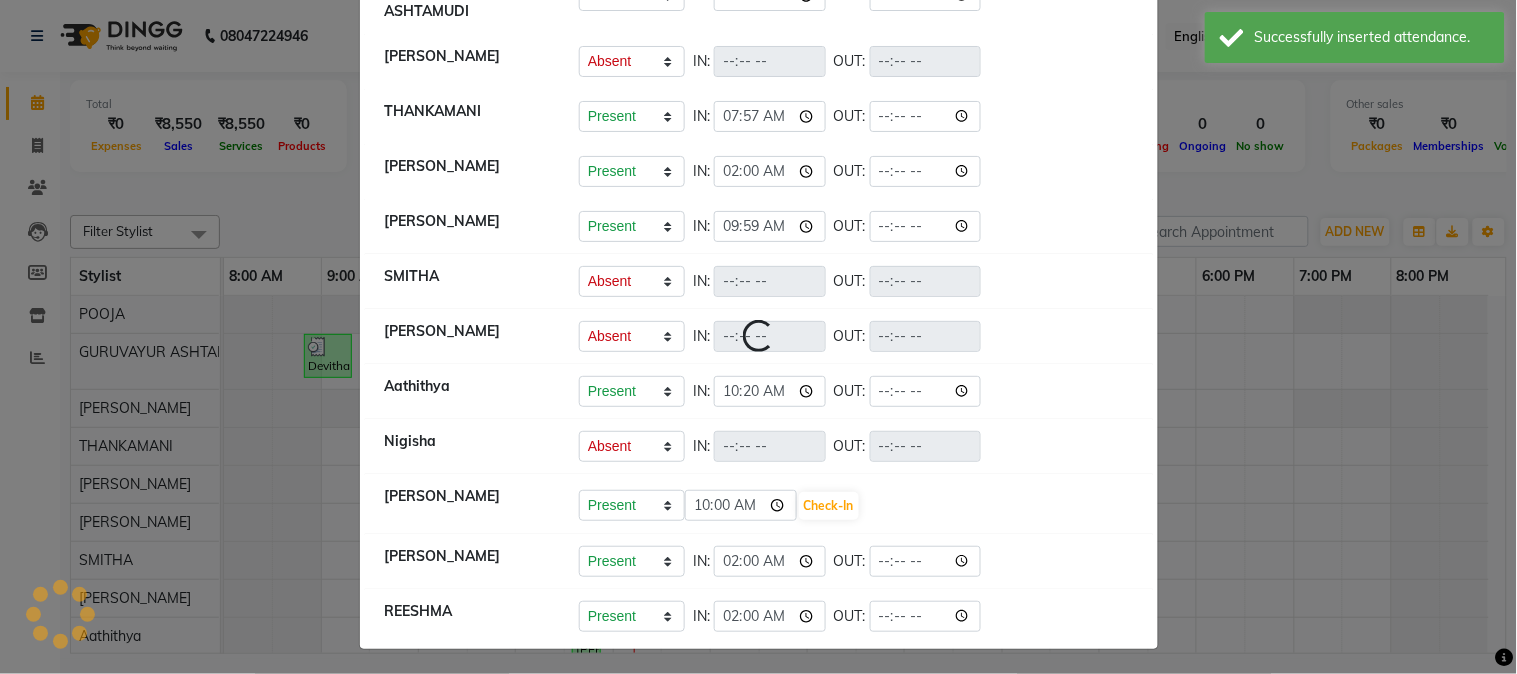 select on "A" 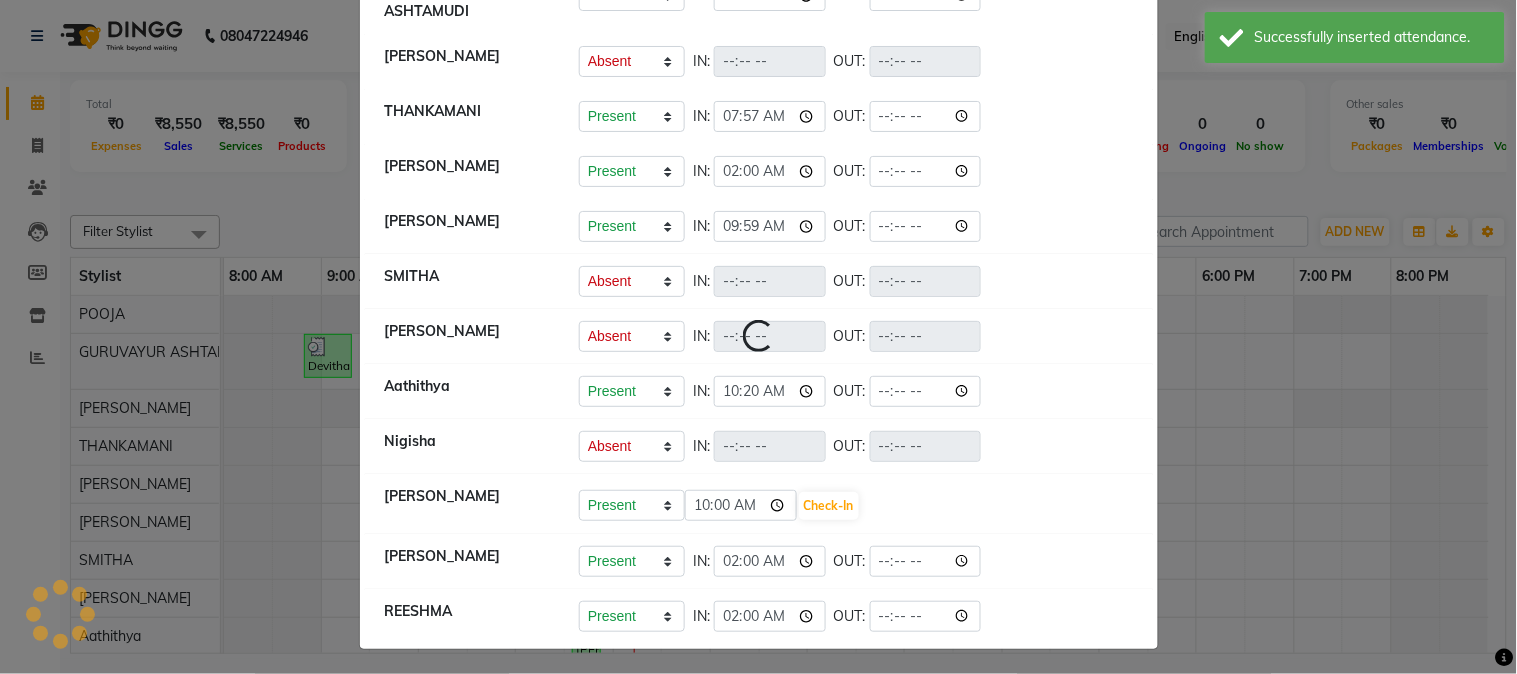 select on "A" 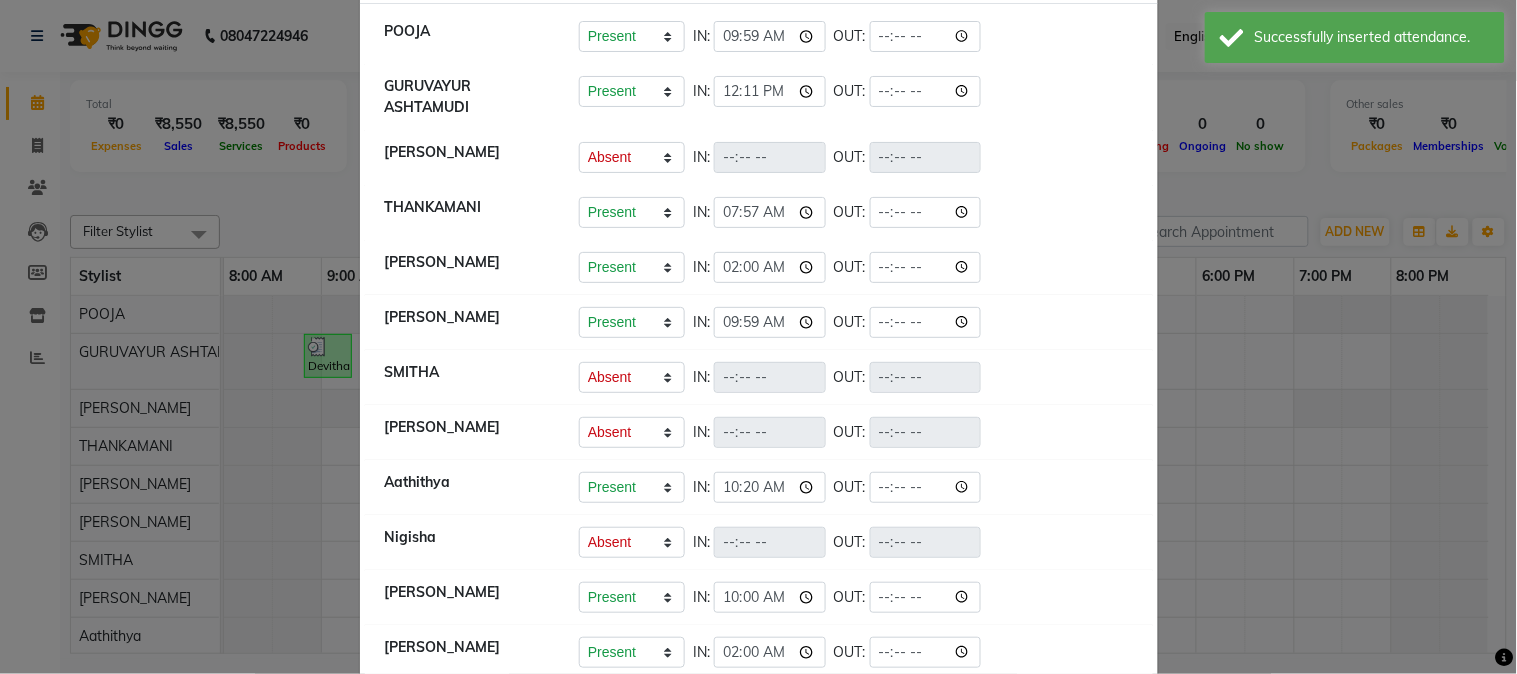 scroll, scrollTop: 0, scrollLeft: 0, axis: both 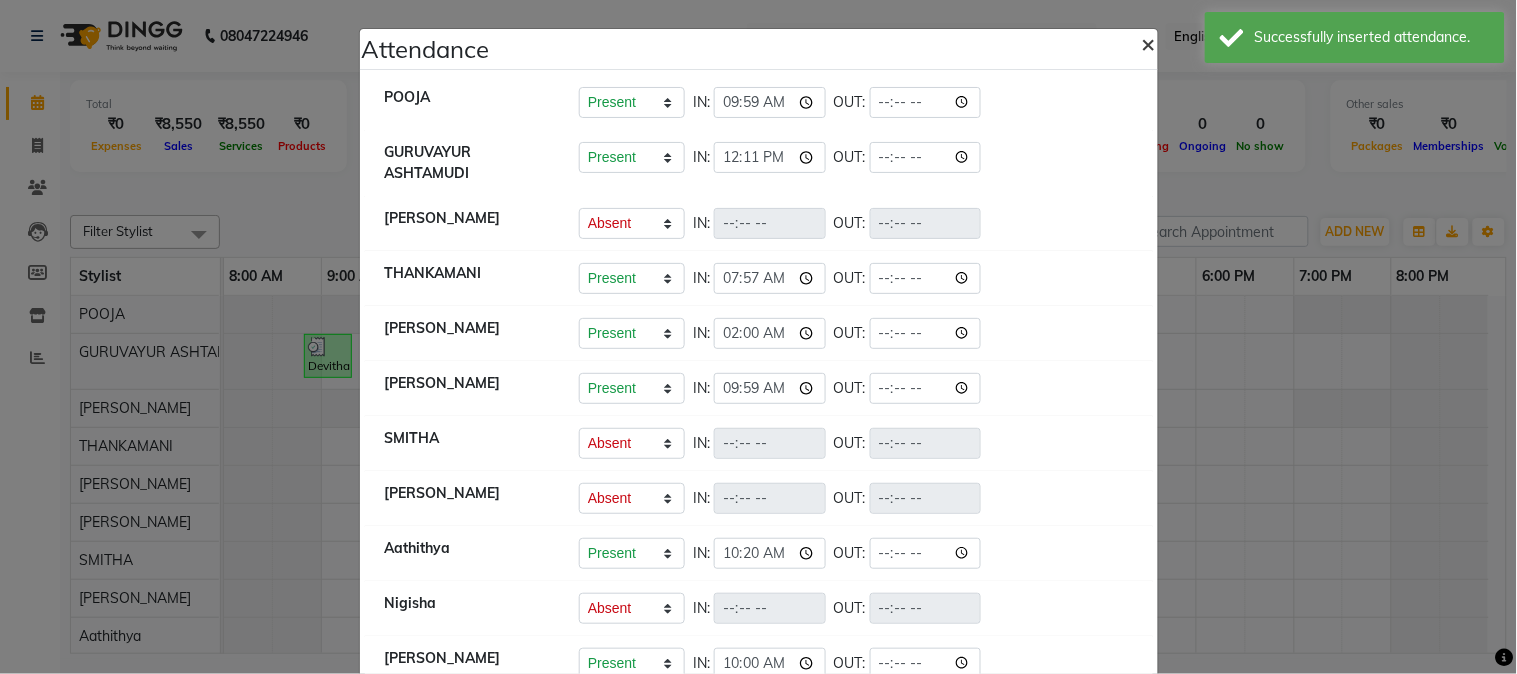 click on "×" 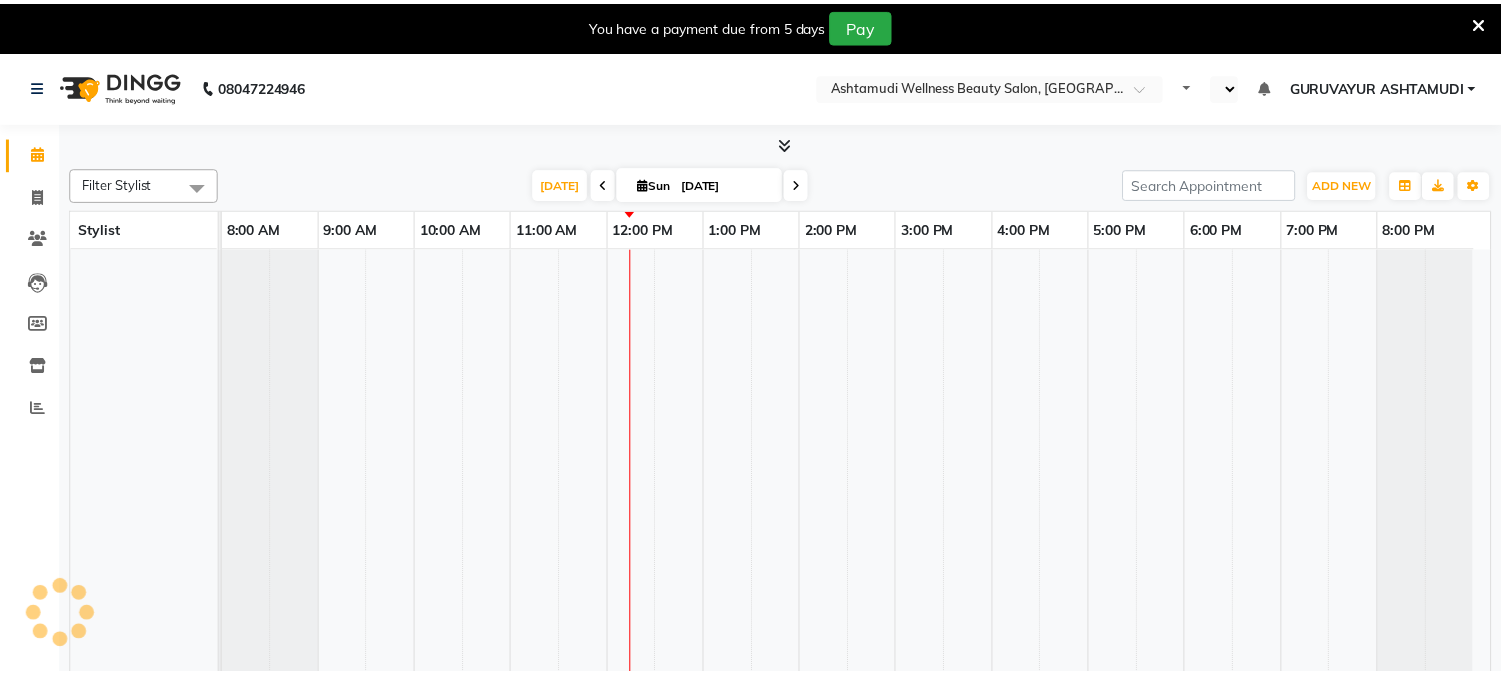 scroll, scrollTop: 0, scrollLeft: 0, axis: both 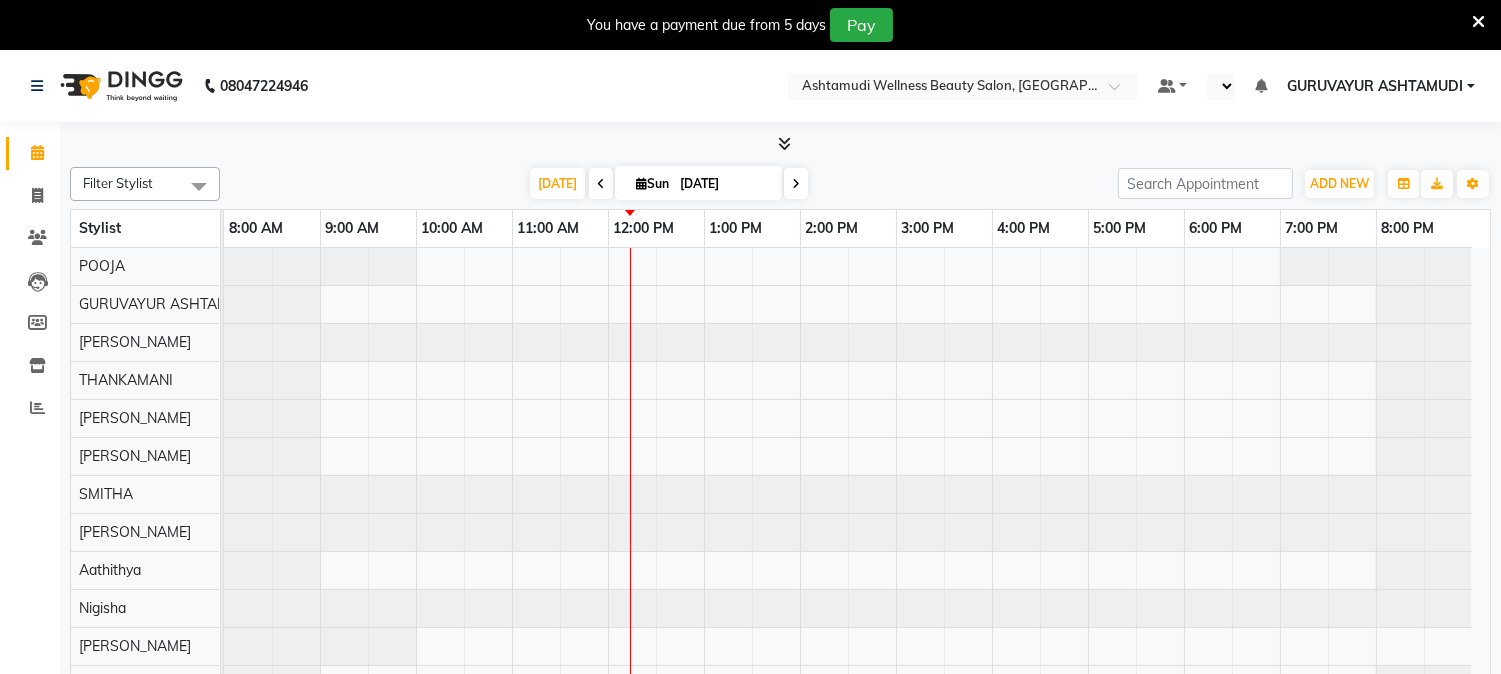 select on "en" 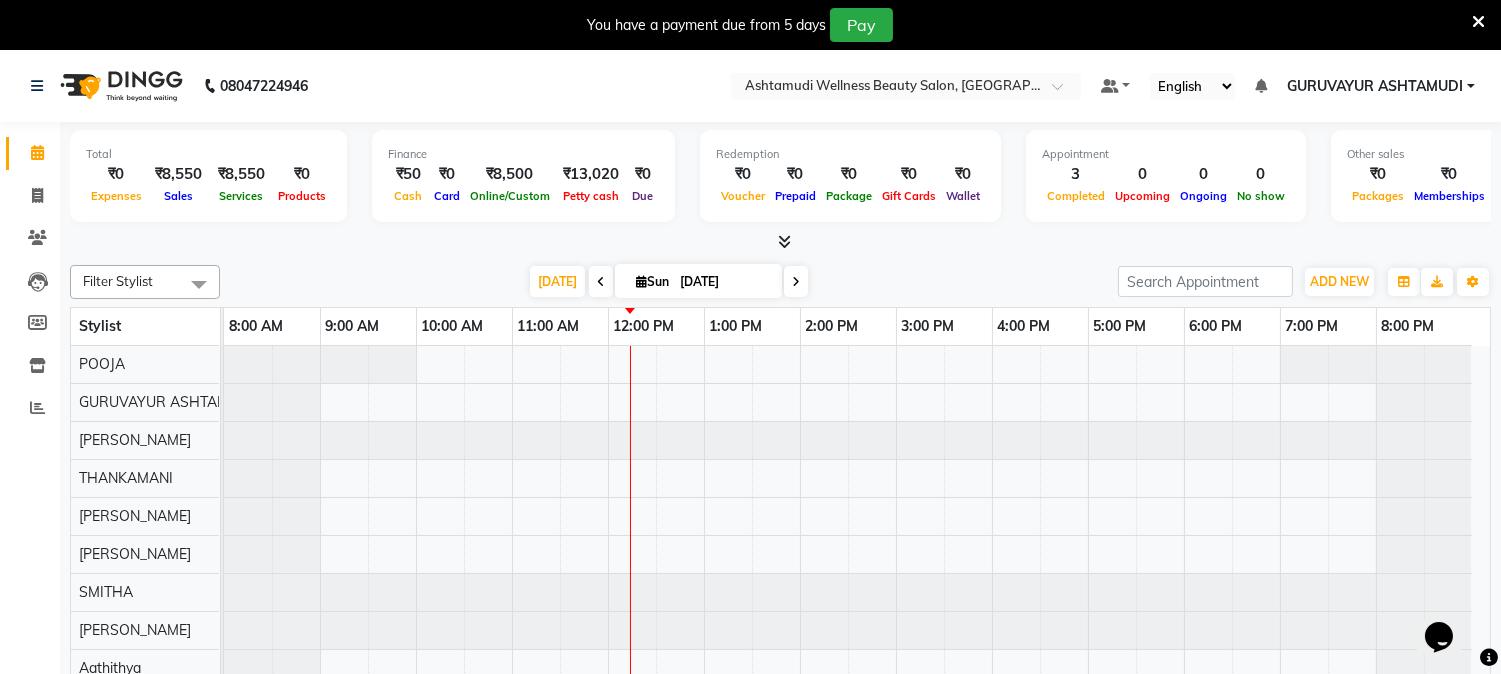 scroll, scrollTop: 0, scrollLeft: 0, axis: both 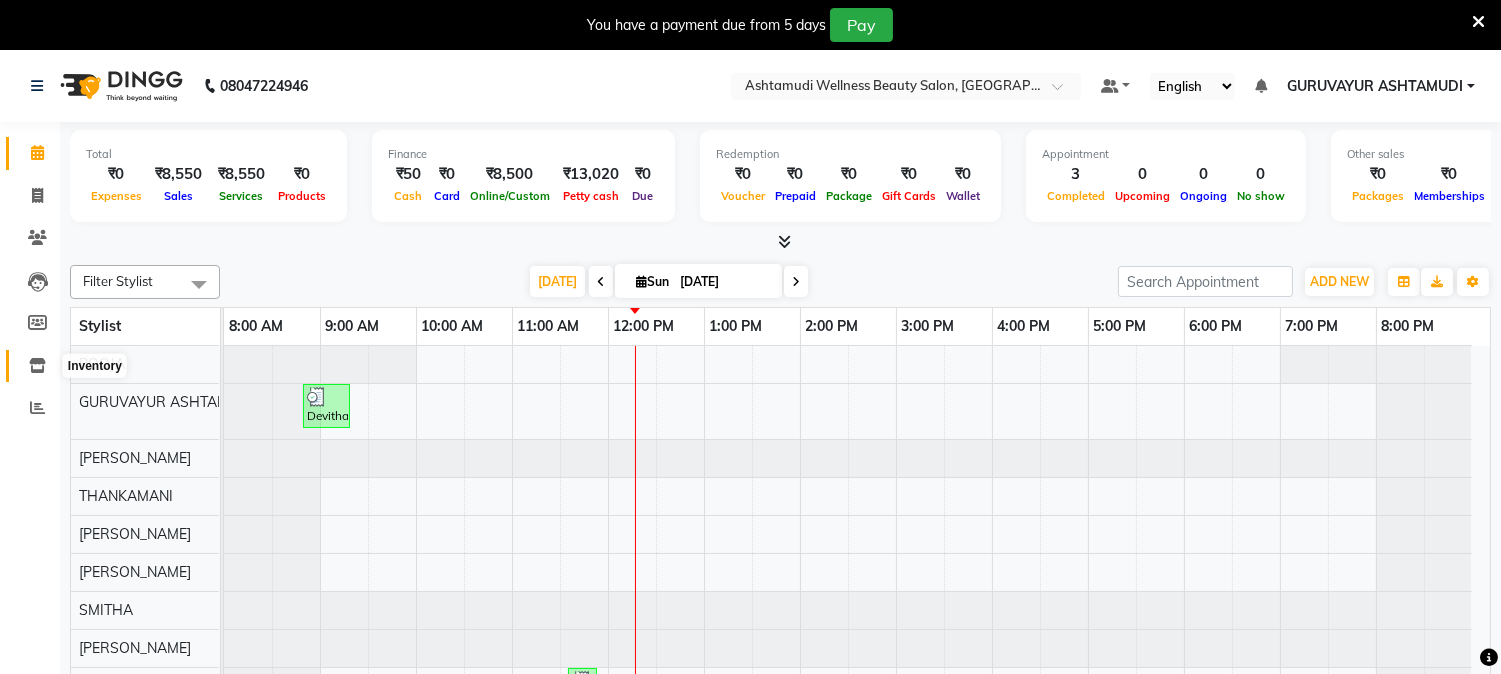 click 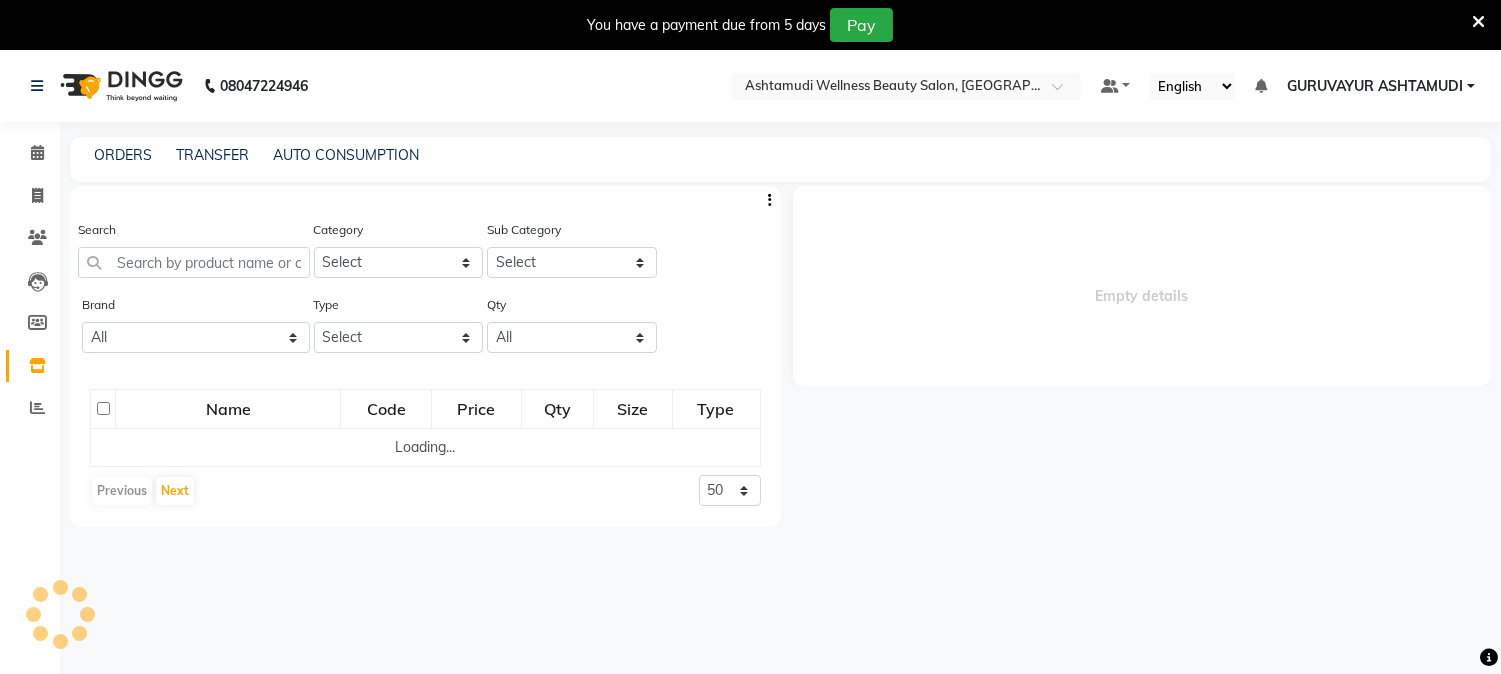 select 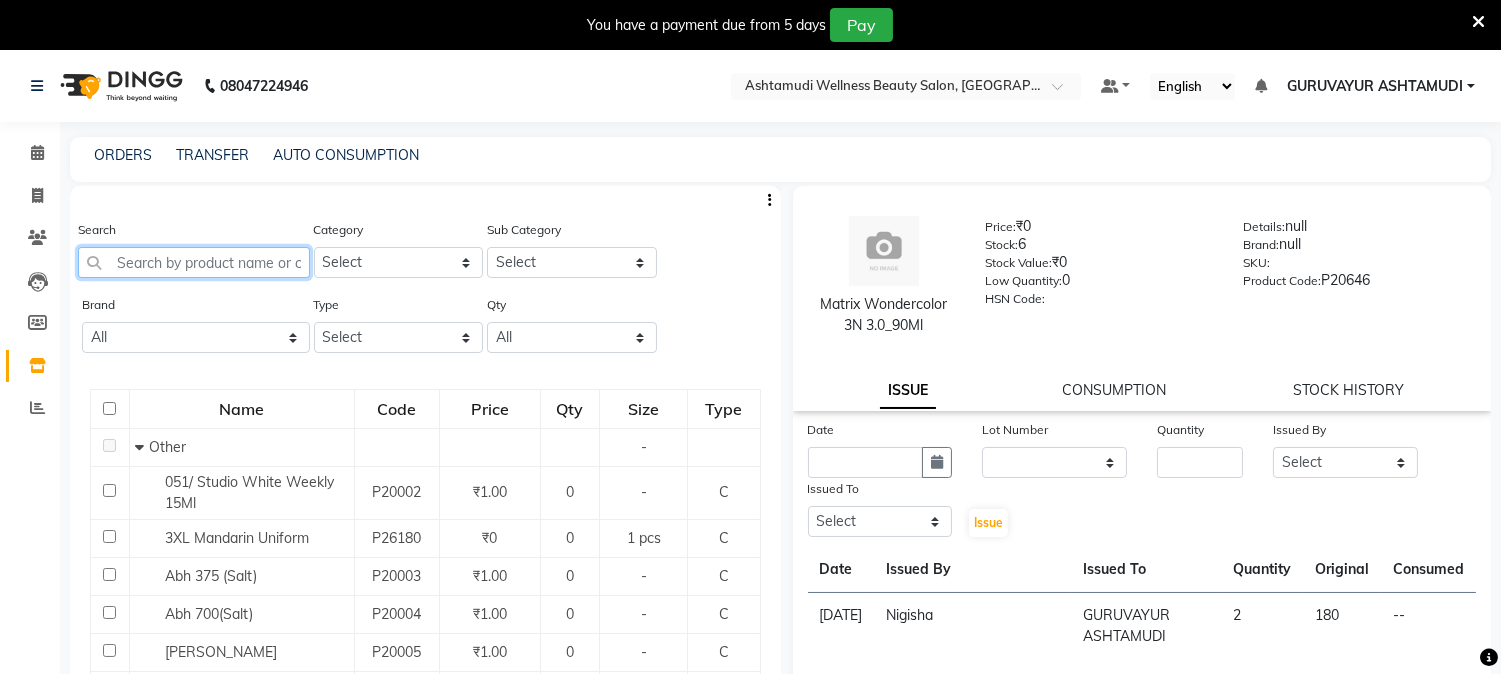 click 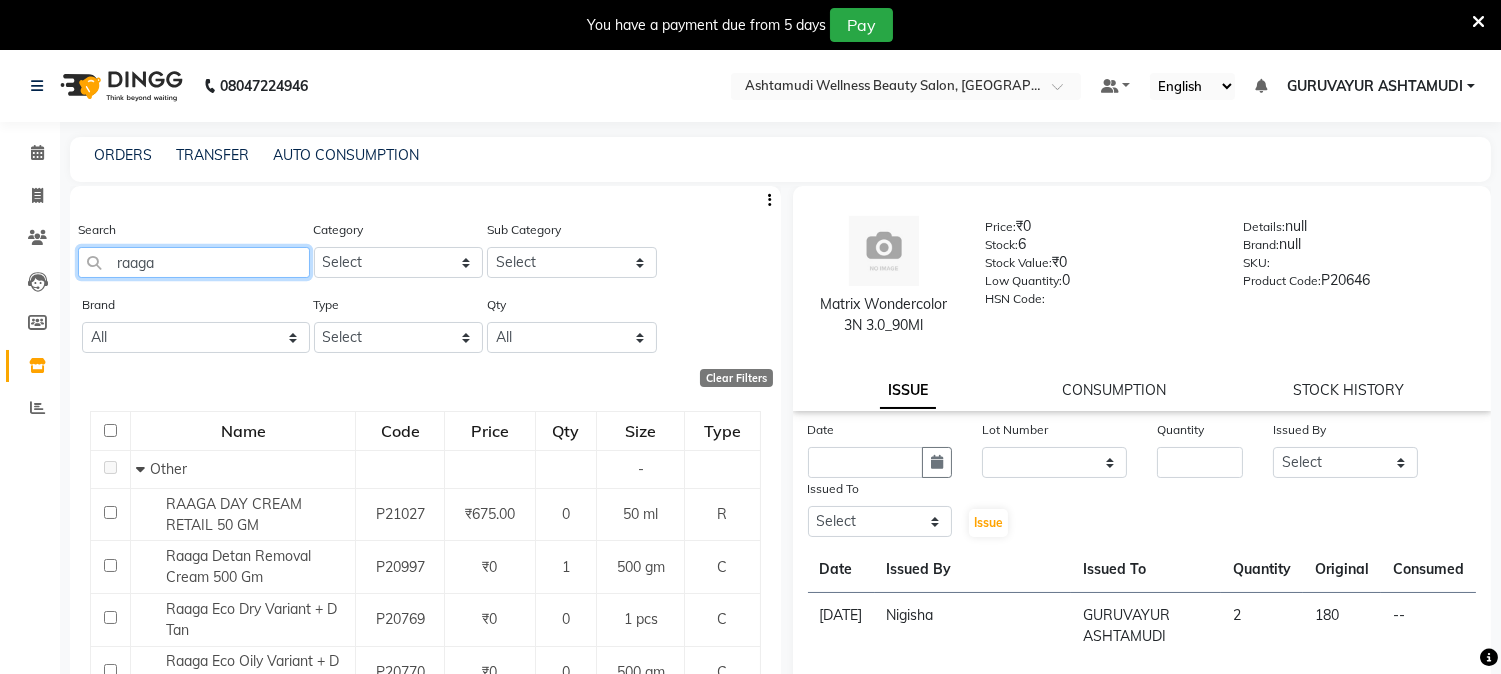 type on "raaga" 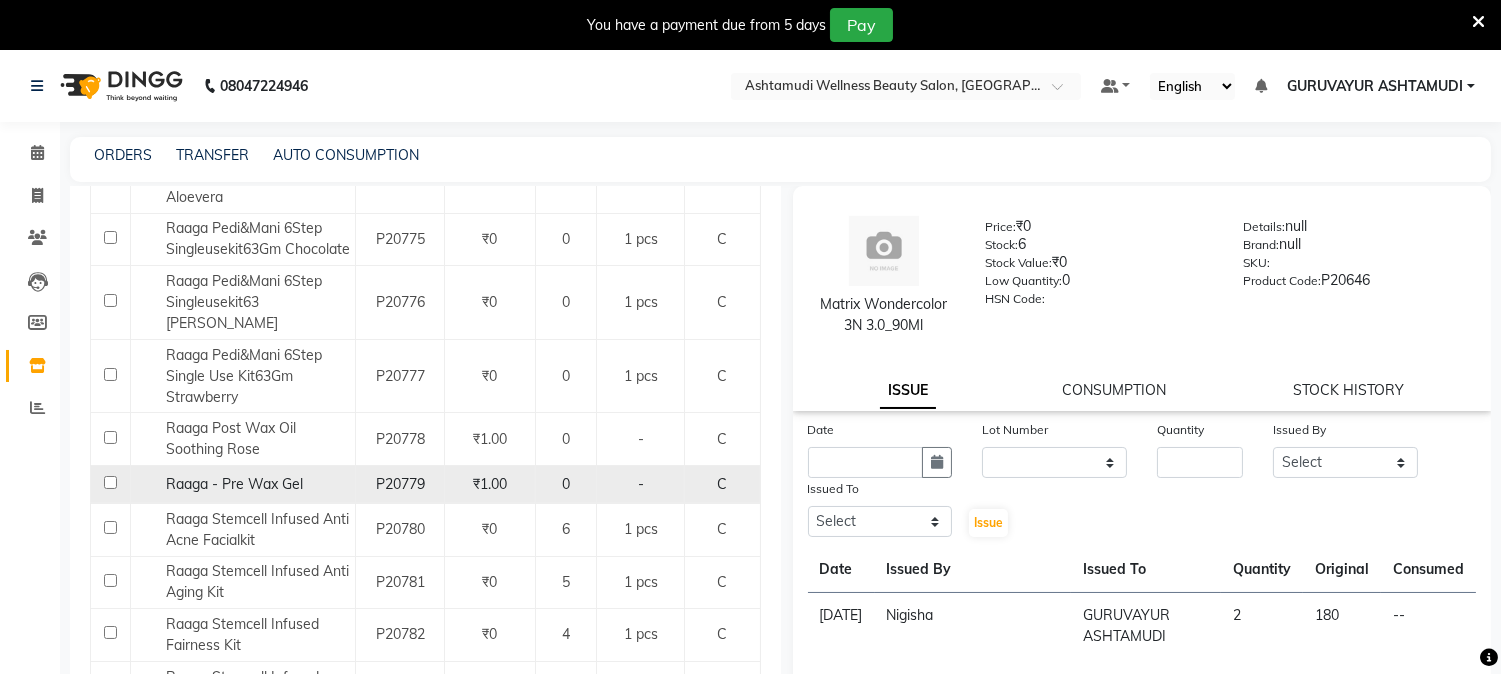 scroll, scrollTop: 777, scrollLeft: 0, axis: vertical 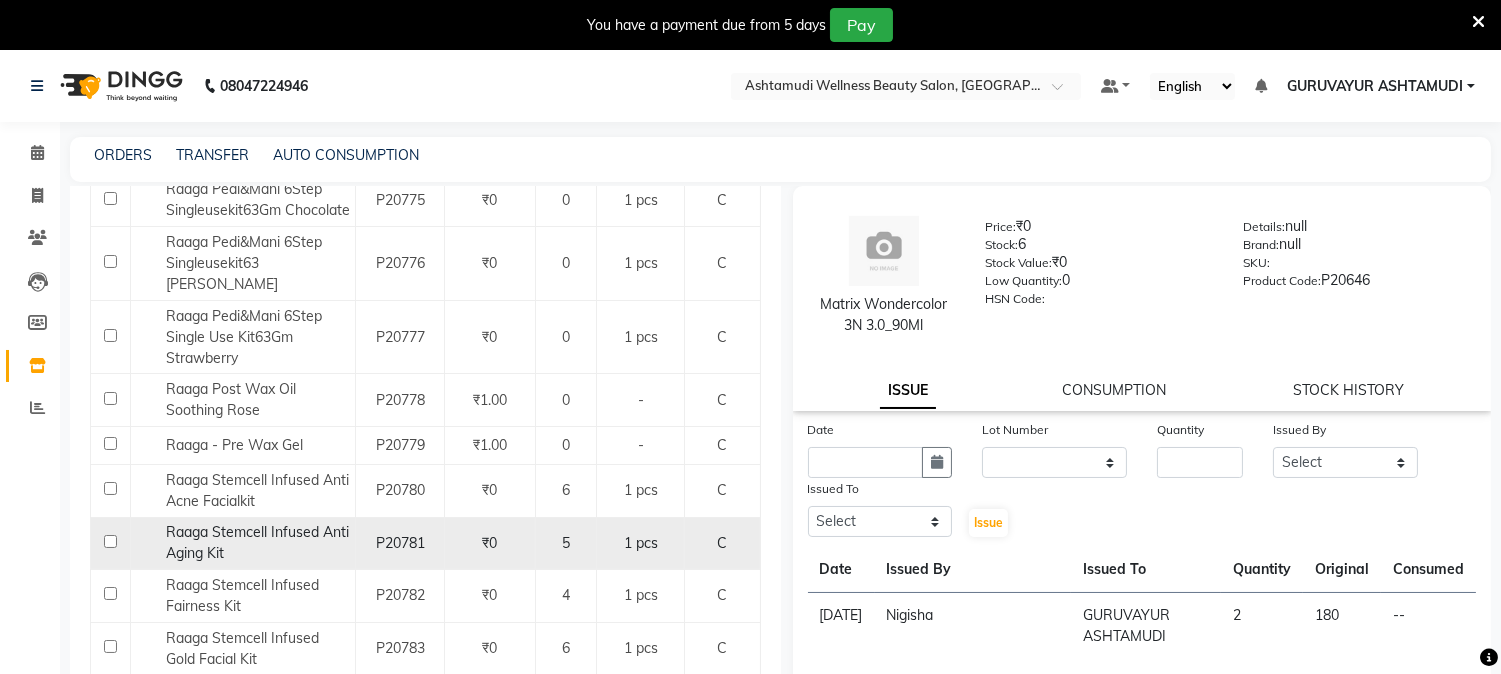 click 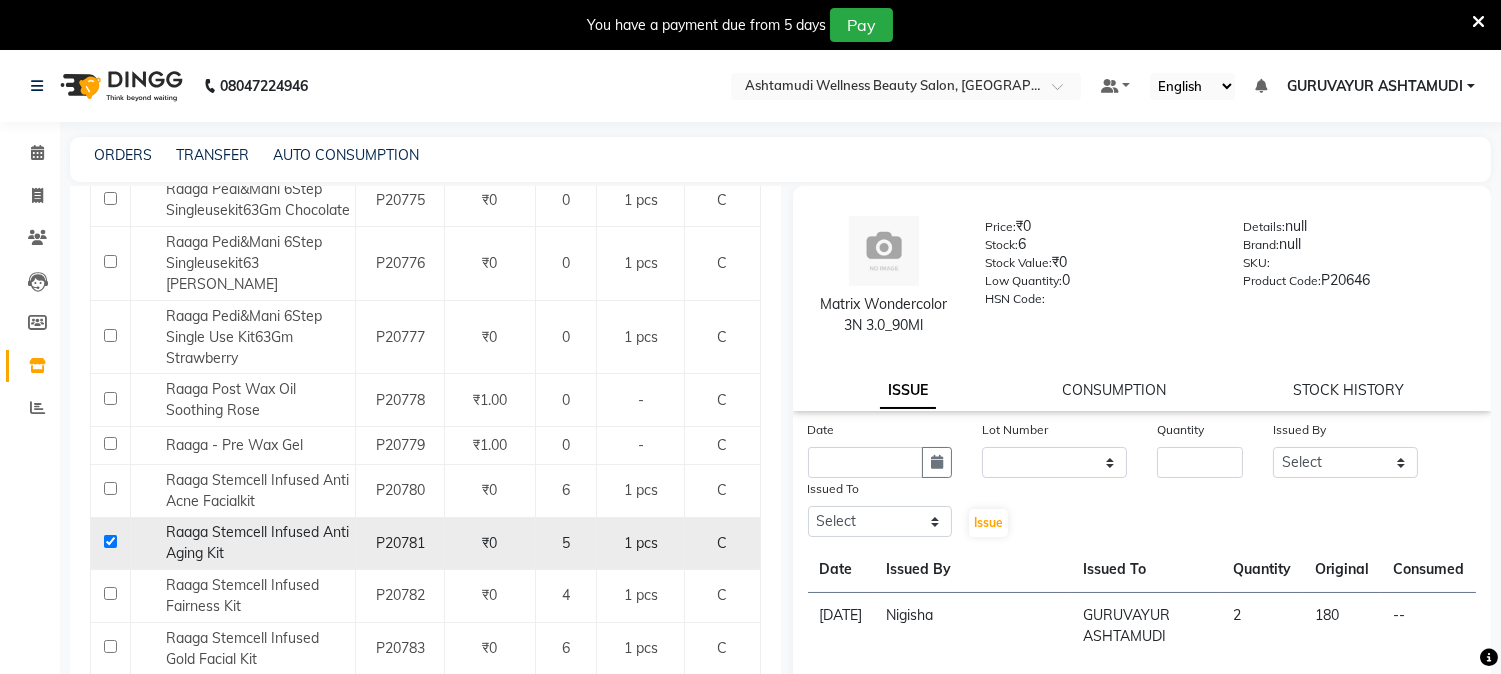 checkbox on "true" 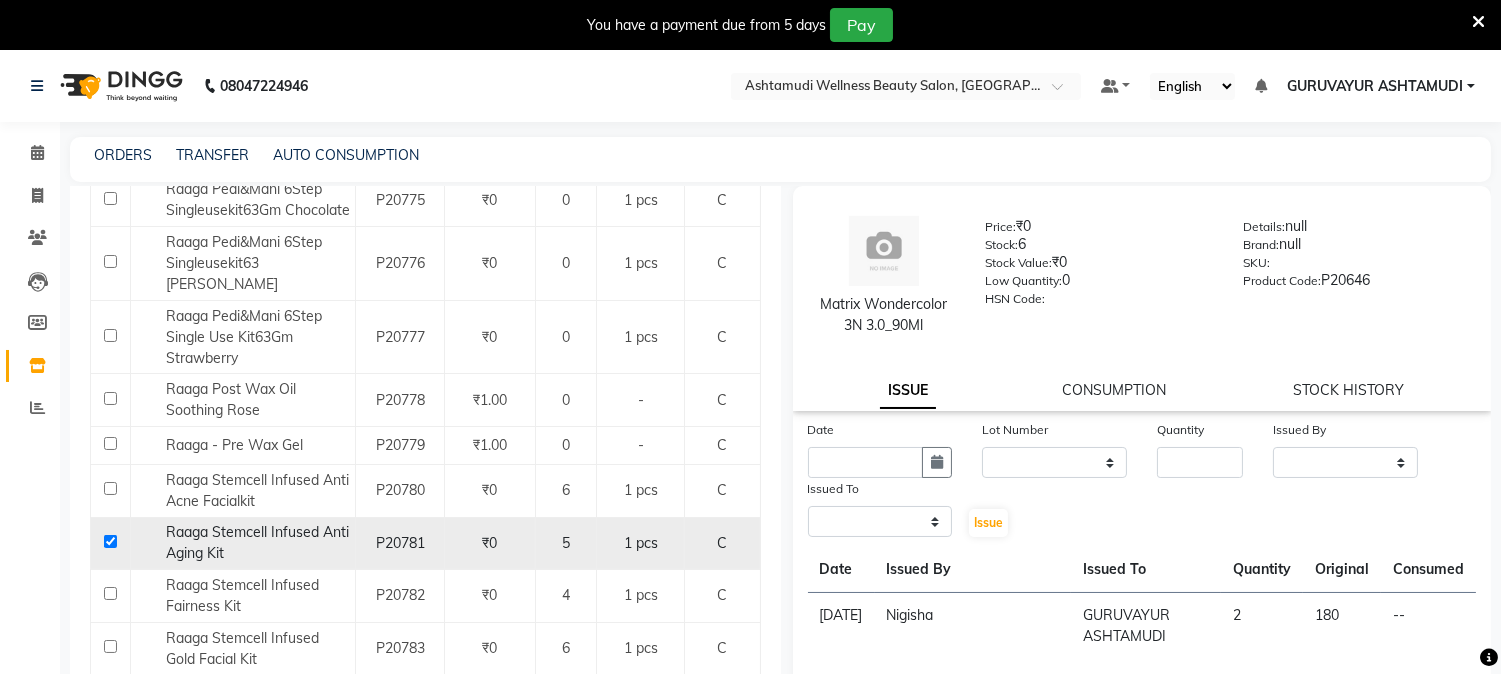 select 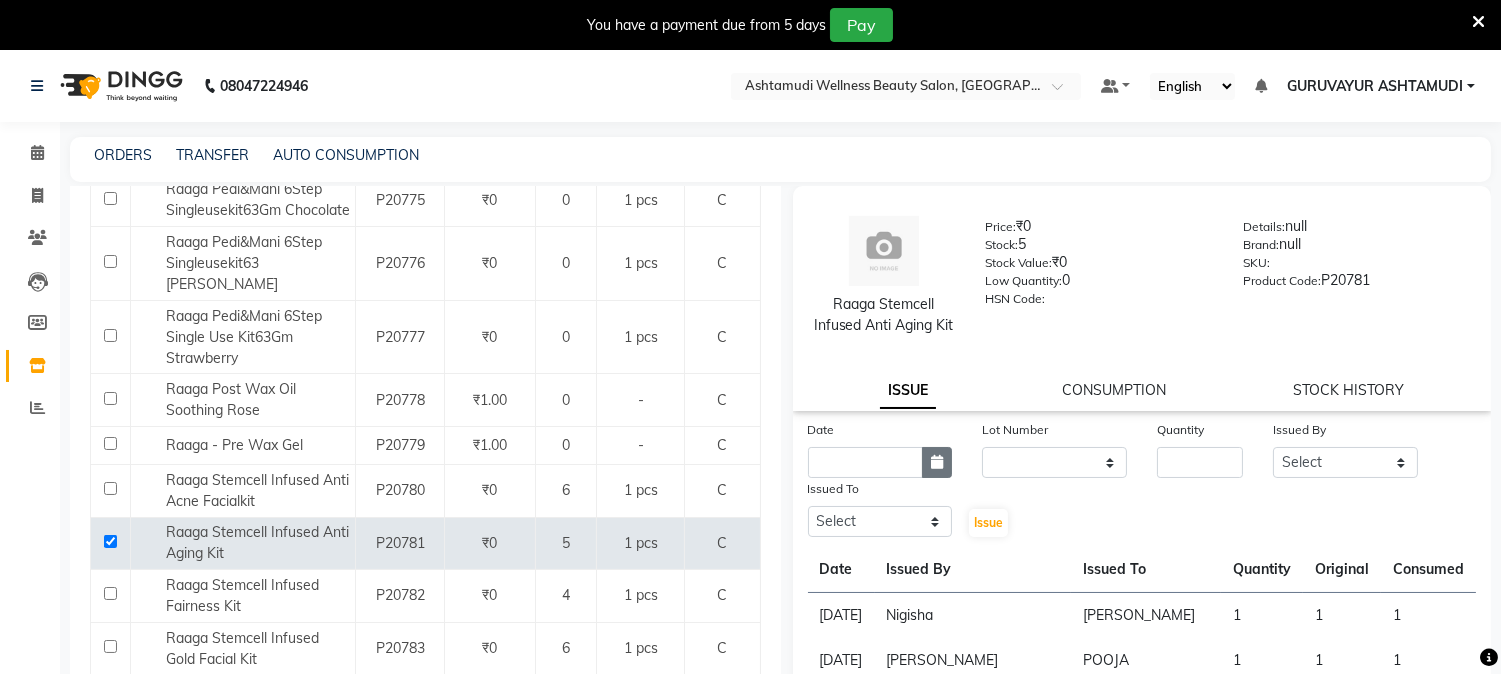 click 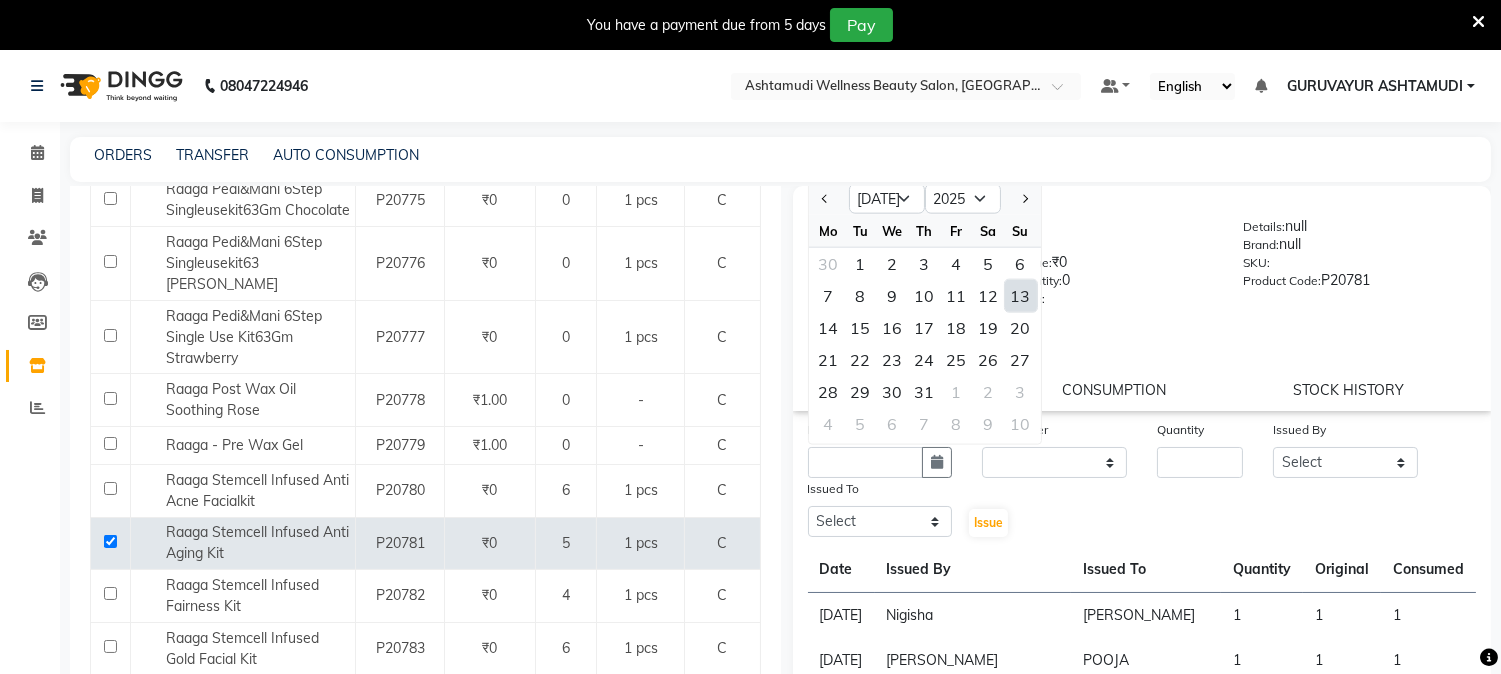 click on "13" 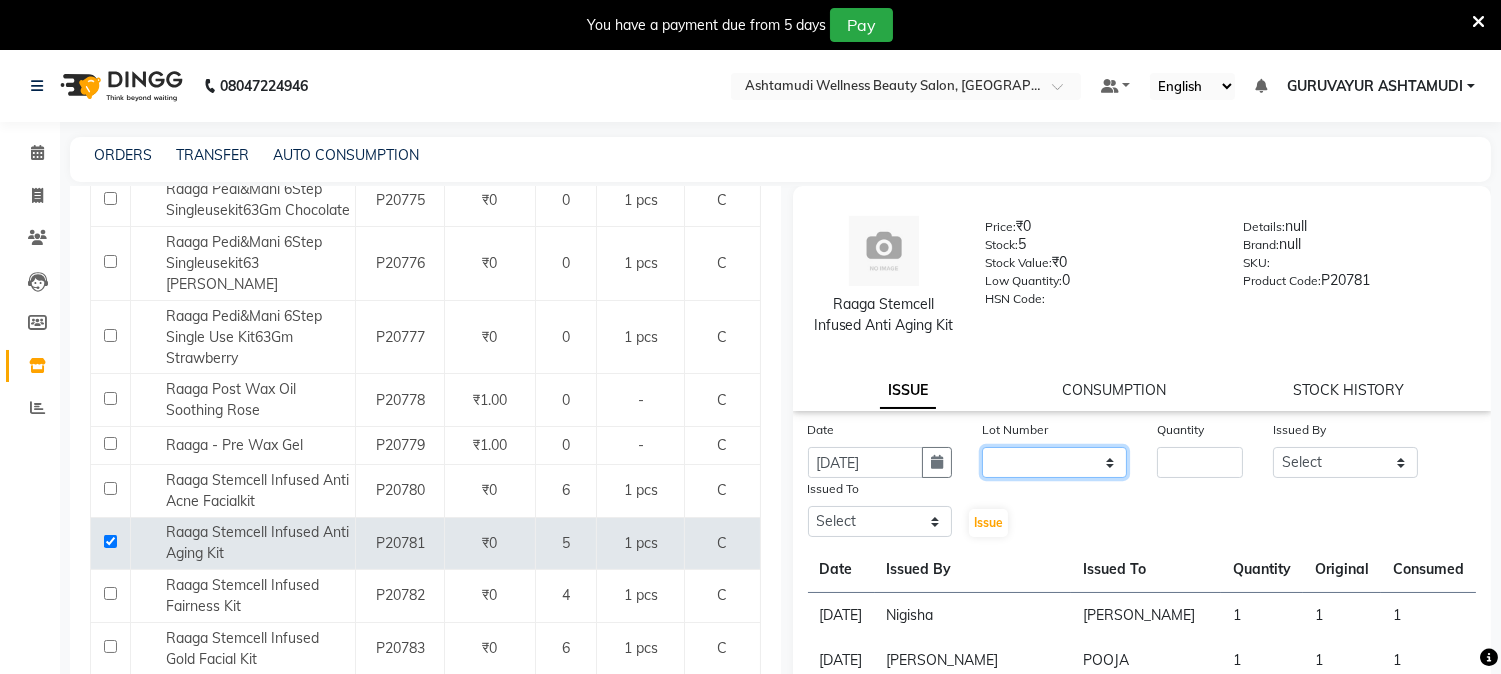 click on "None" 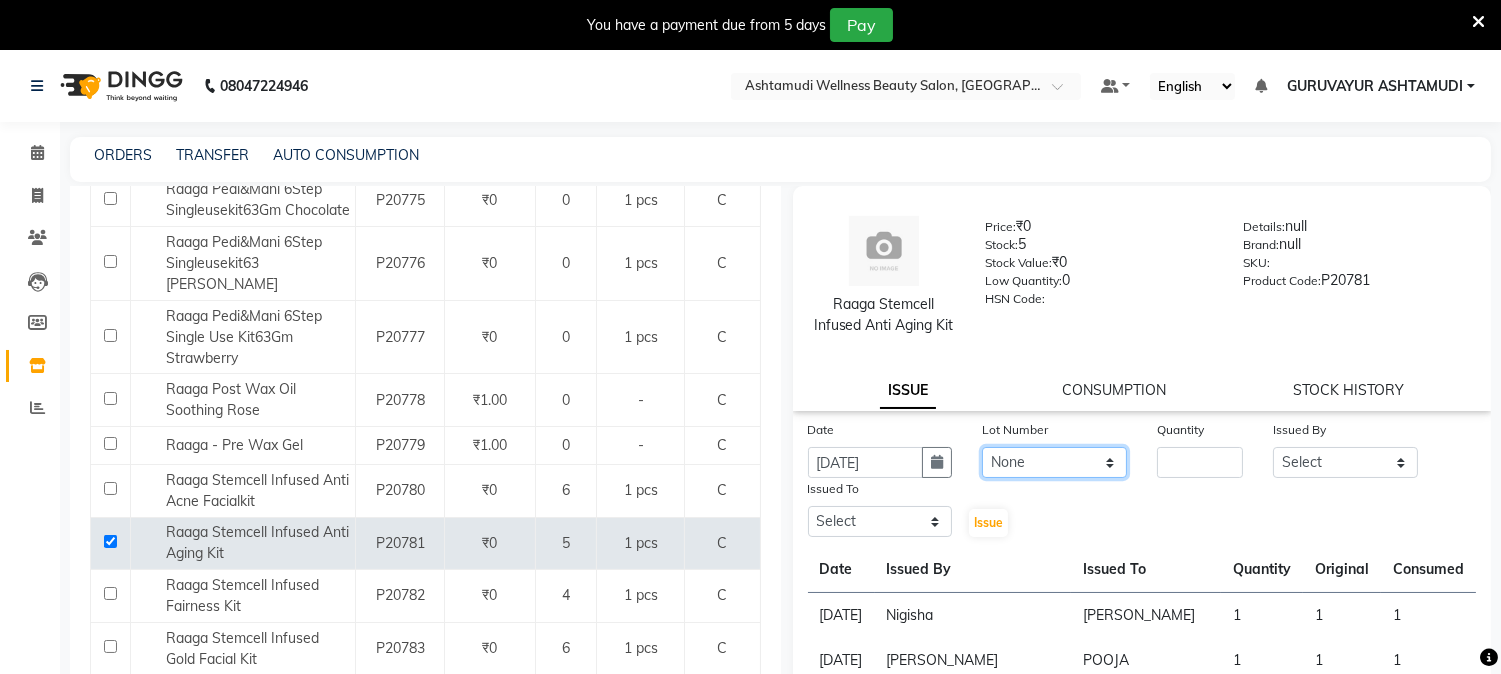 click on "None" 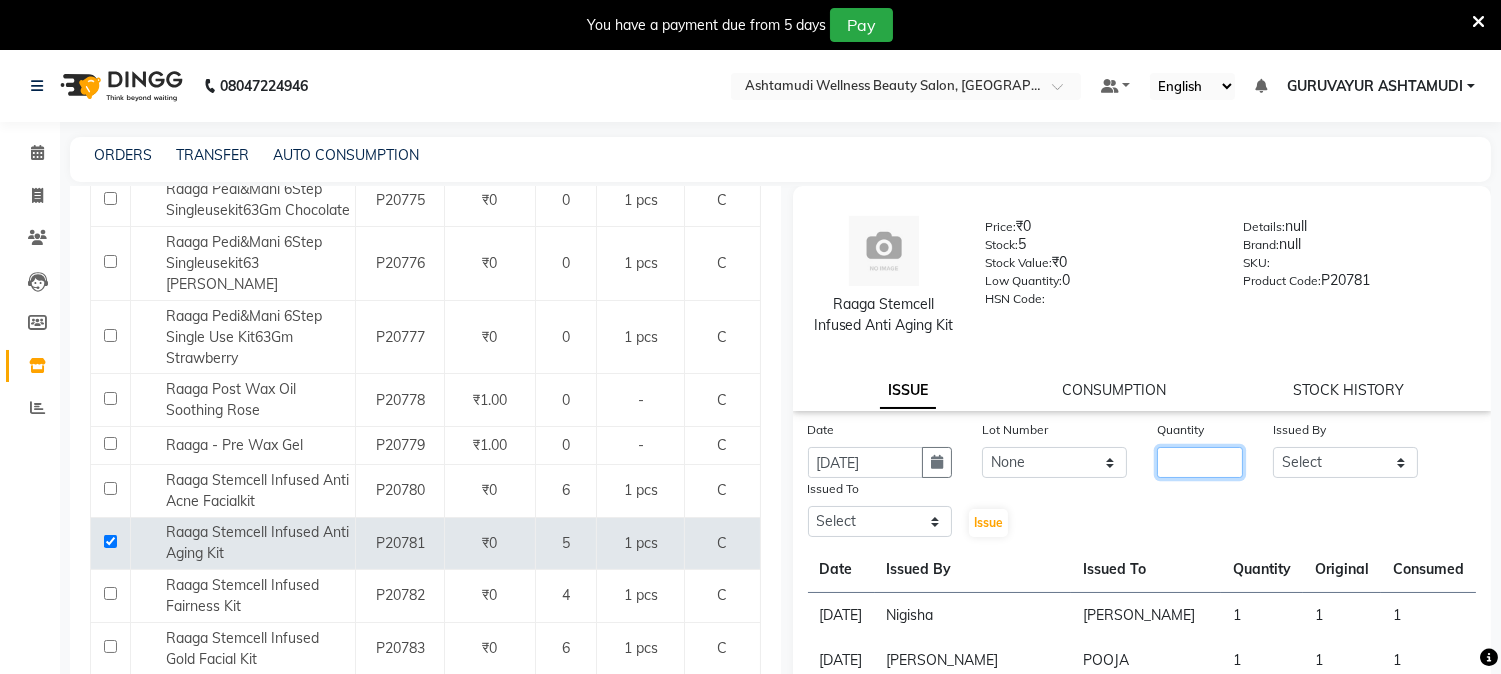 click 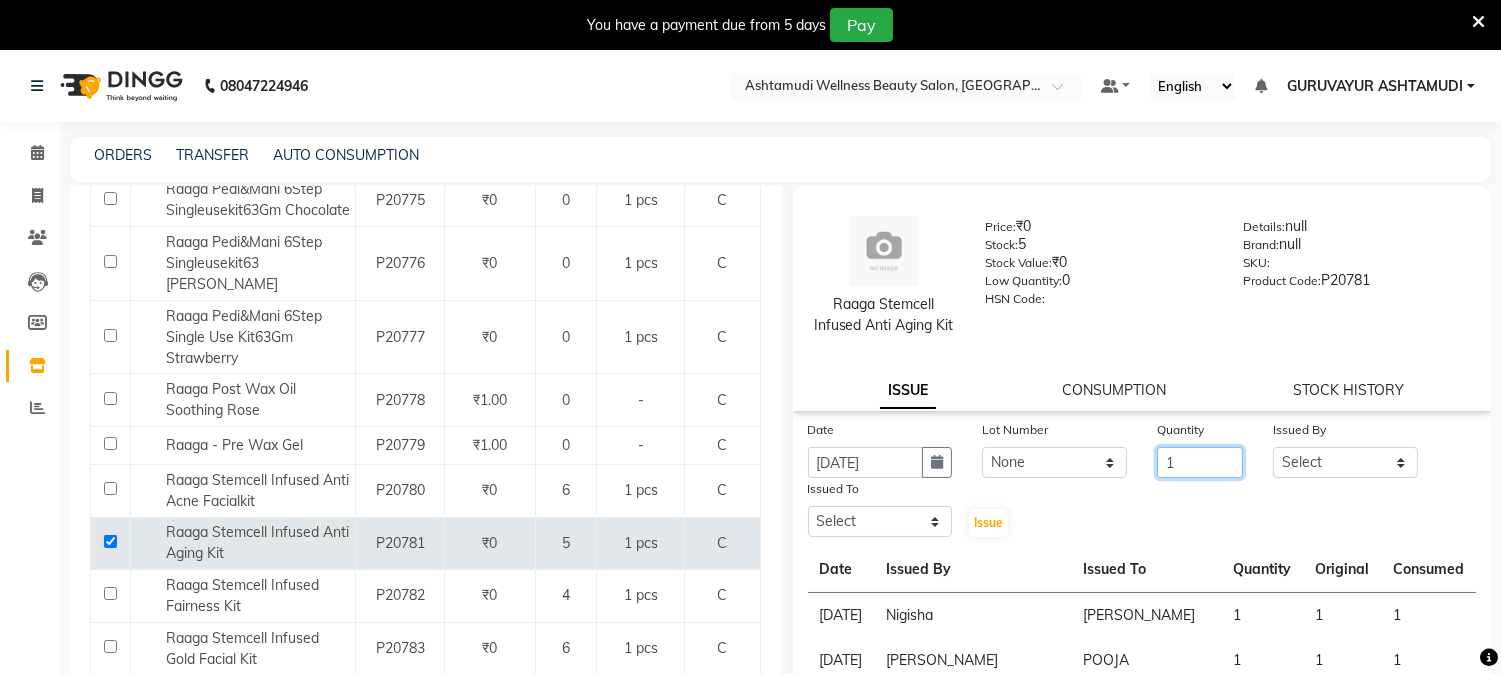 type on "1" 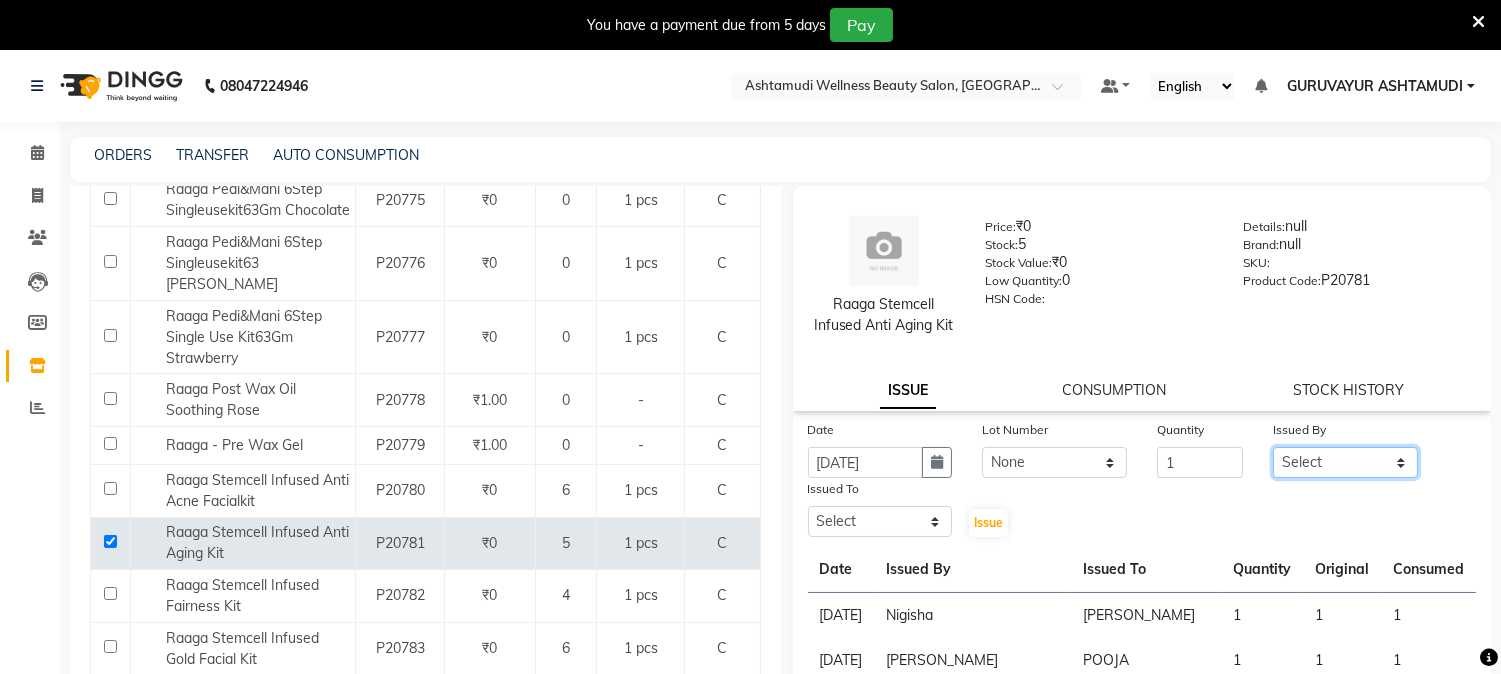 click on "Select [PERSON_NAME] [PERSON_NAME] GURUVAYUR [PERSON_NAME] POOJA [PERSON_NAME] [PERSON_NAME] [PERSON_NAME]" 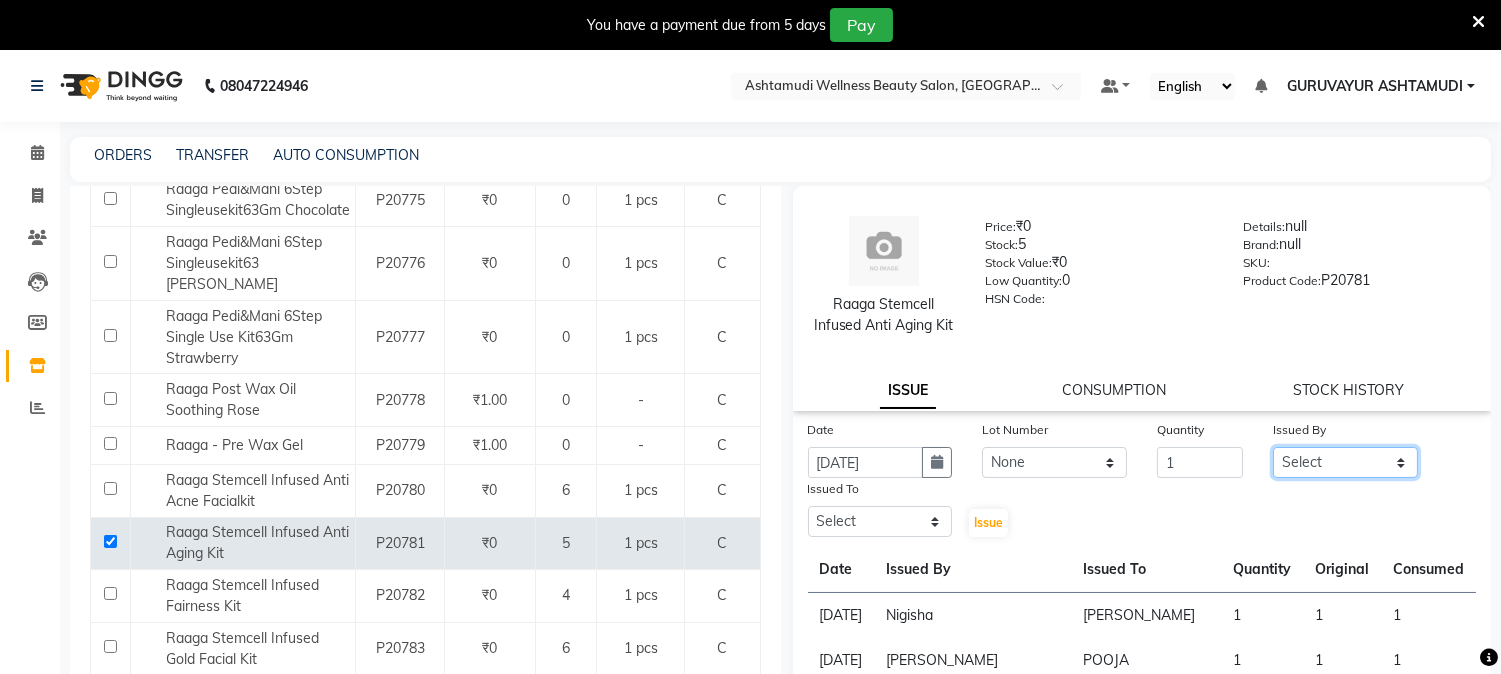 select on "77498" 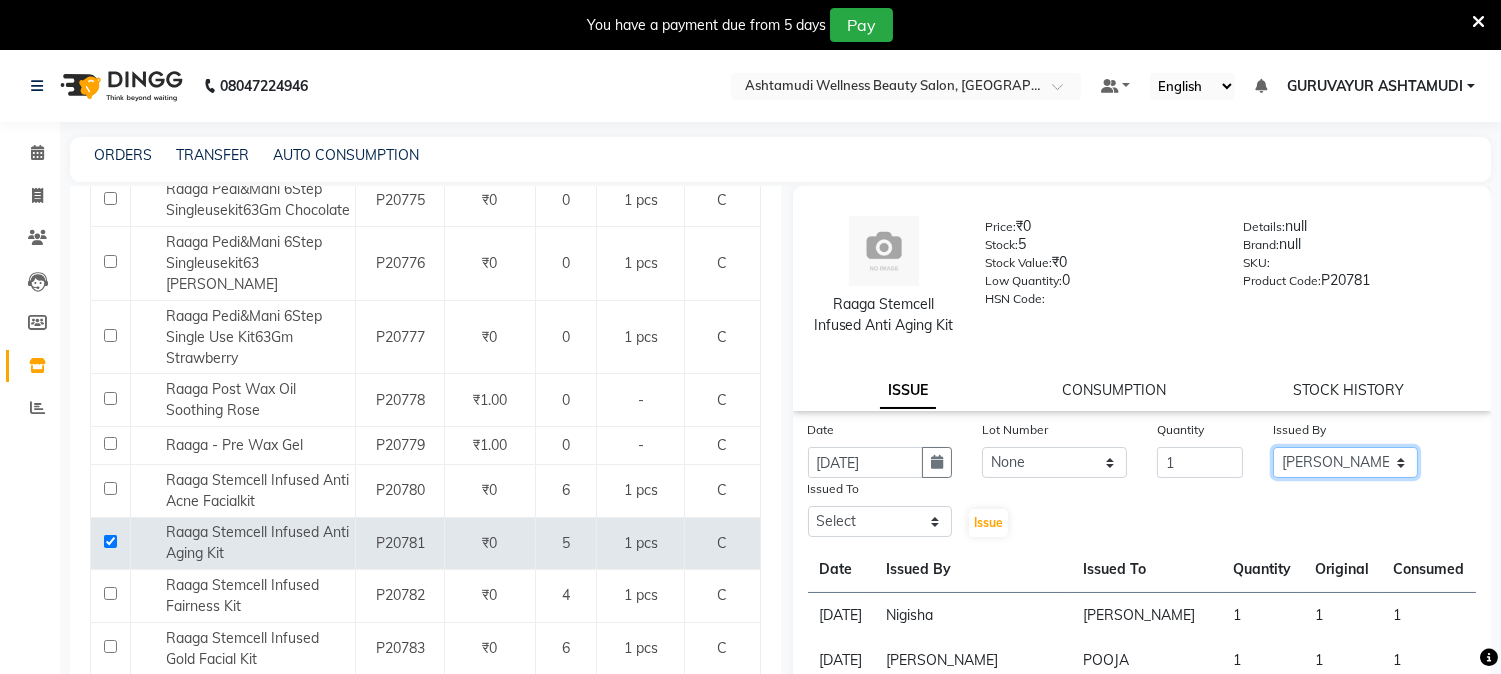 click on "Select [PERSON_NAME] [PERSON_NAME] GURUVAYUR [PERSON_NAME] POOJA [PERSON_NAME] [PERSON_NAME] [PERSON_NAME]" 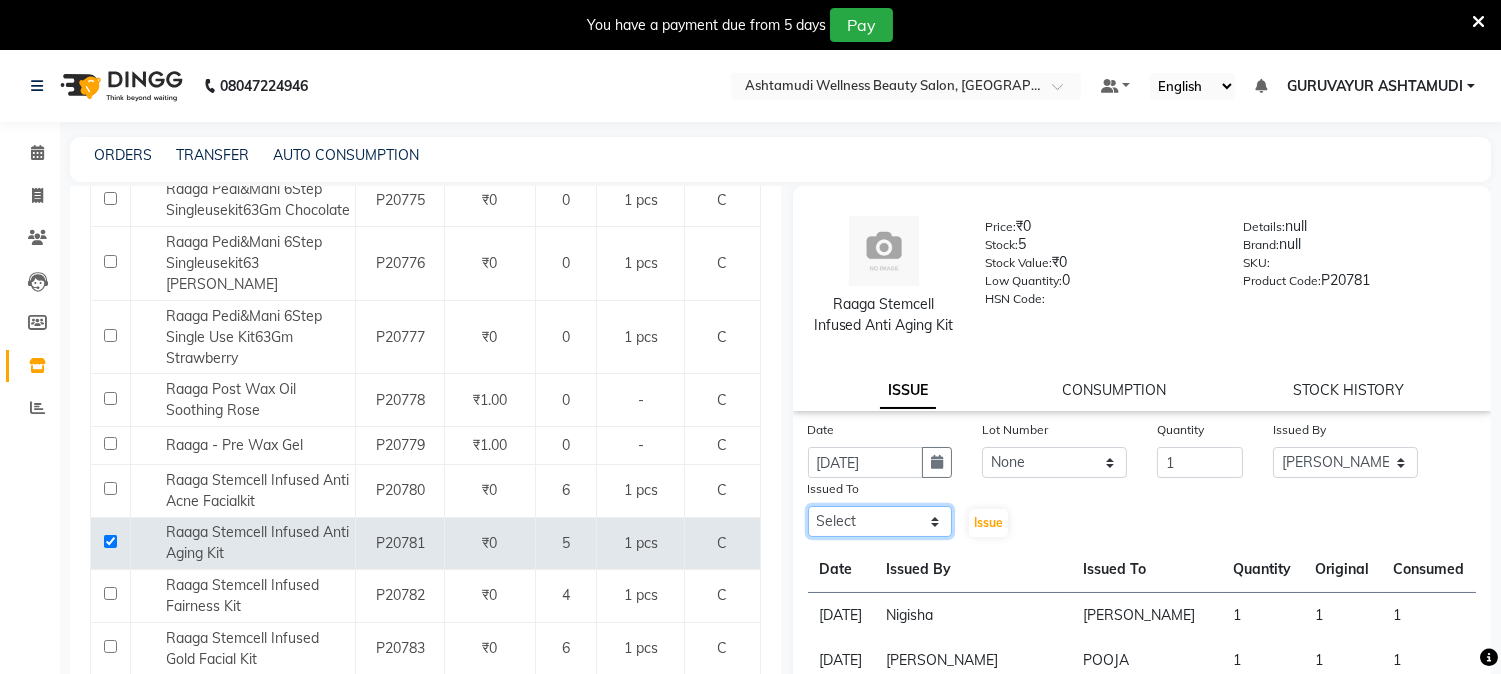 click on "Select [PERSON_NAME] [PERSON_NAME] GURUVAYUR [PERSON_NAME] POOJA [PERSON_NAME] [PERSON_NAME] [PERSON_NAME]" 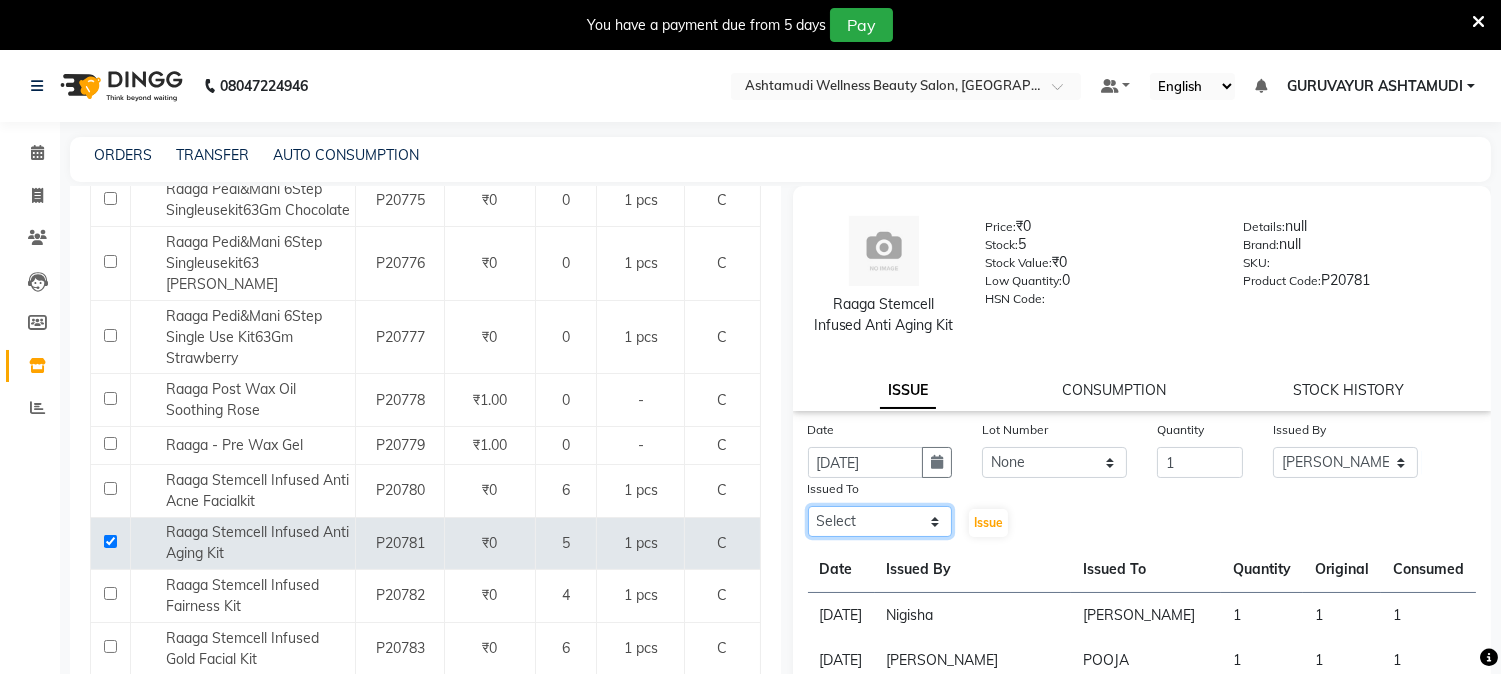 select on "39865" 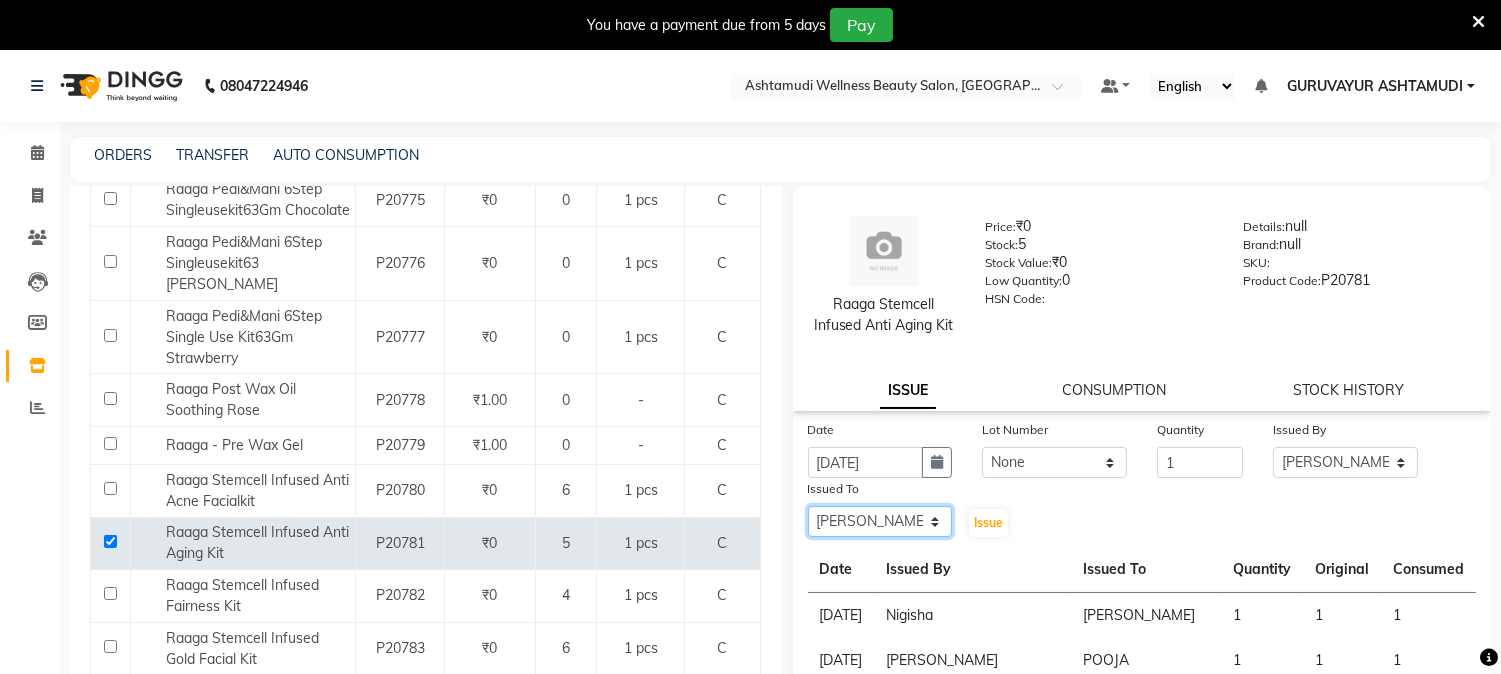 click on "Select [PERSON_NAME] [PERSON_NAME] GURUVAYUR [PERSON_NAME] POOJA [PERSON_NAME] [PERSON_NAME] [PERSON_NAME]" 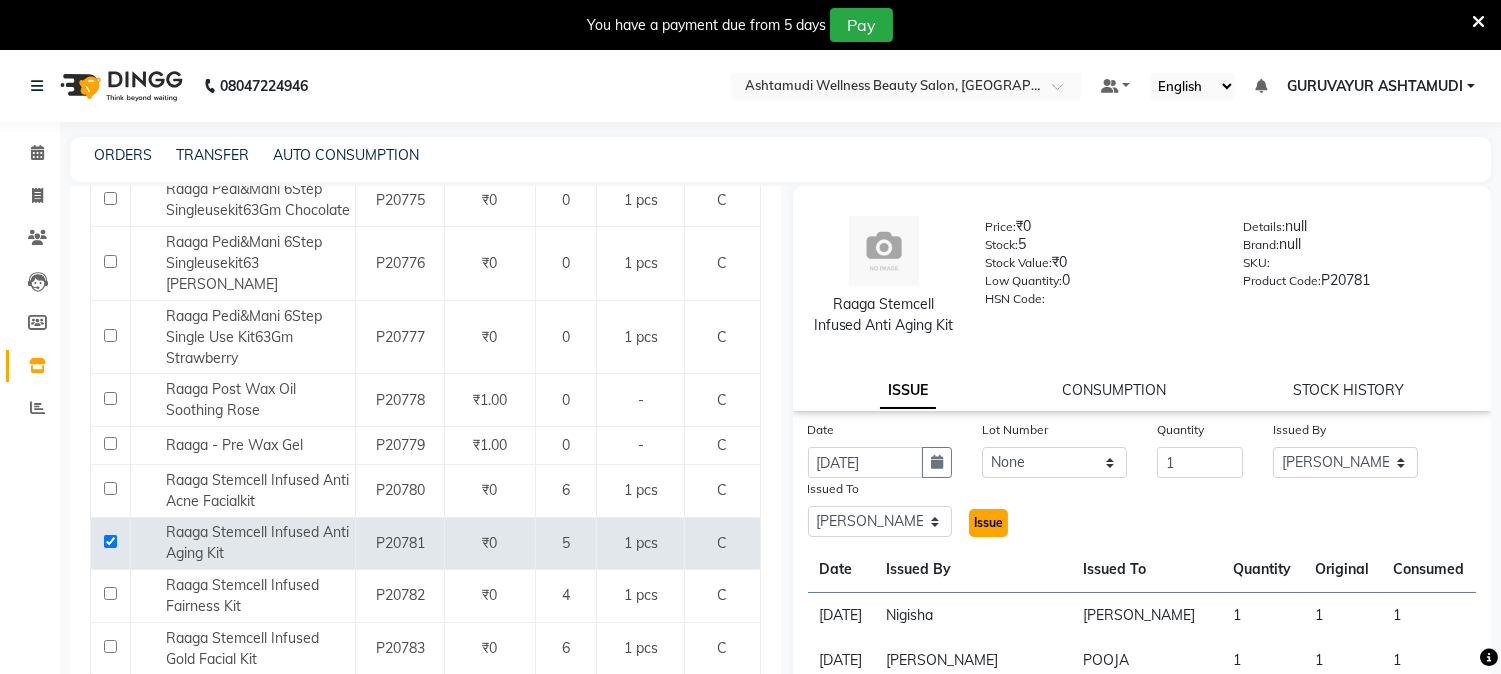 click on "Issue" 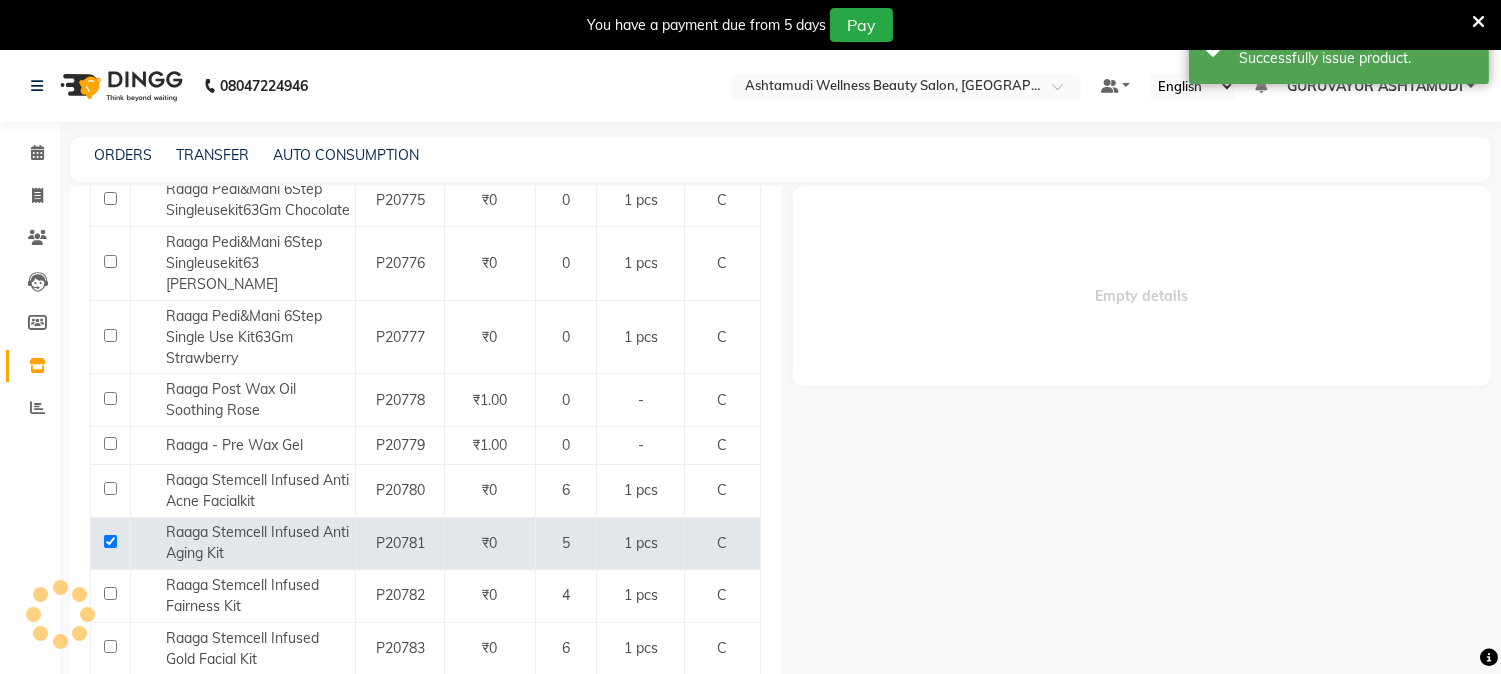 select 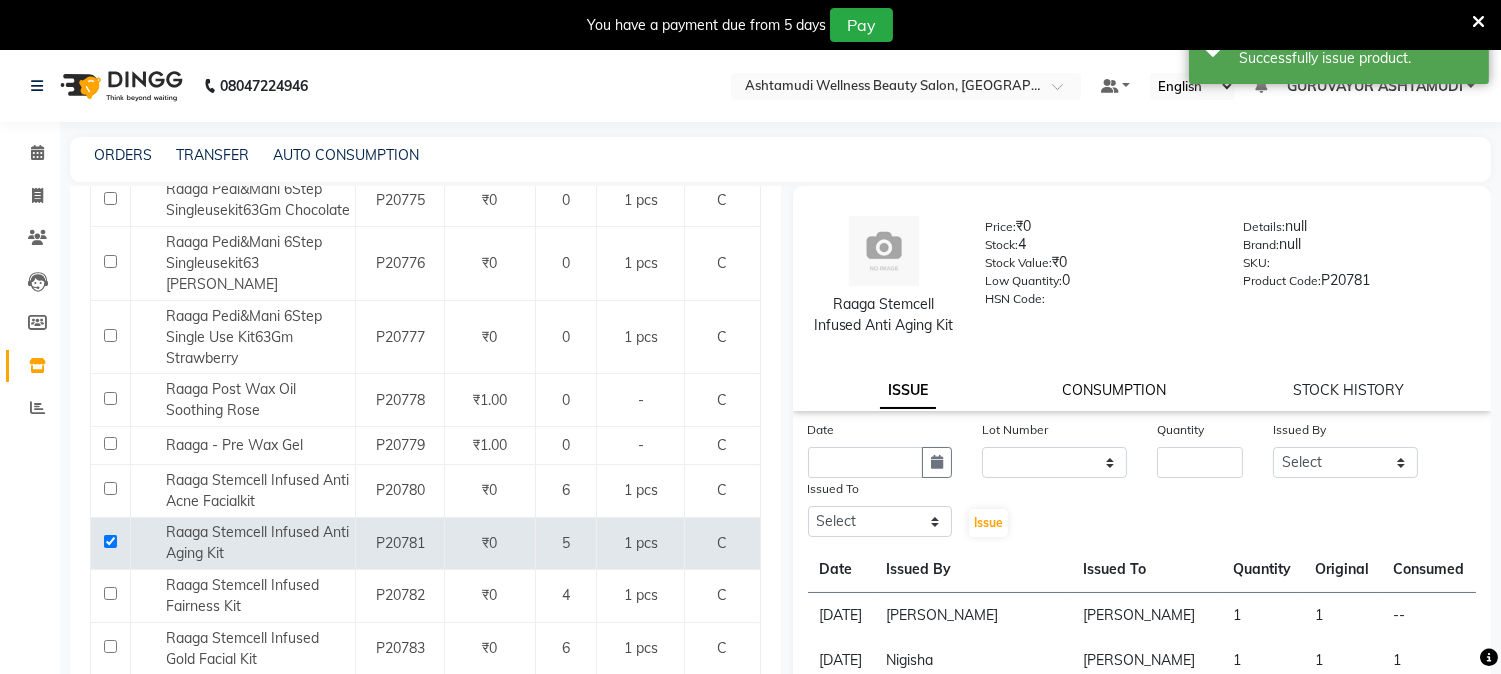 click on "CONSUMPTION" 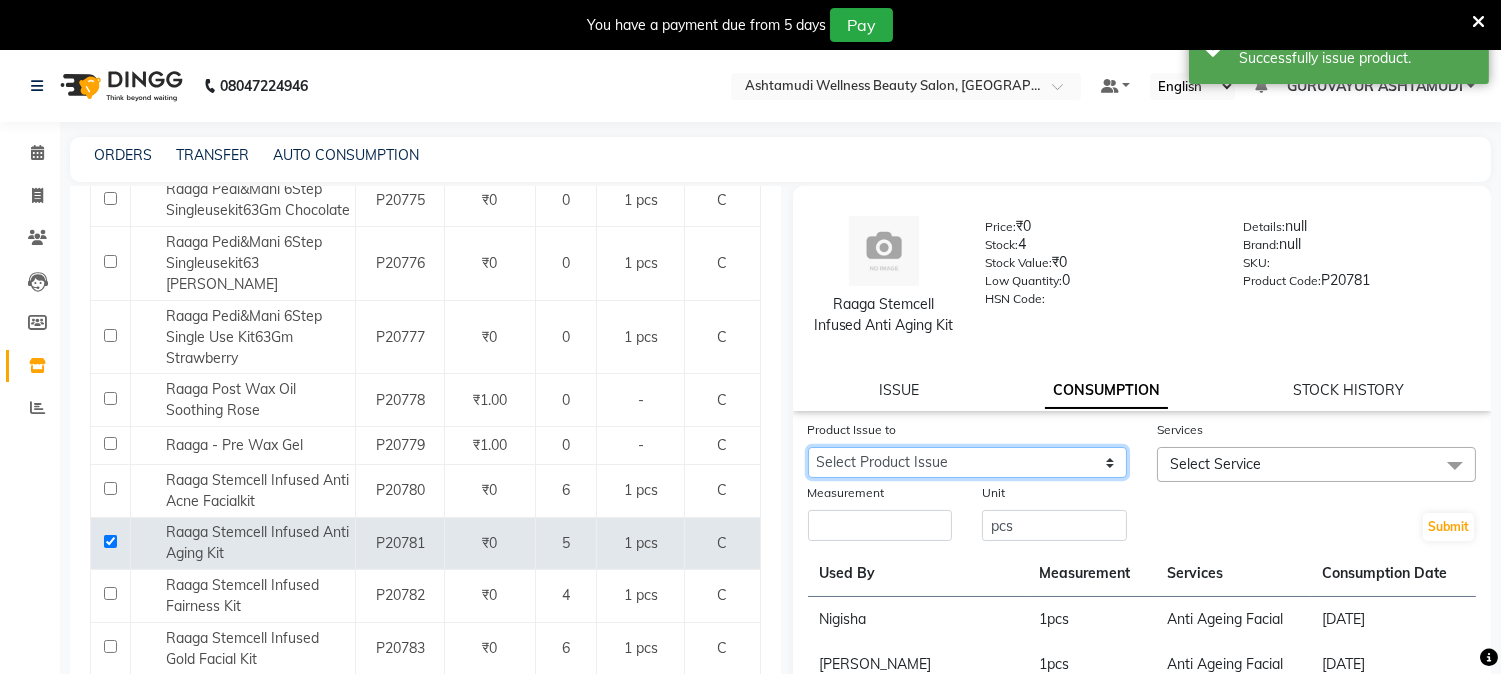 click on "Select Product Issue [DATE], Issued to: [PERSON_NAME], Balance: 1" 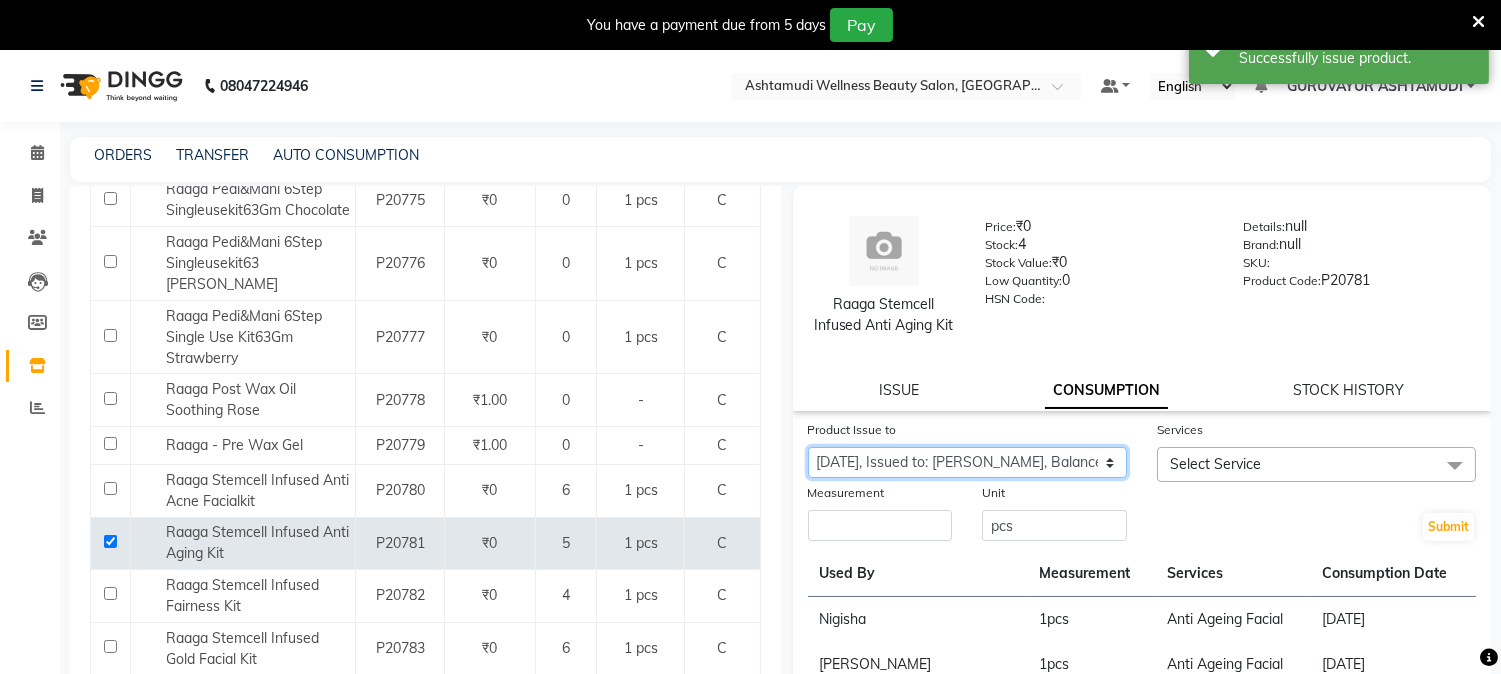 click on "Select Product Issue [DATE], Issued to: [PERSON_NAME], Balance: 1" 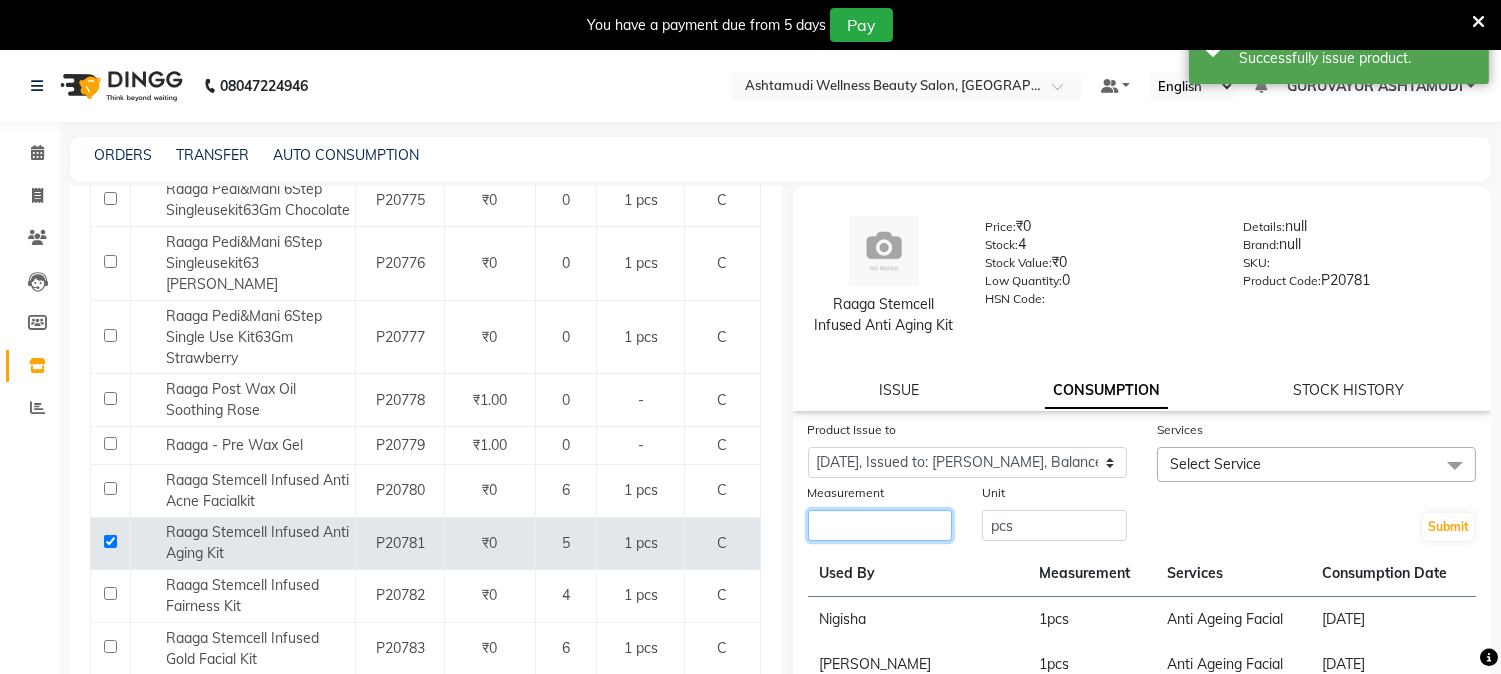 click 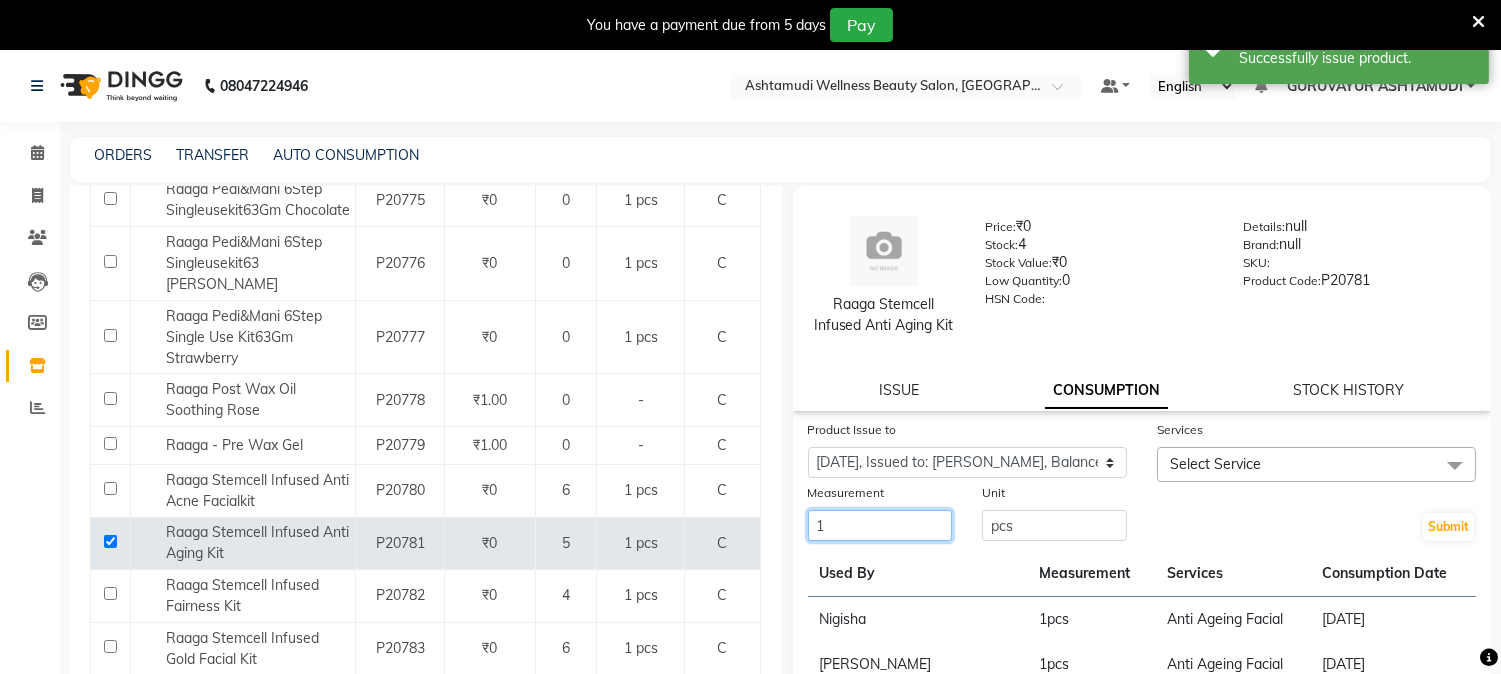 type on "1" 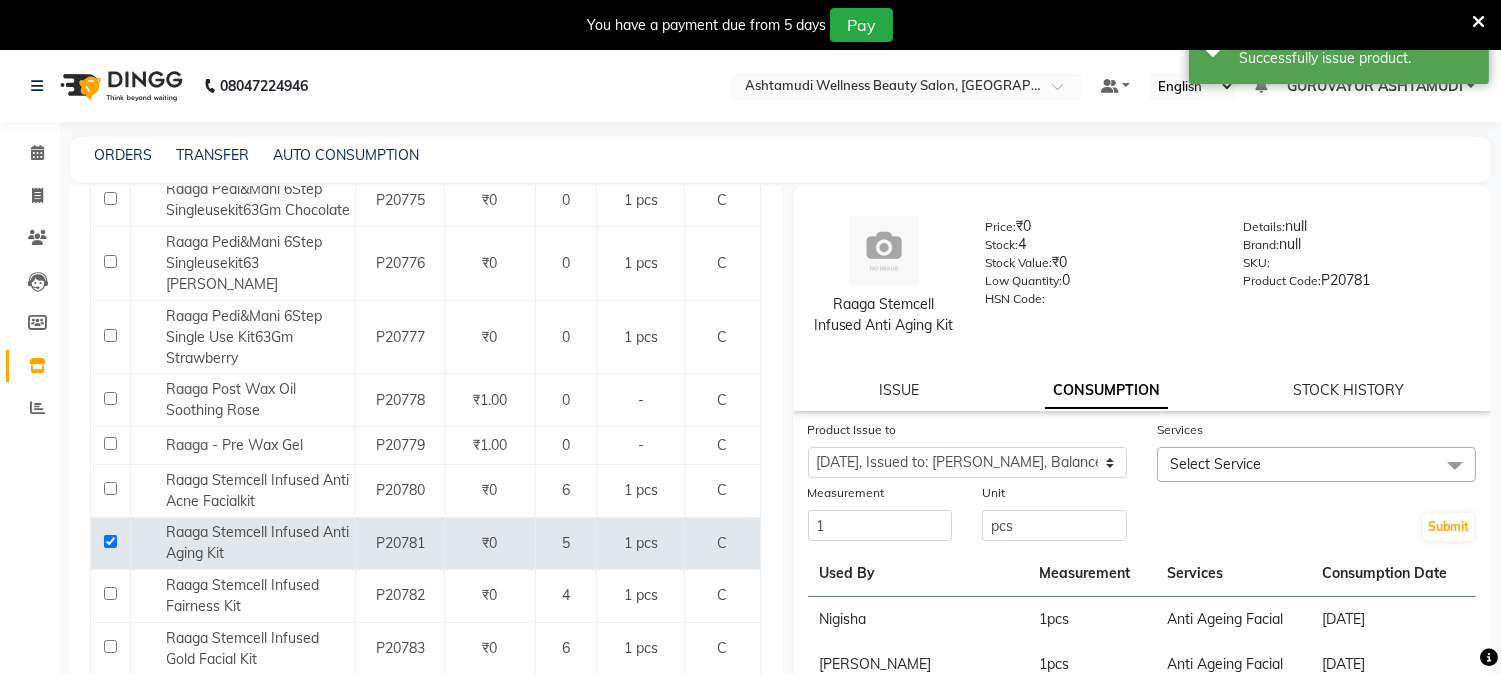 drag, startPoint x: 1295, startPoint y: 477, endPoint x: 1292, endPoint y: 518, distance: 41.109608 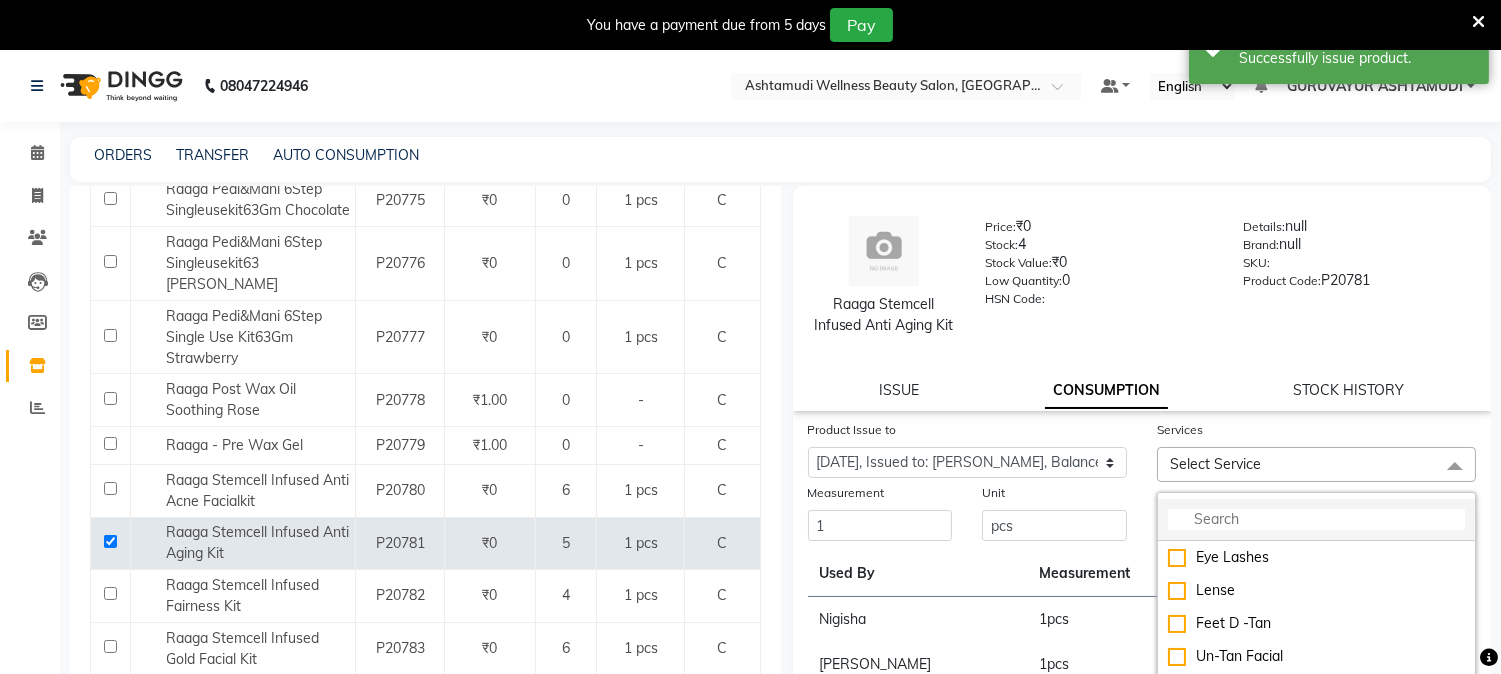 click 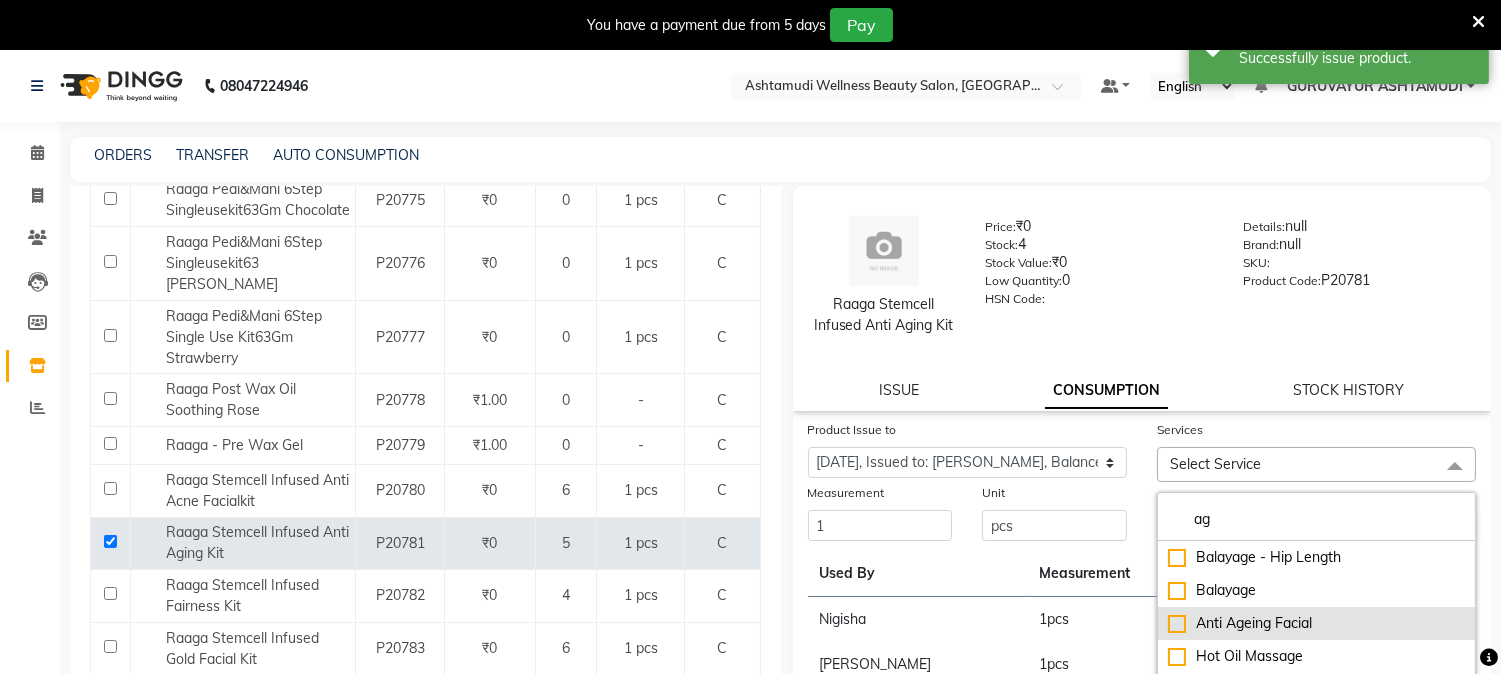 type on "ag" 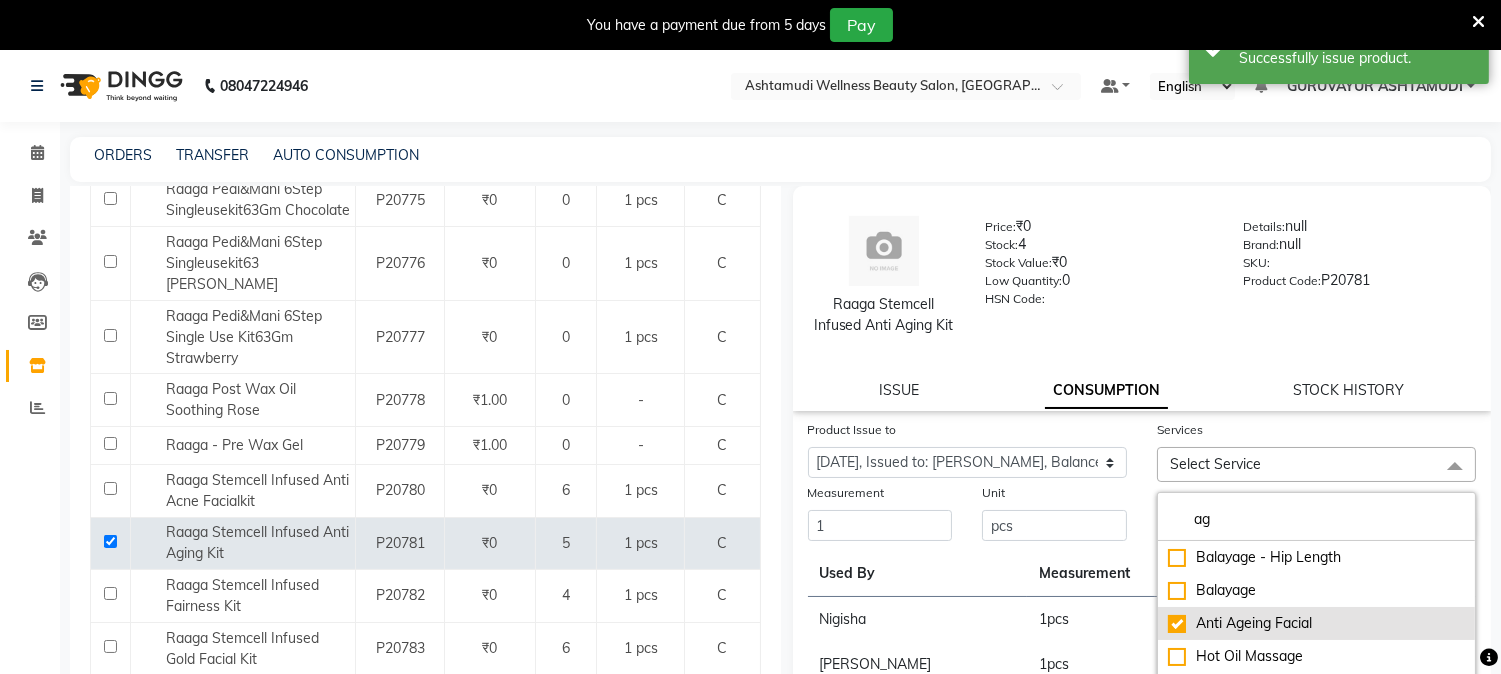 checkbox on "true" 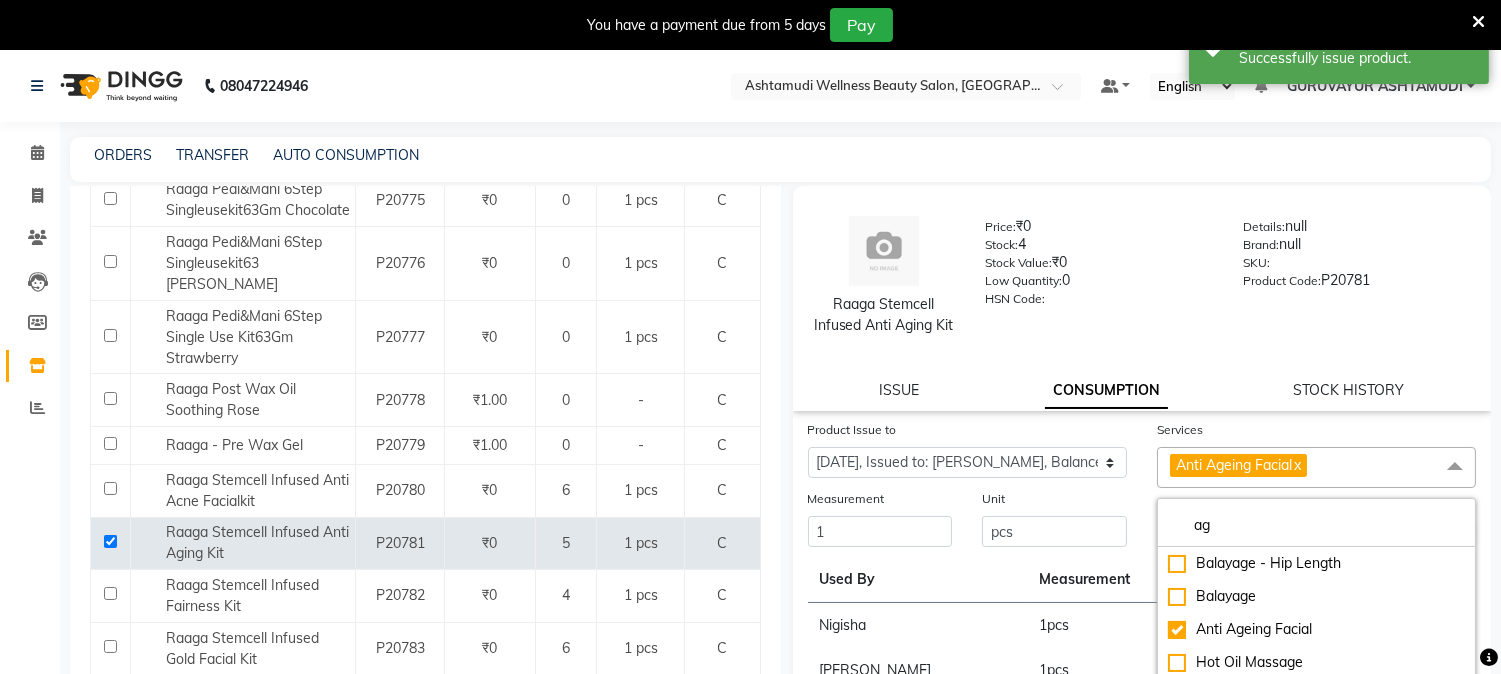 click on "Submit" 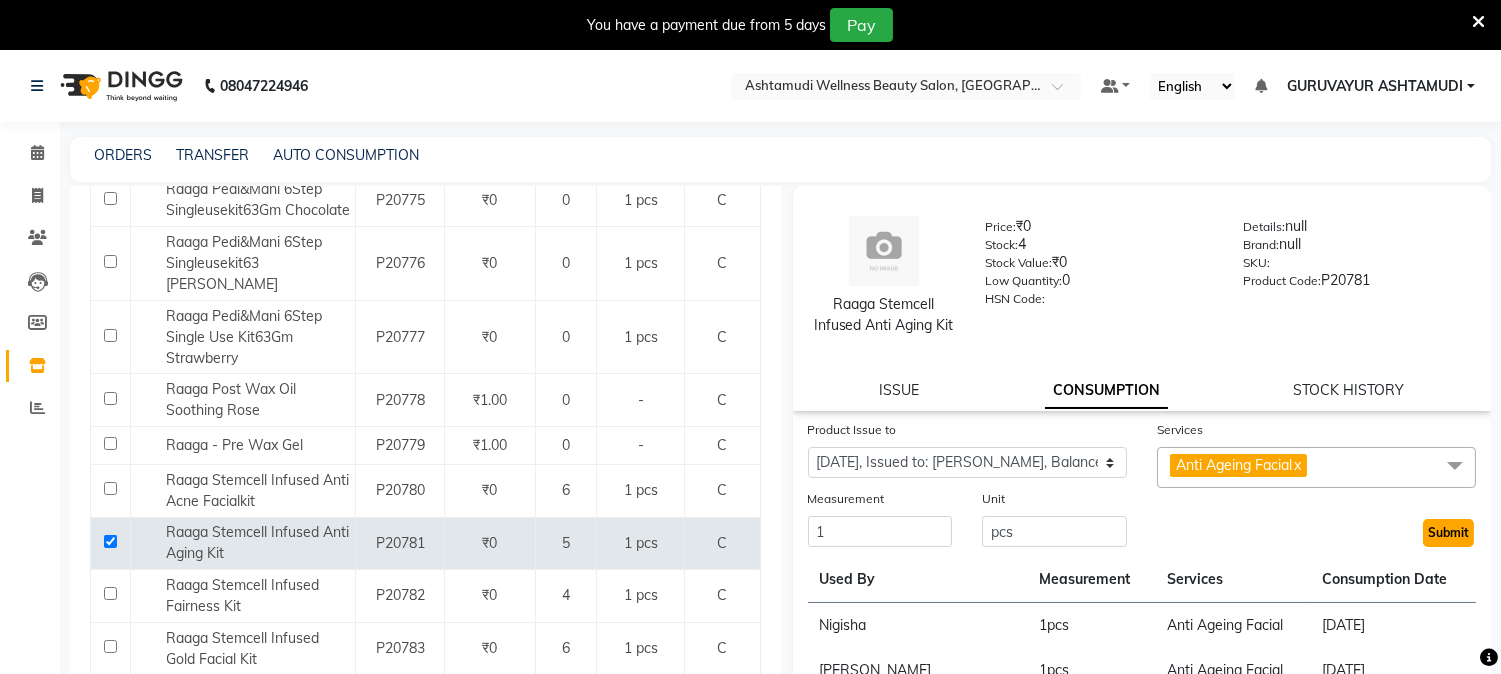 click on "Submit" 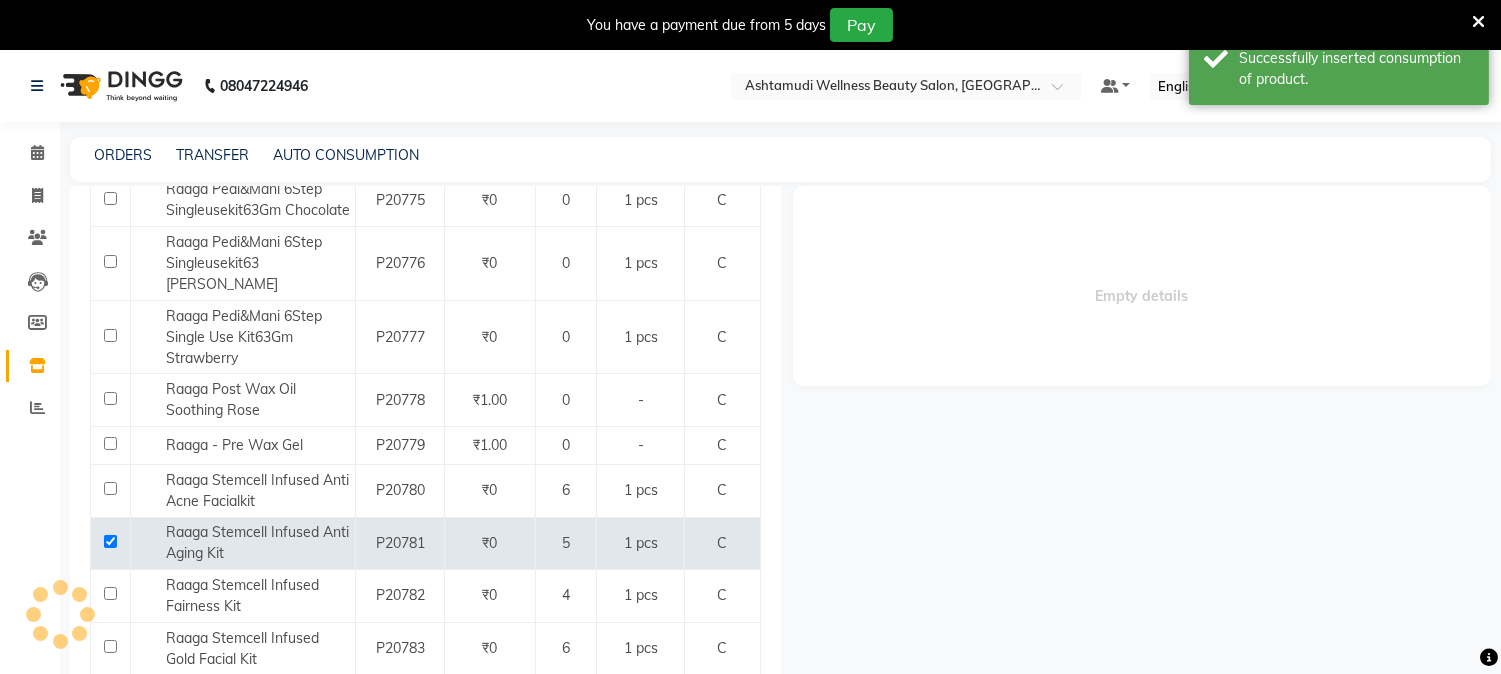 scroll, scrollTop: 0, scrollLeft: 0, axis: both 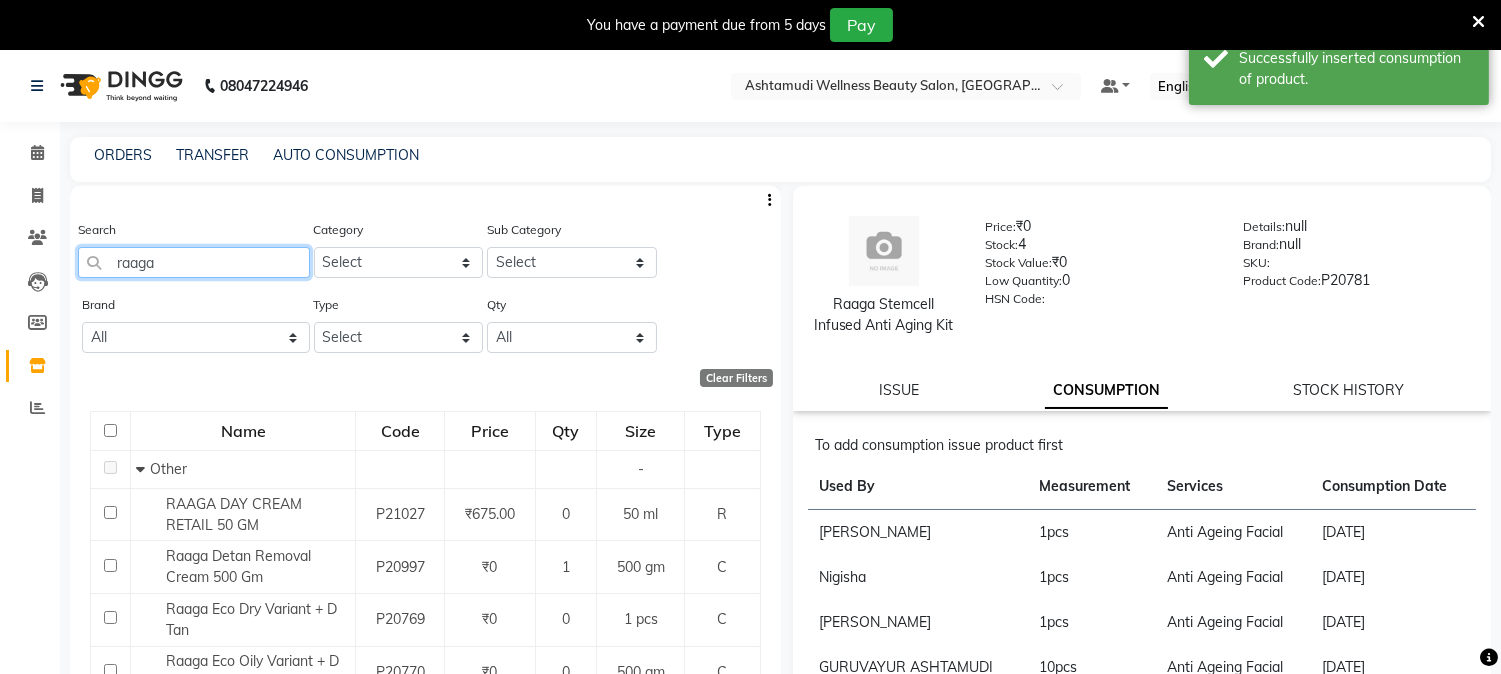 drag, startPoint x: 80, startPoint y: 255, endPoint x: 15, endPoint y: 255, distance: 65 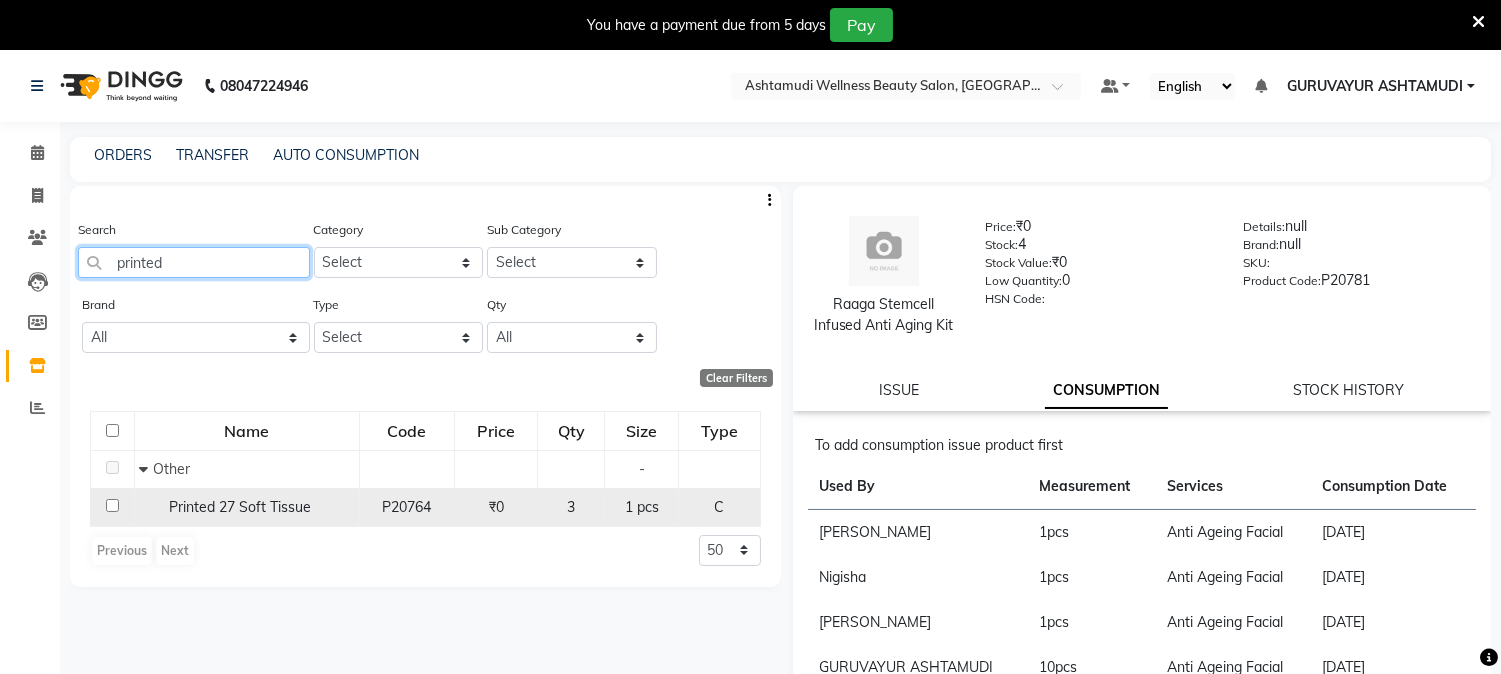 type on "printed" 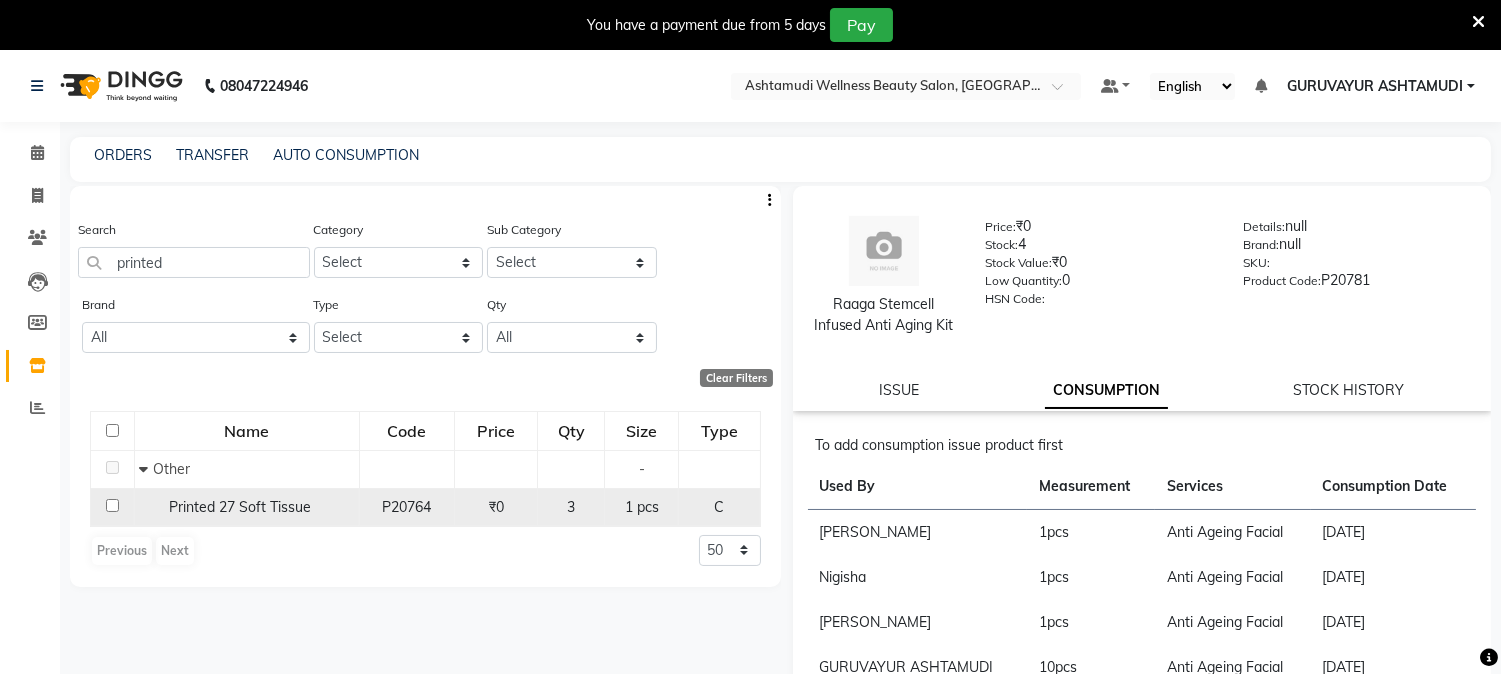 click 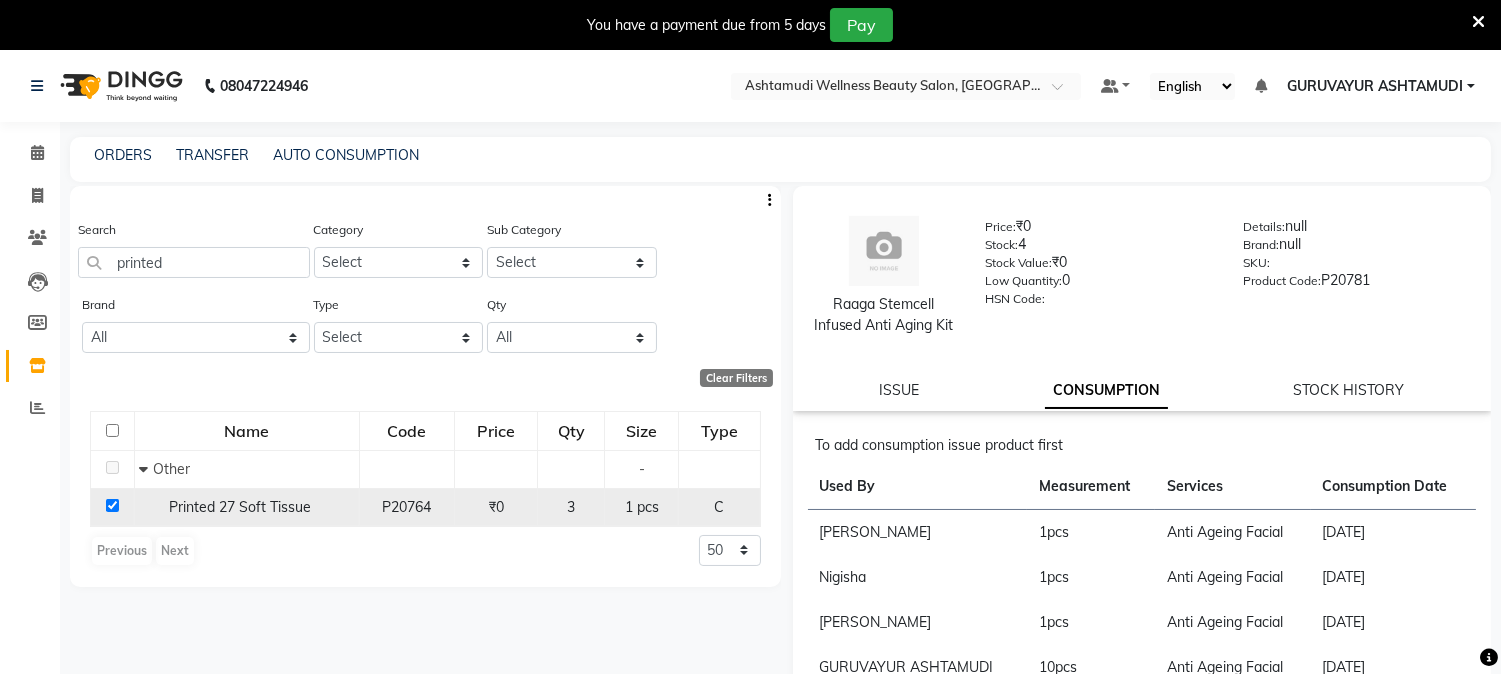 checkbox on "true" 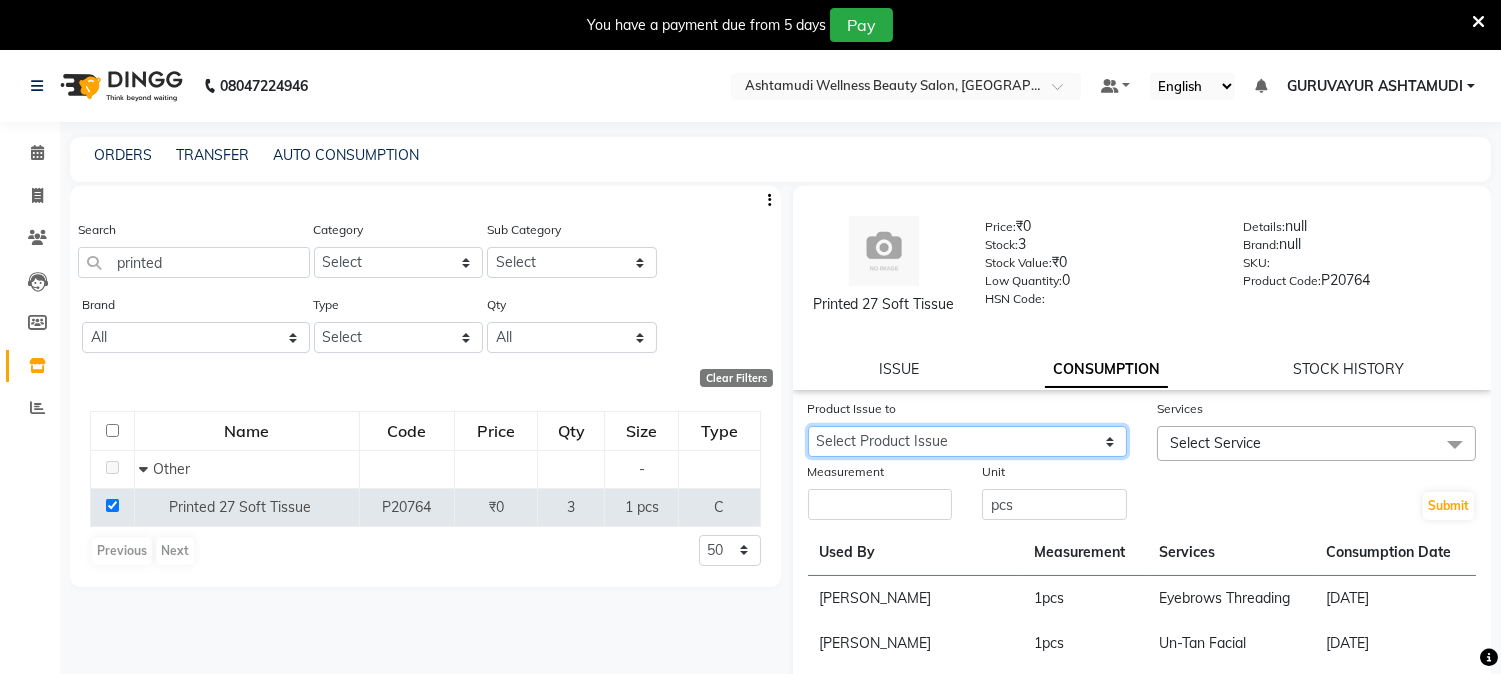 drag, startPoint x: 1066, startPoint y: 456, endPoint x: 1066, endPoint y: 474, distance: 18 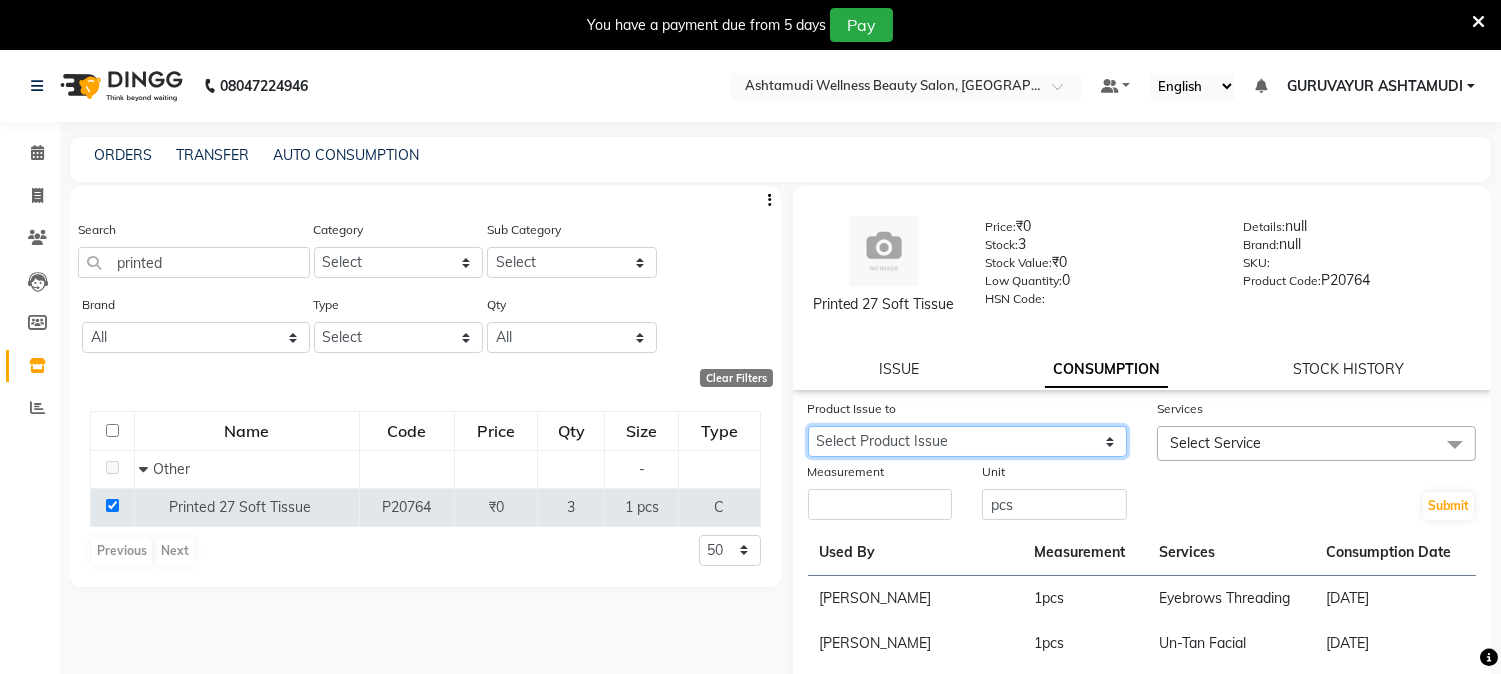 select on "1053931" 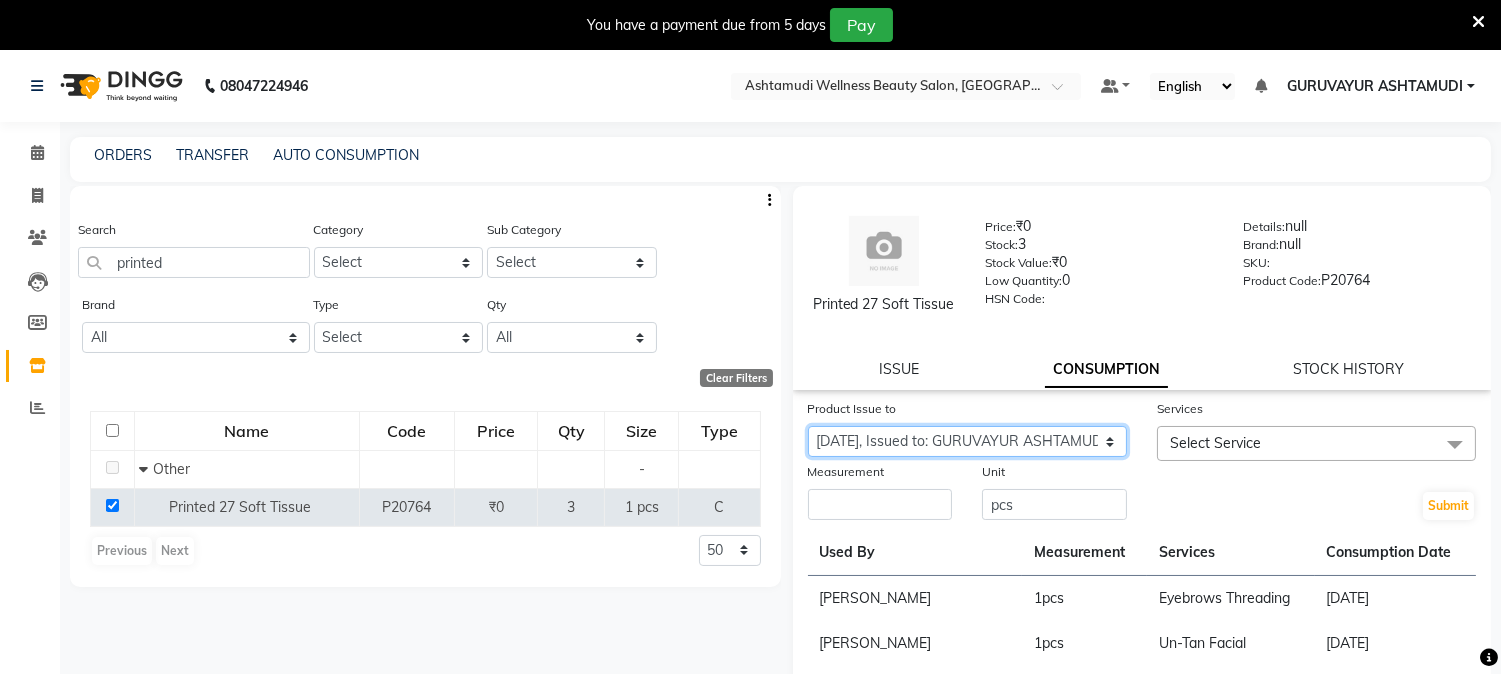 click on "Select Product Issue [DATE], Issued to: GURUVAYUR ASHTAMUDI, Balance: 1" 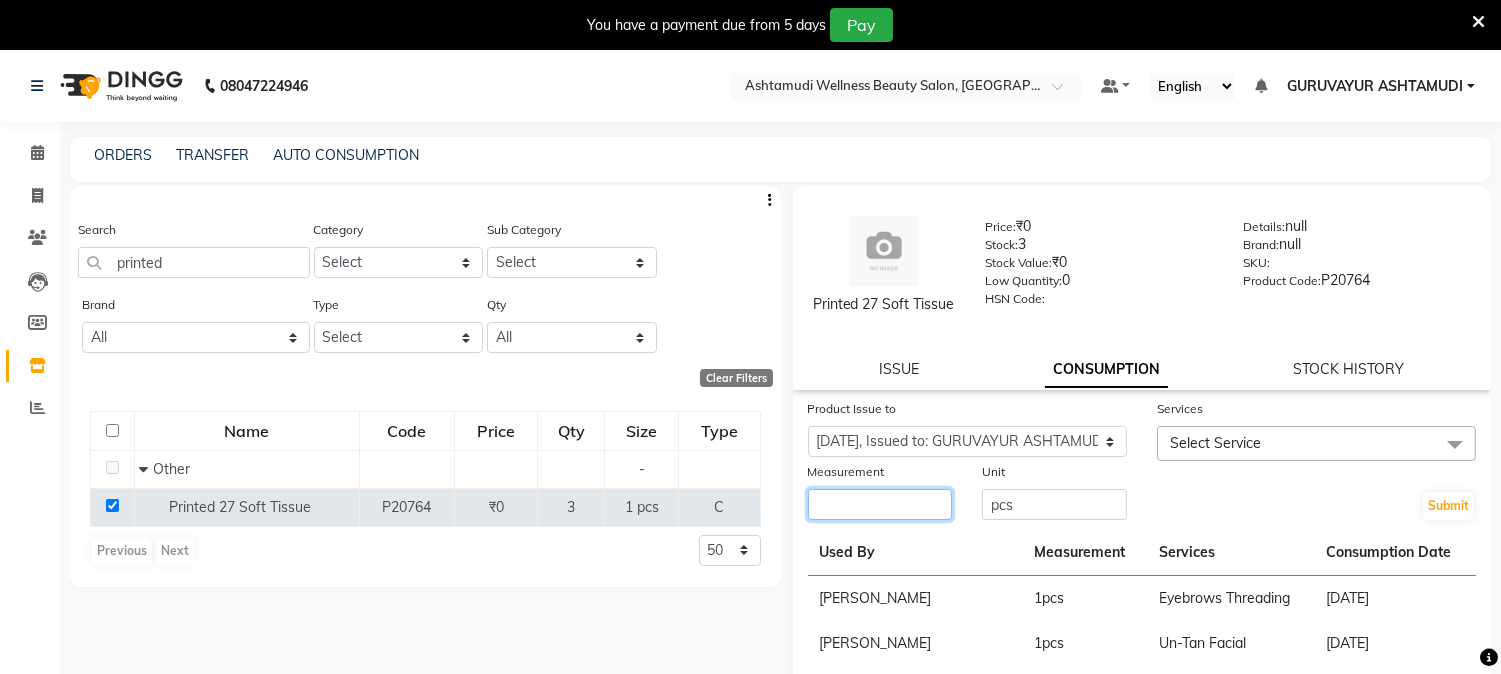 click 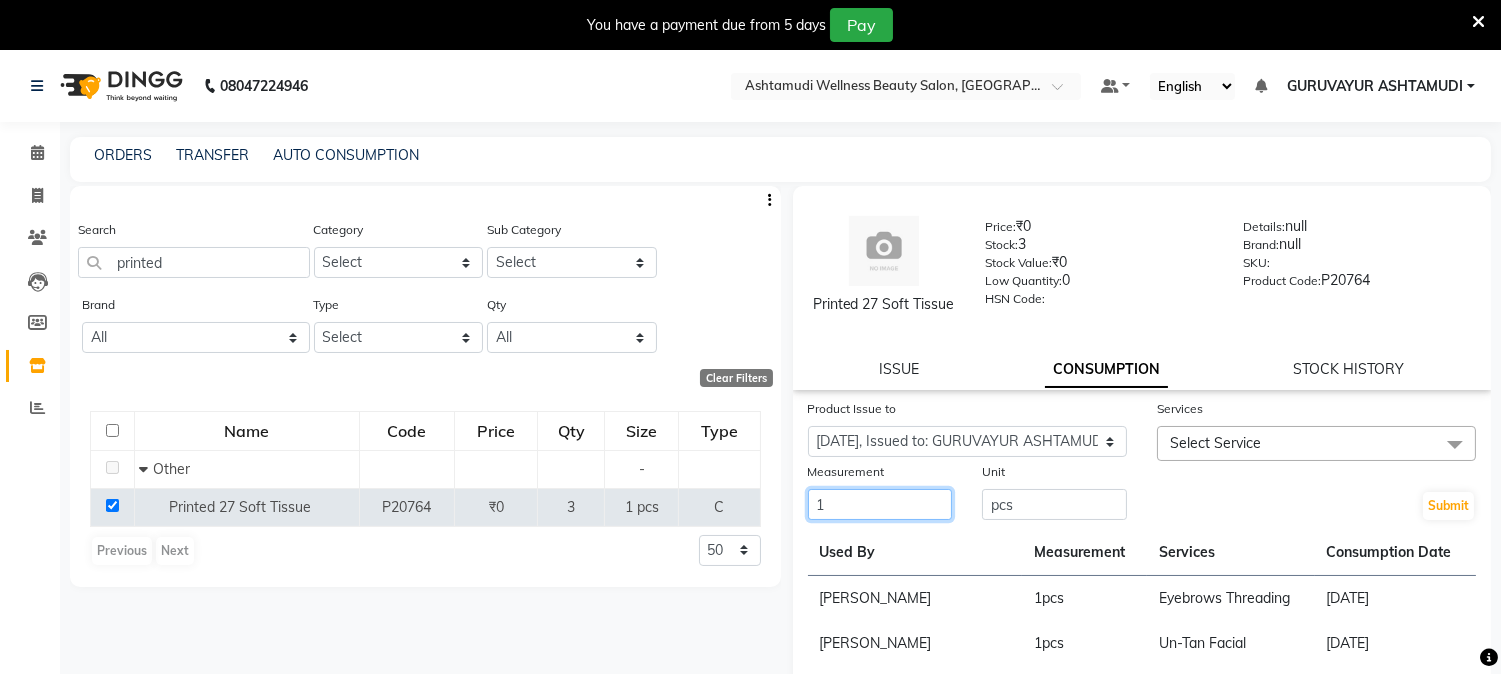 type on "1" 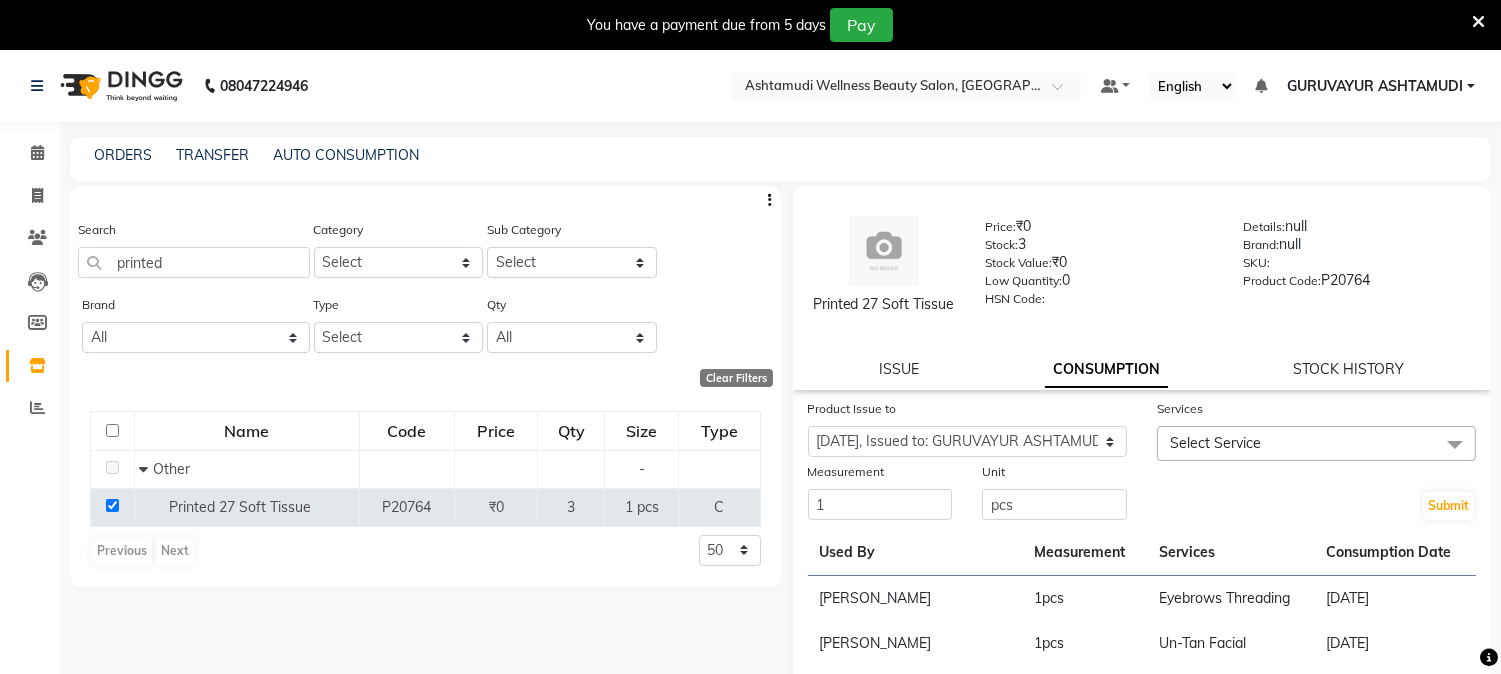 click on "Select Service" 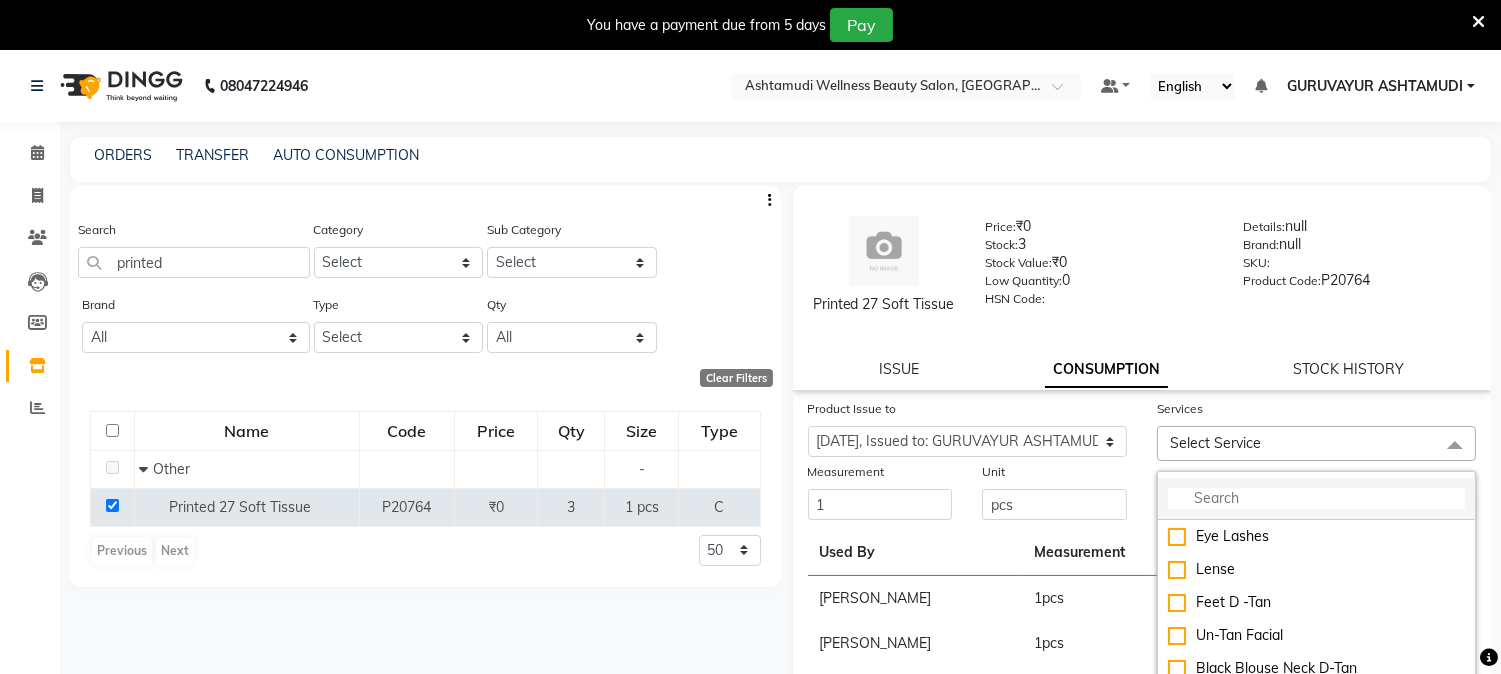 click 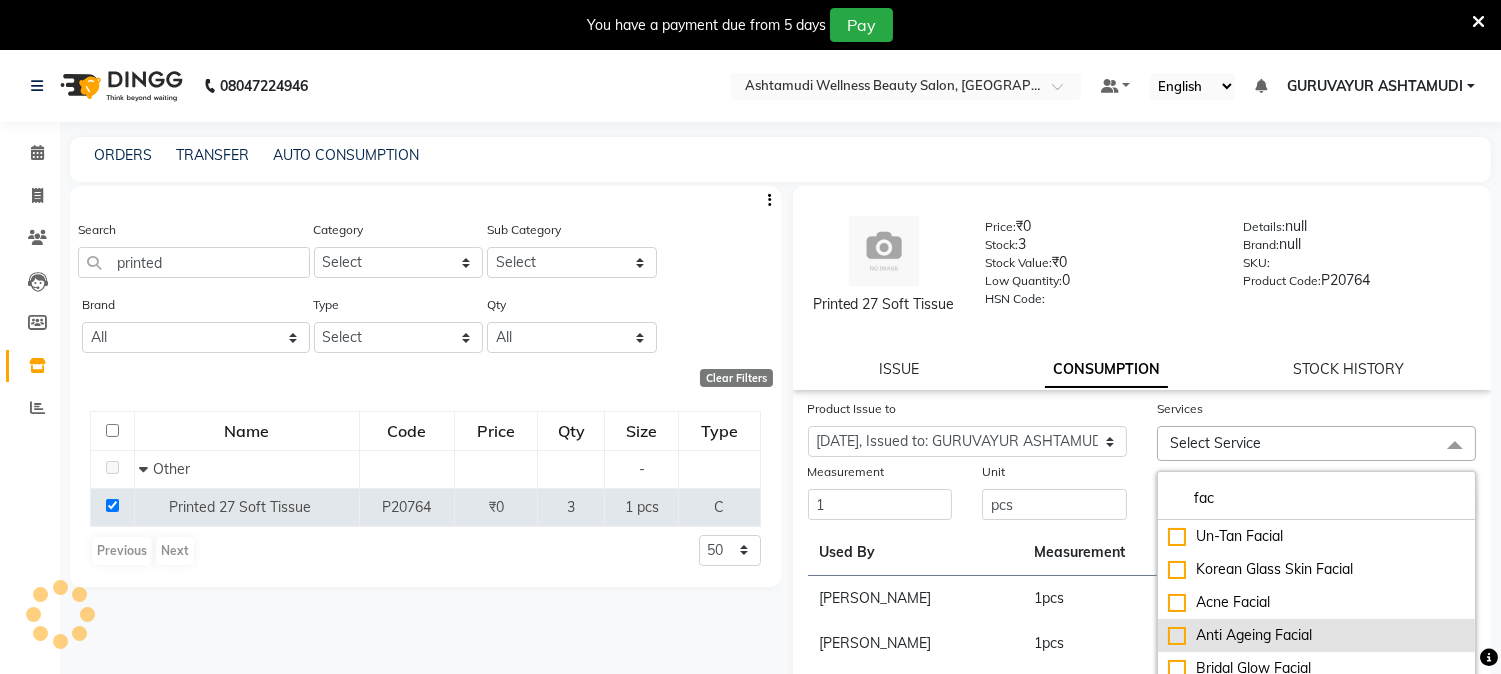 type on "fac" 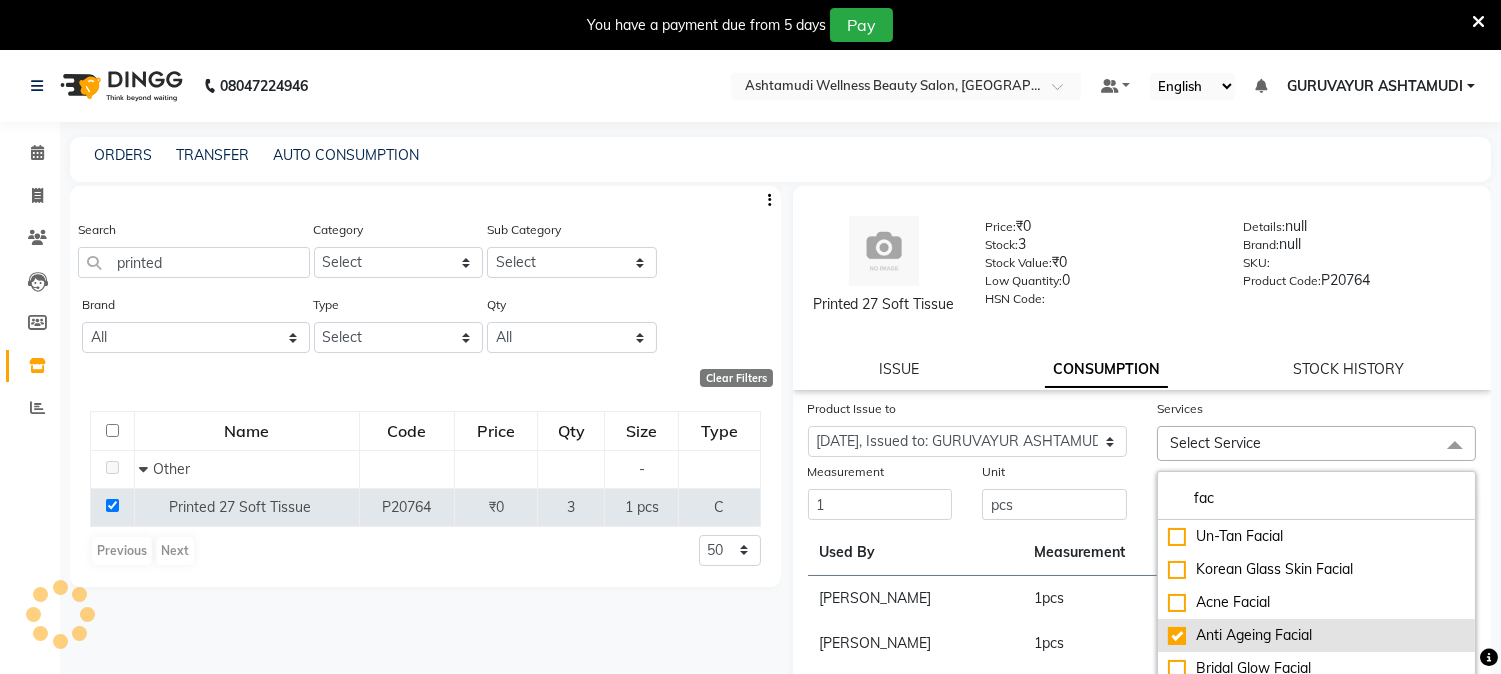 checkbox on "true" 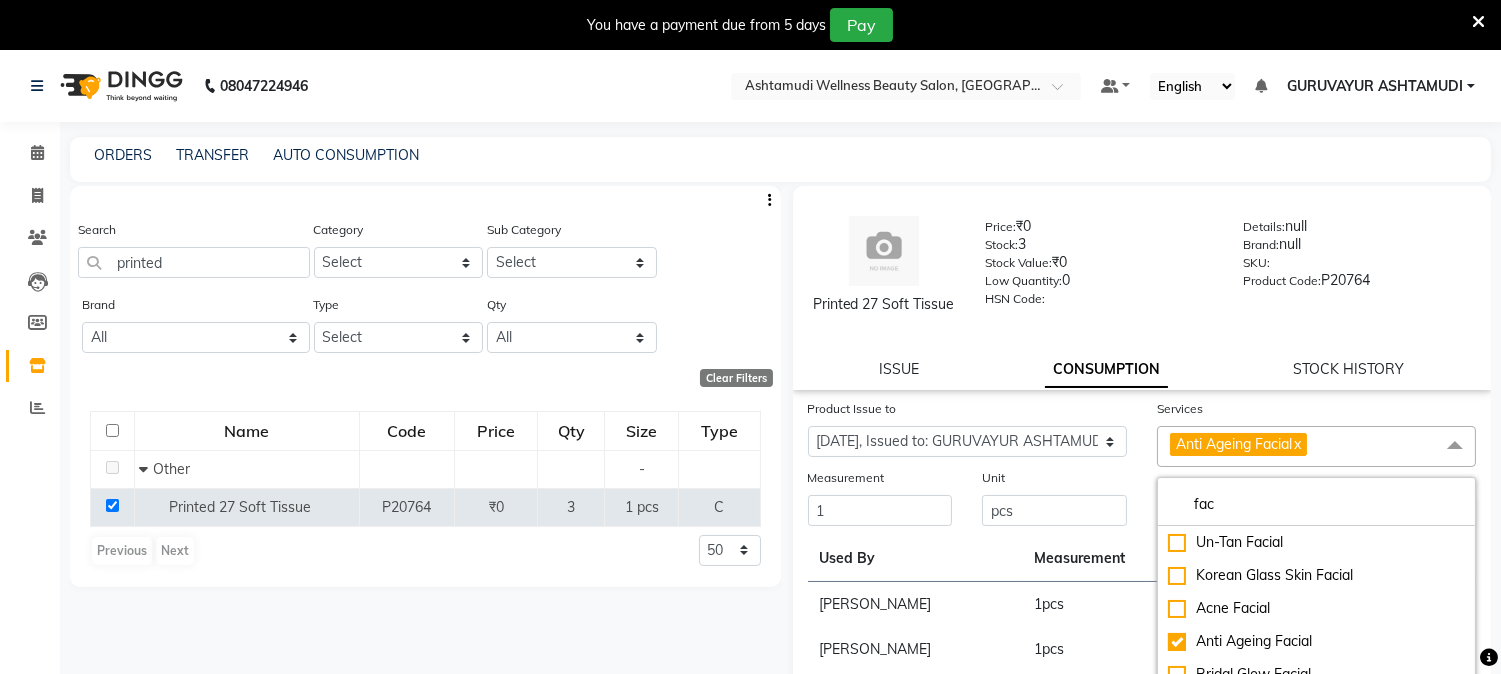 click on "Unit pcs" 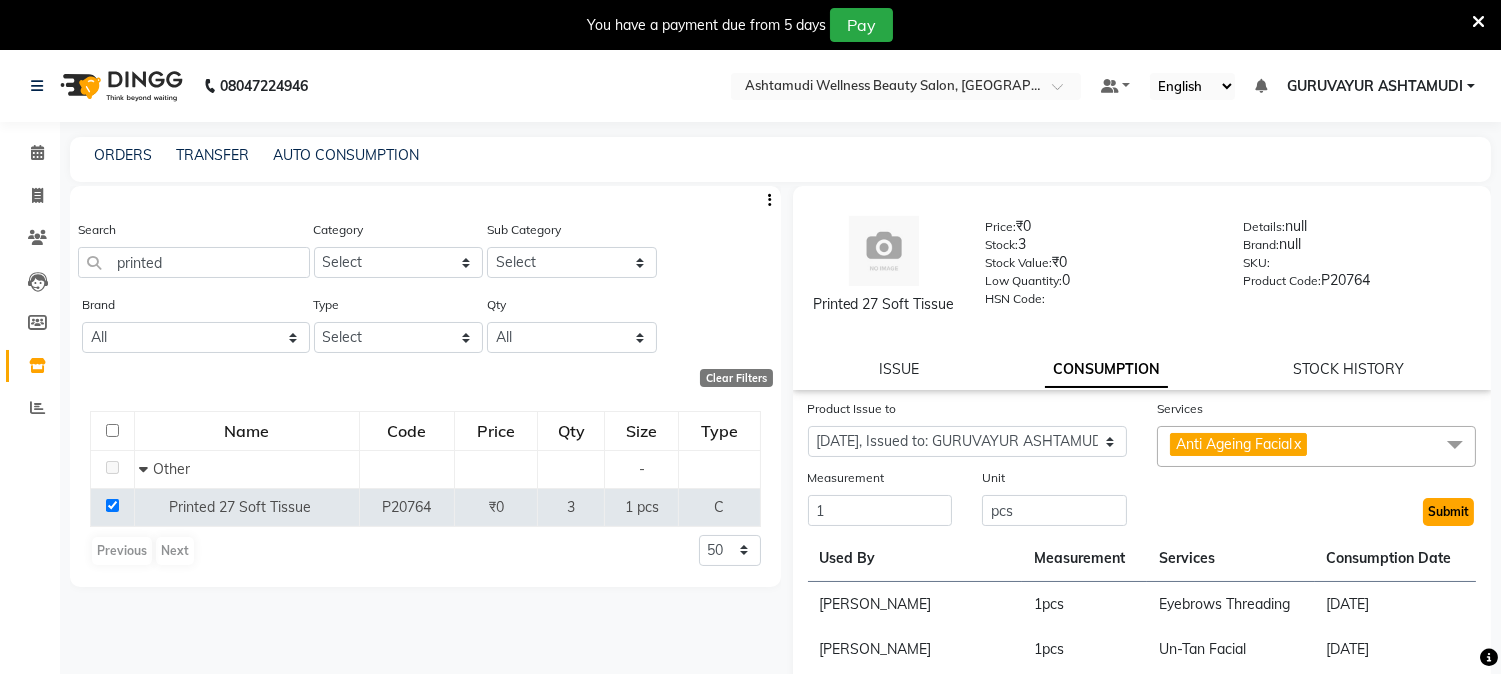 click on "Submit" 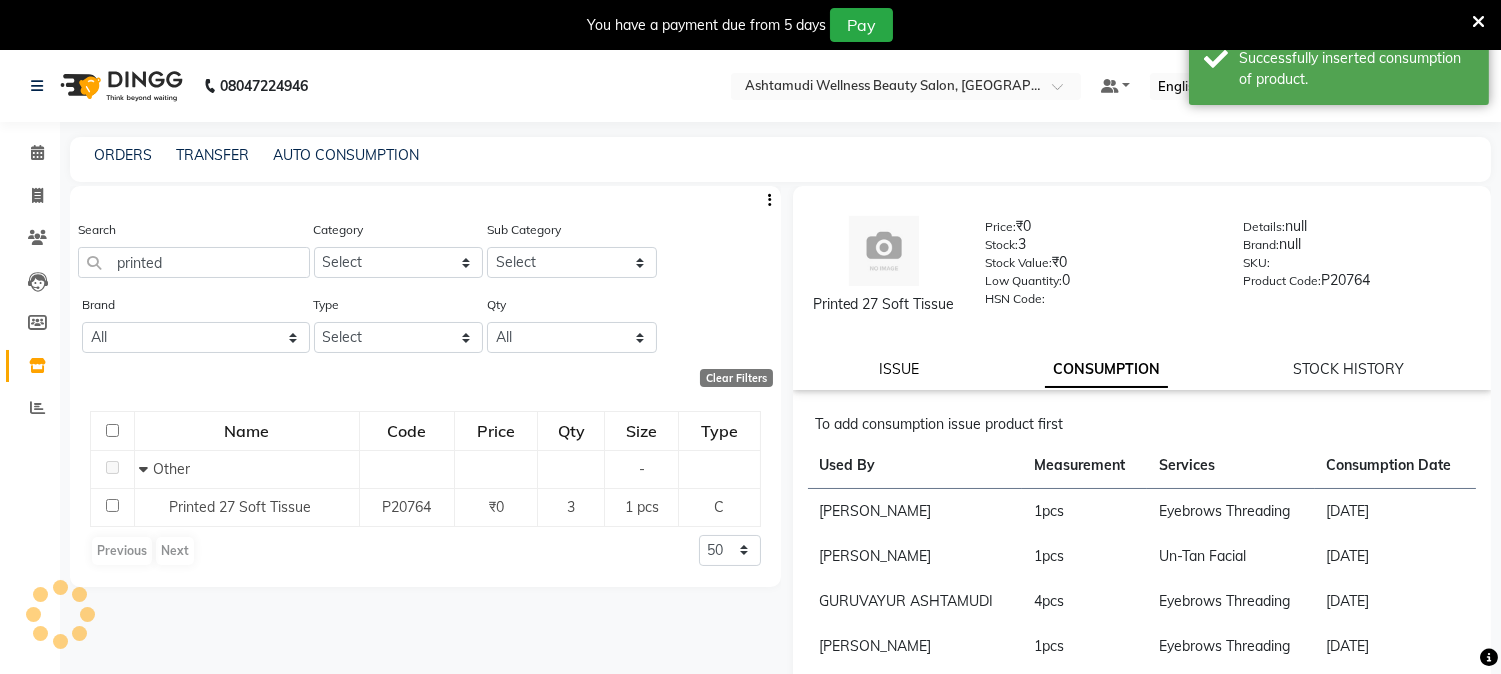 click on "ISSUE" 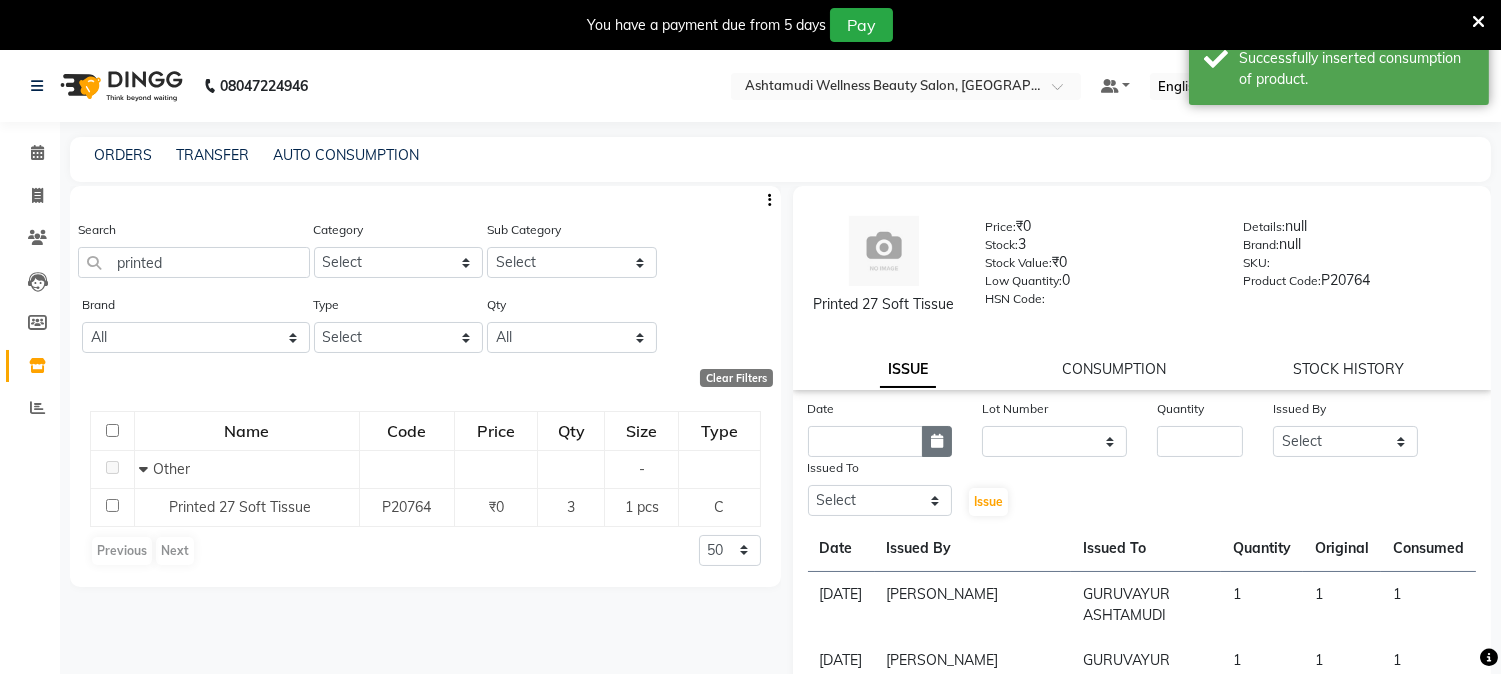 click 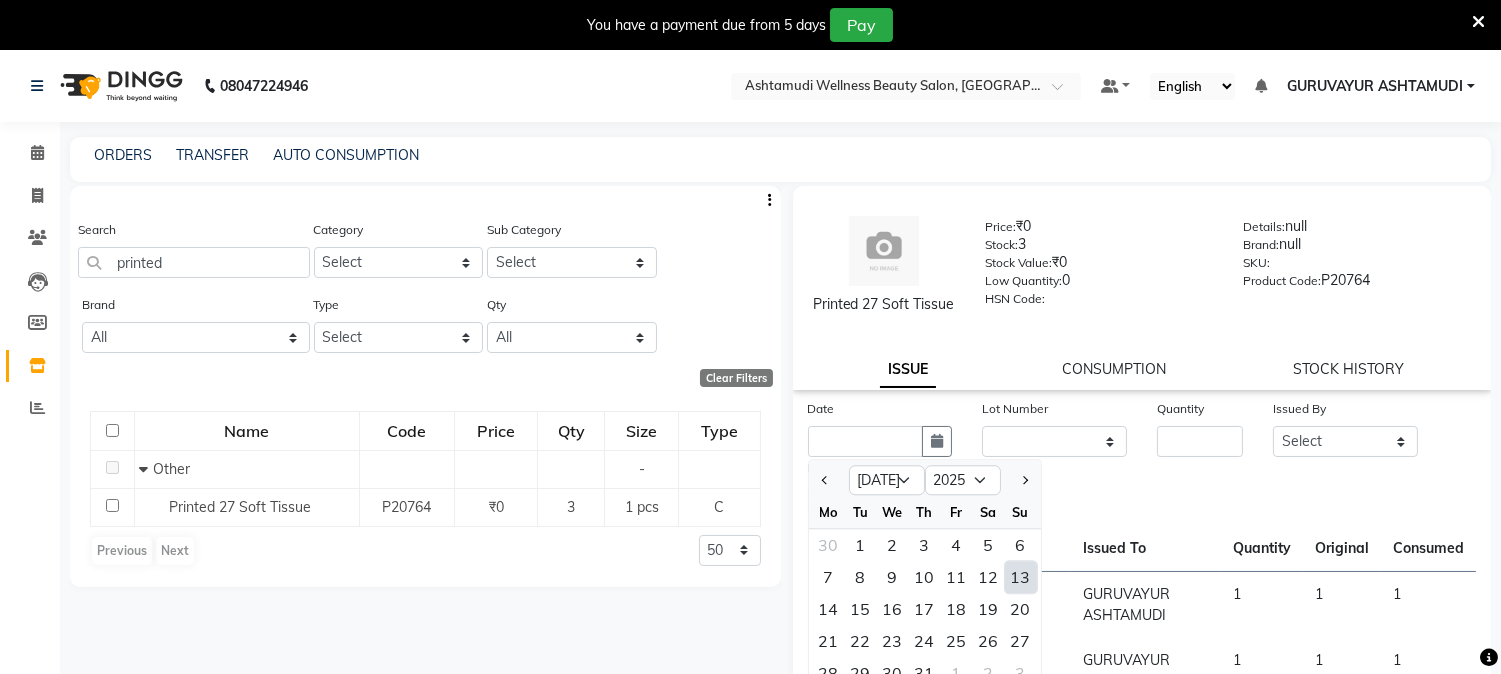 click on "13" 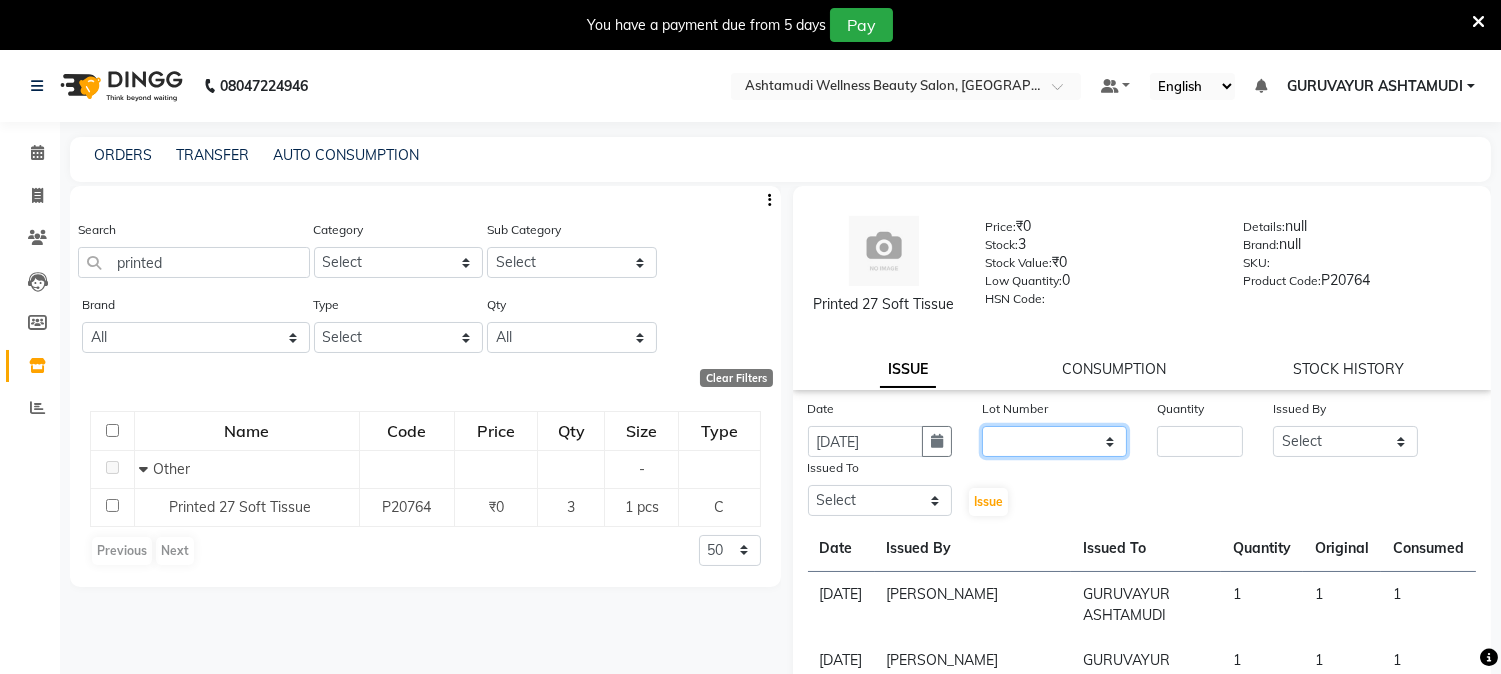 click on "None" 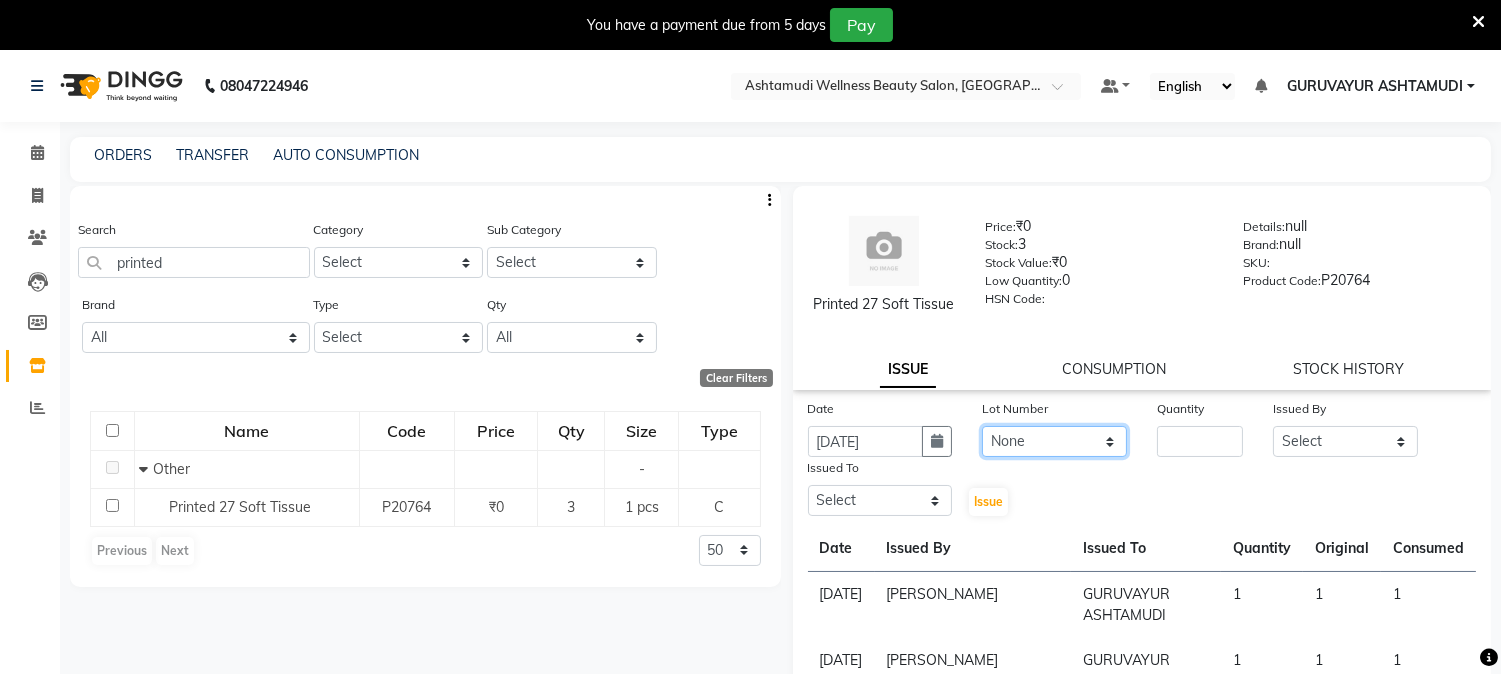click on "None" 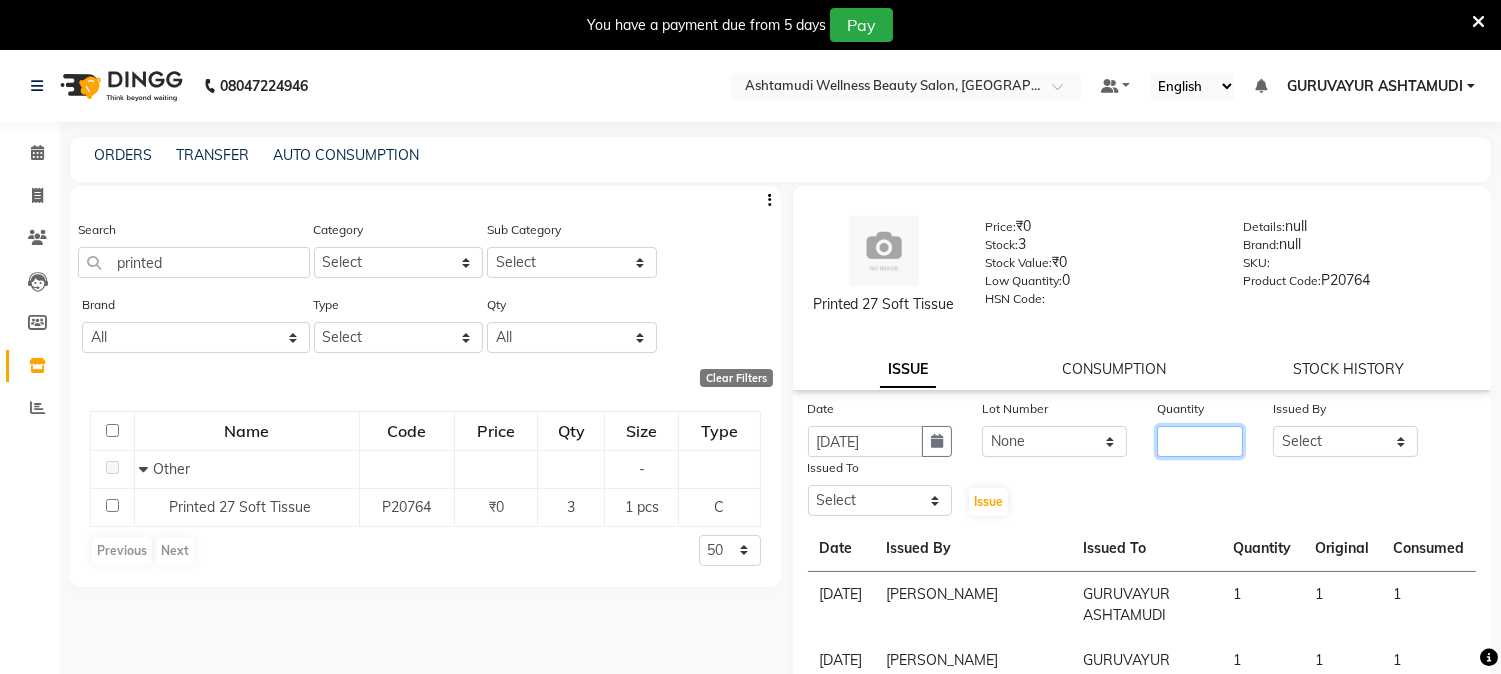 click 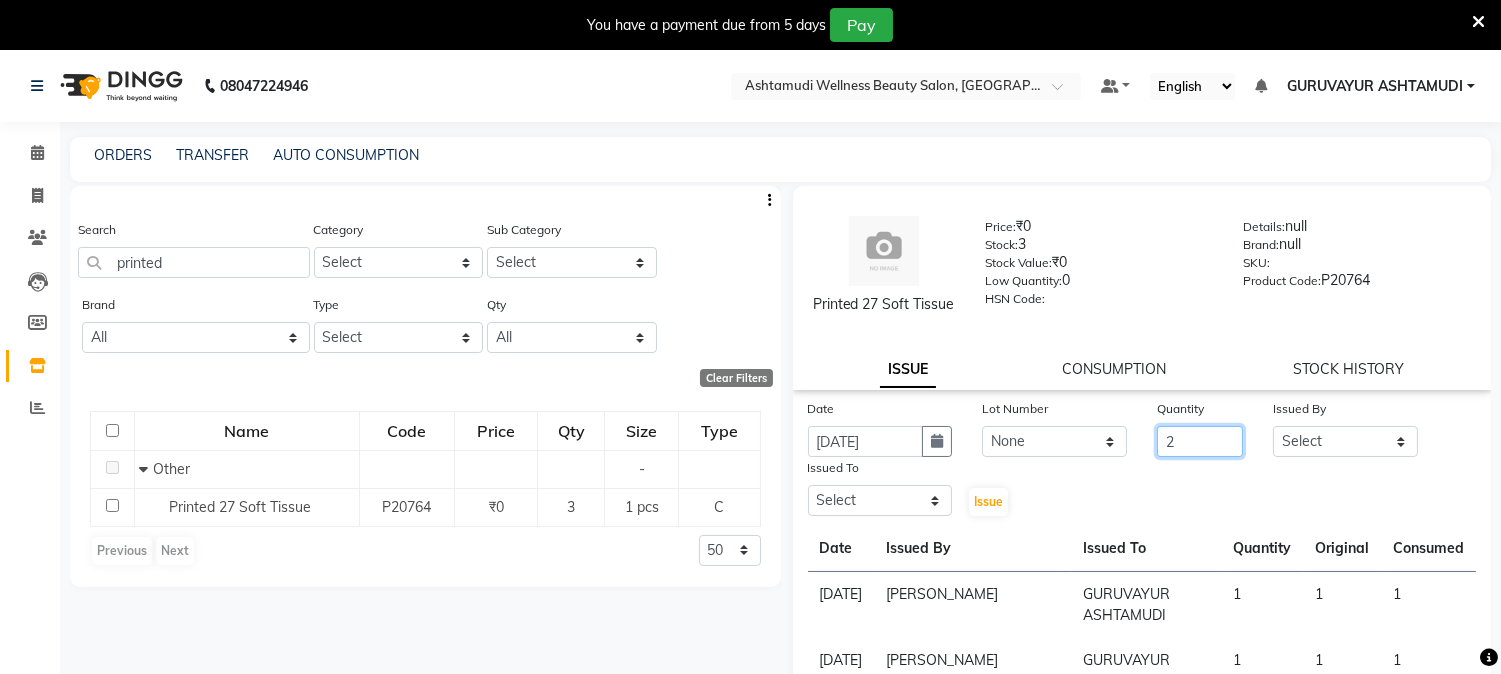 type on "2" 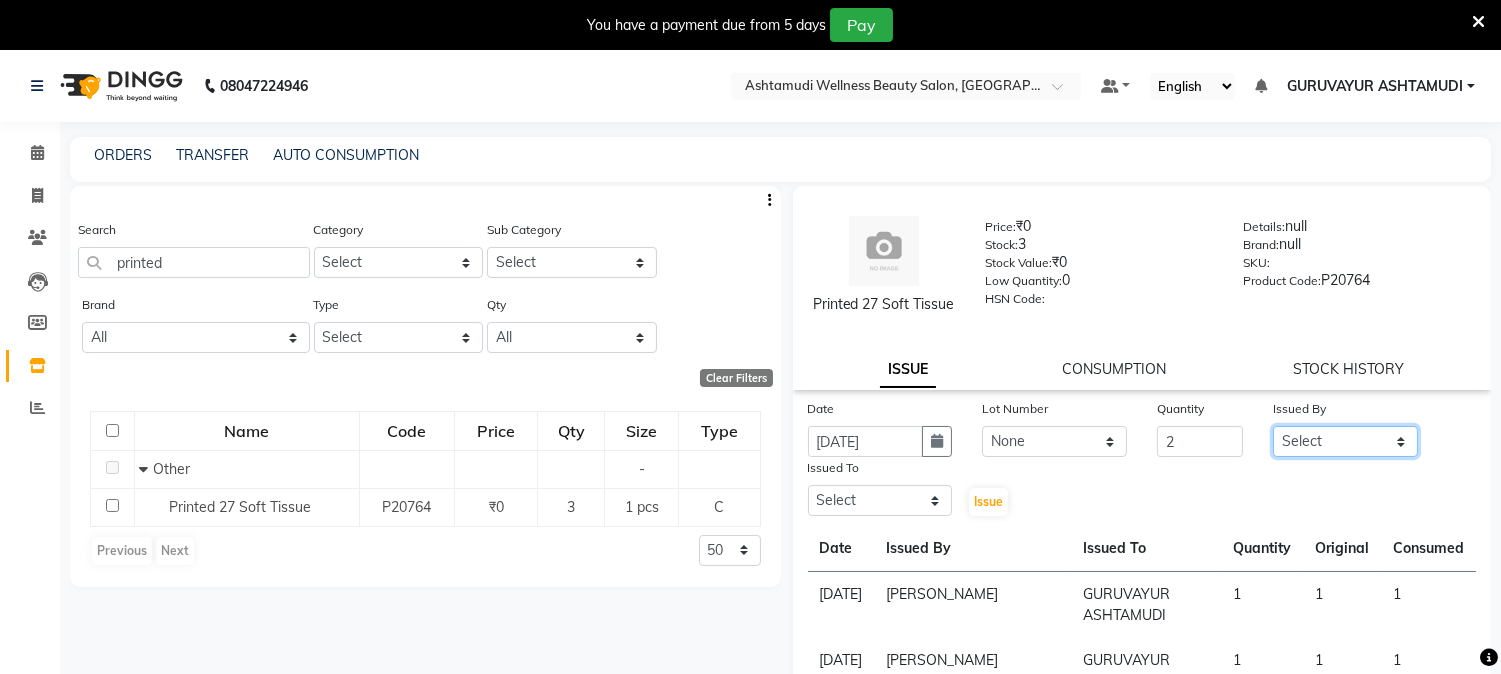 click on "Select [PERSON_NAME] [PERSON_NAME] GURUVAYUR [PERSON_NAME] POOJA [PERSON_NAME] [PERSON_NAME] [PERSON_NAME]" 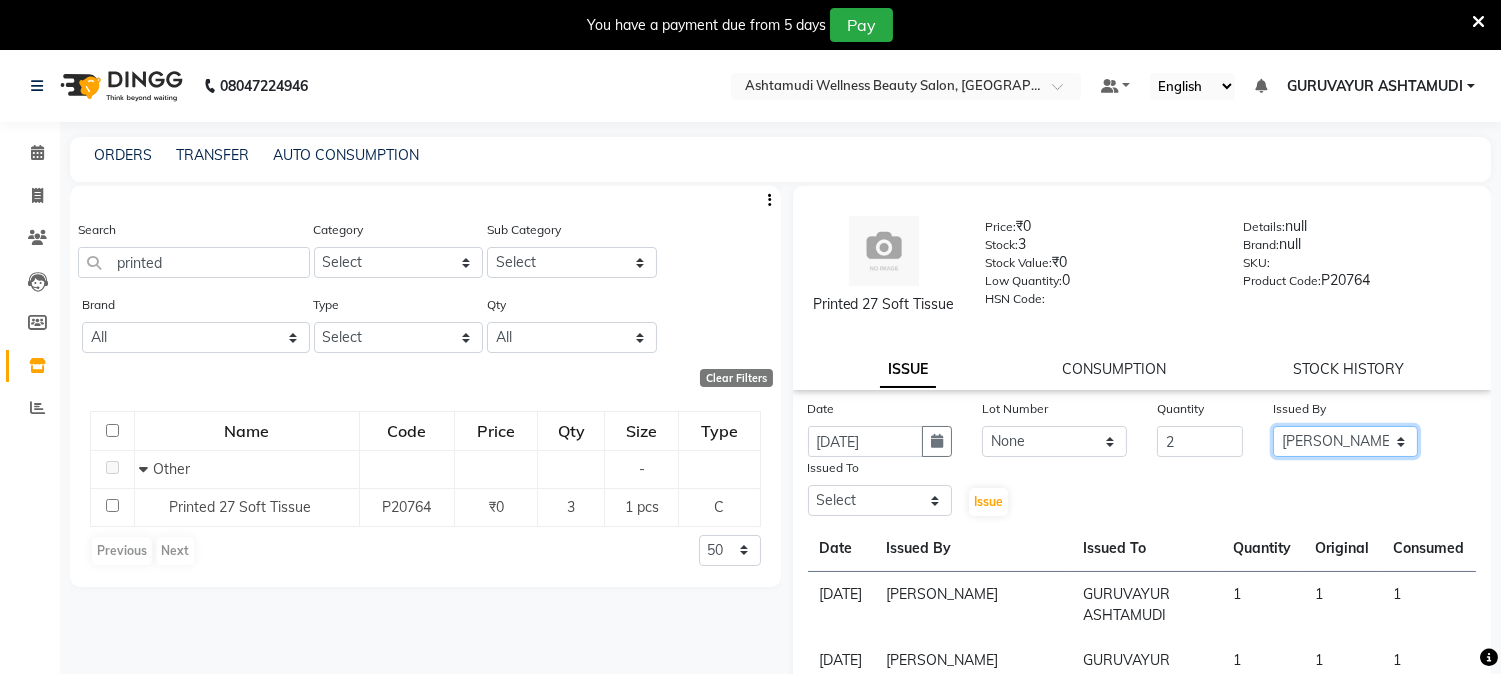 click on "Select [PERSON_NAME] [PERSON_NAME] GURUVAYUR [PERSON_NAME] POOJA [PERSON_NAME] [PERSON_NAME] [PERSON_NAME]" 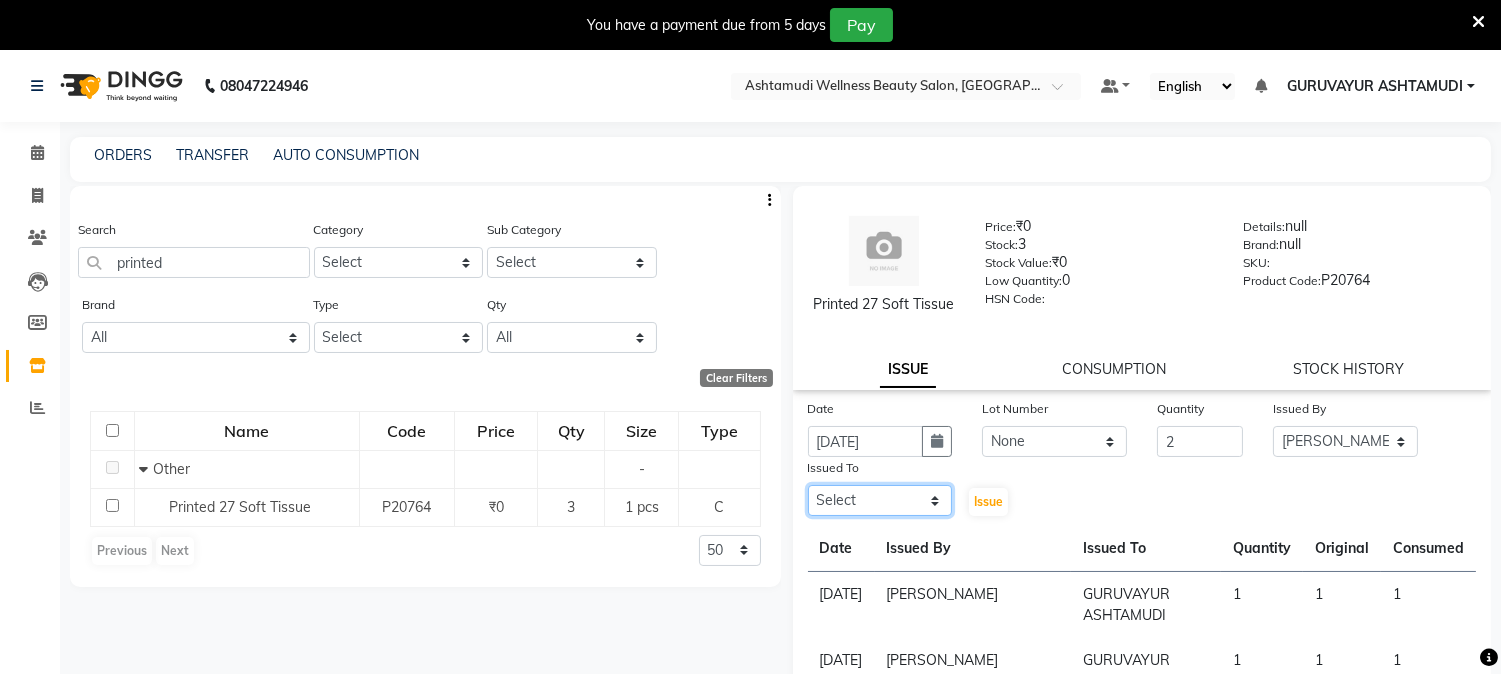 click on "Select [PERSON_NAME] [PERSON_NAME] GURUVAYUR [PERSON_NAME] POOJA [PERSON_NAME] [PERSON_NAME] [PERSON_NAME]" 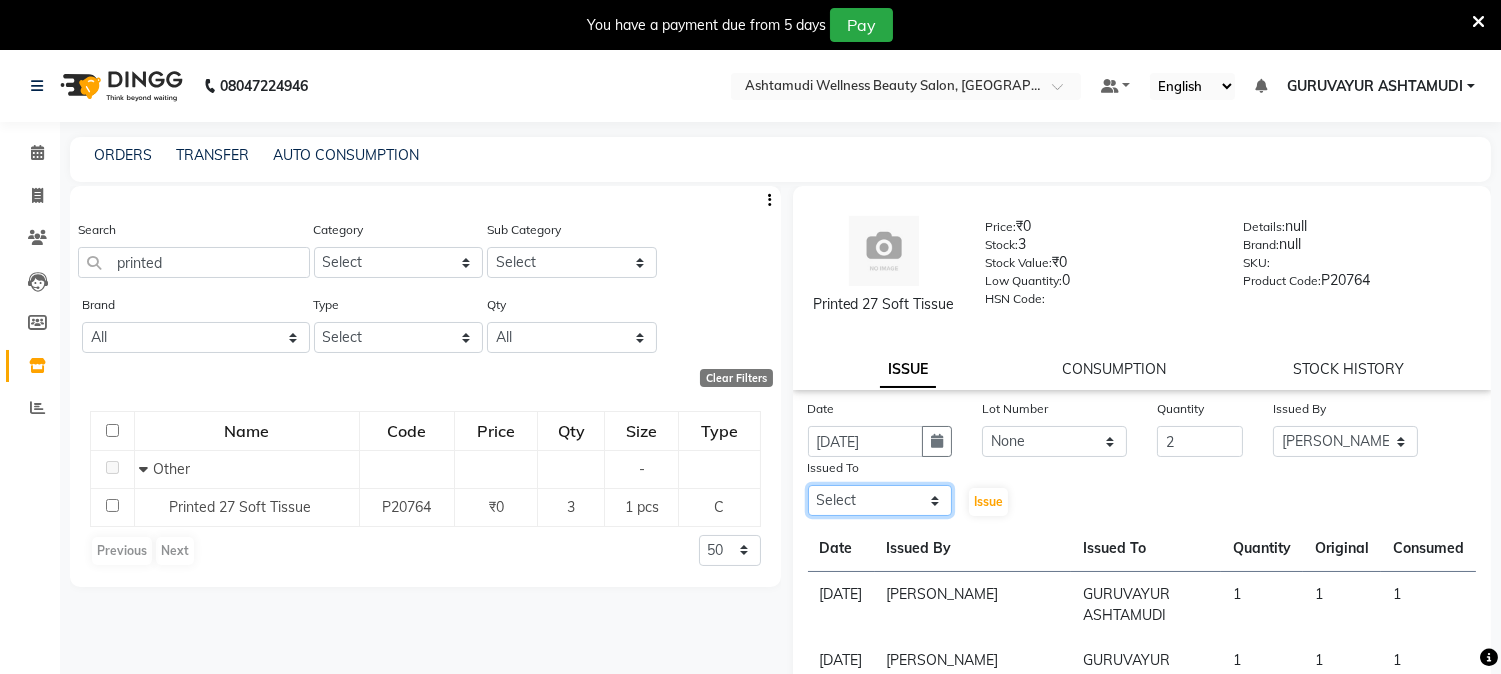 select on "39865" 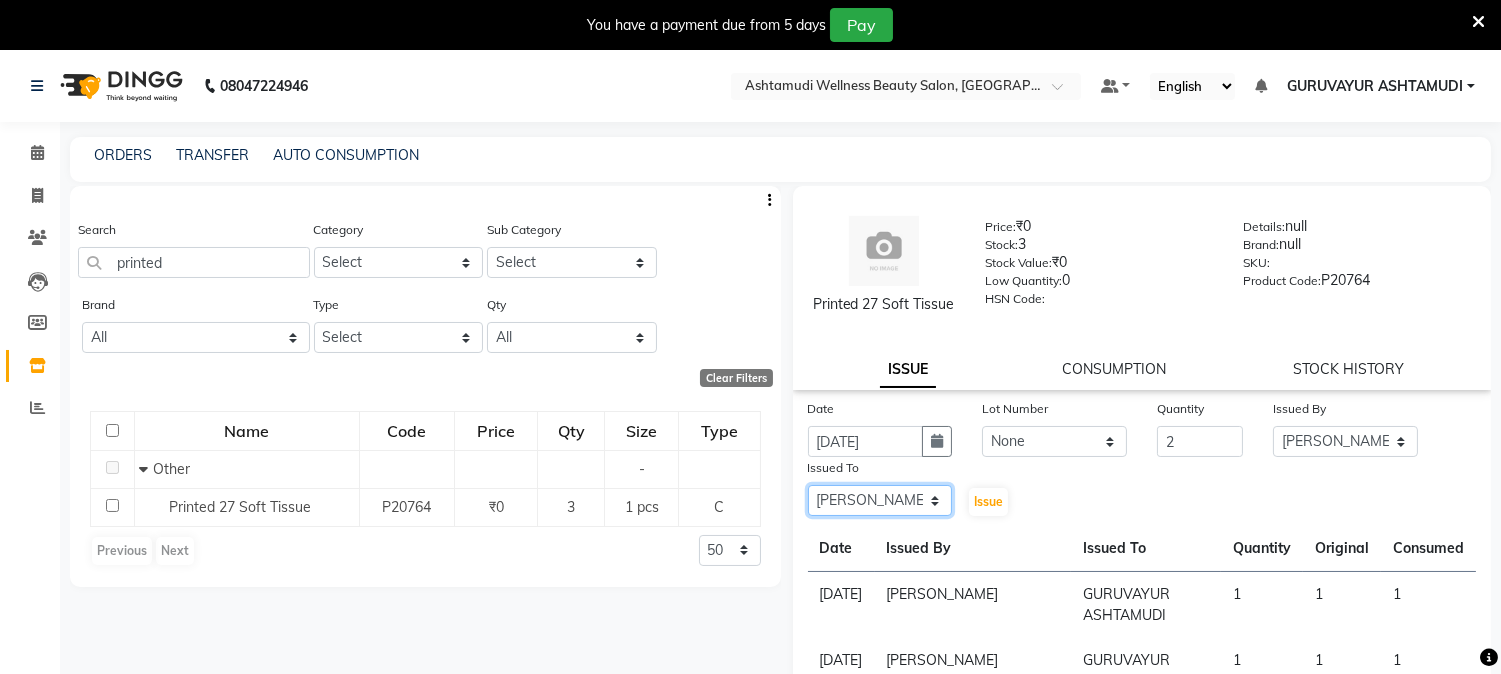 click on "Select [PERSON_NAME] [PERSON_NAME] GURUVAYUR [PERSON_NAME] POOJA [PERSON_NAME] [PERSON_NAME] [PERSON_NAME]" 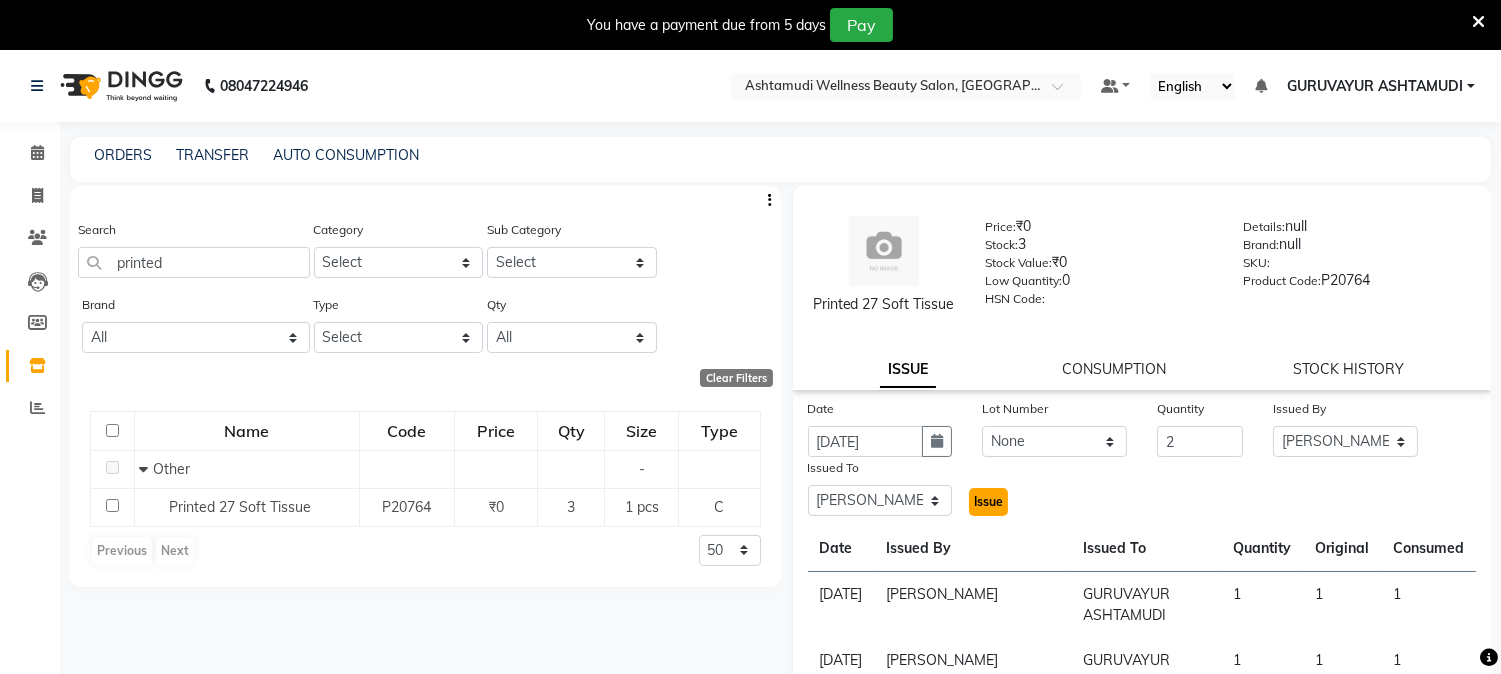 click on "Issue" 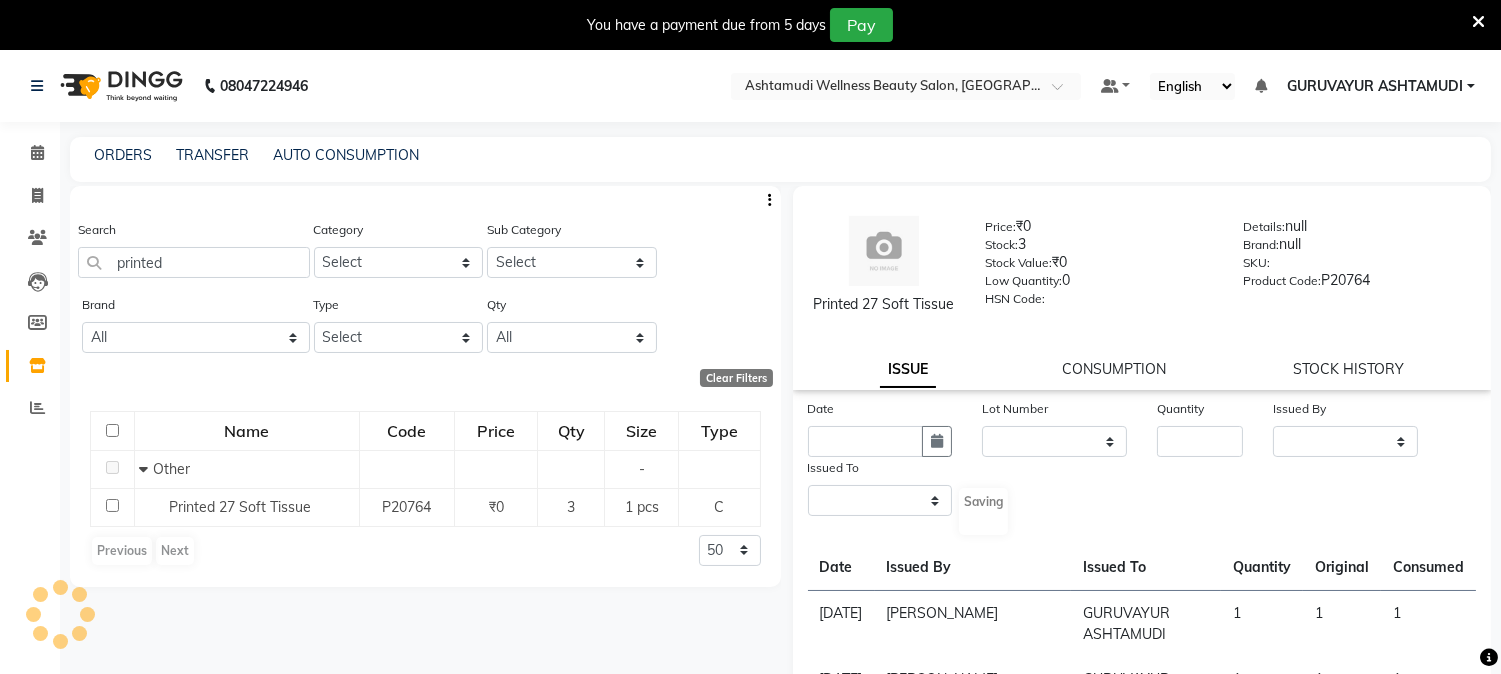 select 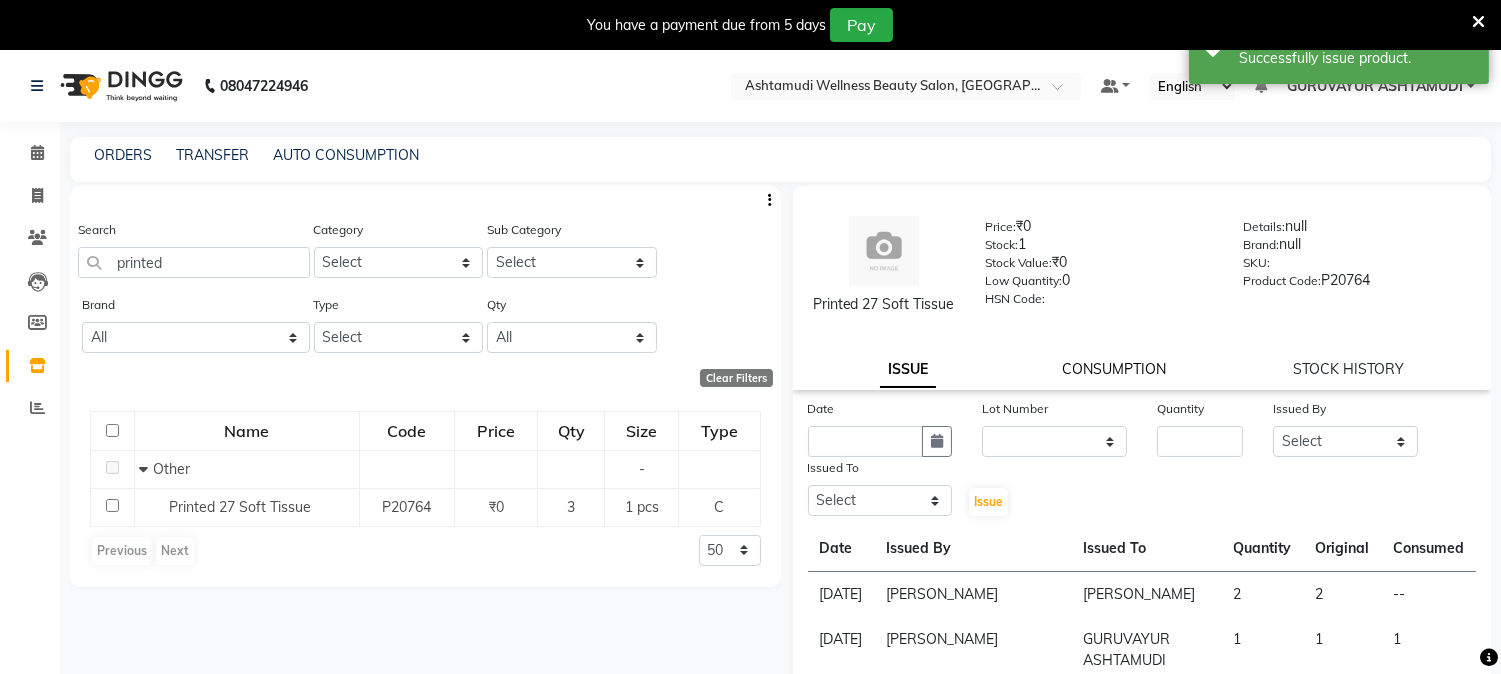 click on "CONSUMPTION" 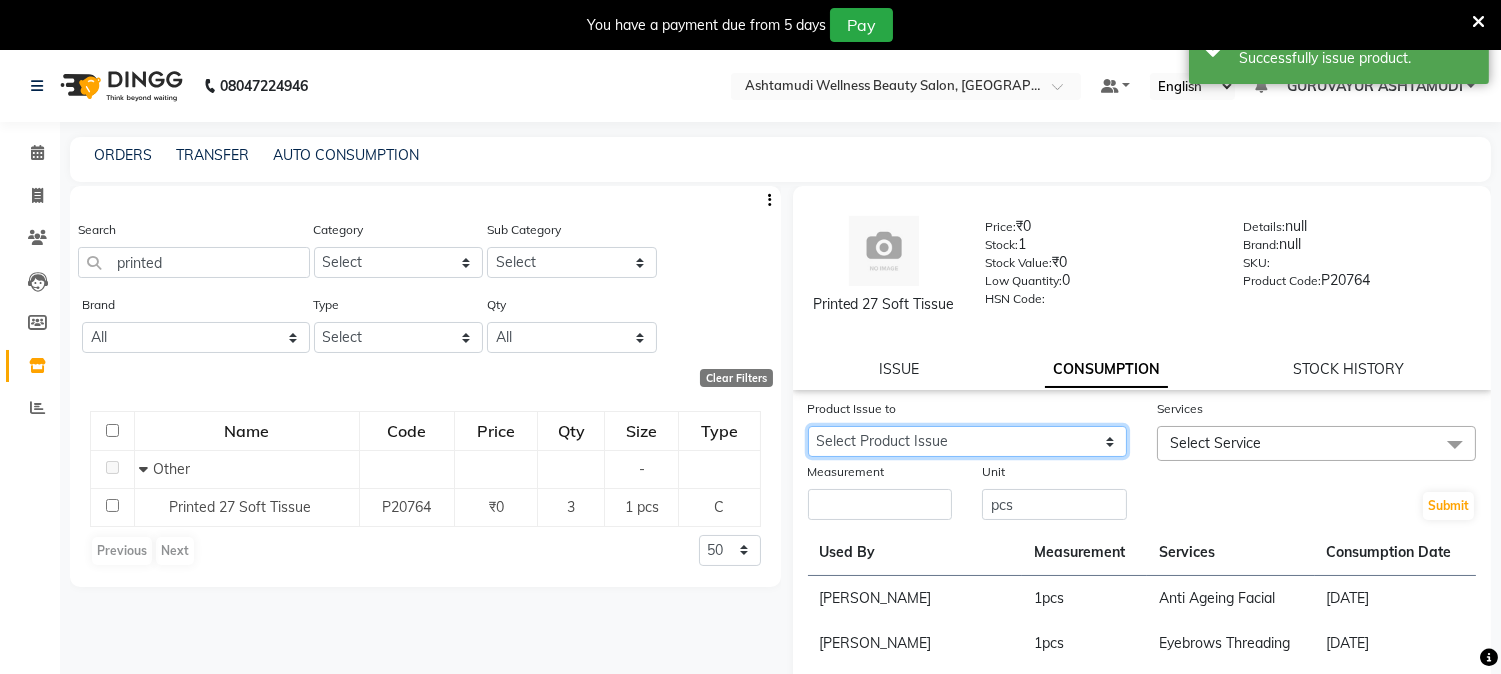 click on "Select Product Issue [DATE], Issued to: [PERSON_NAME], Balance: 2" 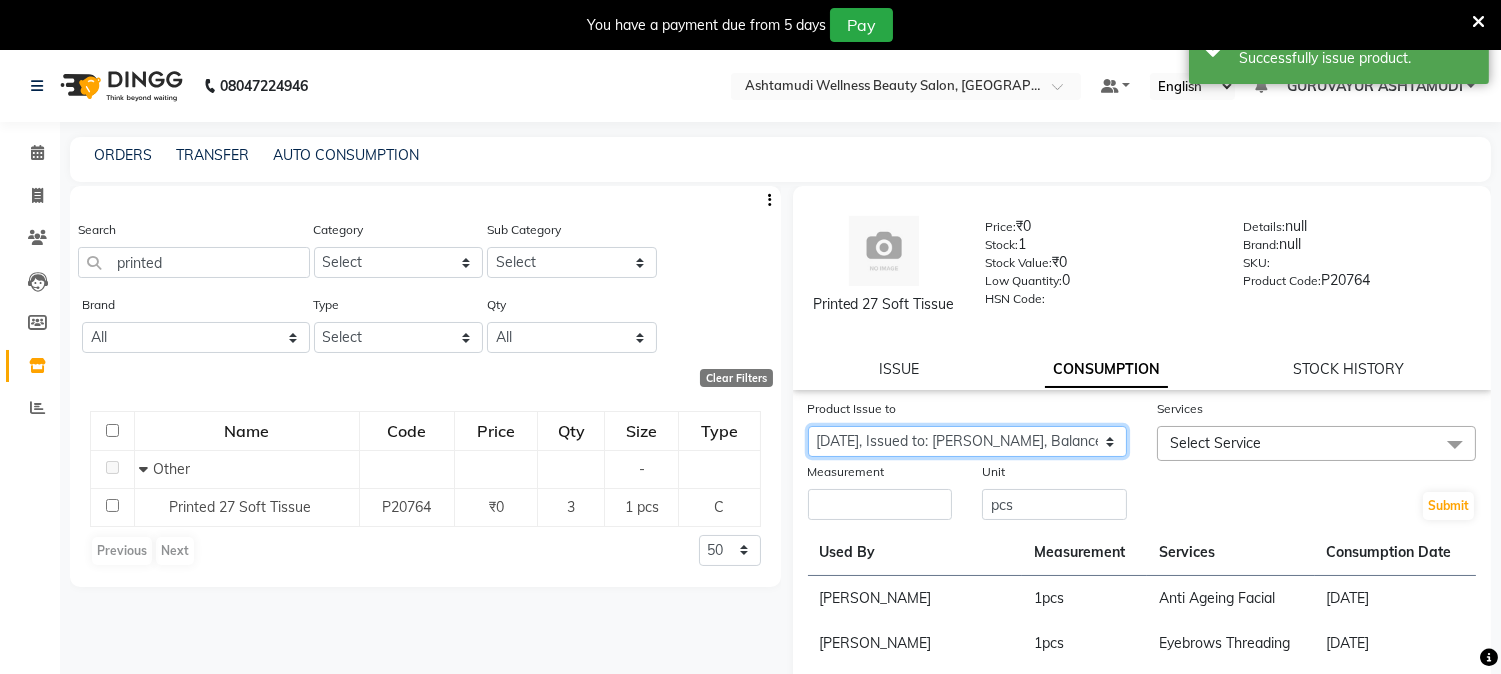 click on "Select Product Issue [DATE], Issued to: [PERSON_NAME], Balance: 2" 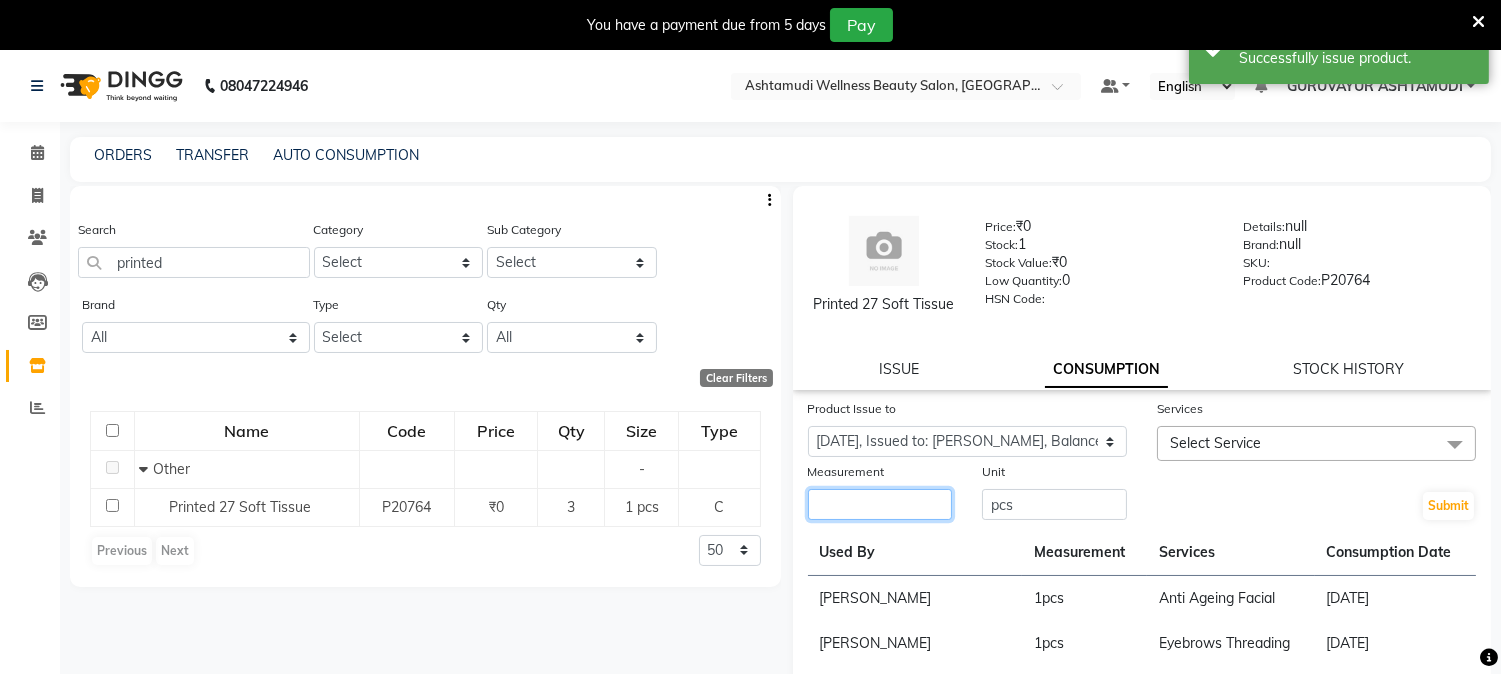 click 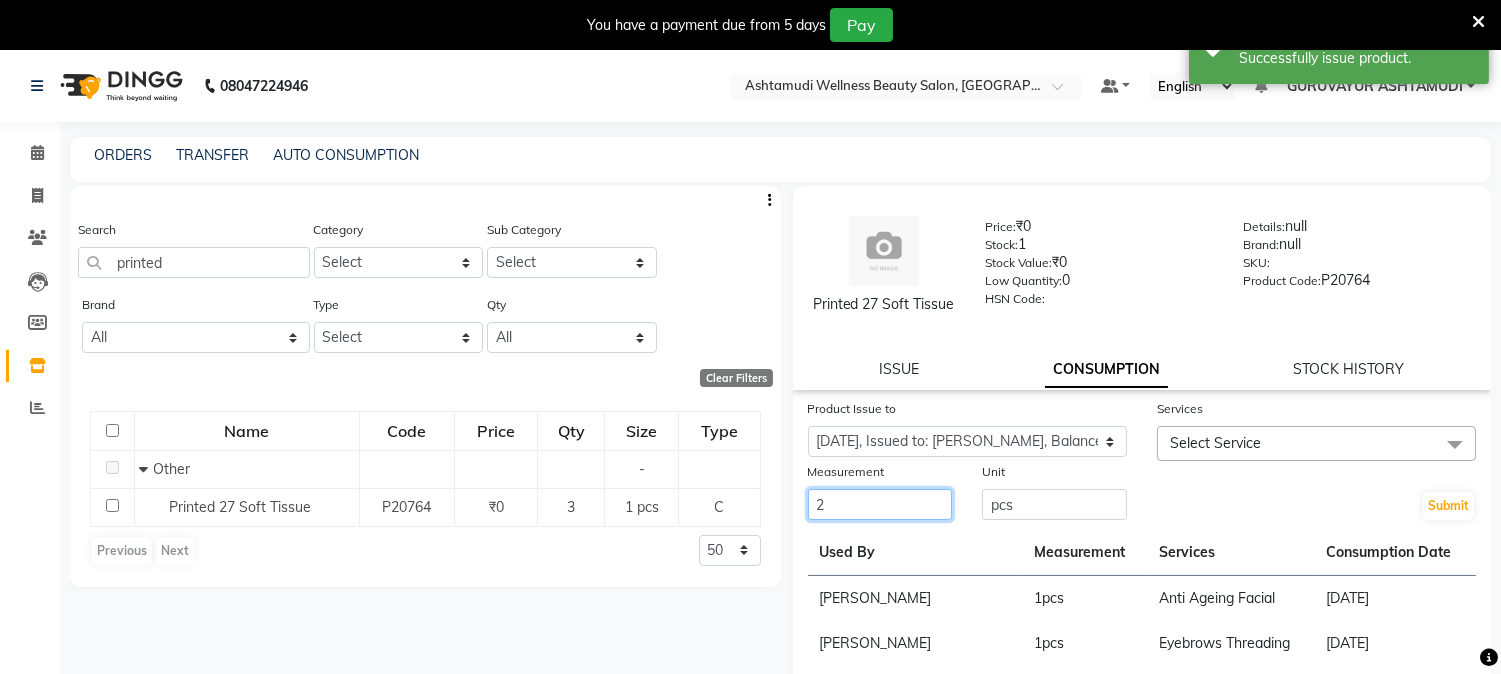 type on "2" 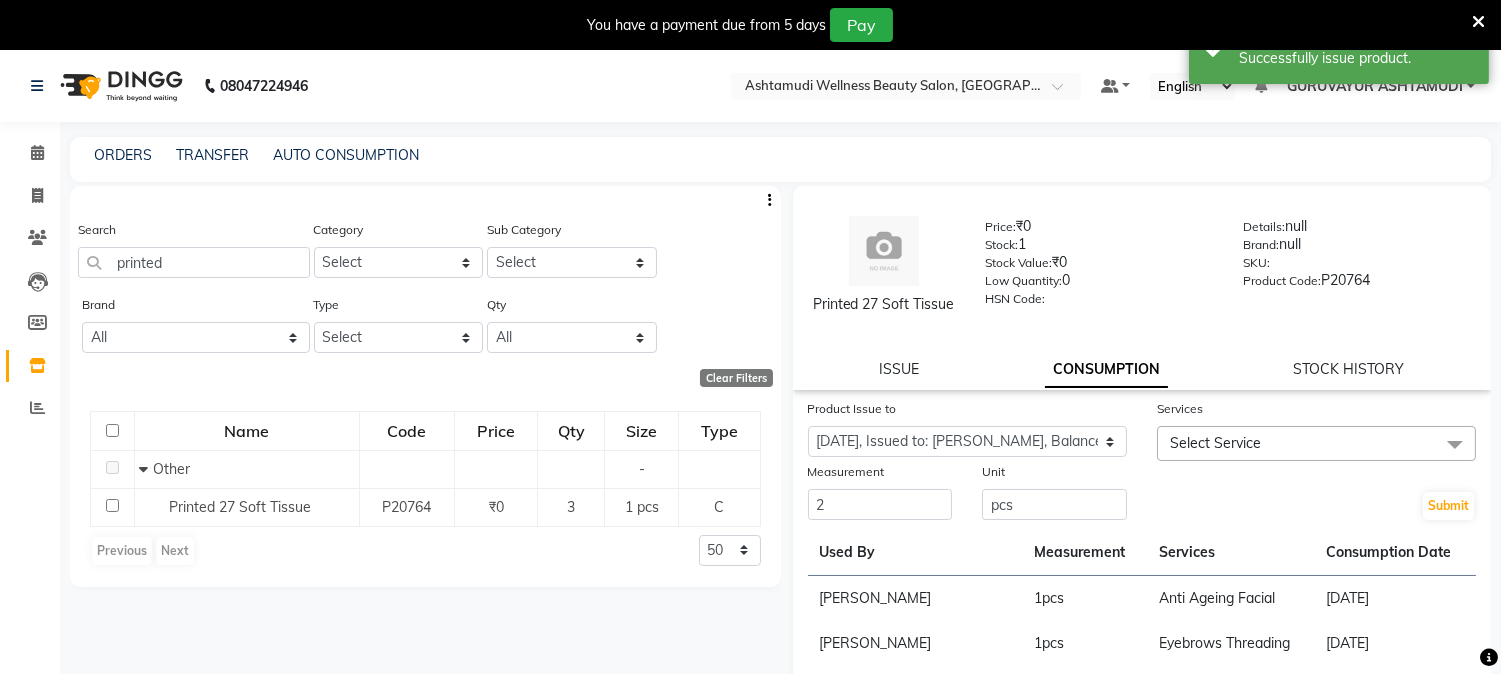 click on "Select Service" 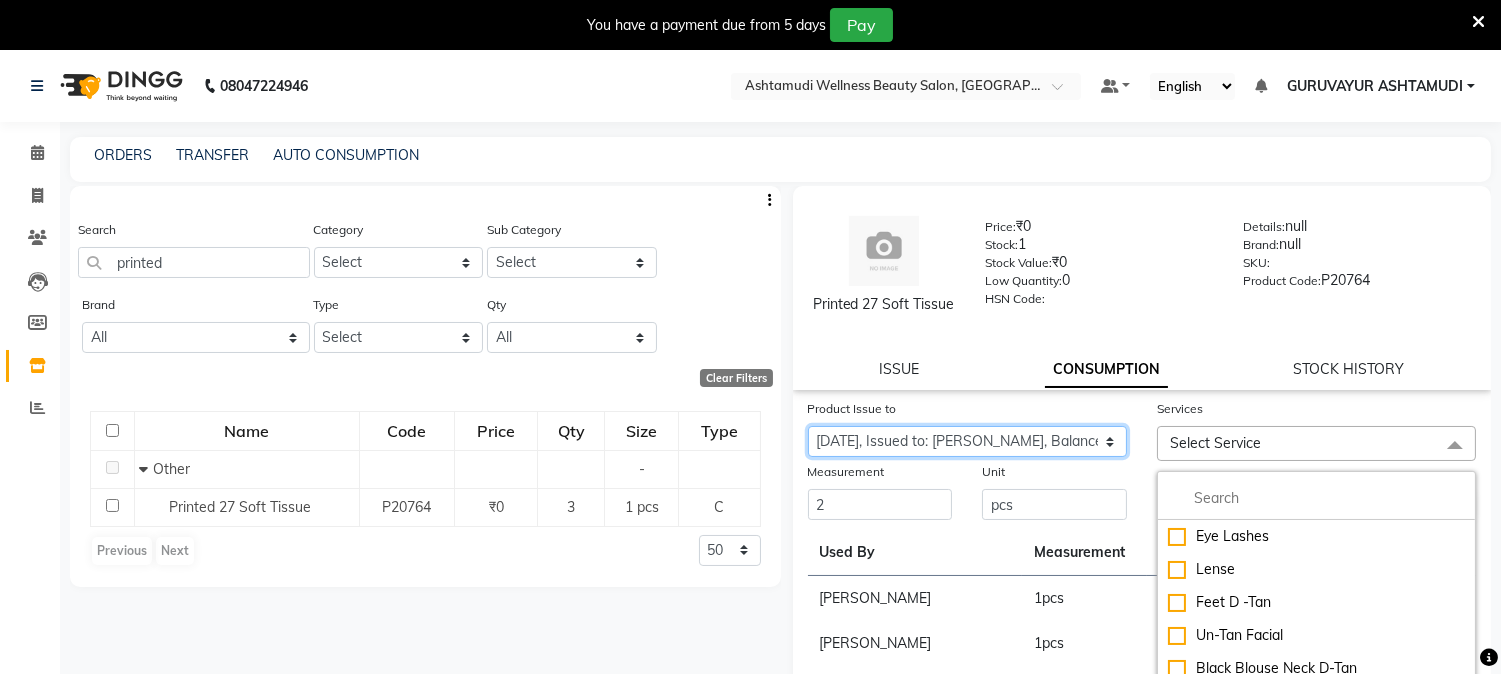 click on "Select Product Issue [DATE], Issued to: [PERSON_NAME], Balance: 2" 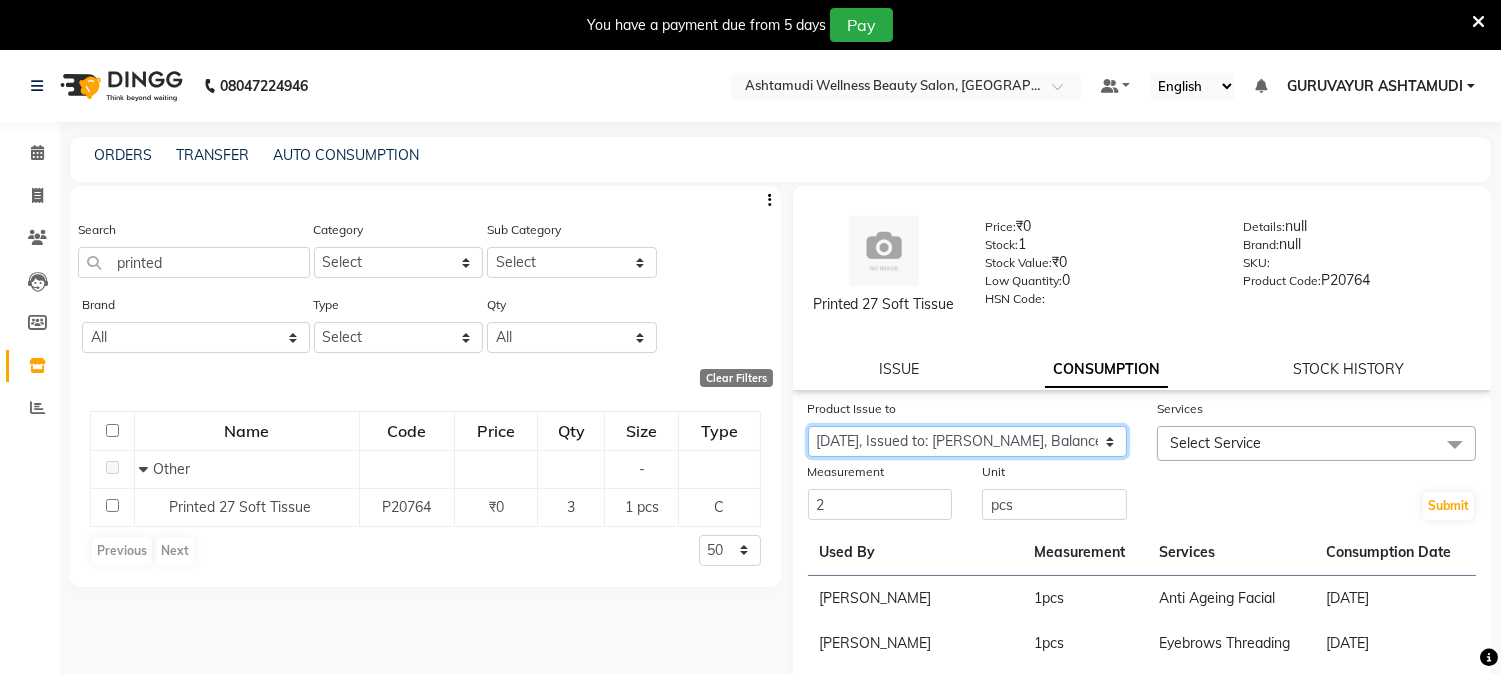 click on "Select Product Issue [DATE], Issued to: [PERSON_NAME], Balance: 2" 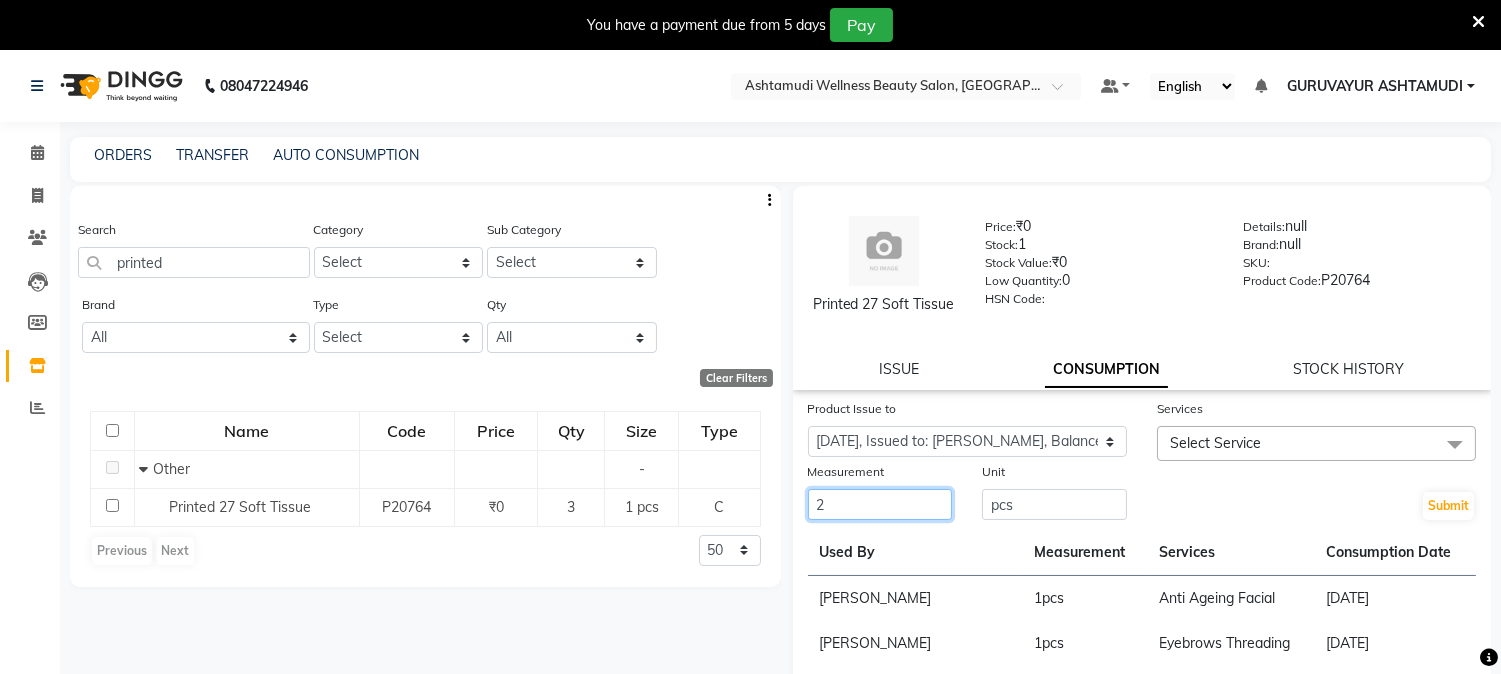 click on "2" 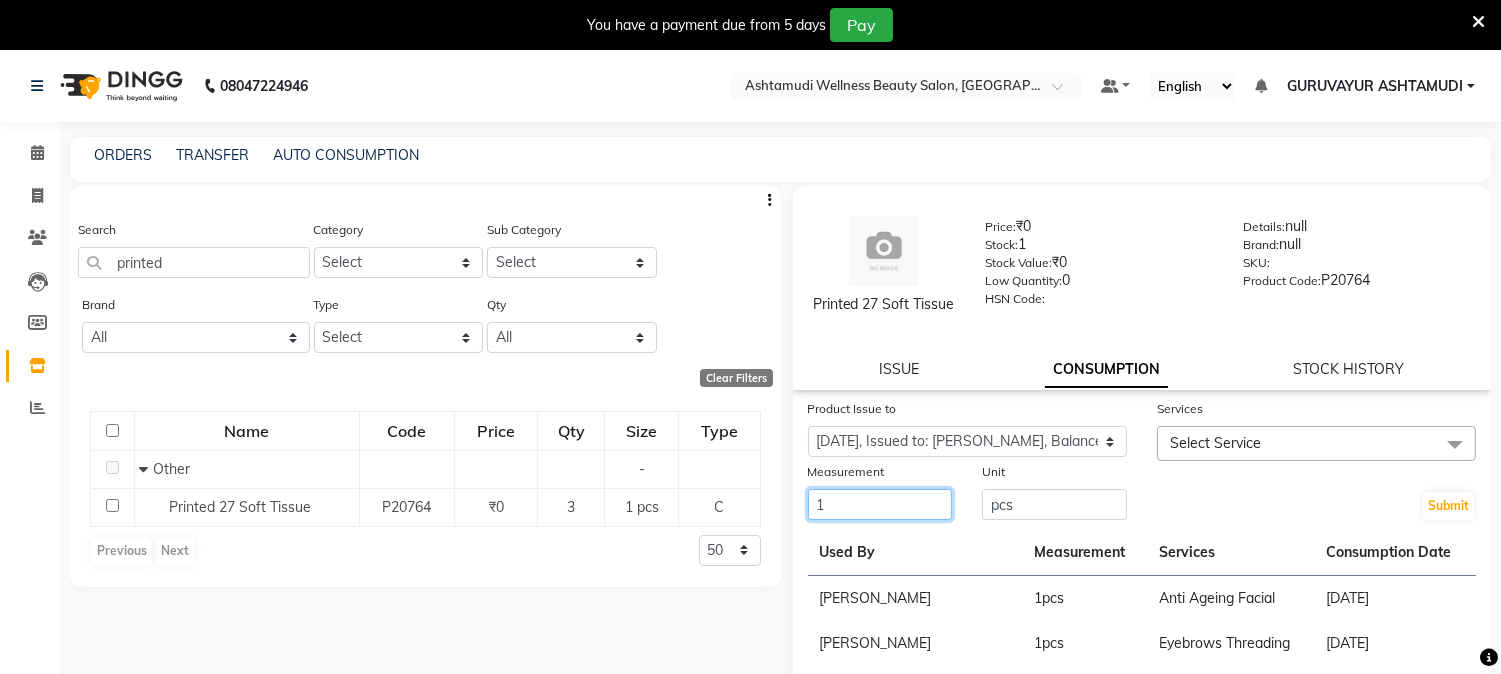 type on "1" 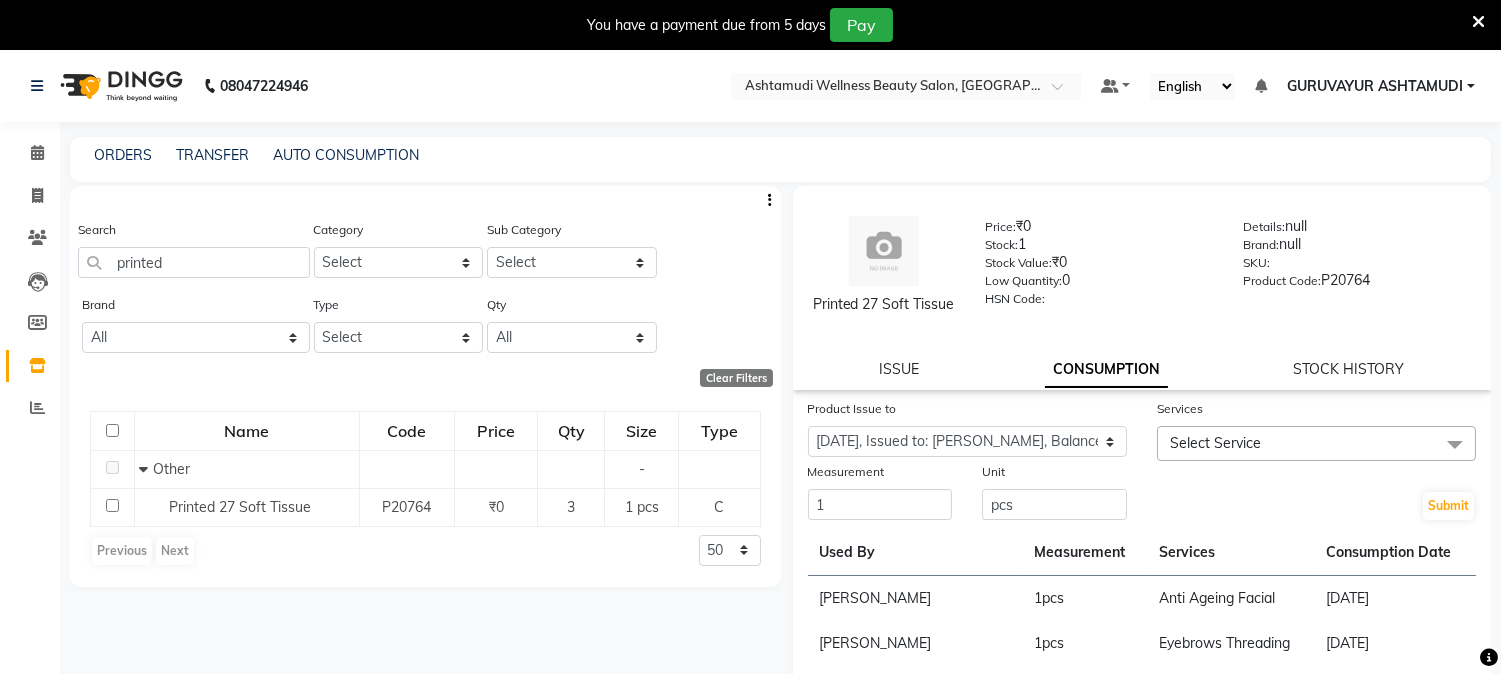 click on "Select Service" 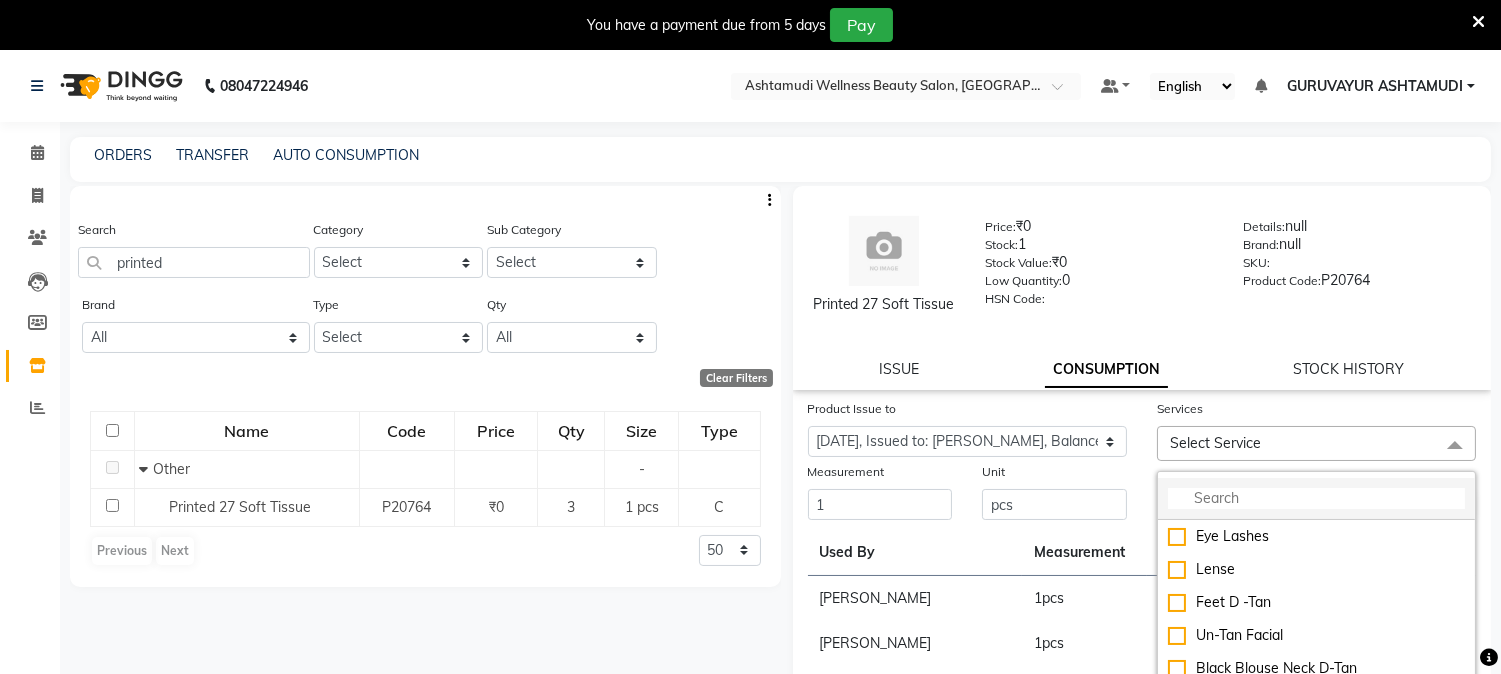 click 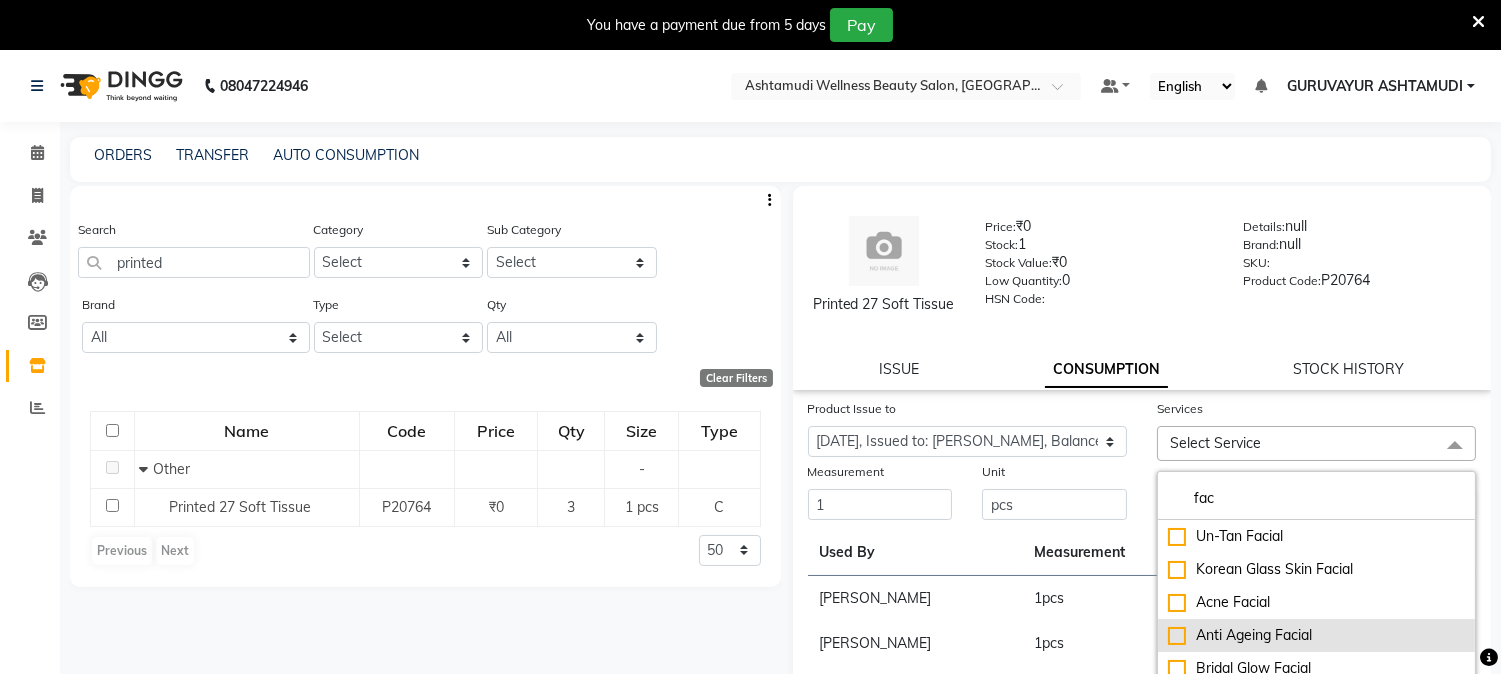 type on "fac" 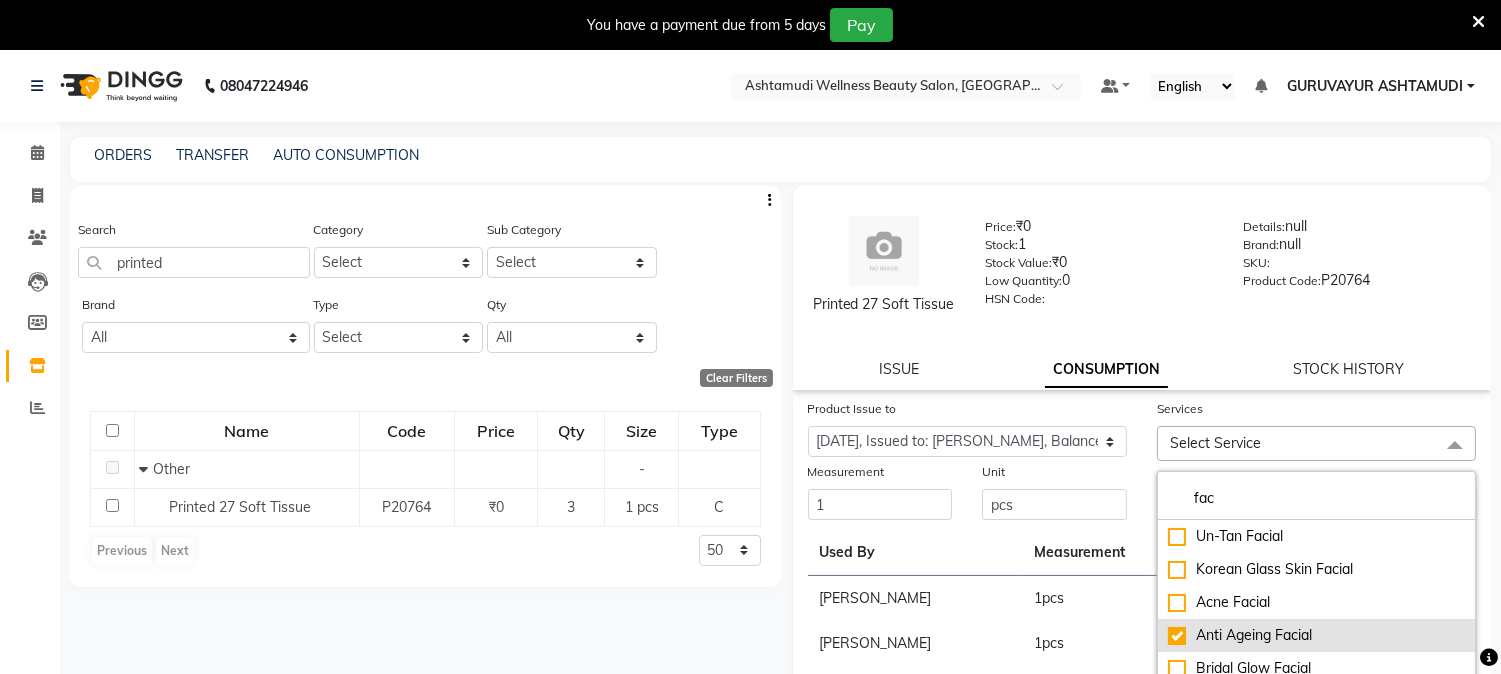 checkbox on "true" 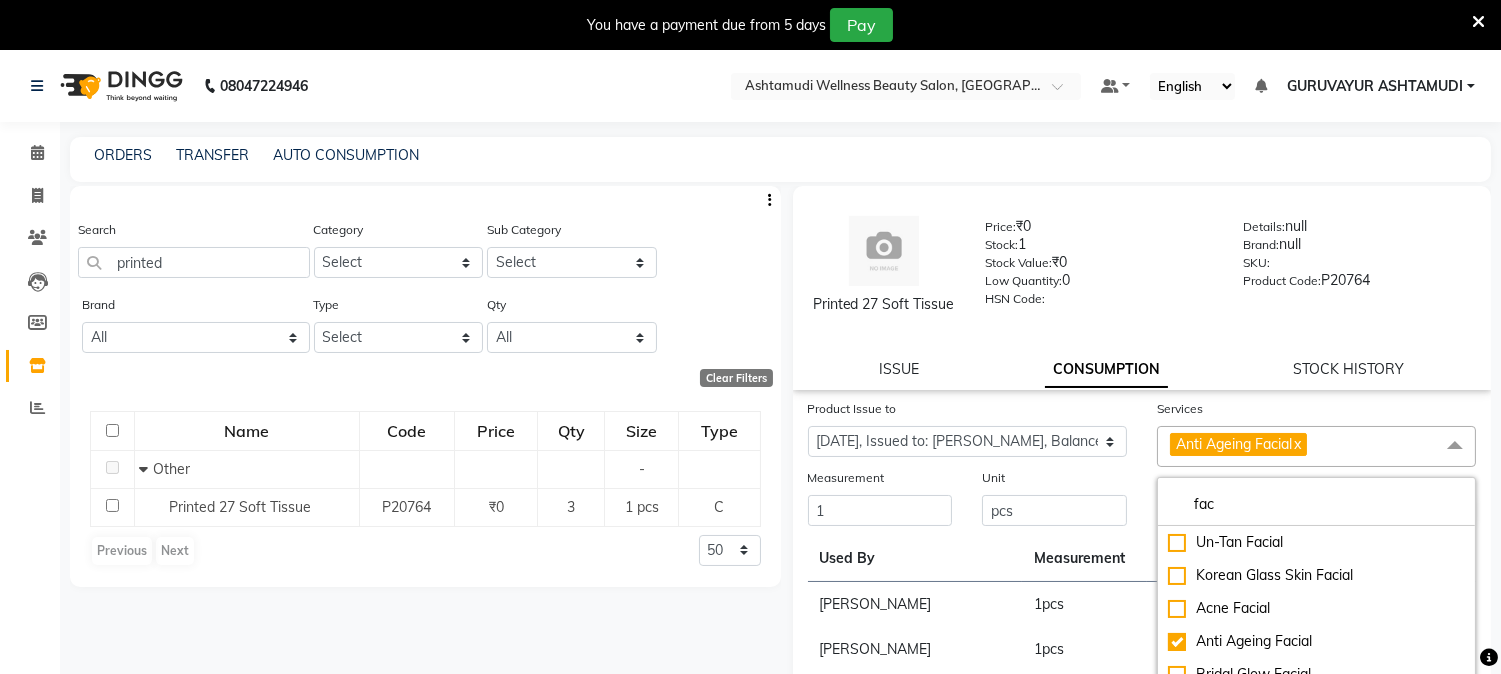 click on "Submit" 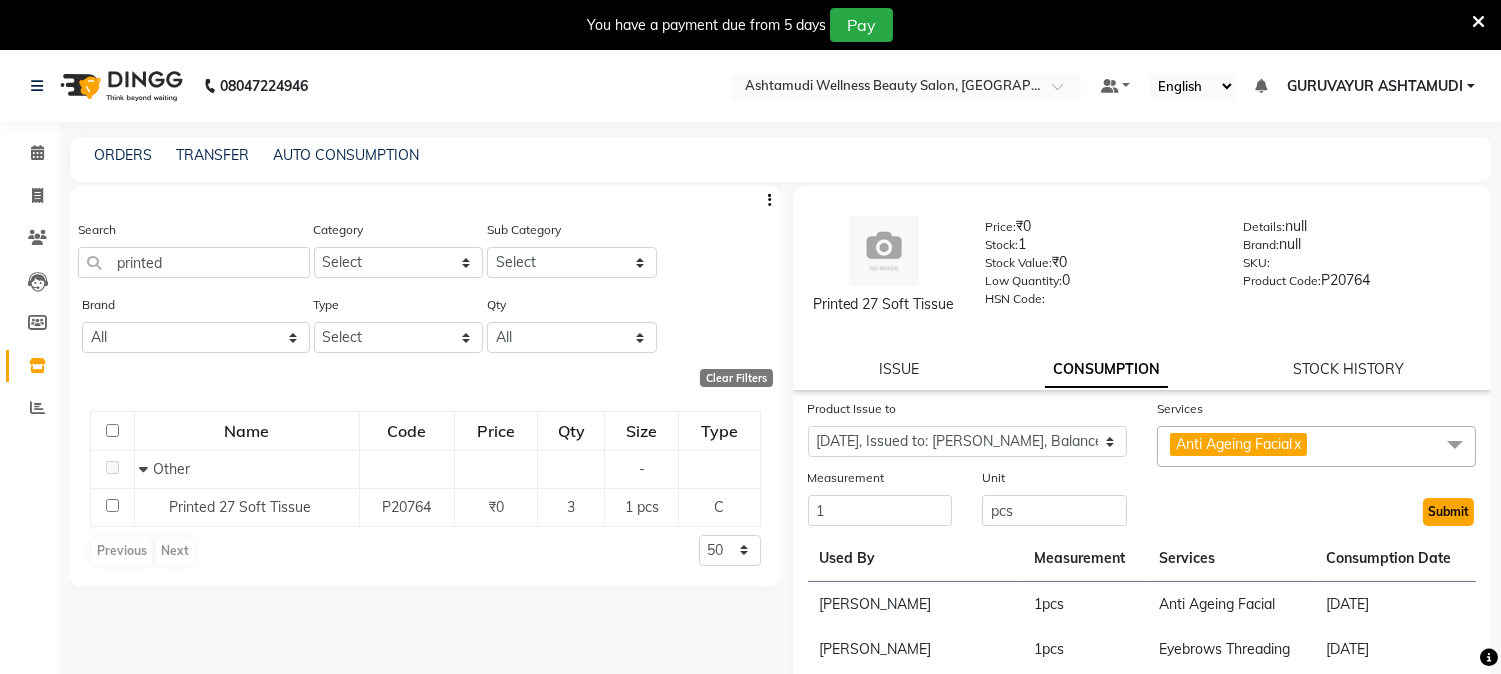 click on "Submit" 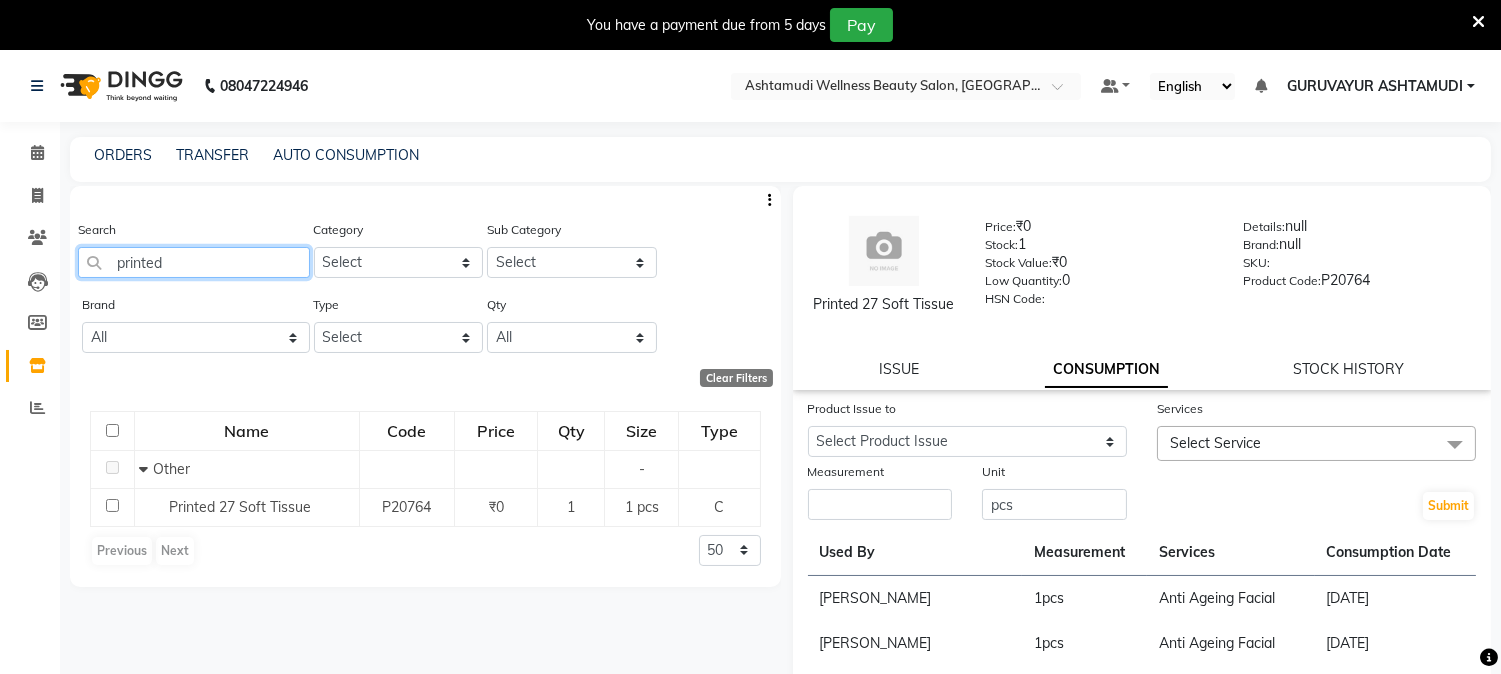 drag, startPoint x: 223, startPoint y: 263, endPoint x: 0, endPoint y: 263, distance: 223 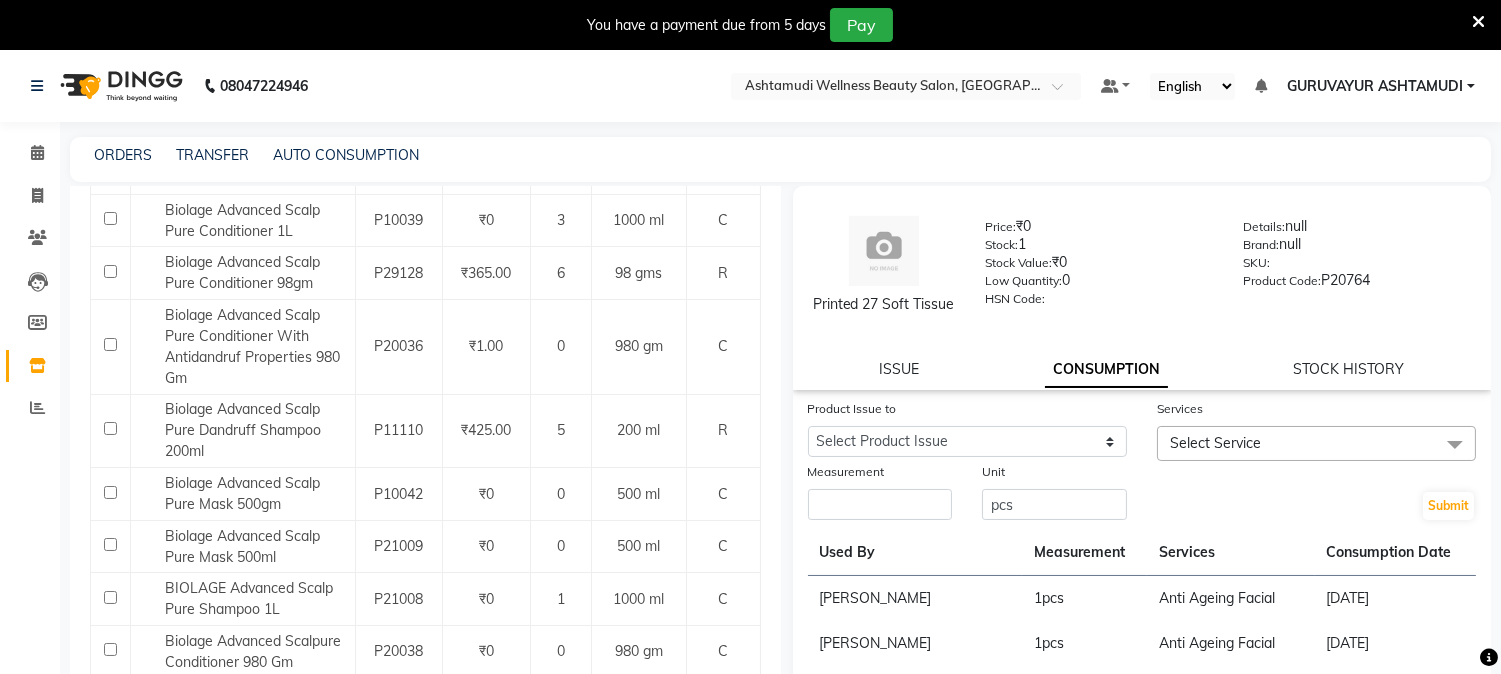 scroll, scrollTop: 333, scrollLeft: 0, axis: vertical 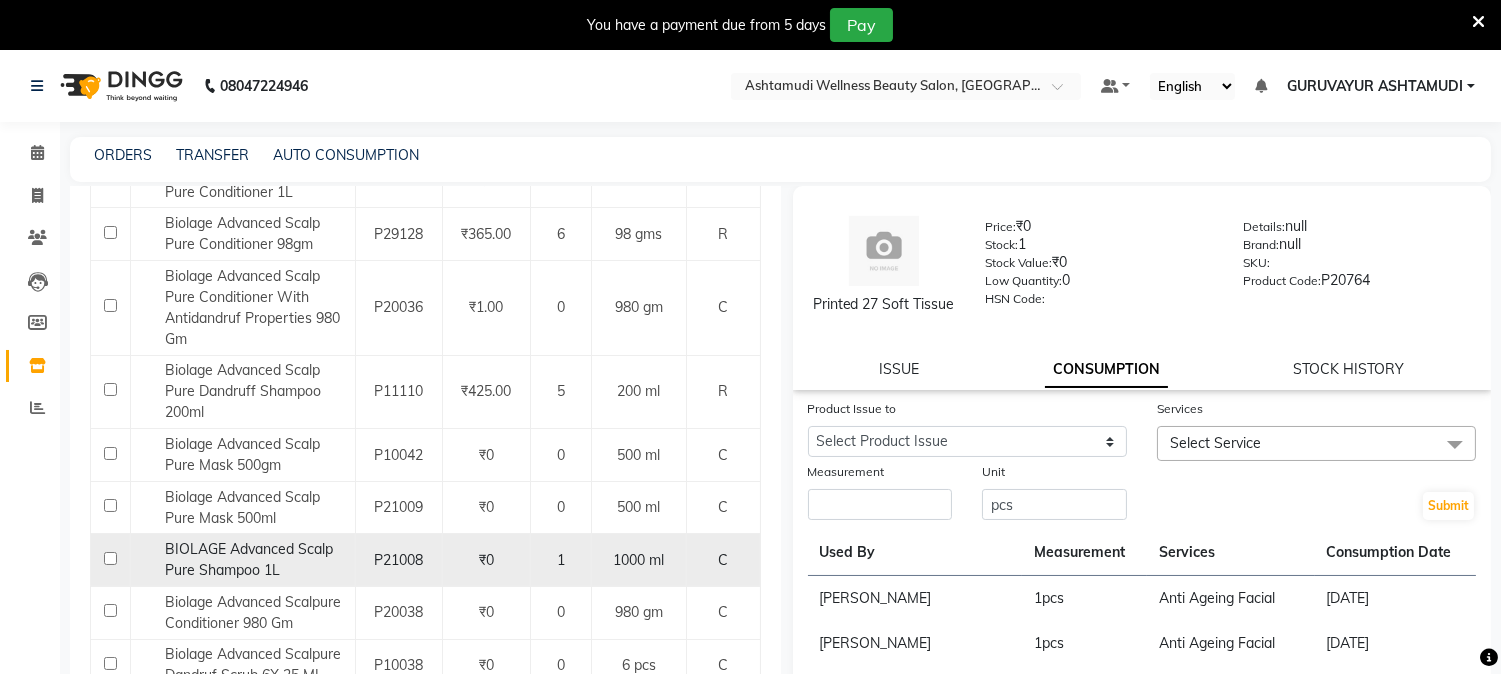 type on "biolage" 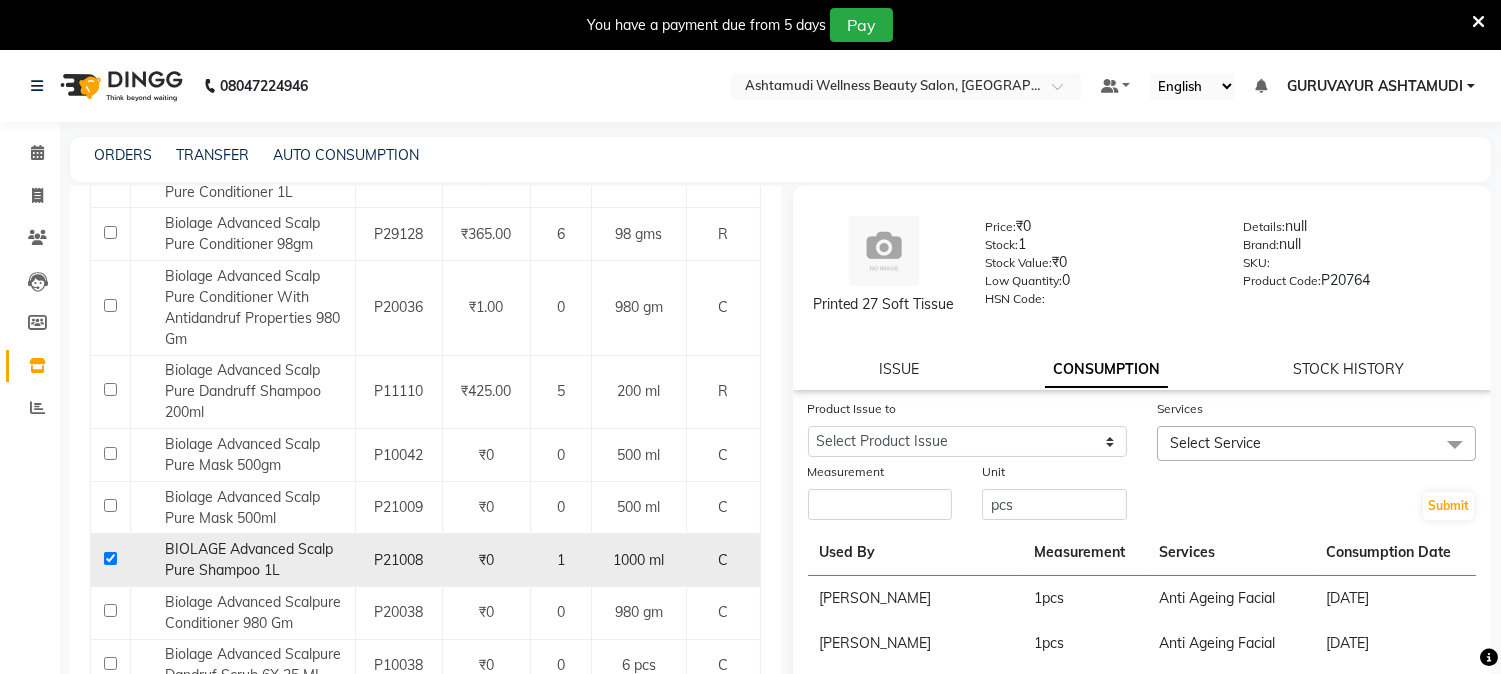 checkbox on "true" 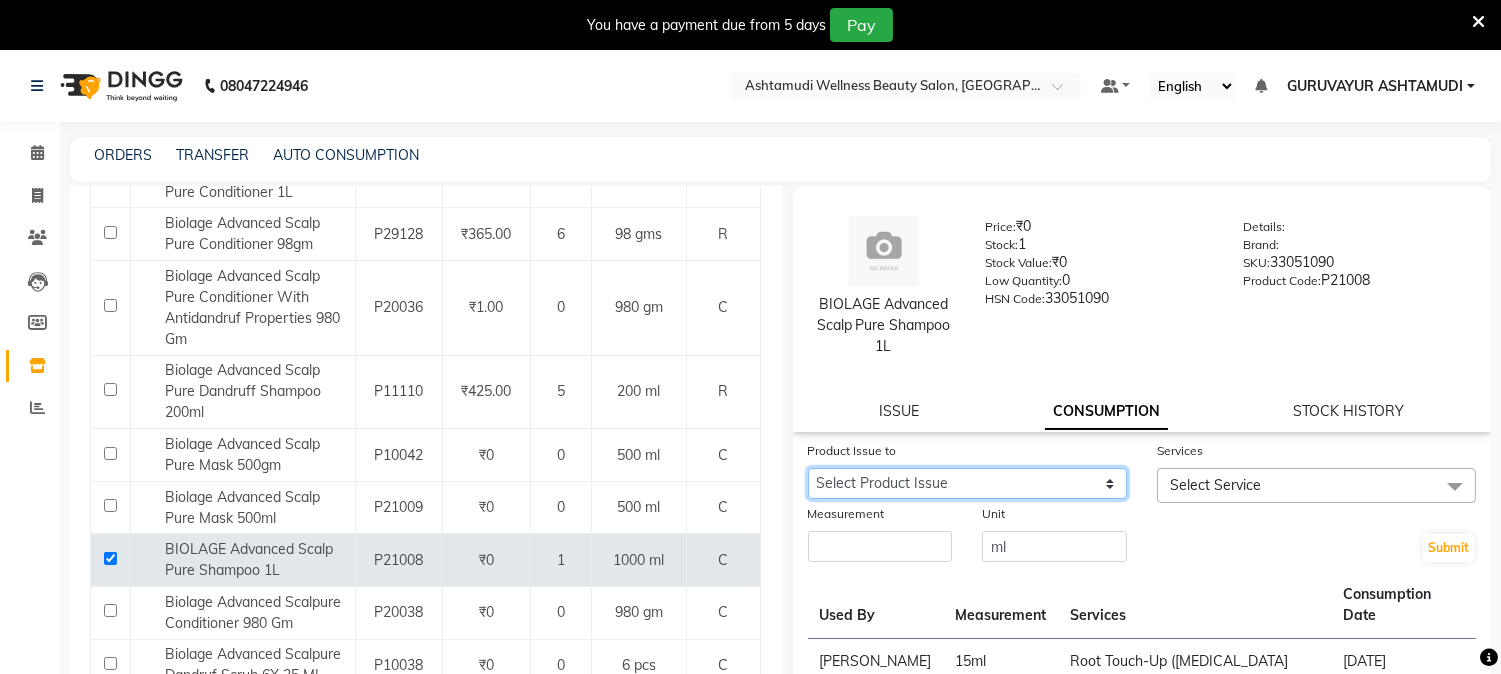 drag, startPoint x: 1047, startPoint y: 480, endPoint x: 1042, endPoint y: 496, distance: 16.763054 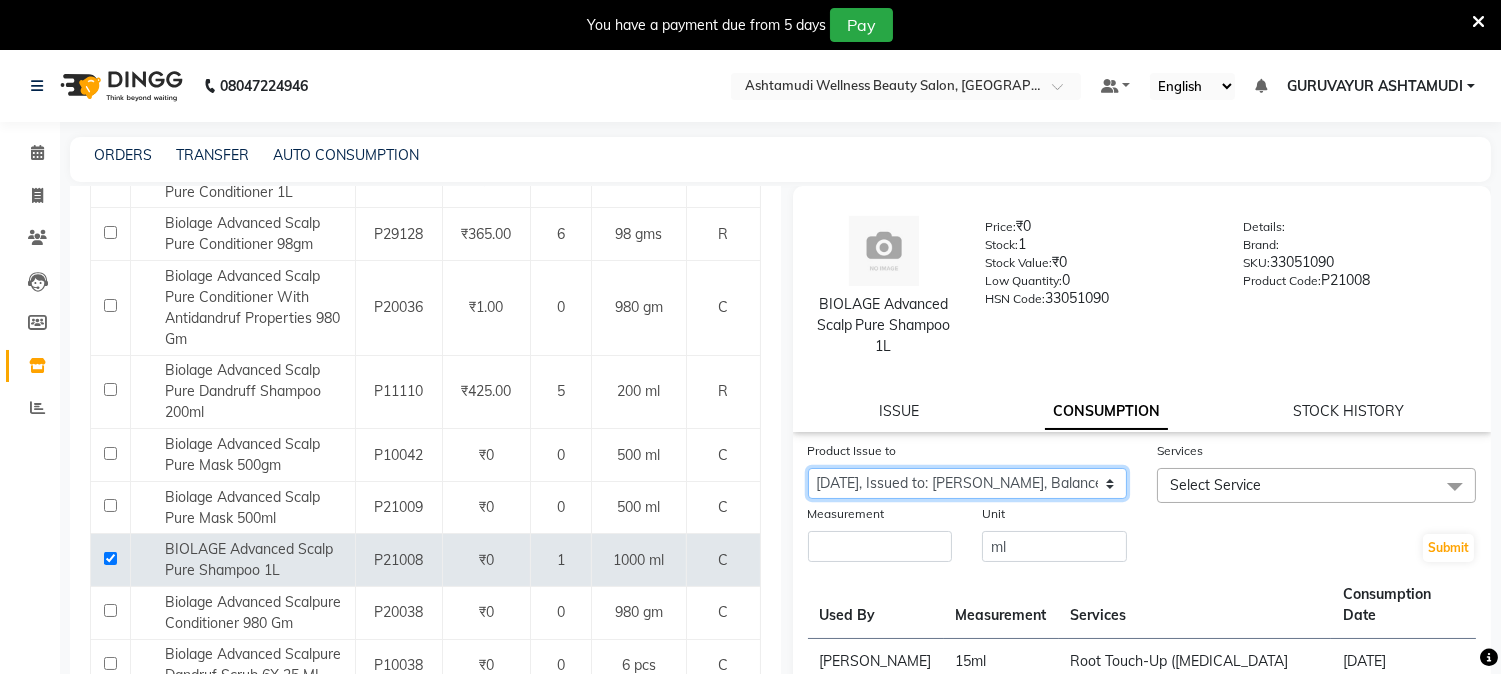 click on "Select Product Issue [DATE], Issued to: Aathithya, Balance: 475" 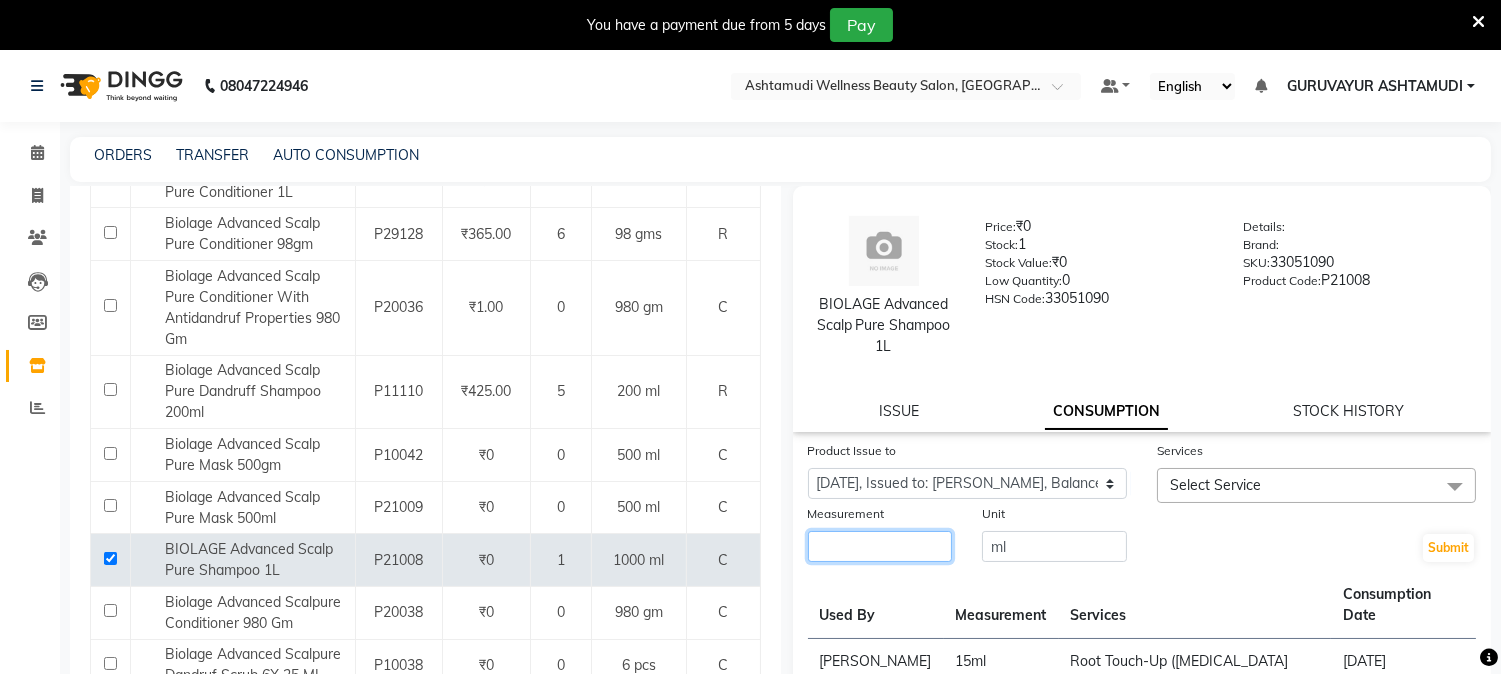 click 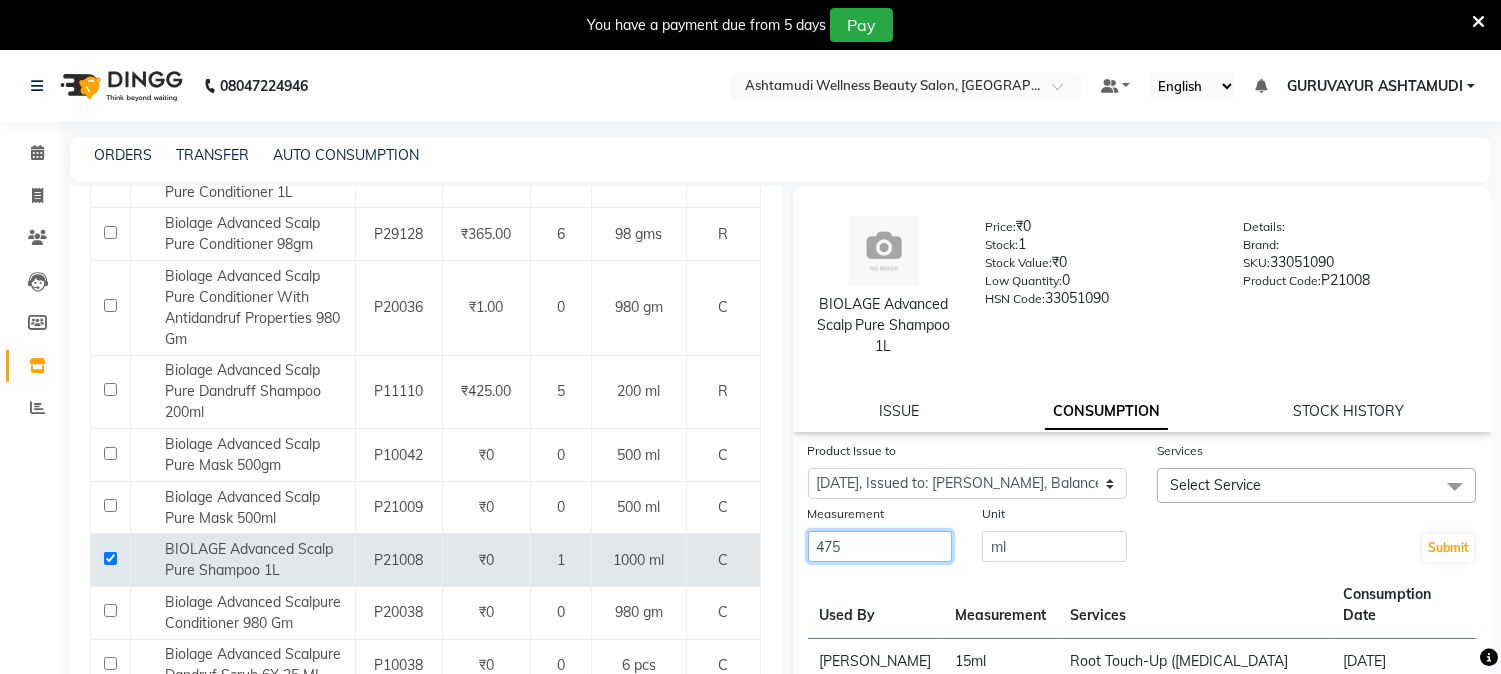 type on "475" 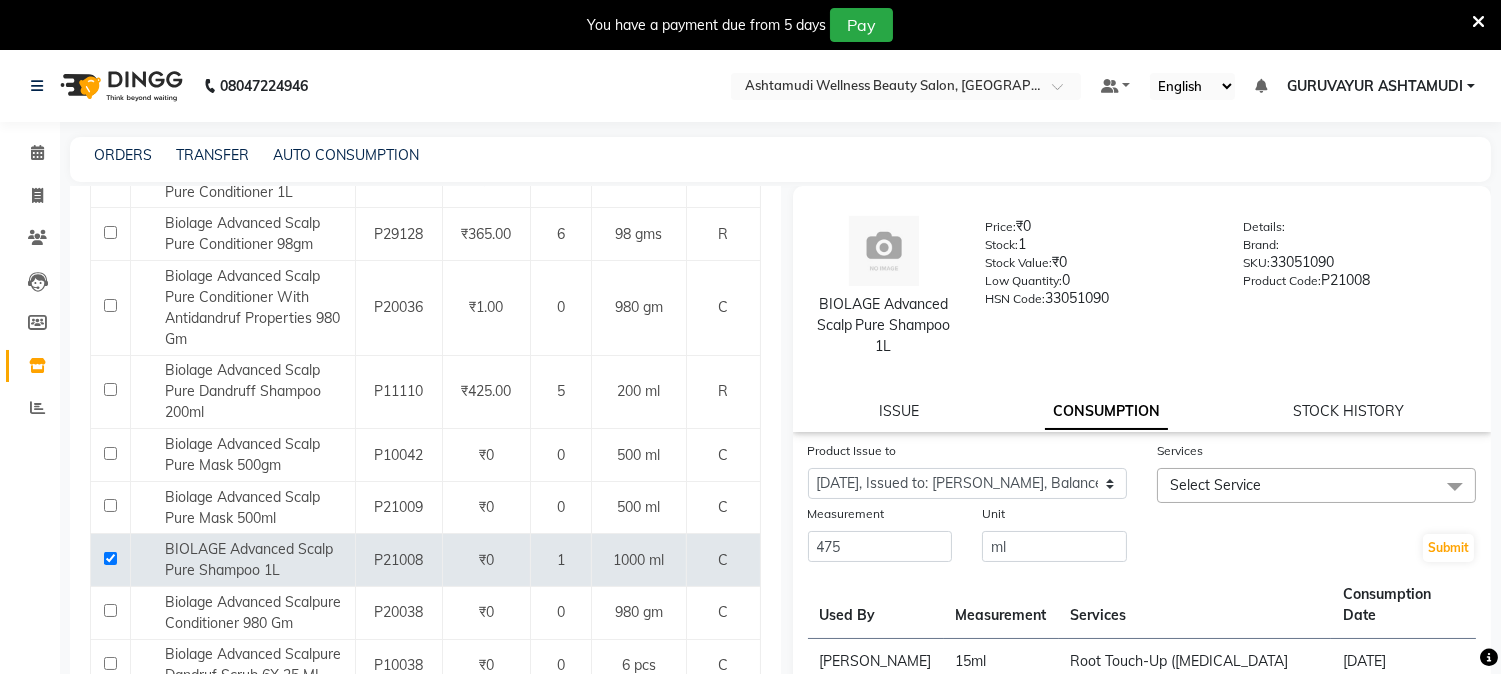 click on "Select Service" 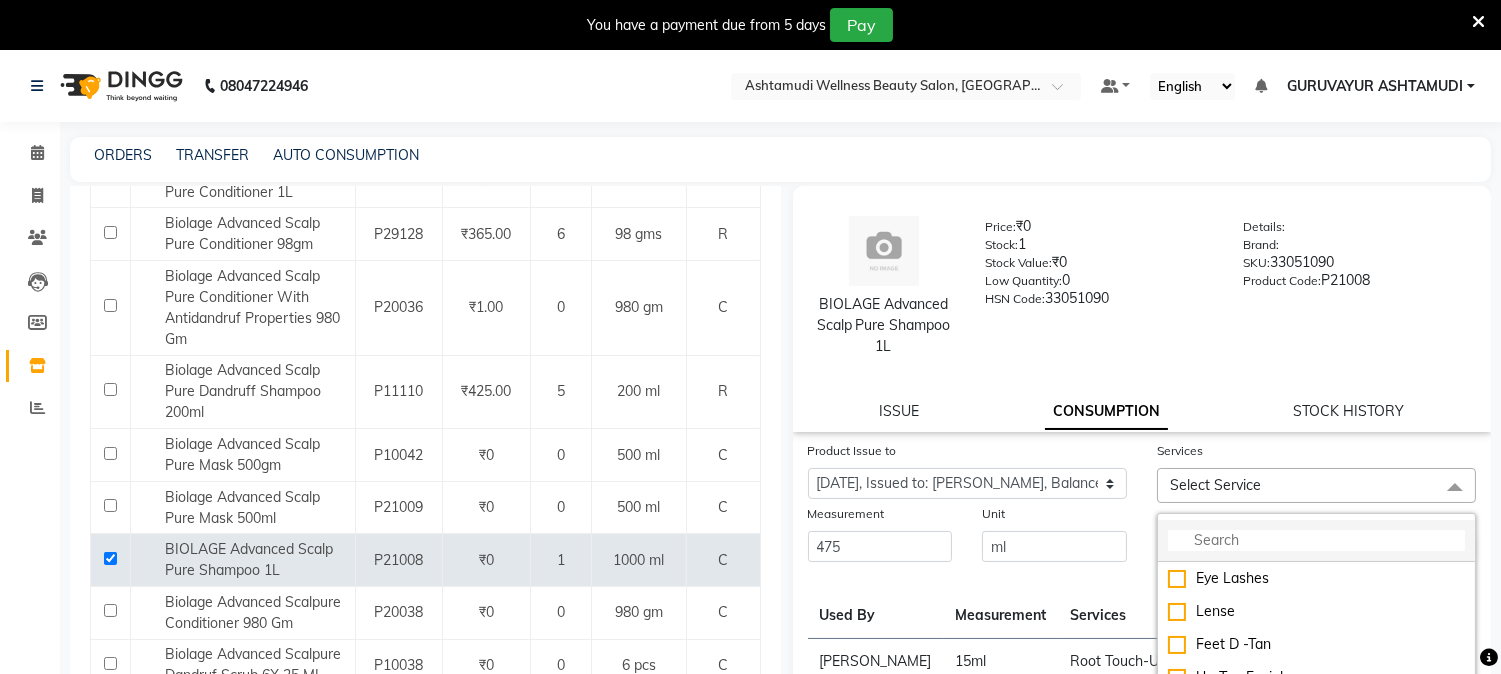 click 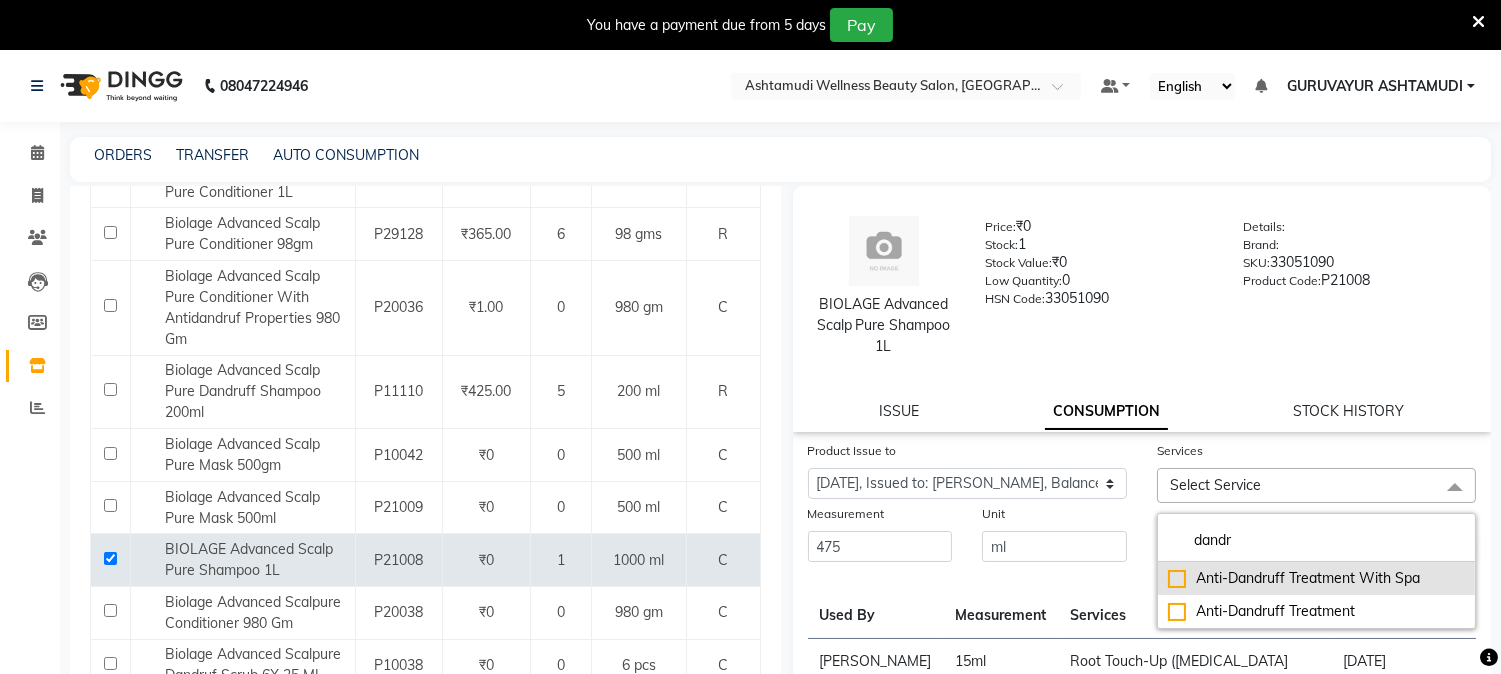 type on "dandr" 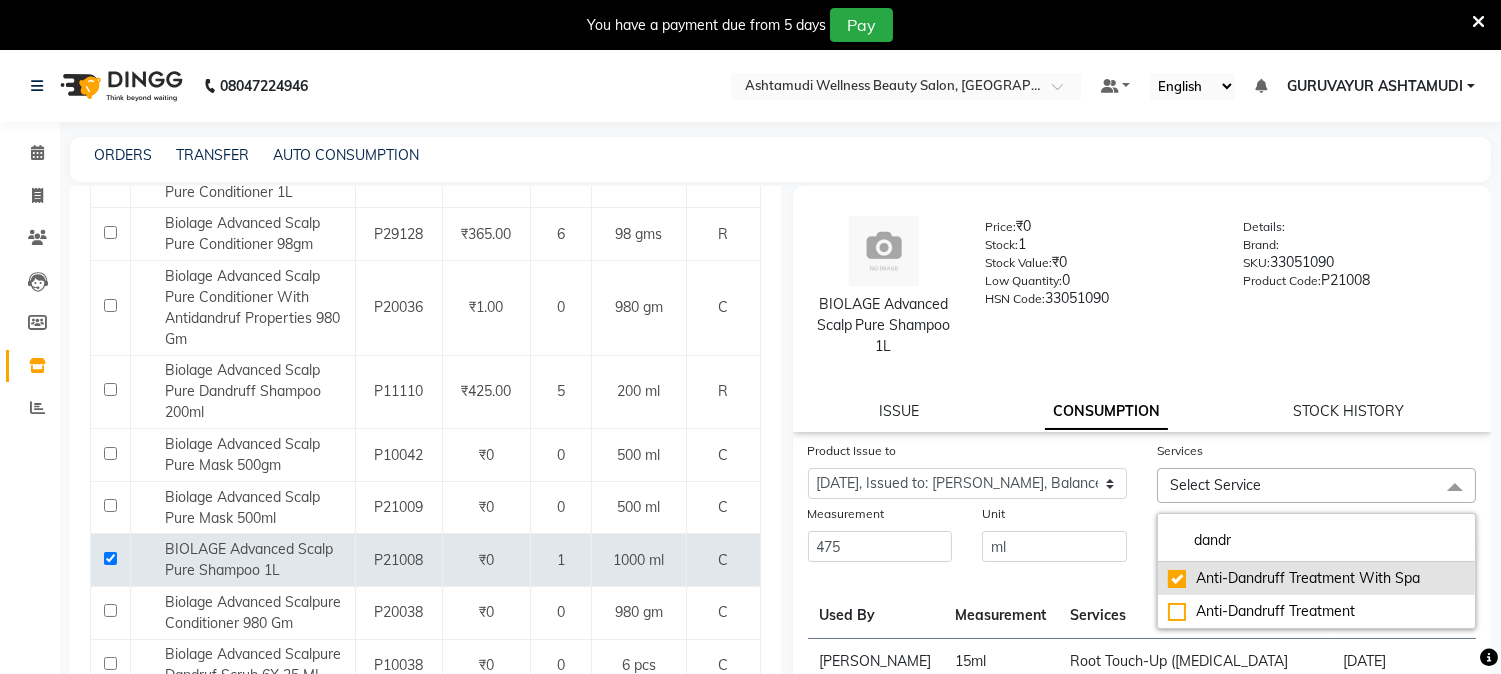 checkbox on "true" 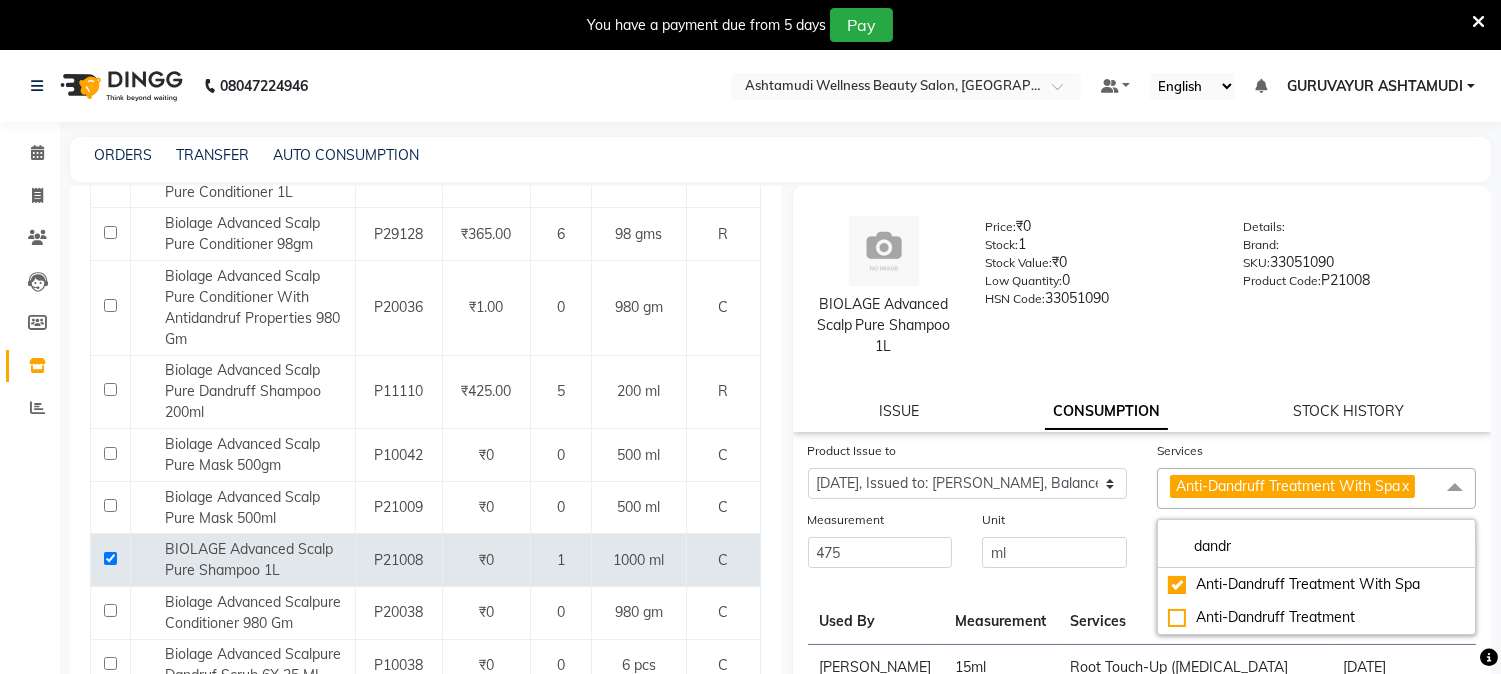 click on "Submit" 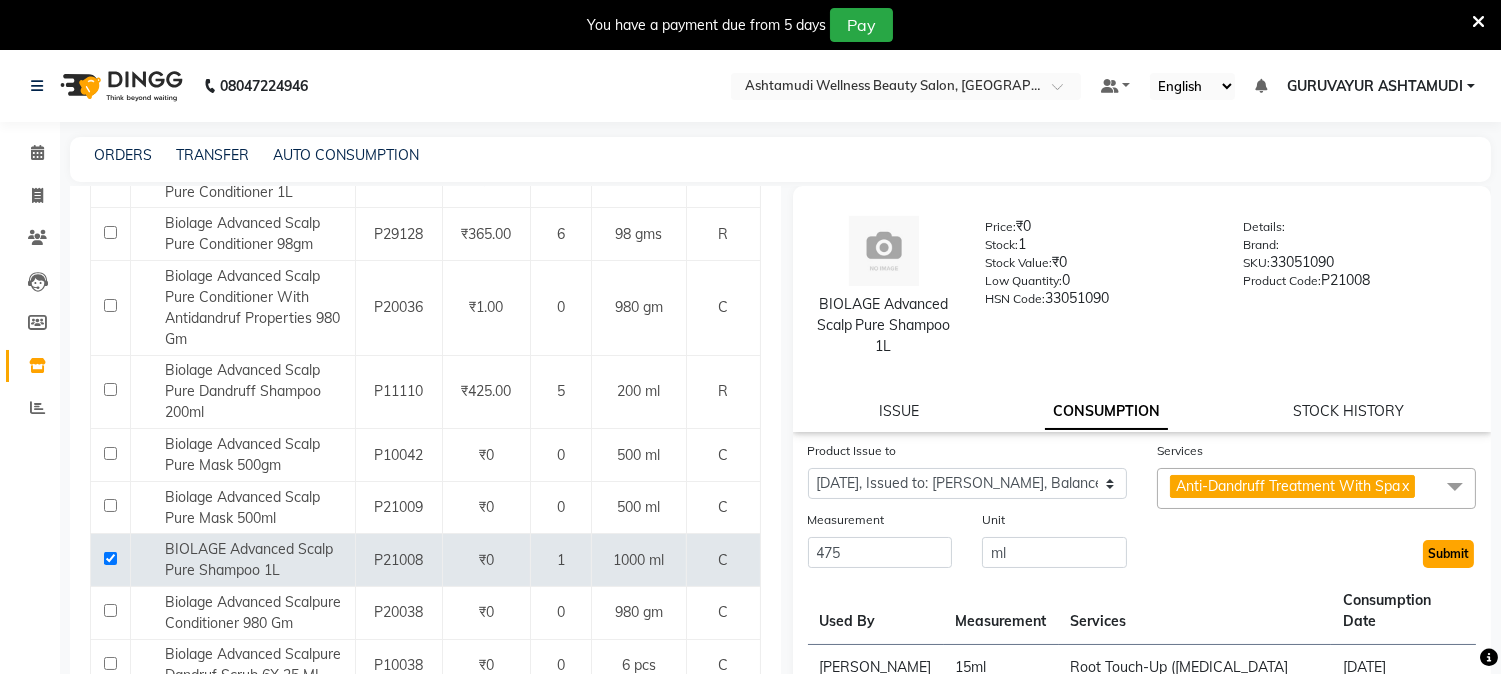 click on "Submit" 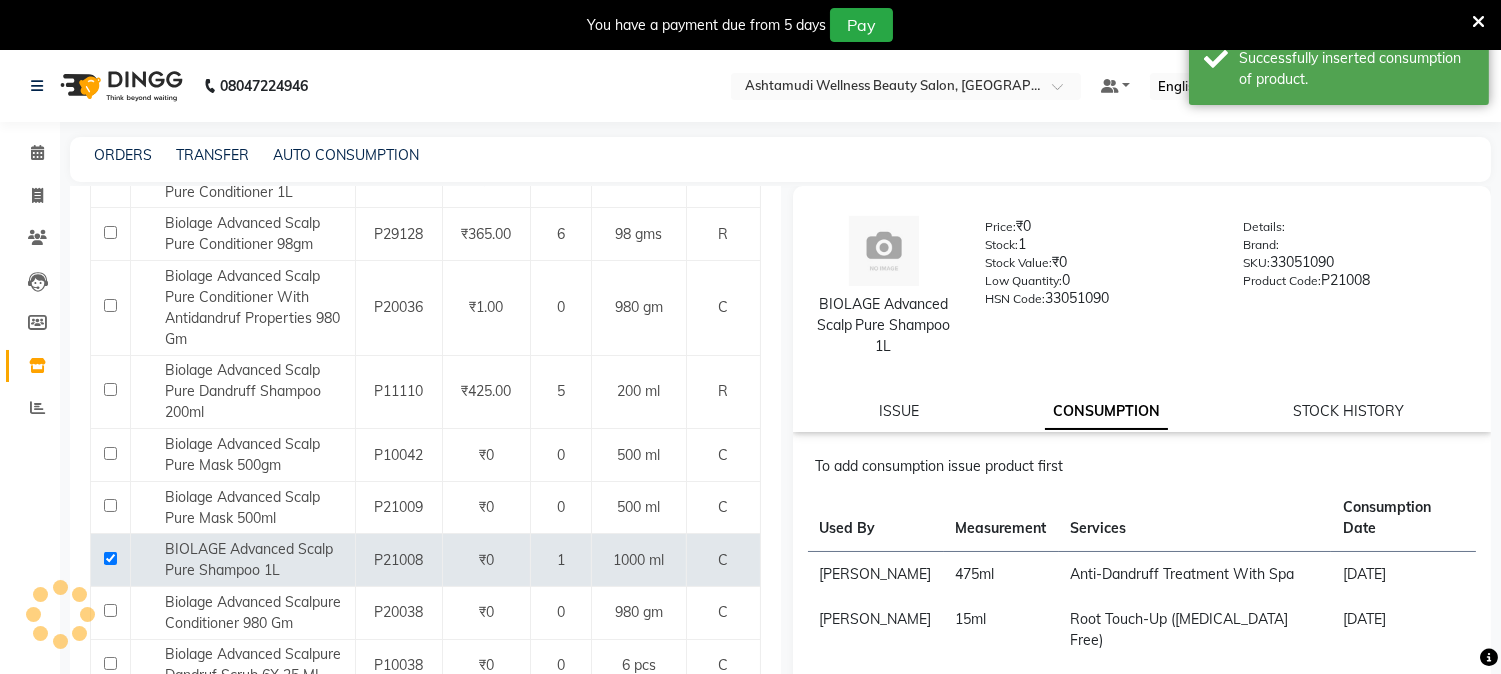 scroll, scrollTop: 0, scrollLeft: 0, axis: both 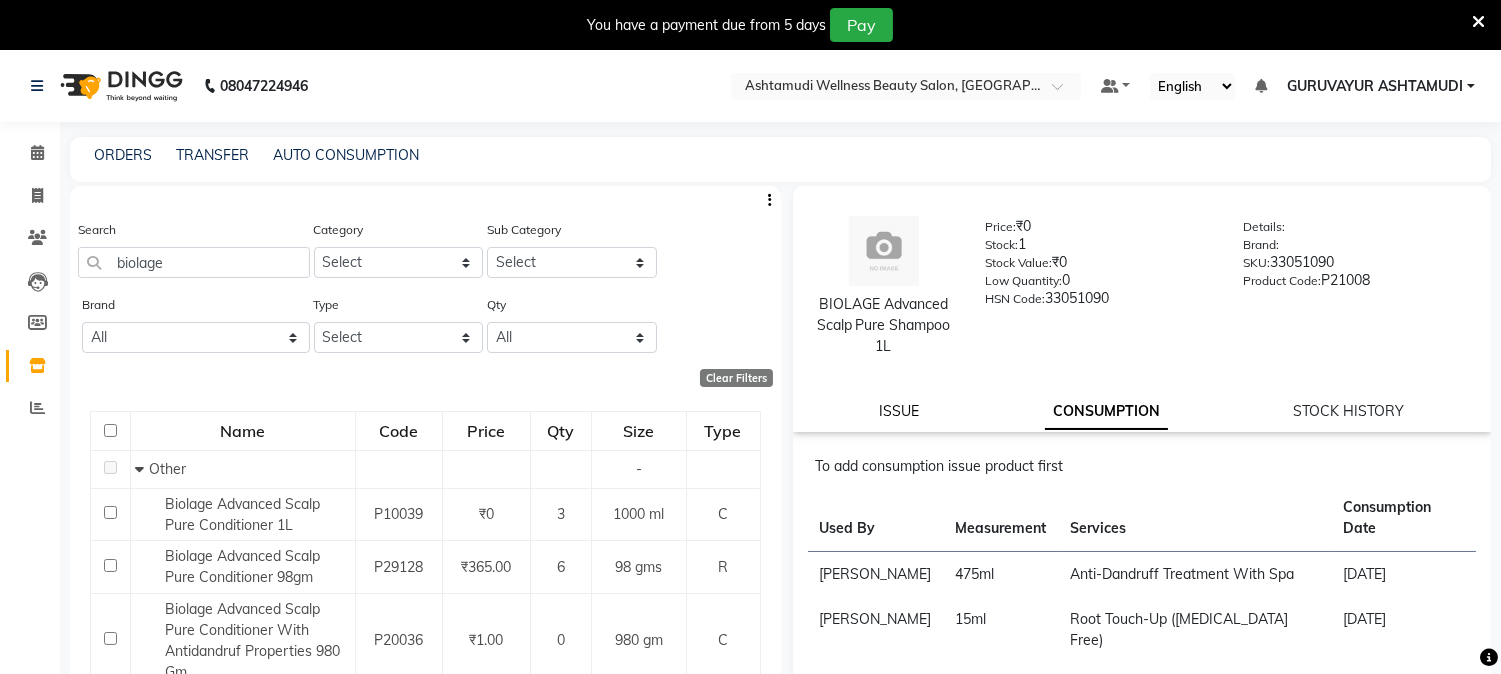 click on "ISSUE" 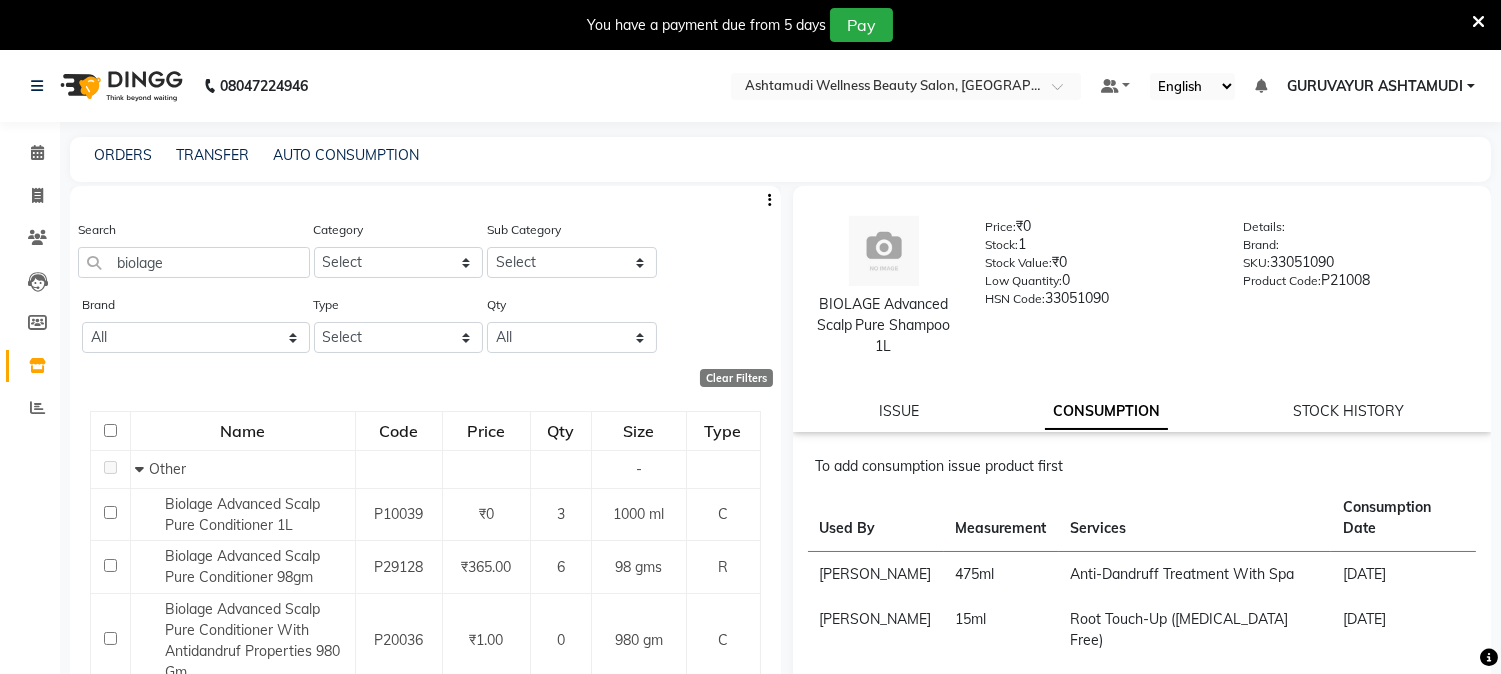 select 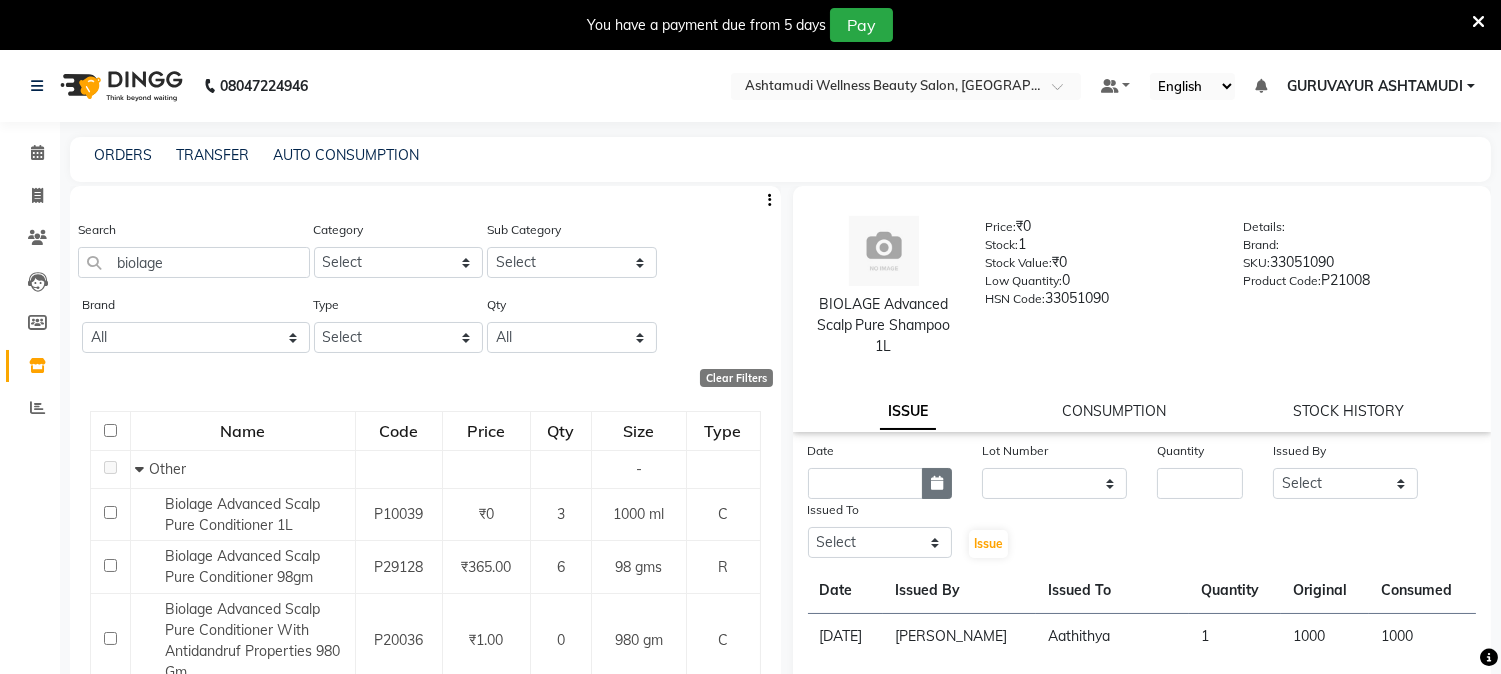 click 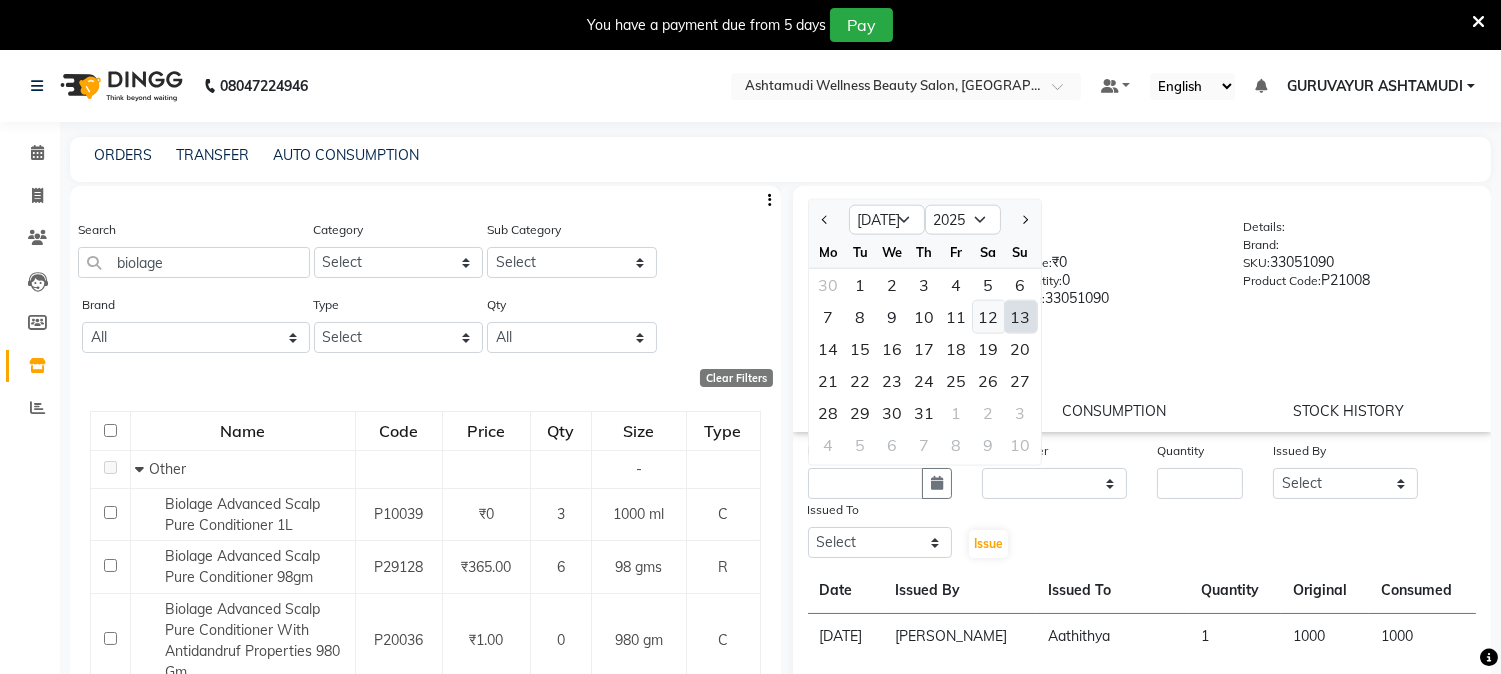 click on "12" 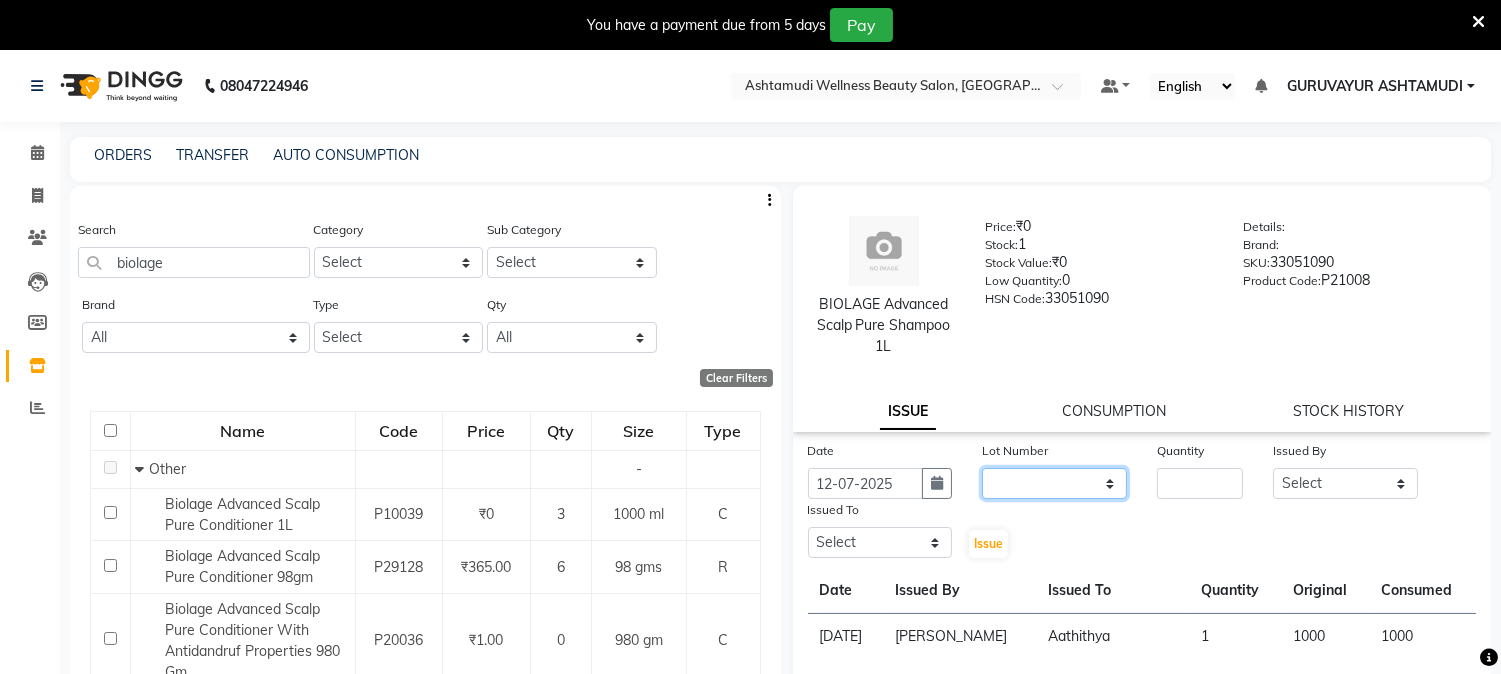 click on "None" 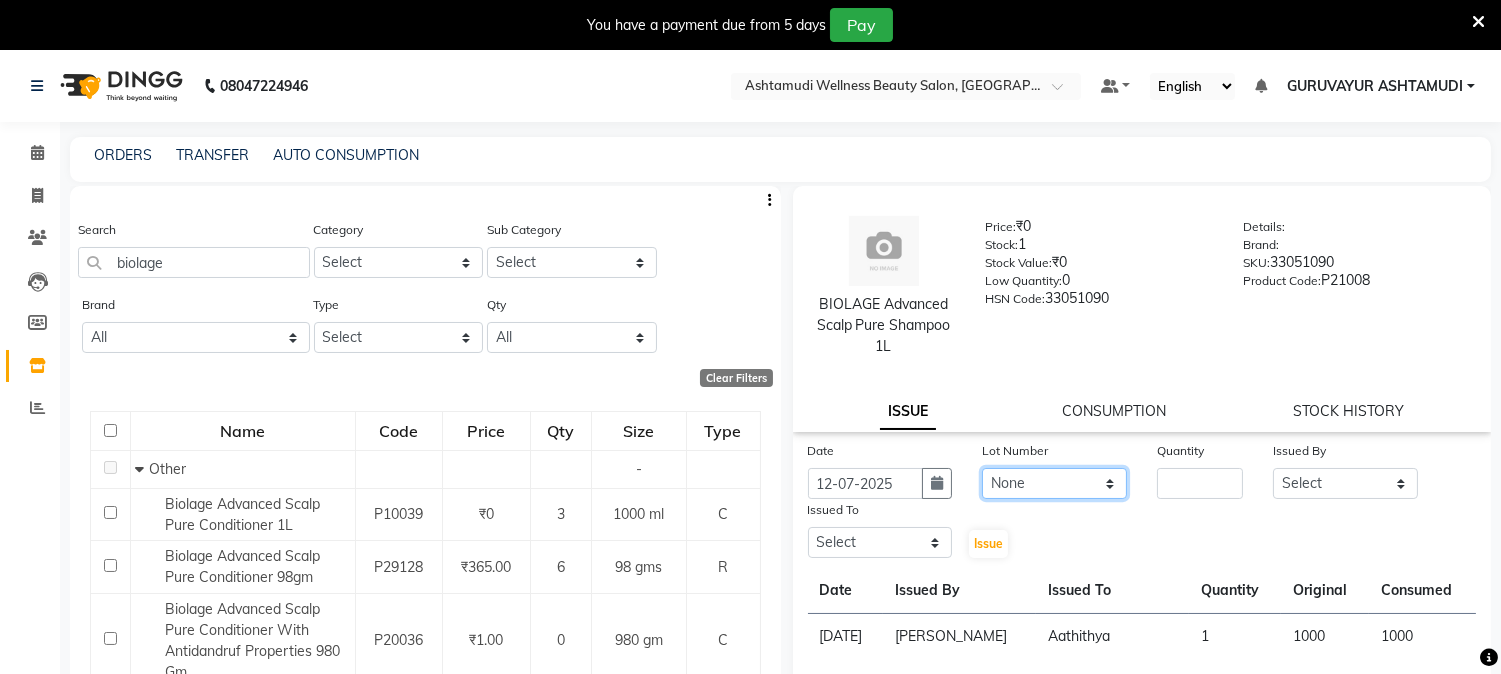 click on "None" 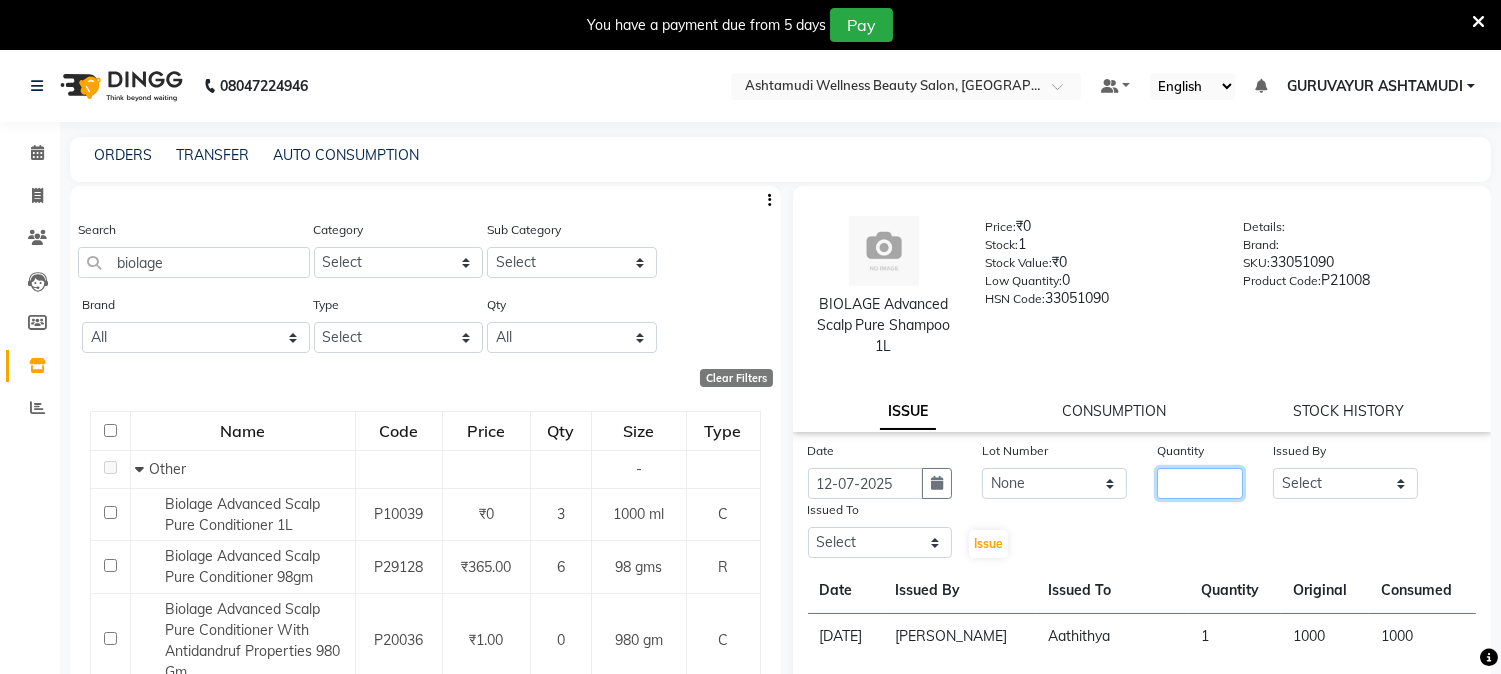 click 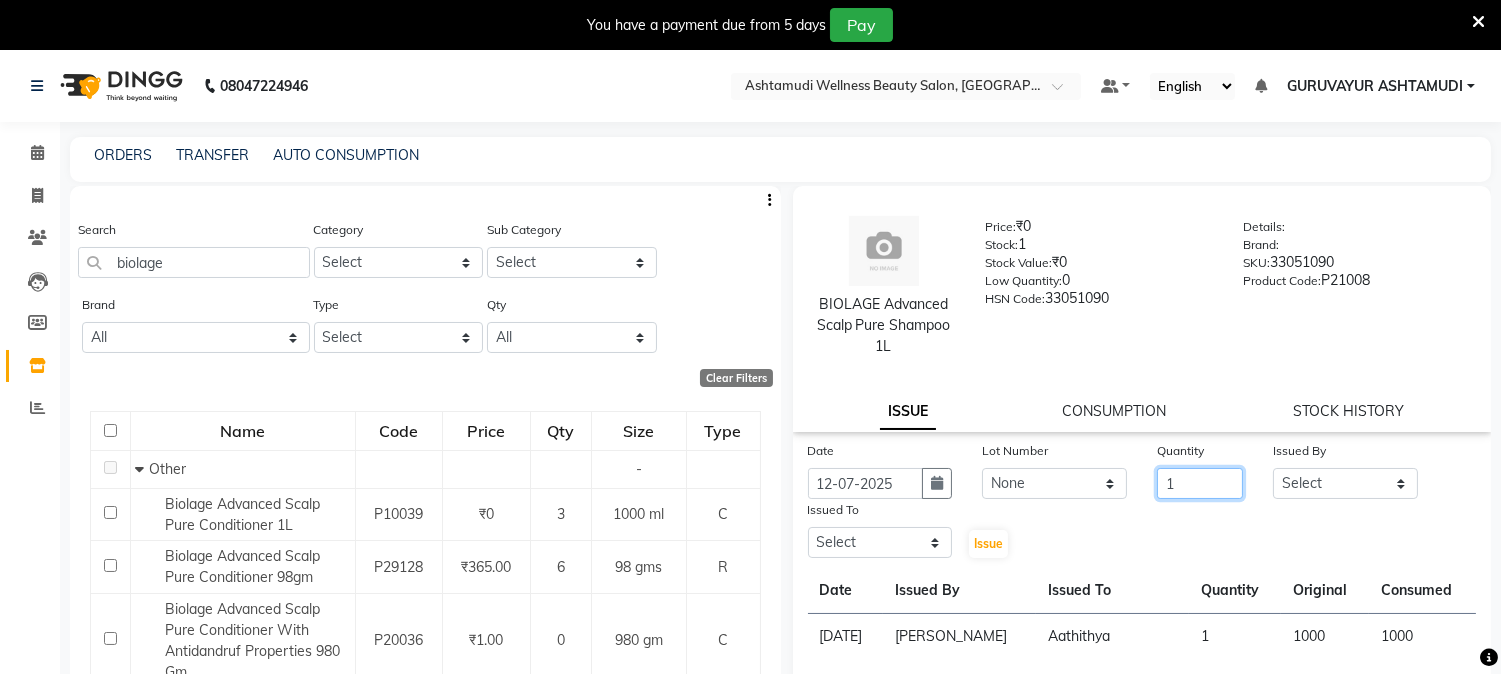 type on "1" 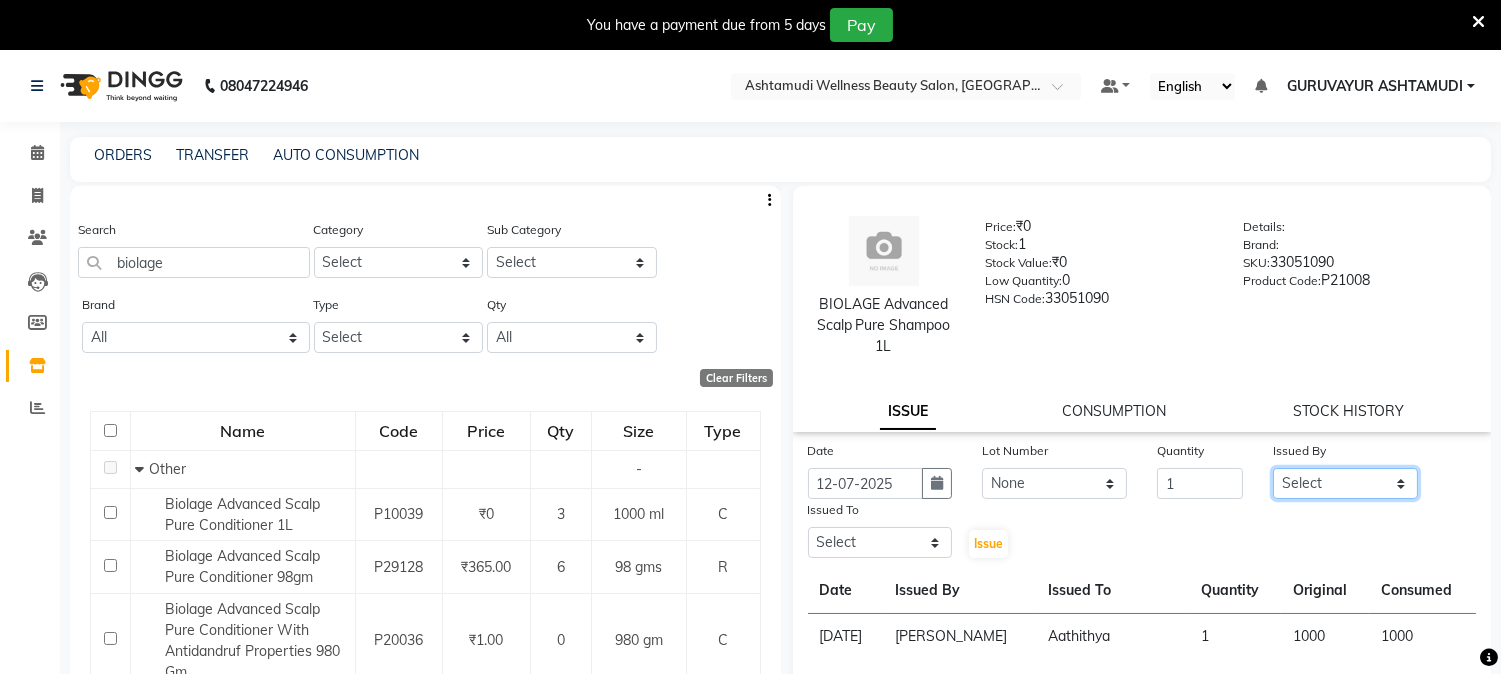 click on "Select [PERSON_NAME] [PERSON_NAME] GURUVAYUR [PERSON_NAME] POOJA [PERSON_NAME] [PERSON_NAME] [PERSON_NAME]" 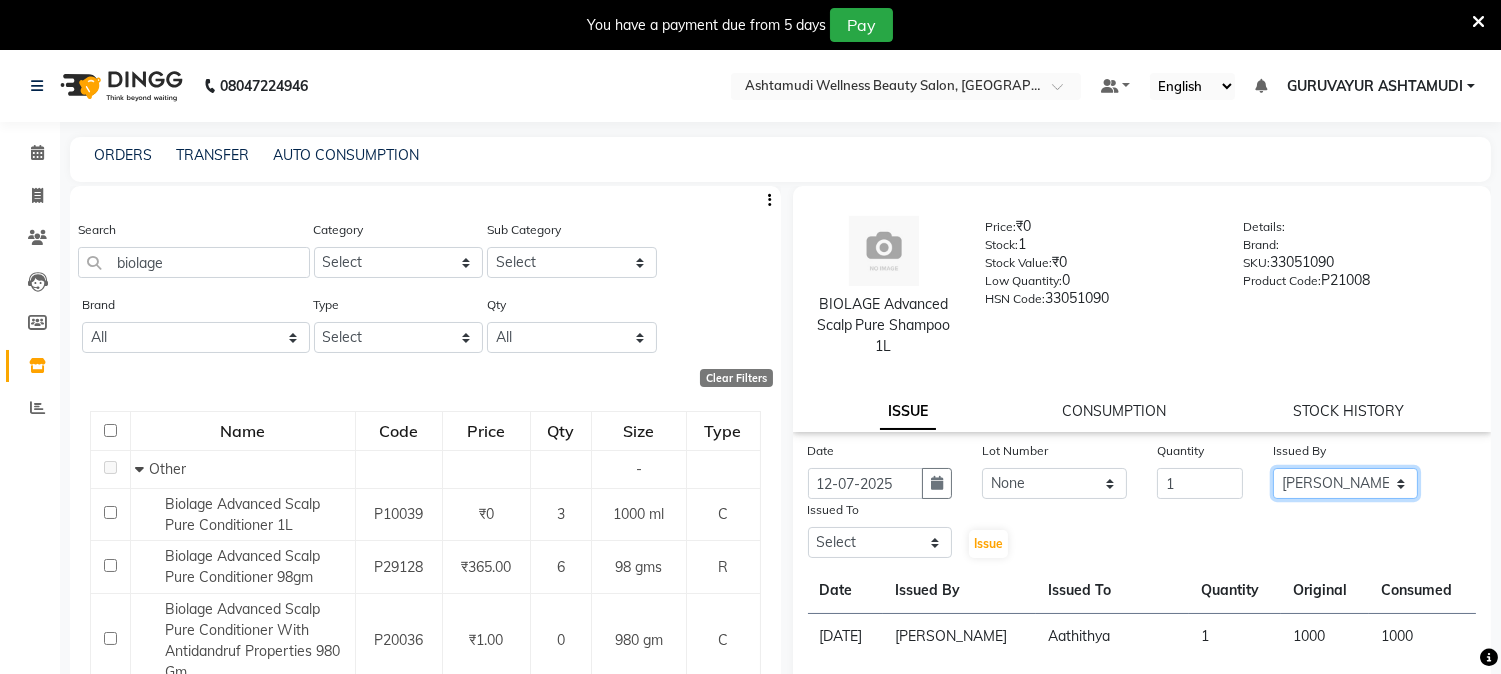 click on "Select [PERSON_NAME] [PERSON_NAME] GURUVAYUR [PERSON_NAME] POOJA [PERSON_NAME] [PERSON_NAME] [PERSON_NAME]" 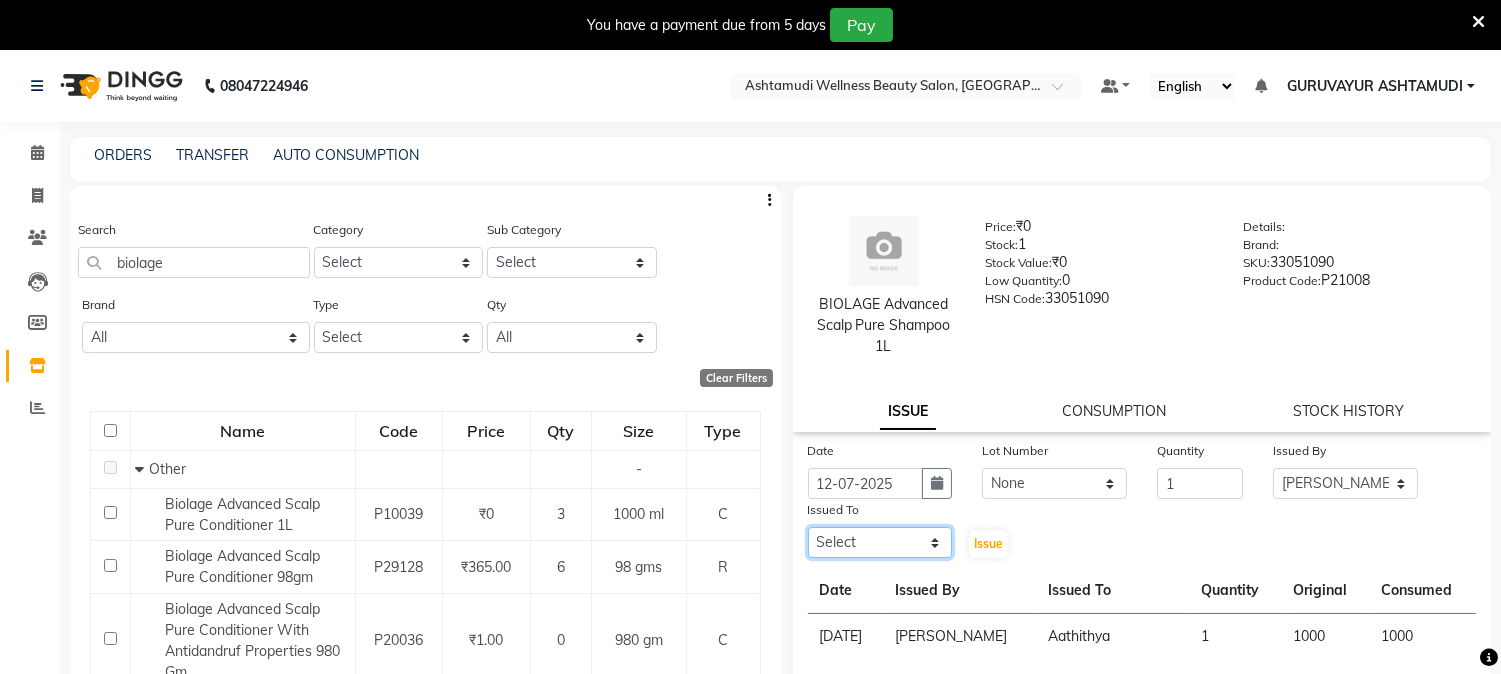 click on "Select [PERSON_NAME] [PERSON_NAME] GURUVAYUR [PERSON_NAME] POOJA [PERSON_NAME] [PERSON_NAME] [PERSON_NAME]" 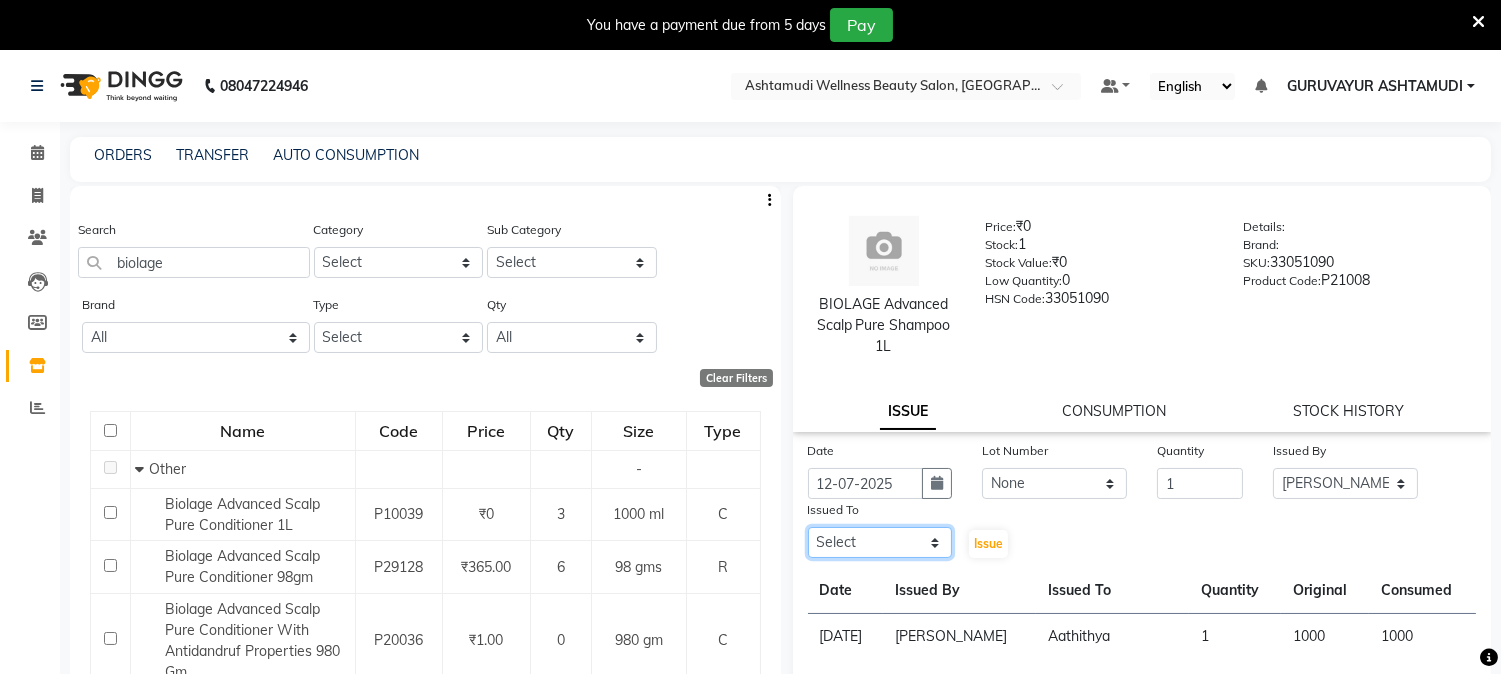 select on "38876" 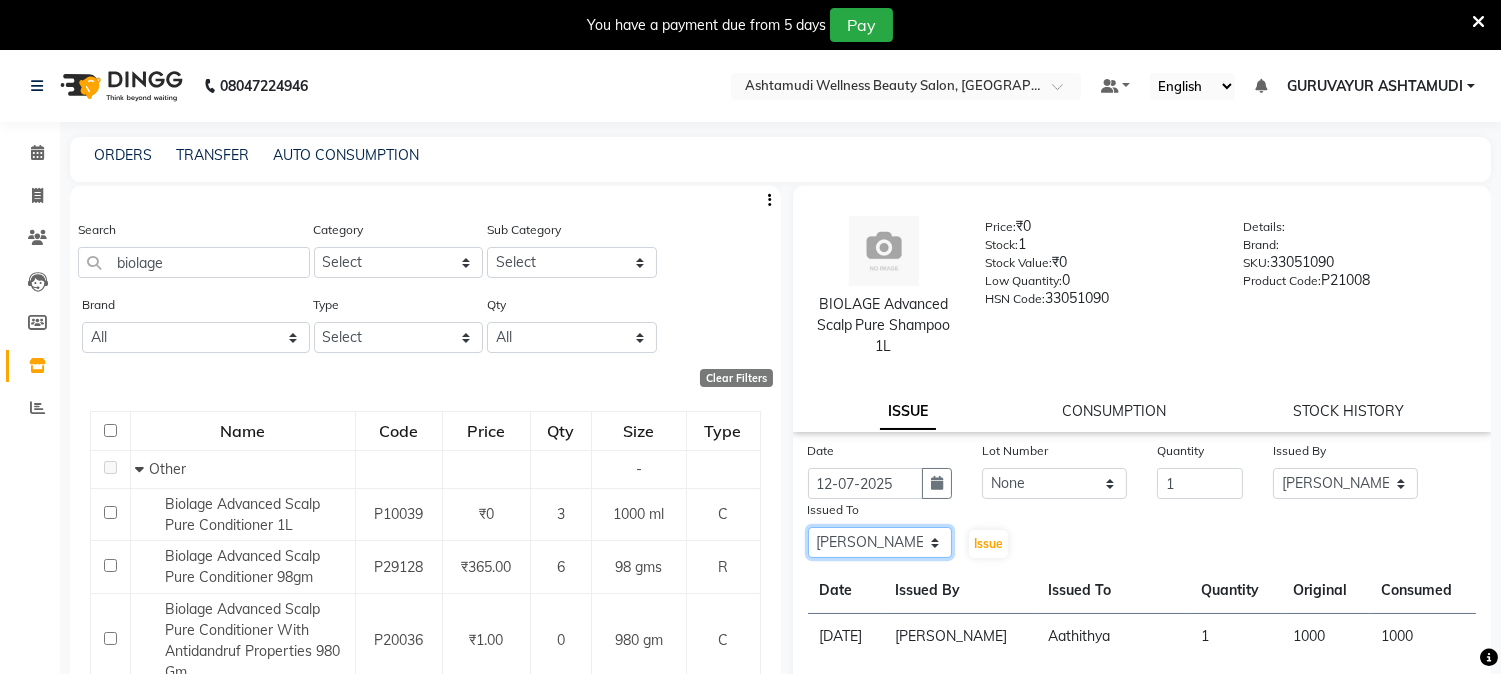 click on "Select [PERSON_NAME] [PERSON_NAME] GURUVAYUR [PERSON_NAME] POOJA [PERSON_NAME] [PERSON_NAME] [PERSON_NAME]" 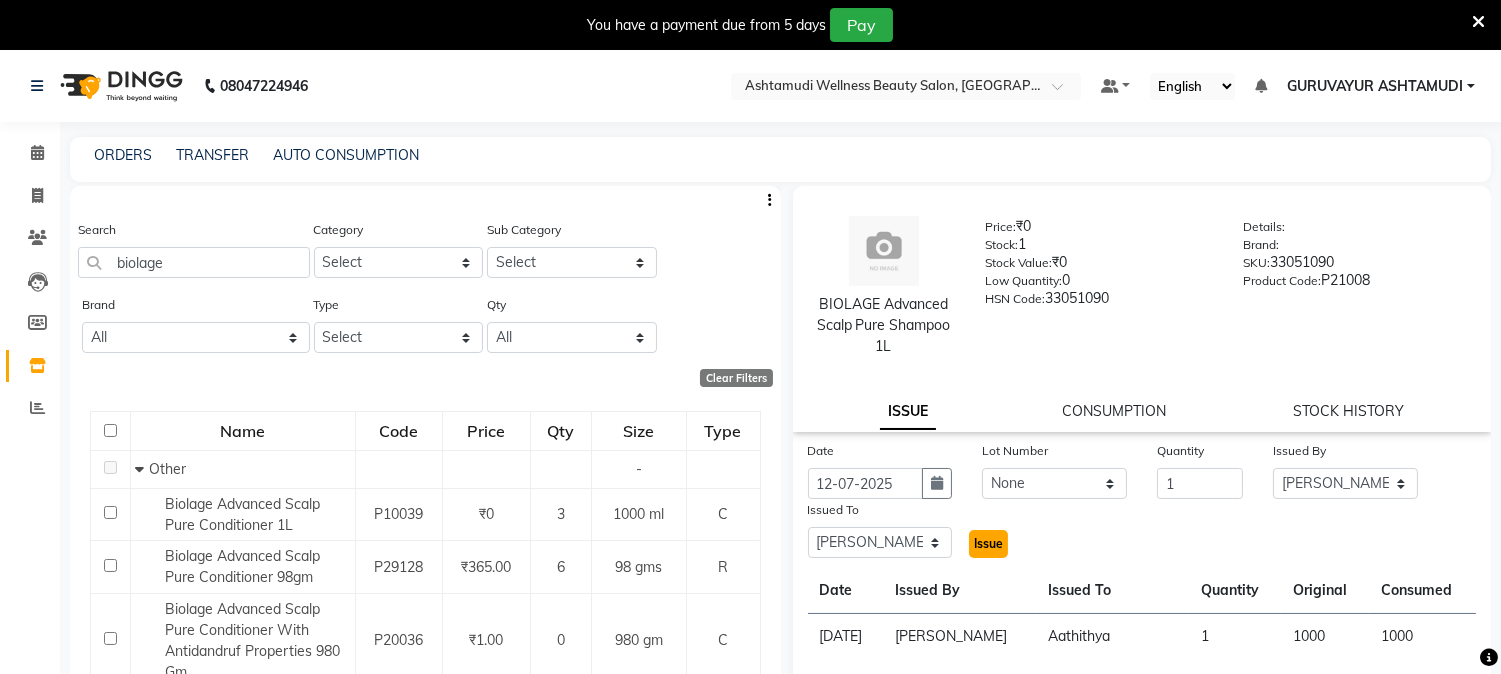 click on "Issue" 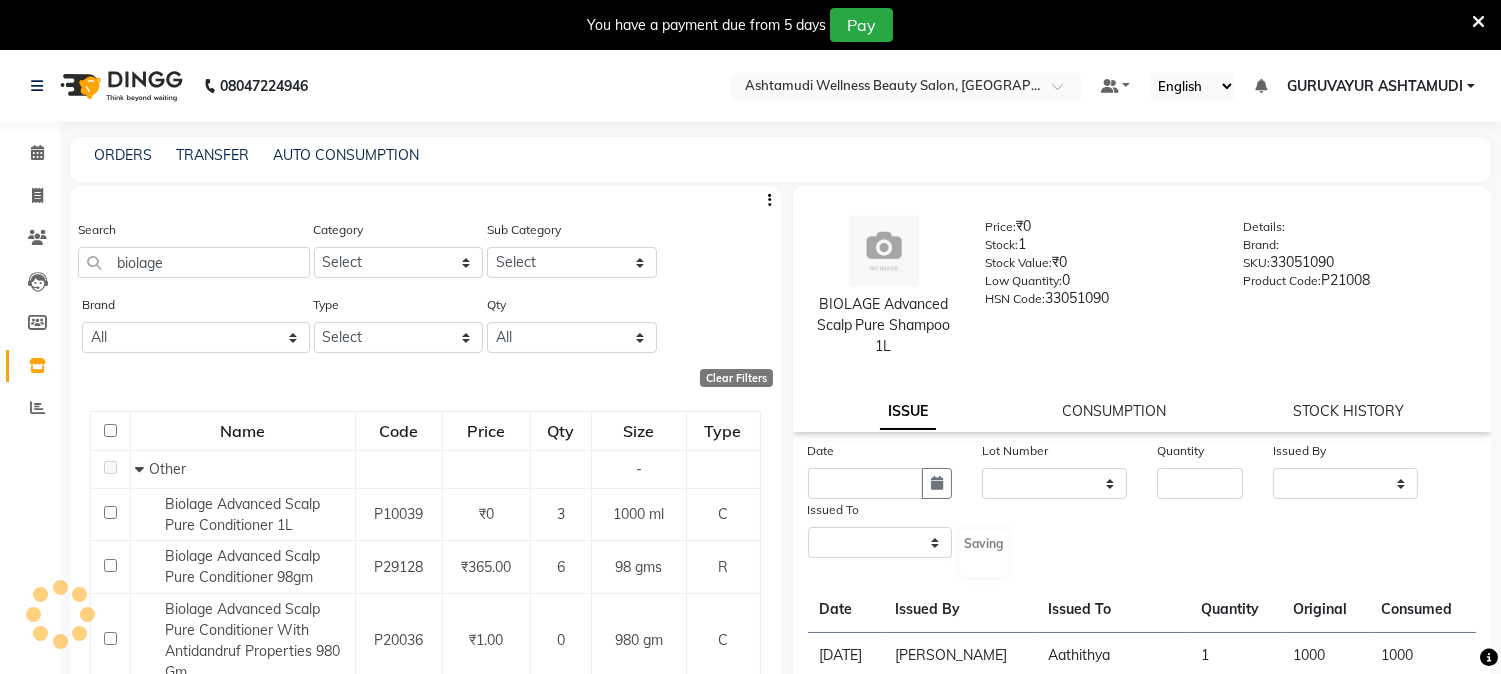 select 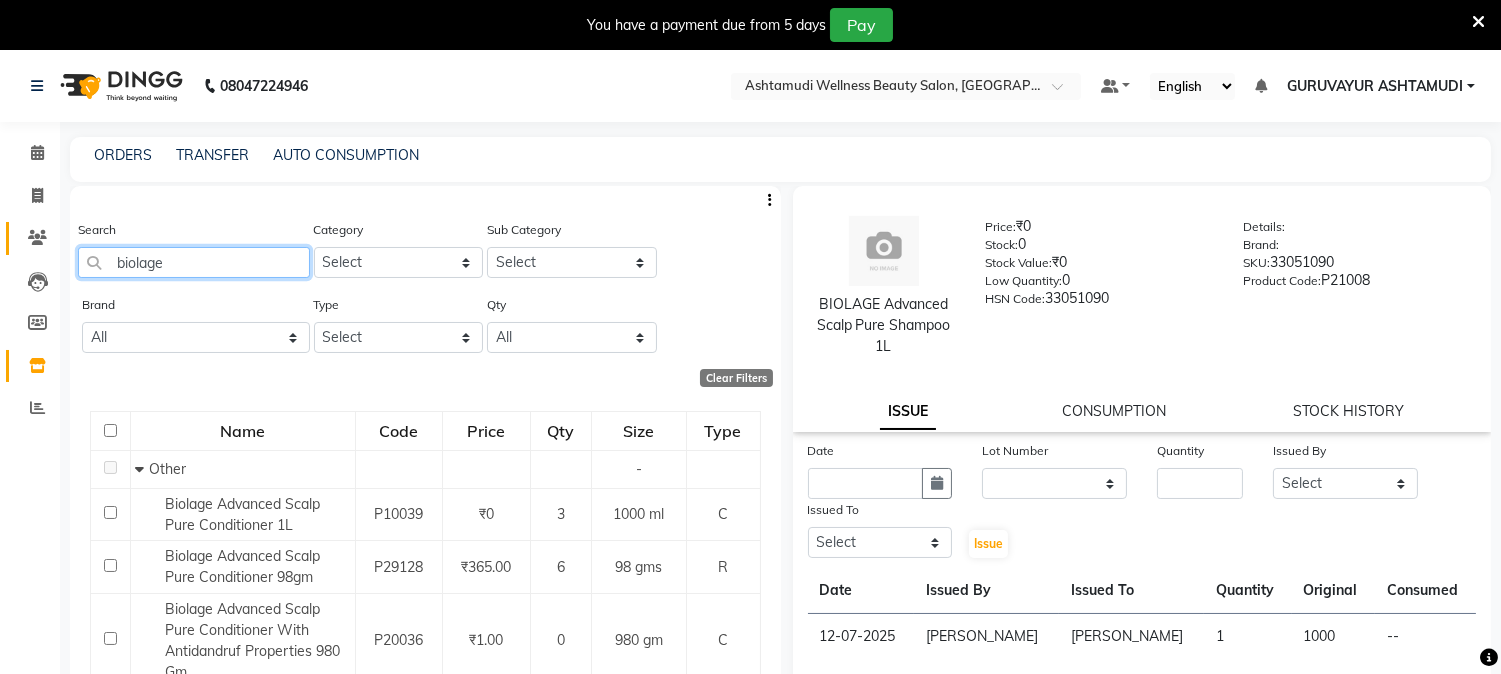 drag, startPoint x: 88, startPoint y: 242, endPoint x: 25, endPoint y: 234, distance: 63.505905 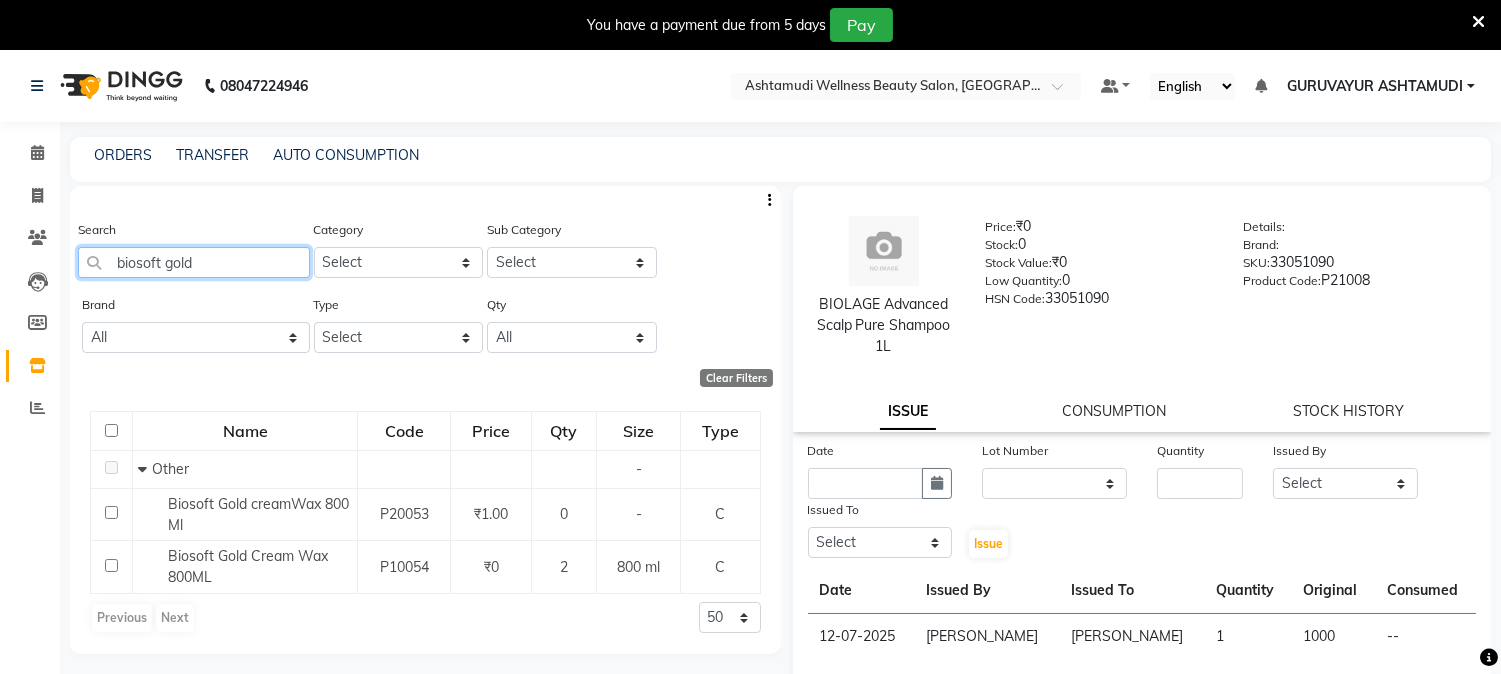 type on "biosoft gold" 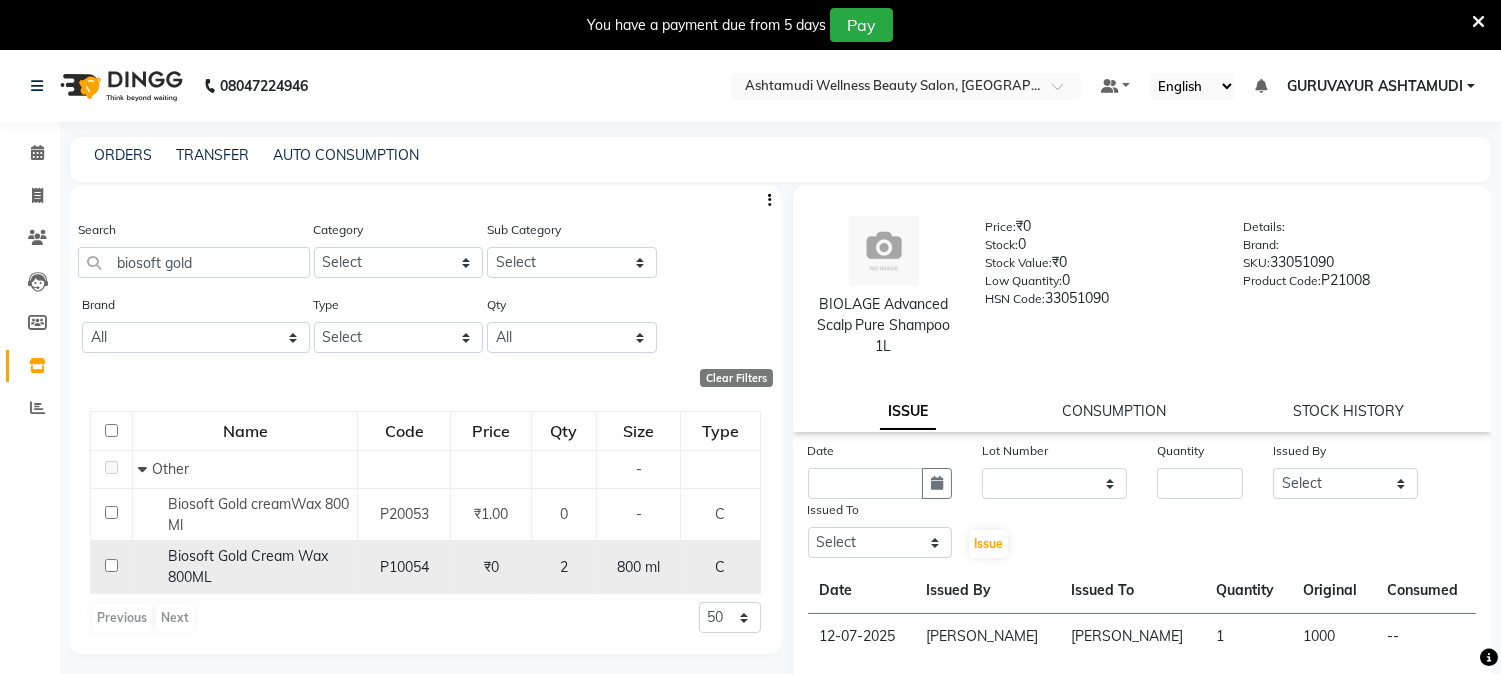 click 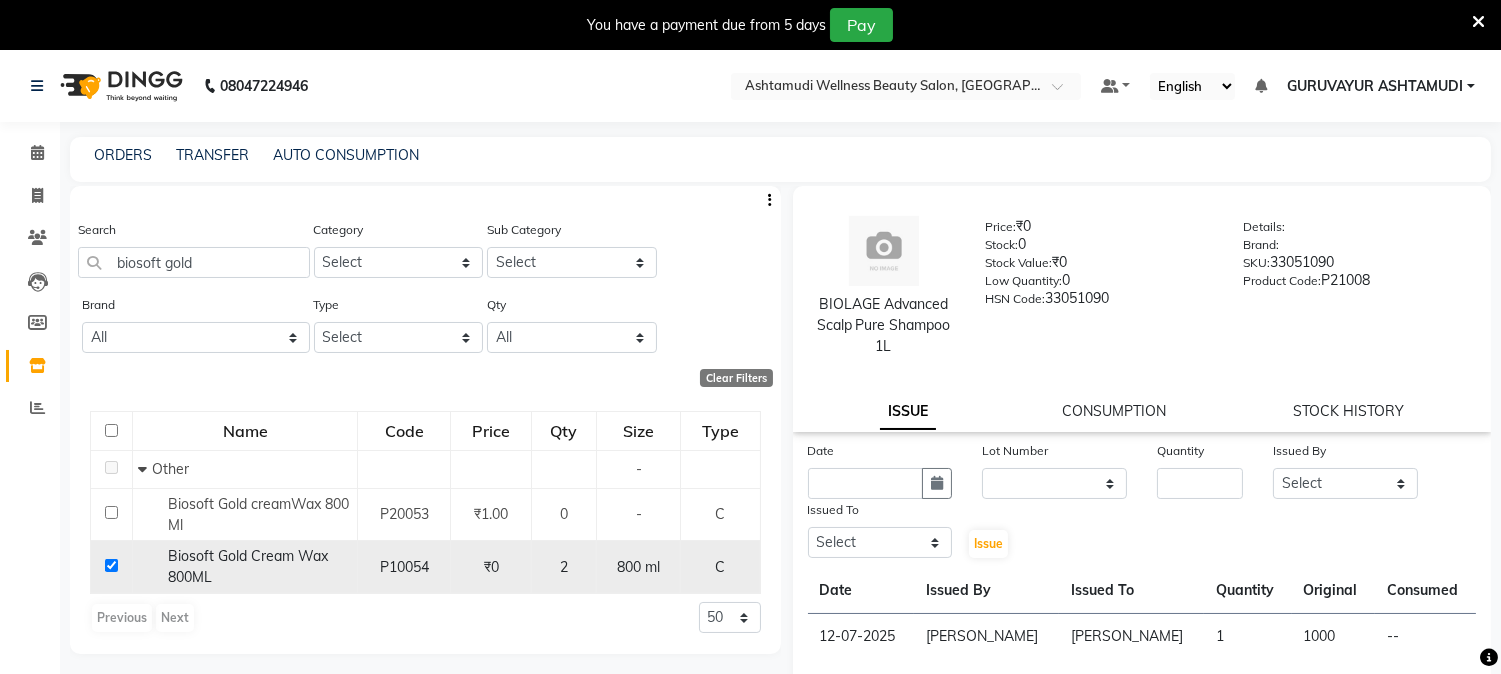 checkbox on "true" 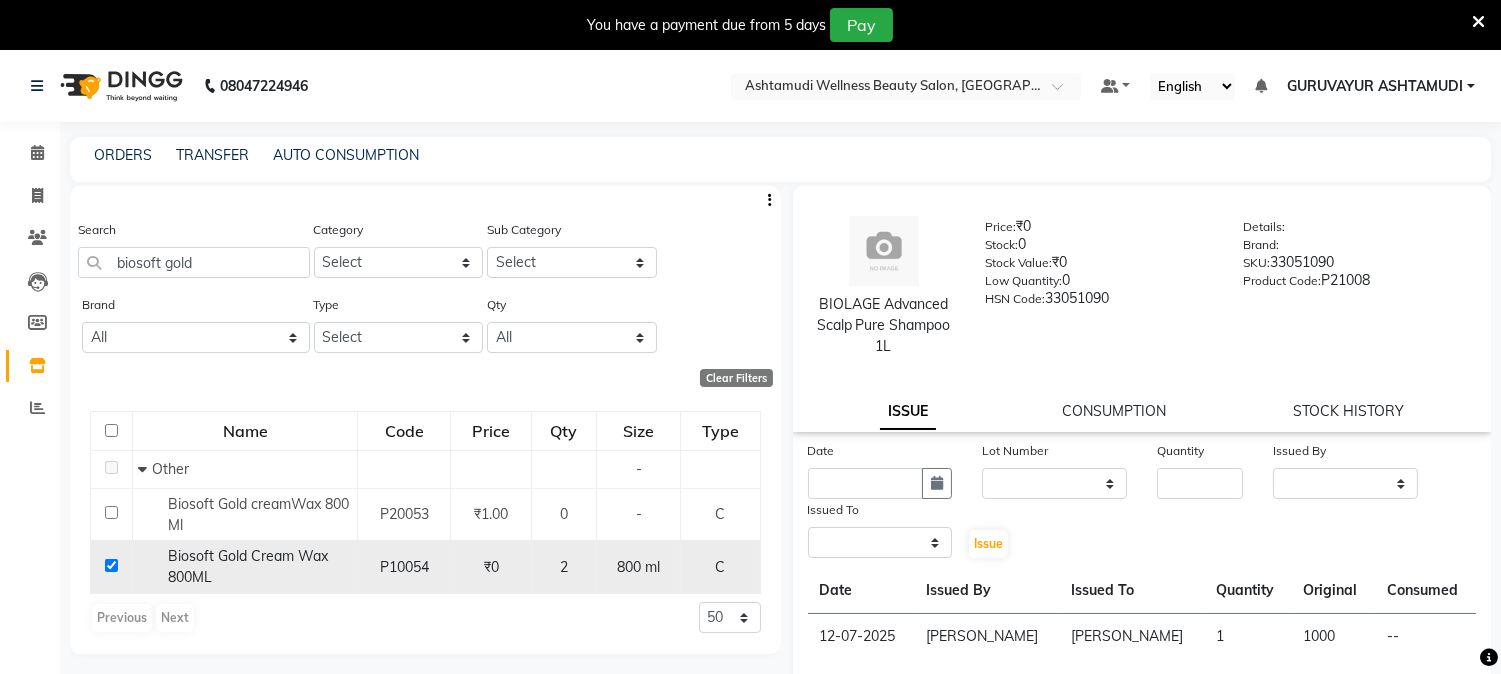 select 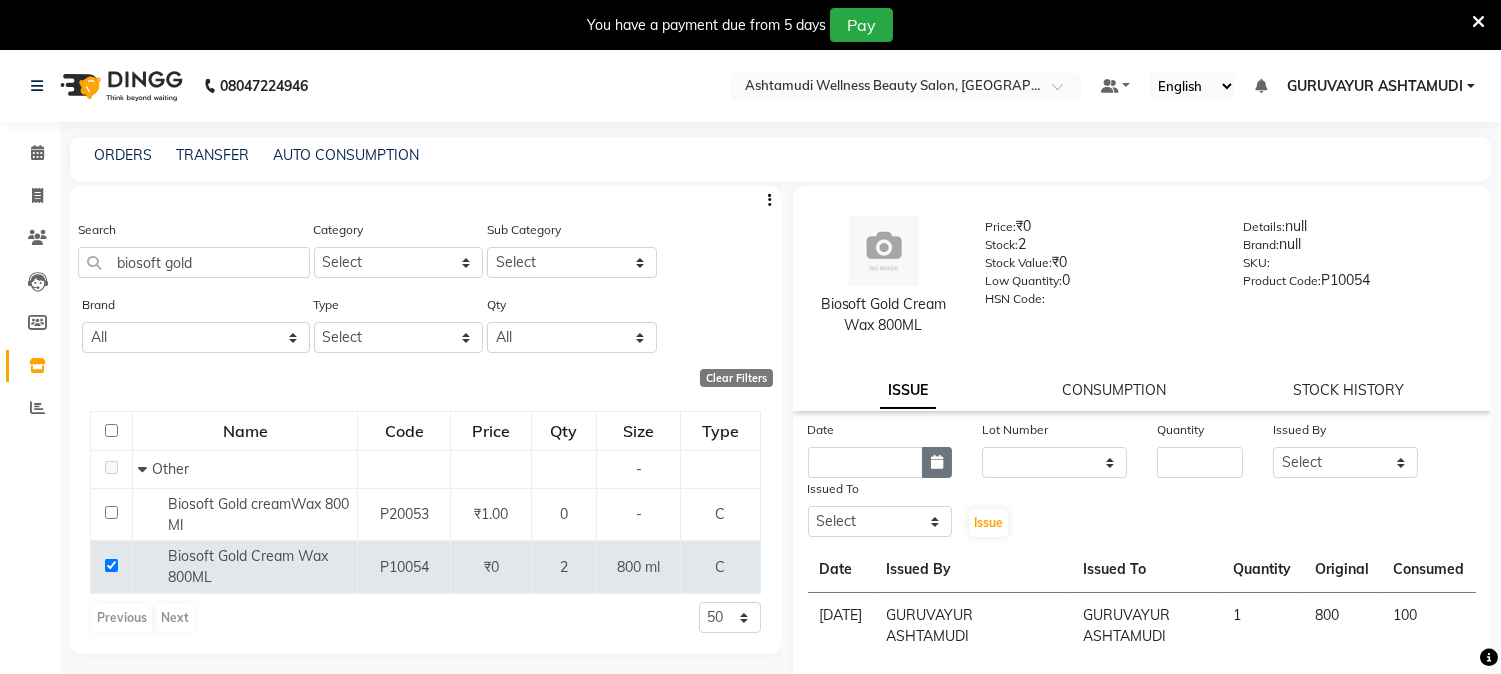 click 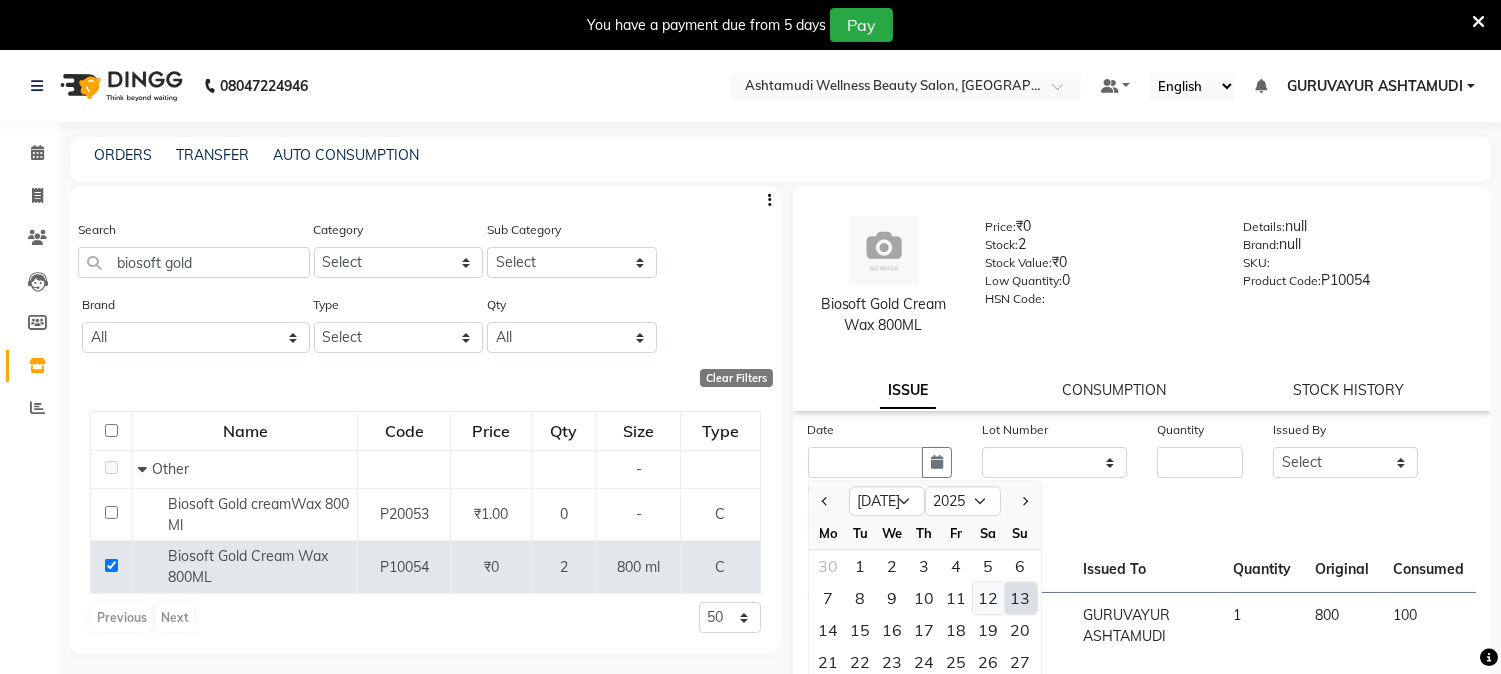 click on "12" 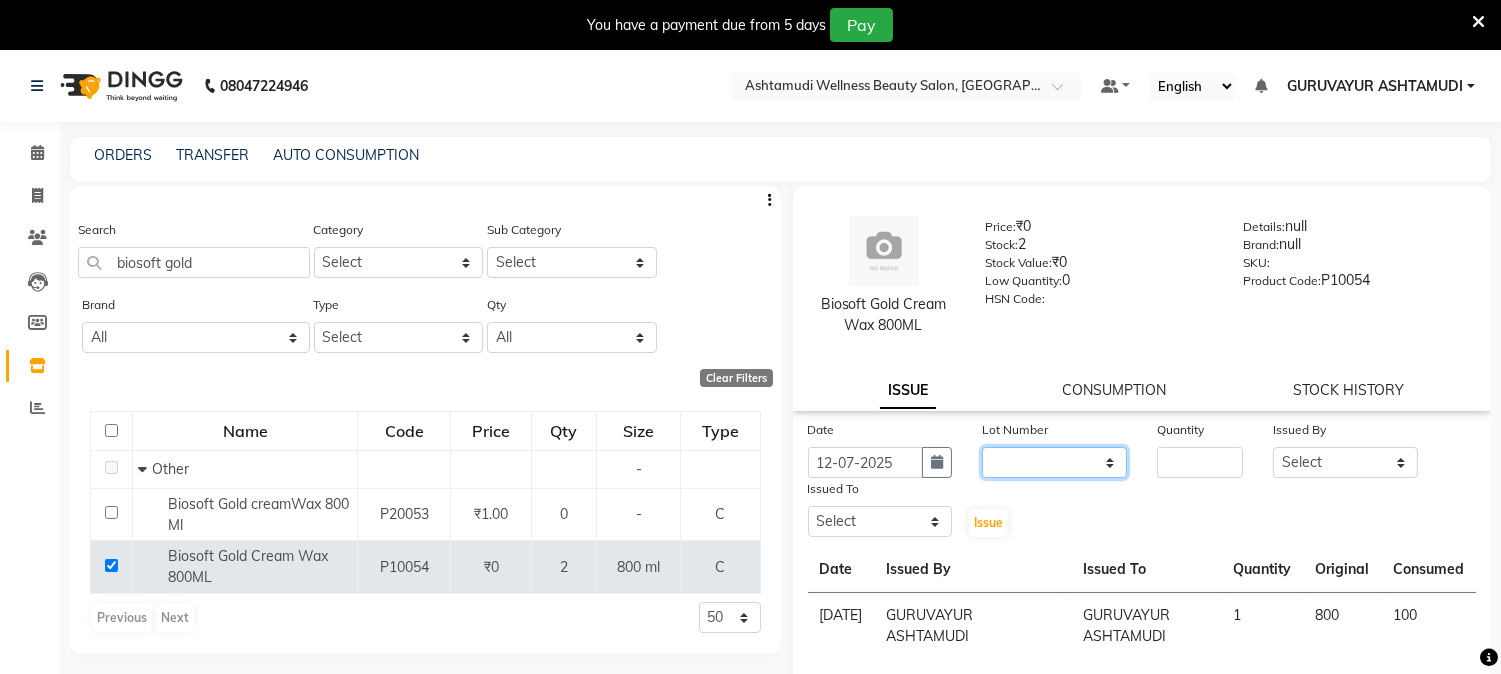 click on "None" 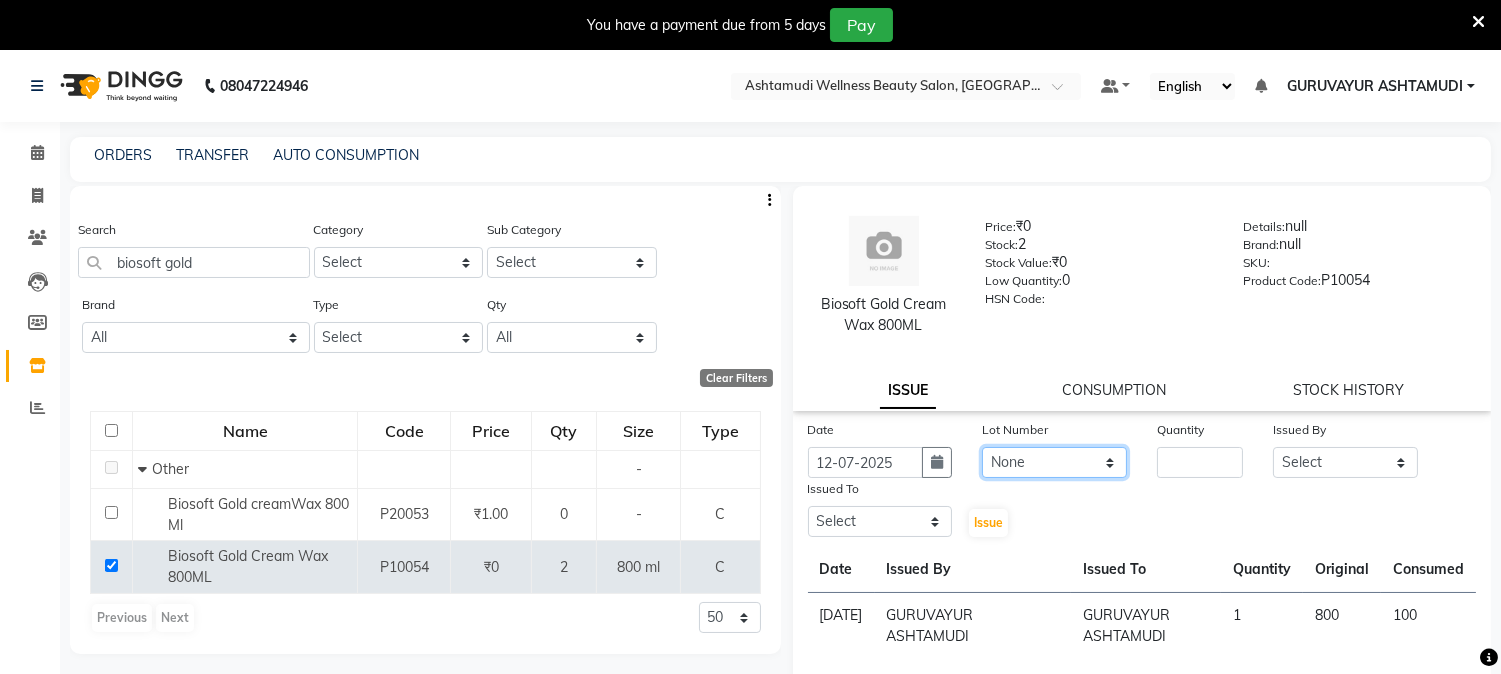 click on "None" 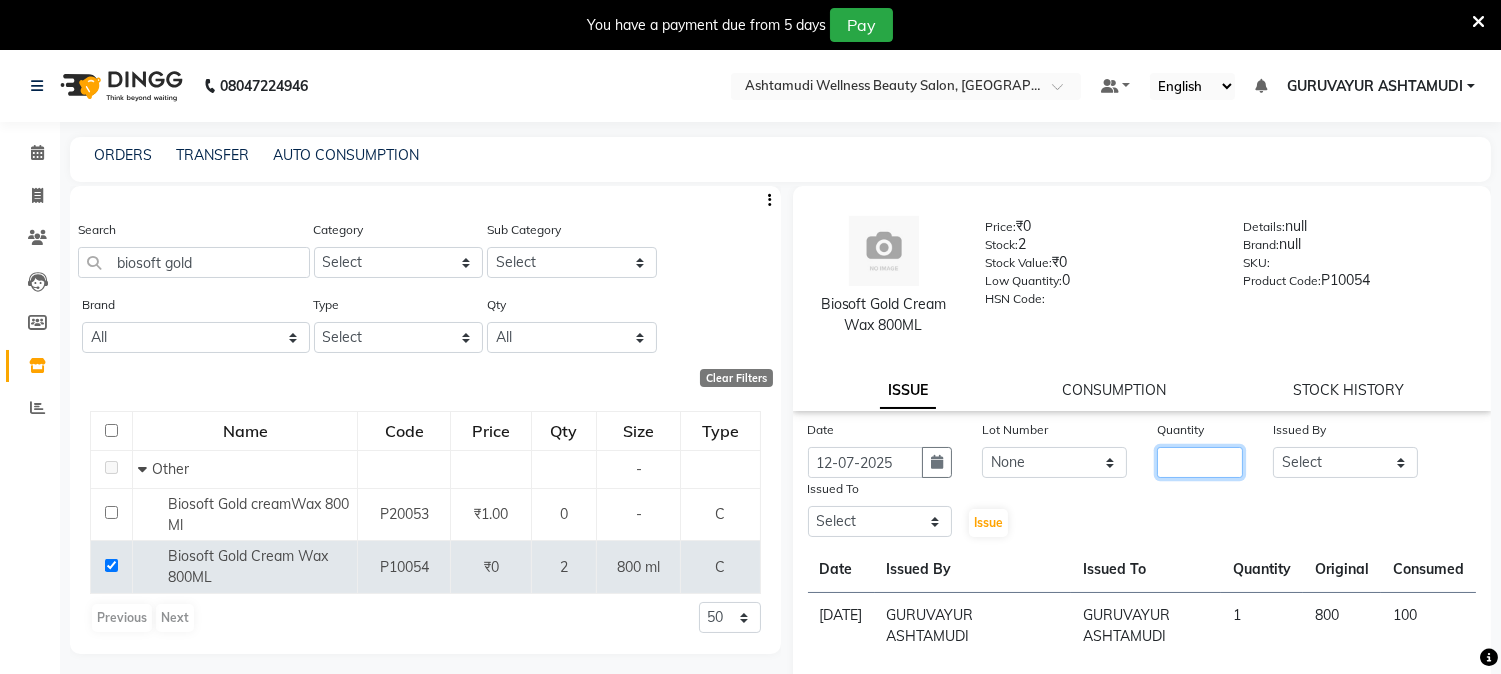 click 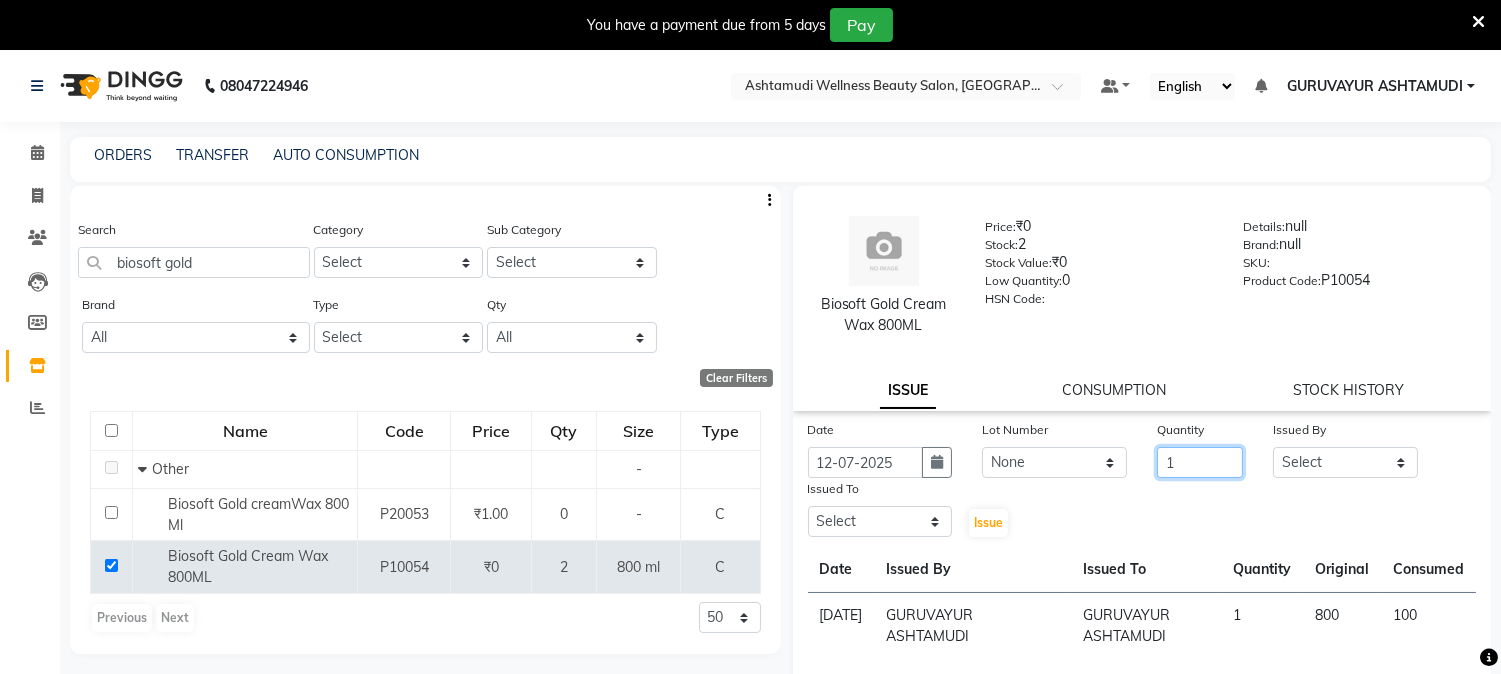 type on "1" 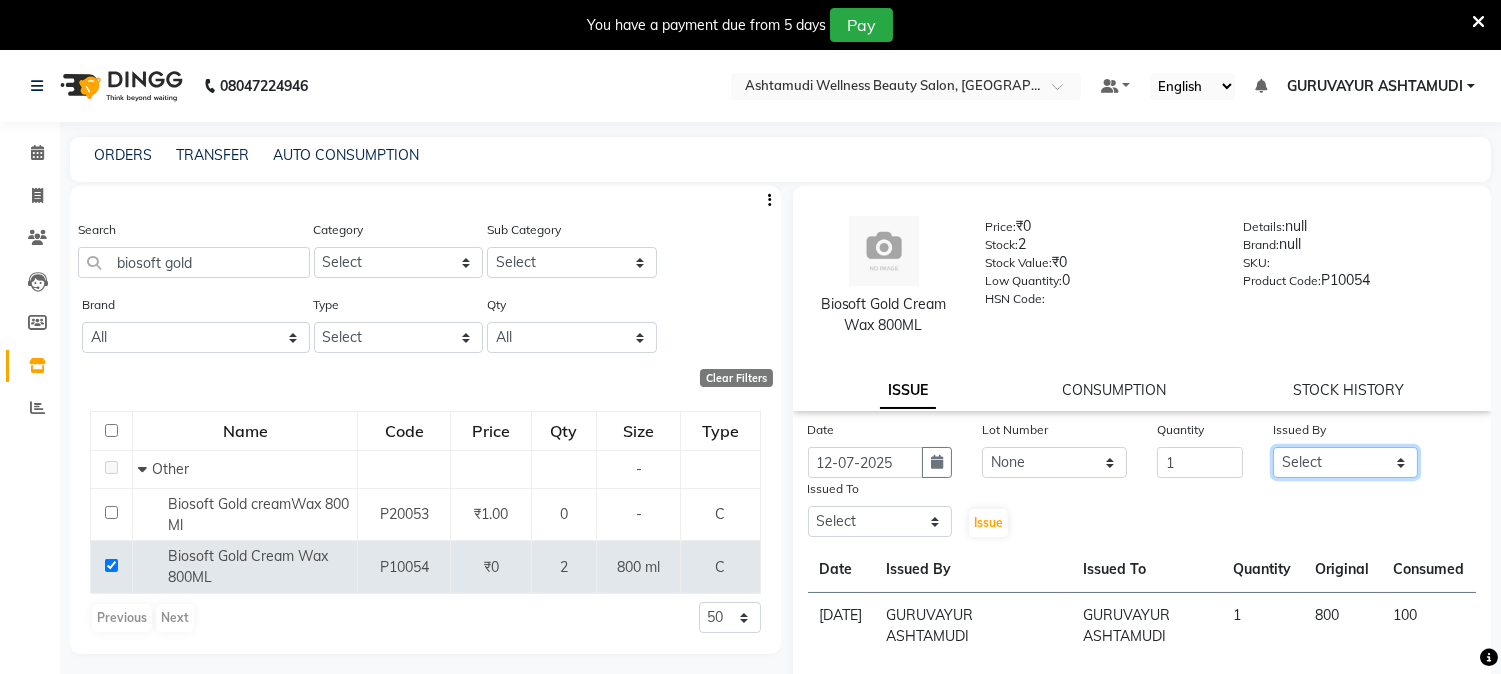 click on "Select [PERSON_NAME] [PERSON_NAME] GURUVAYUR [PERSON_NAME] POOJA [PERSON_NAME] [PERSON_NAME] [PERSON_NAME]" 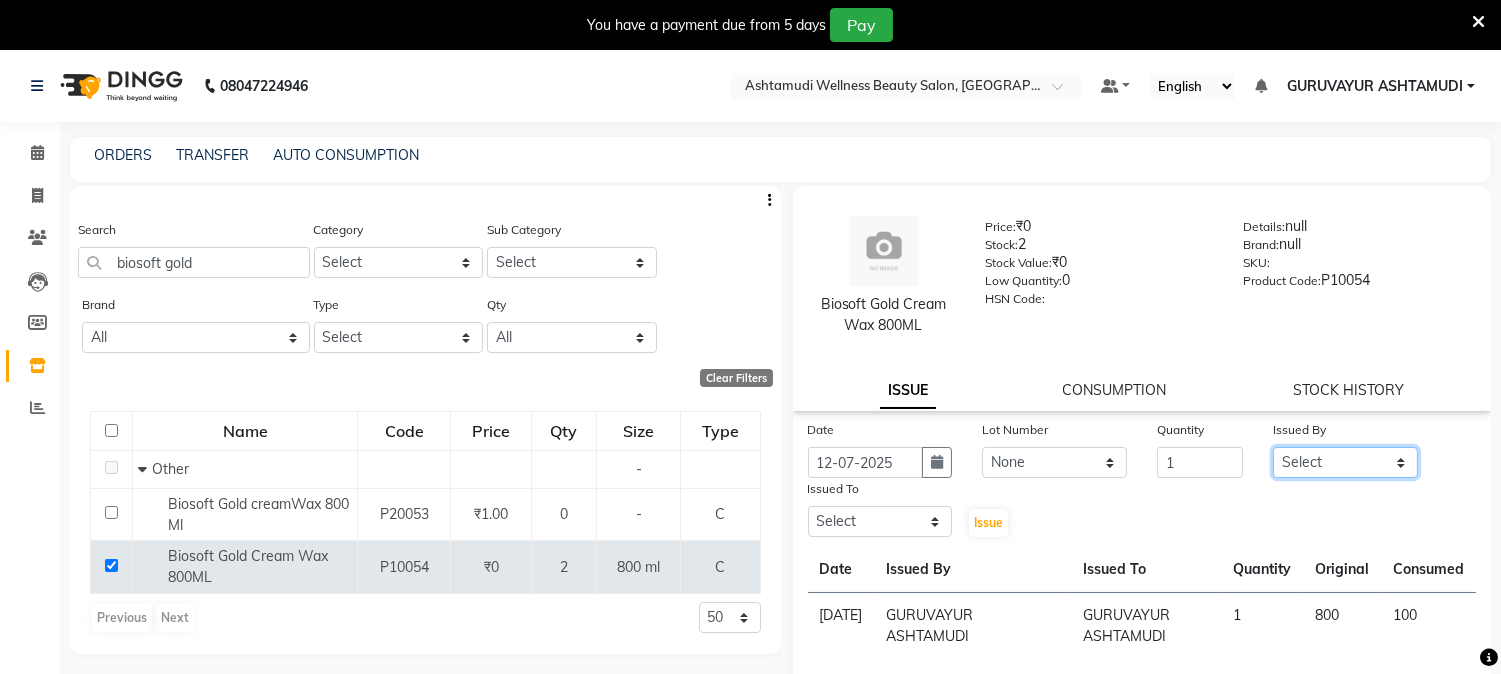 select on "77498" 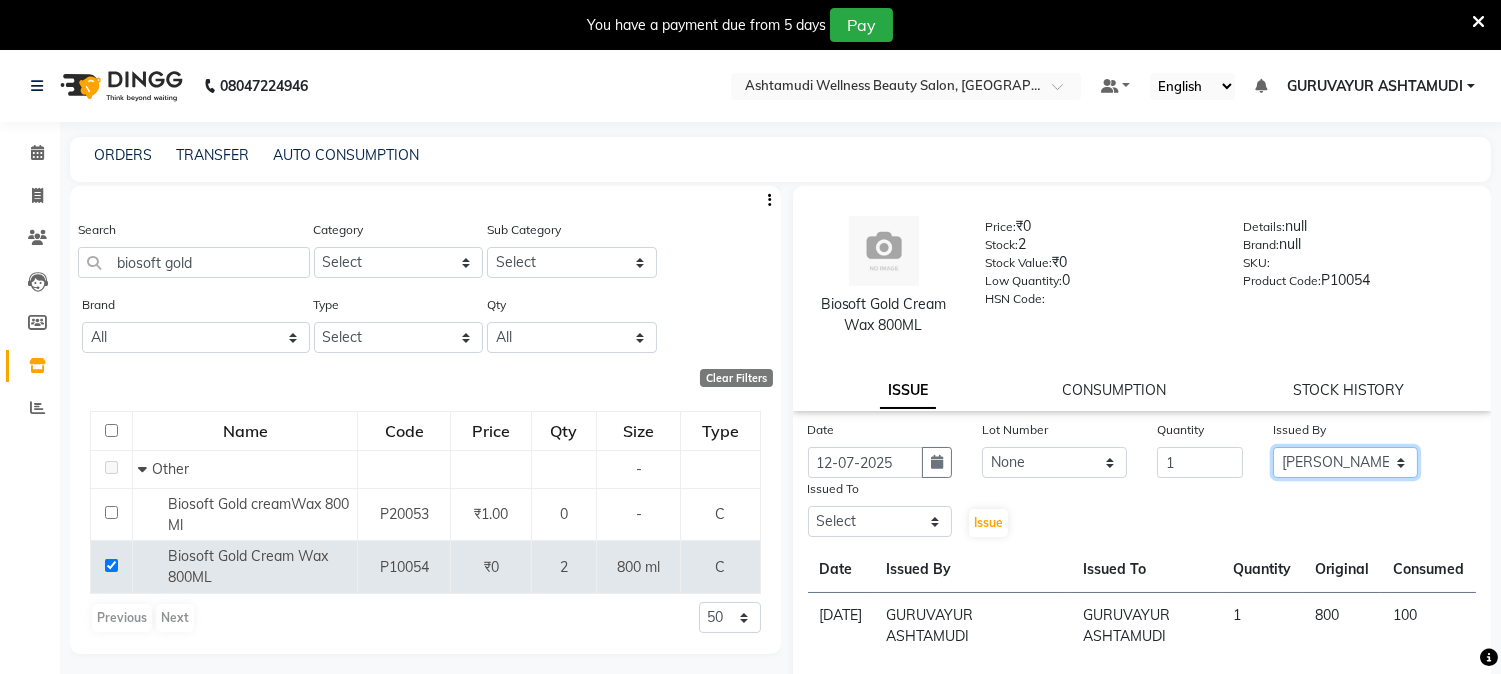 click on "Select [PERSON_NAME] [PERSON_NAME] GURUVAYUR [PERSON_NAME] POOJA [PERSON_NAME] [PERSON_NAME] [PERSON_NAME]" 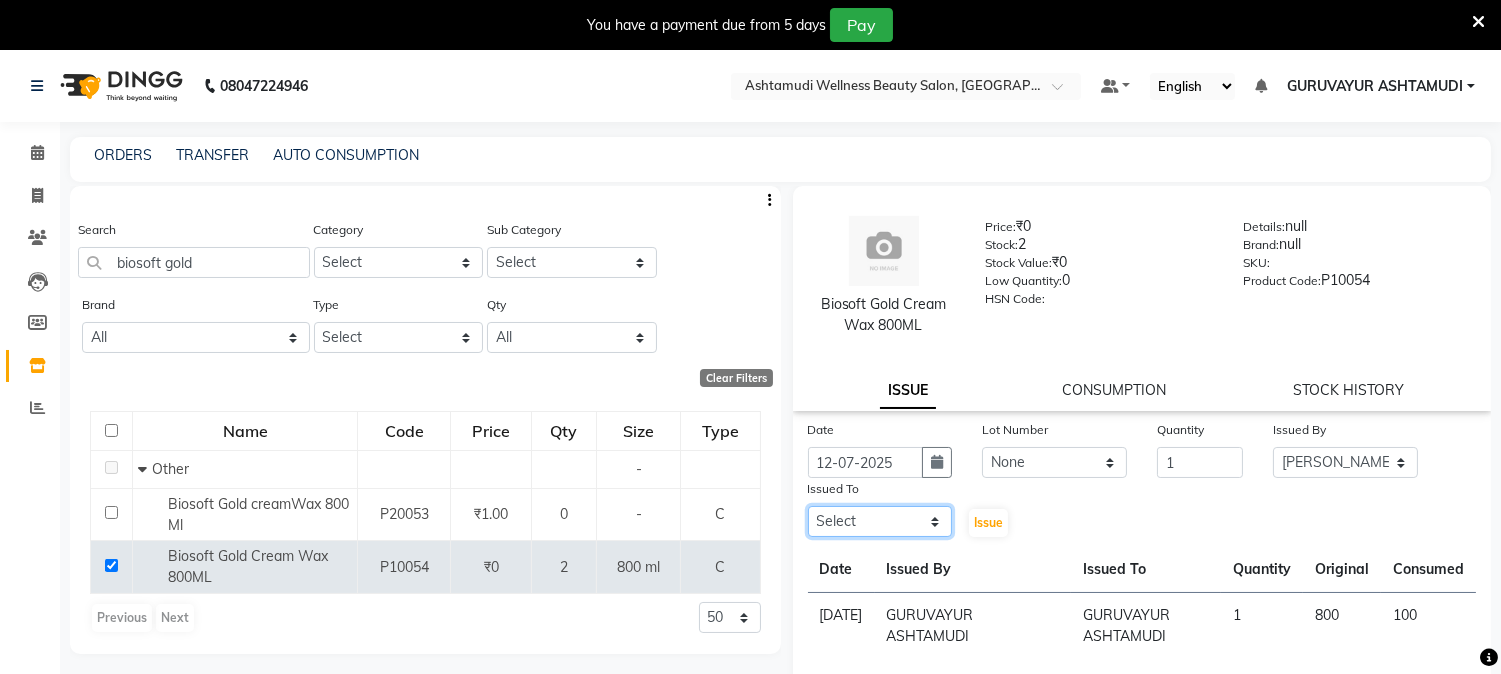 drag, startPoint x: 911, startPoint y: 530, endPoint x: 911, endPoint y: 514, distance: 16 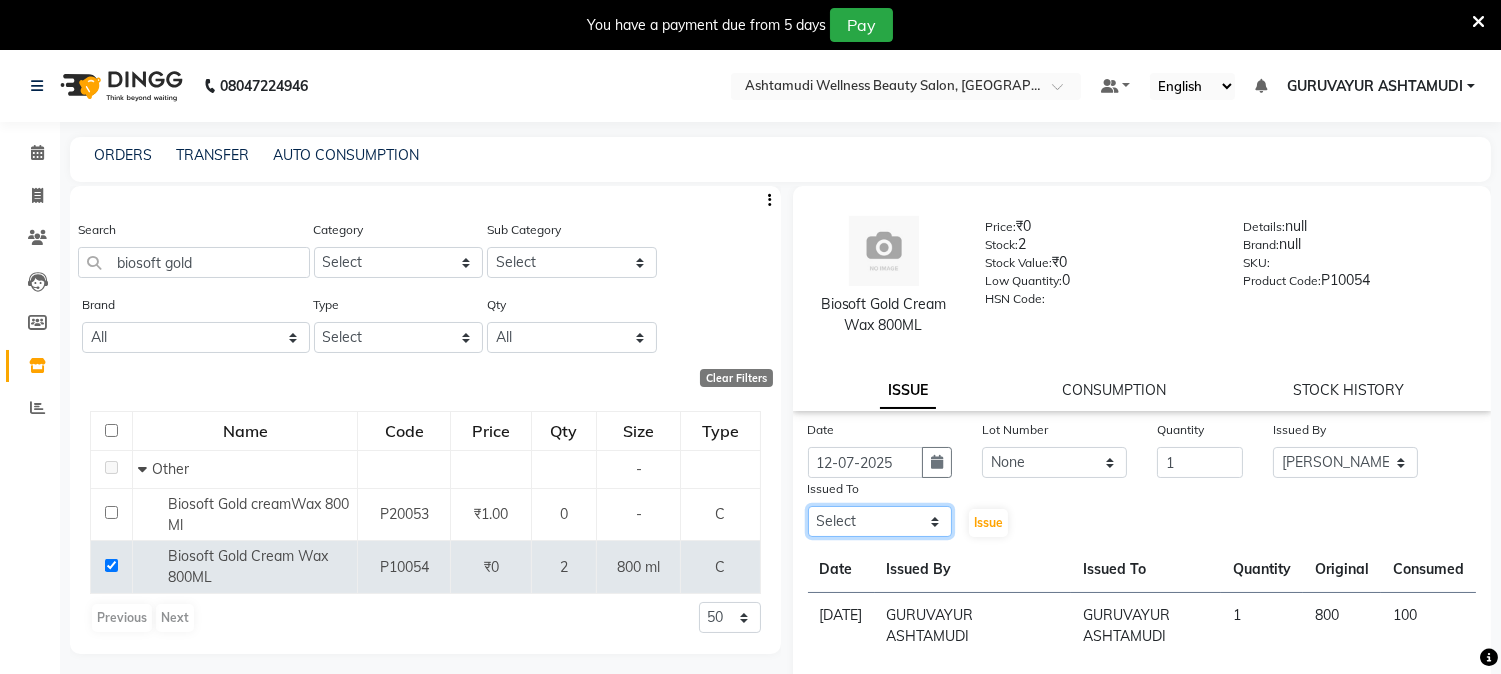 select on "39865" 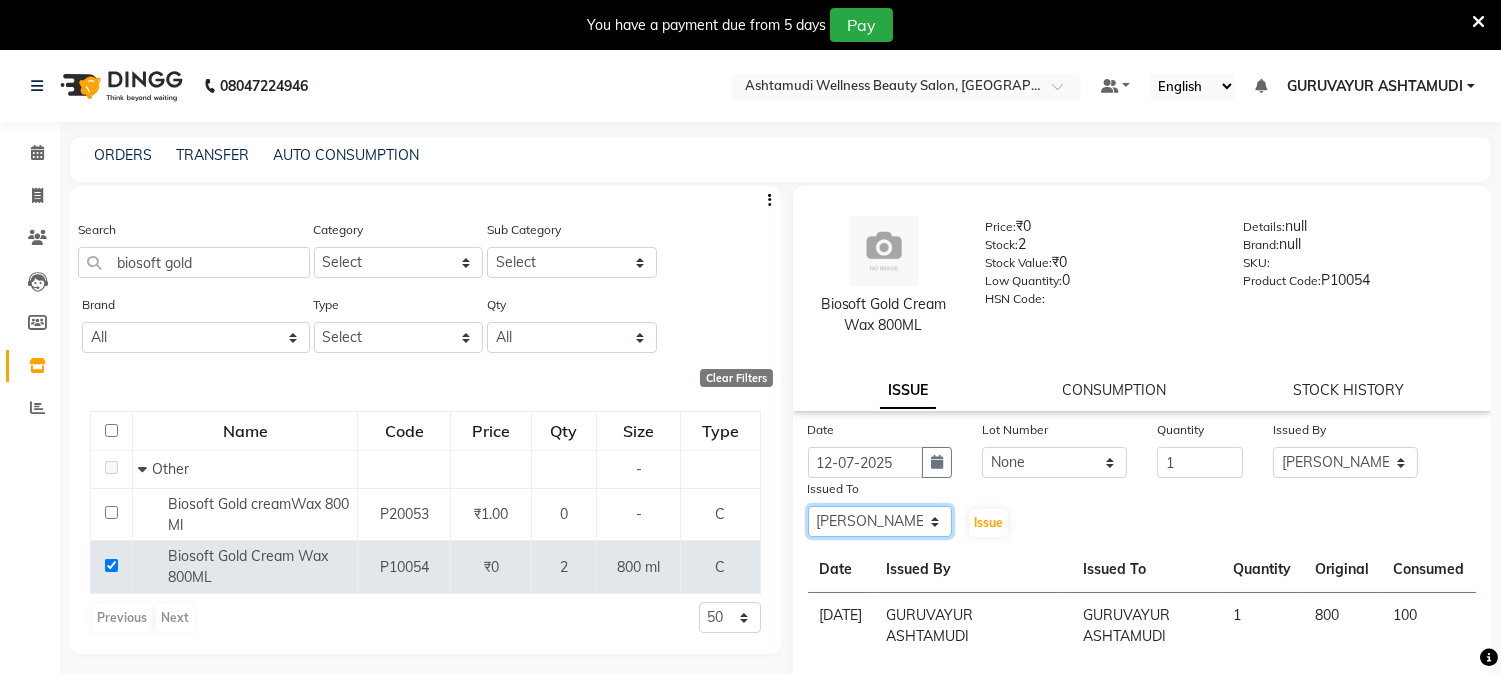 click on "Select [PERSON_NAME] [PERSON_NAME] GURUVAYUR [PERSON_NAME] POOJA [PERSON_NAME] [PERSON_NAME] [PERSON_NAME]" 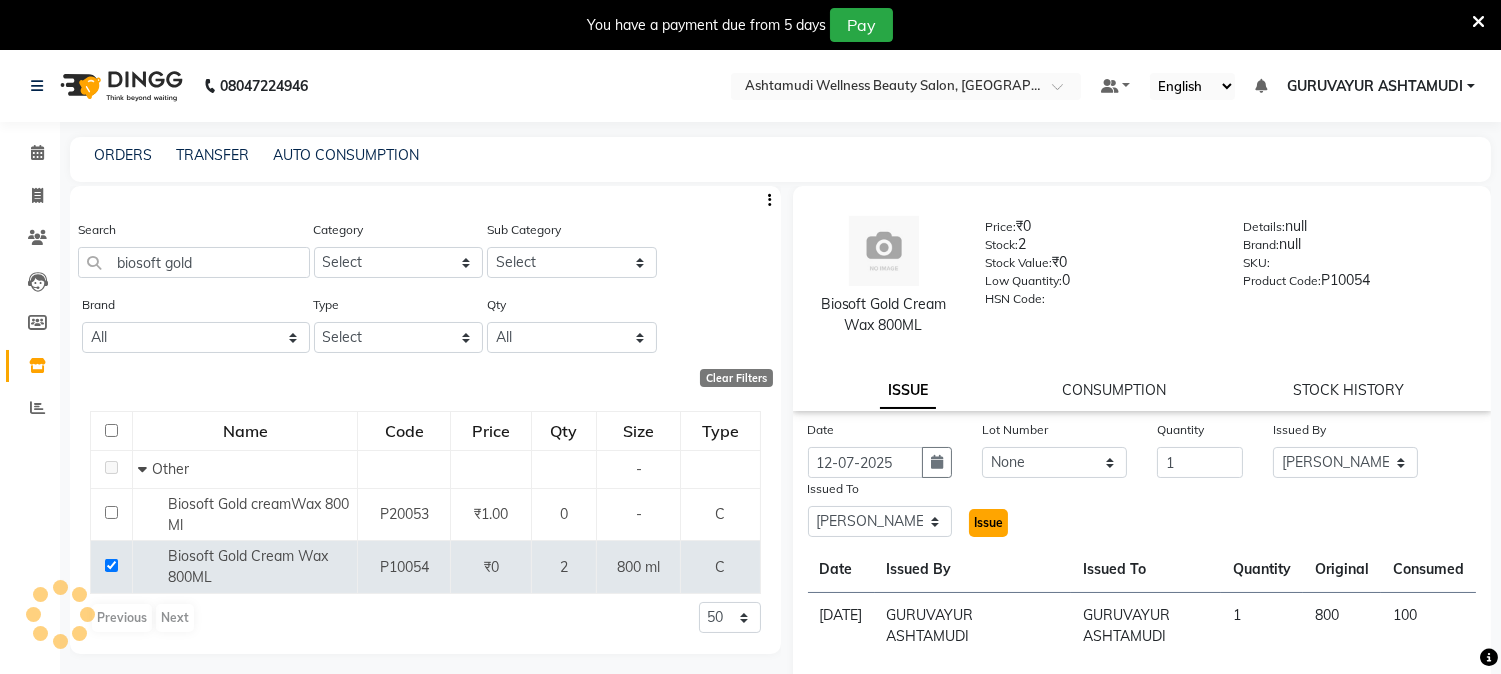 click on "Issue" 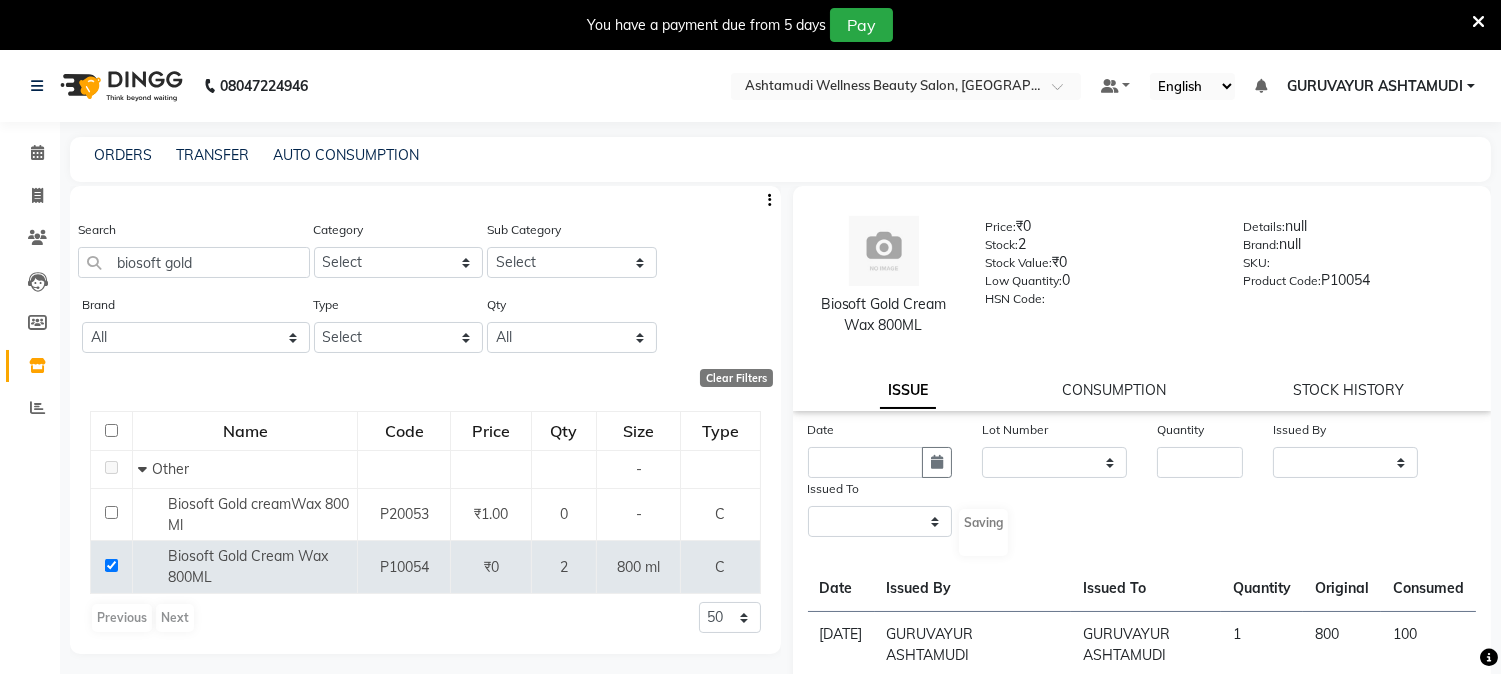 select 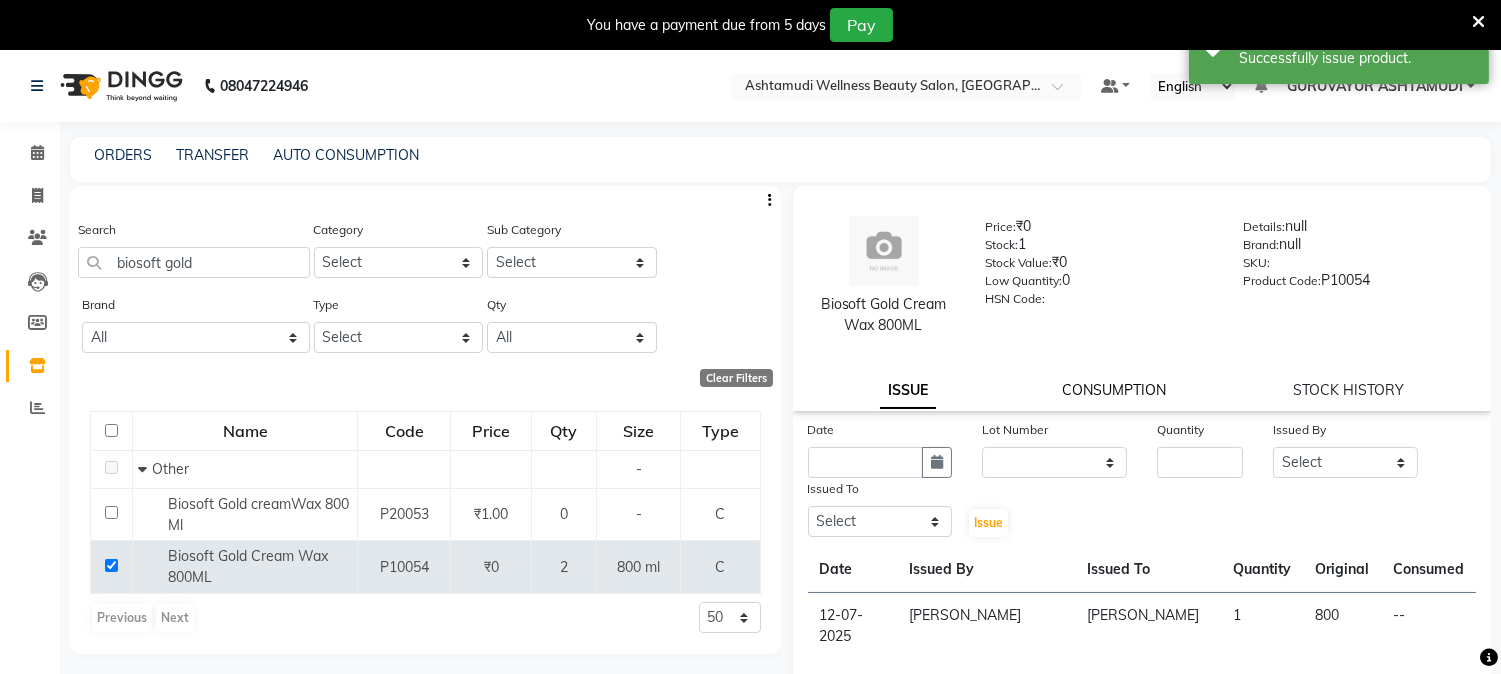 click on "CONSUMPTION" 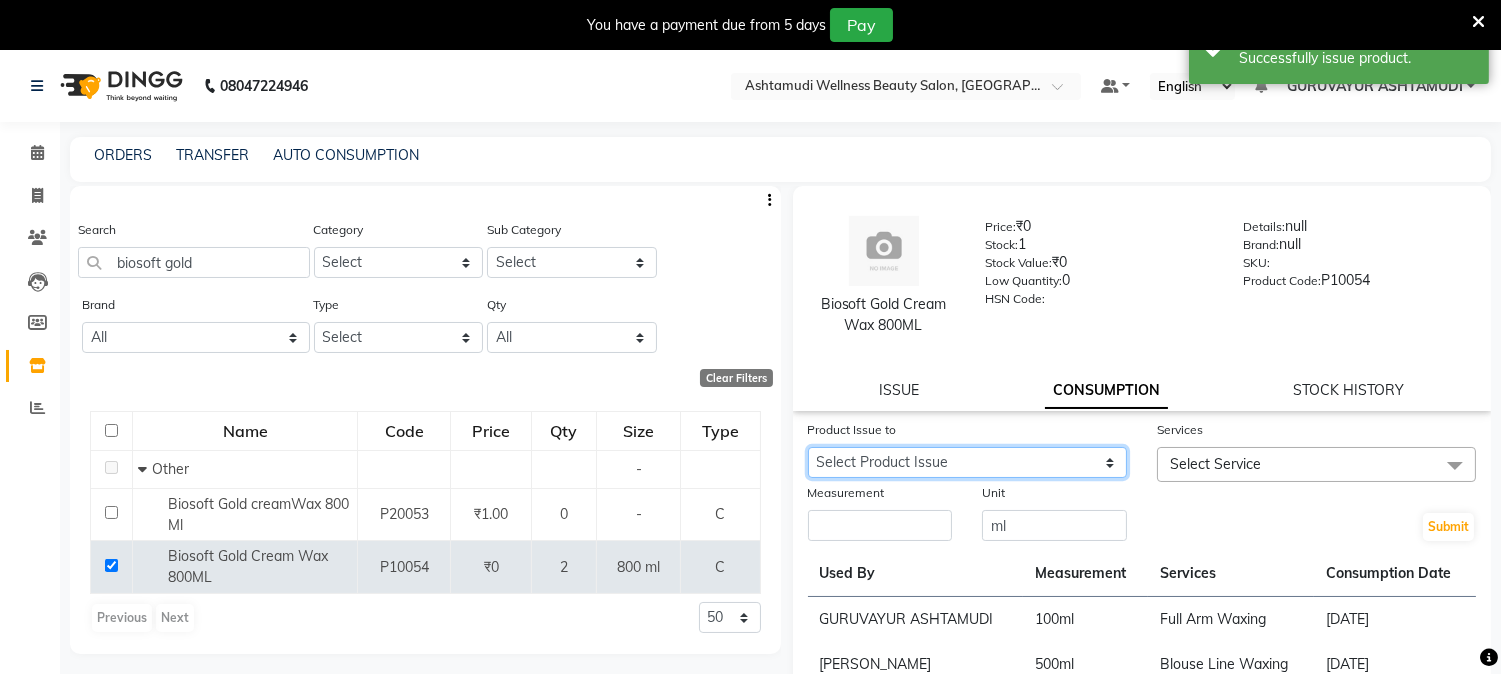 drag, startPoint x: 1098, startPoint y: 414, endPoint x: 1080, endPoint y: 474, distance: 62.641838 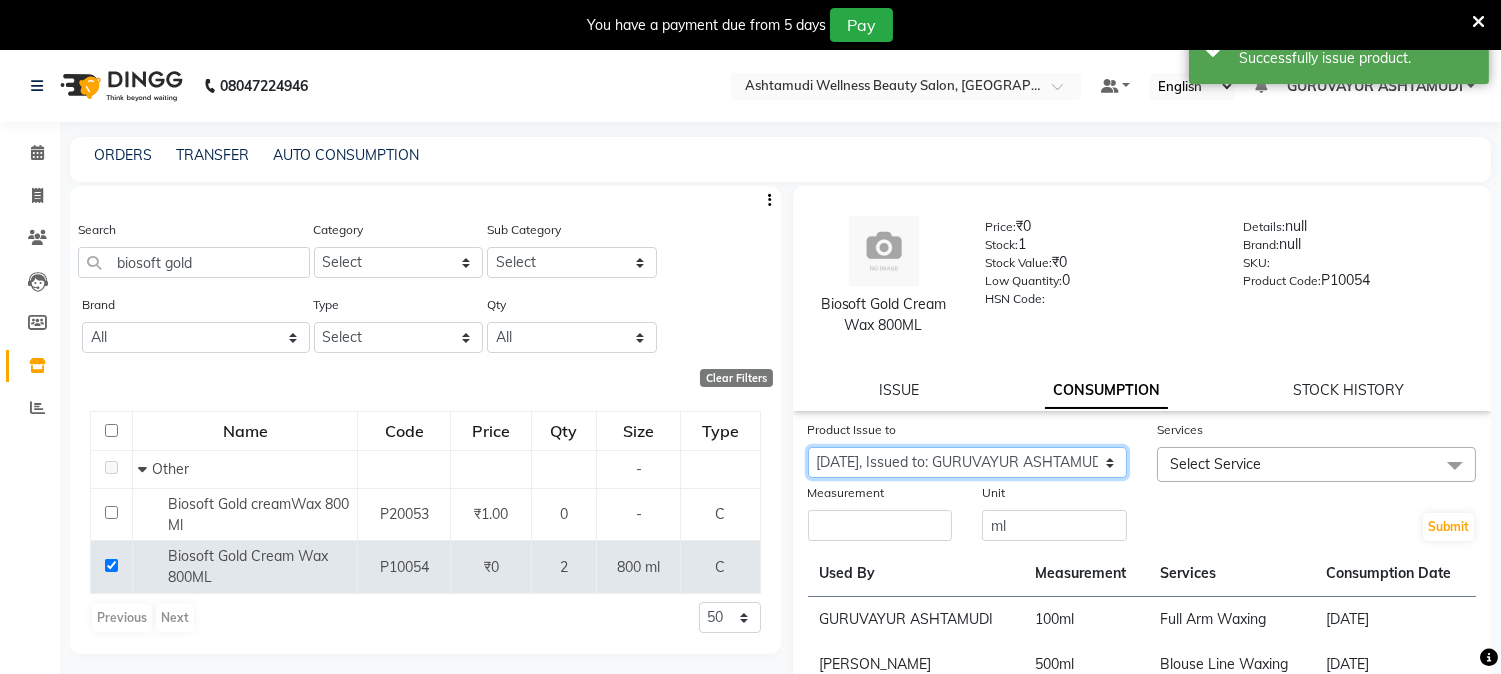 click on "Select Product Issue [DATE], Issued to: [PERSON_NAME], Balance: 800 [DATE], Issued to: GURUVAYUR ASHTAMUDI, Balance: 700" 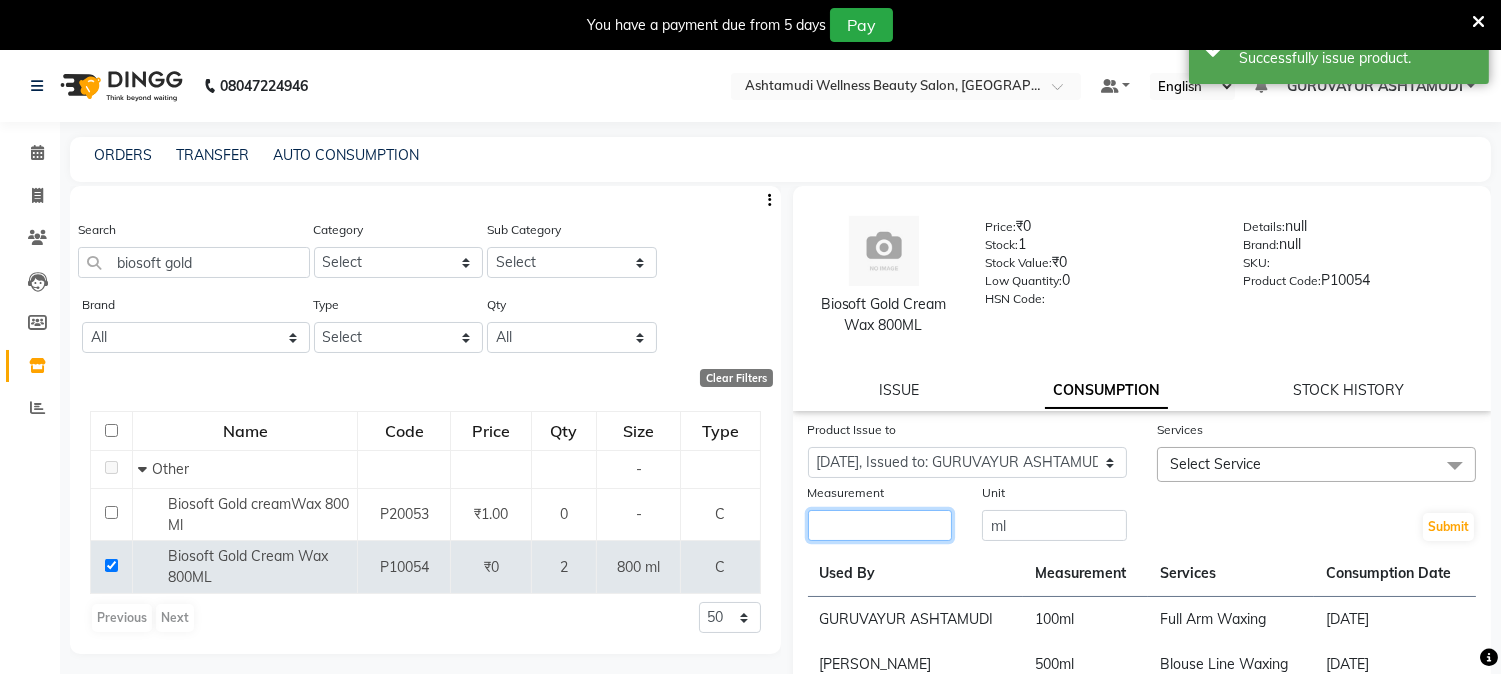click 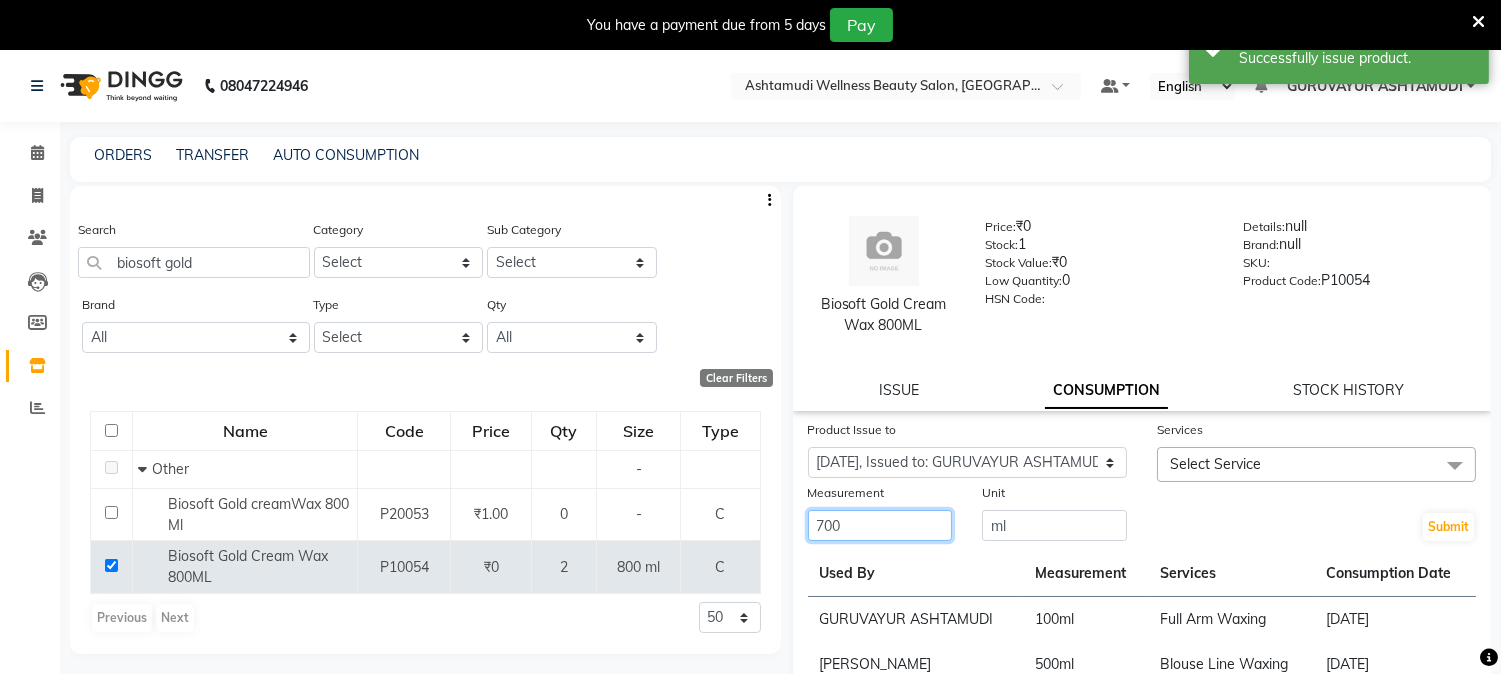 type on "700" 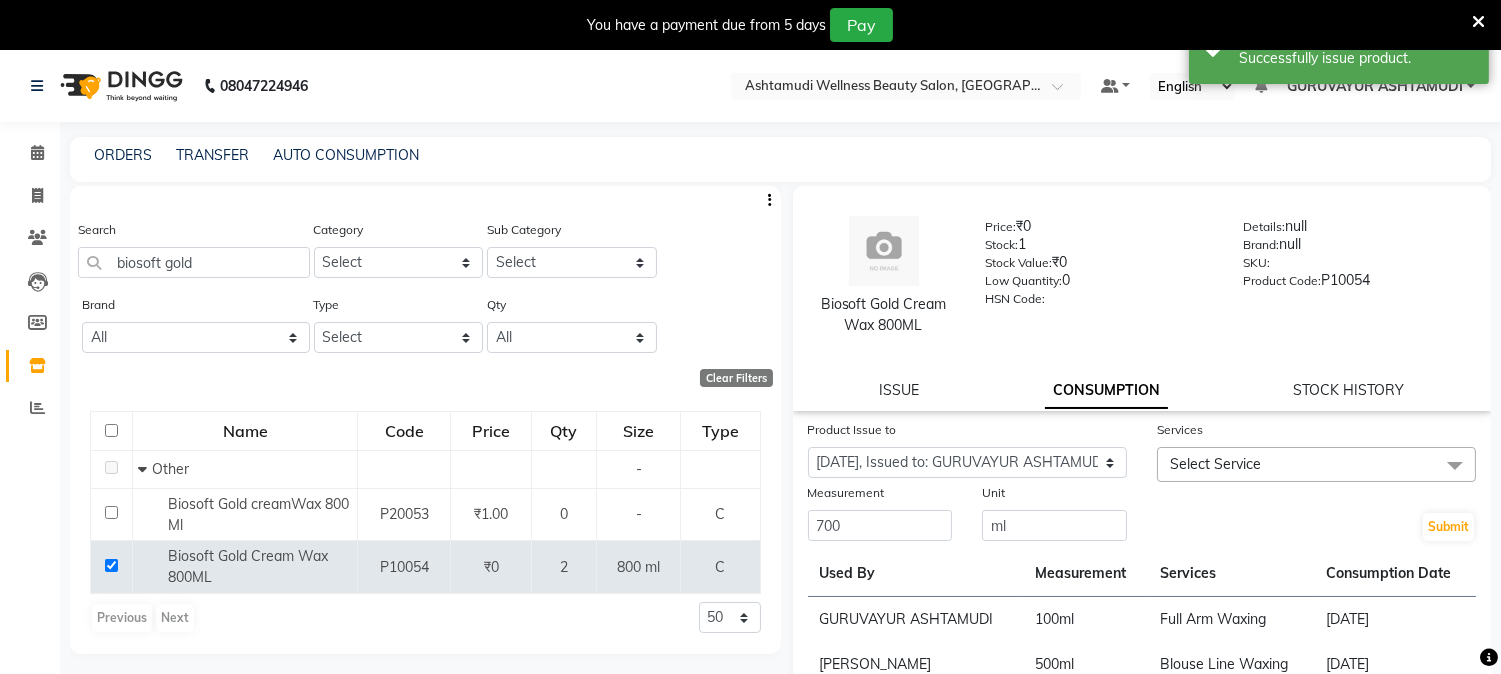 click on "Services" 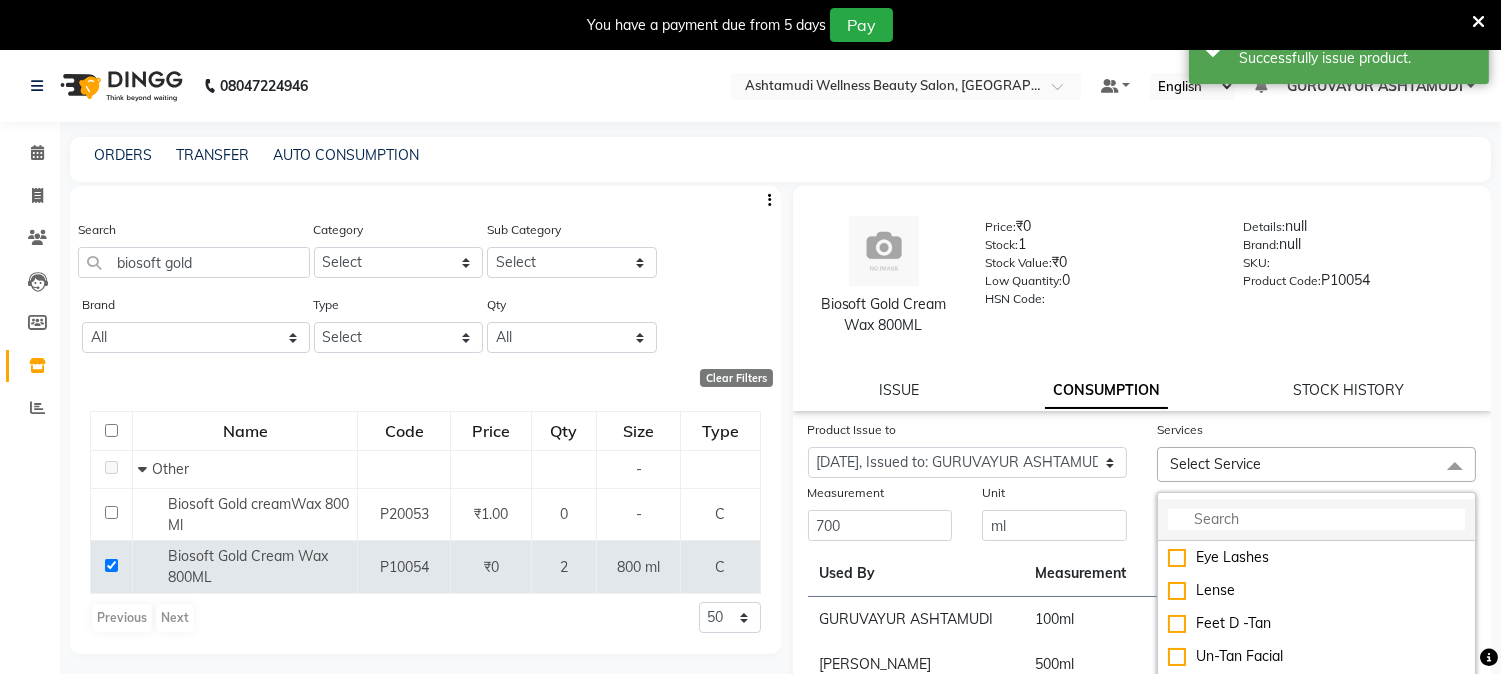 click 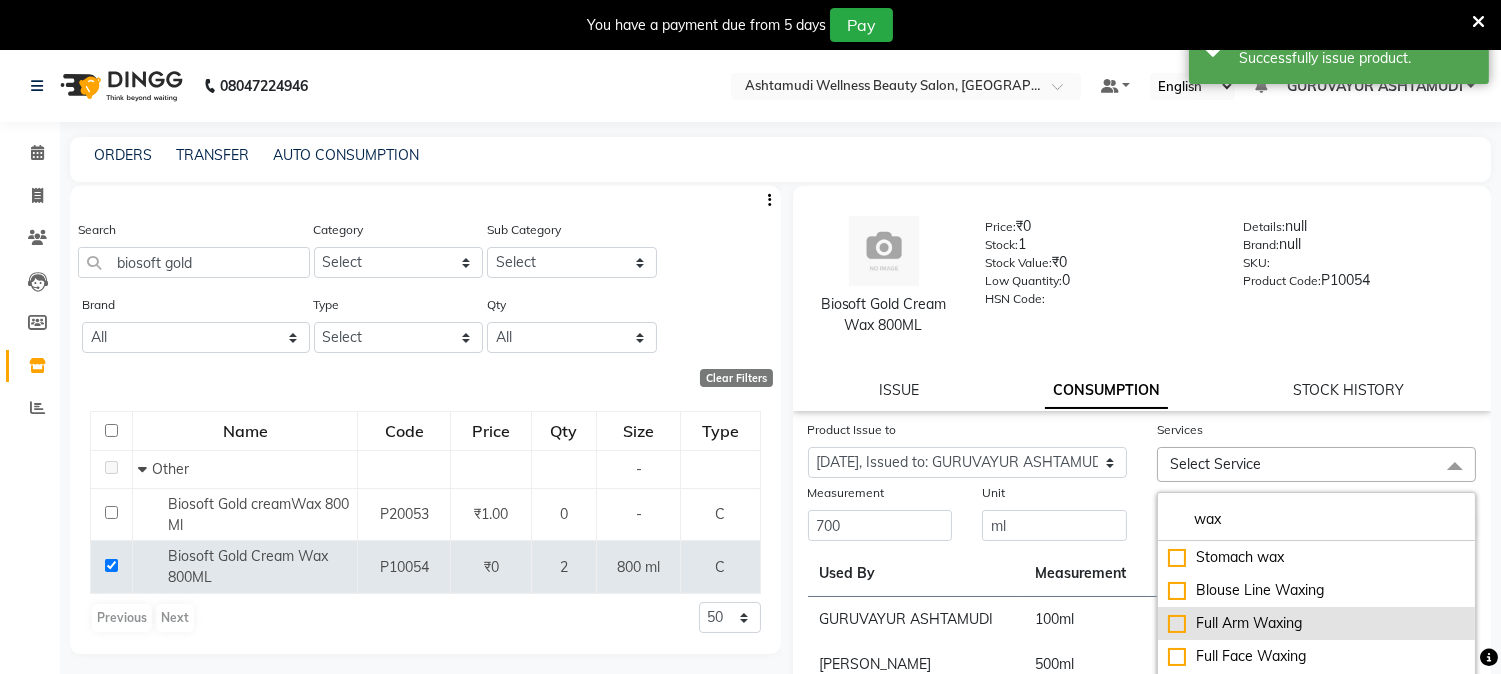 type on "wax" 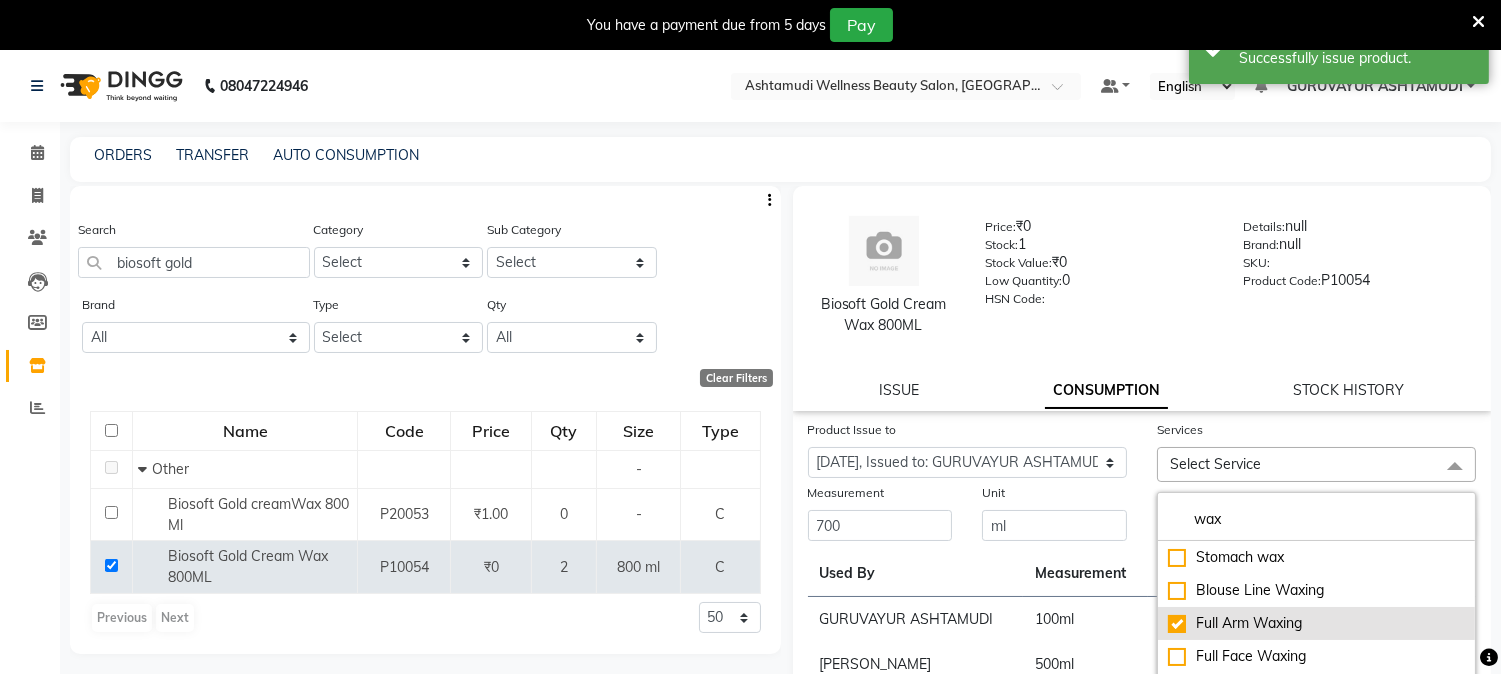 checkbox on "true" 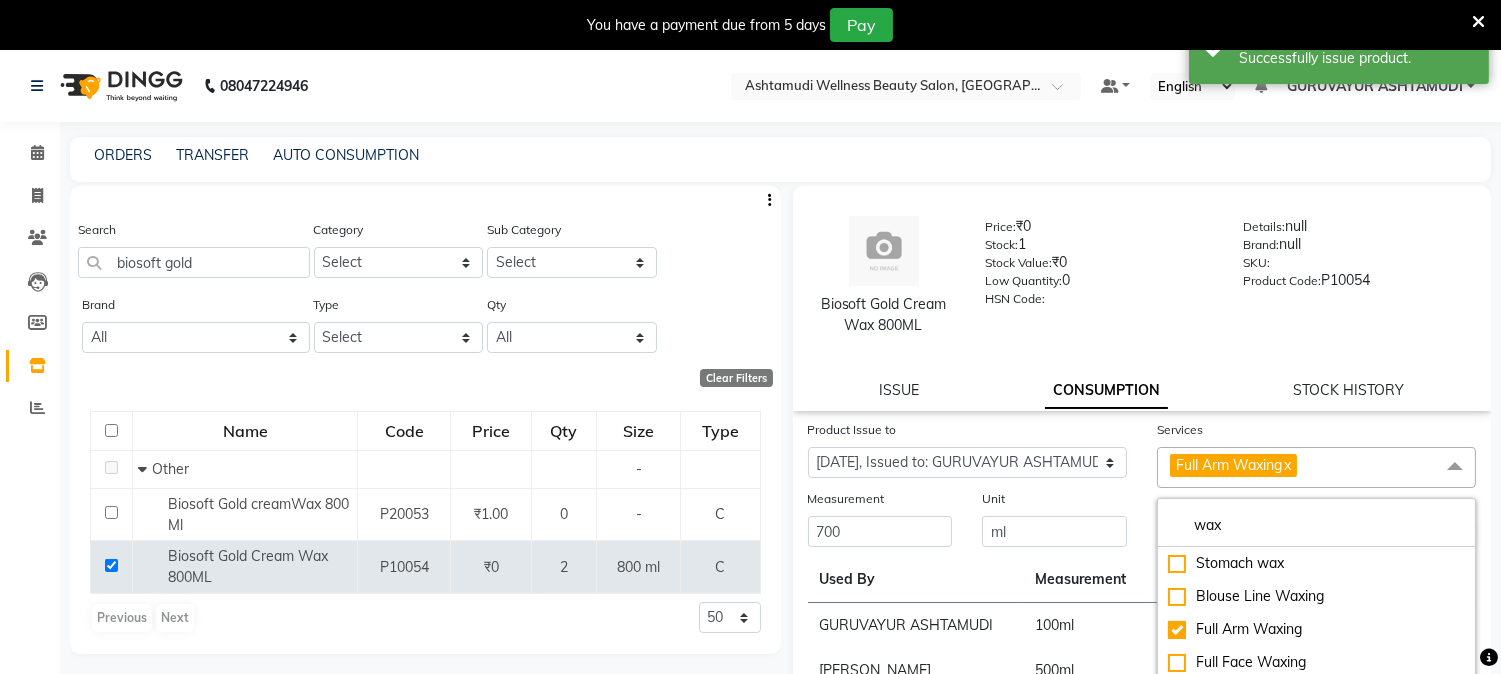 click on "Submit" 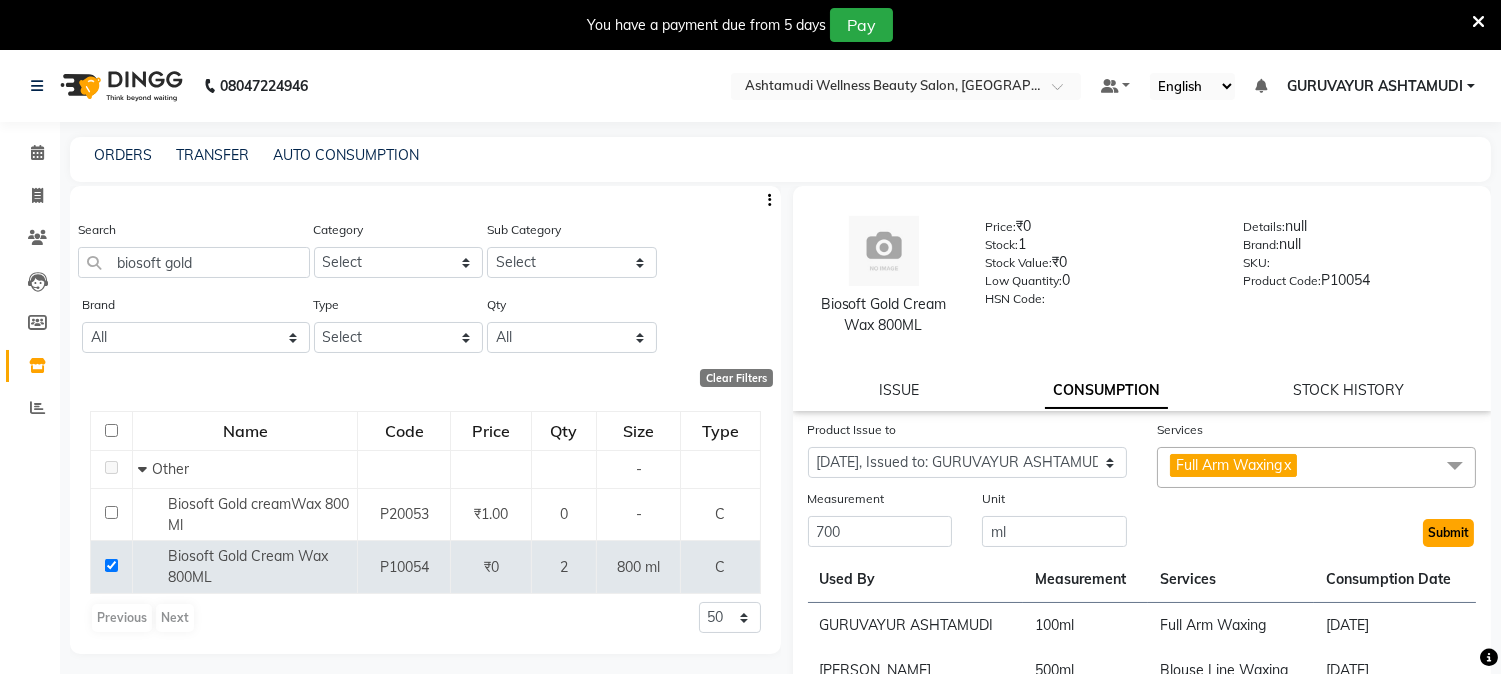 click on "Submit" 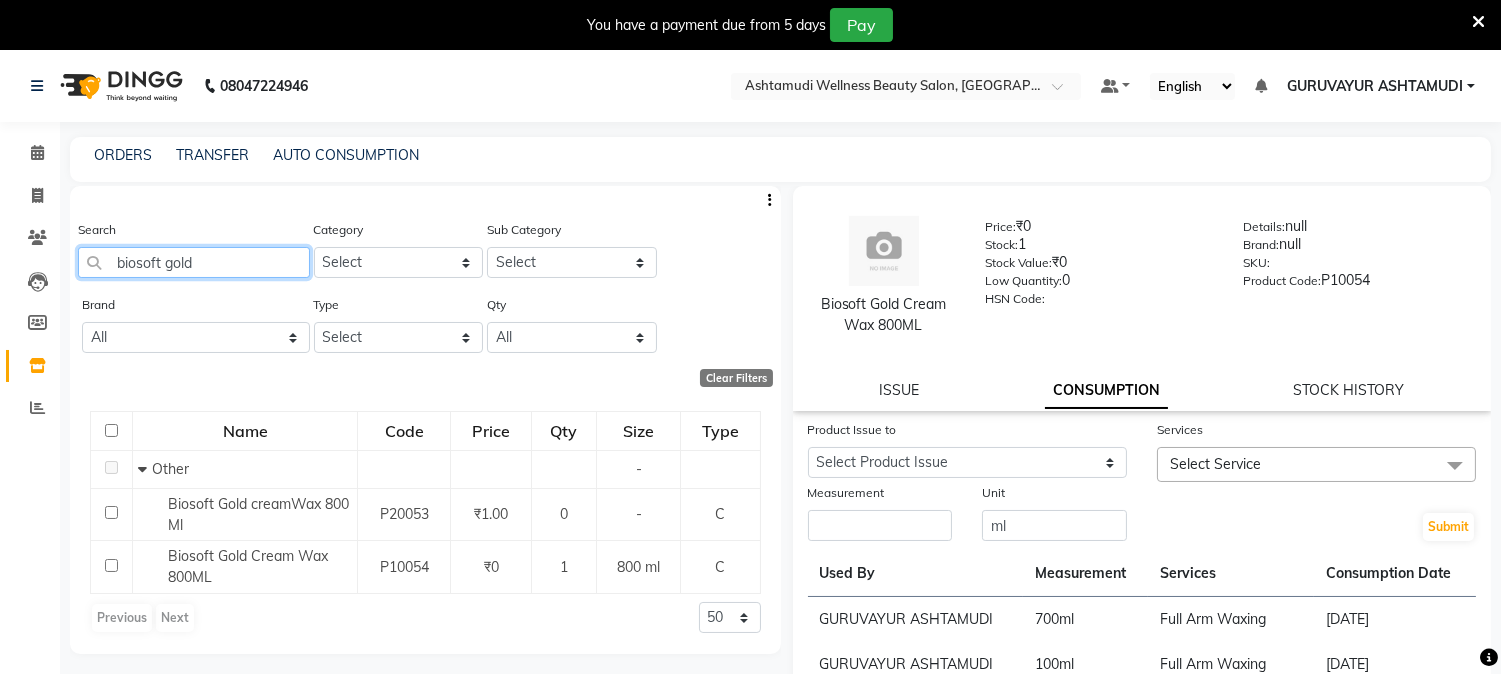 drag, startPoint x: 232, startPoint y: 265, endPoint x: 0, endPoint y: 245, distance: 232.86047 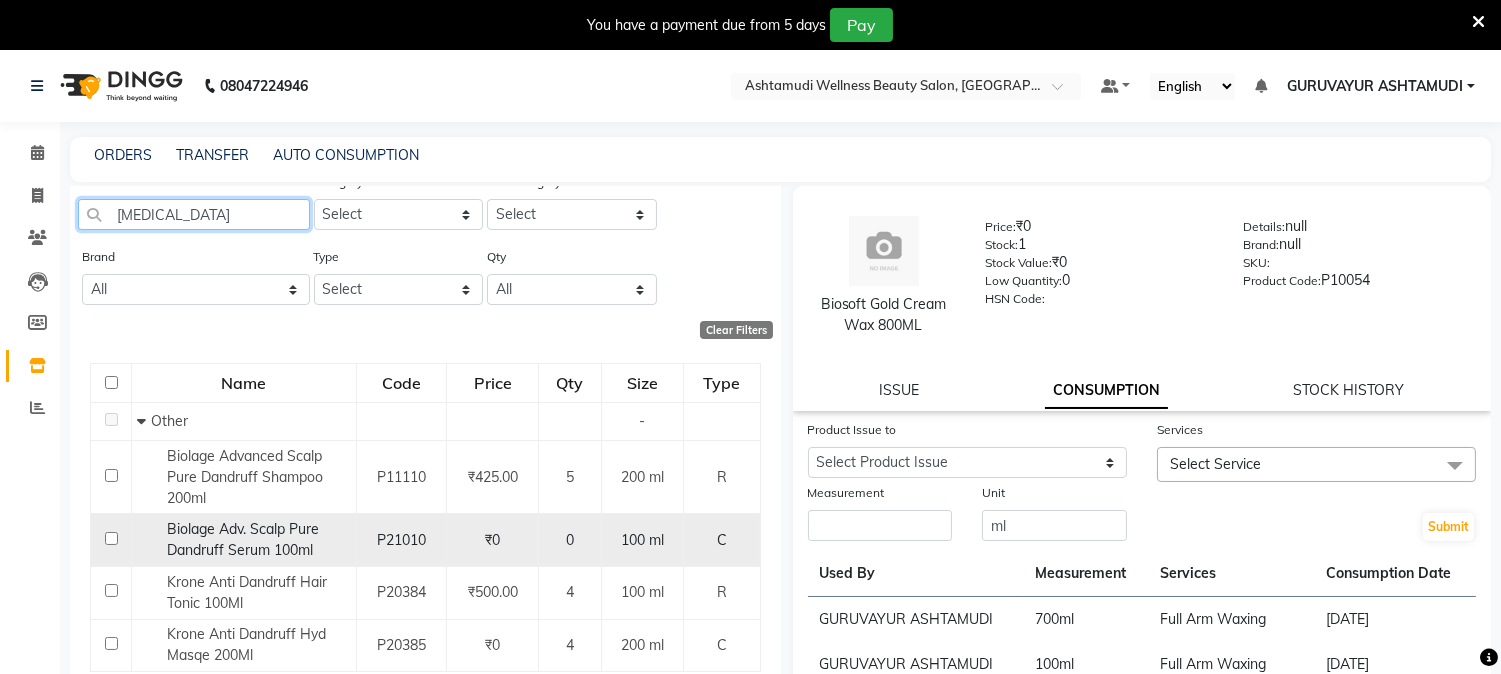 scroll, scrollTop: 74, scrollLeft: 0, axis: vertical 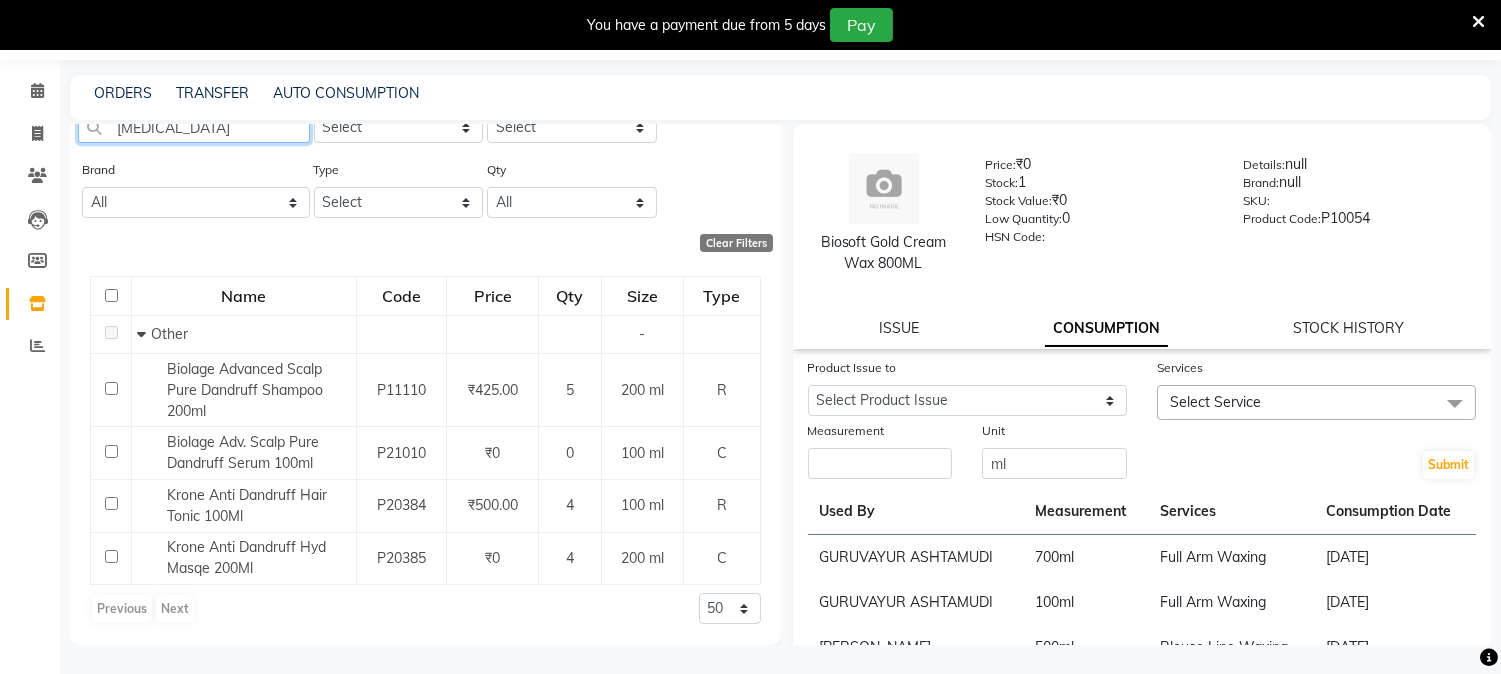 type on "[MEDICAL_DATA]" 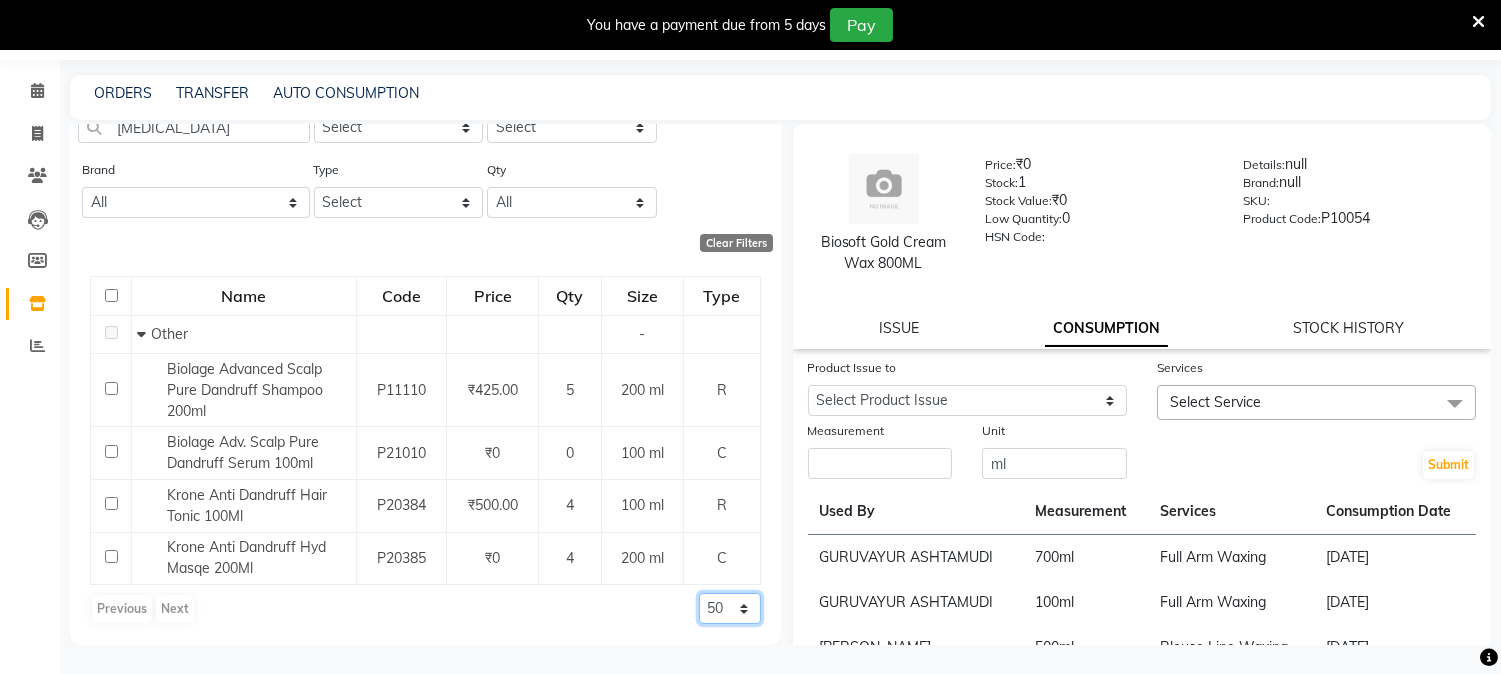 click on "50 100 500" 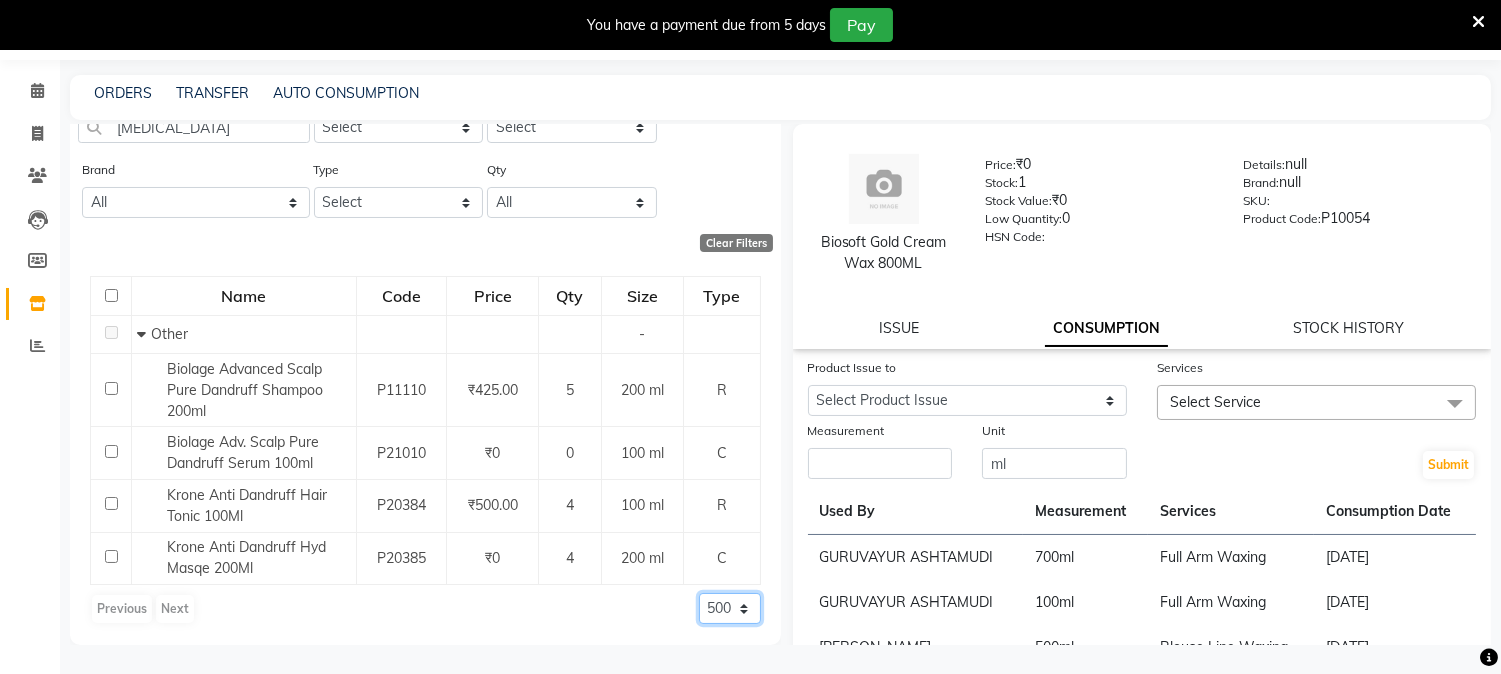 click on "50 100 500" 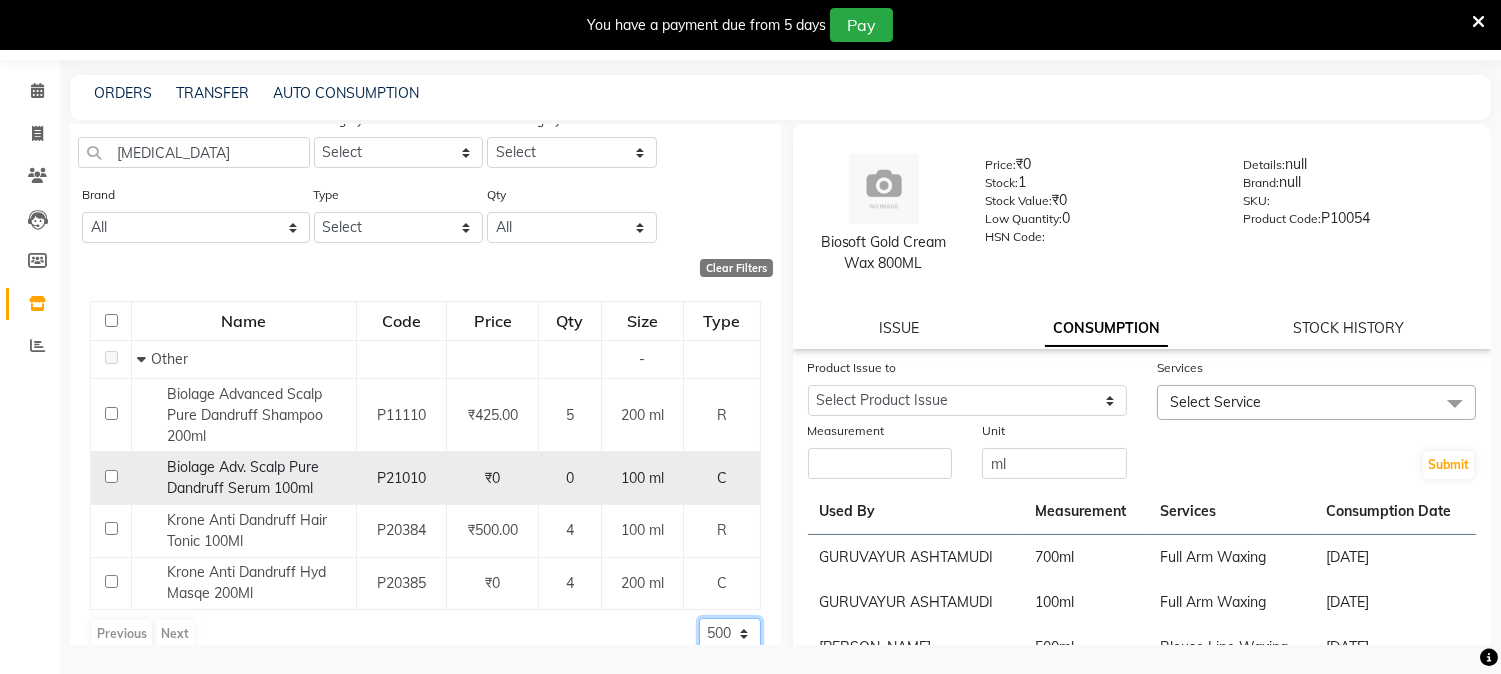 scroll, scrollTop: 74, scrollLeft: 0, axis: vertical 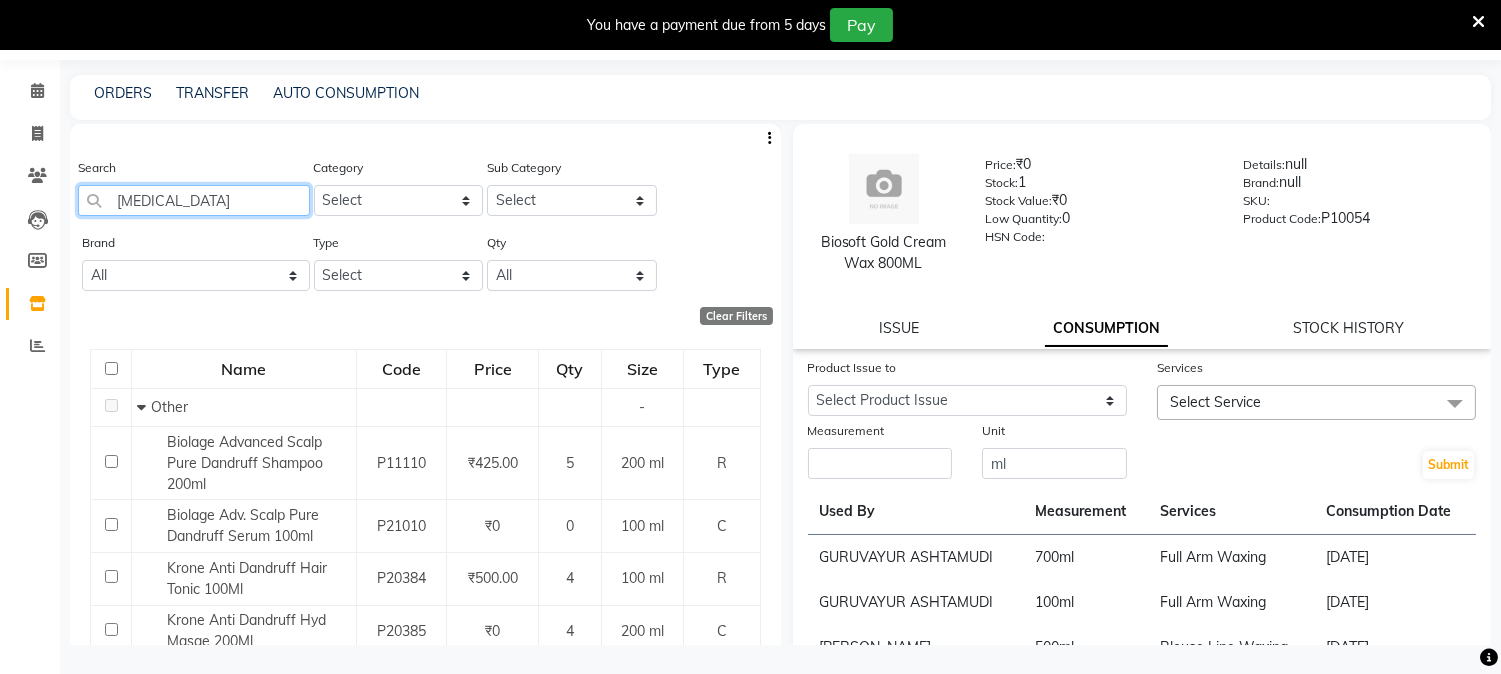 drag, startPoint x: 187, startPoint y: 128, endPoint x: 102, endPoint y: 127, distance: 85.00588 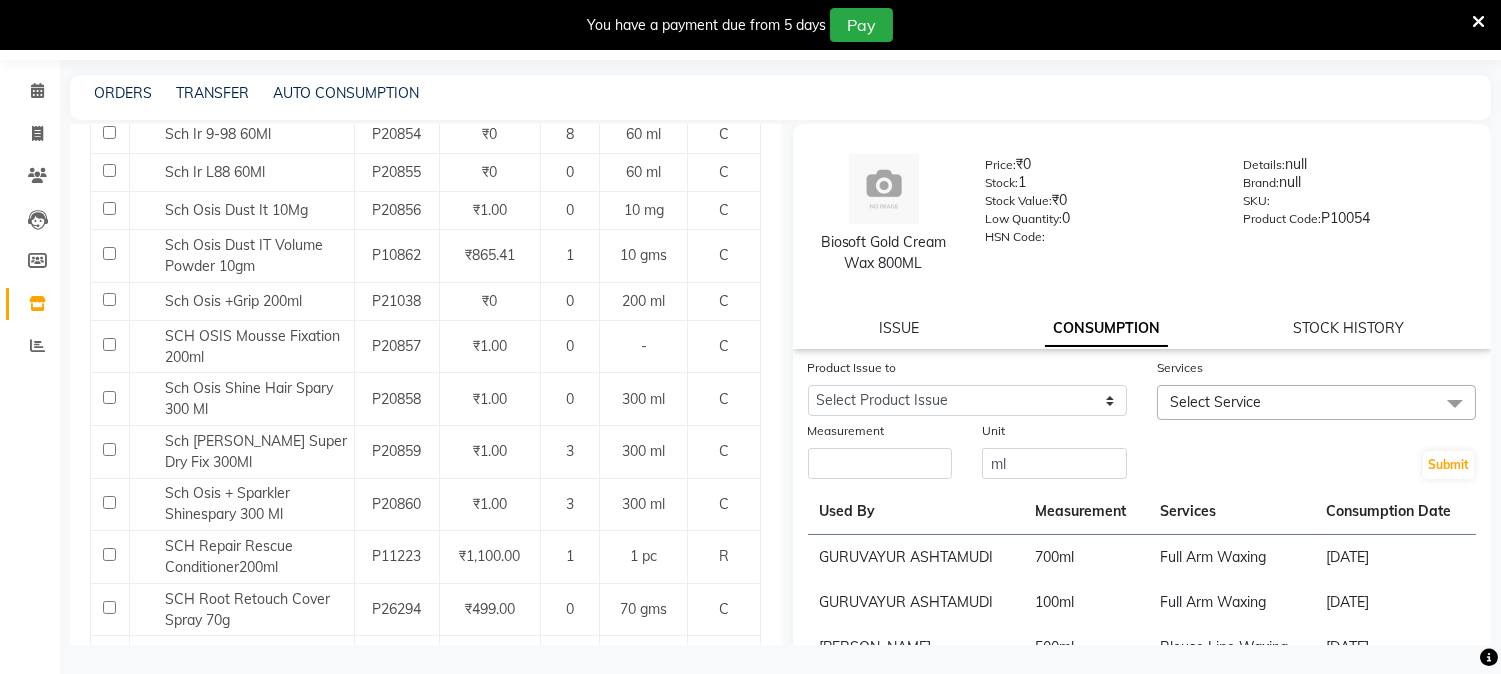scroll, scrollTop: 3111, scrollLeft: 0, axis: vertical 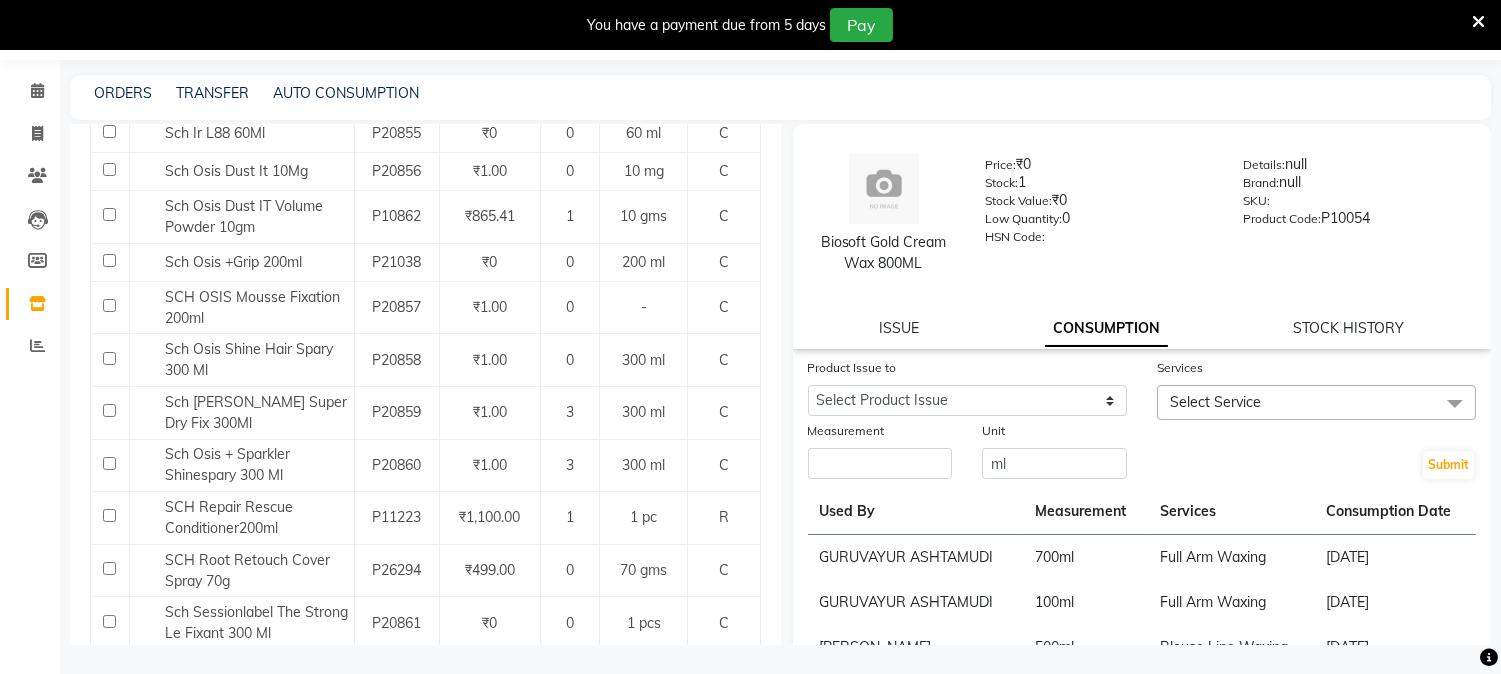 type on "sch" 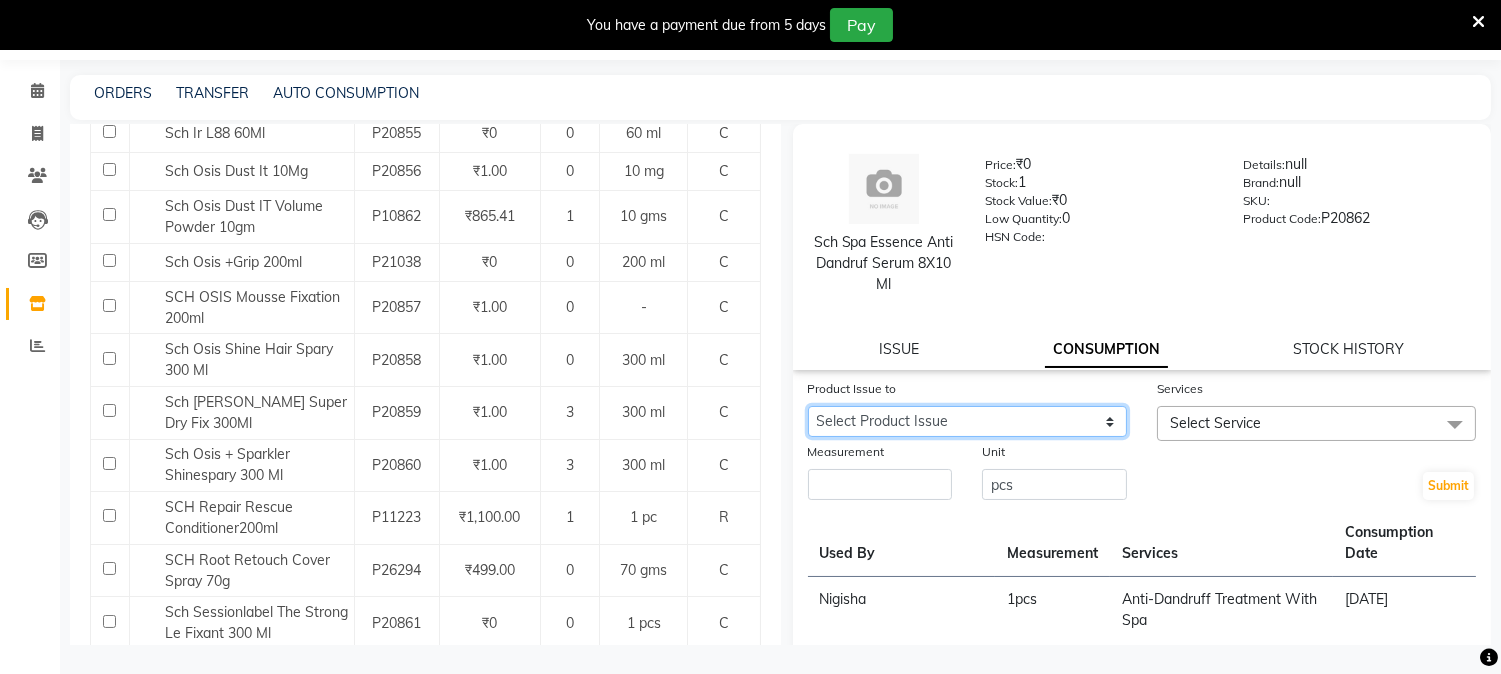 click on "Select Product Issue [DATE], Issued to: POOJA, Balance: 7" 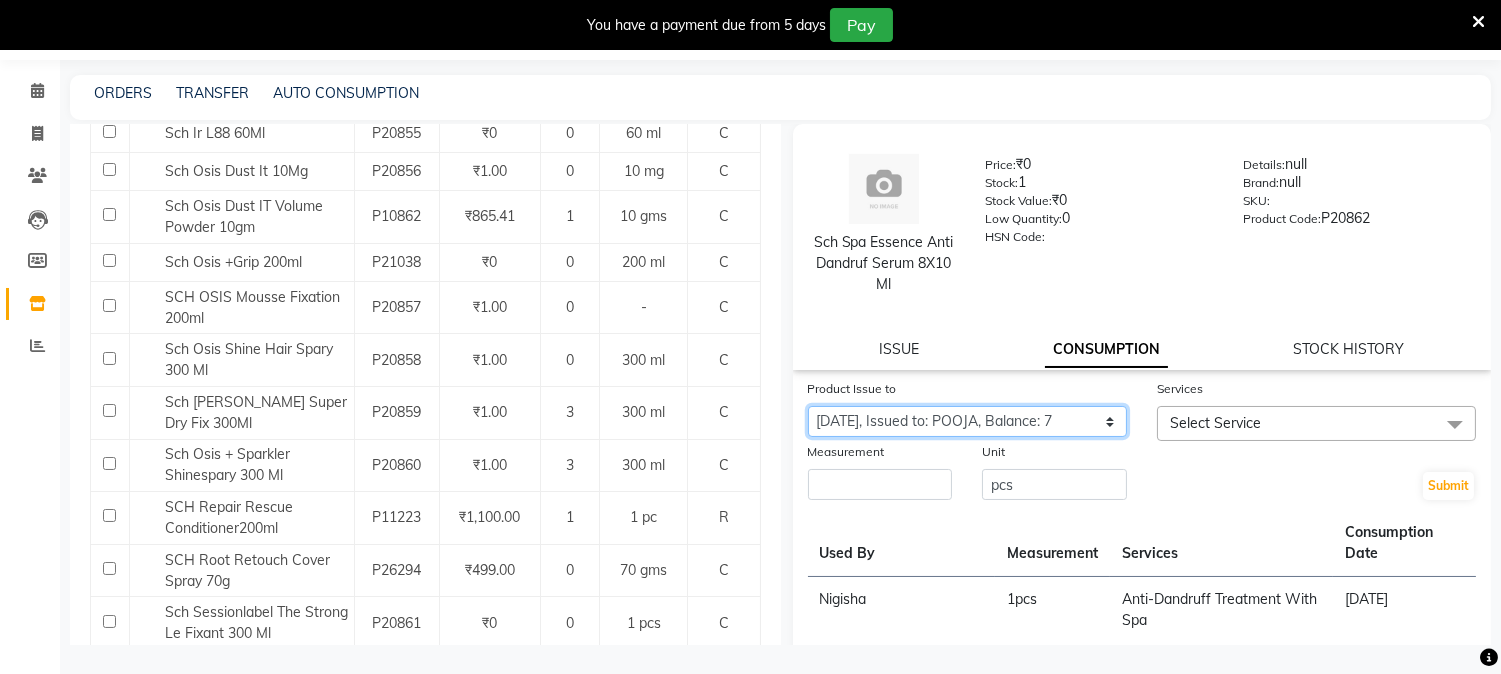 click on "Select Product Issue [DATE], Issued to: POOJA, Balance: 7" 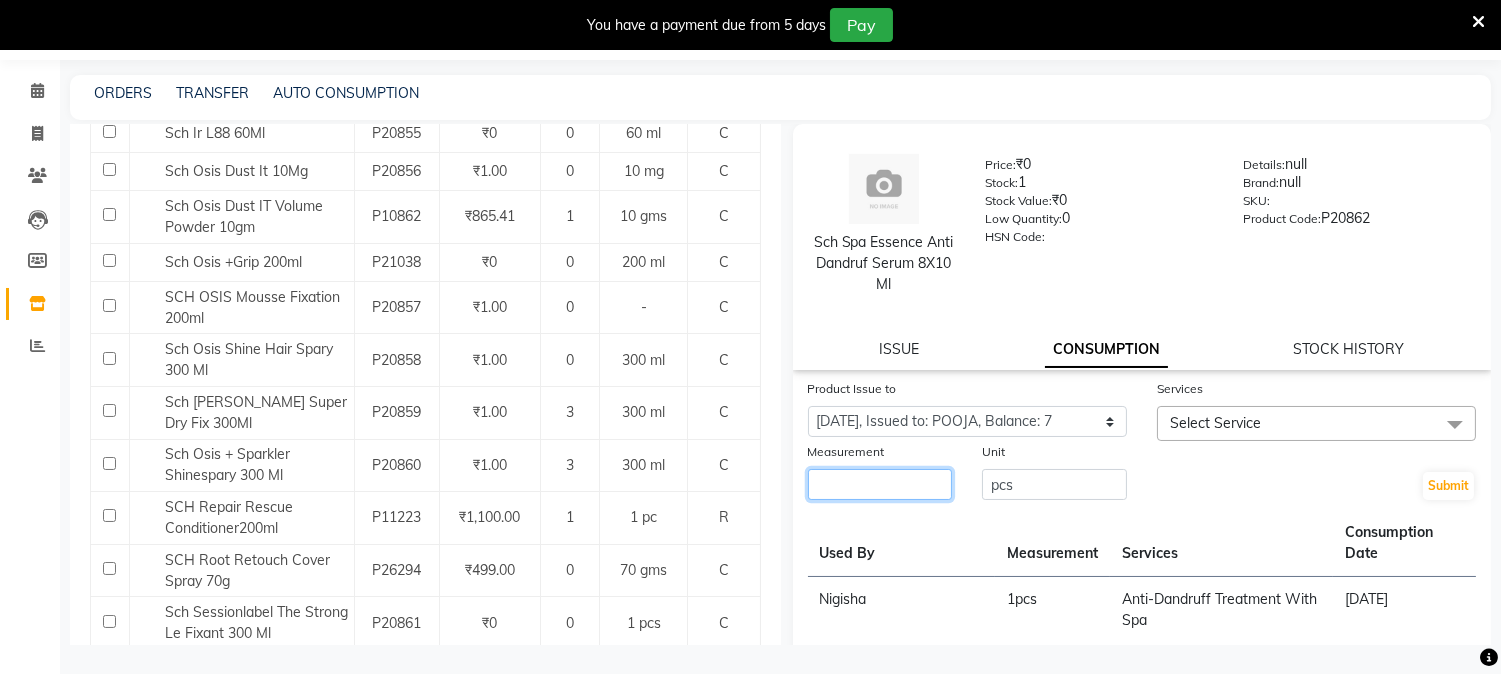 click 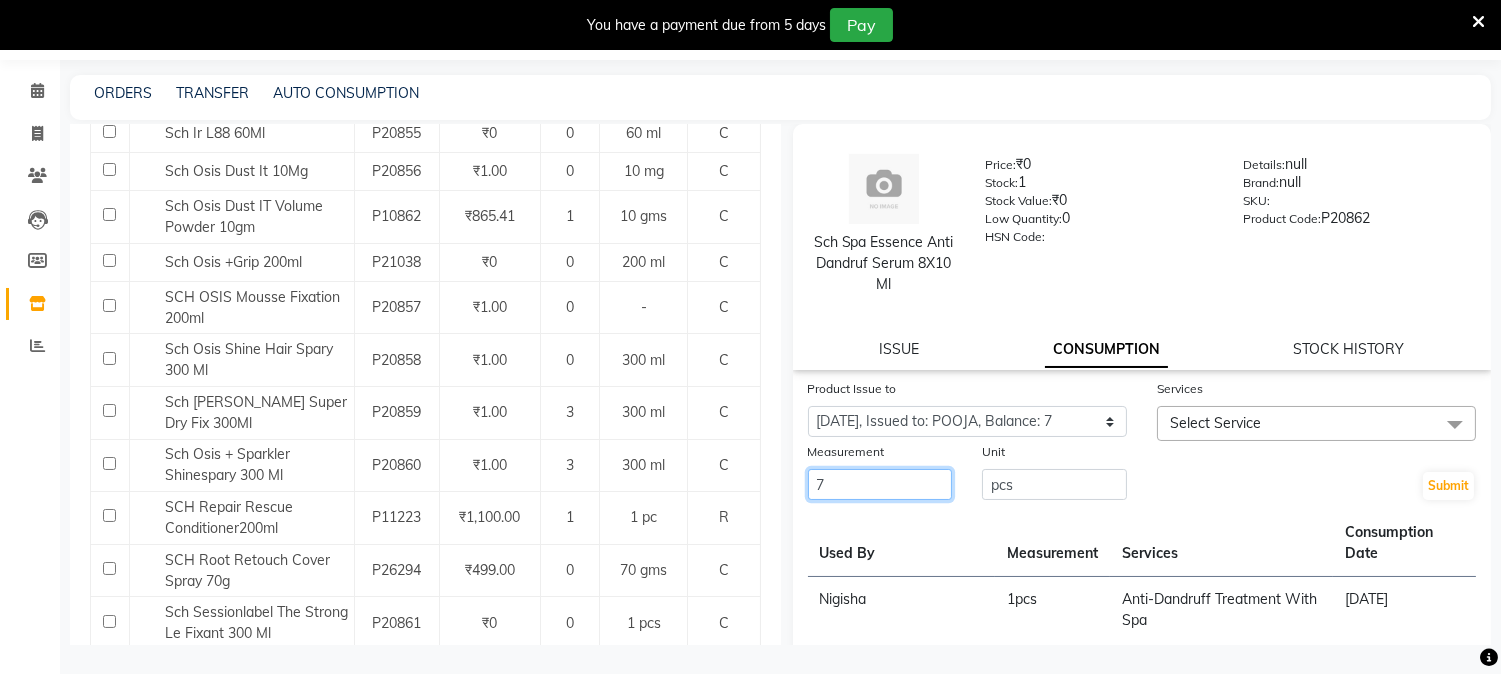 type on "7" 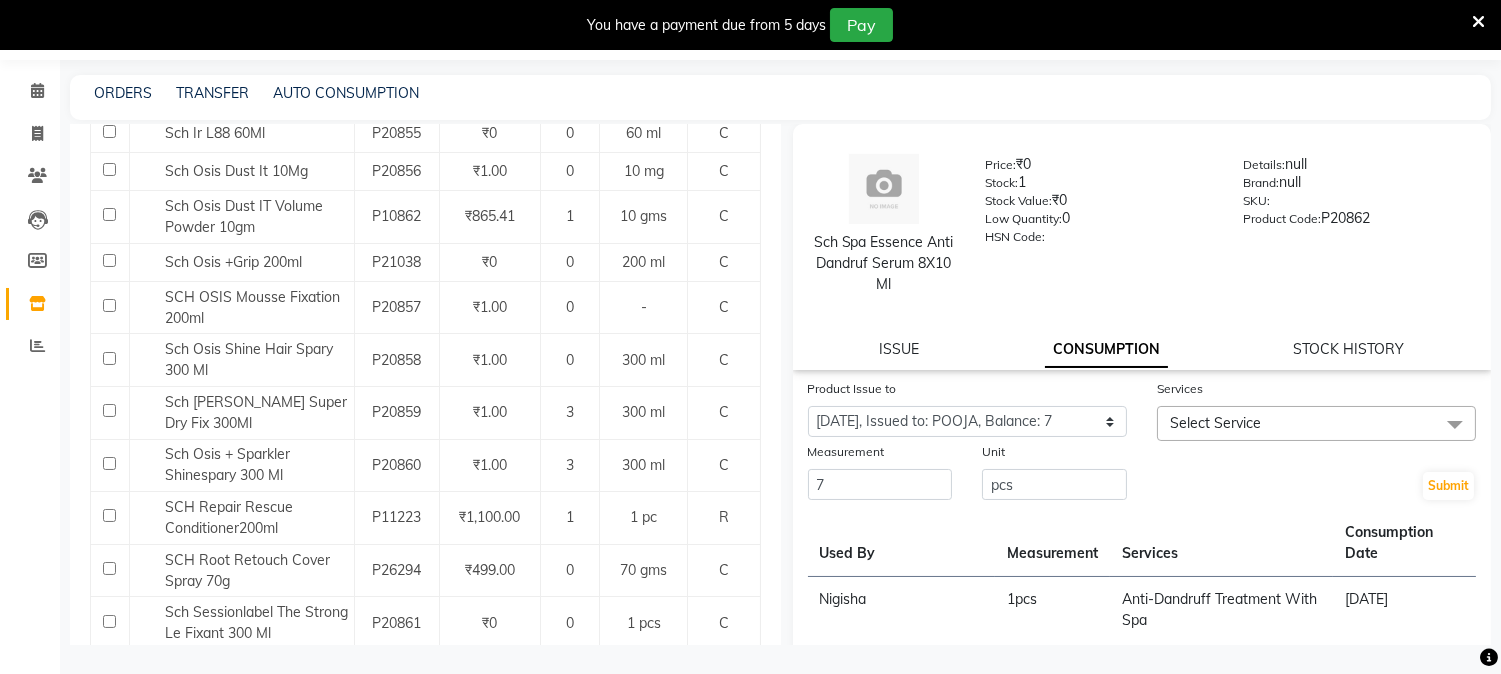 click on "Select Service" 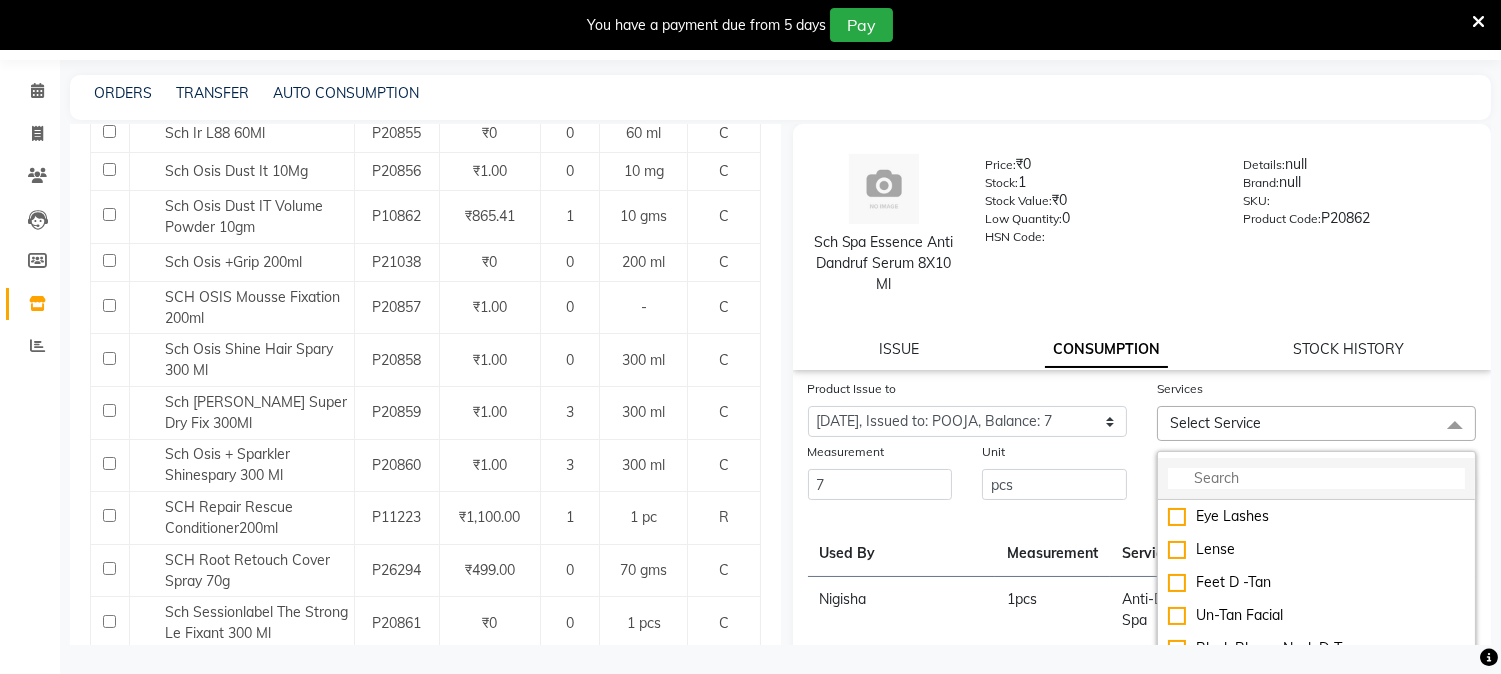 click 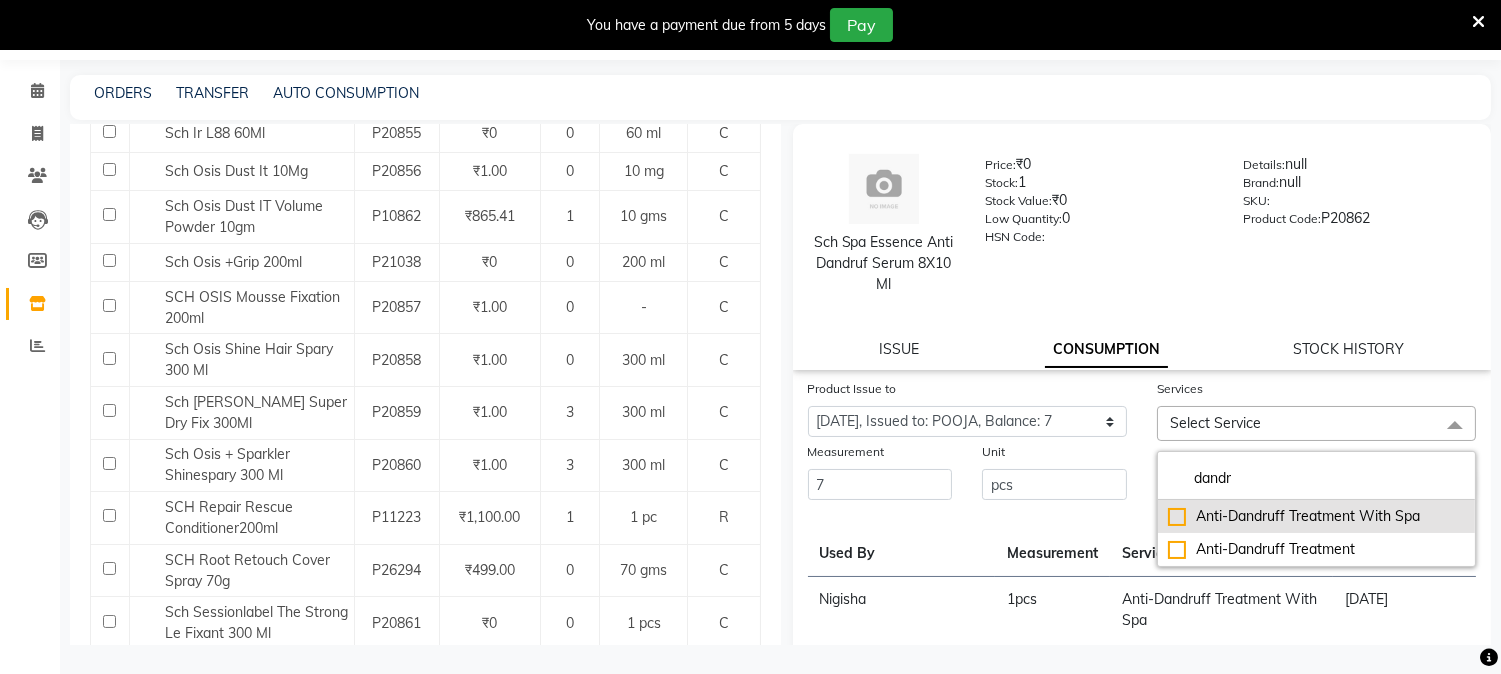 type on "dandr" 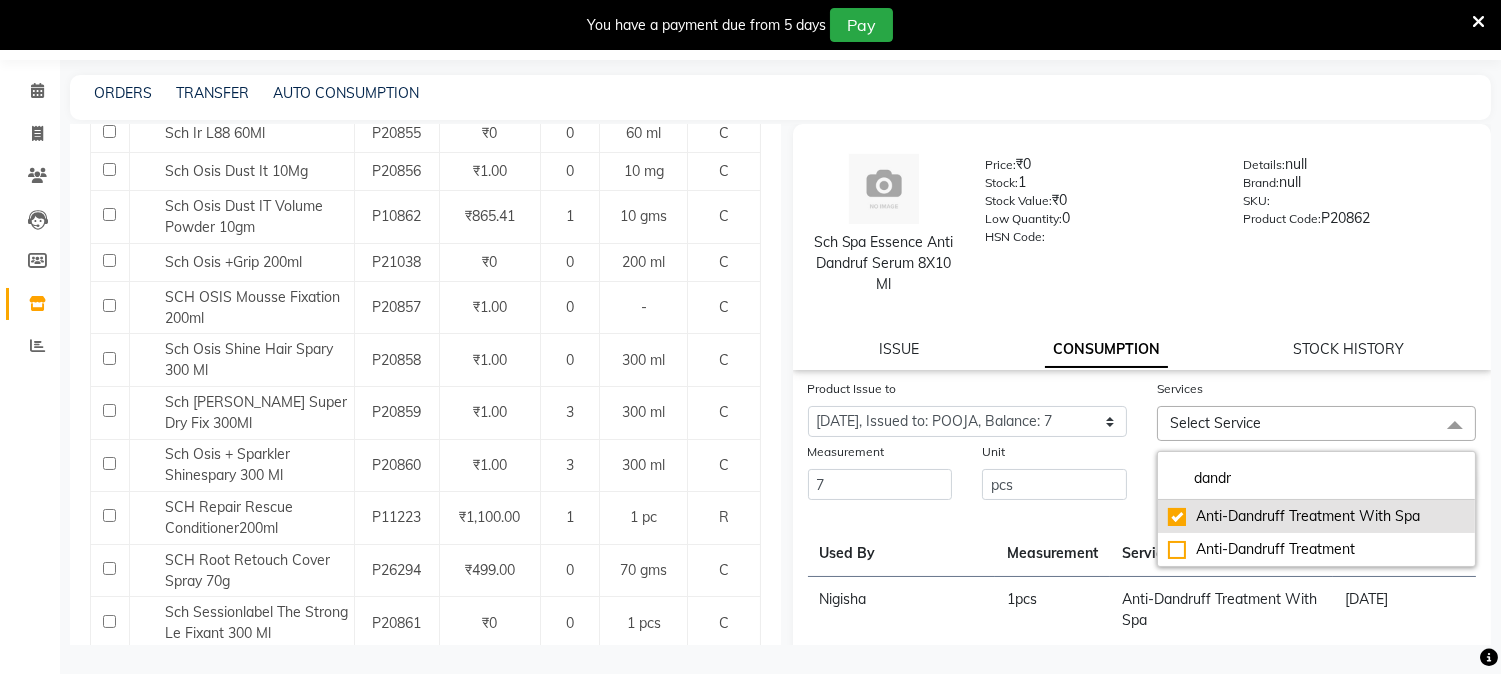 checkbox on "true" 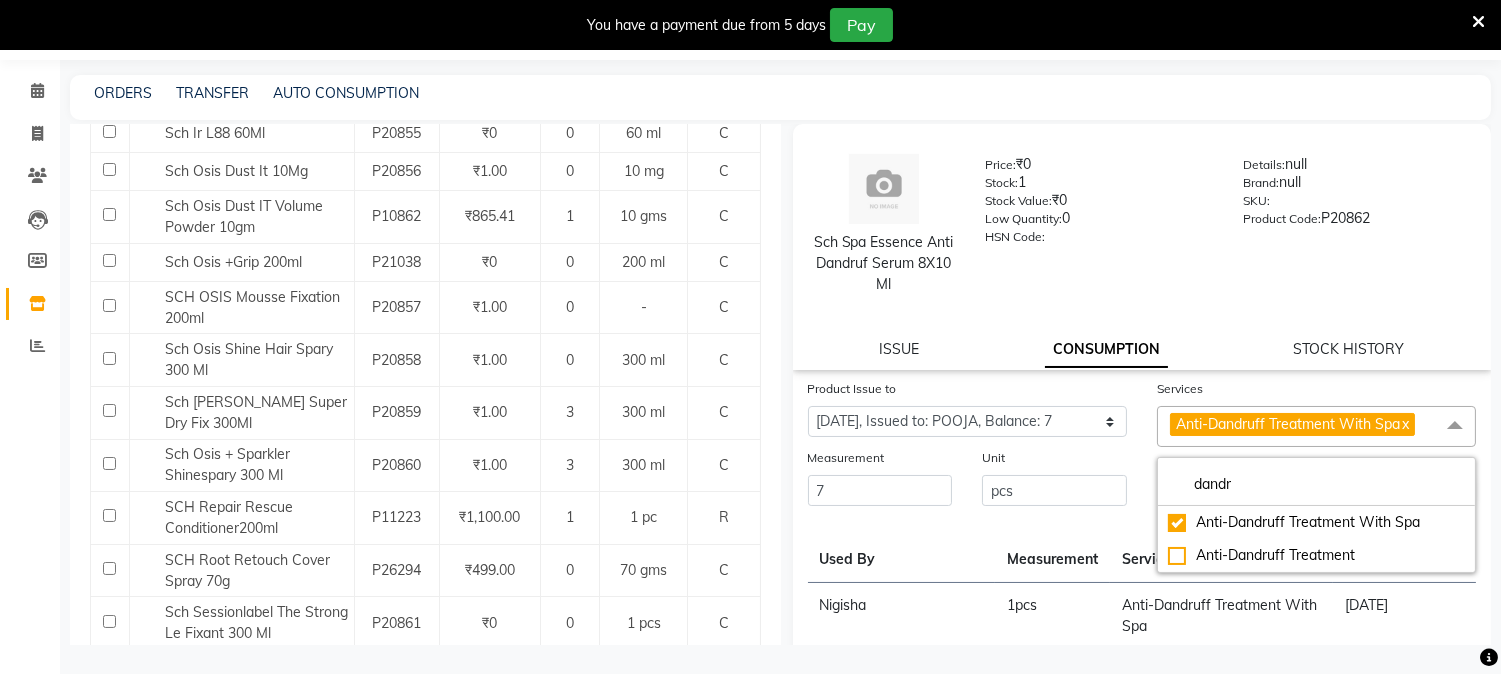 click on "Submit" 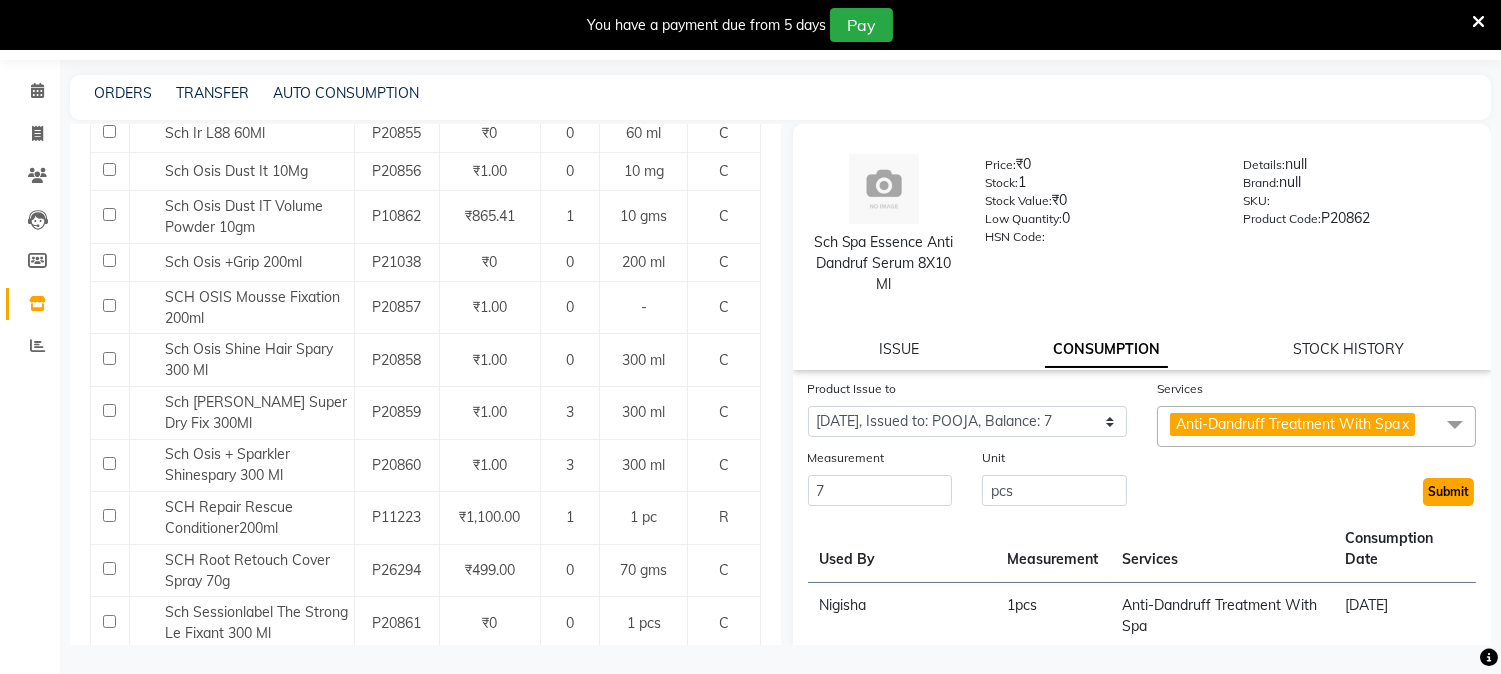 click on "Submit" 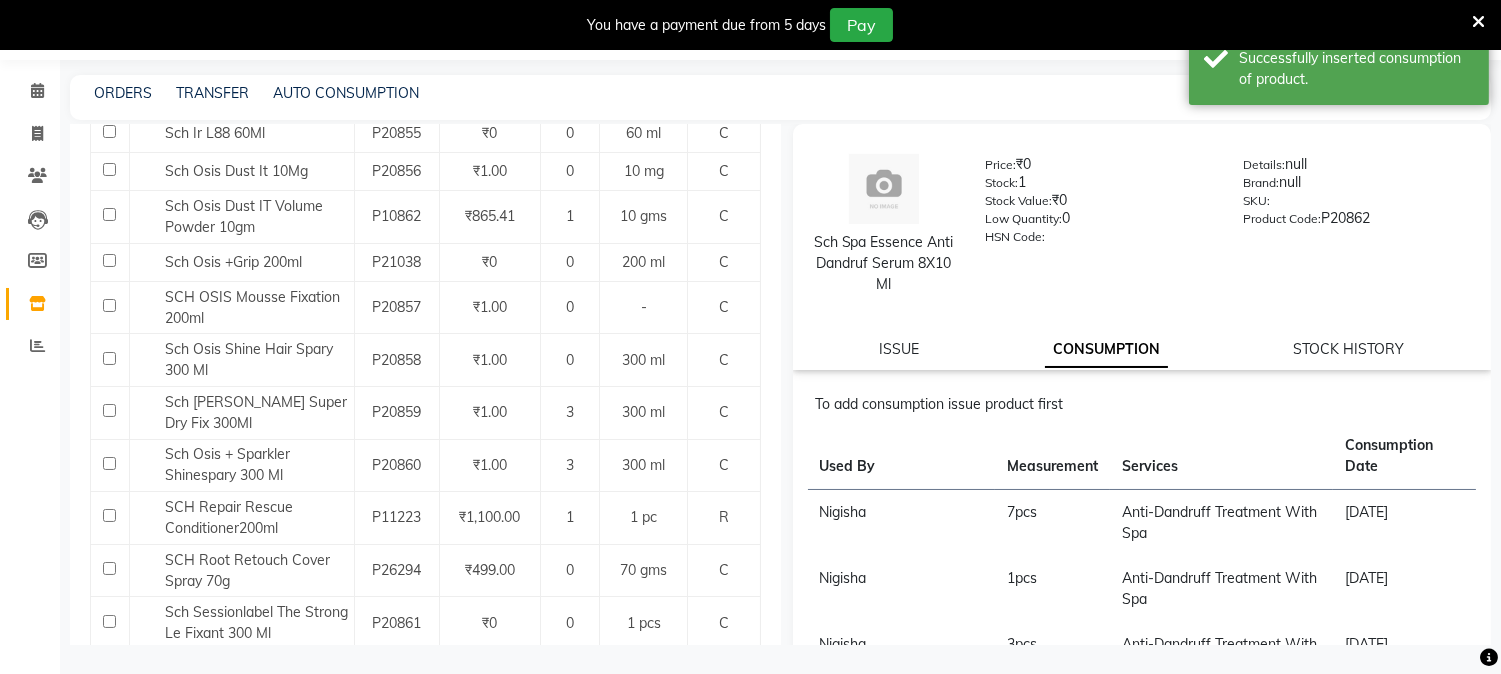 scroll, scrollTop: 0, scrollLeft: 0, axis: both 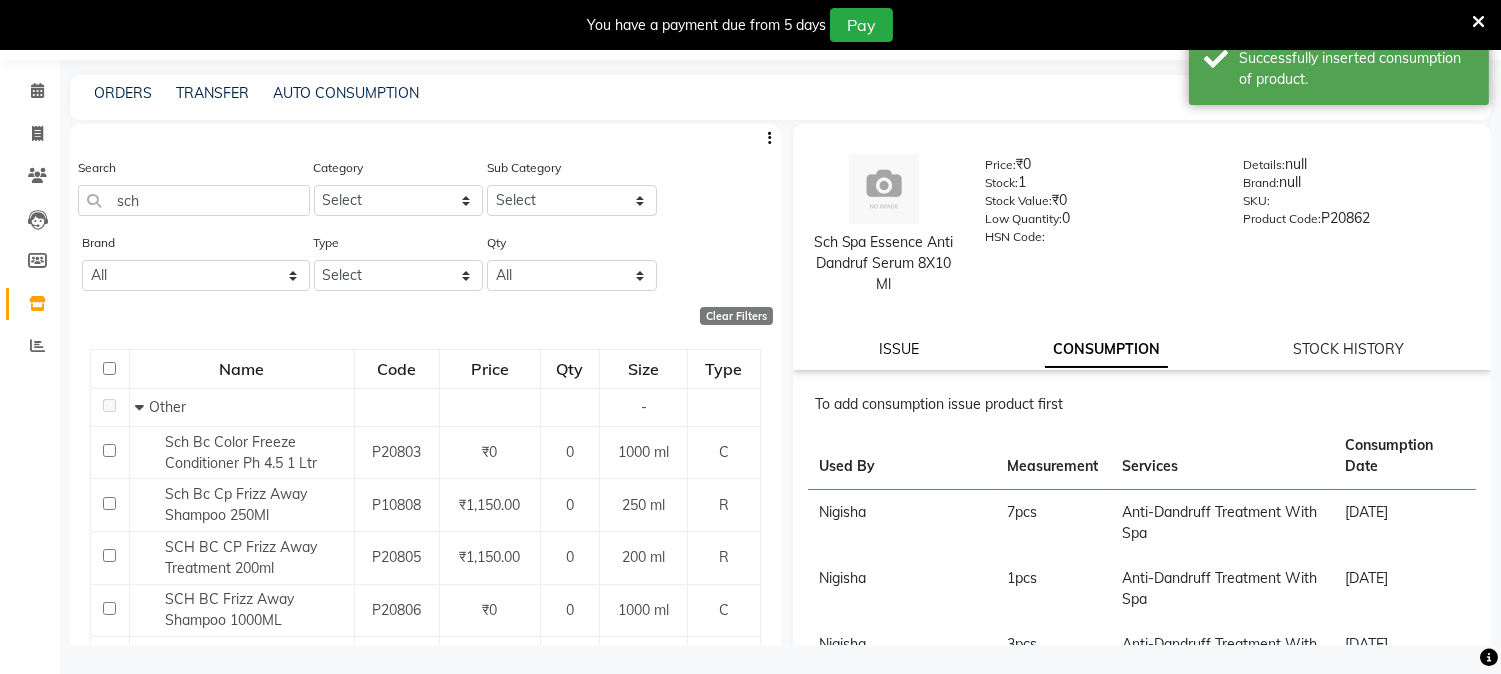click on "ISSUE" 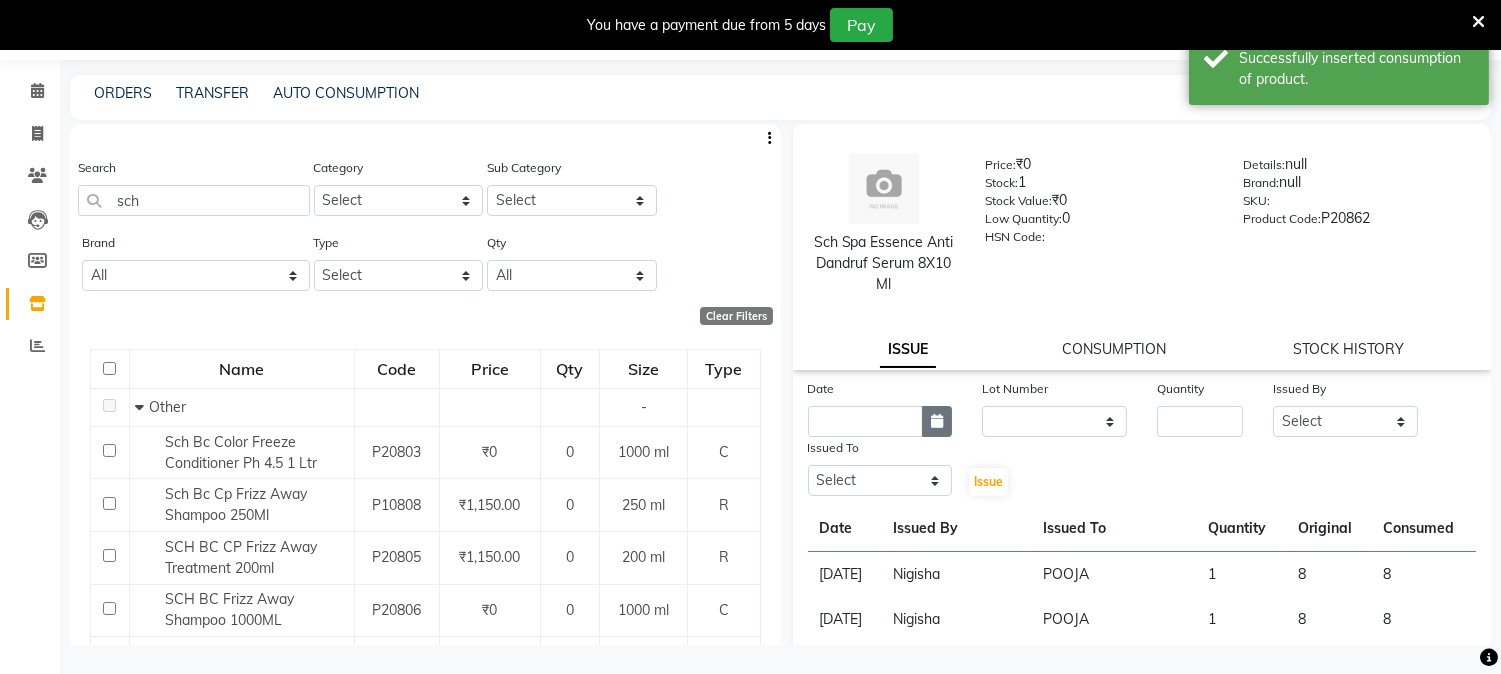 click 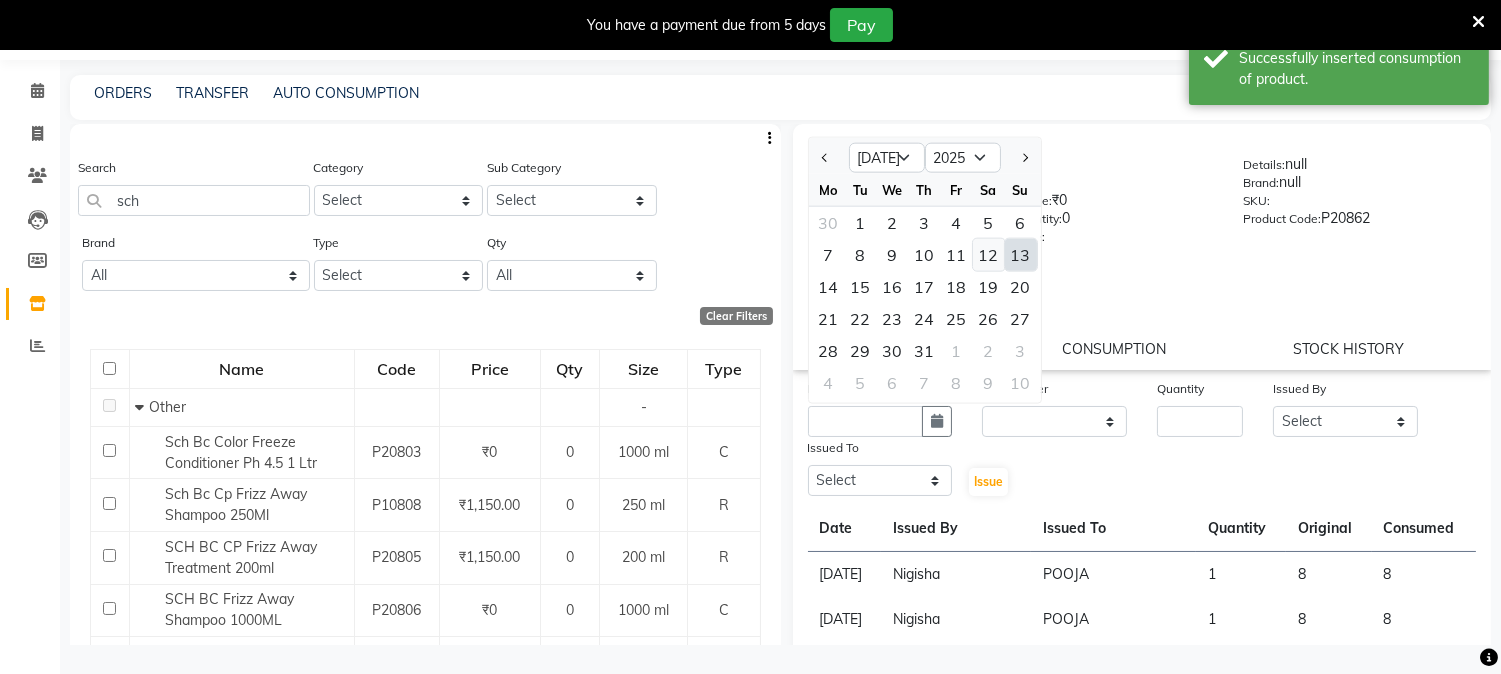 click on "12" 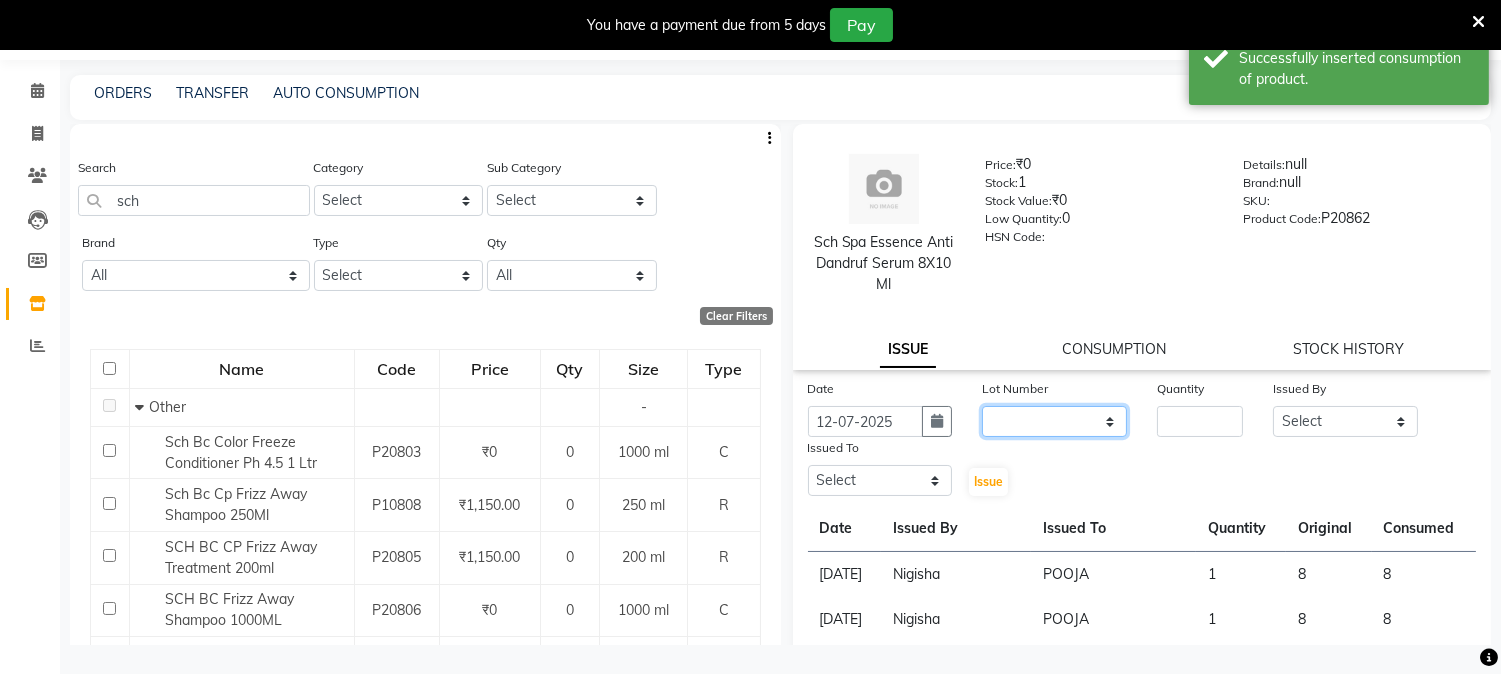 click on "None" 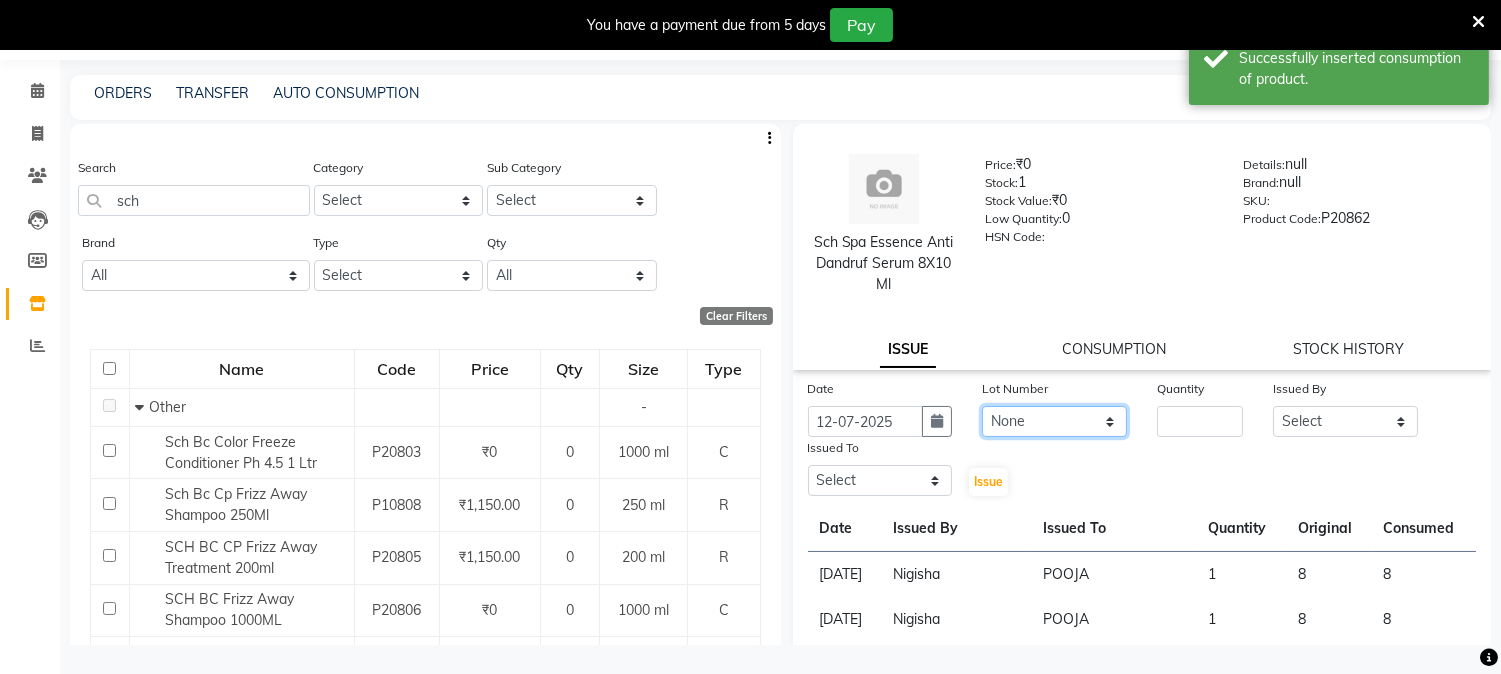 click on "None" 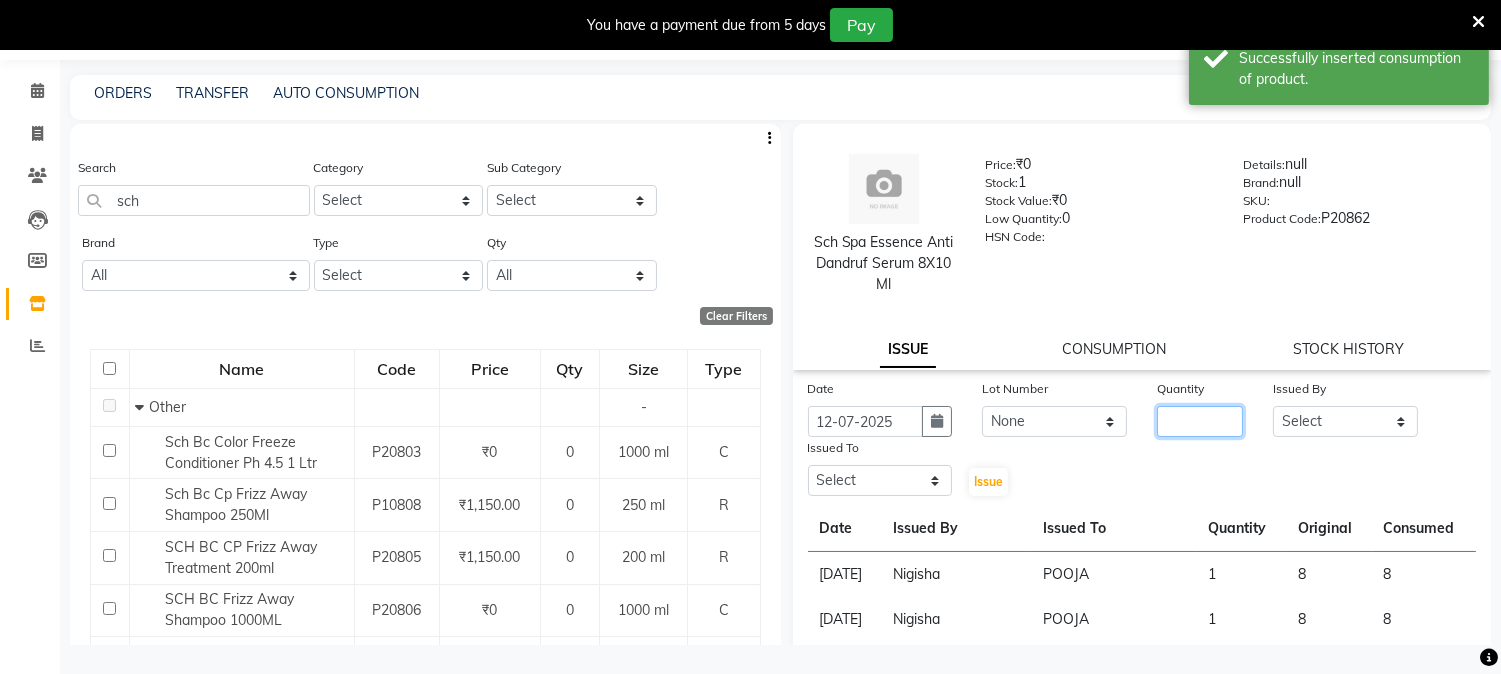 click 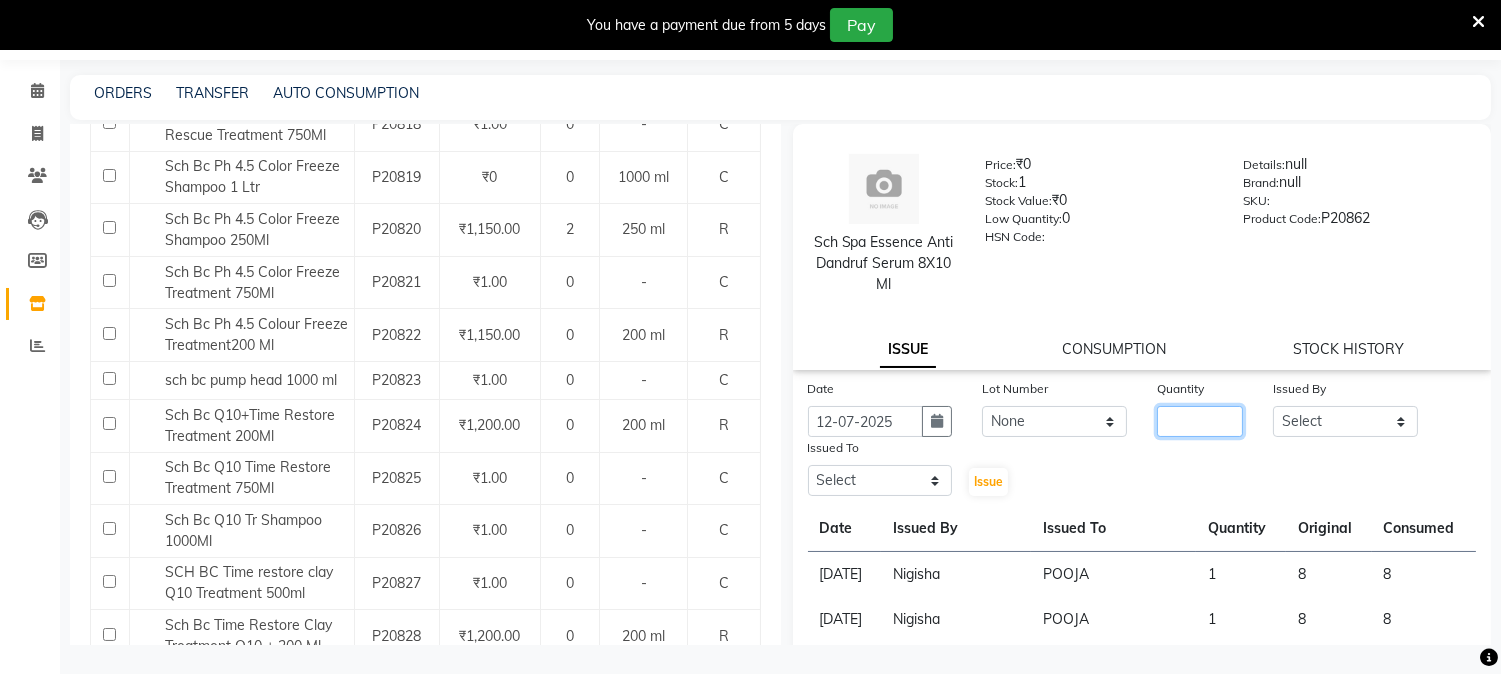 scroll, scrollTop: 1333, scrollLeft: 0, axis: vertical 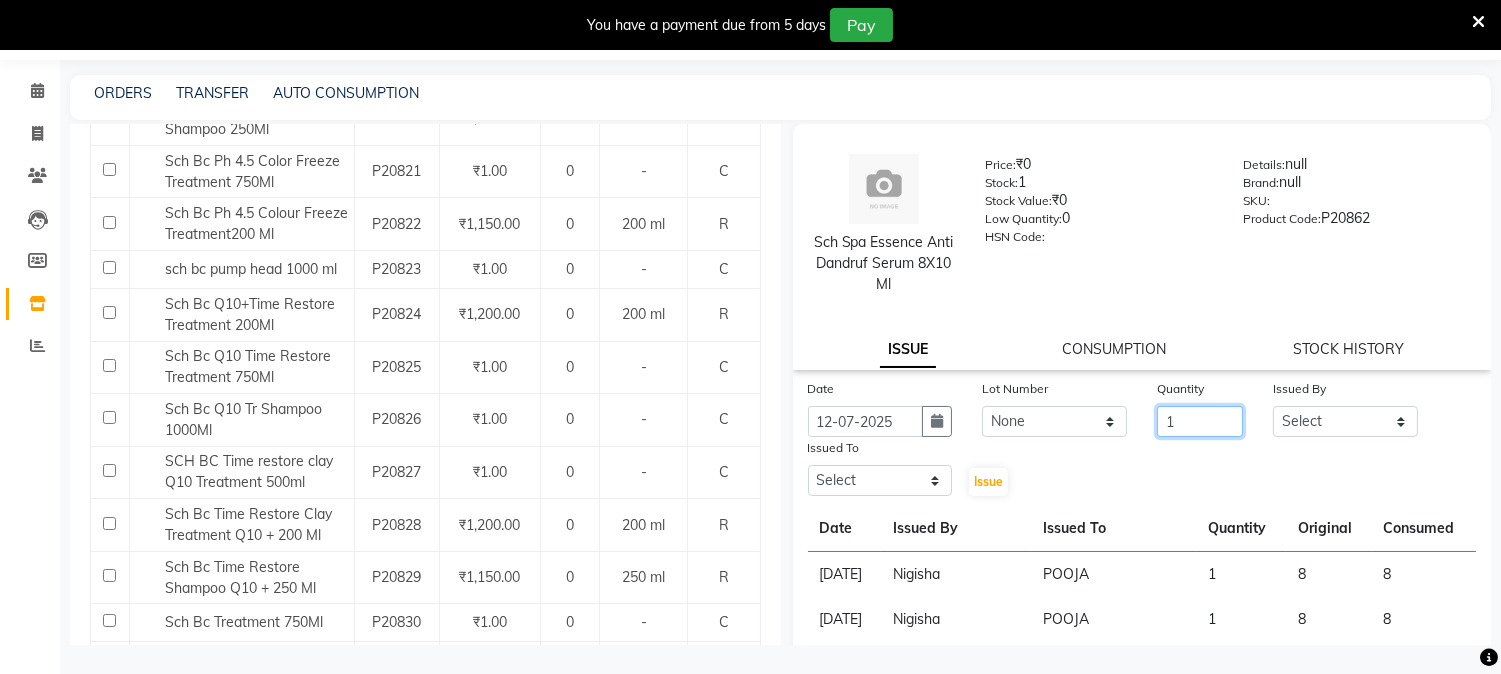 type on "1" 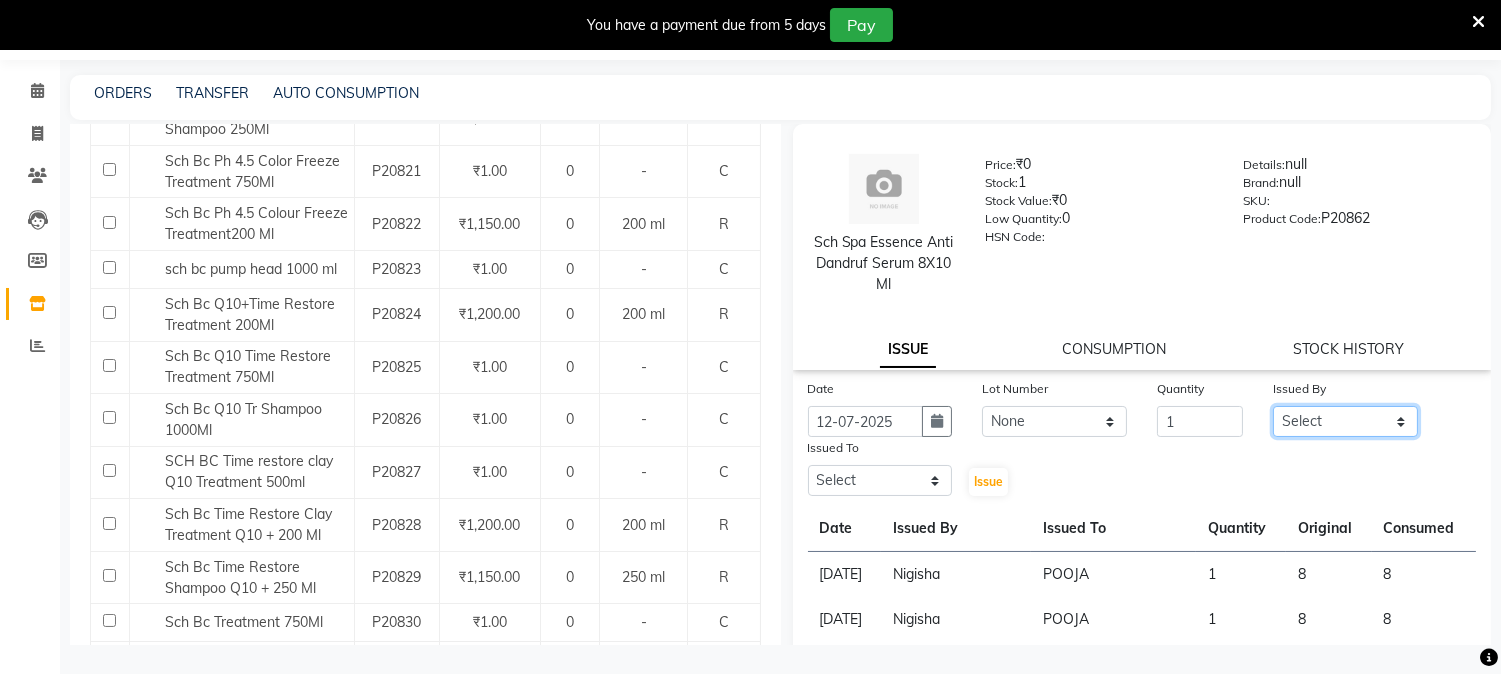 click on "Select [PERSON_NAME] [PERSON_NAME] GURUVAYUR [PERSON_NAME] POOJA [PERSON_NAME] [PERSON_NAME] [PERSON_NAME]" 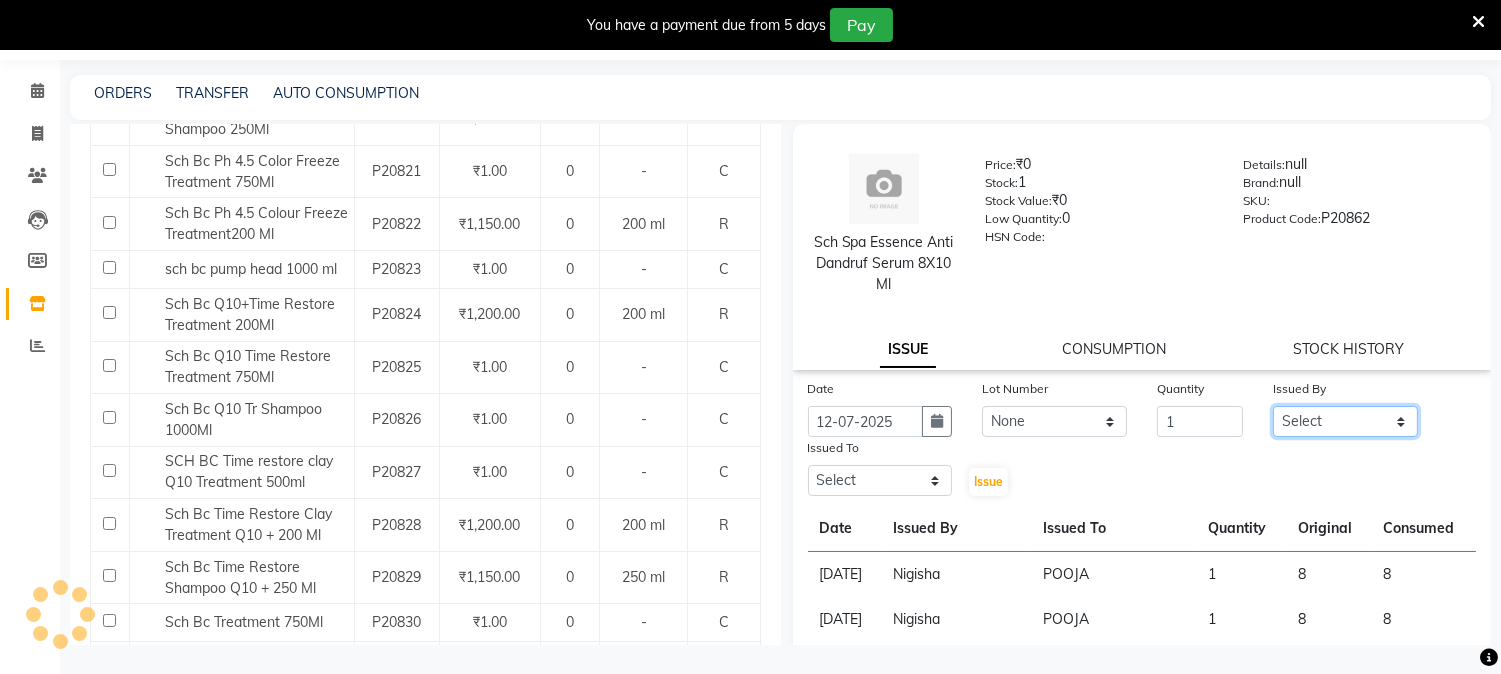 select on "77498" 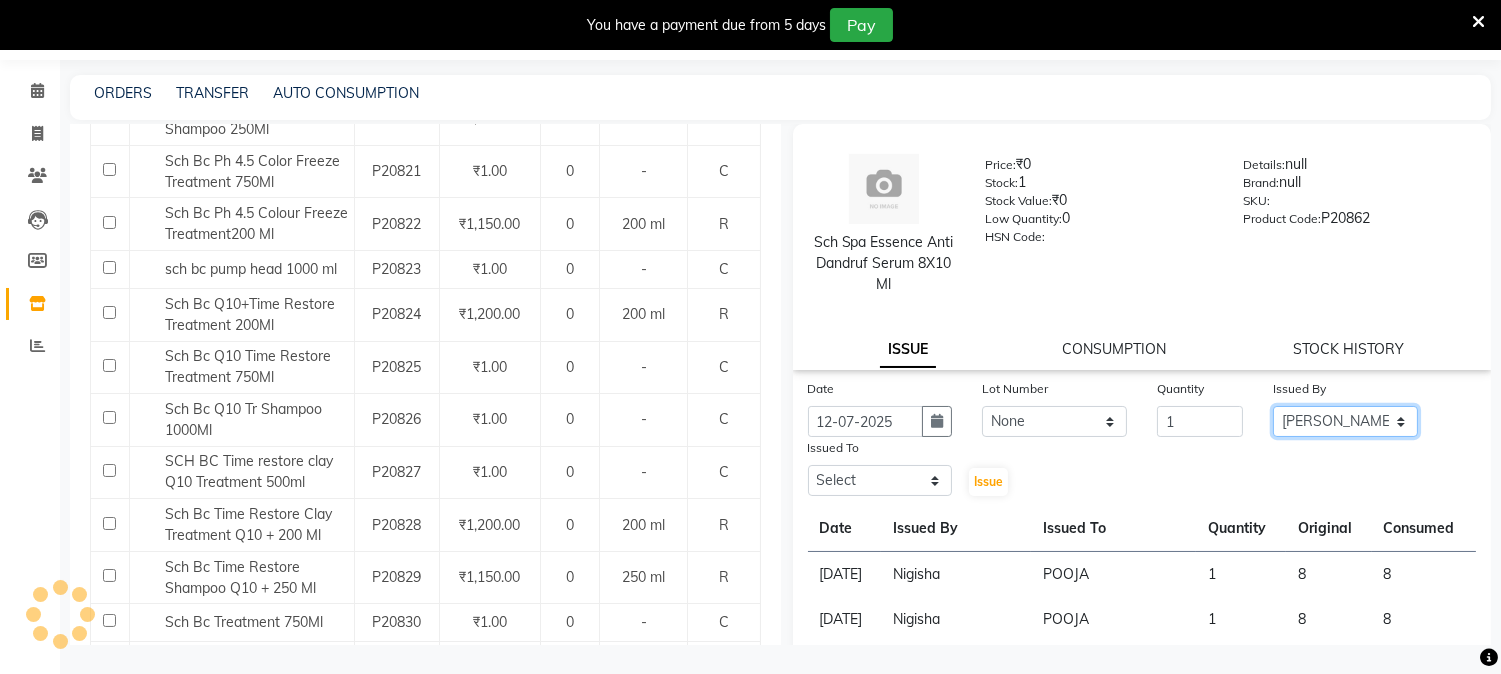 click on "Select [PERSON_NAME] [PERSON_NAME] GURUVAYUR [PERSON_NAME] POOJA [PERSON_NAME] [PERSON_NAME] [PERSON_NAME]" 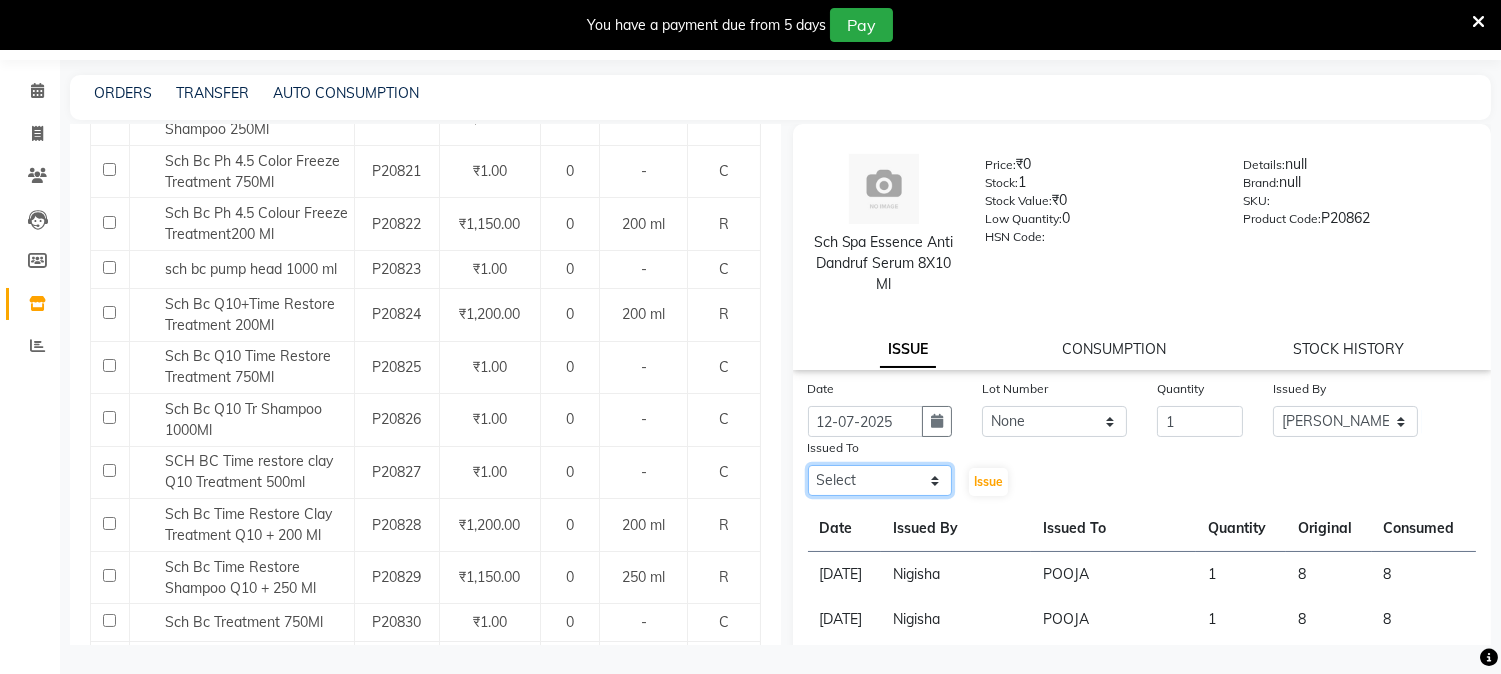 click on "Select [PERSON_NAME] [PERSON_NAME] GURUVAYUR [PERSON_NAME] POOJA [PERSON_NAME] [PERSON_NAME] [PERSON_NAME]" 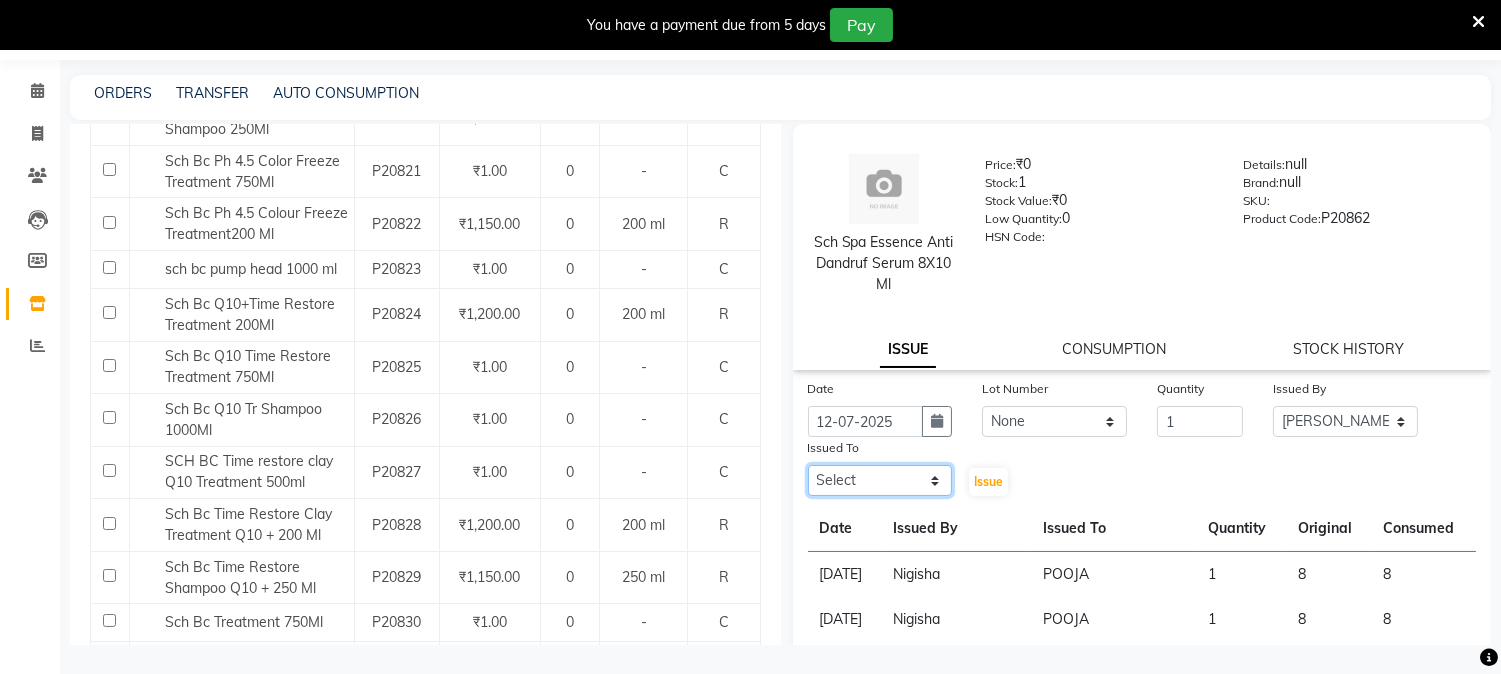 select on "27386" 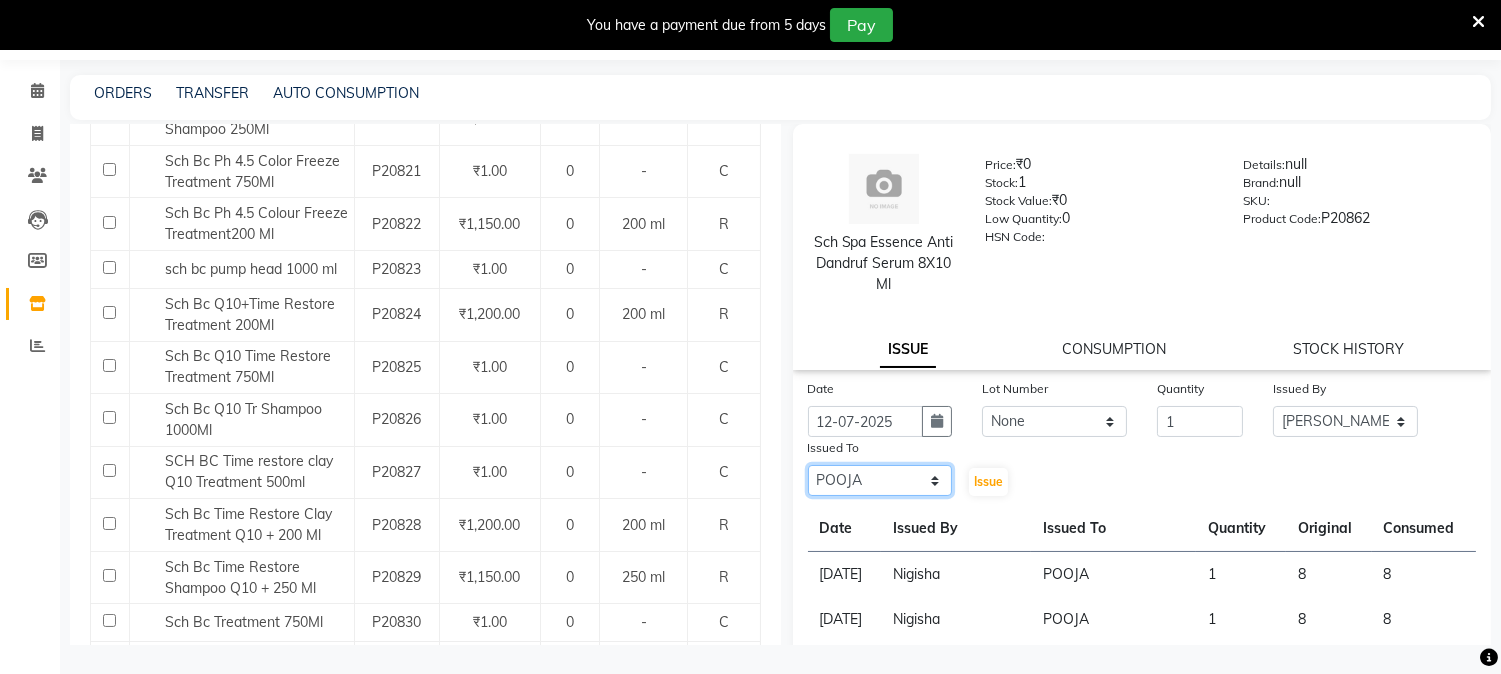 click on "Select [PERSON_NAME] [PERSON_NAME] GURUVAYUR [PERSON_NAME] POOJA [PERSON_NAME] [PERSON_NAME] [PERSON_NAME]" 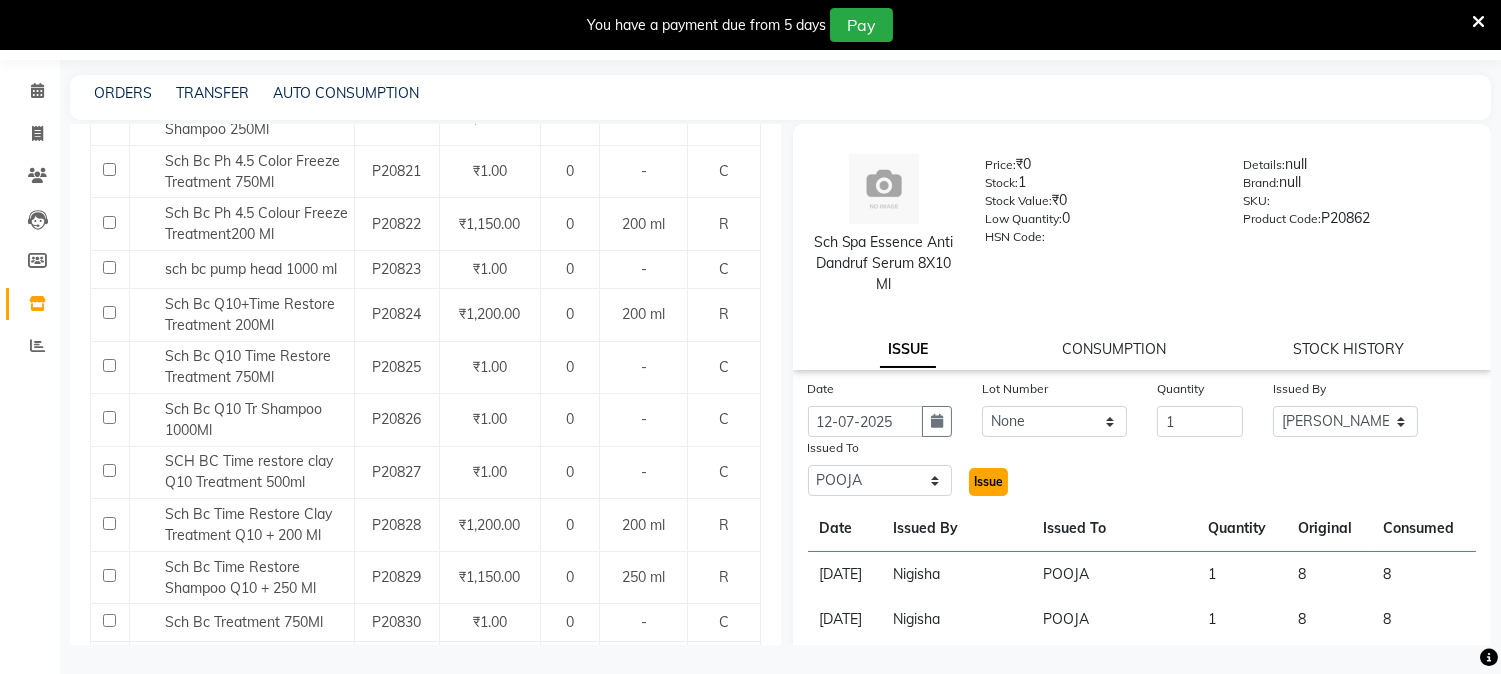 click on "Issue" 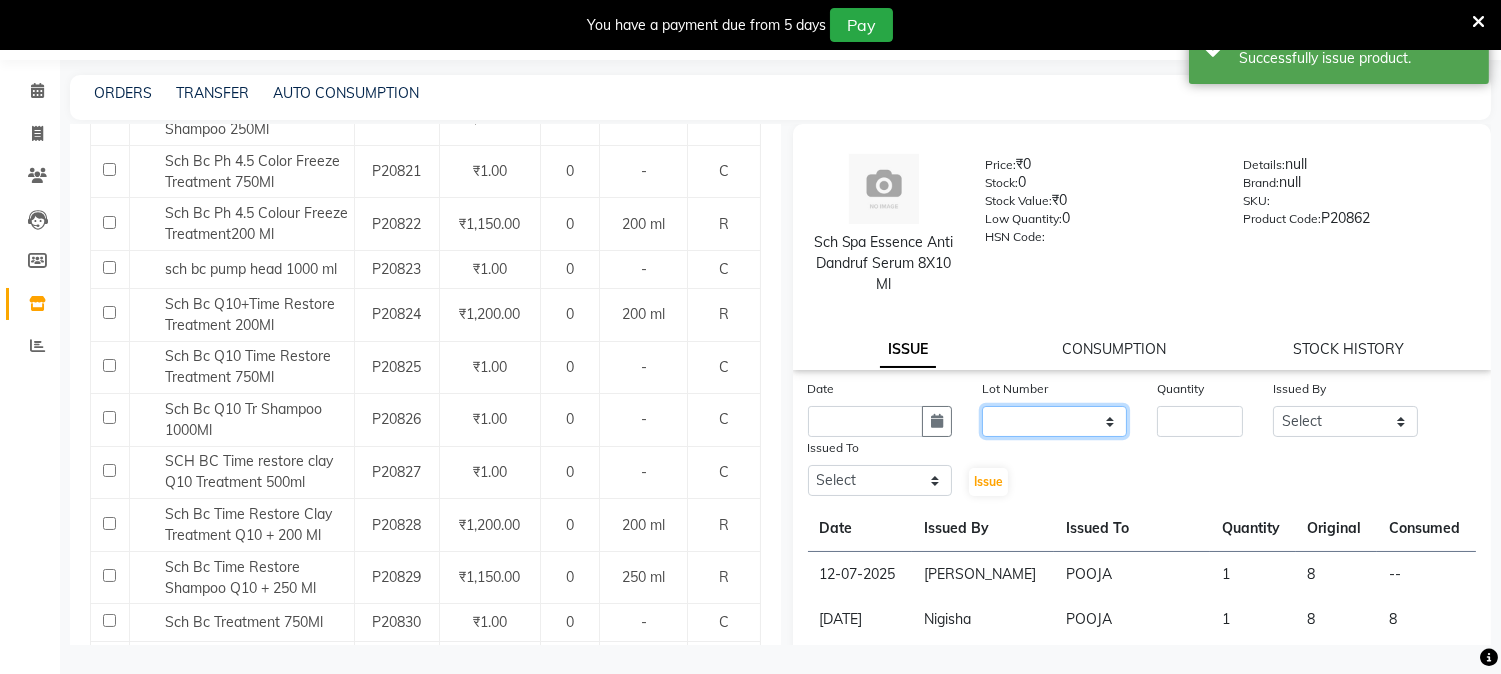 click on "None" 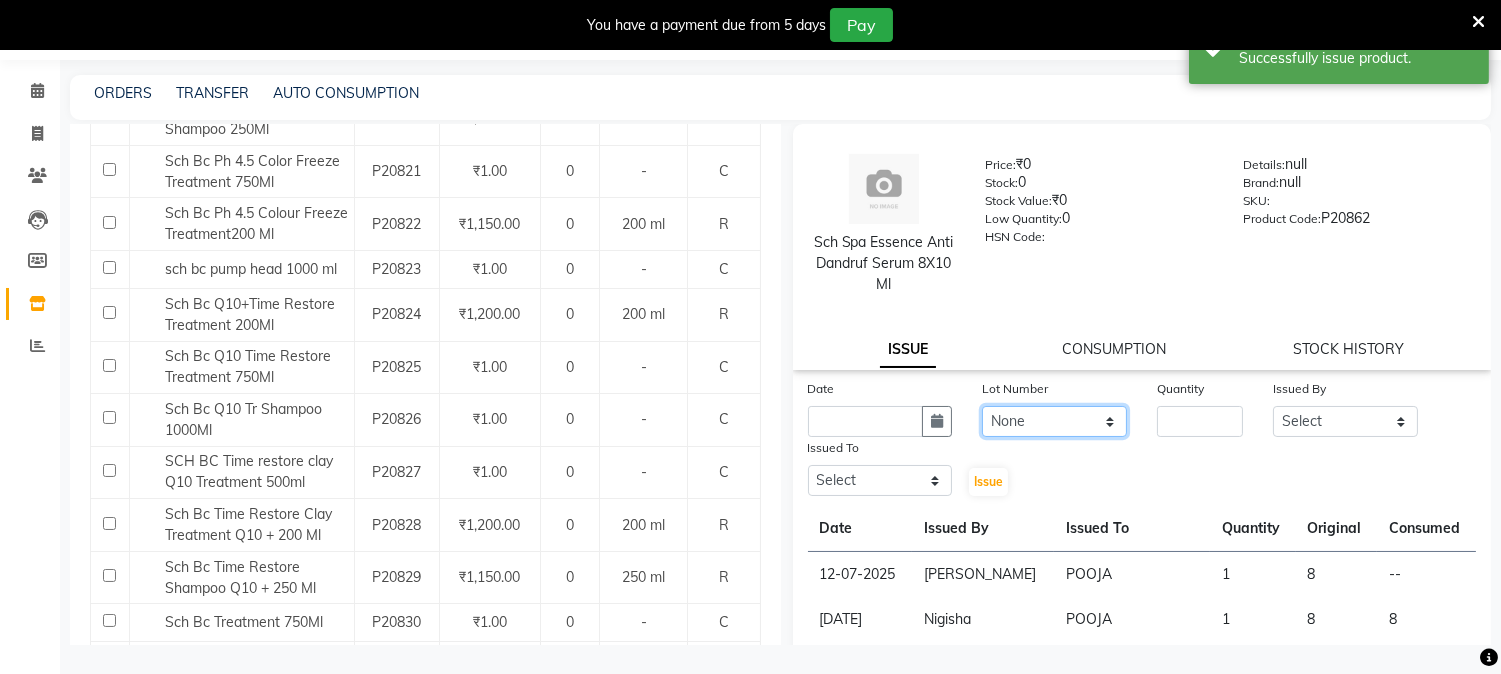 click on "None" 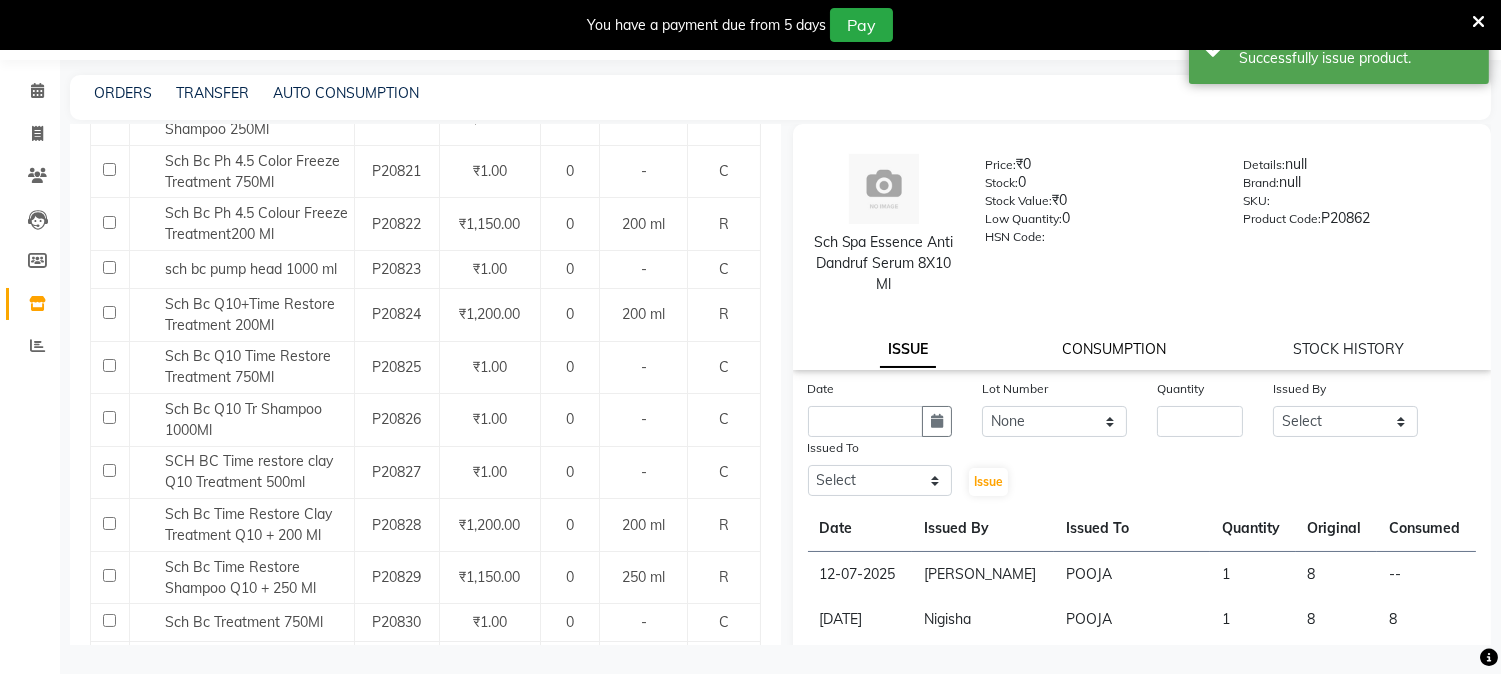 click on "CONSUMPTION" 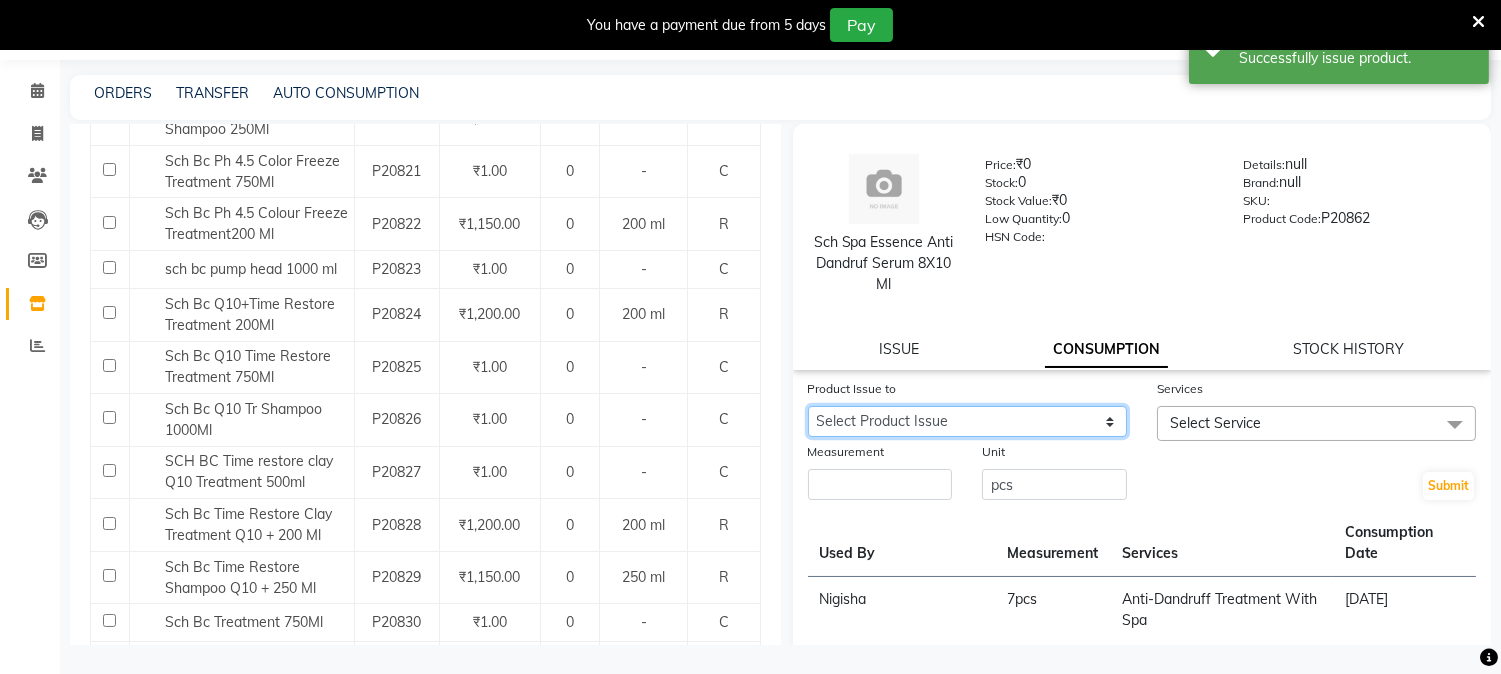 drag, startPoint x: 1068, startPoint y: 411, endPoint x: 1064, endPoint y: 434, distance: 23.345236 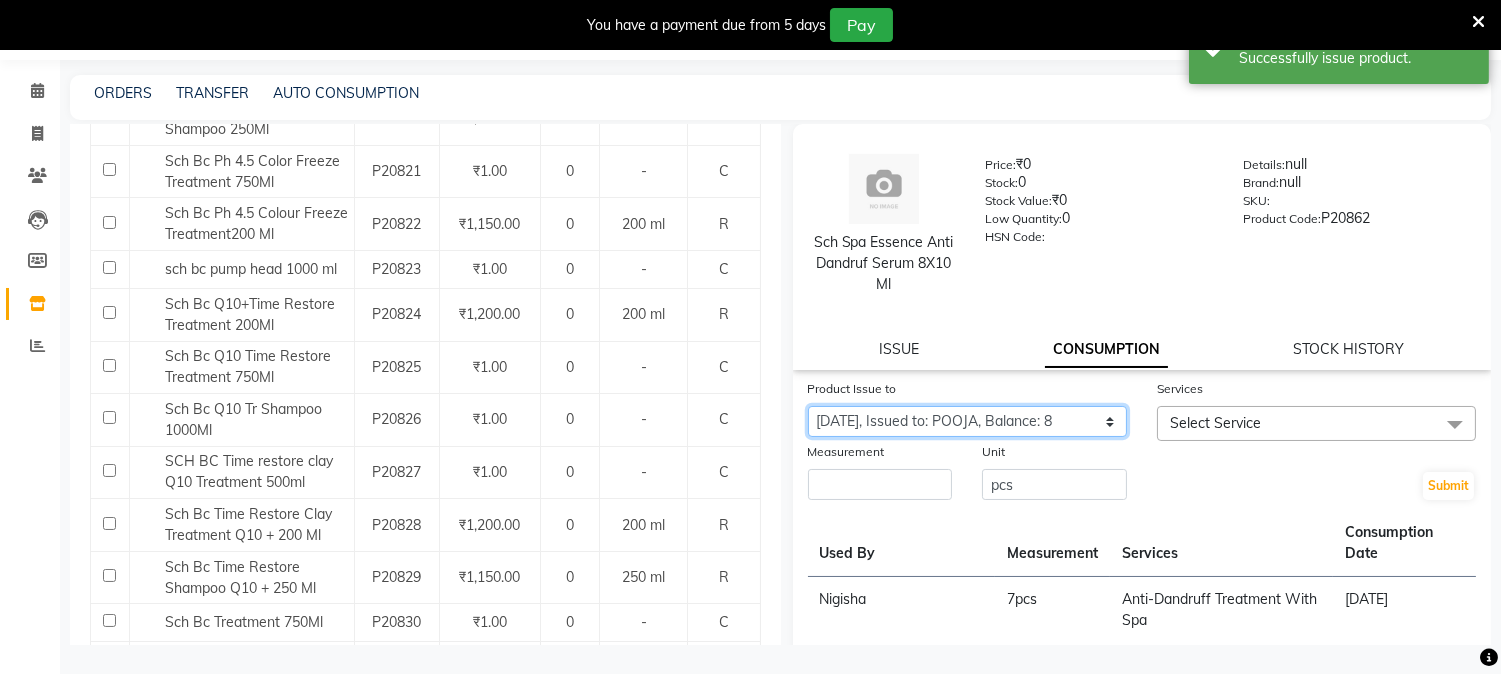 click on "Select Product Issue [DATE], Issued to: POOJA, Balance: 8" 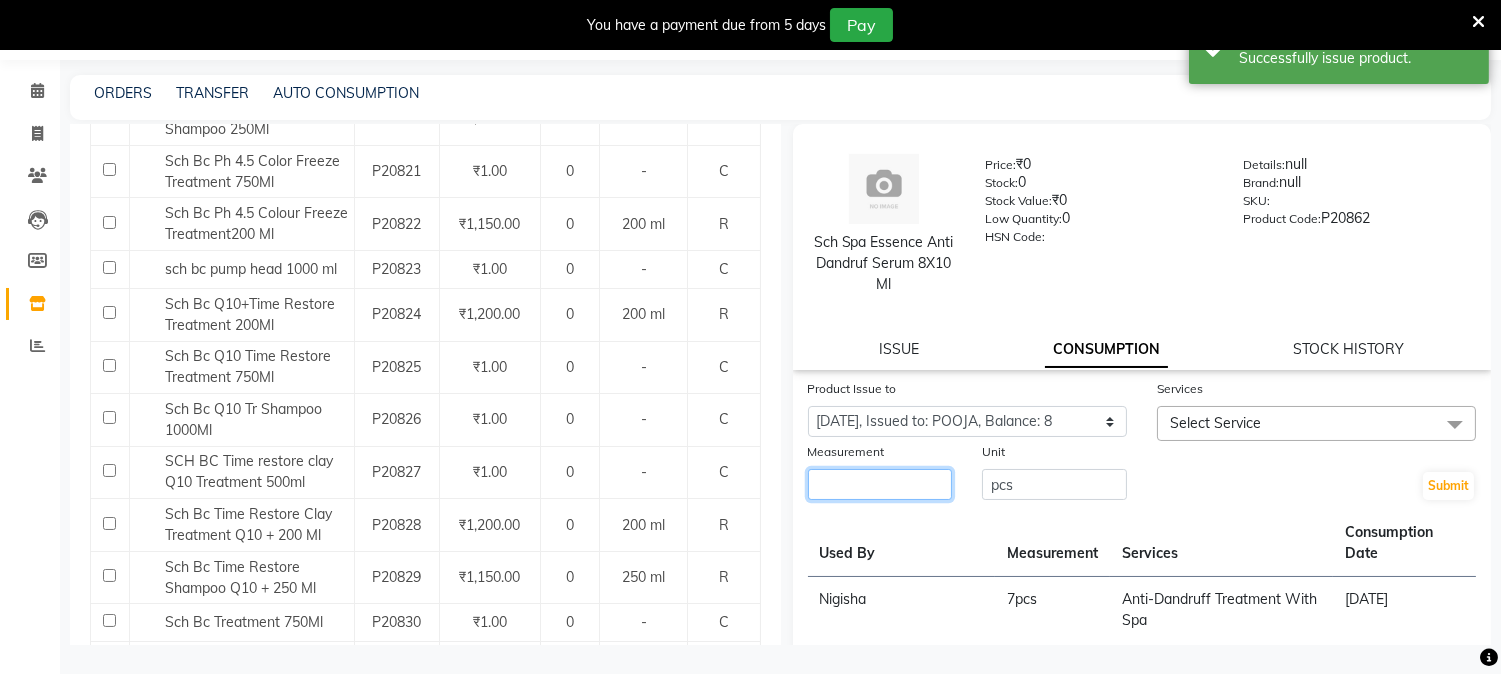 click 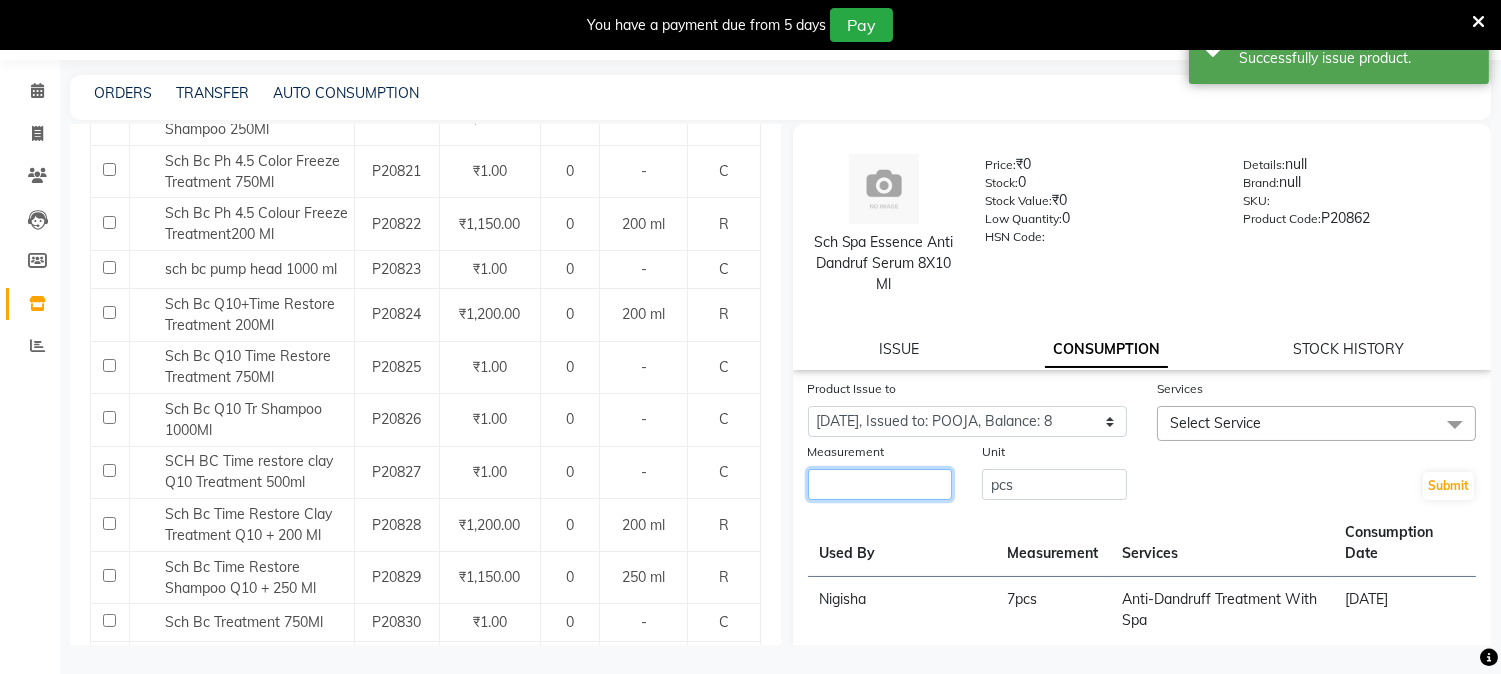 type on "2" 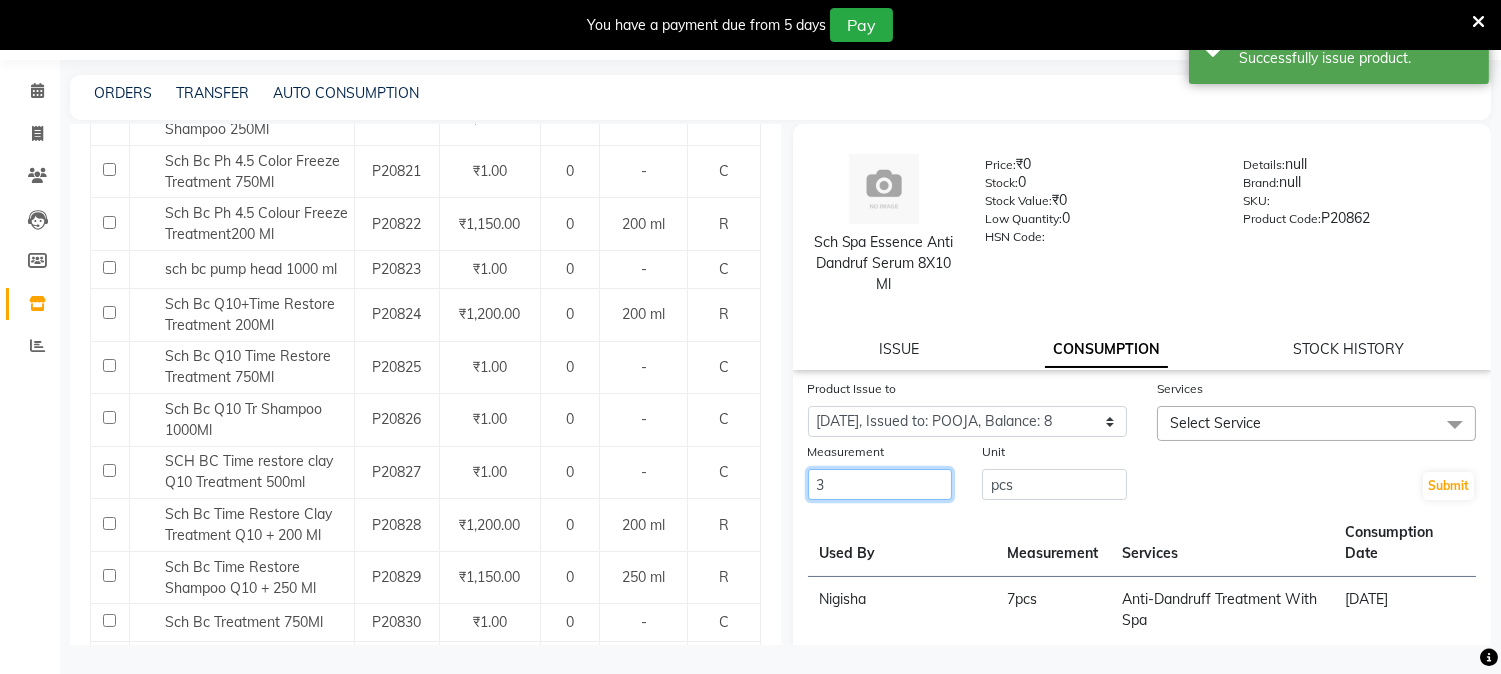 type on "3" 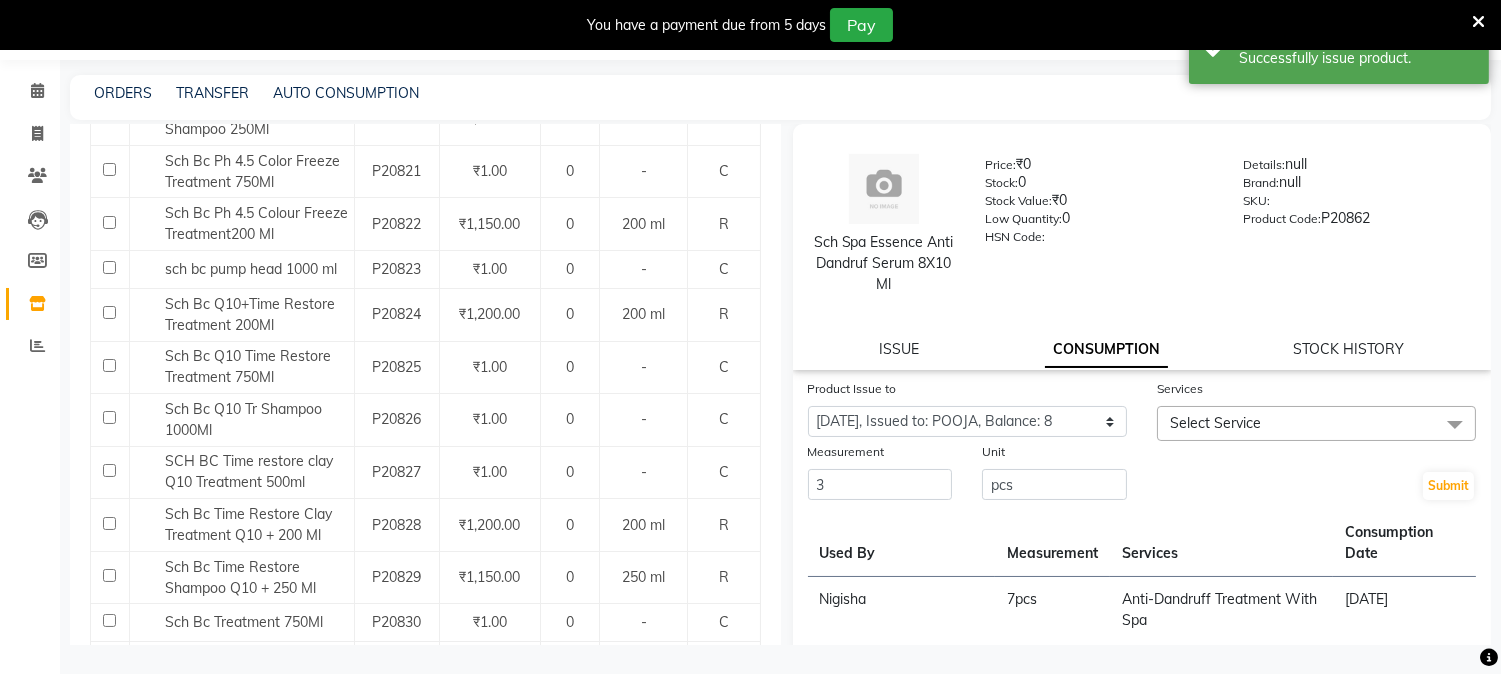 click on "Select Service" 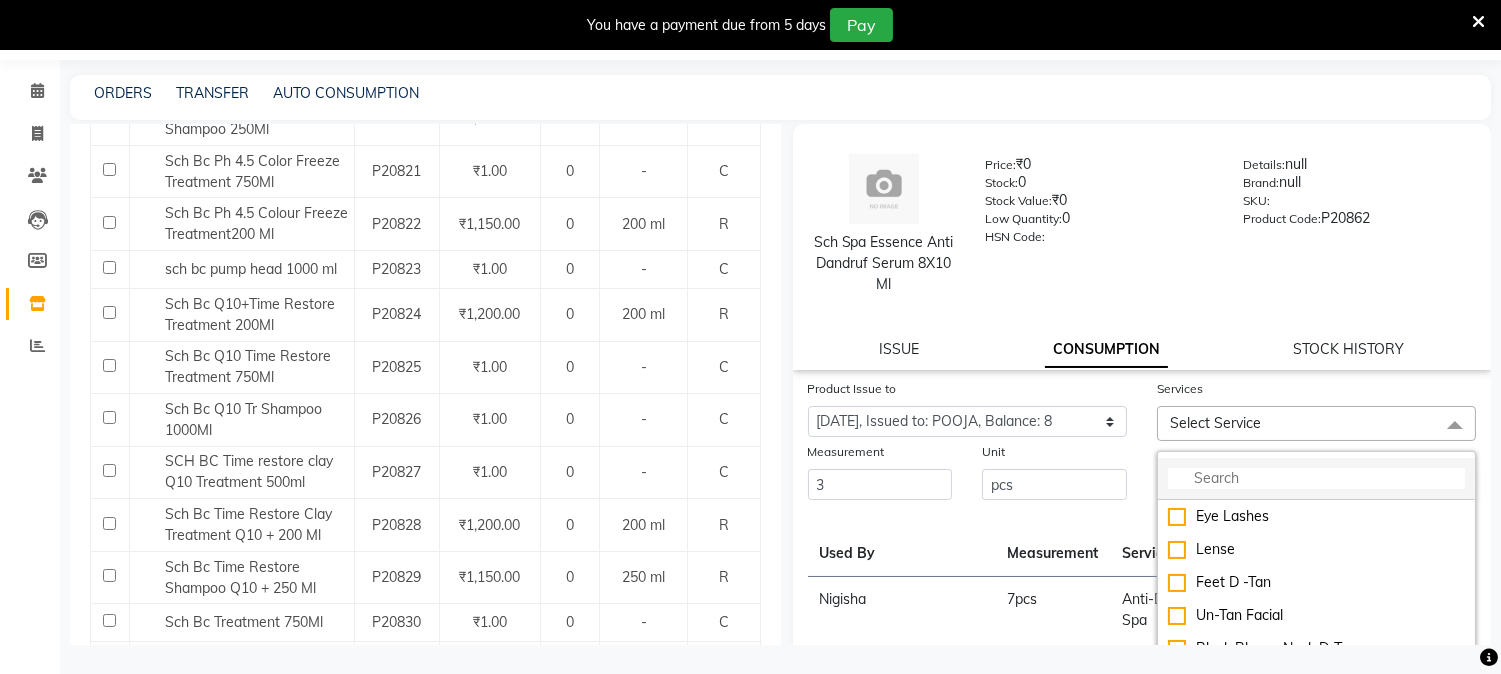 click 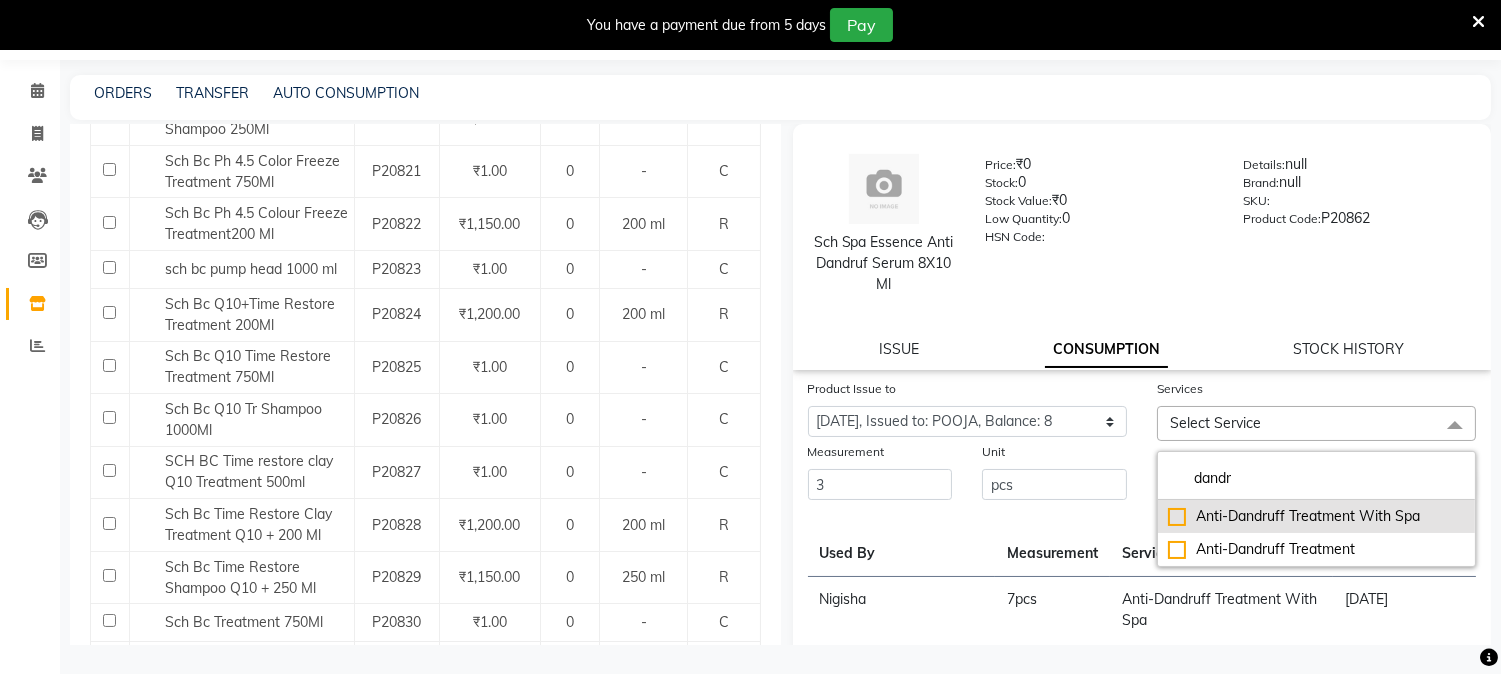 type on "dandr" 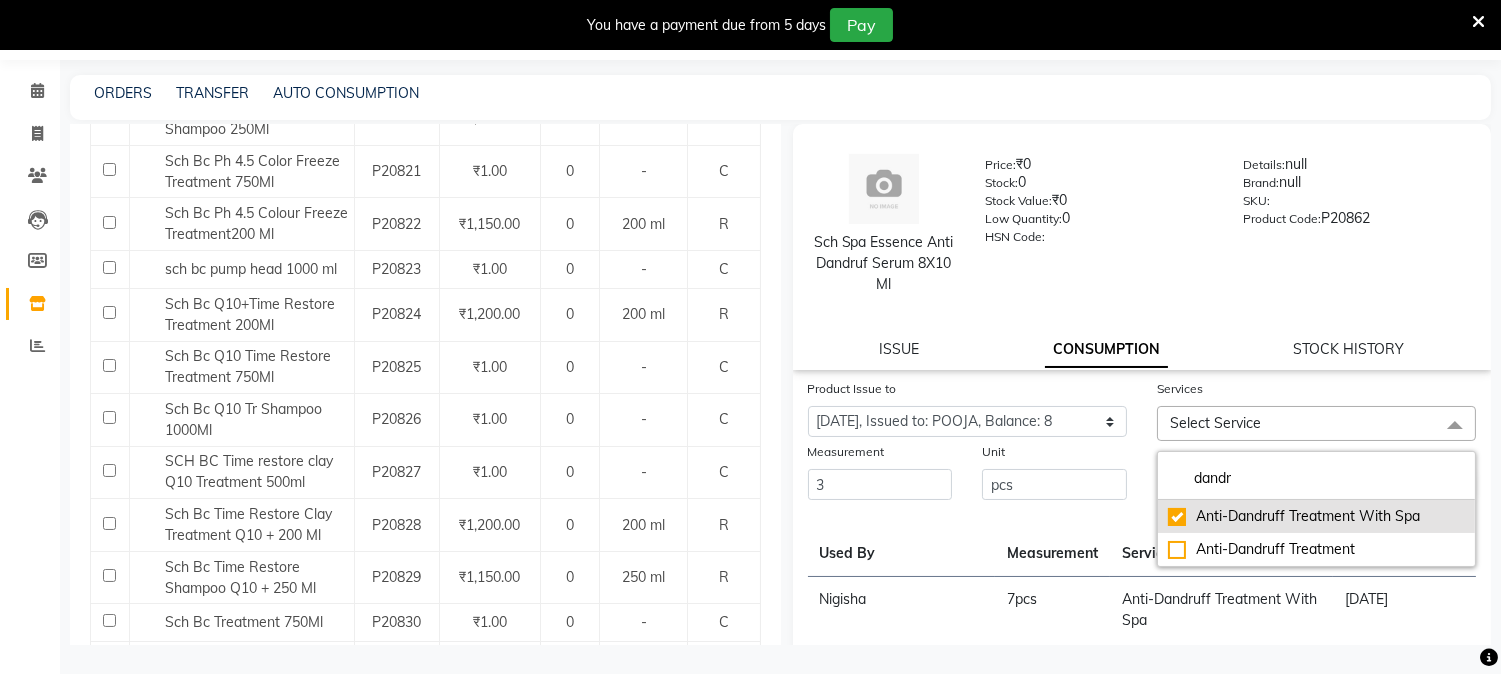 checkbox on "true" 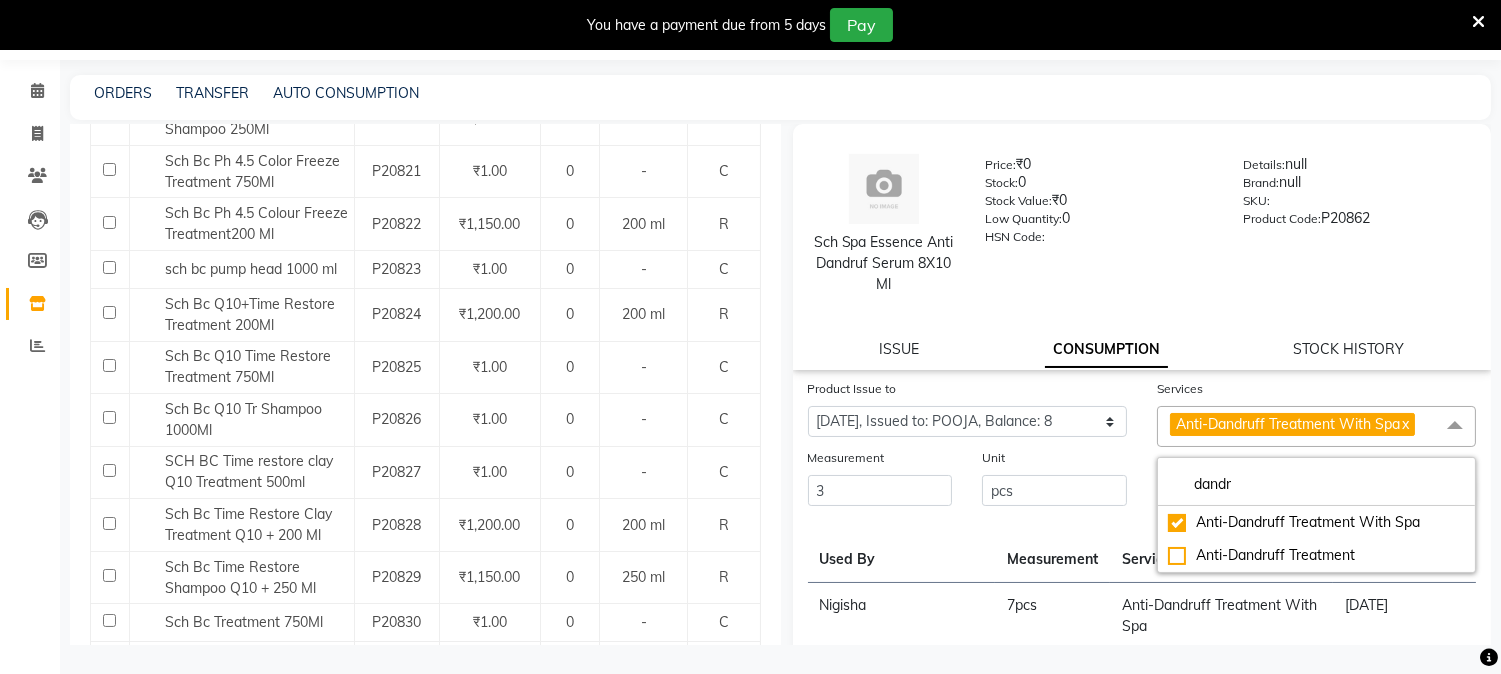 click on "Services Anti-[MEDICAL_DATA] Treatment With Spa  x dandr Anti-[MEDICAL_DATA] Treatment With Spa Anti-[MEDICAL_DATA] Treatment" 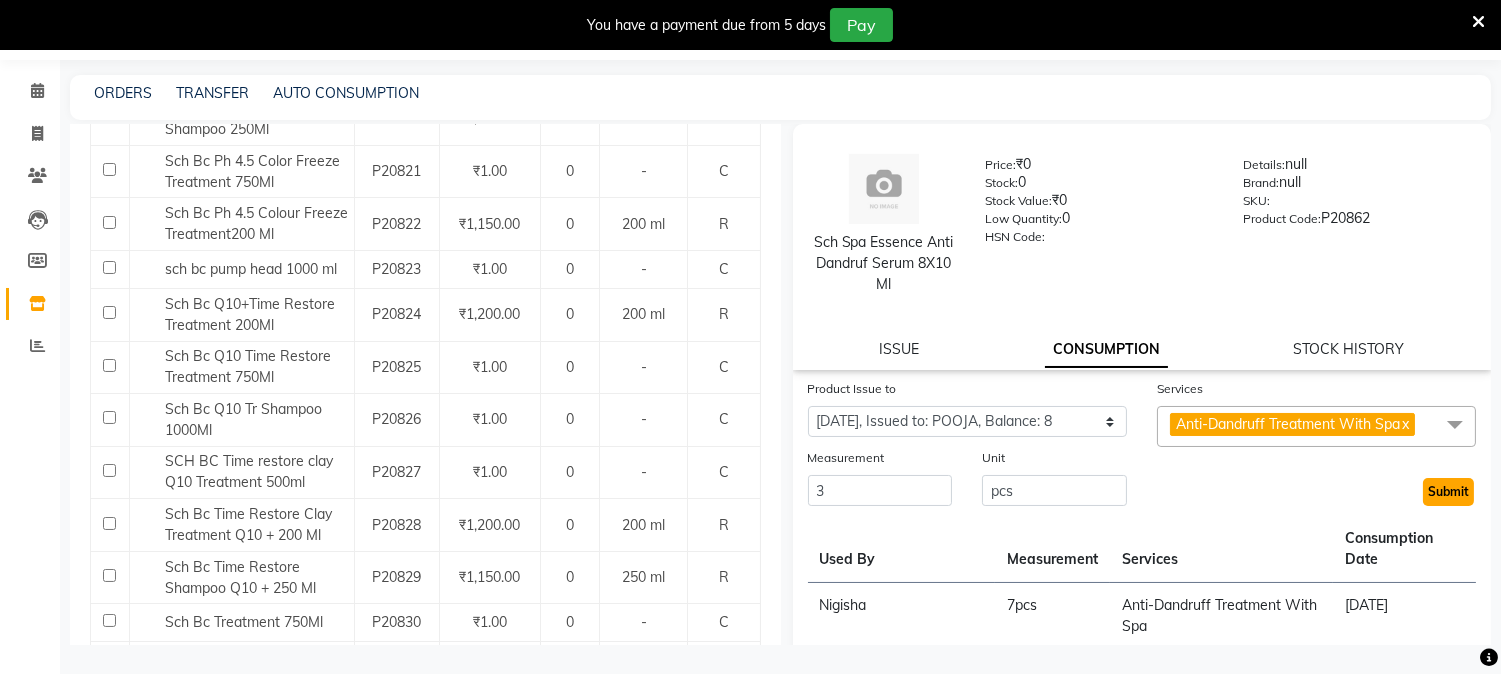 click on "Submit" 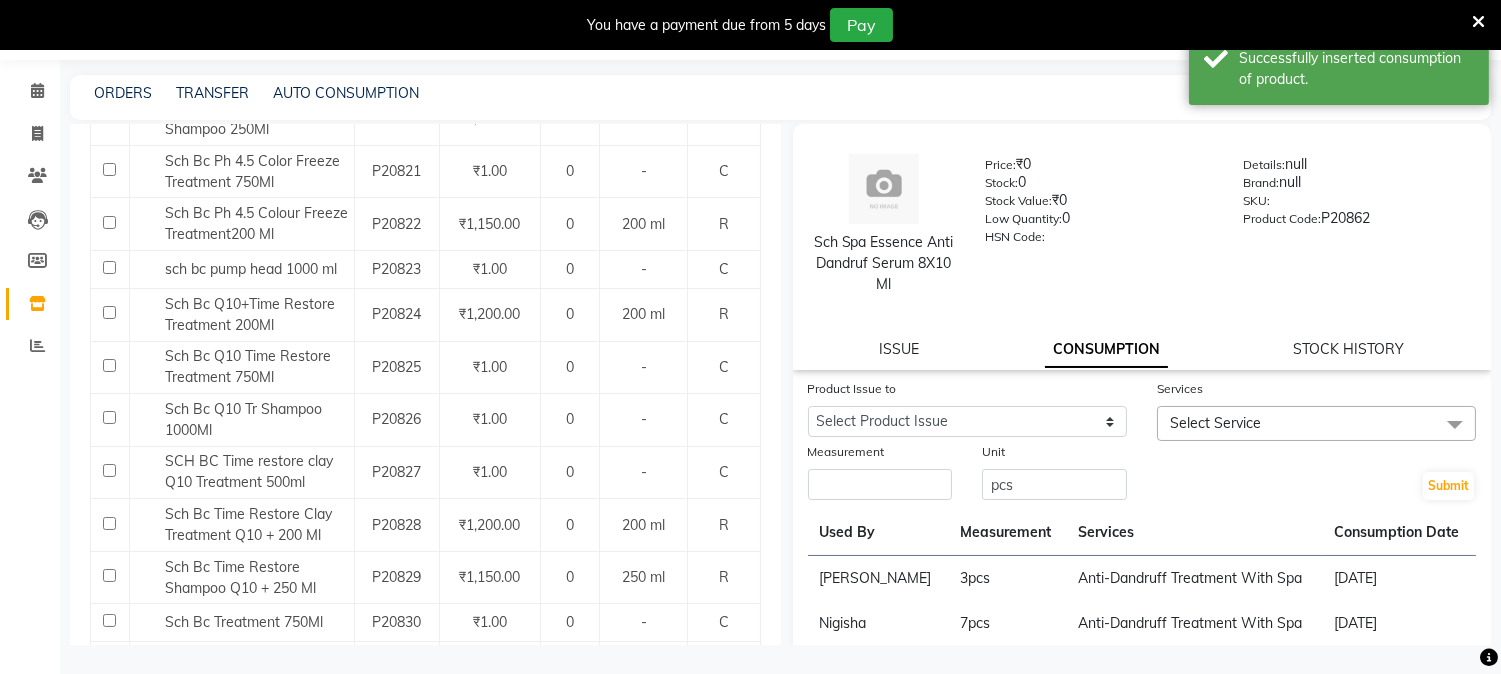 scroll, scrollTop: 0, scrollLeft: 0, axis: both 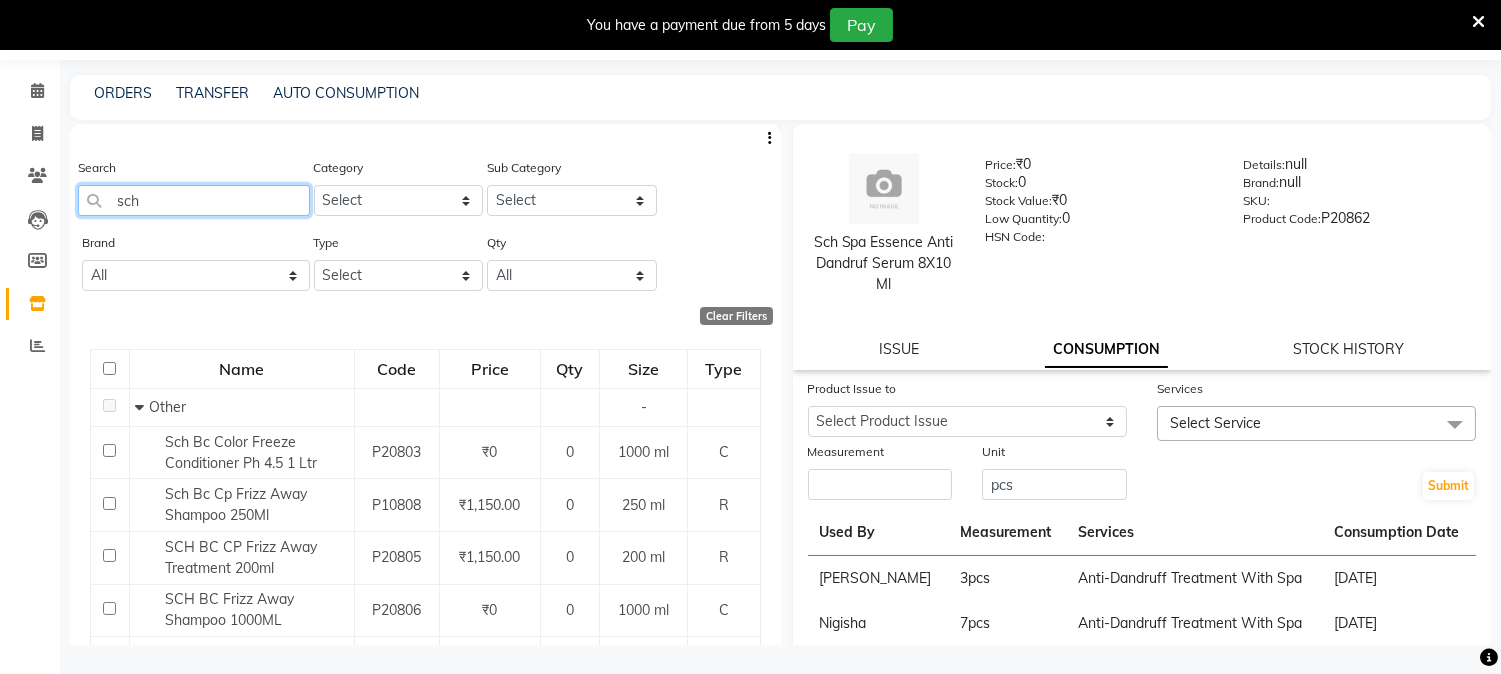 drag, startPoint x: 223, startPoint y: 197, endPoint x: 57, endPoint y: 174, distance: 167.5858 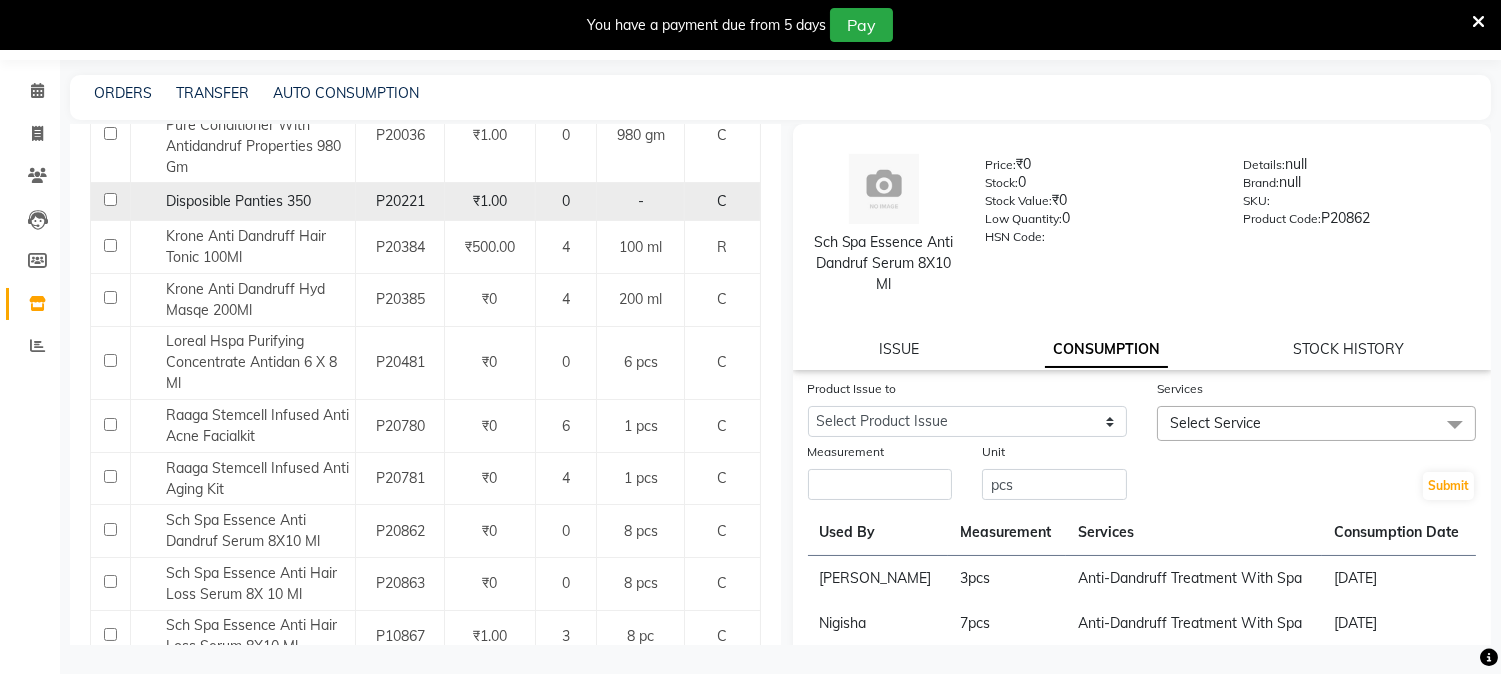 scroll, scrollTop: 444, scrollLeft: 0, axis: vertical 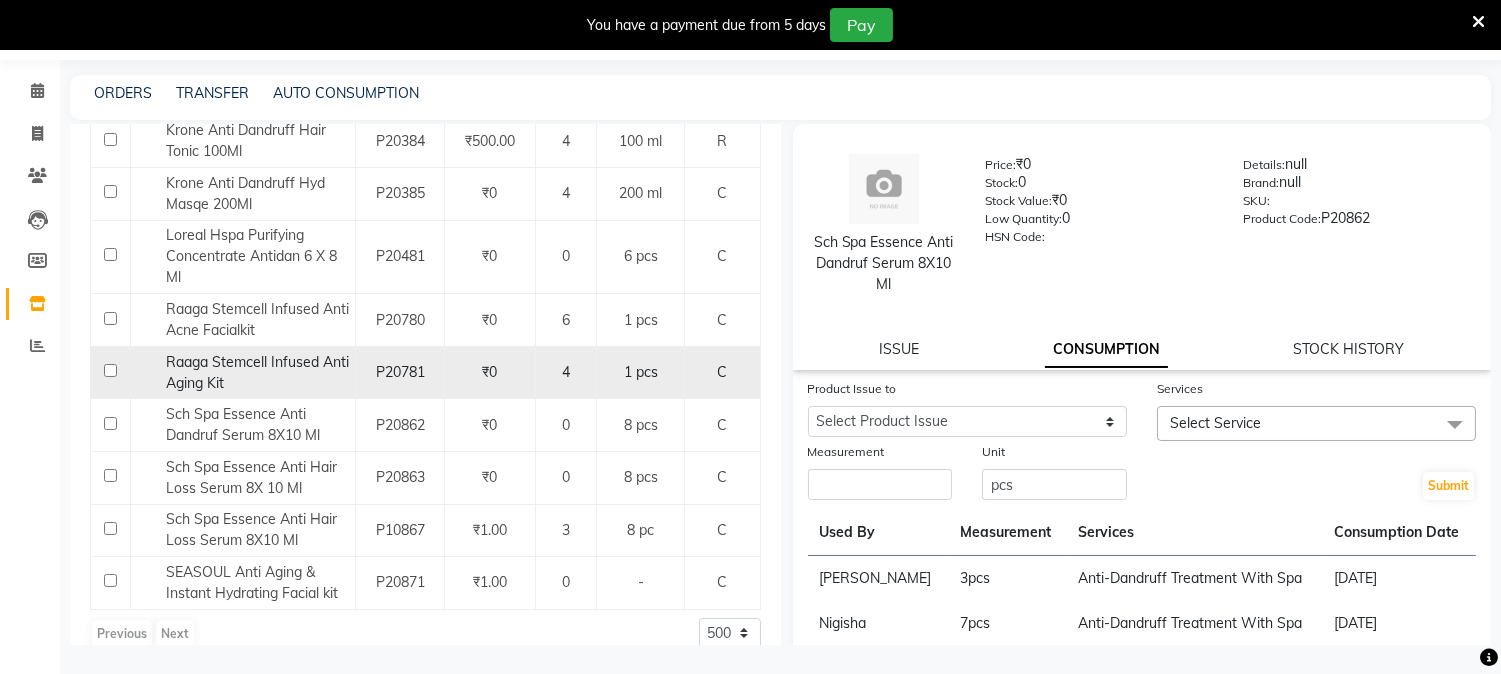 type on "anti" 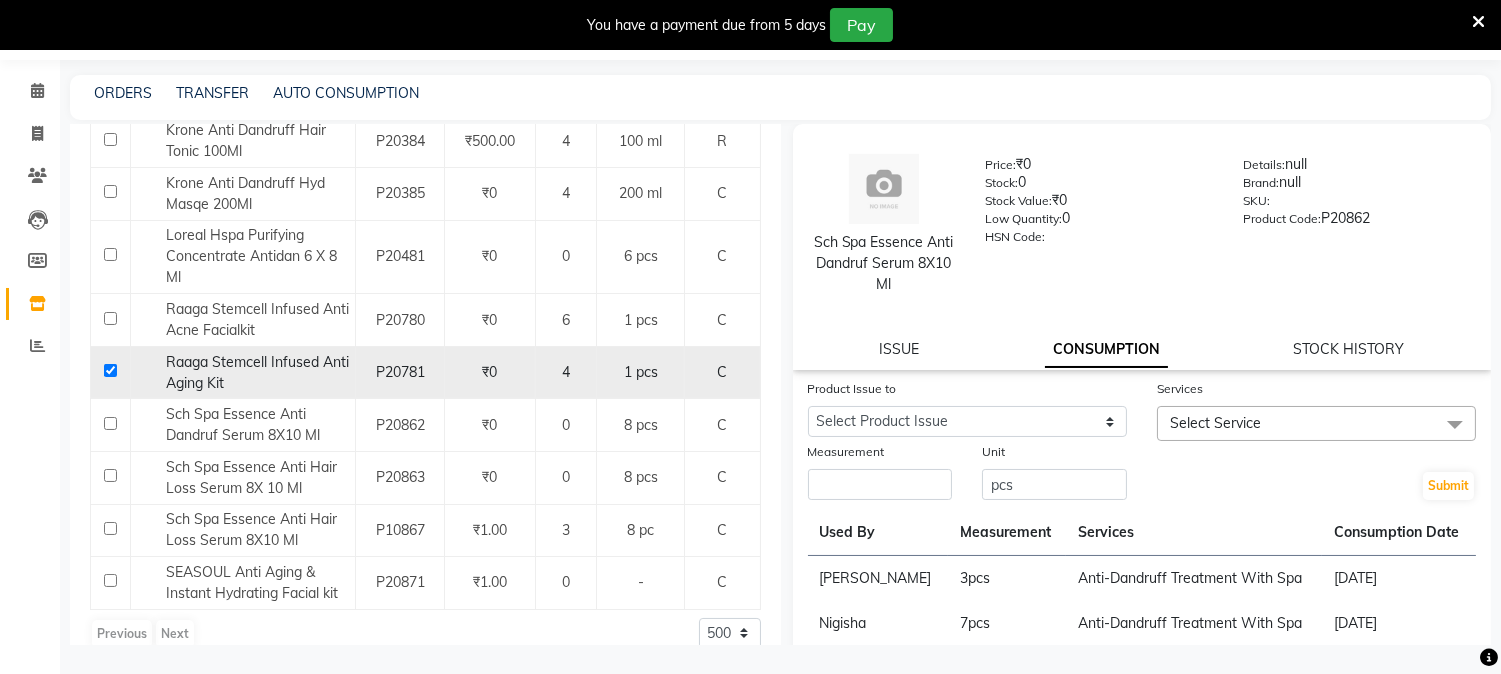 checkbox on "true" 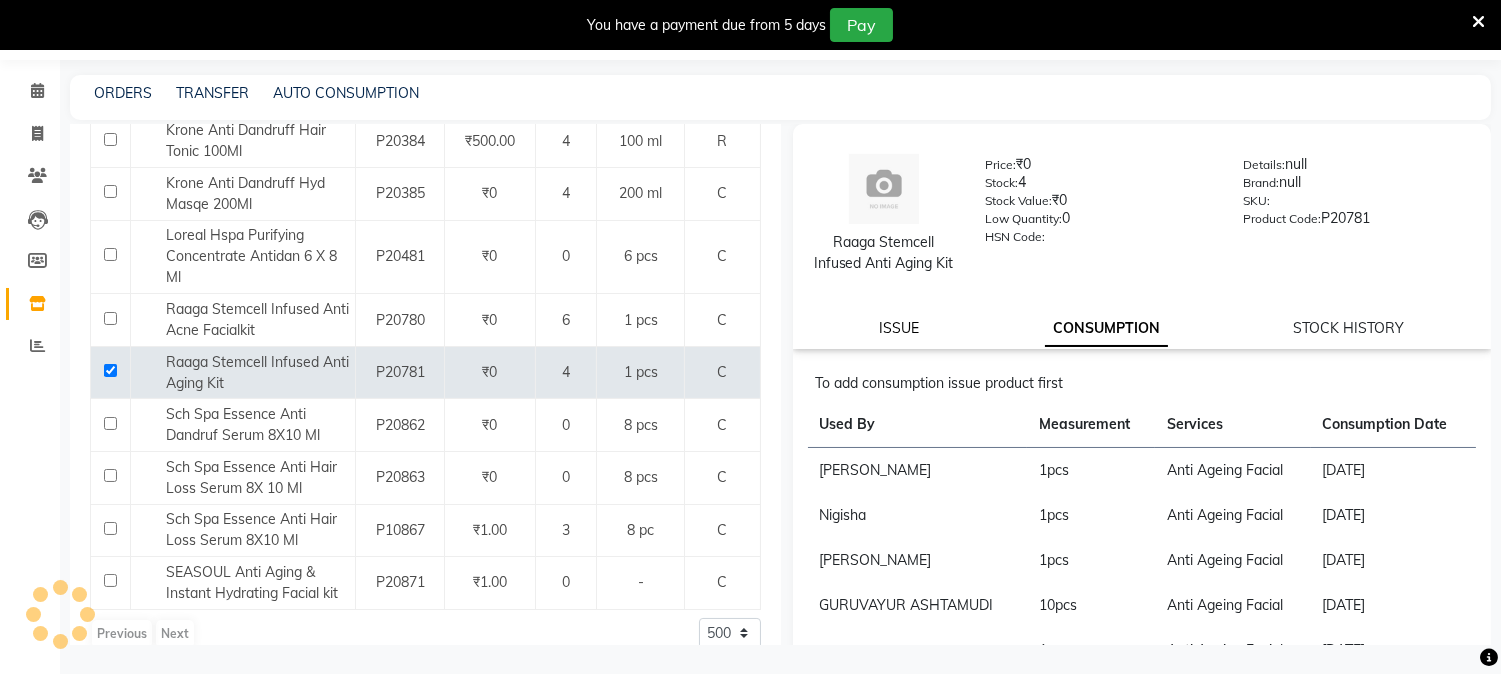 click on "ISSUE" 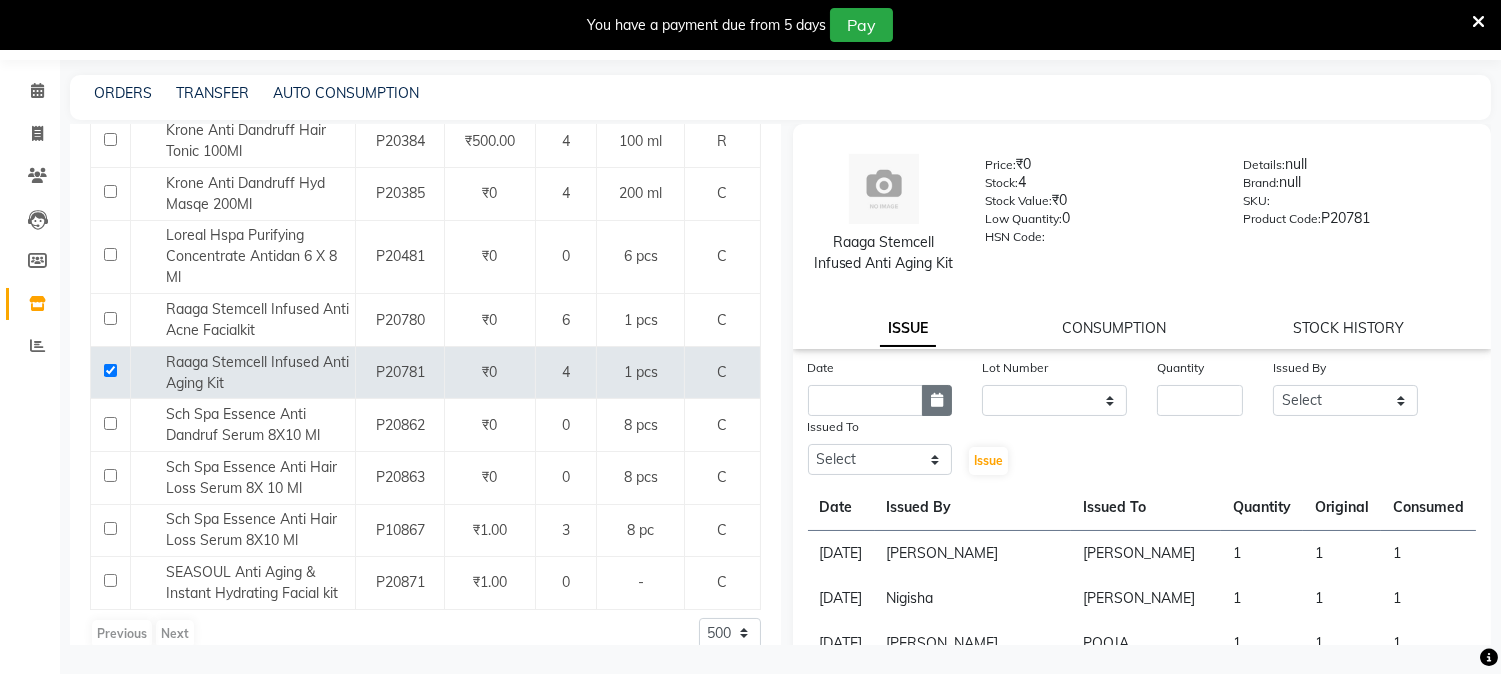 click 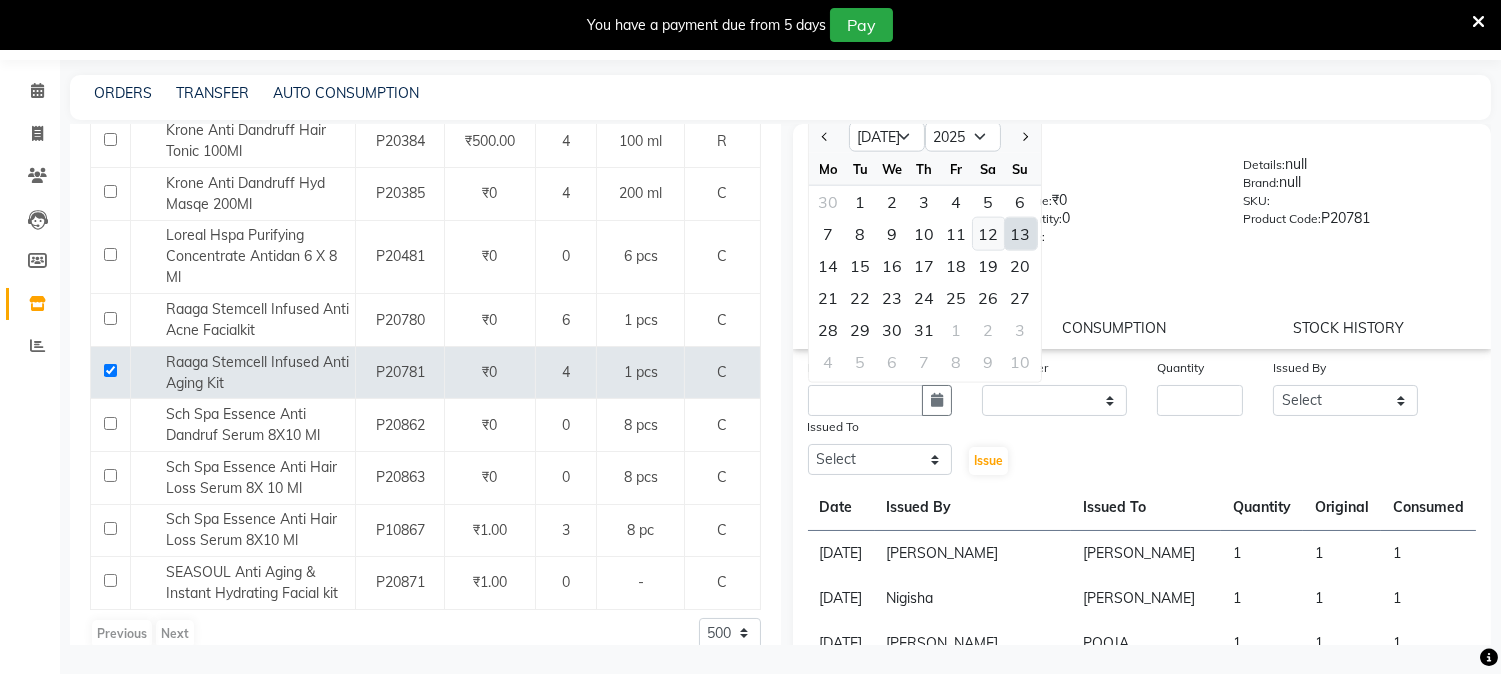 click on "12" 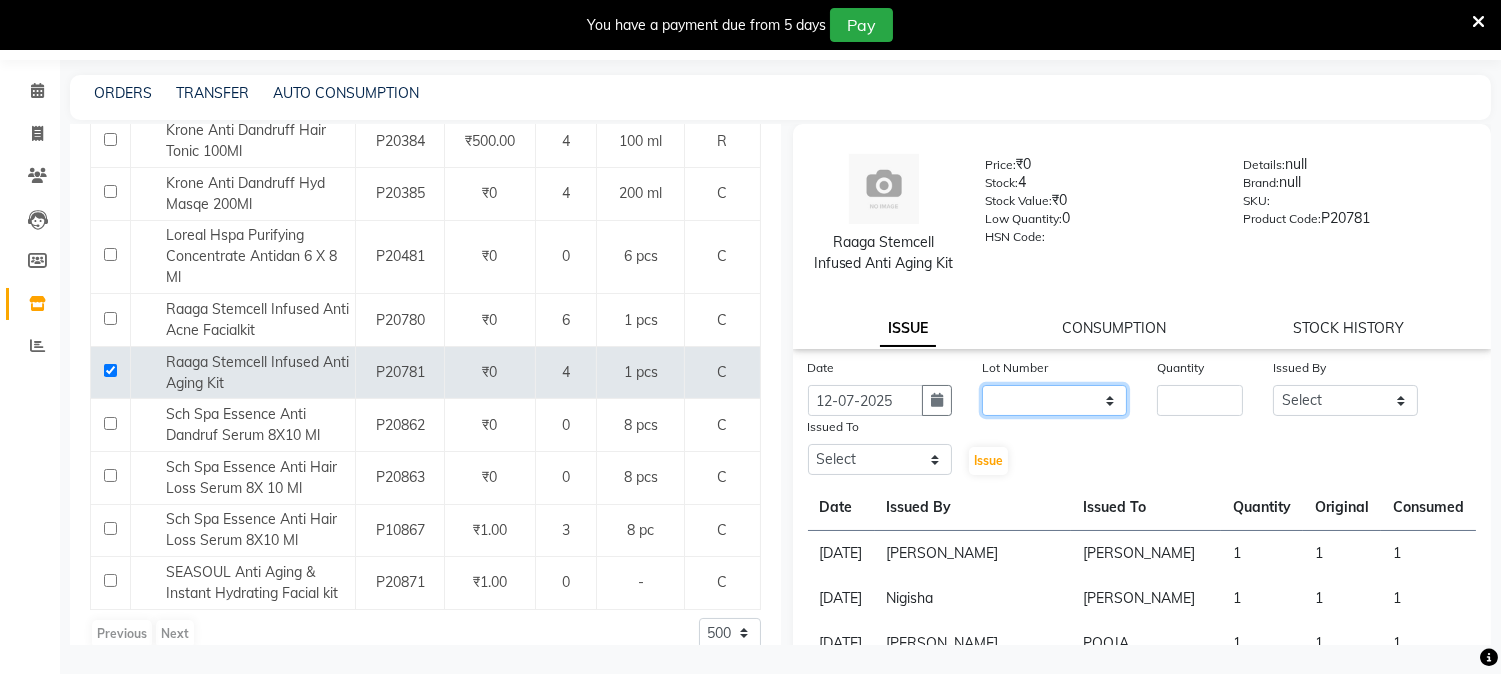click on "None" 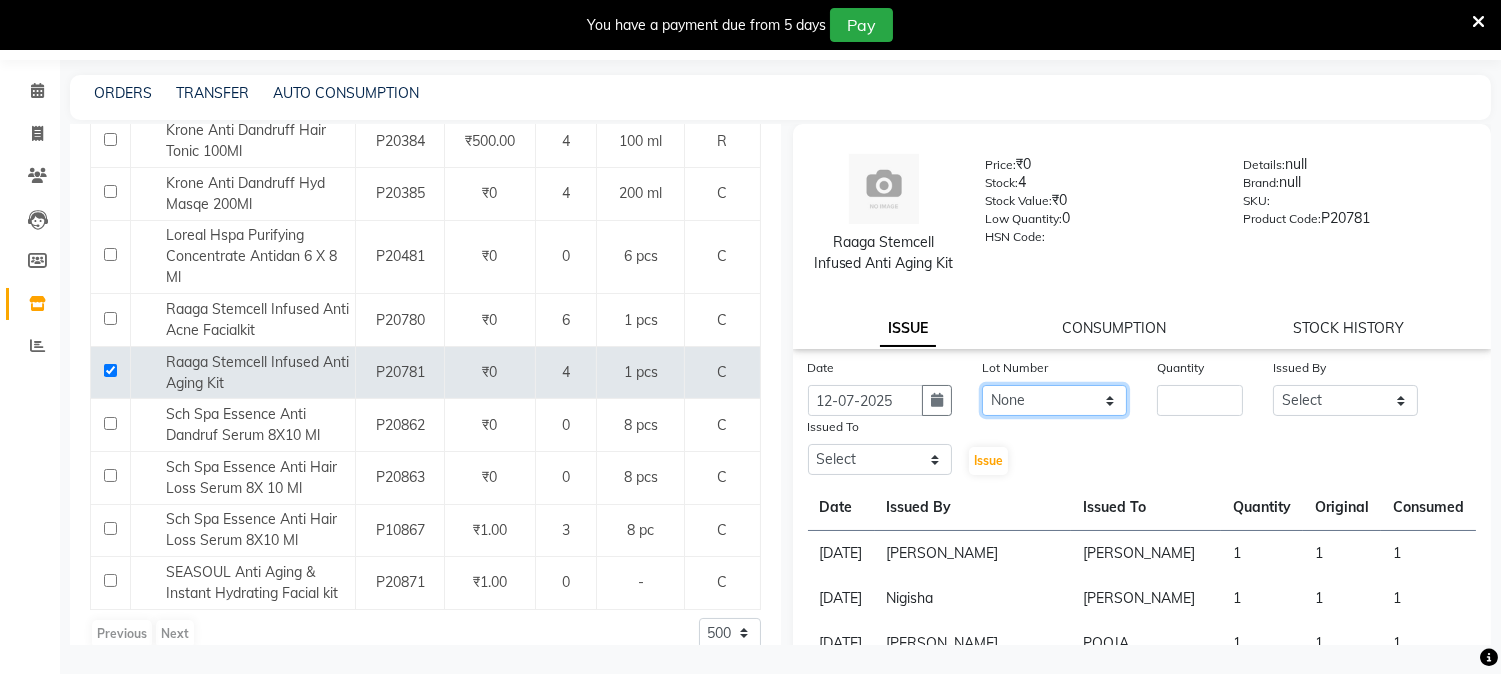 click on "None" 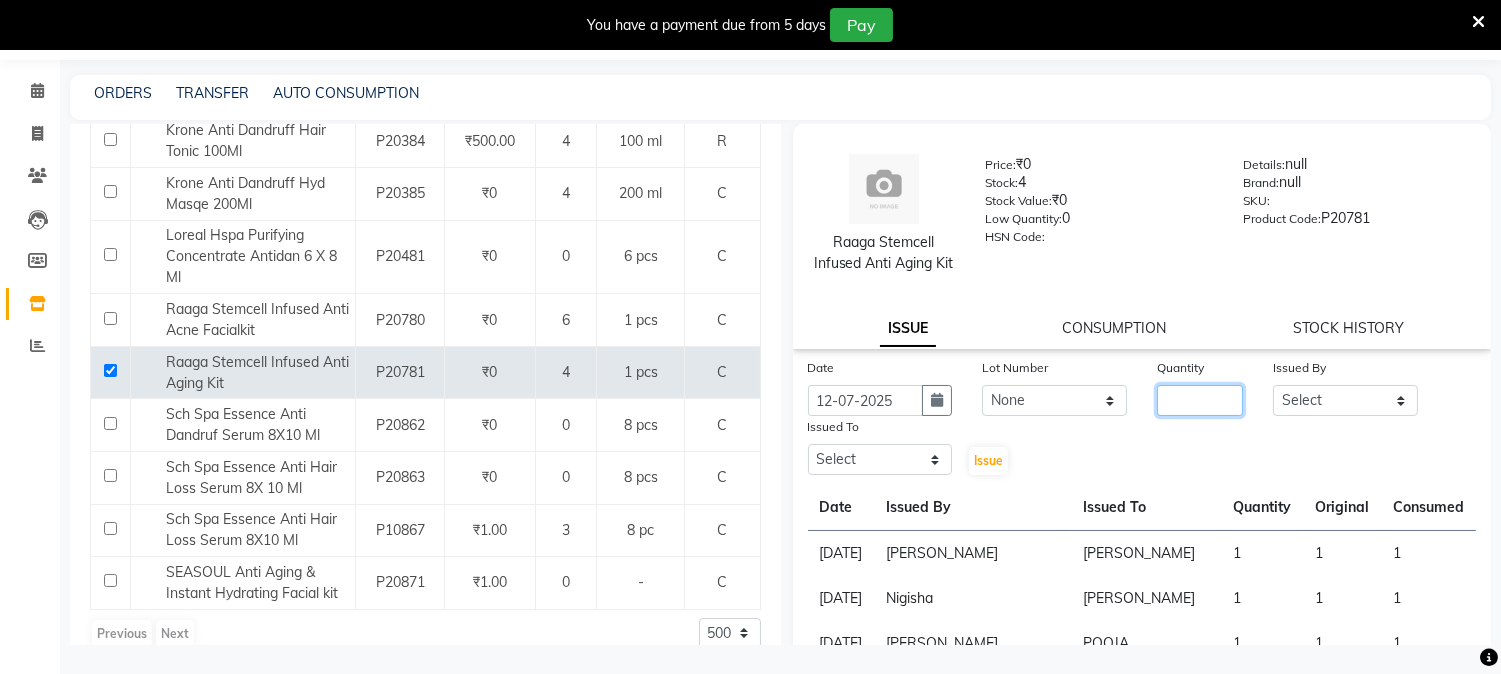 click 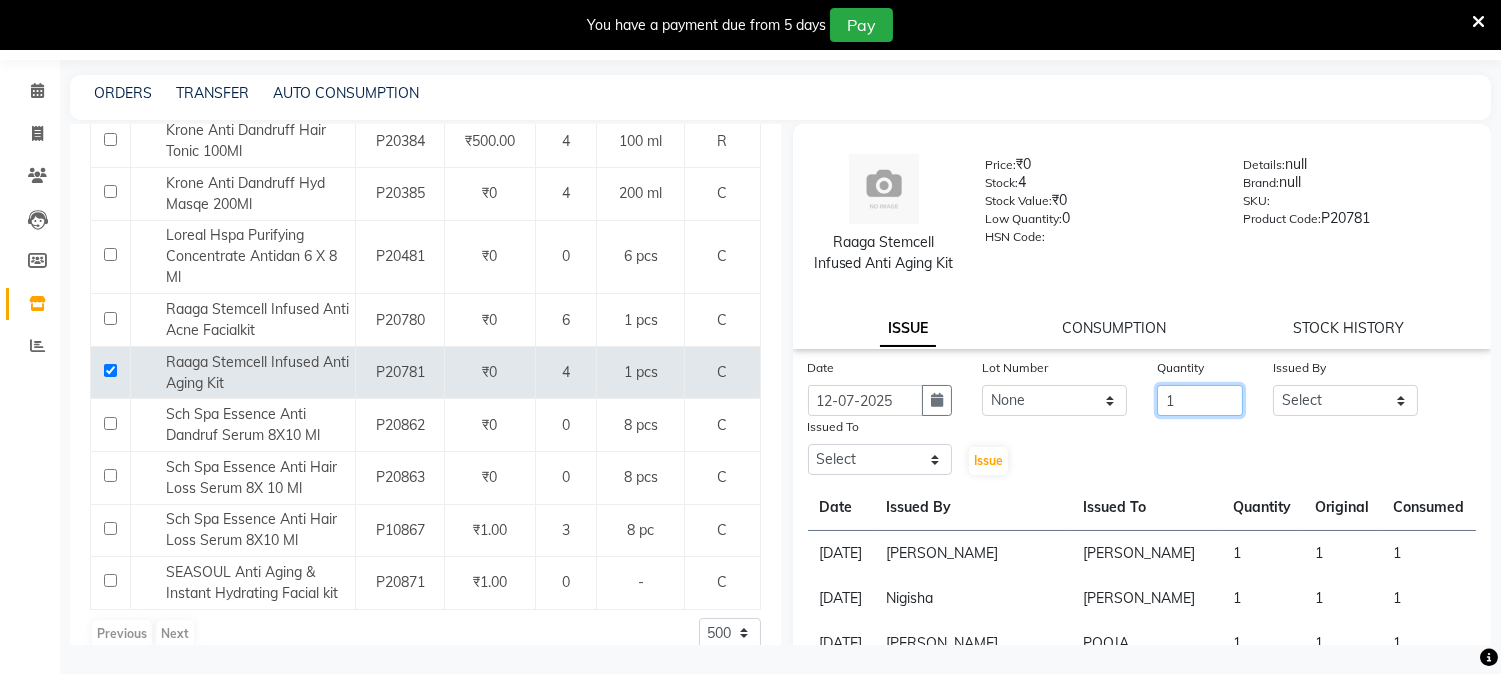 type on "1" 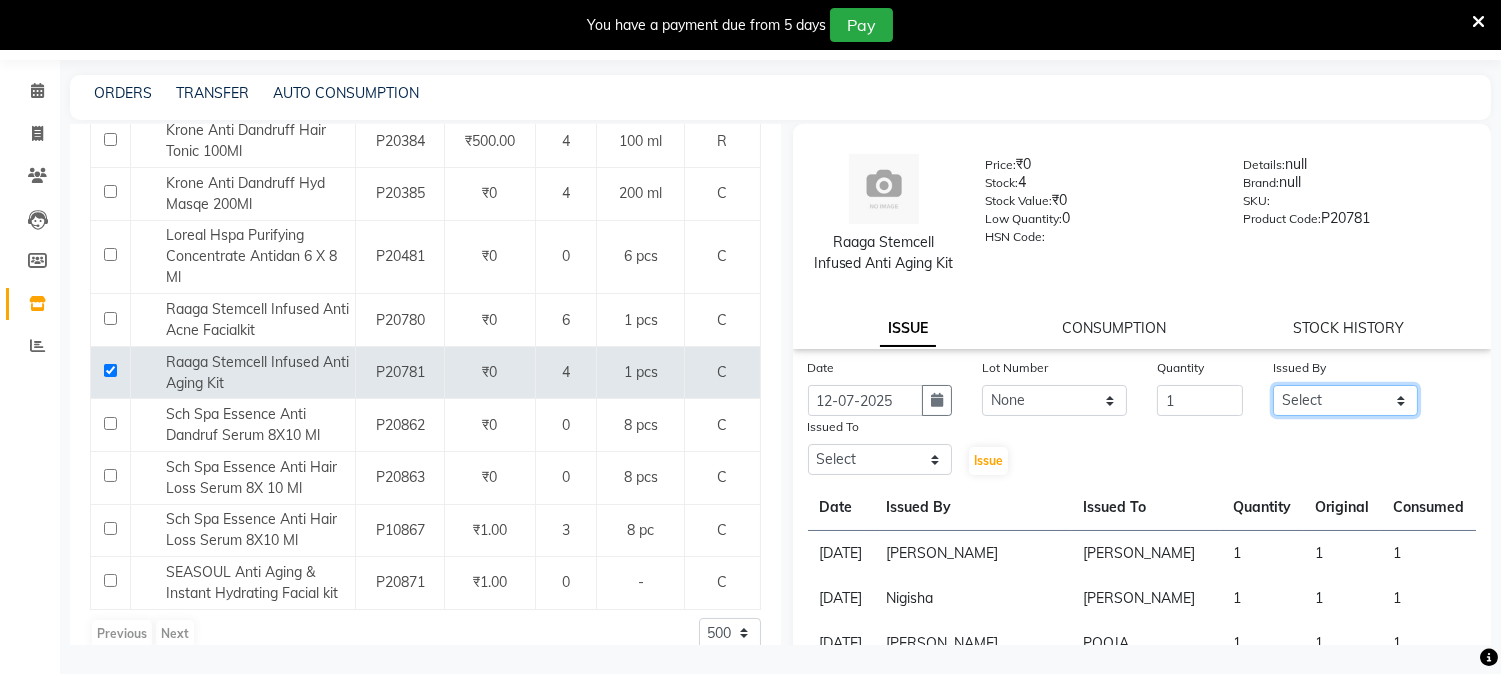drag, startPoint x: 1306, startPoint y: 428, endPoint x: 1308, endPoint y: 412, distance: 16.124516 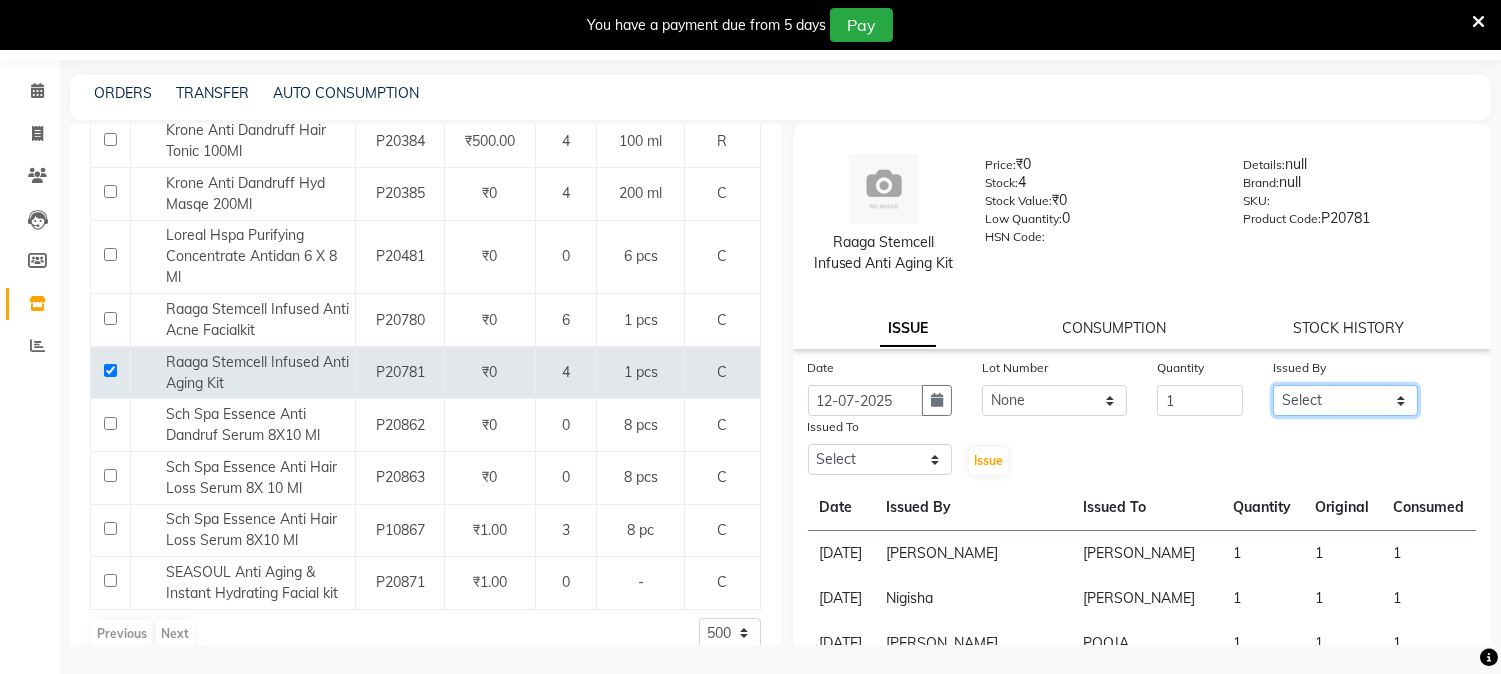 select on "77498" 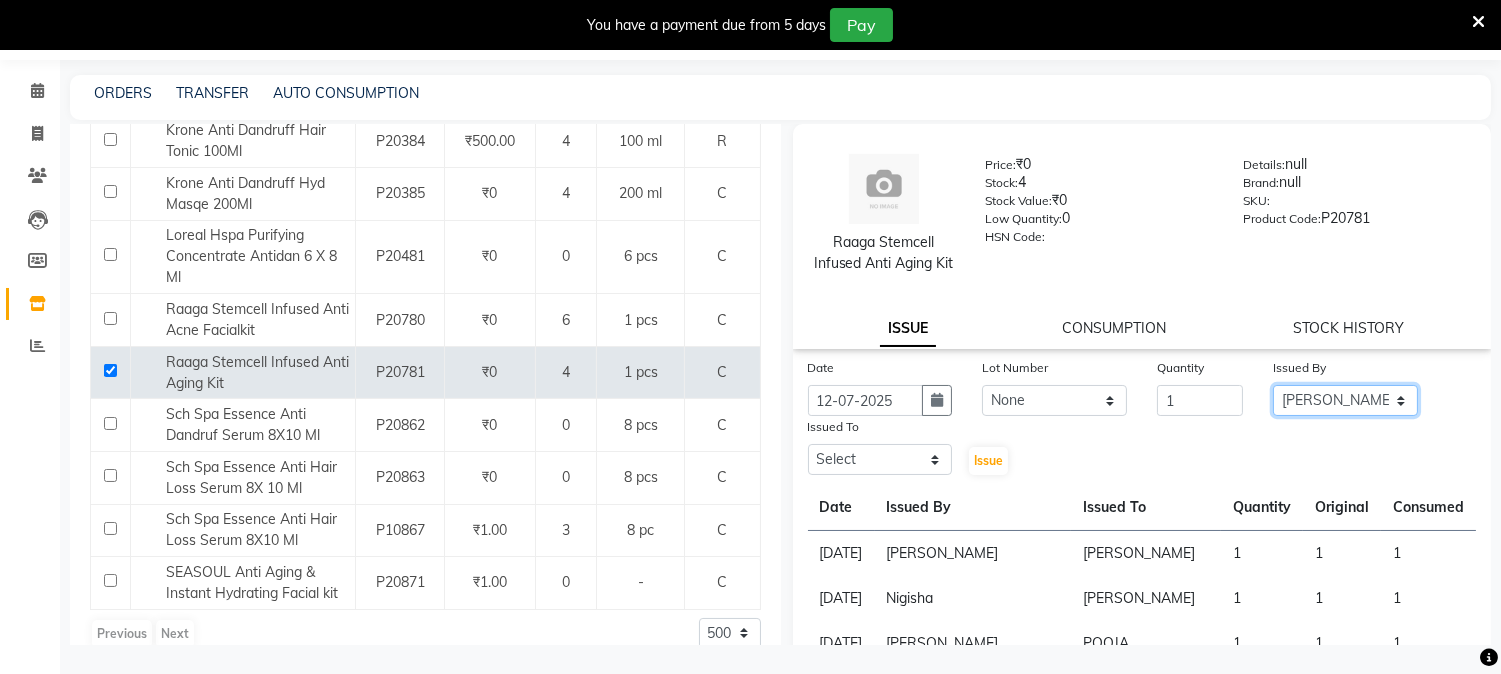 click on "Select [PERSON_NAME] [PERSON_NAME] GURUVAYUR [PERSON_NAME] POOJA [PERSON_NAME] [PERSON_NAME] [PERSON_NAME]" 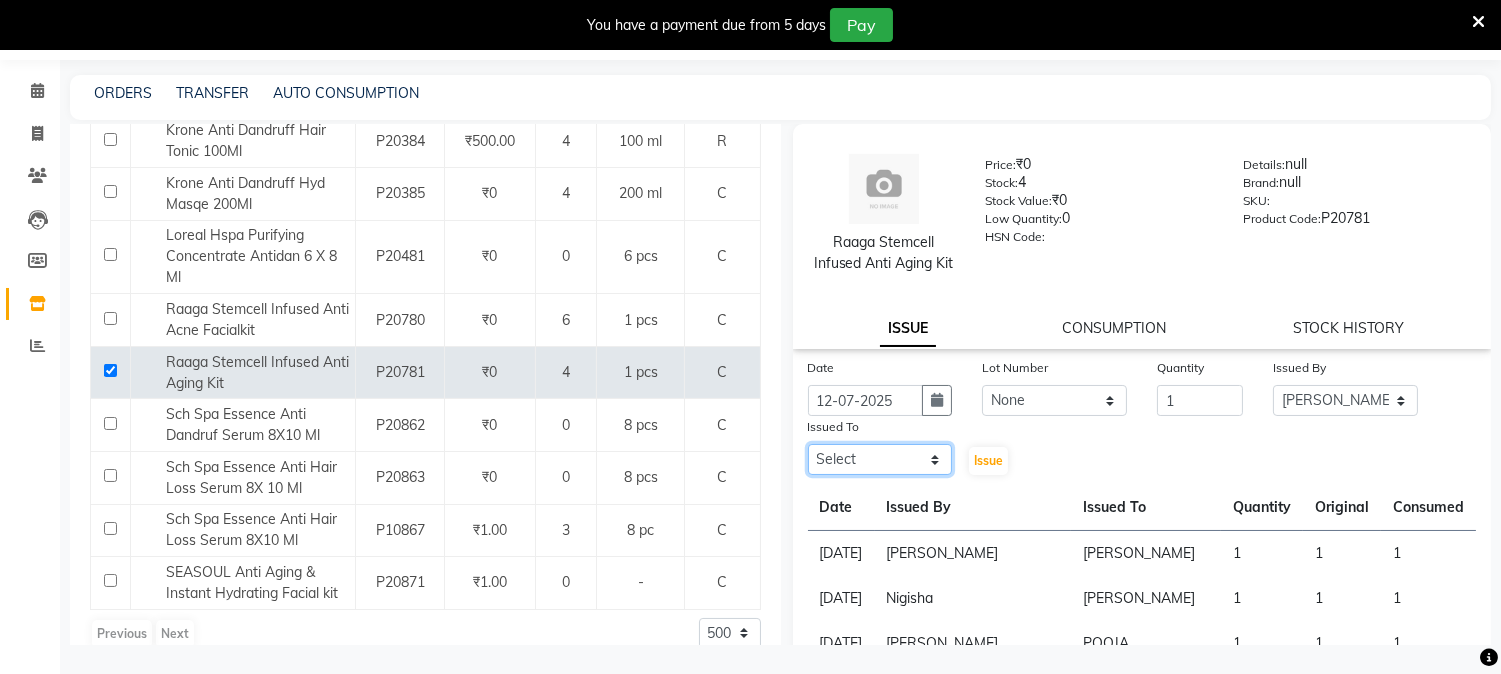 click on "Select [PERSON_NAME] [PERSON_NAME] GURUVAYUR [PERSON_NAME] POOJA [PERSON_NAME] [PERSON_NAME] [PERSON_NAME]" 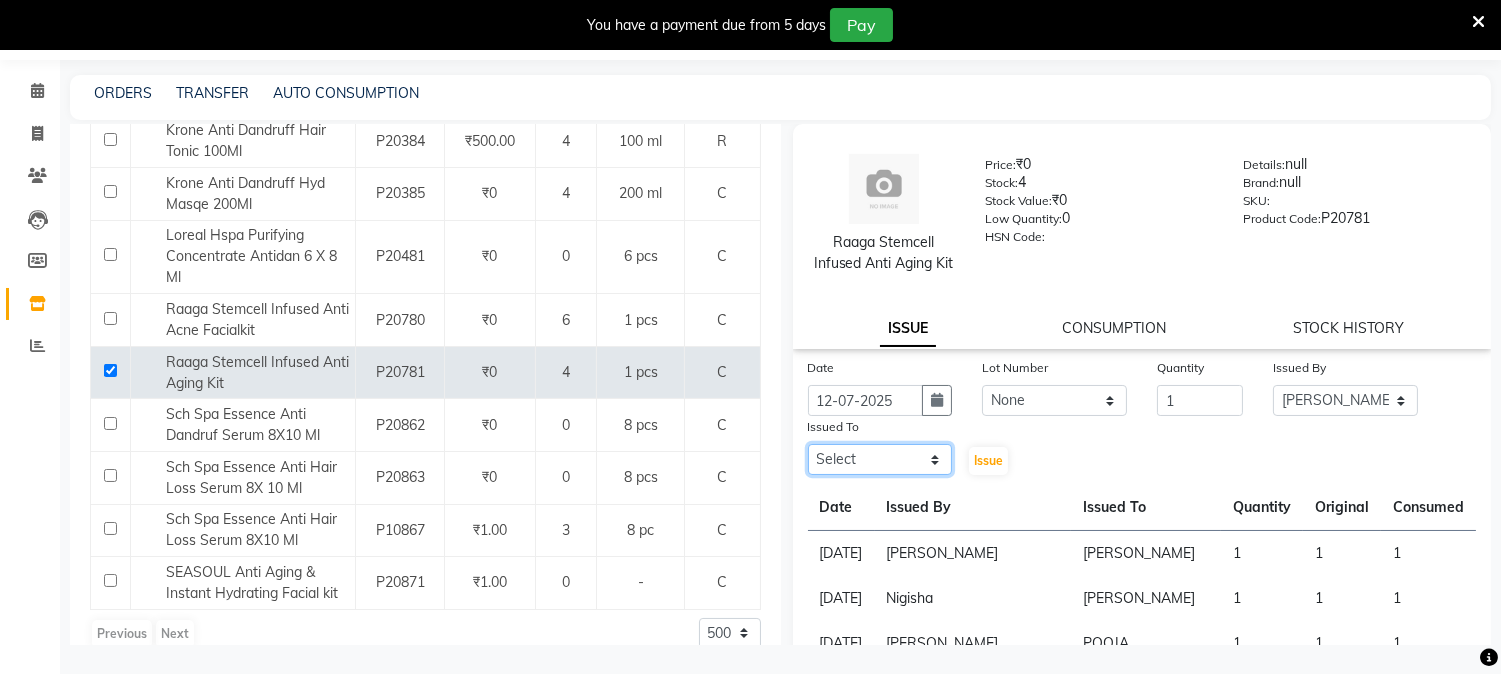 select on "67519" 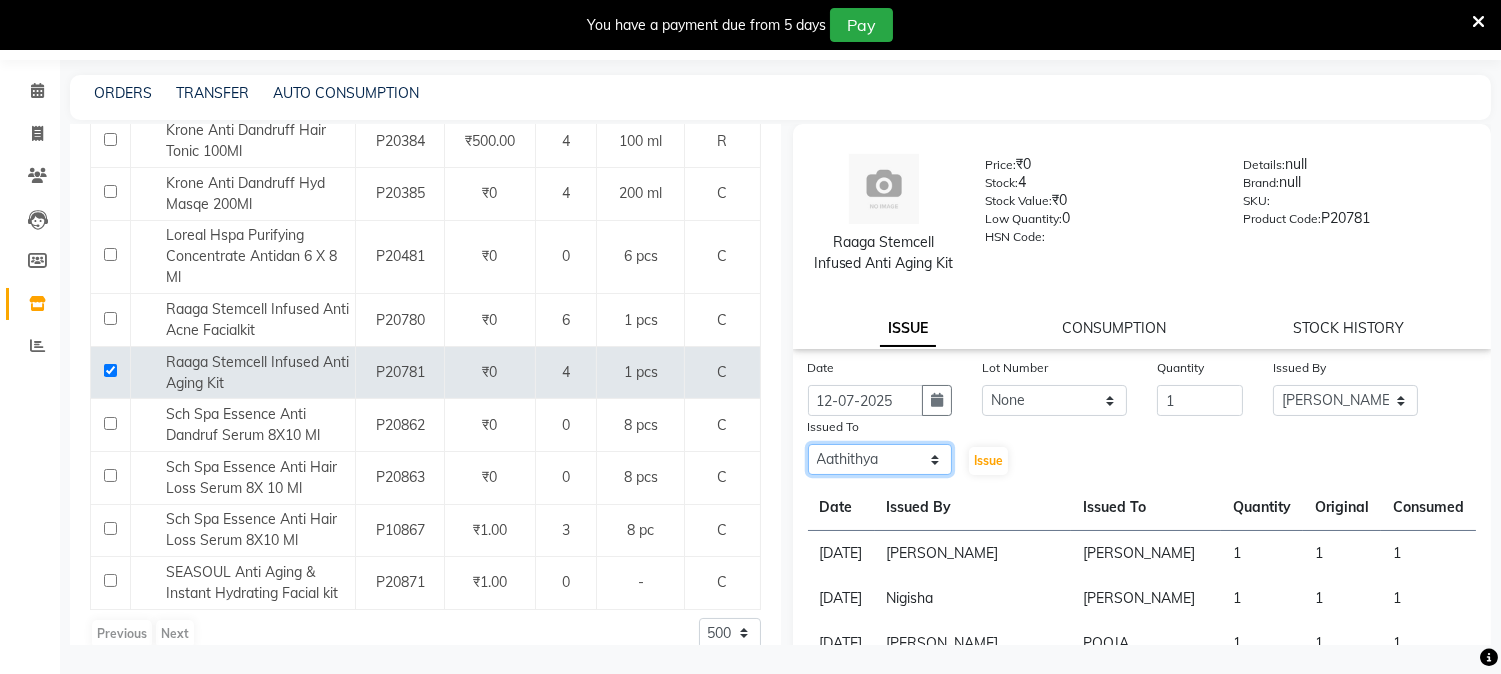click on "Select [PERSON_NAME] [PERSON_NAME] GURUVAYUR [PERSON_NAME] POOJA [PERSON_NAME] [PERSON_NAME] [PERSON_NAME]" 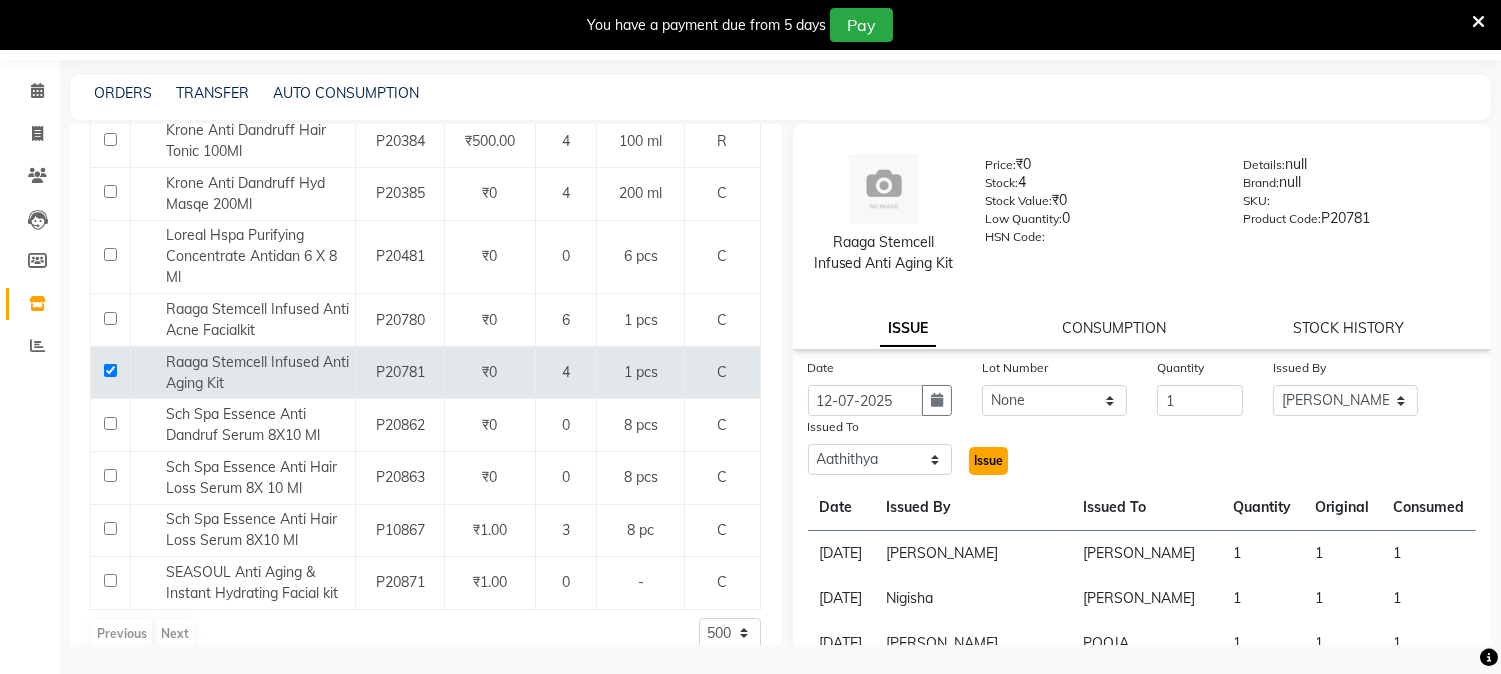 click on "Issue" 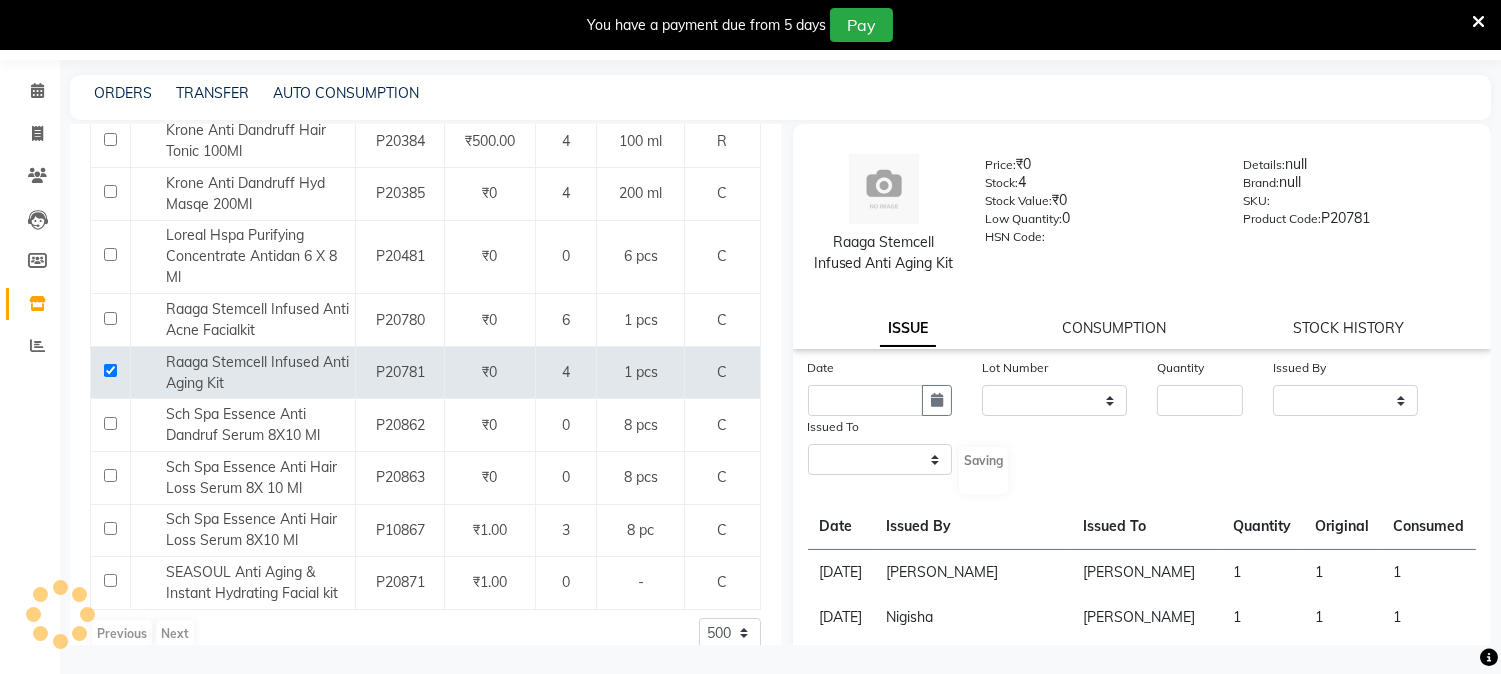 select 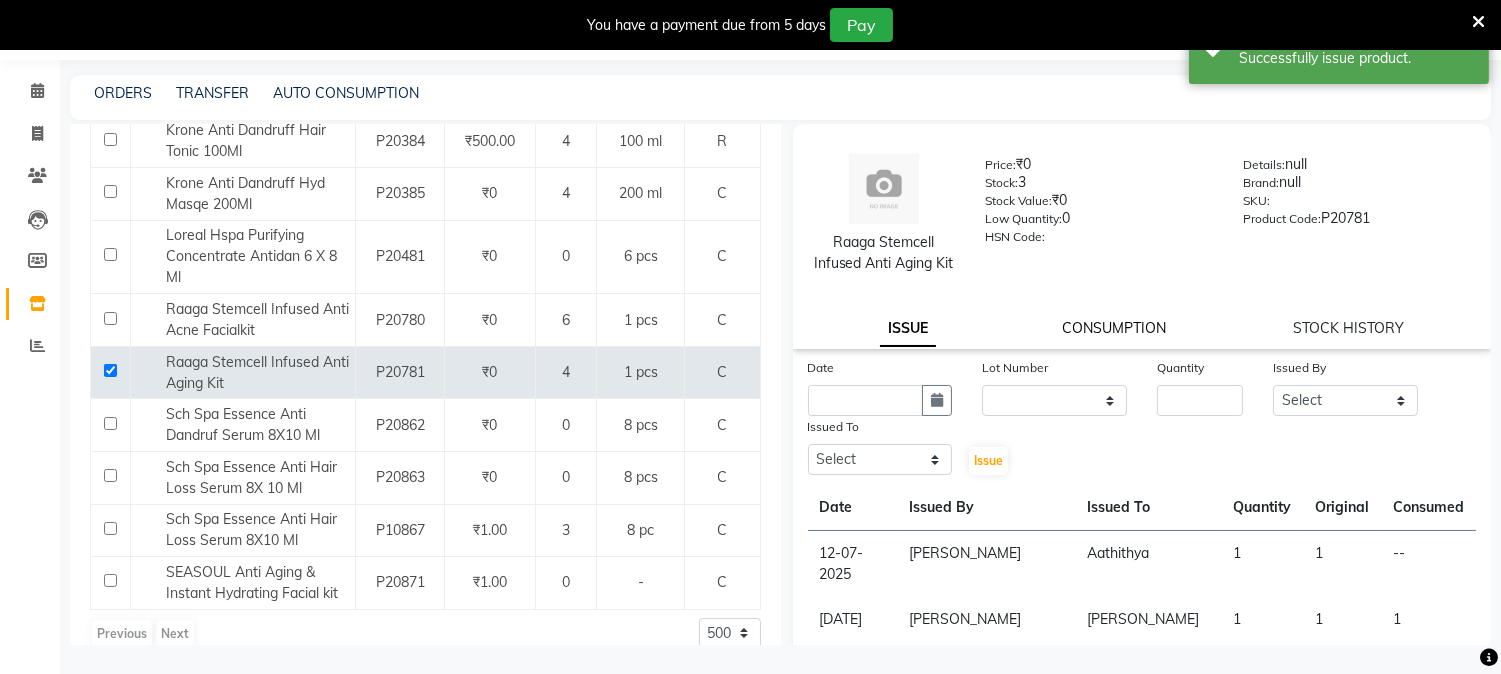 click on "CONSUMPTION" 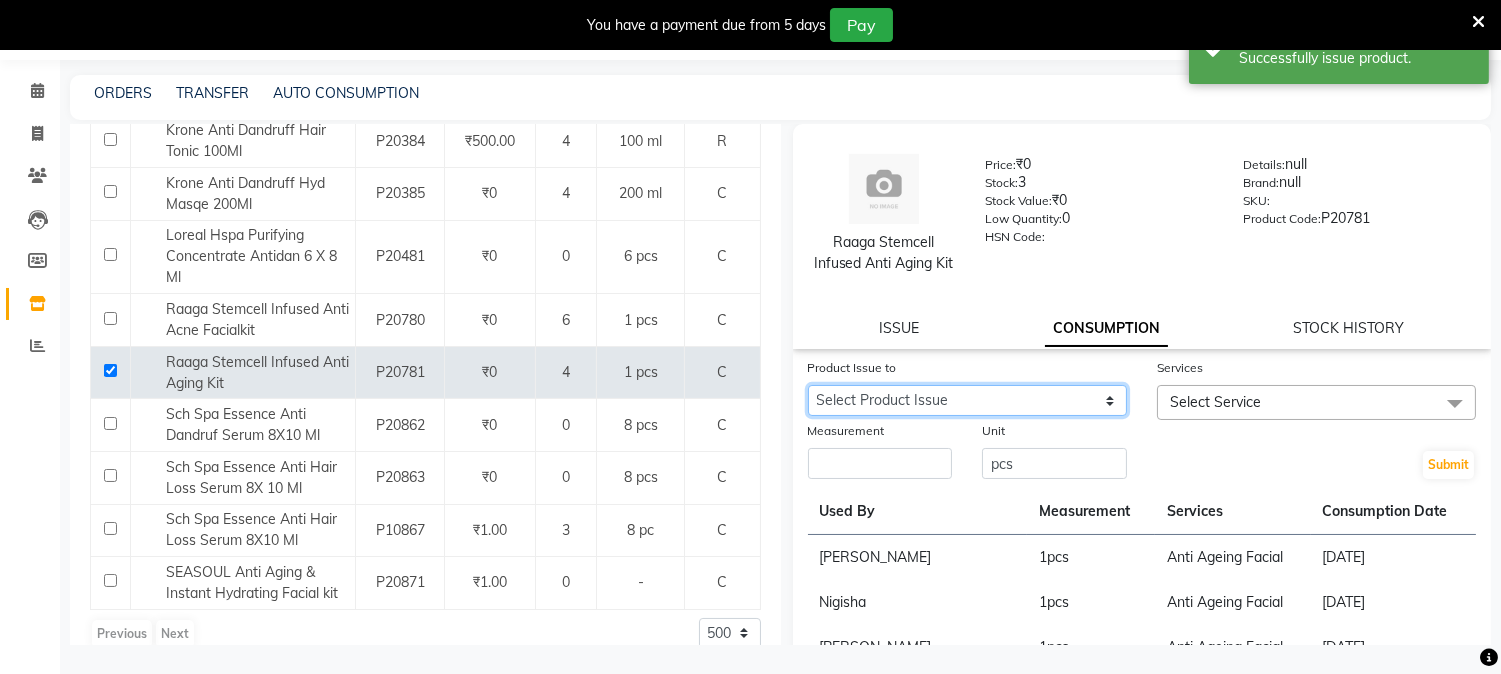 drag, startPoint x: 1092, startPoint y: 414, endPoint x: 1086, endPoint y: 431, distance: 18.027756 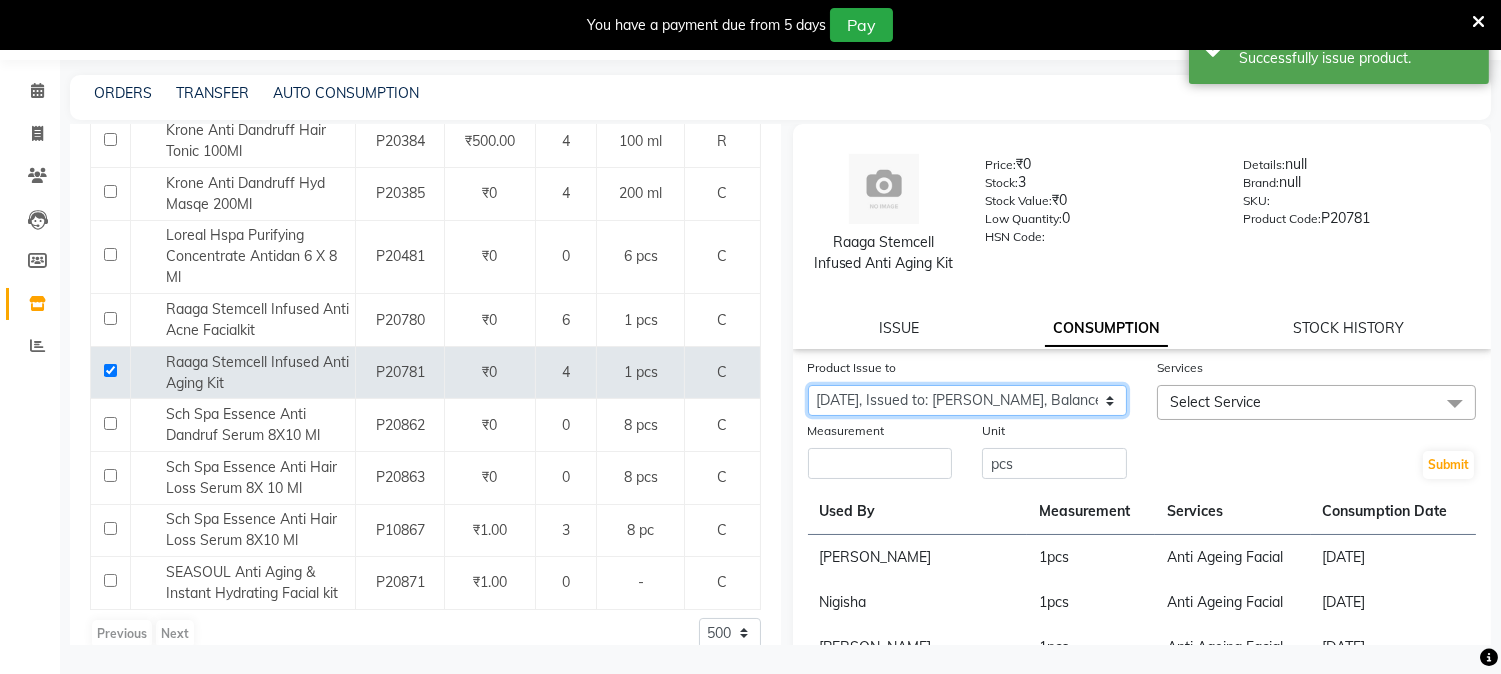 click on "Select Product Issue [DATE], Issued to: Aathithya, Balance: 1" 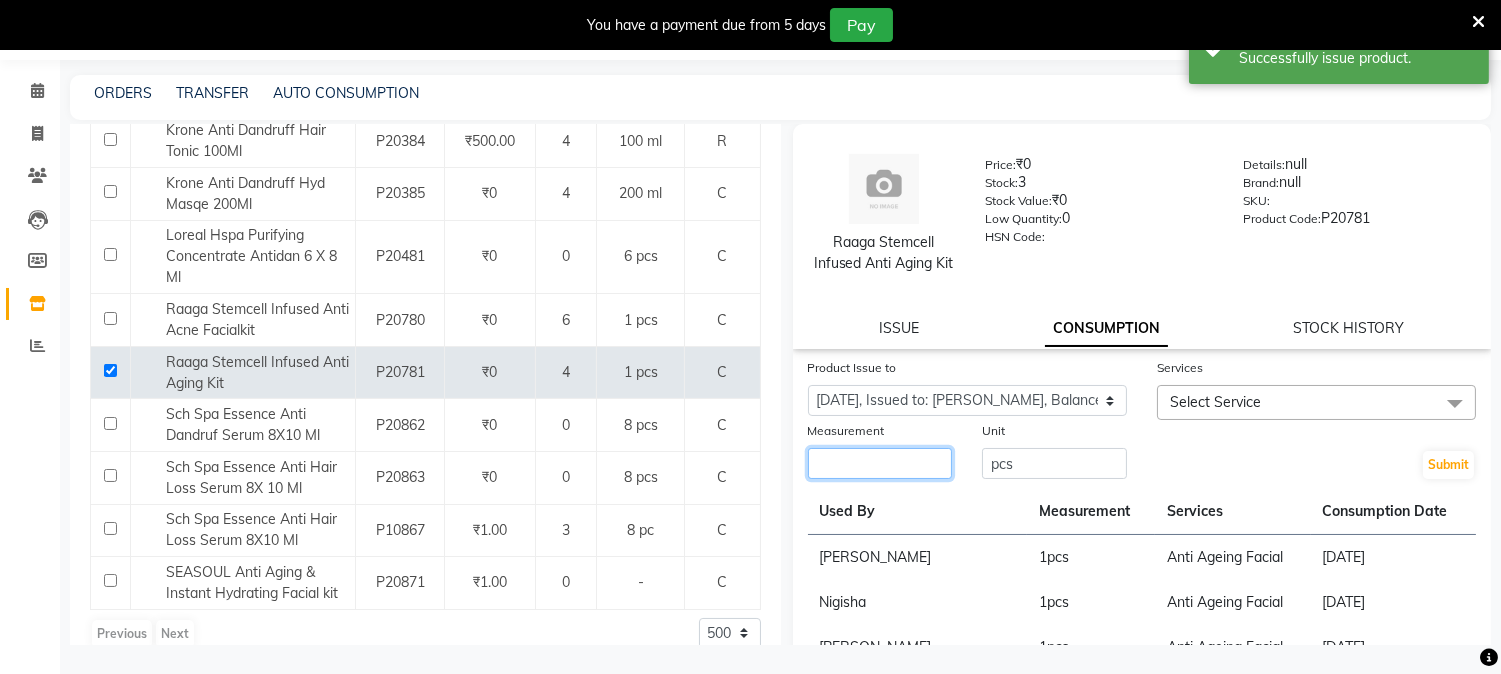 click 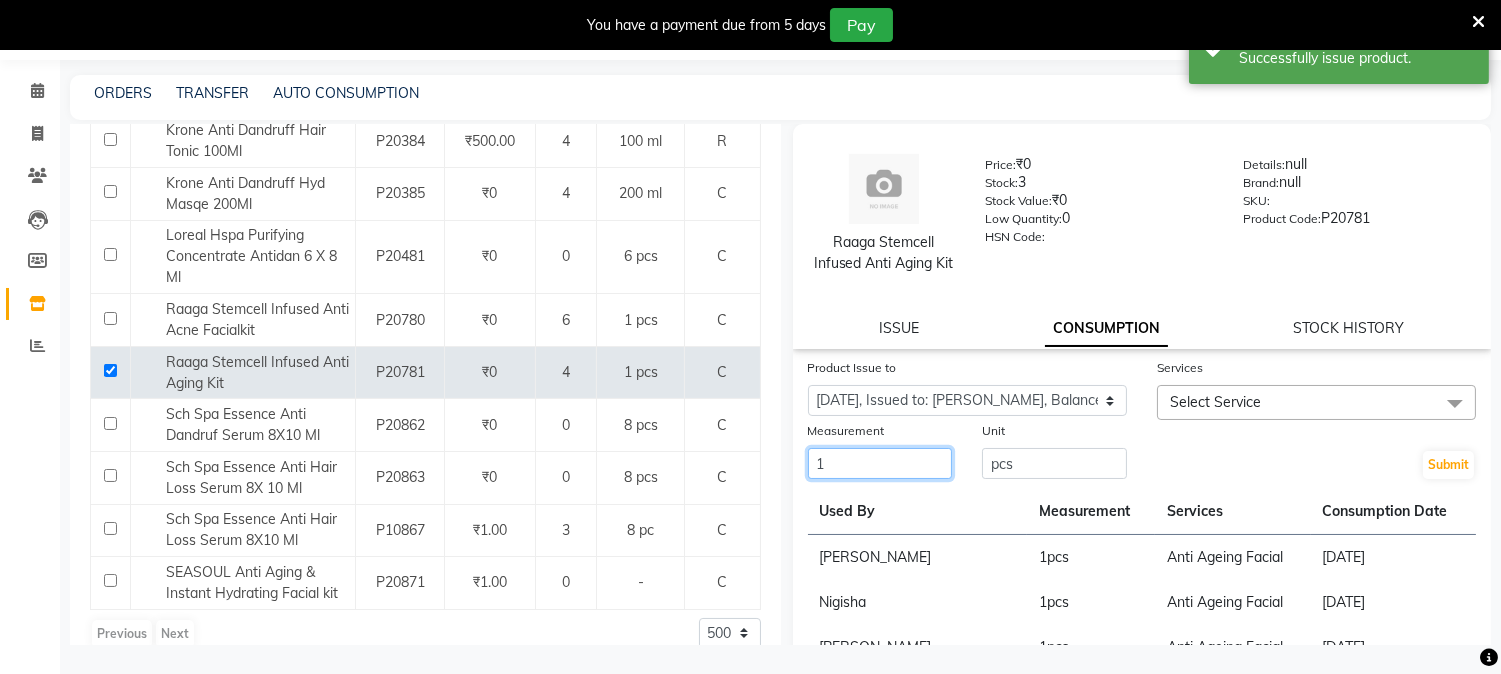 type on "1" 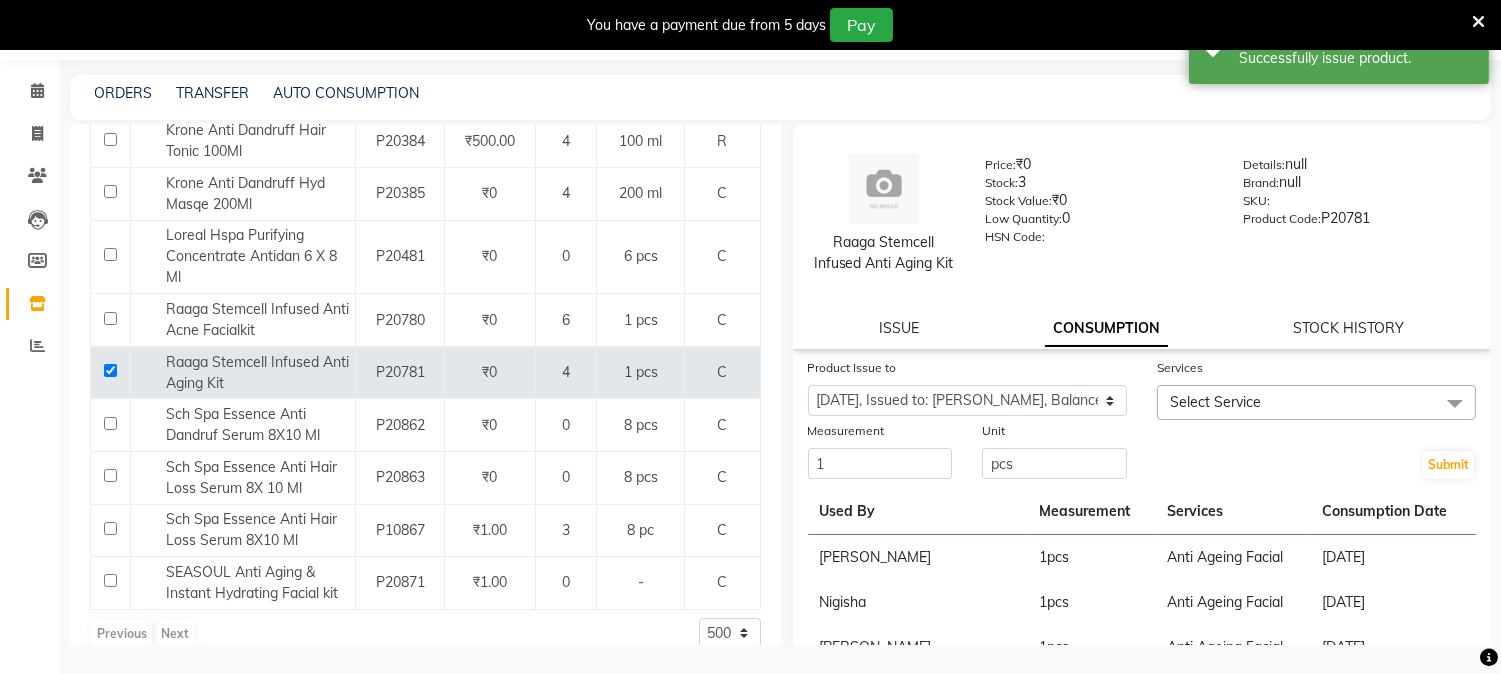 click on "Select Service" 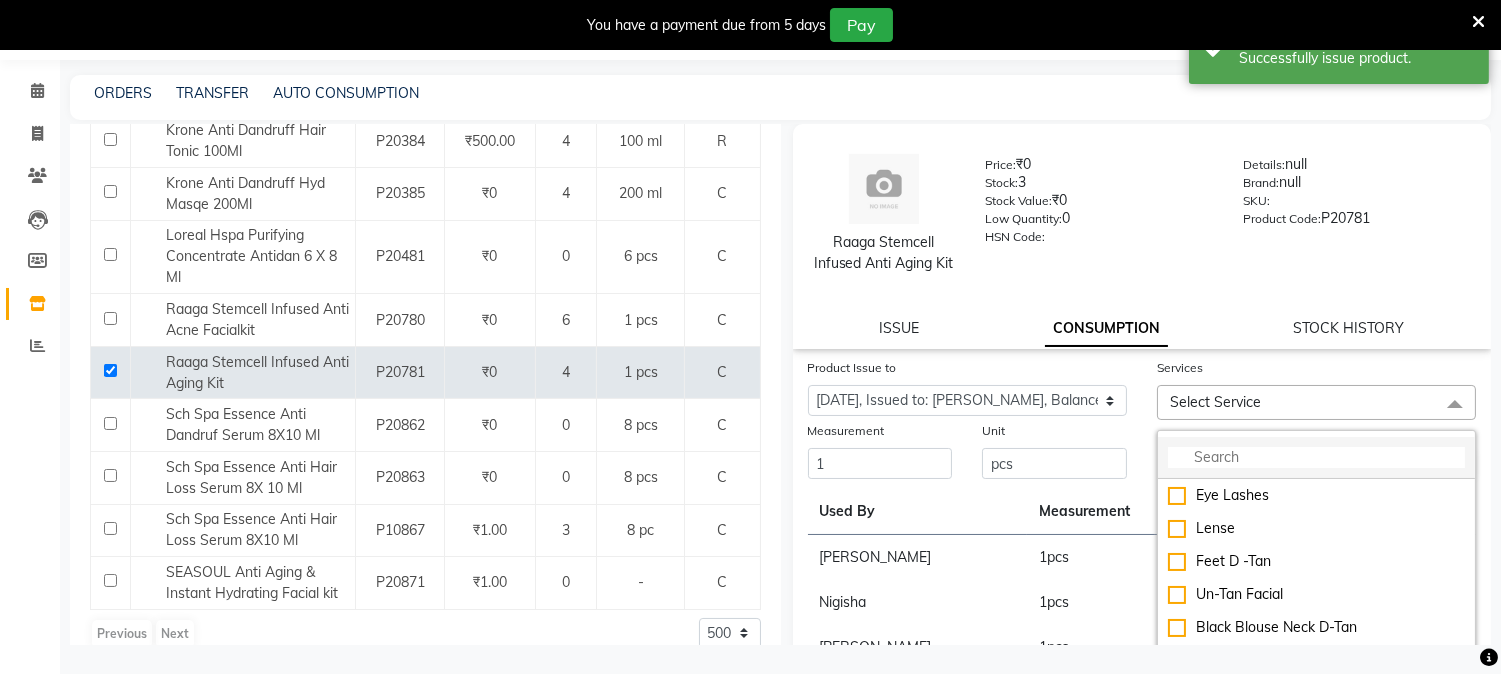 click 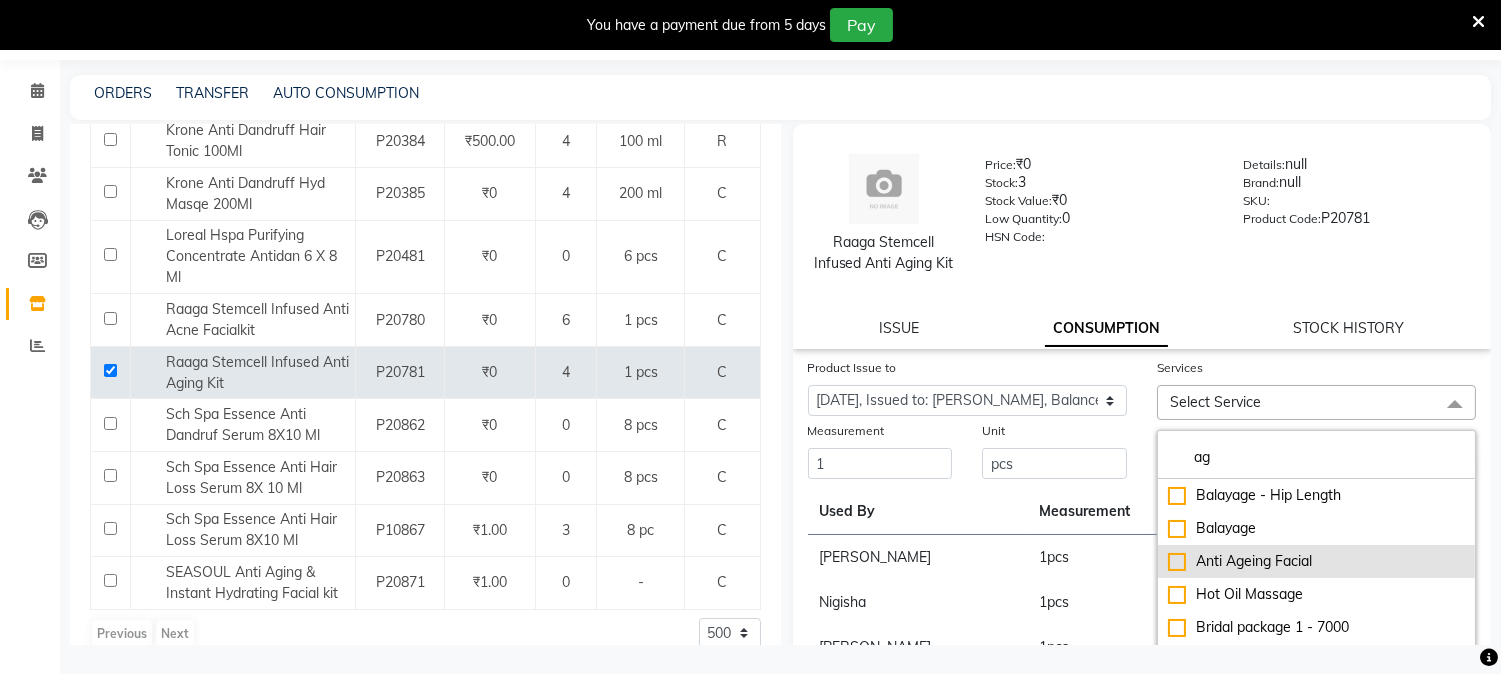 type on "ag" 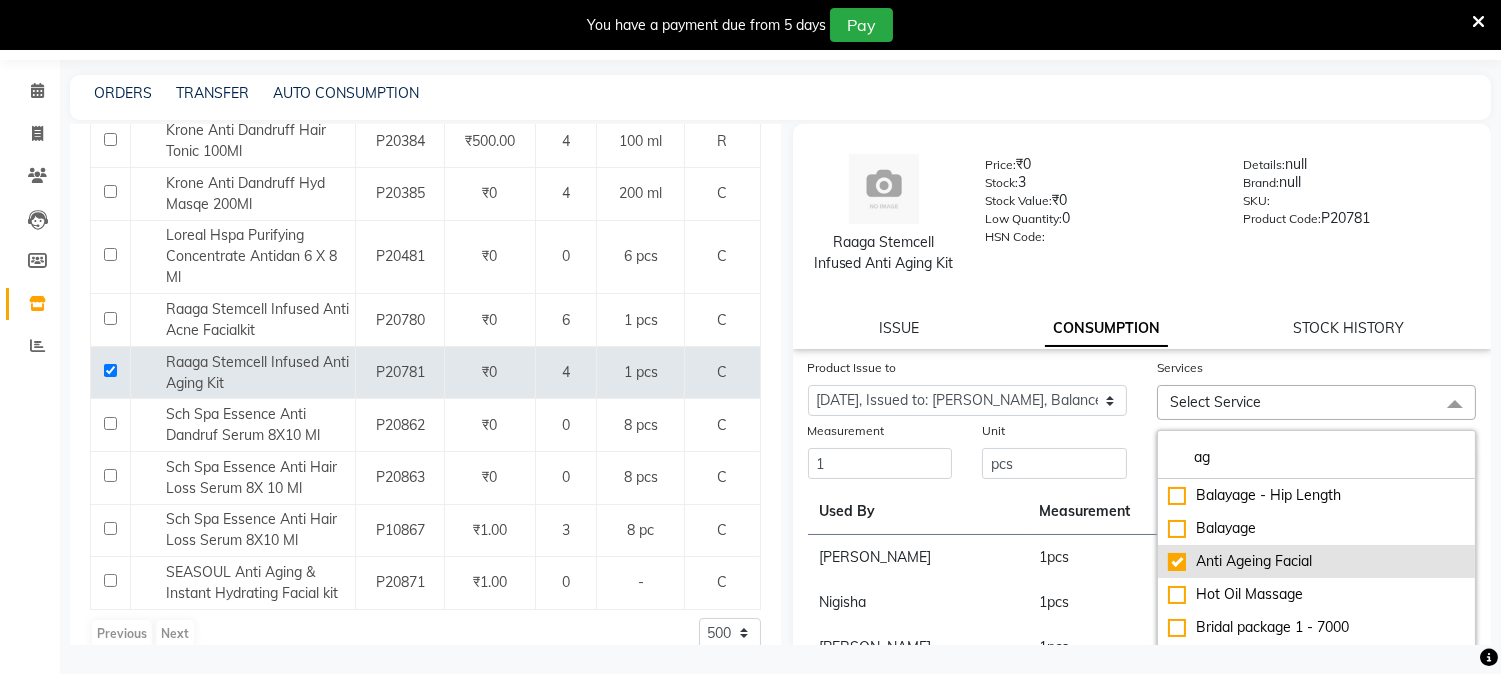 checkbox on "true" 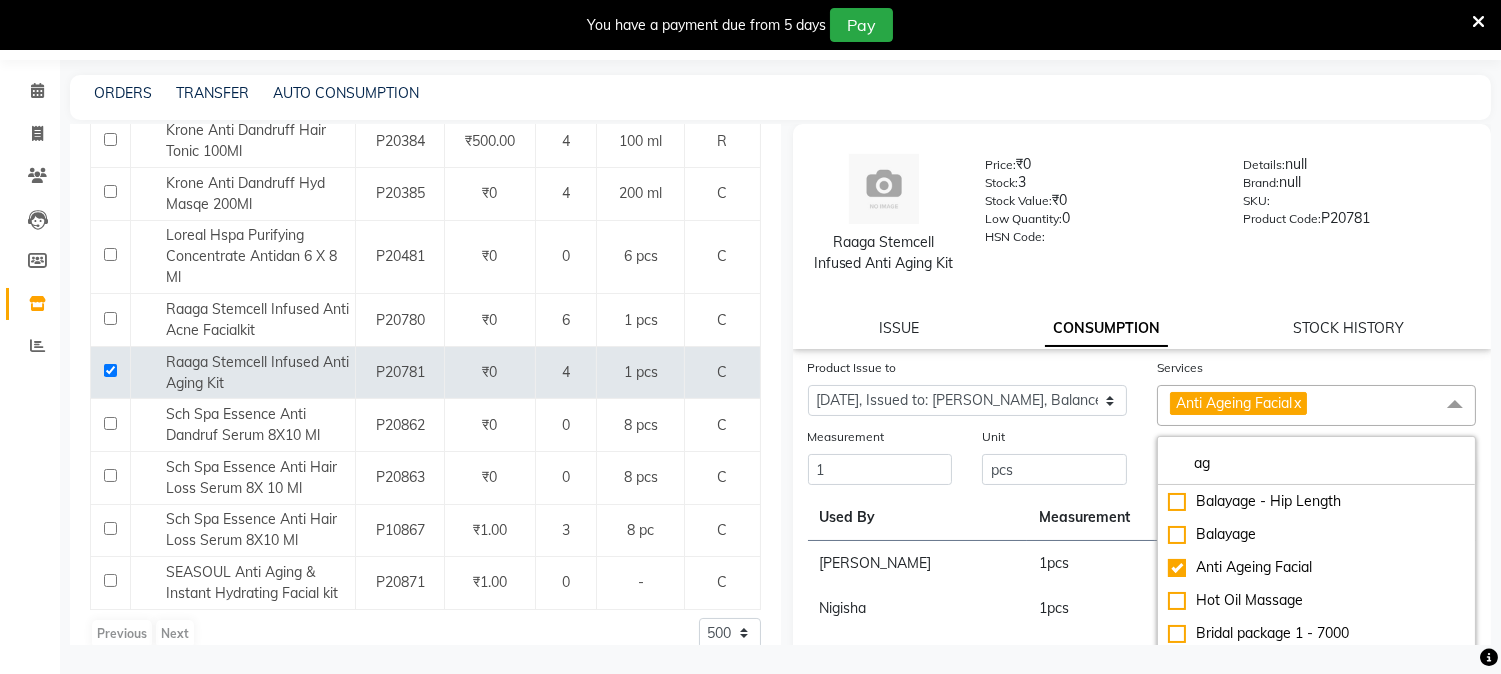 click on "Unit pcs" 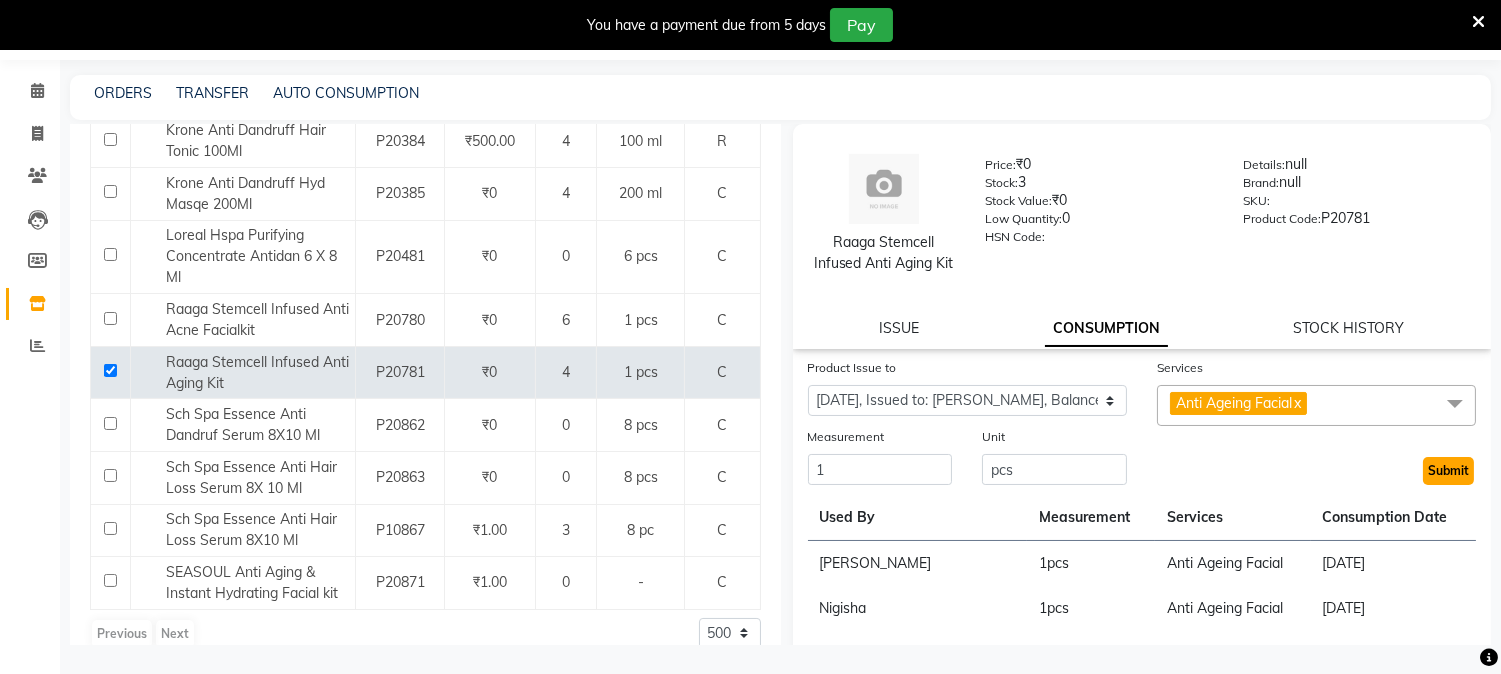 click on "Submit" 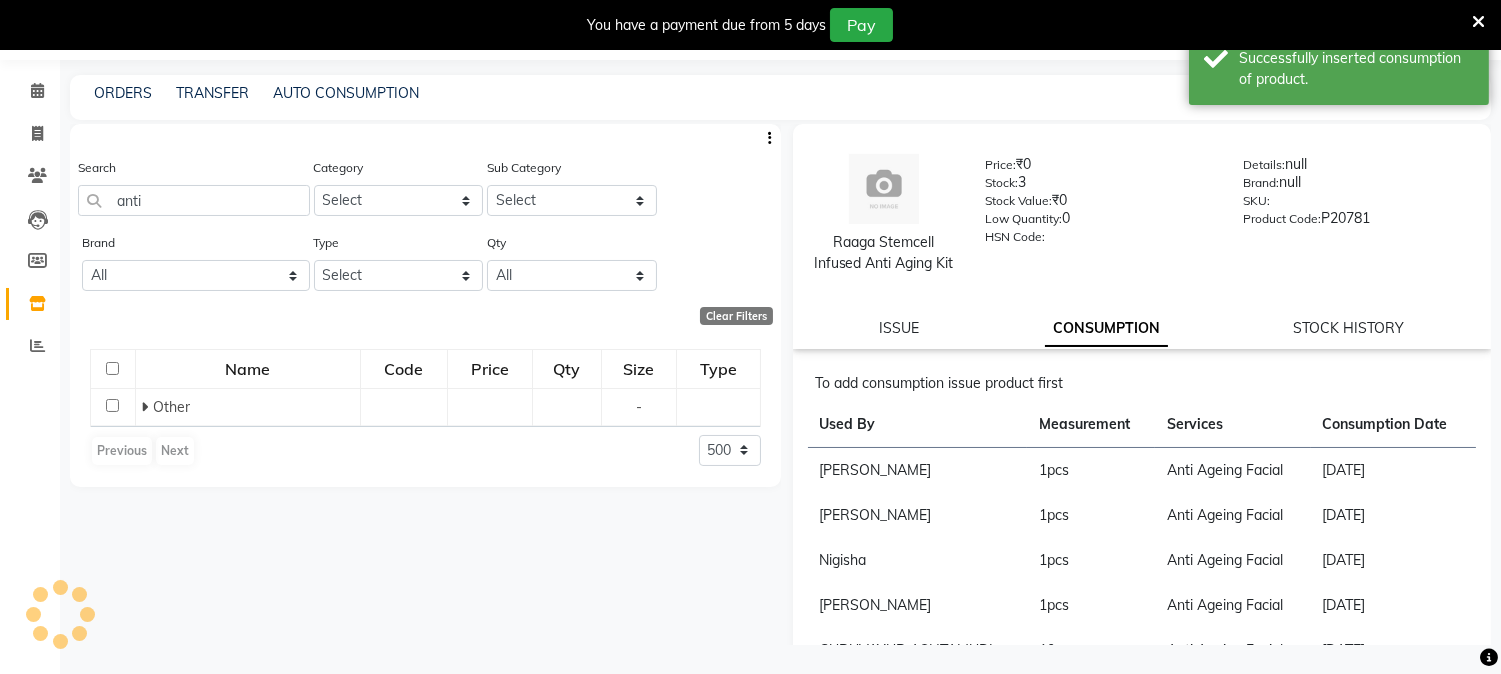 scroll, scrollTop: 0, scrollLeft: 0, axis: both 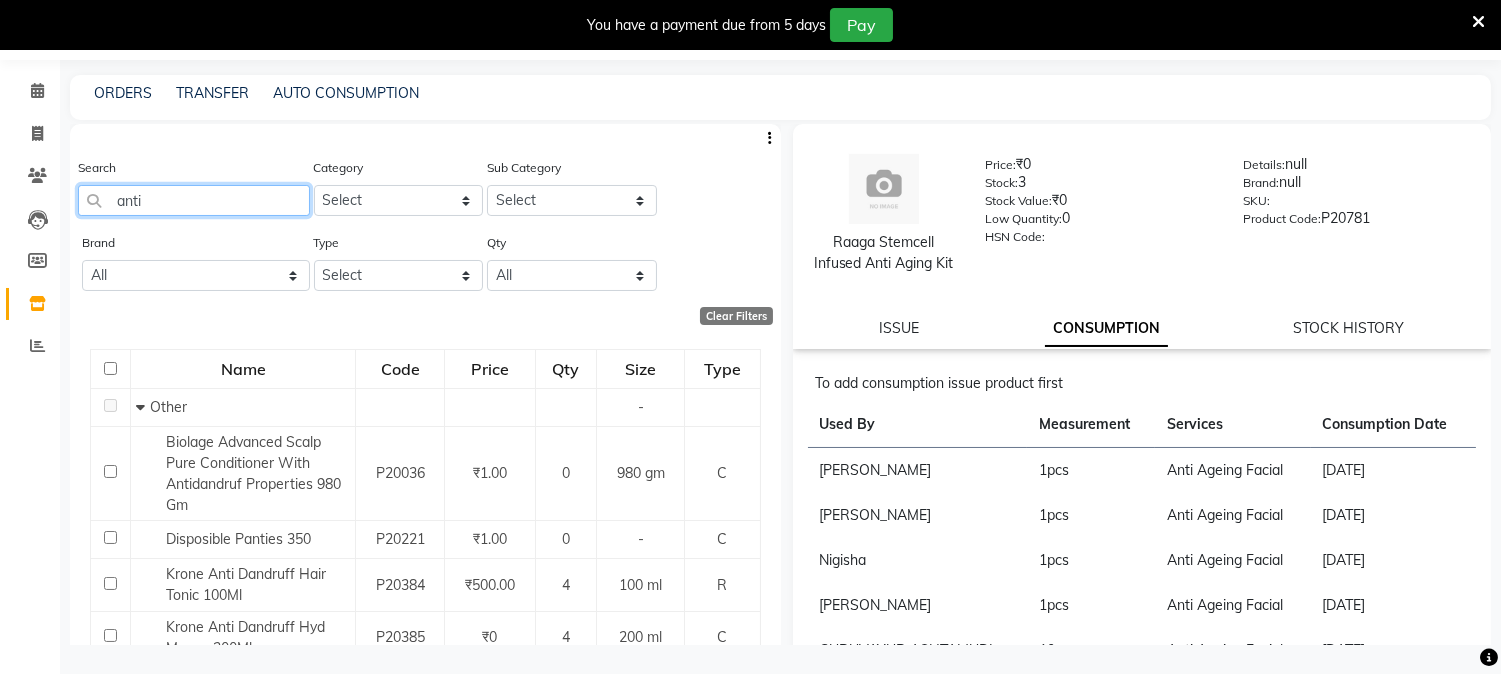 drag, startPoint x: 223, startPoint y: 194, endPoint x: 0, endPoint y: 188, distance: 223.0807 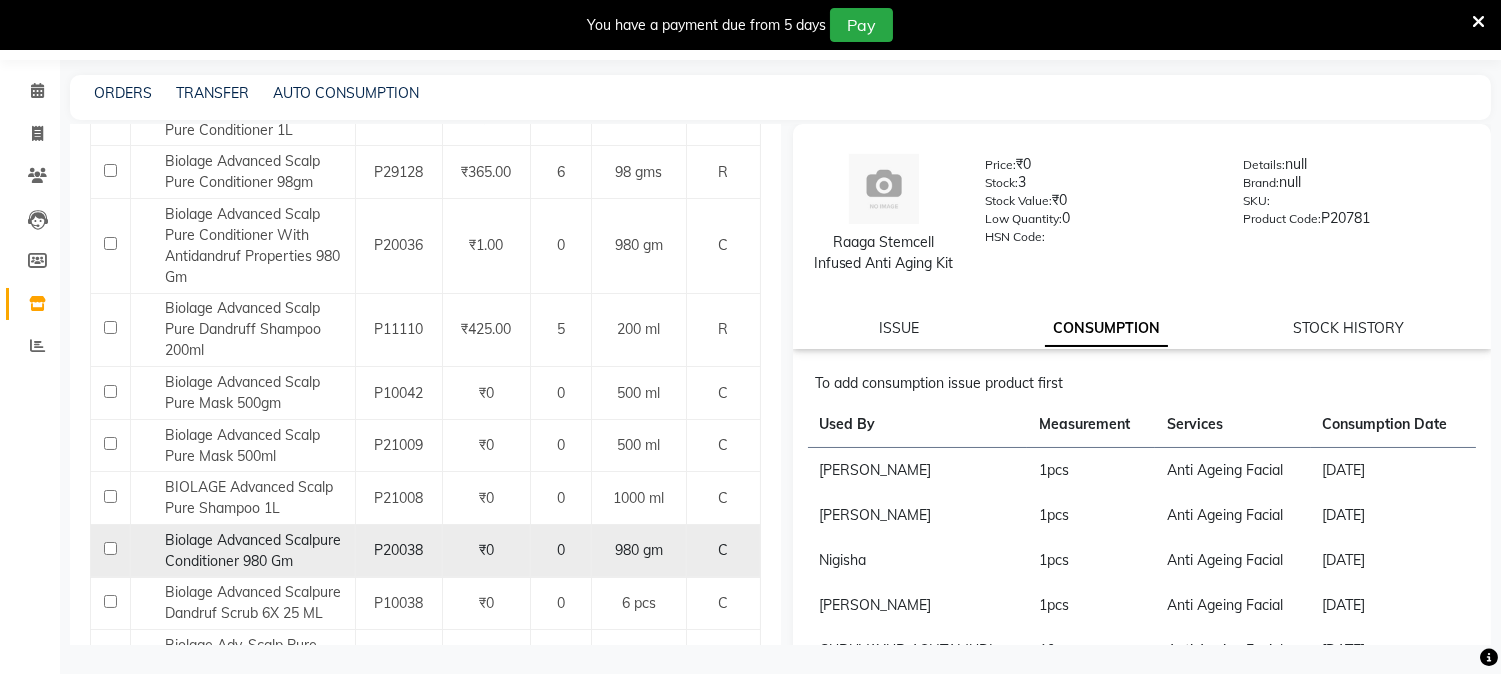 scroll, scrollTop: 444, scrollLeft: 0, axis: vertical 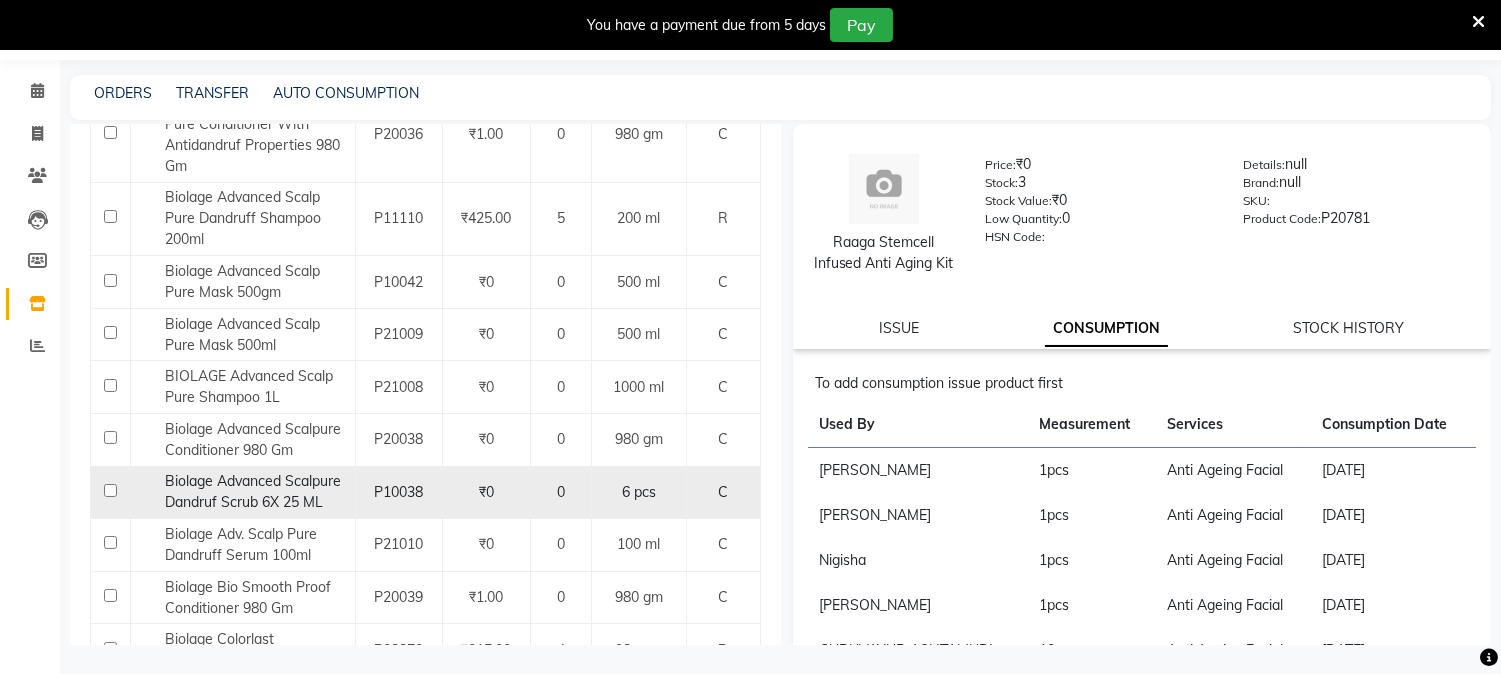 type on "biolage" 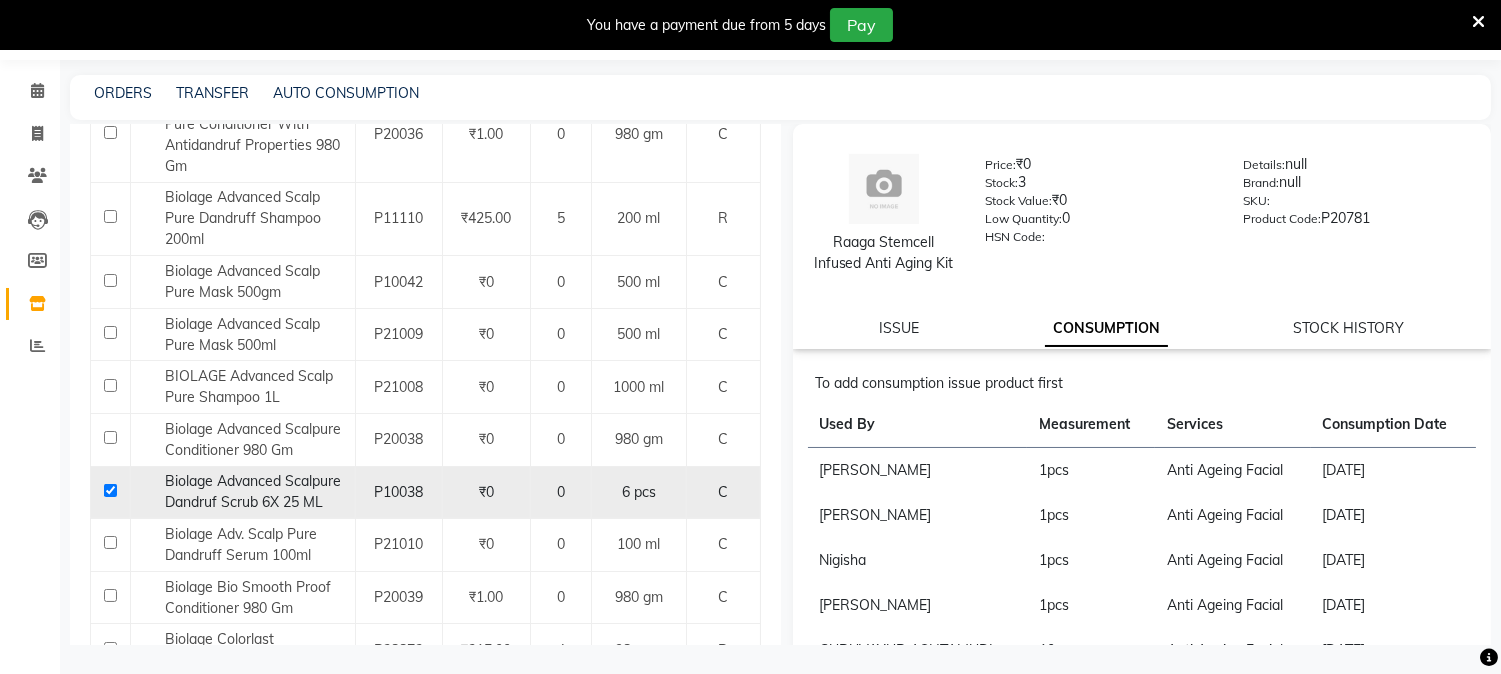 checkbox on "true" 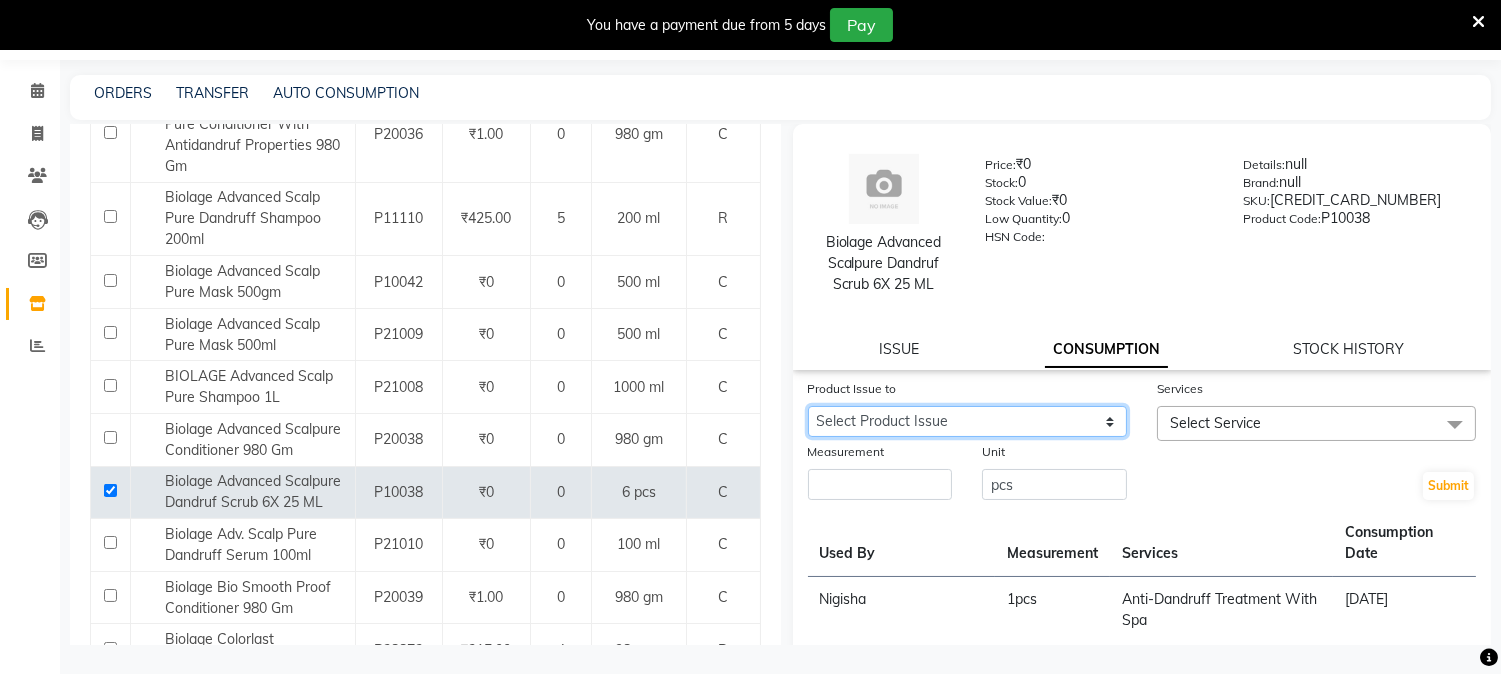 click on "Select Product Issue [DATE], Issued to: [PERSON_NAME], Balance: 5" 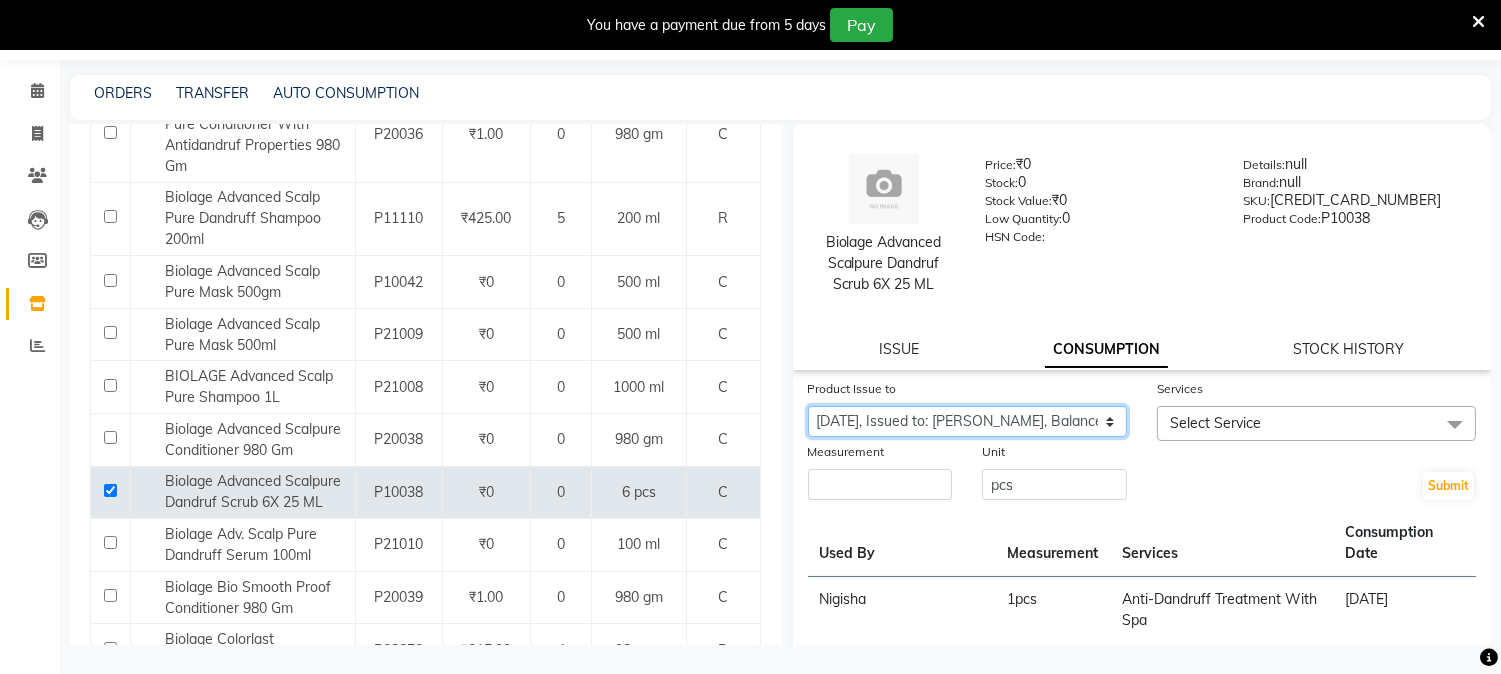 click on "Select Product Issue [DATE], Issued to: [PERSON_NAME], Balance: 5" 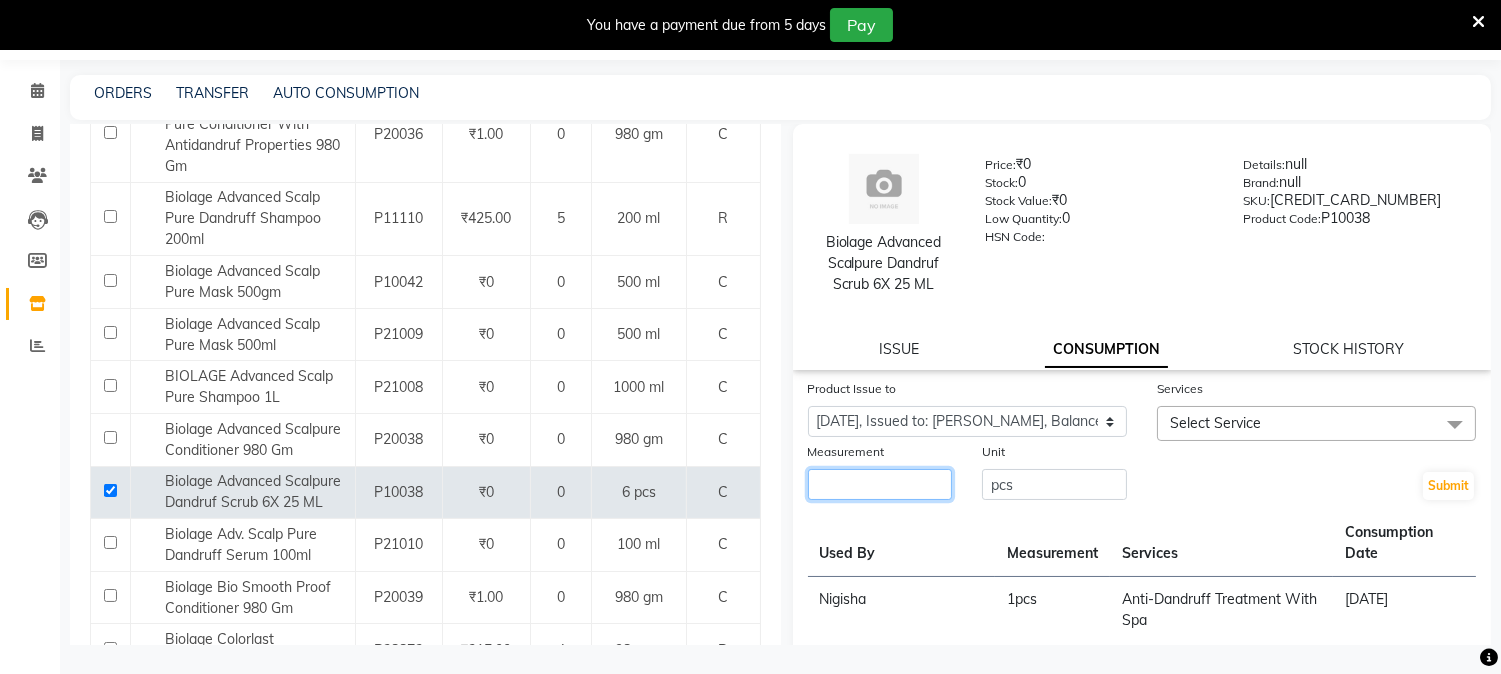 click 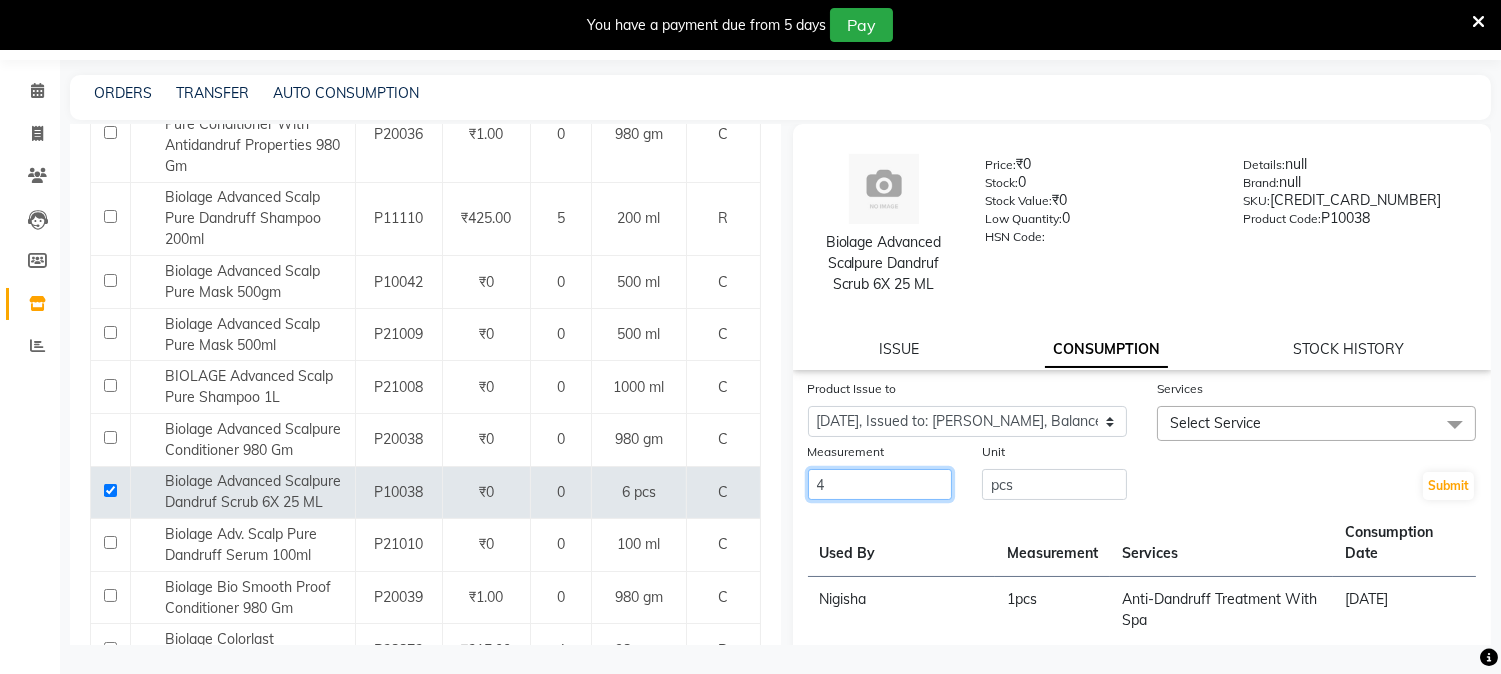 type on "4" 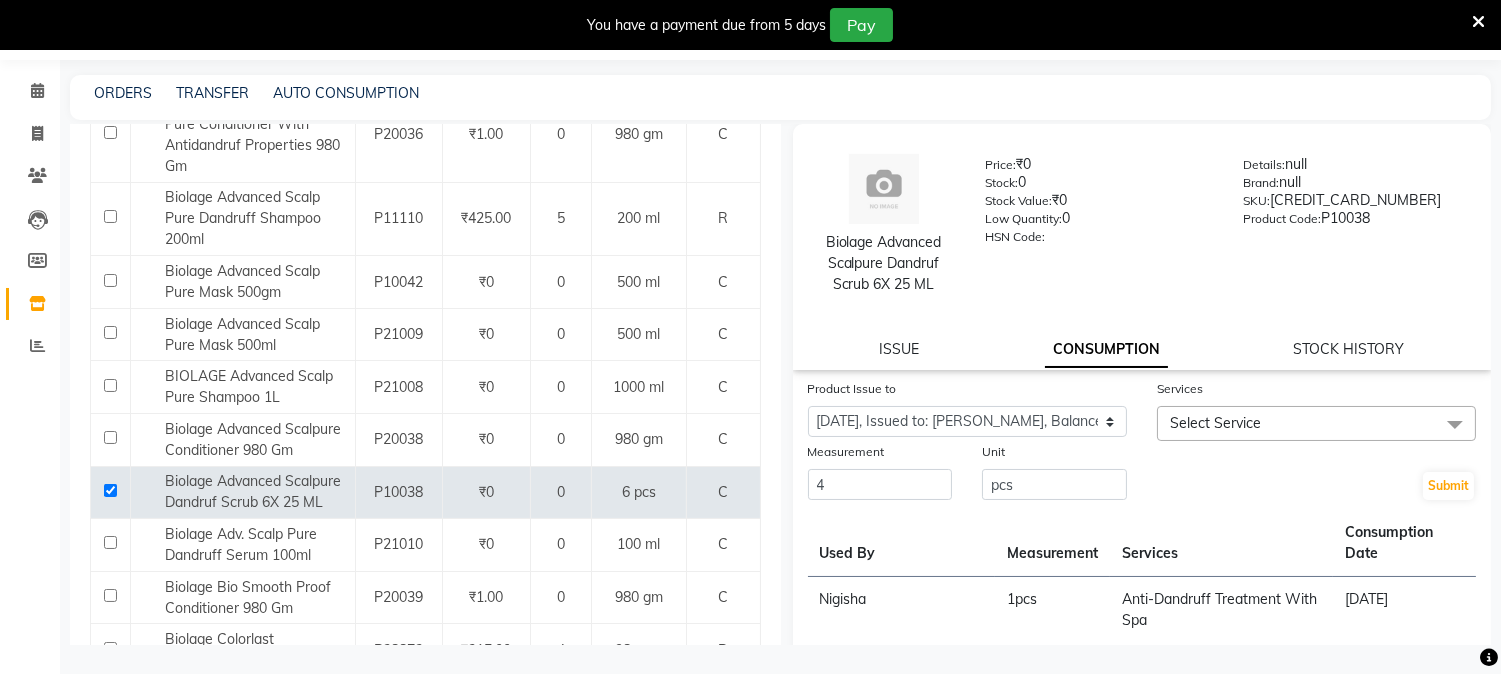 click on "Select Service" 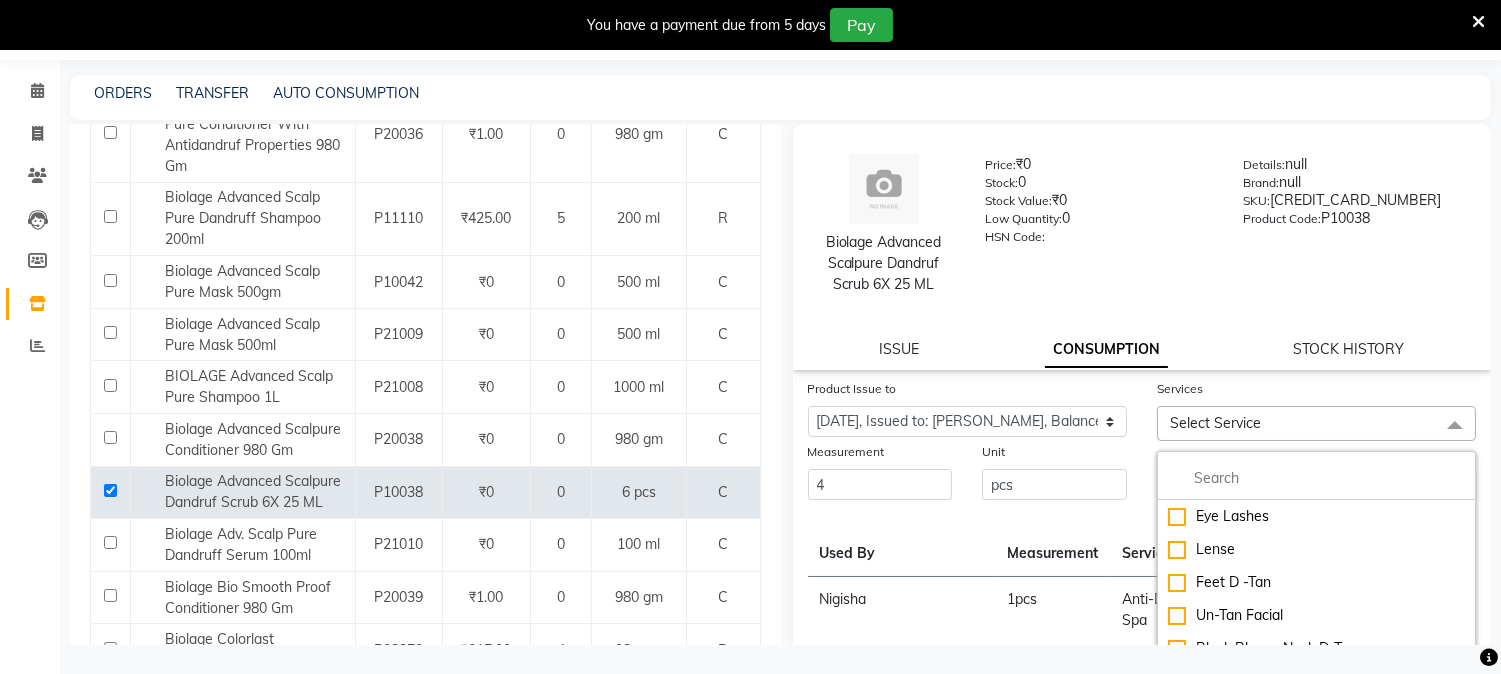 click on "Eye Lashes  Lense  Feet D -Tan  Un-Tan Facial  Black Blouse Neck D-Tan  Palm D-Tan  Under Arm D-Tan Neck D -Tan  Normal Haircut Without Wash Half Leg D-Tan Half Hand D-Tan  Full Leg D-Tan Feet Bleach  Anti-[MEDICAL_DATA] Treatment With Spa Balayage - Hip Length Balayage Stomach wax  Korean Glass Skin Facial Acne Facial Anti Acne Treatment Anti Ageing Facial Bridal Glow Facial De-Pigmentation Treatment Dermalite Fairness Facial Diamond Facial D-Tan Cleanup D-Tan Facial D-Tan Pack Fruit Facial Fyc Bamboo Charcoal Facial Fyc Bio Marine Facial Fyc Fruit Fusion Facial Fyc Luster Gold Facial Fyc Pure Vit-C Facial Fyc Red Wine Facial Glovite Facial Gold Moroccan Vit C facial [MEDICAL_DATA] Gold Moroccan Vit C facial Oily Skin Stemcell Facial Hydra Brightening Facial Hydra Facial Hydramoist Facial [MEDICAL_DATA] Treatment Normal Cleanup O2C2 Facial Oxy Blast Facial Oxy Bleach Pearl Facial Protein Bleach Red Carpet DNA facial Sensi Glow Facial [MEDICAL_DATA] Facial [MEDICAL_DATA] Facial Veg Peel Facial Anti-[MEDICAL_DATA] Treatment" 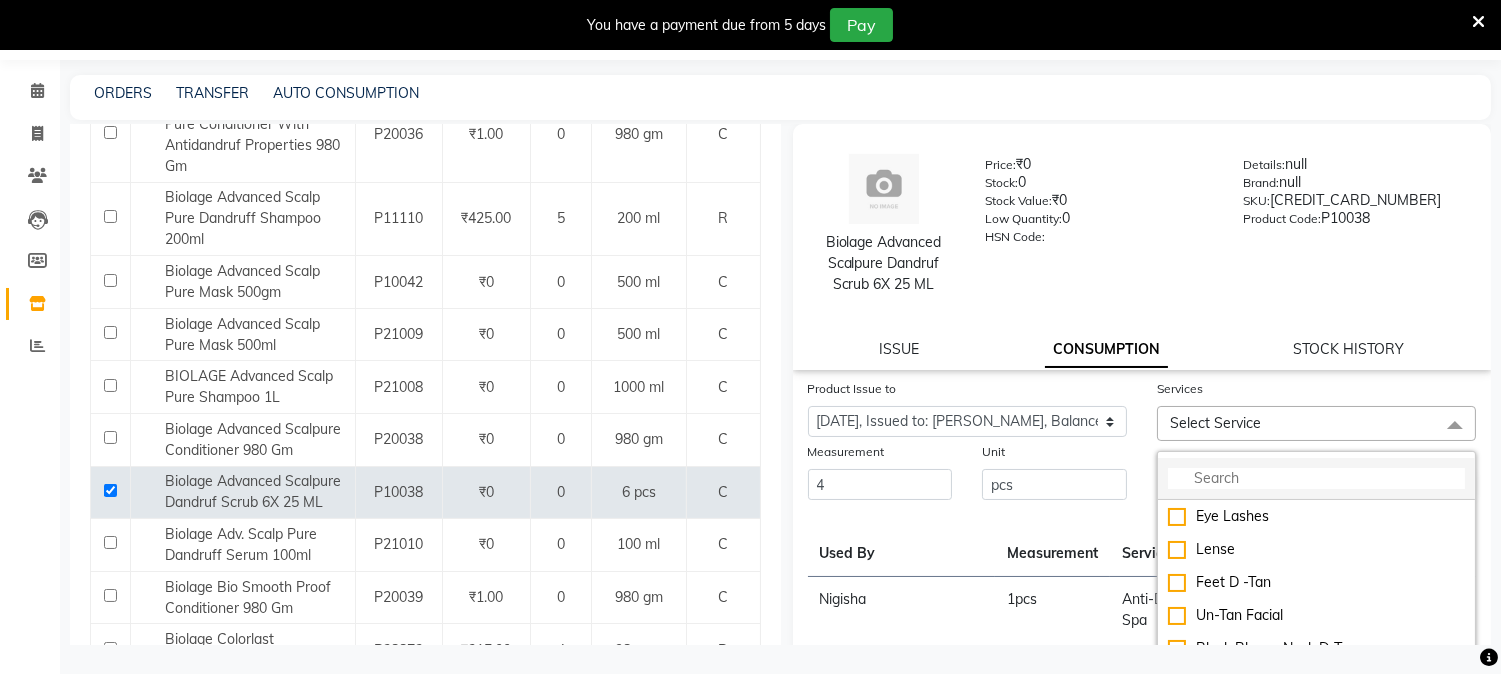 click 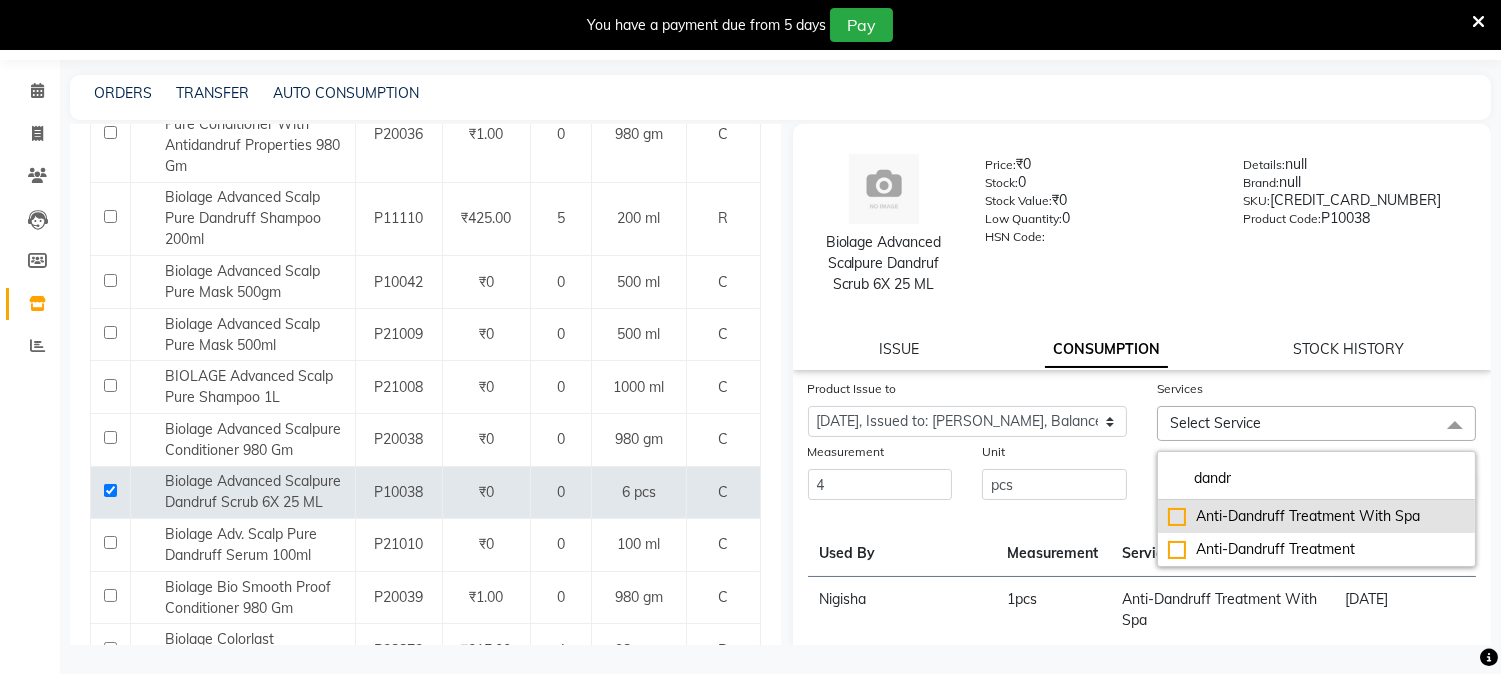 type on "dandr" 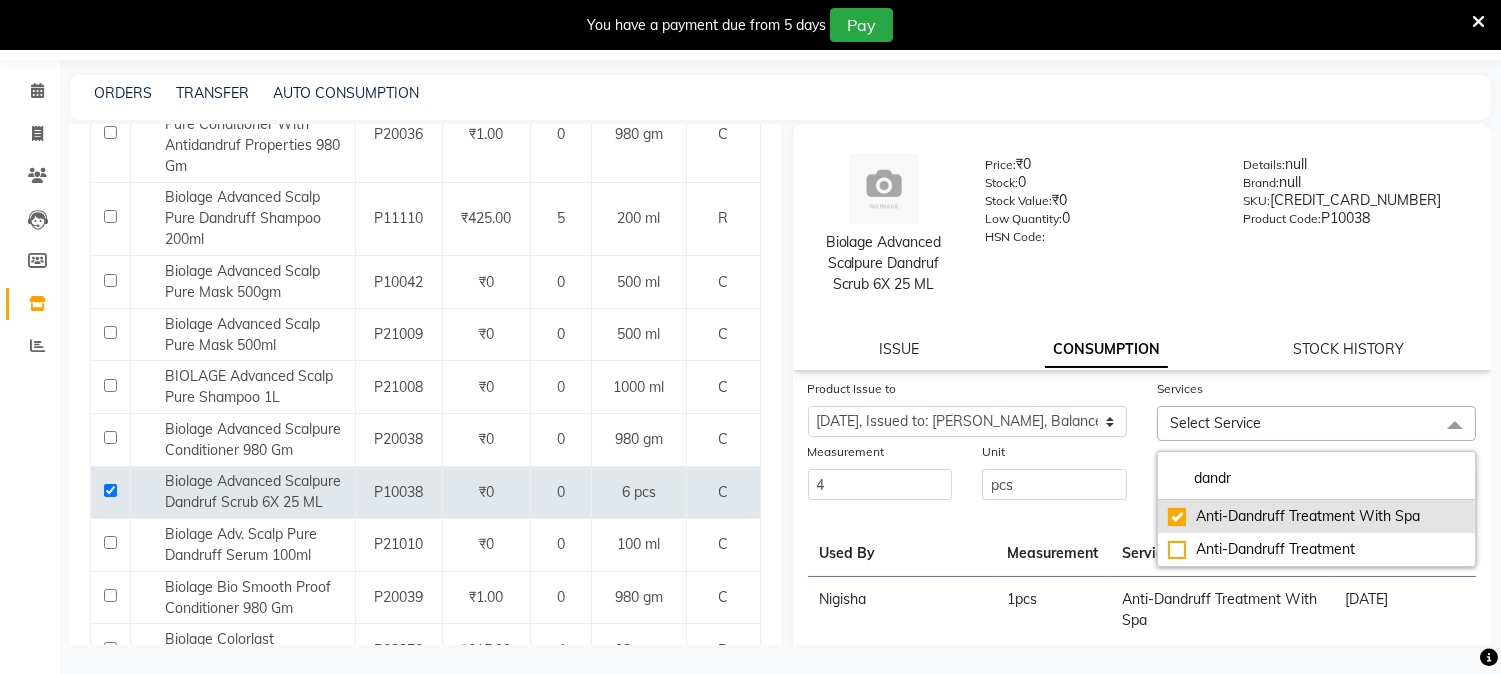 checkbox on "true" 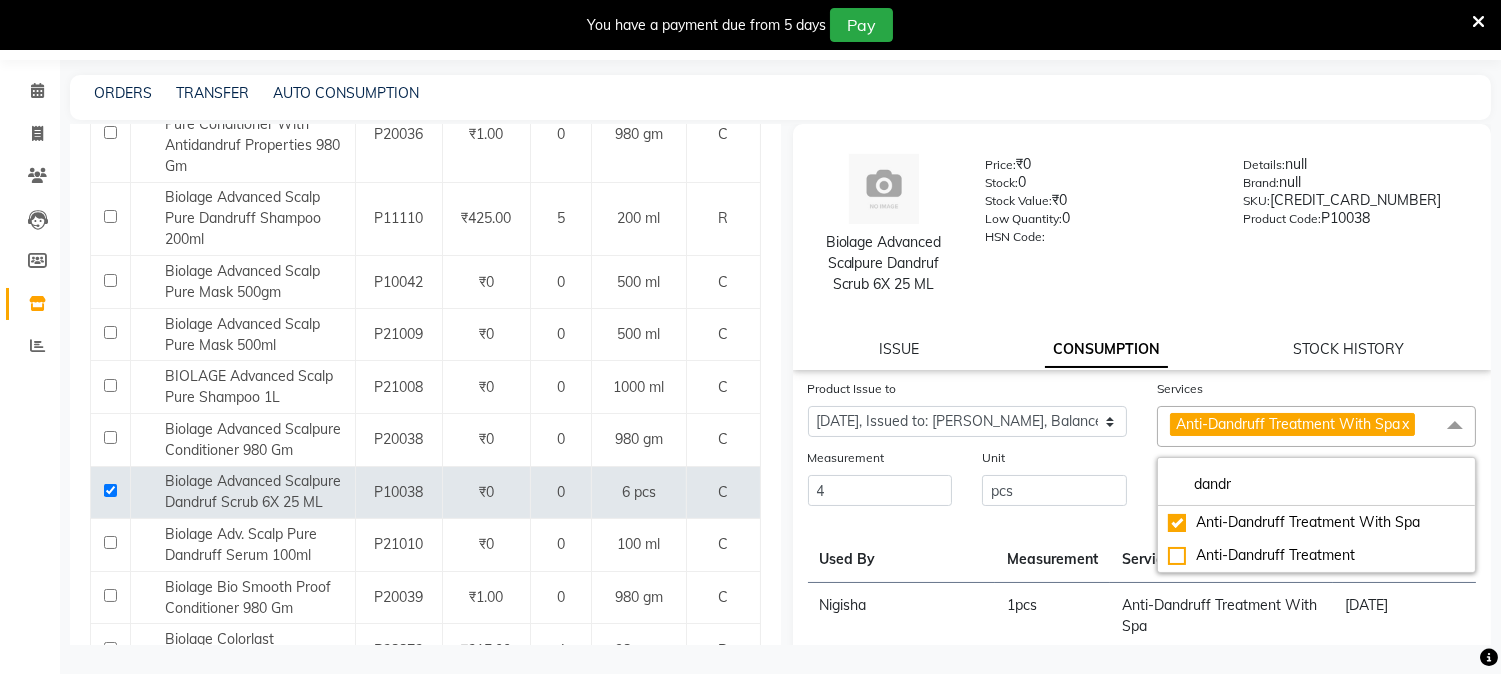 click on "Unit" 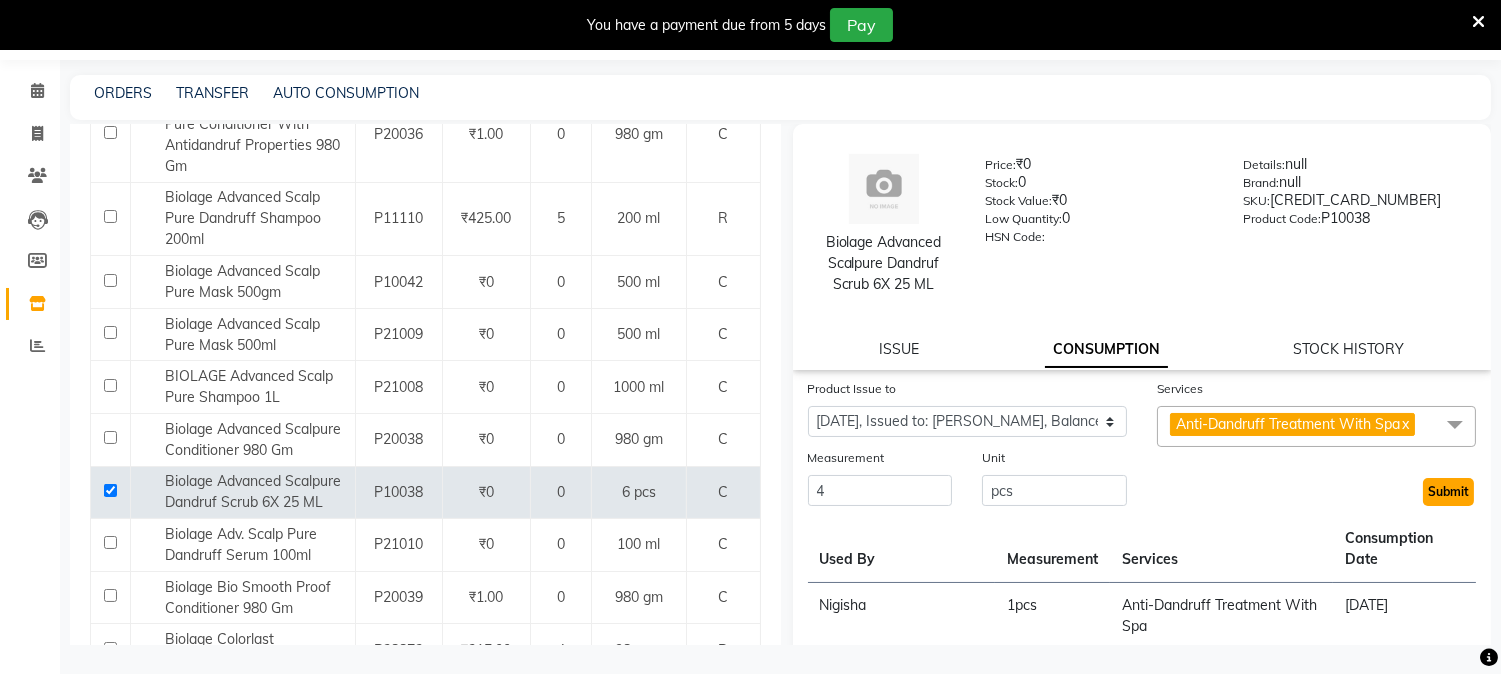 click on "Submit" 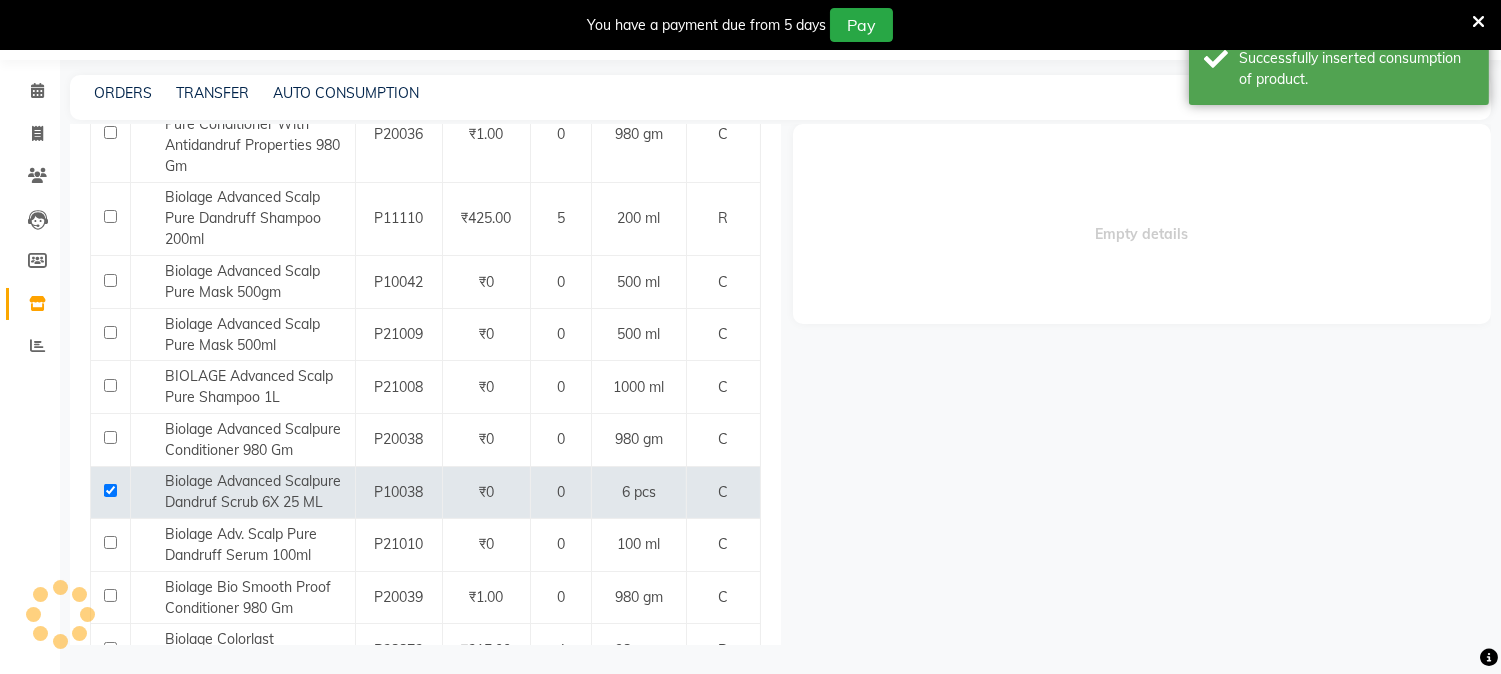 scroll, scrollTop: 0, scrollLeft: 0, axis: both 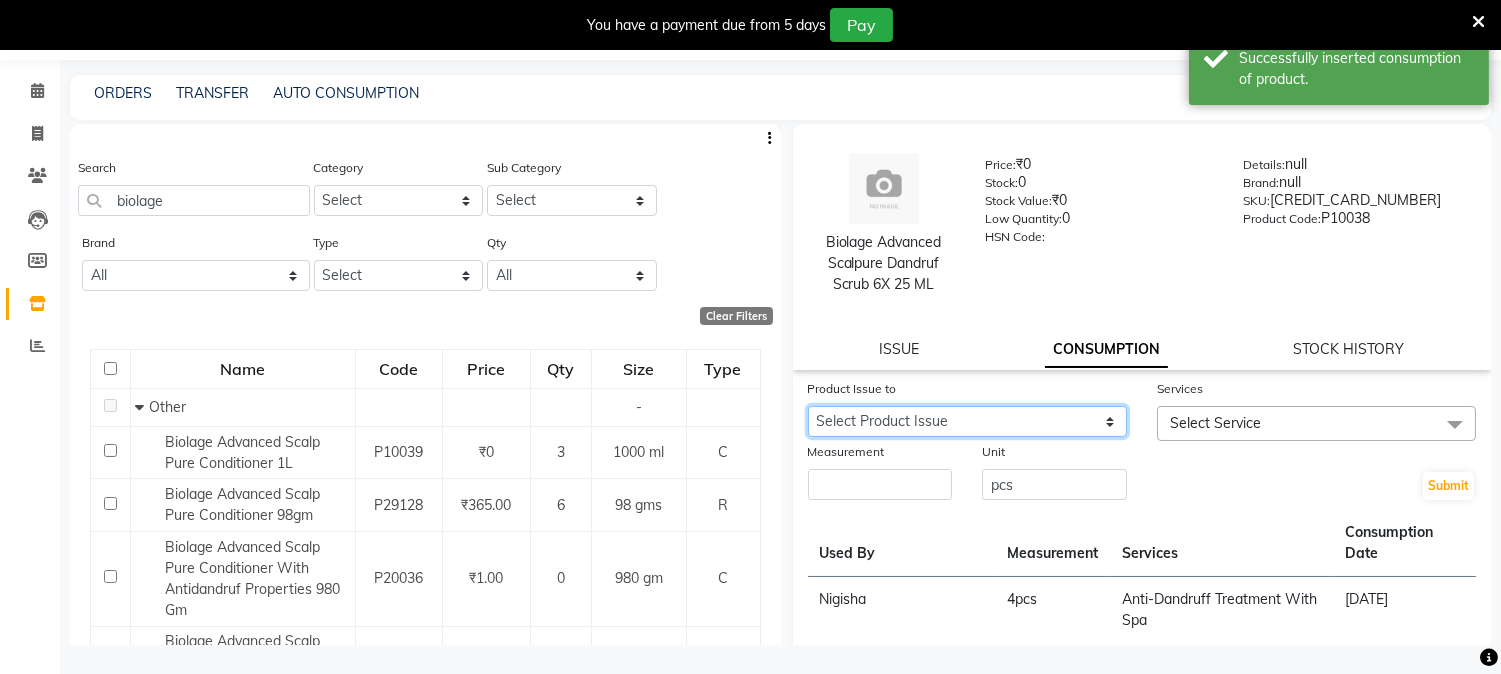 click on "Select Product Issue [DATE], Issued to: [PERSON_NAME], Balance: 1" 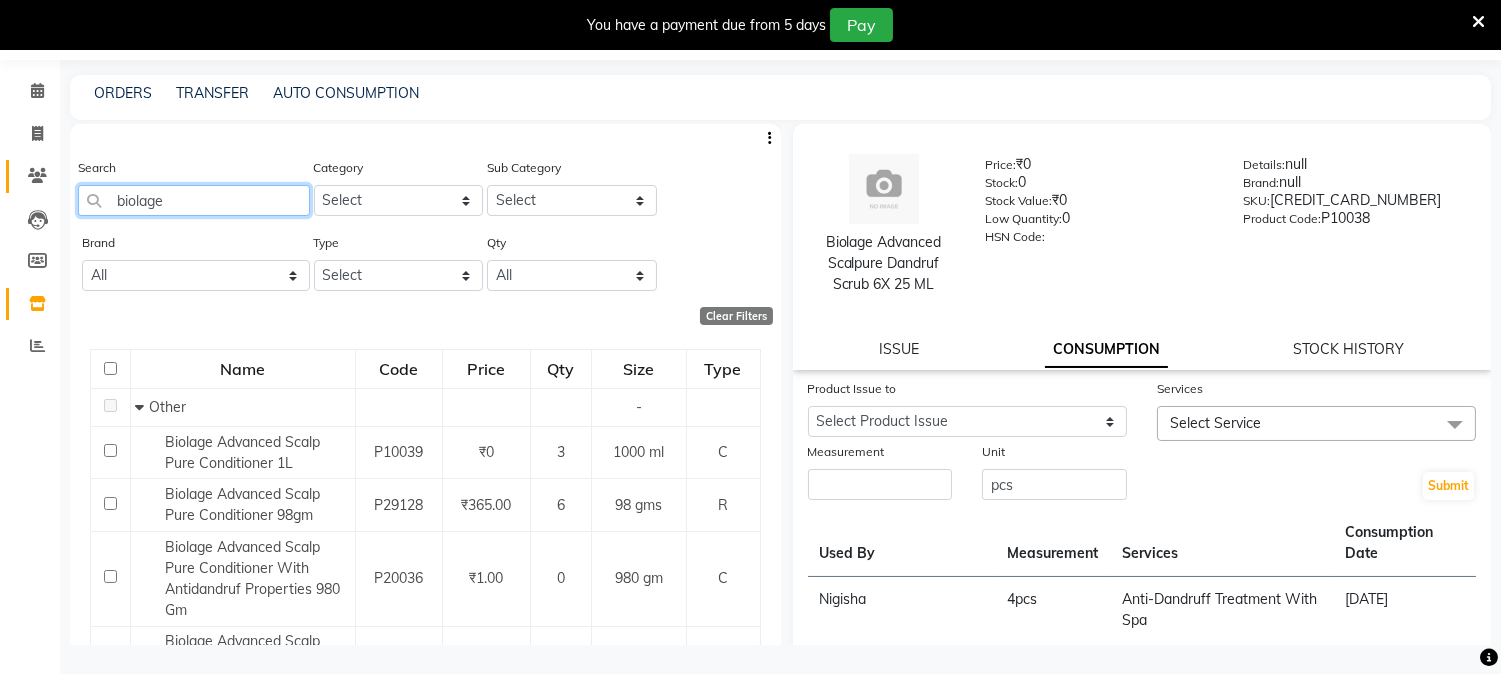 drag, startPoint x: 196, startPoint y: 195, endPoint x: 41, endPoint y: 184, distance: 155.38983 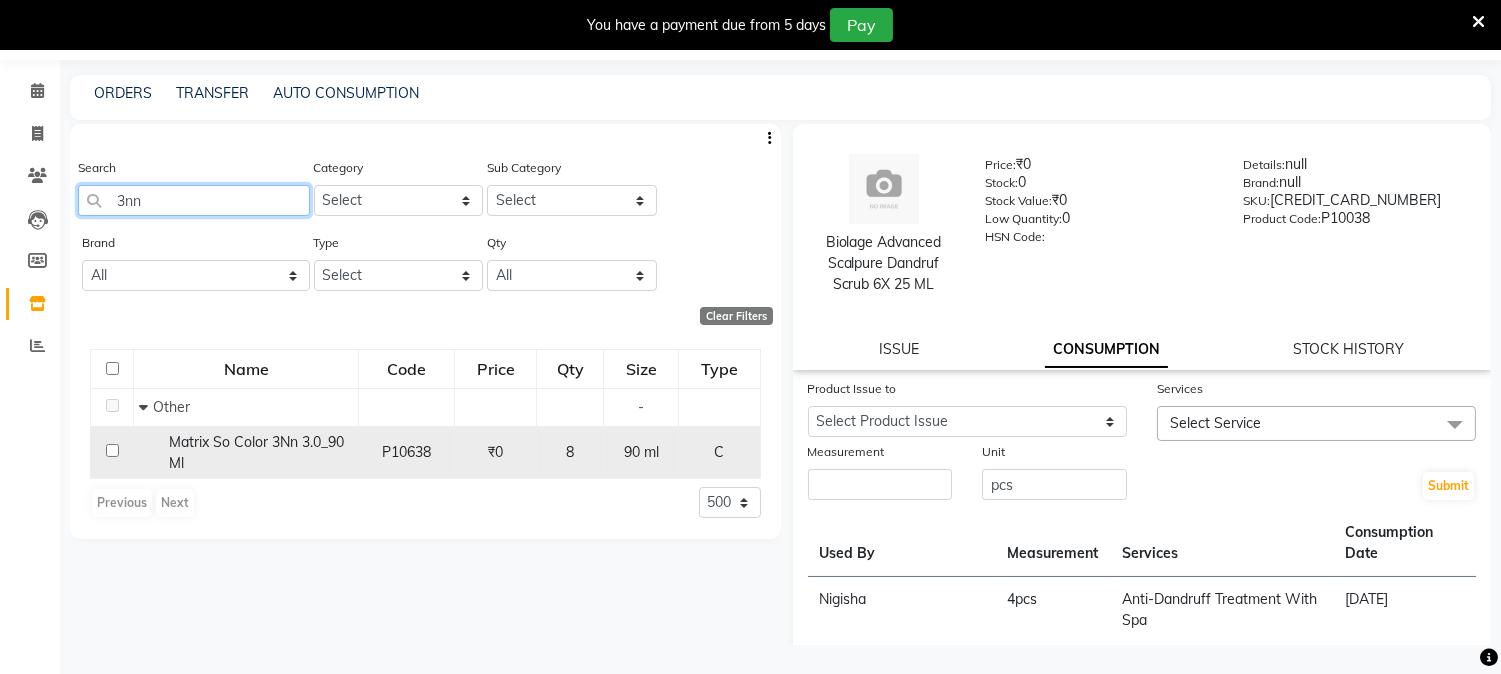 type on "3nn" 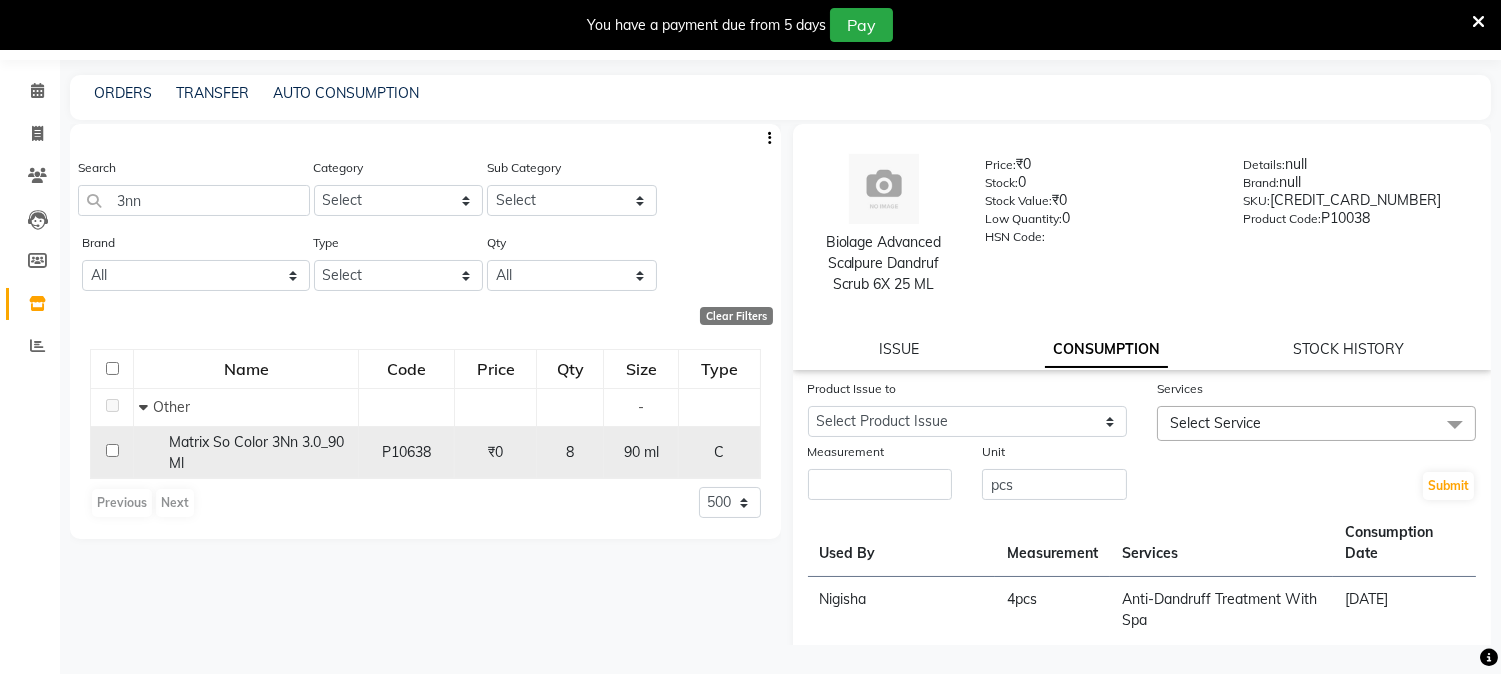 click 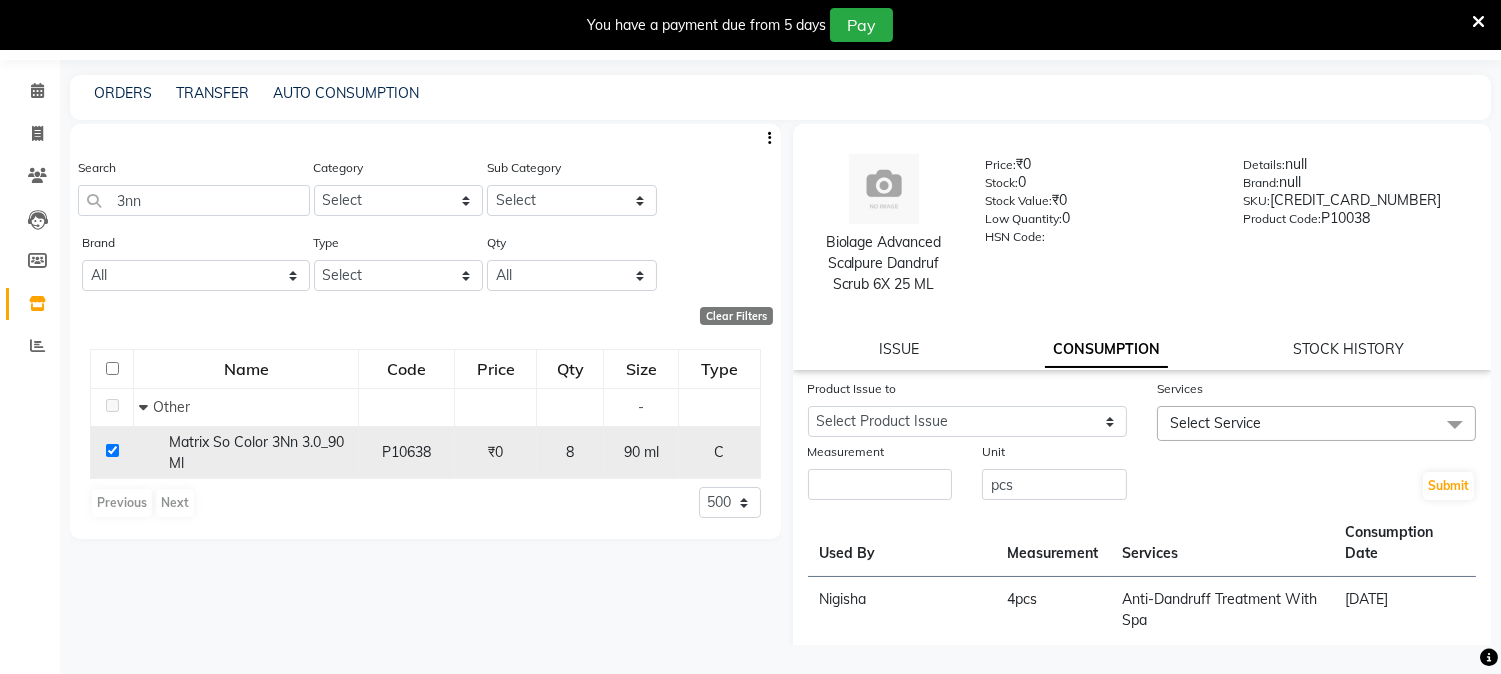 checkbox on "true" 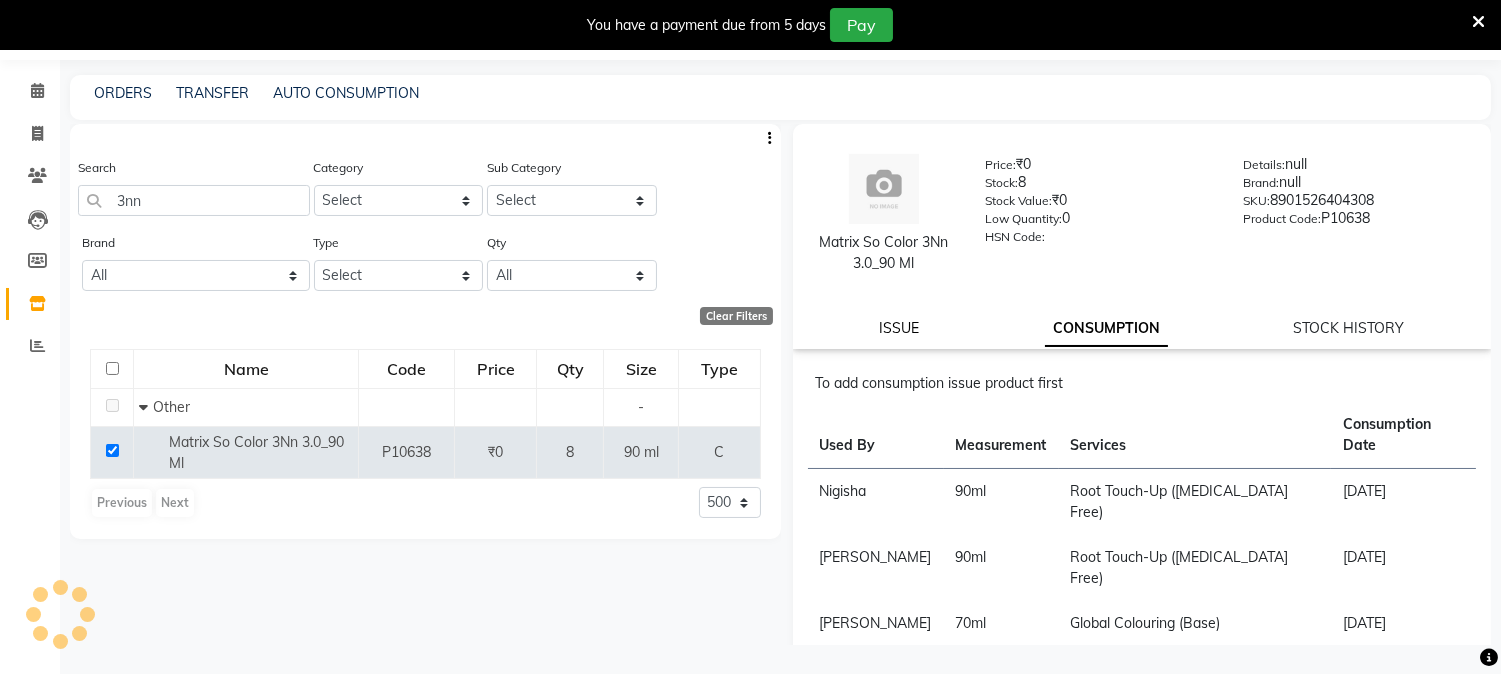 click on "ISSUE" 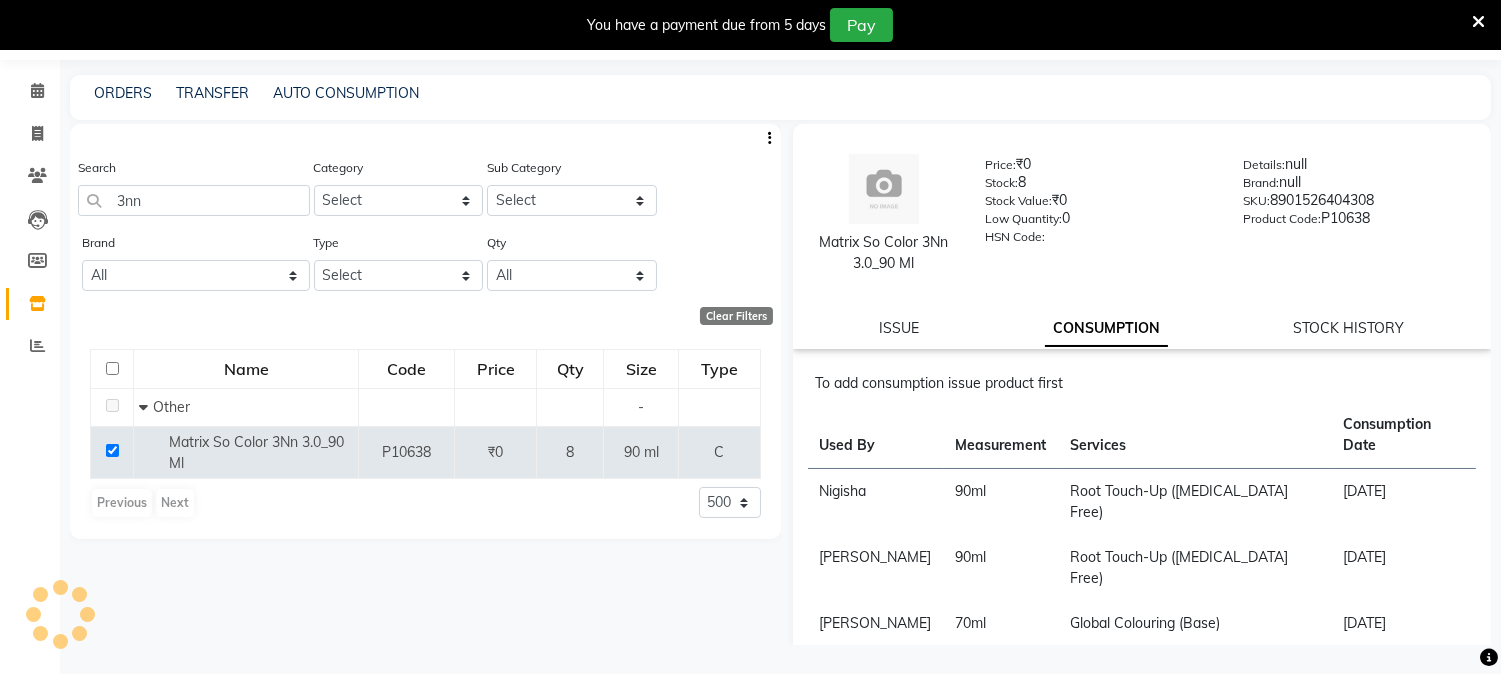 select 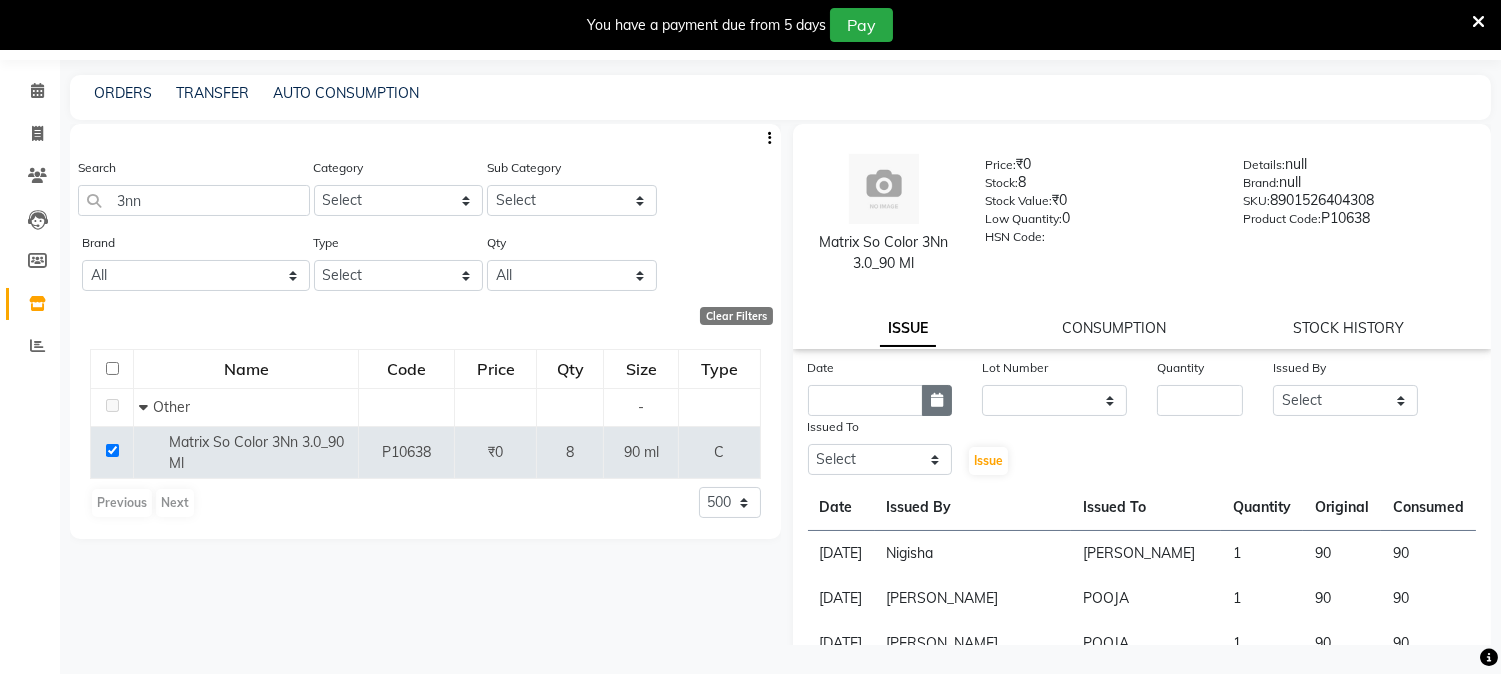 click 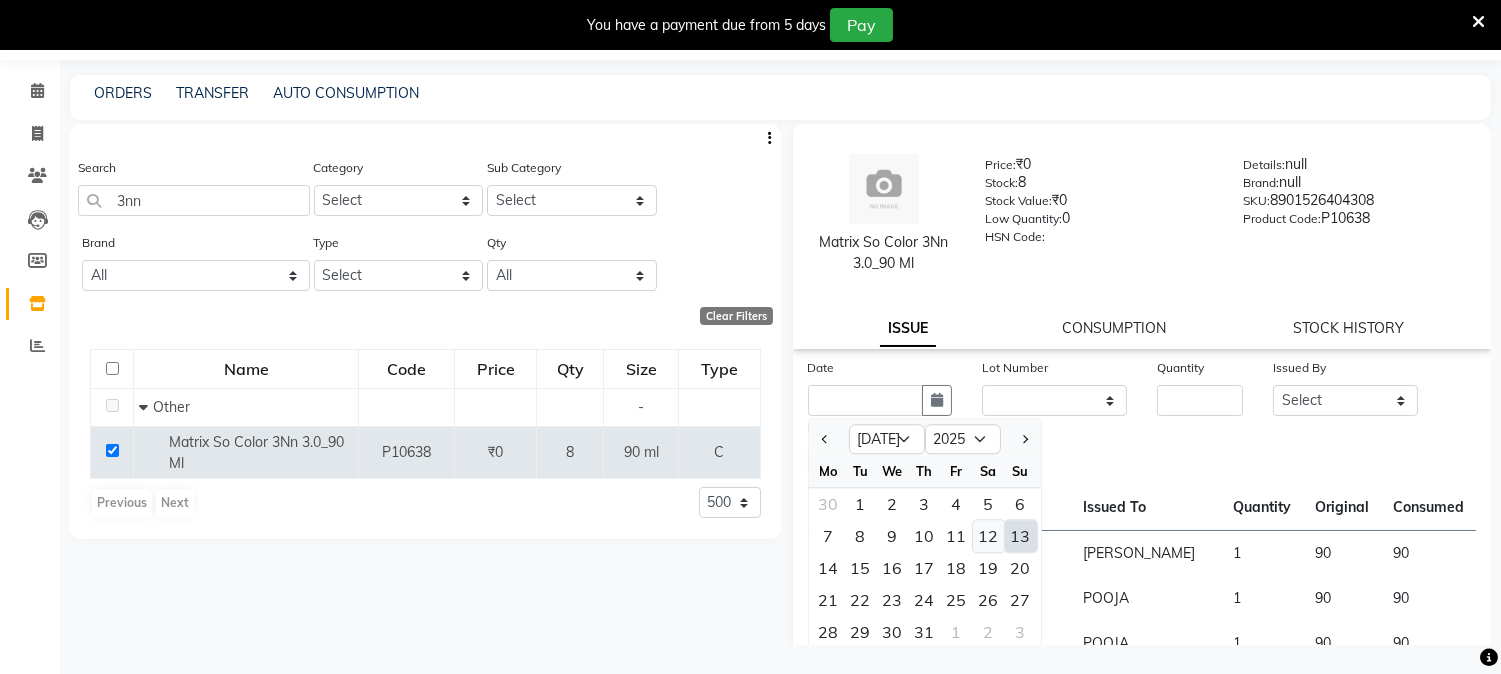 click on "12" 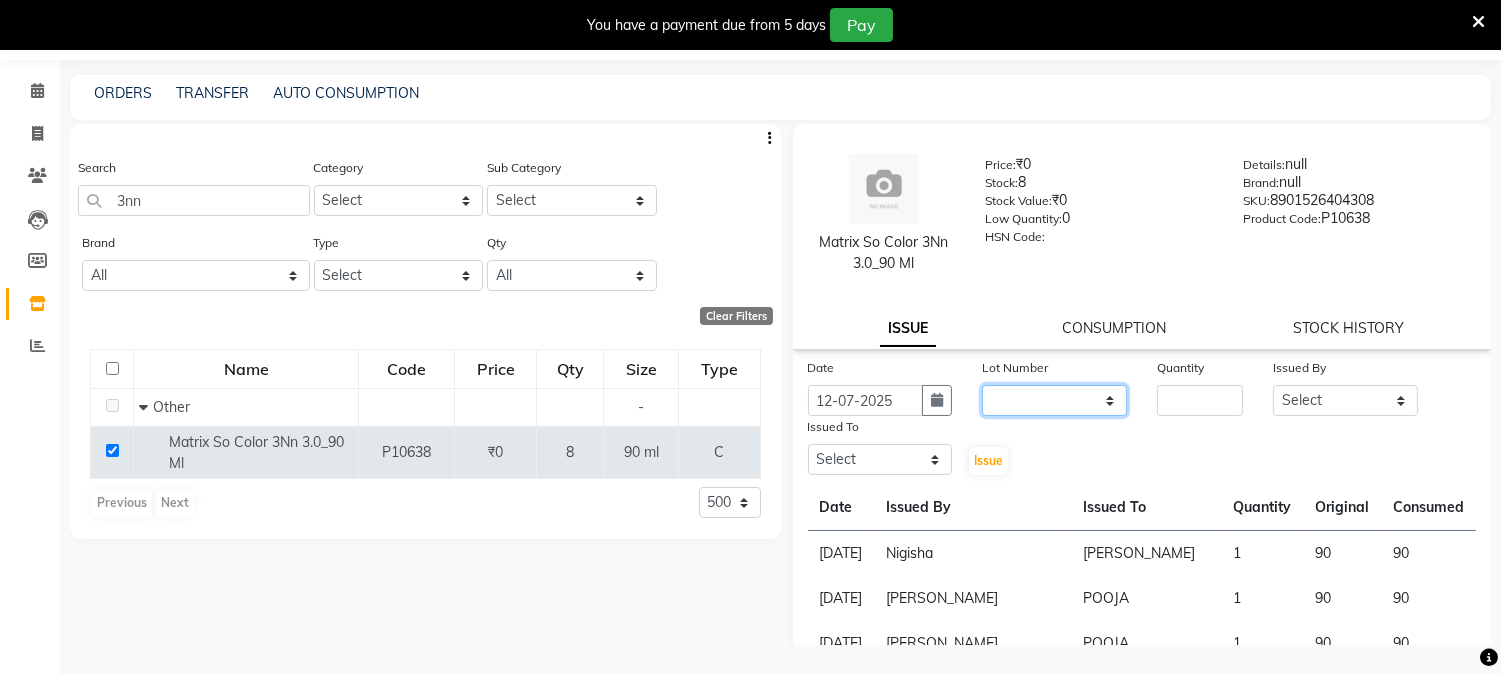 drag, startPoint x: 1050, startPoint y: 402, endPoint x: 1052, endPoint y: 413, distance: 11.18034 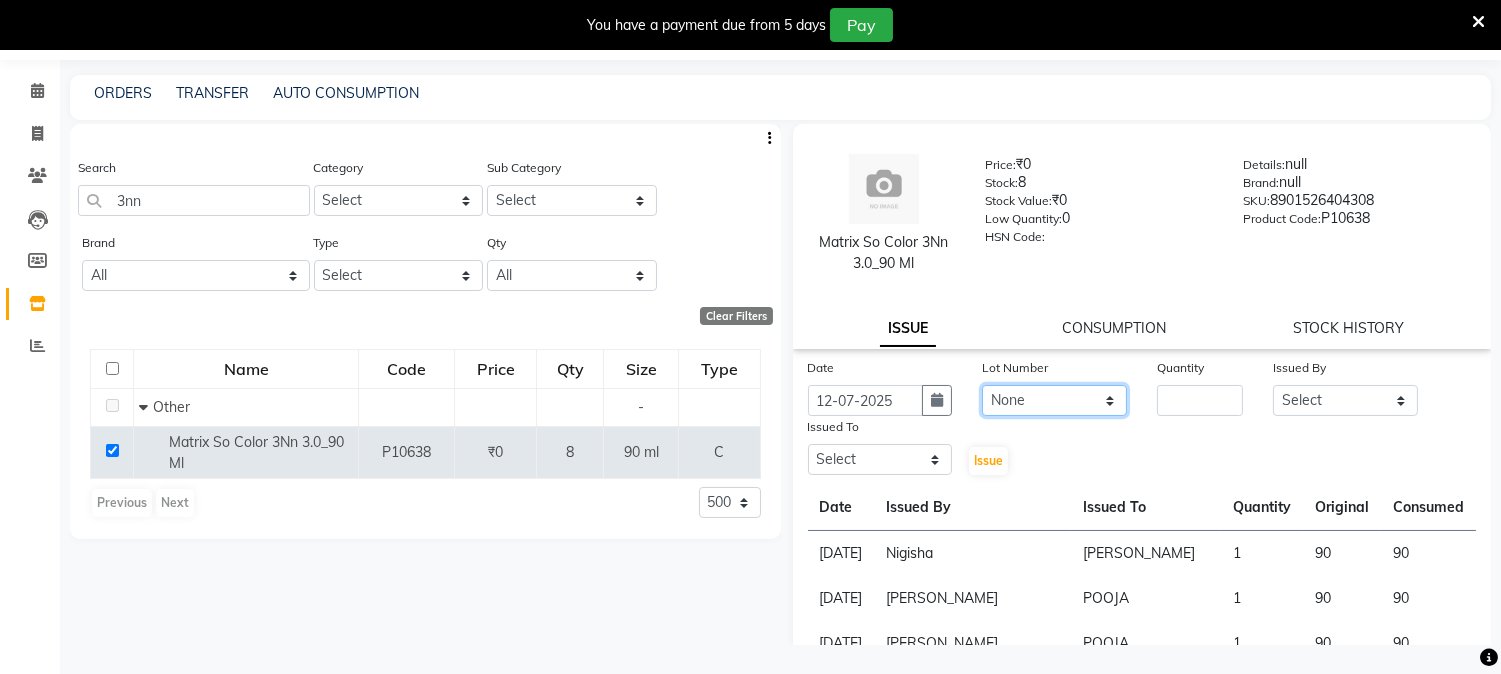 click on "None" 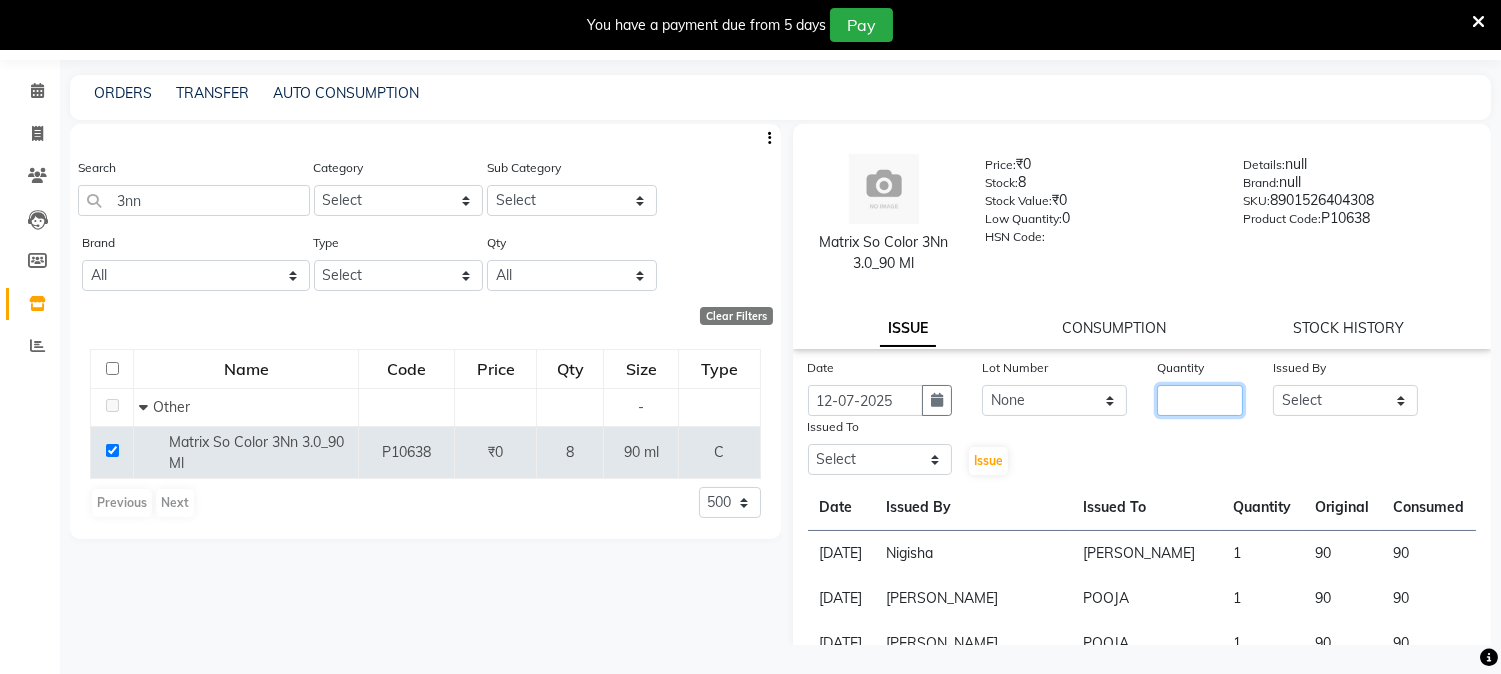 click 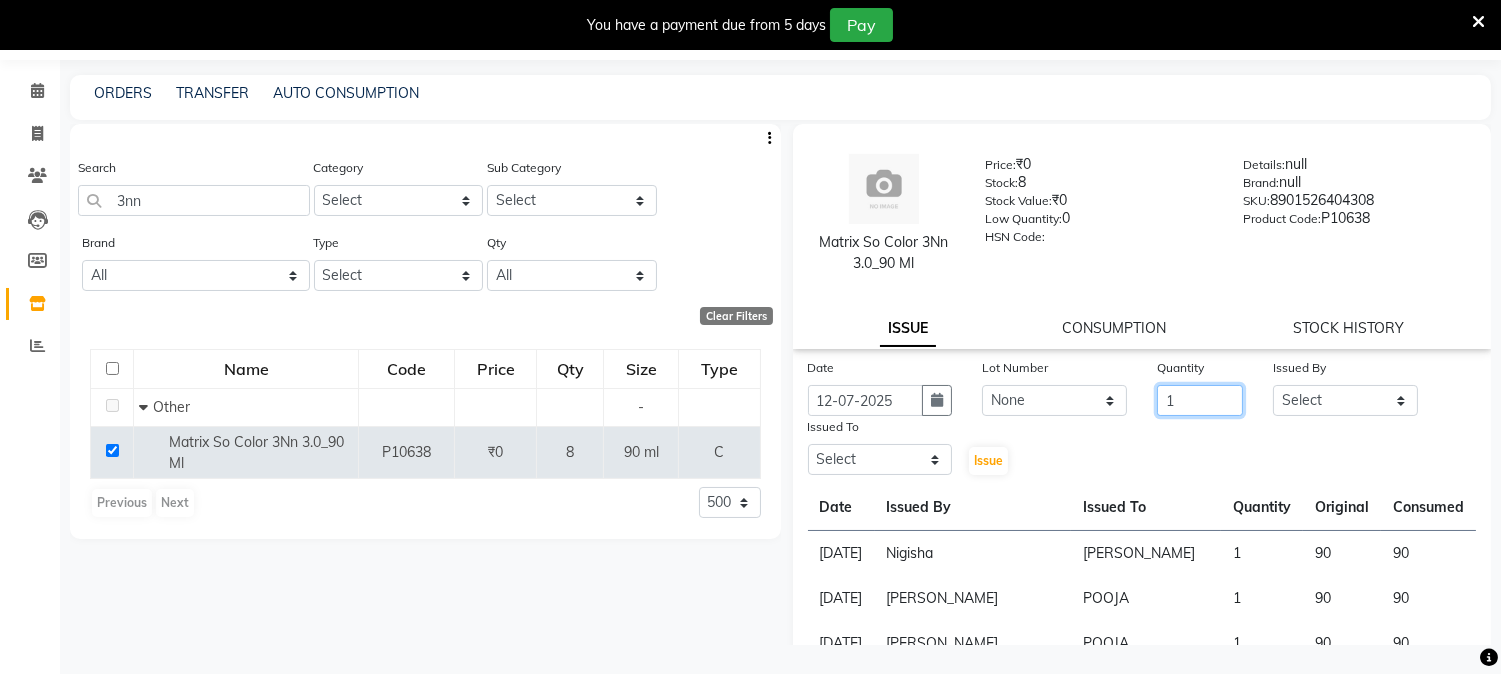 type on "1" 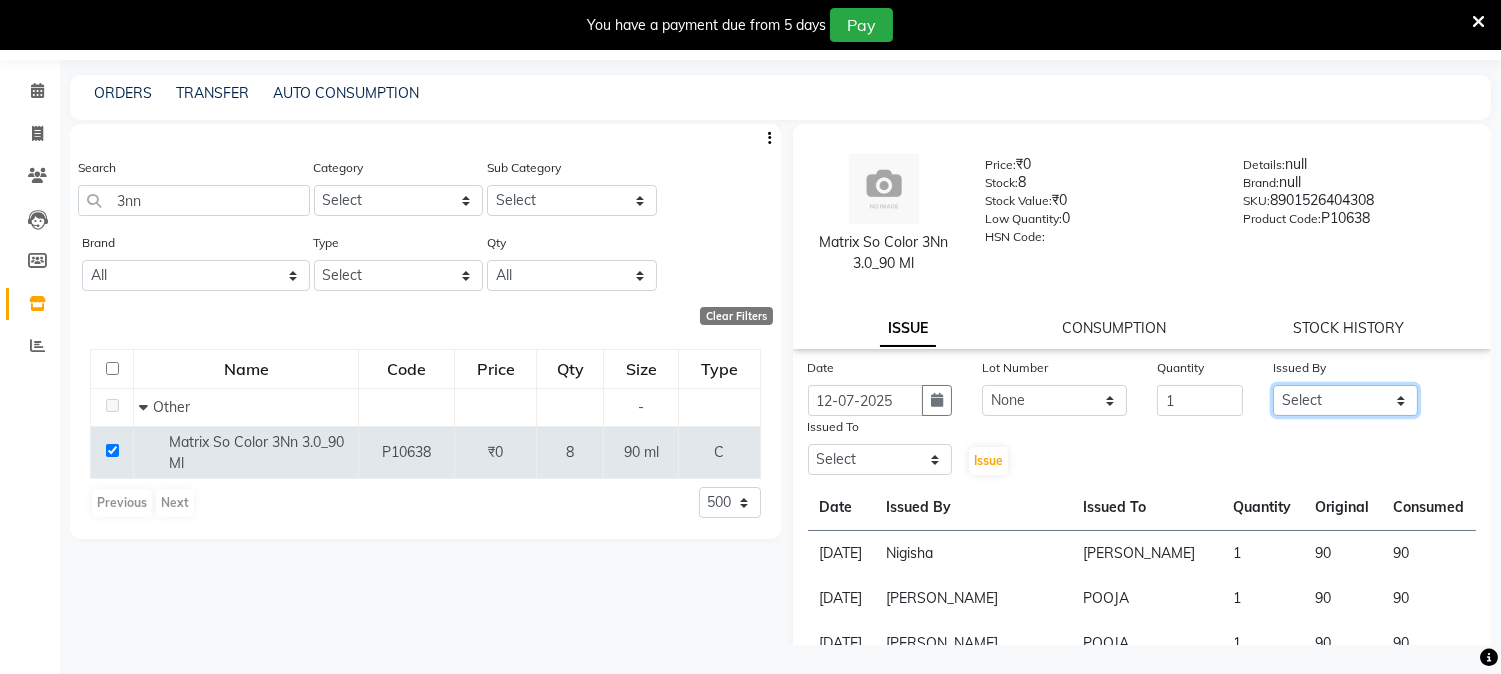 click on "Select [PERSON_NAME] [PERSON_NAME] GURUVAYUR [PERSON_NAME] POOJA [PERSON_NAME] [PERSON_NAME] [PERSON_NAME]" 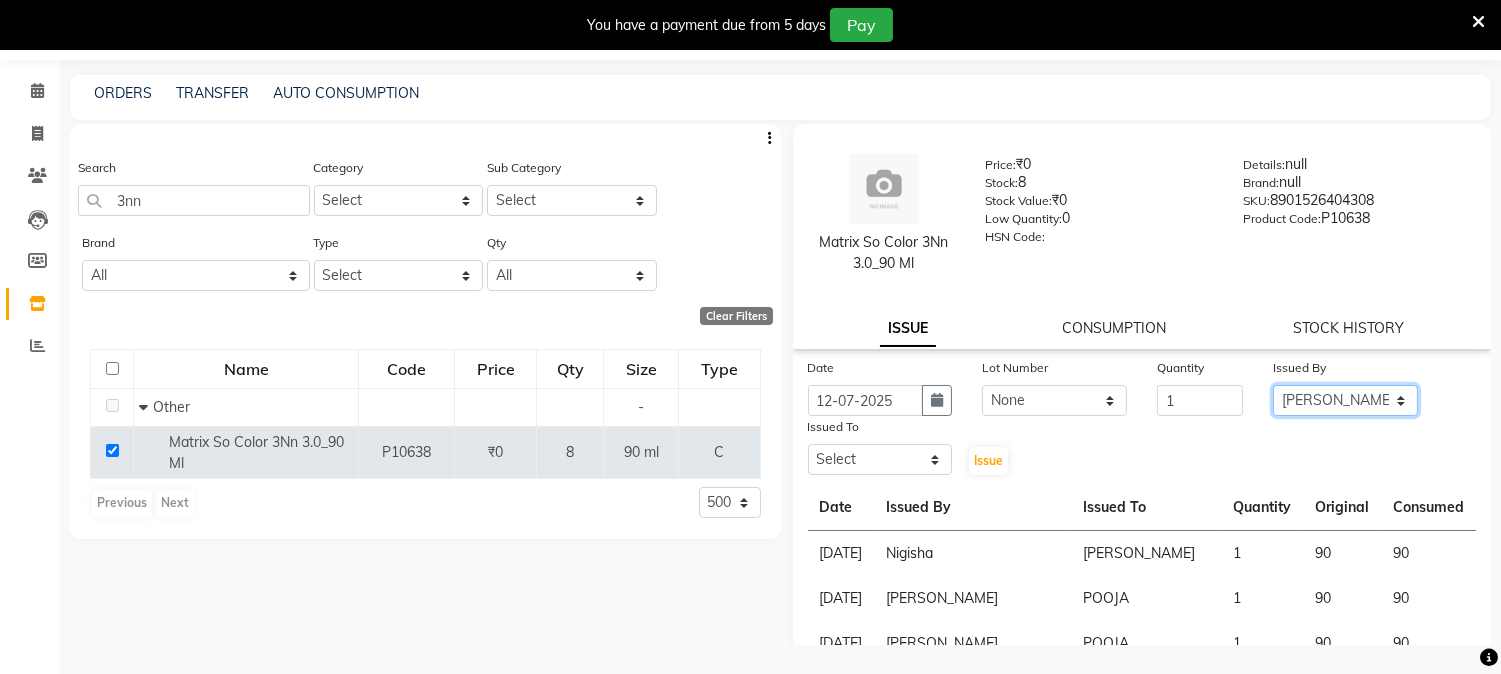 click on "Select [PERSON_NAME] [PERSON_NAME] GURUVAYUR [PERSON_NAME] POOJA [PERSON_NAME] [PERSON_NAME] [PERSON_NAME]" 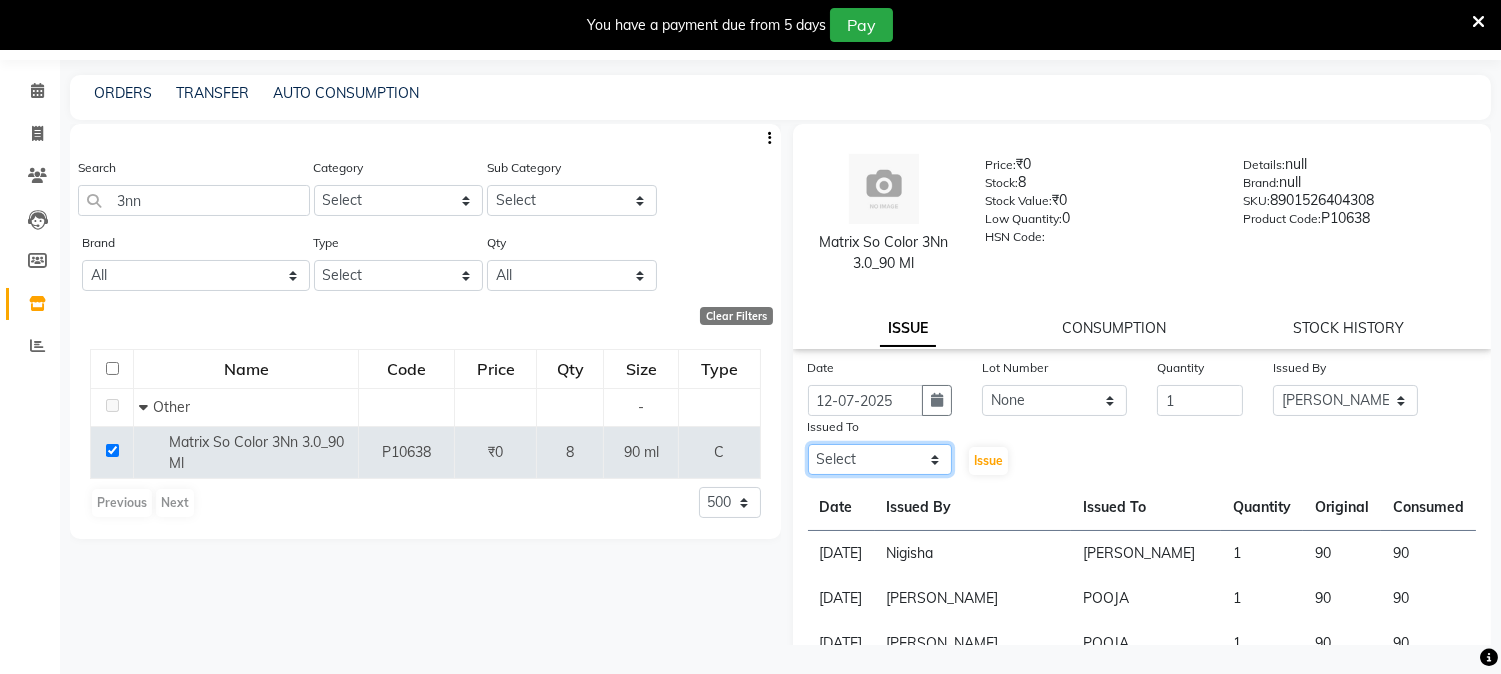 click on "Select [PERSON_NAME] [PERSON_NAME] GURUVAYUR [PERSON_NAME] POOJA [PERSON_NAME] [PERSON_NAME] [PERSON_NAME]" 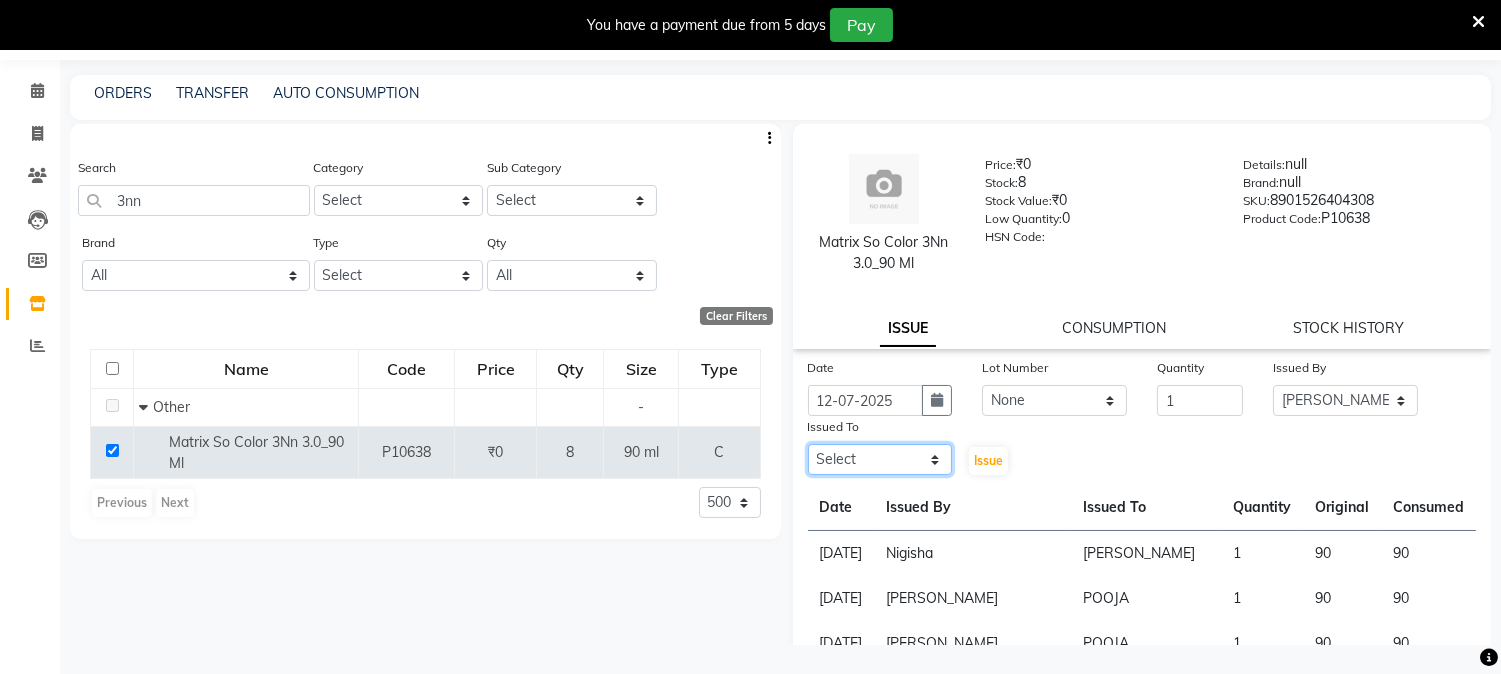 select on "39865" 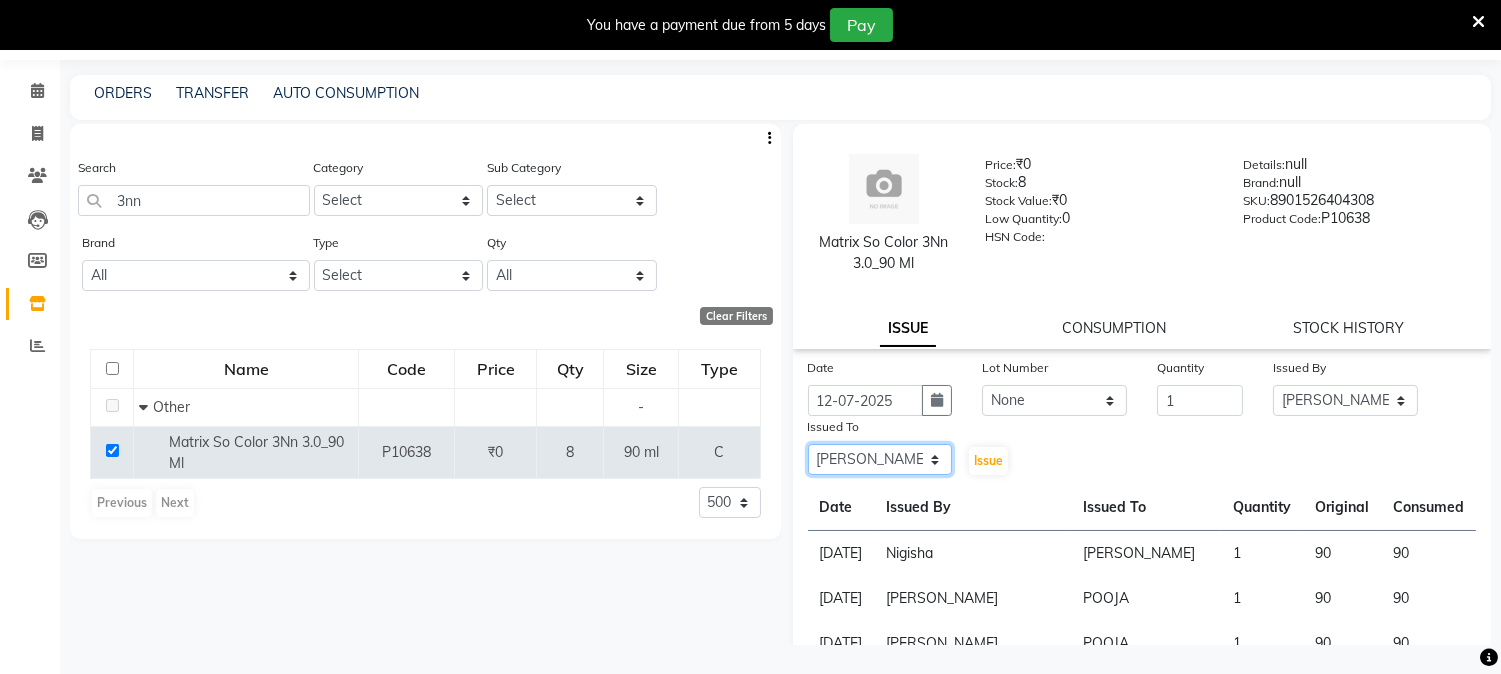 click on "Select [PERSON_NAME] [PERSON_NAME] GURUVAYUR [PERSON_NAME] POOJA [PERSON_NAME] [PERSON_NAME] [PERSON_NAME]" 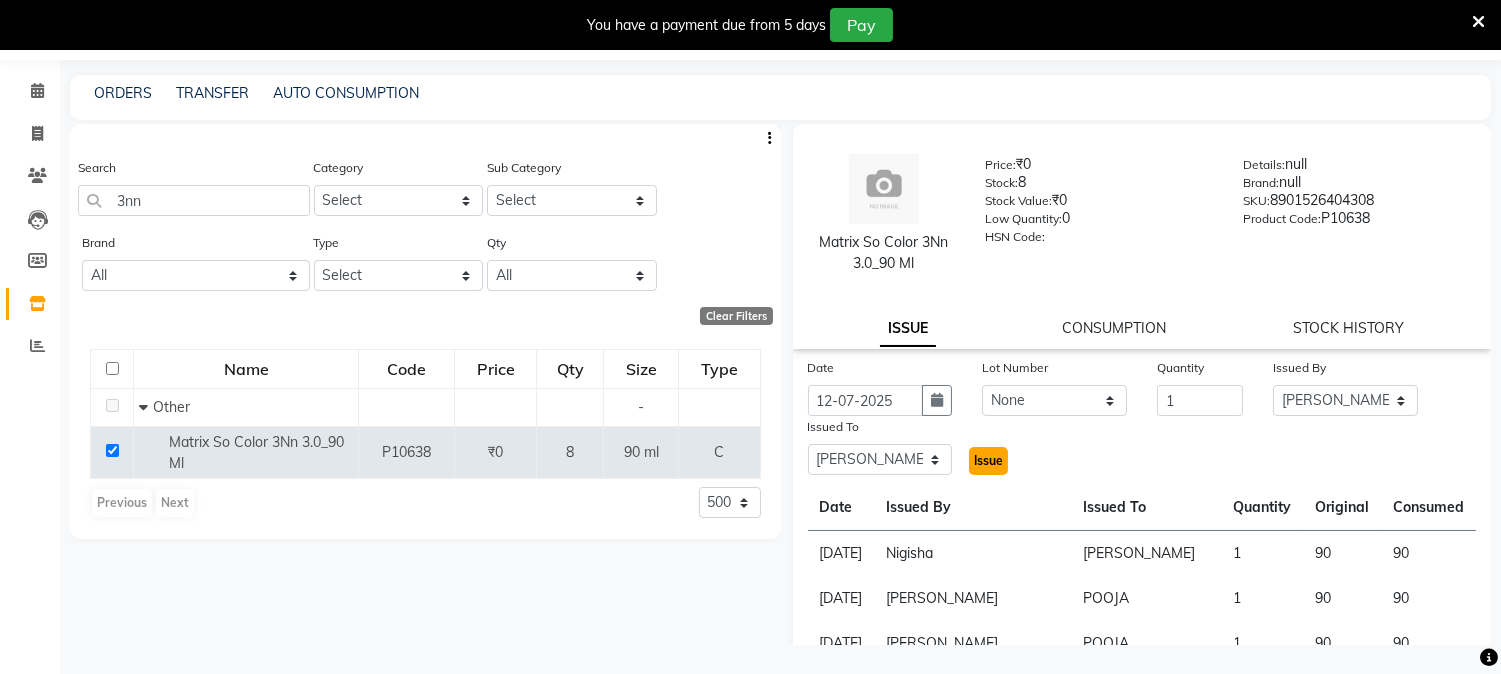 click on "Issue" 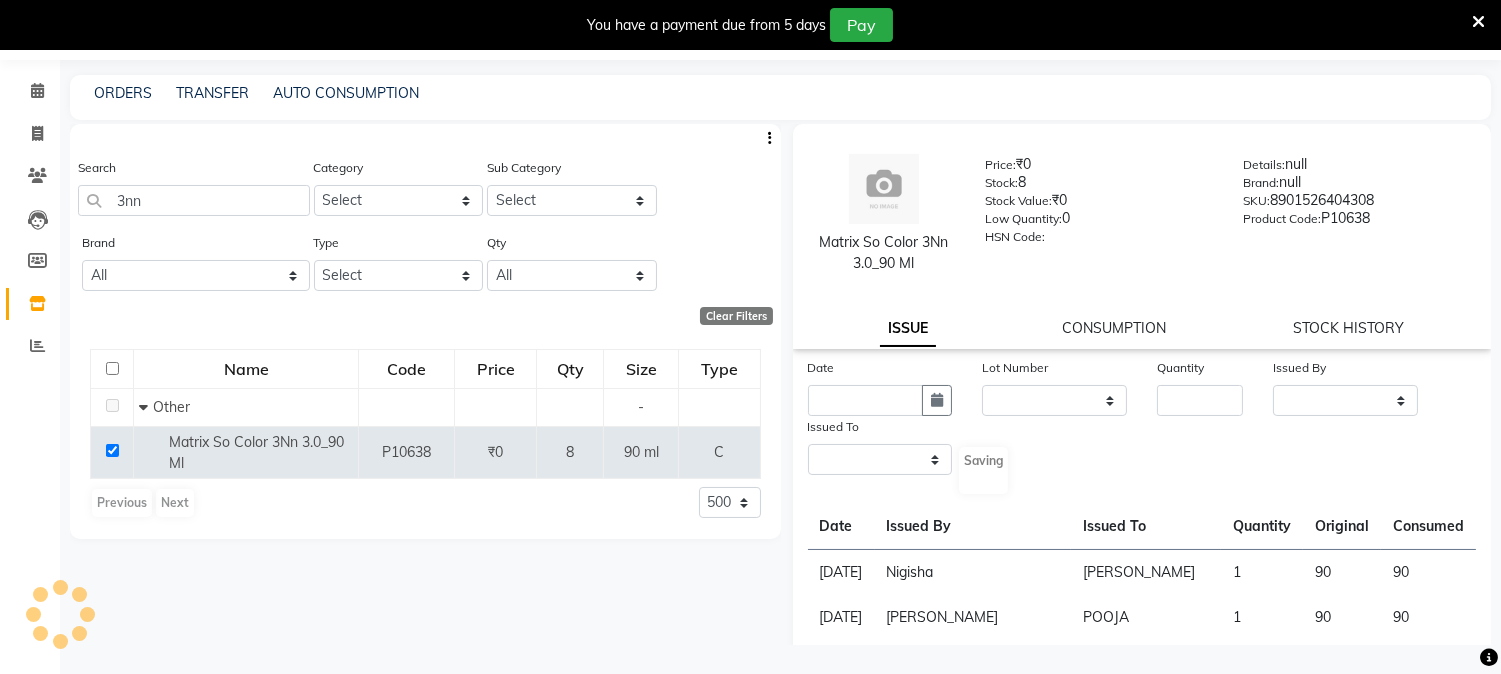 select 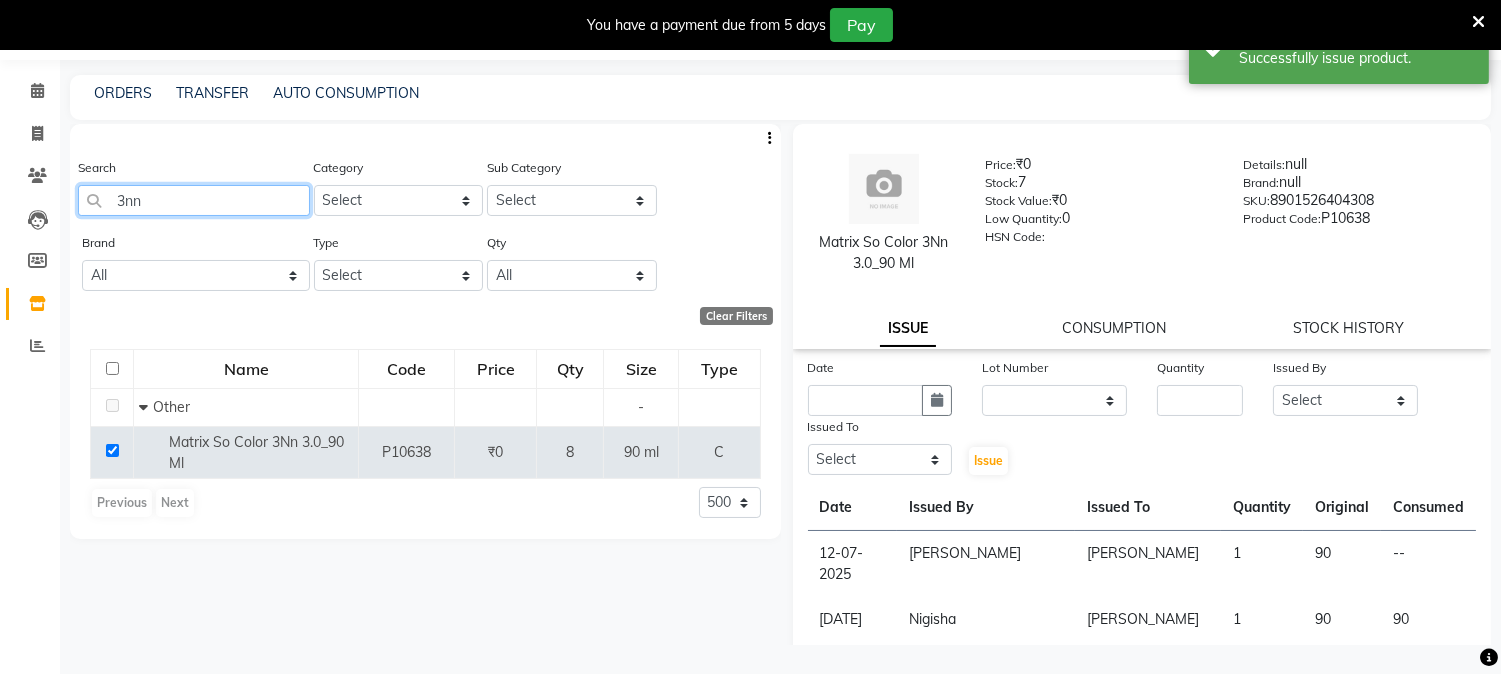 drag, startPoint x: 186, startPoint y: 196, endPoint x: 16, endPoint y: 201, distance: 170.07352 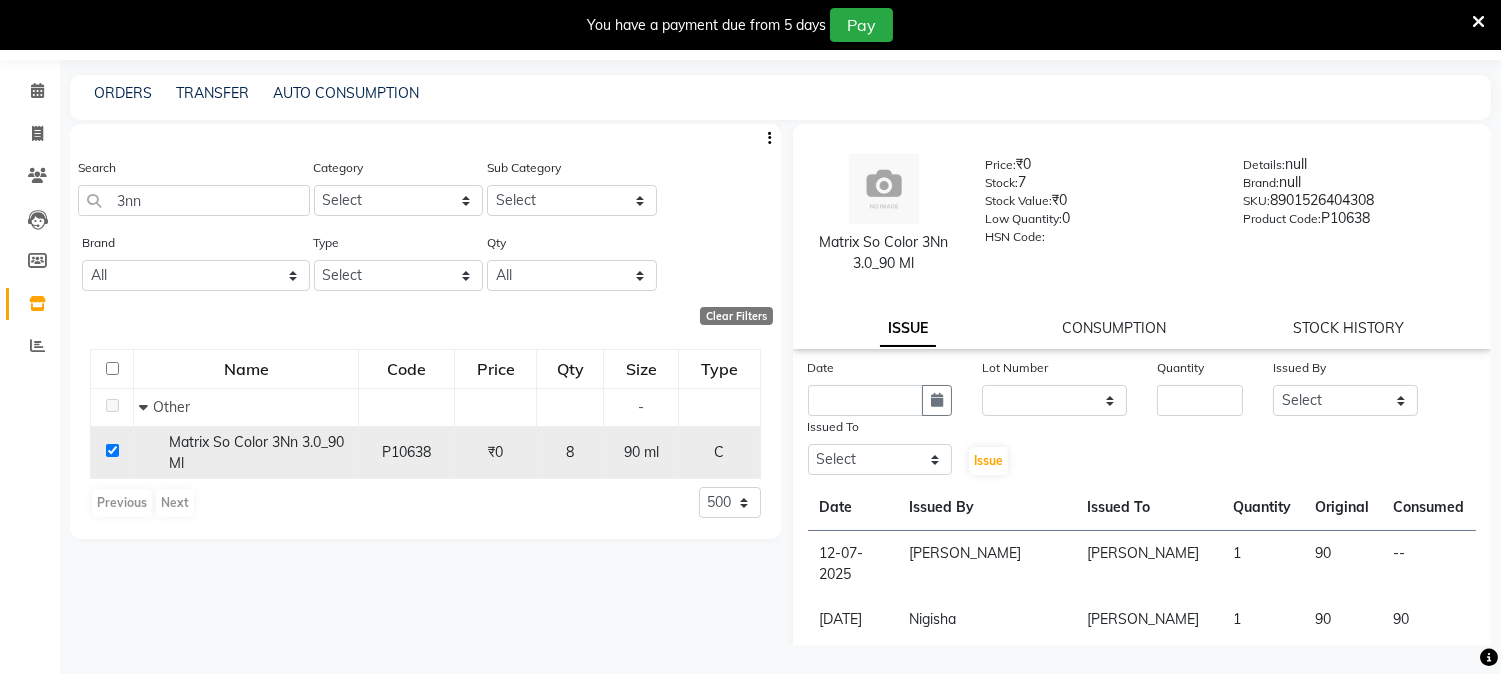 click 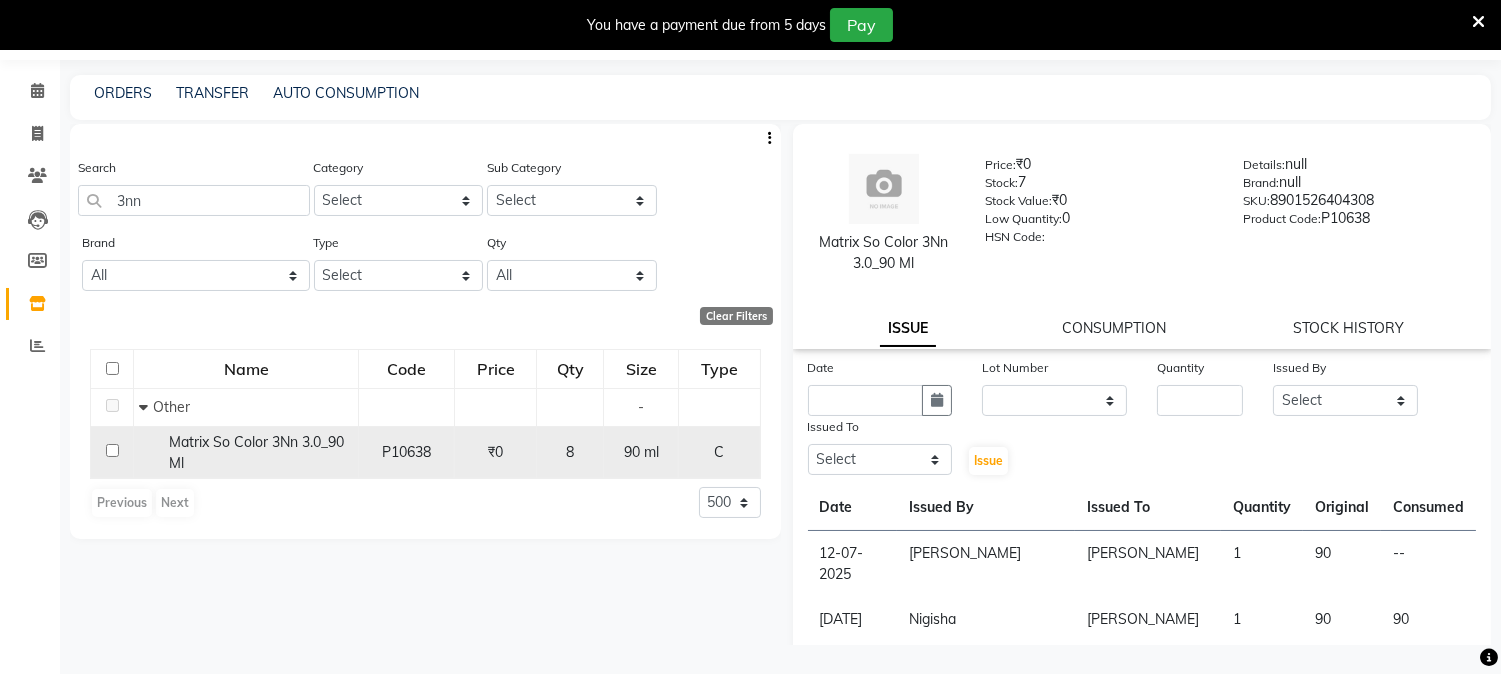 checkbox on "false" 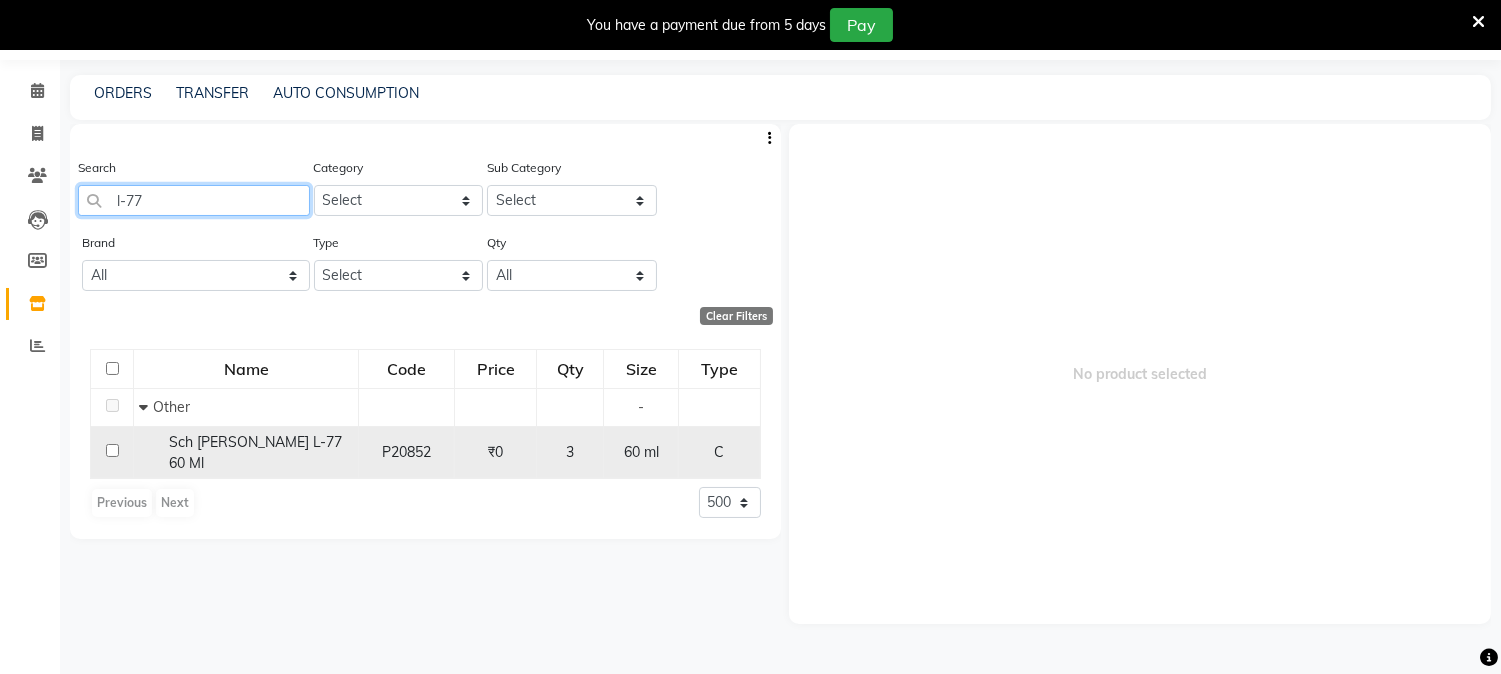 type on "l-77" 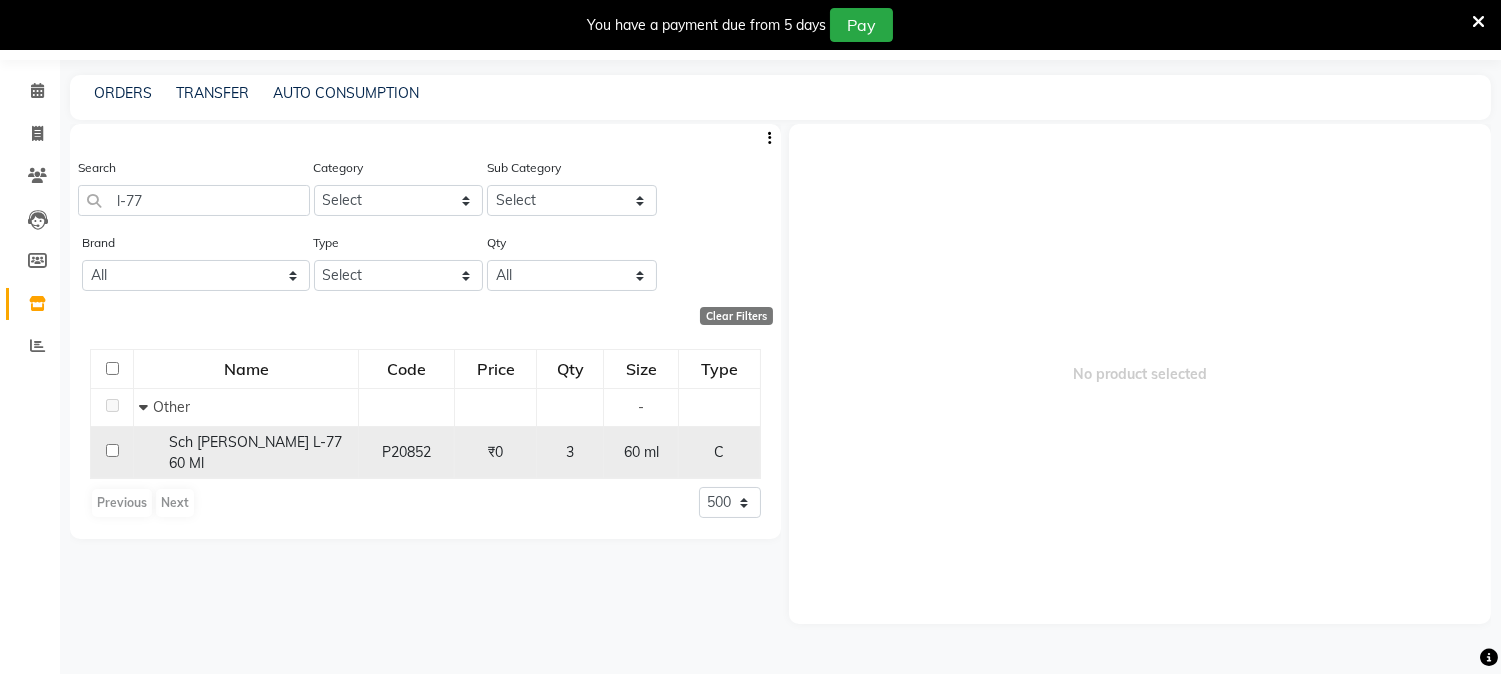 click 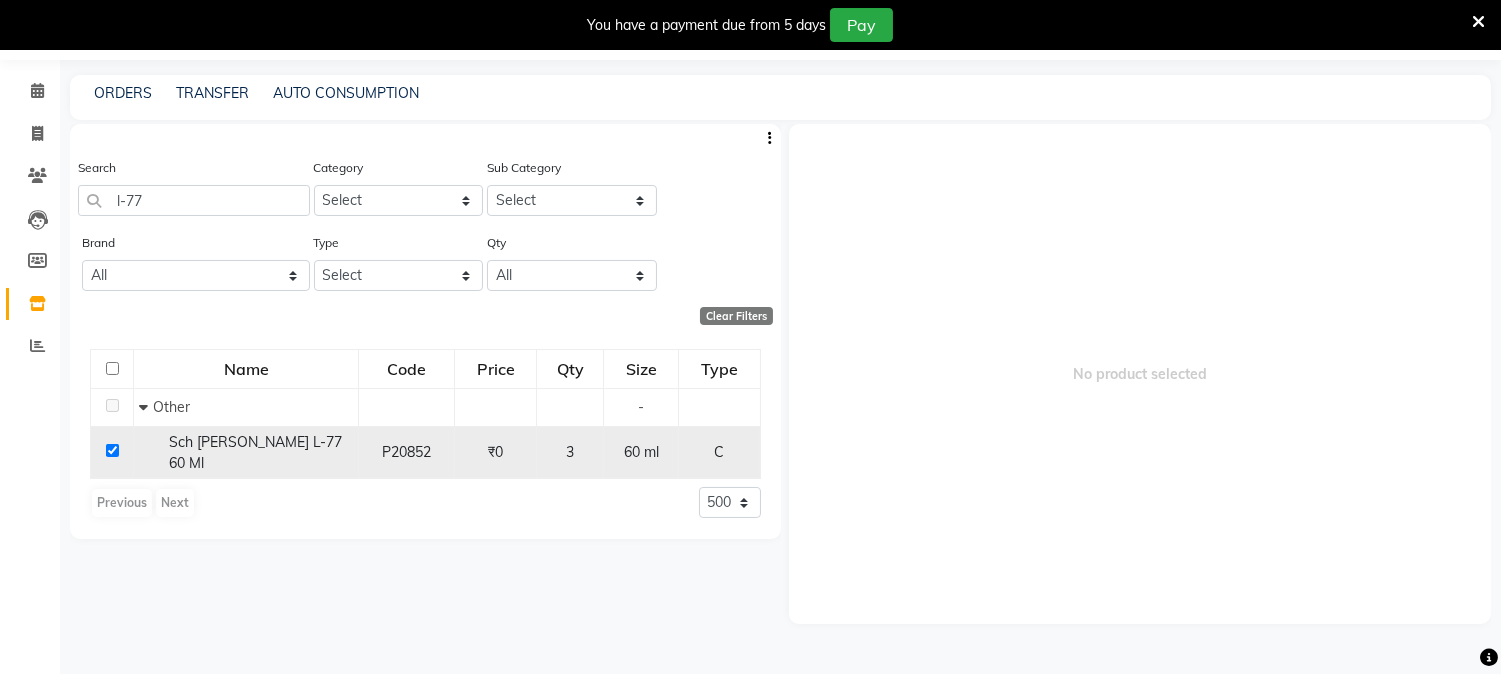 checkbox on "true" 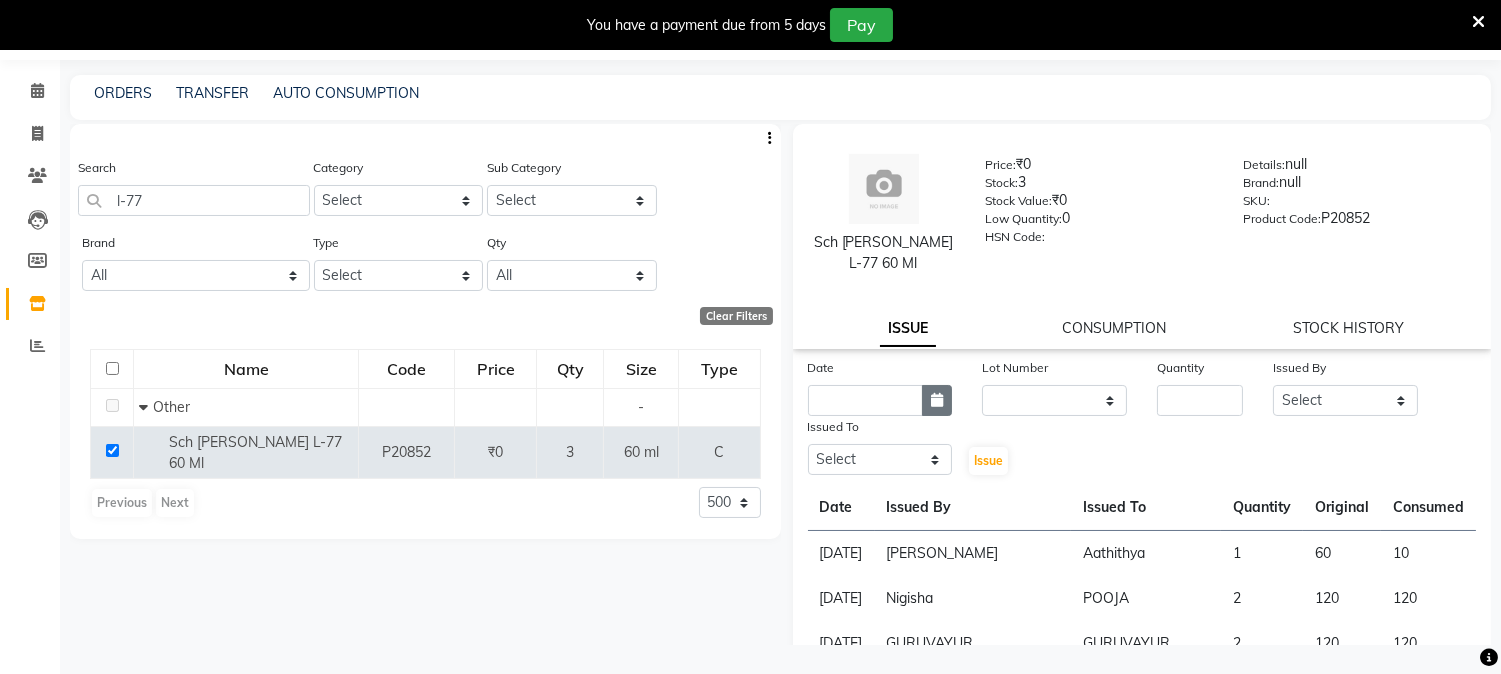 click 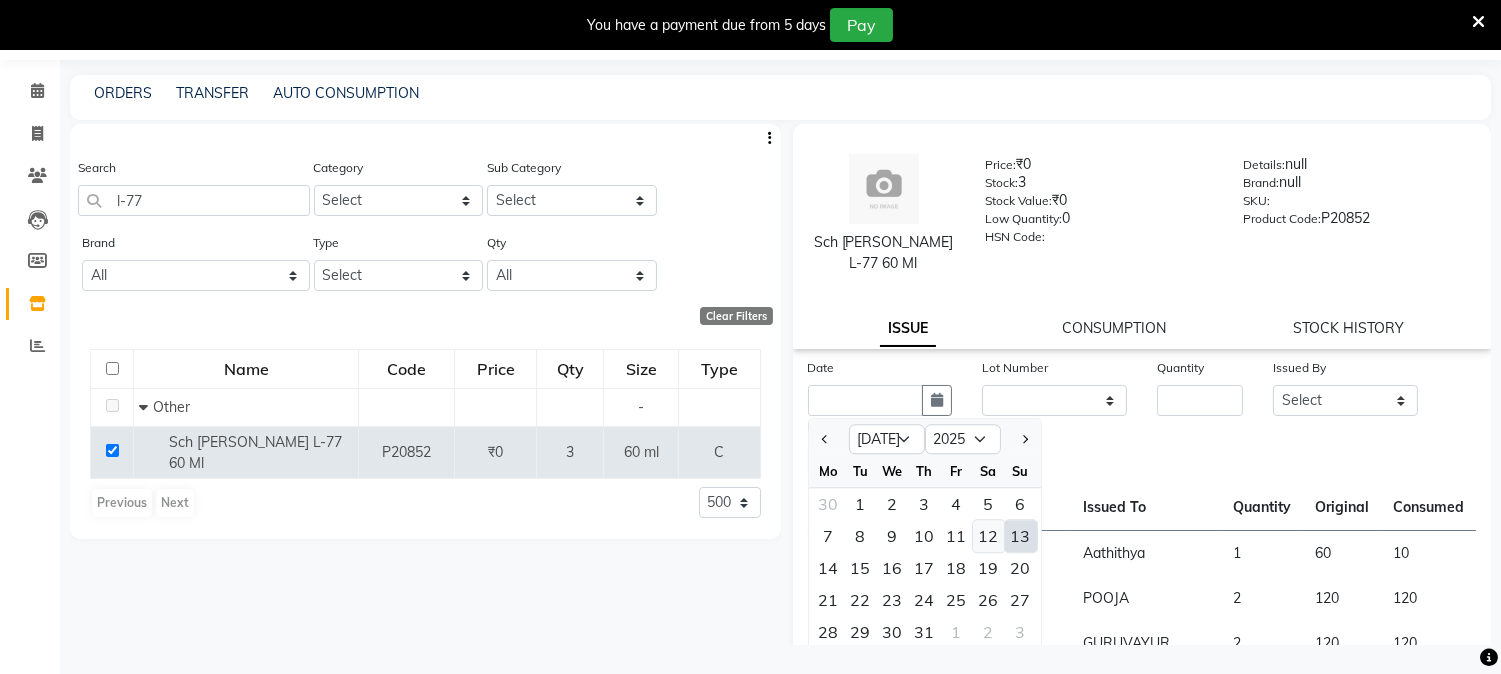 click on "12" 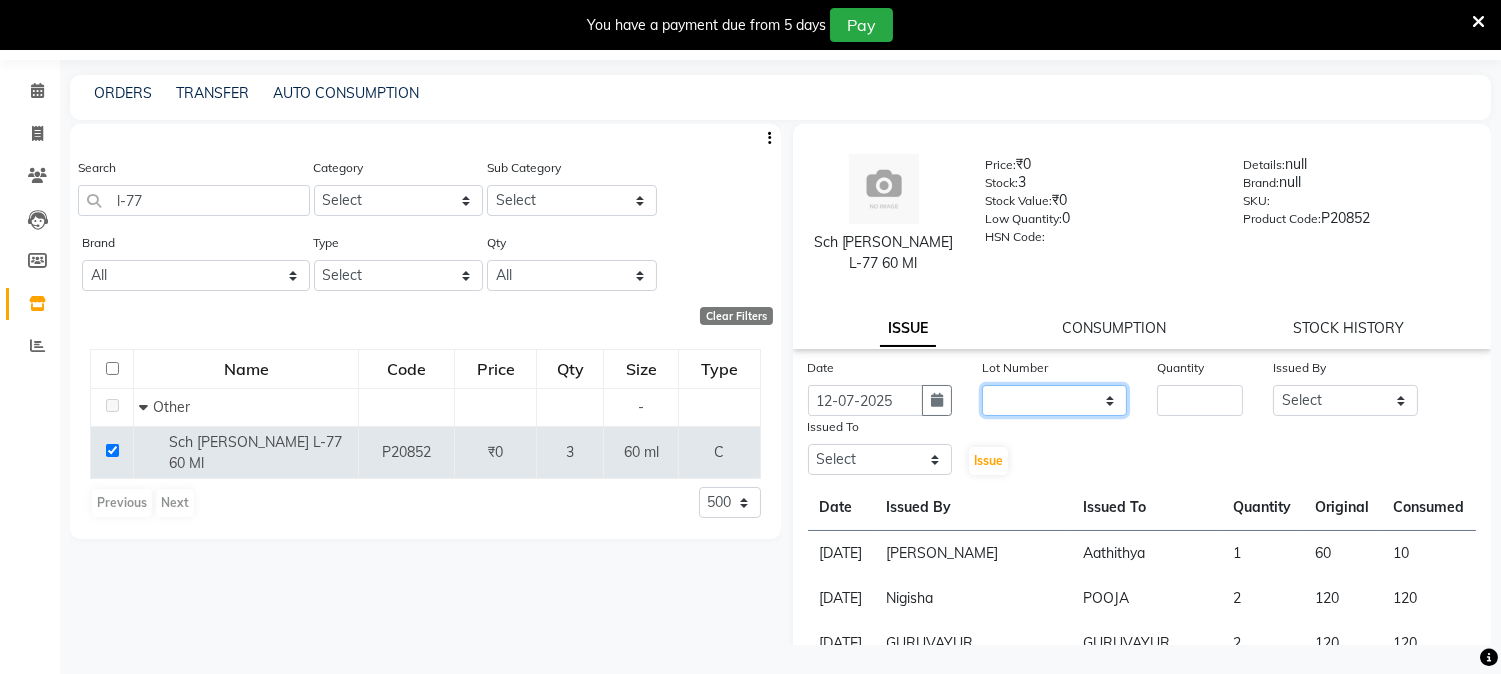 click on "None" 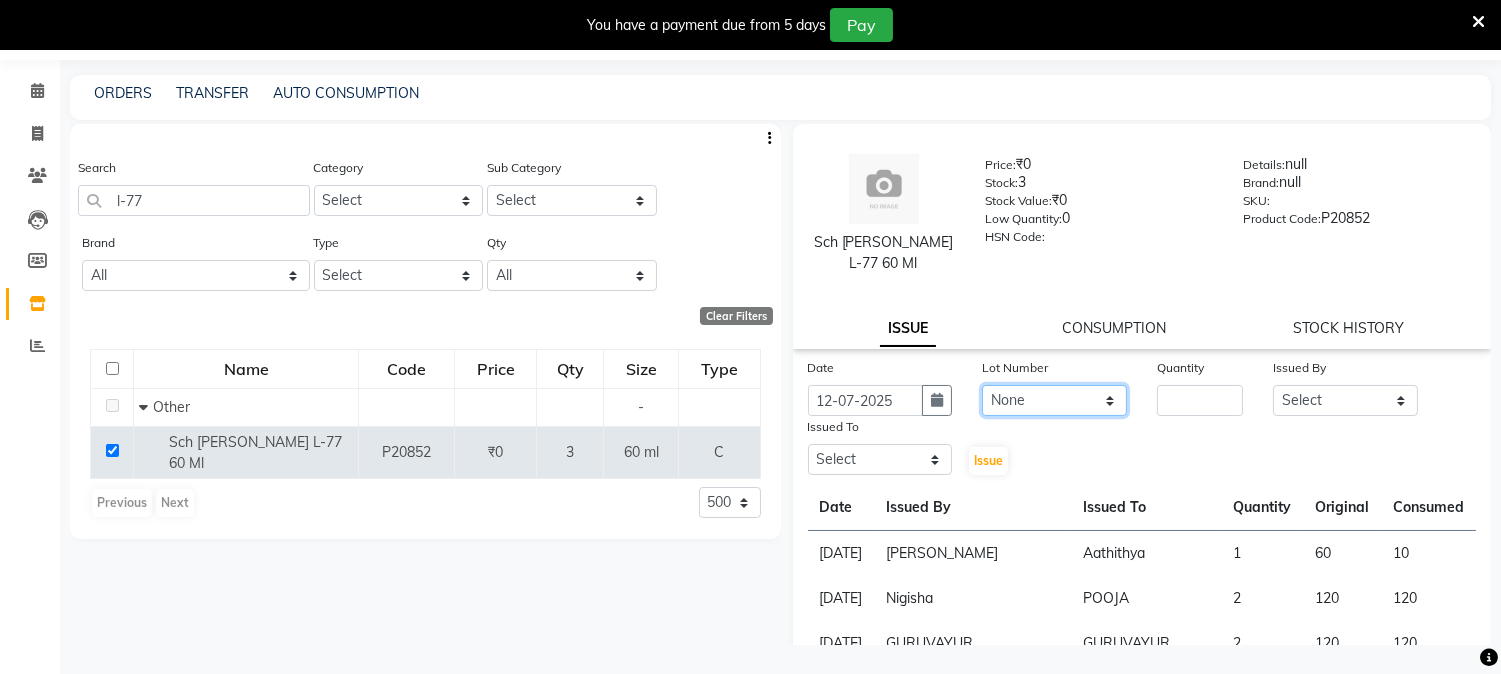 click on "None" 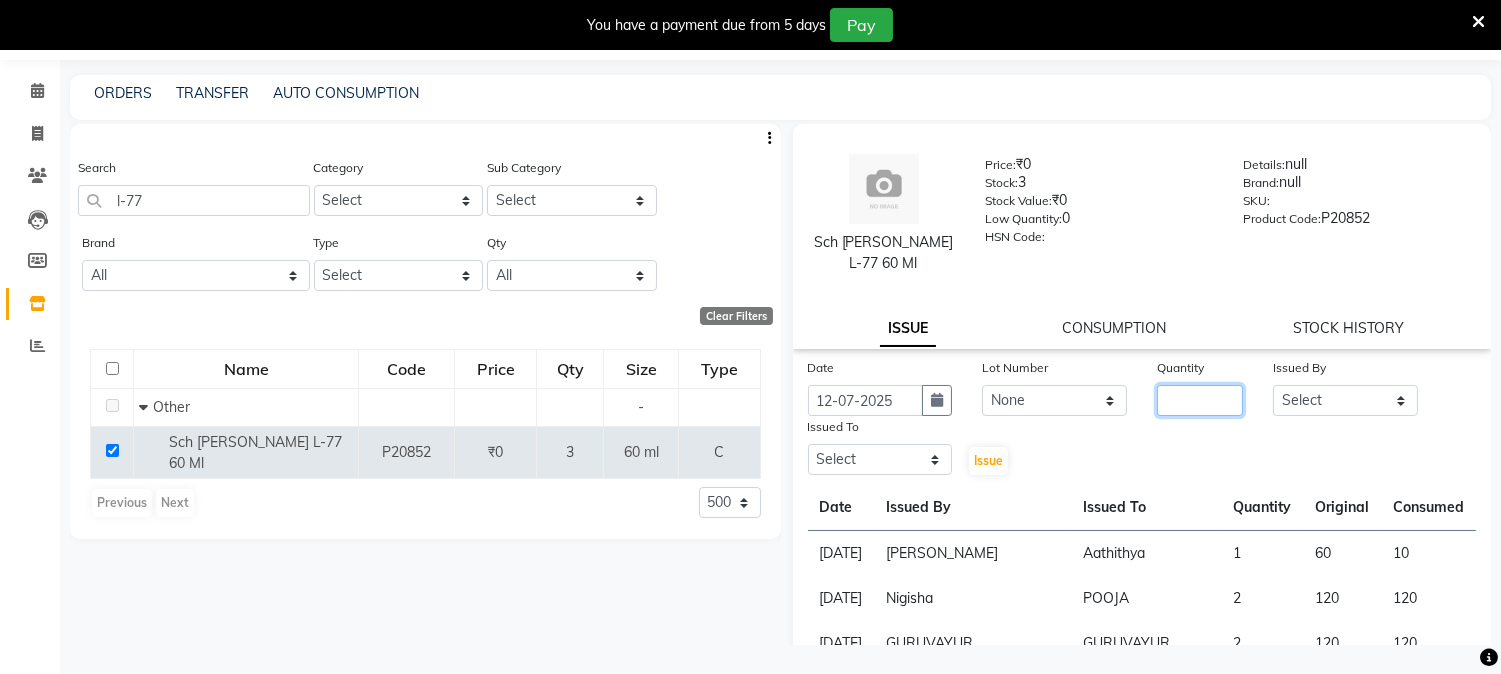 click 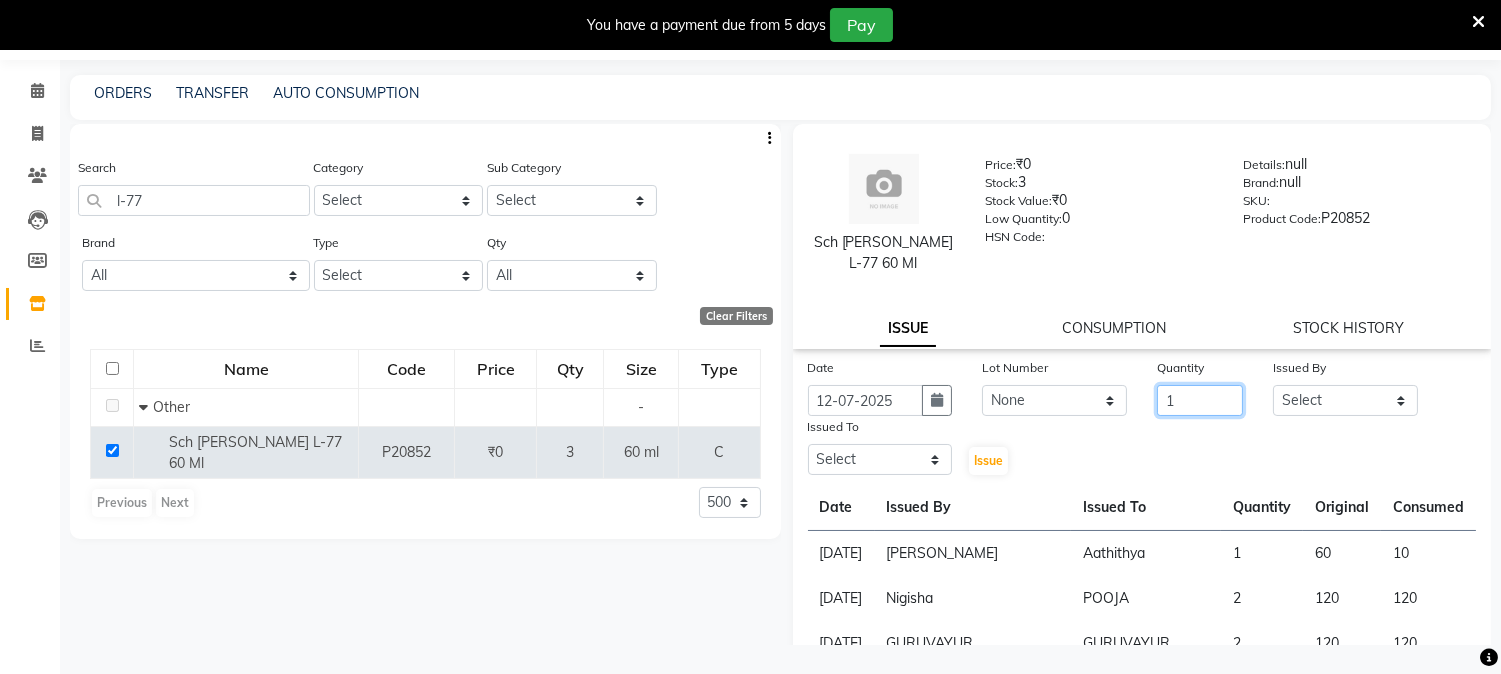 type on "1" 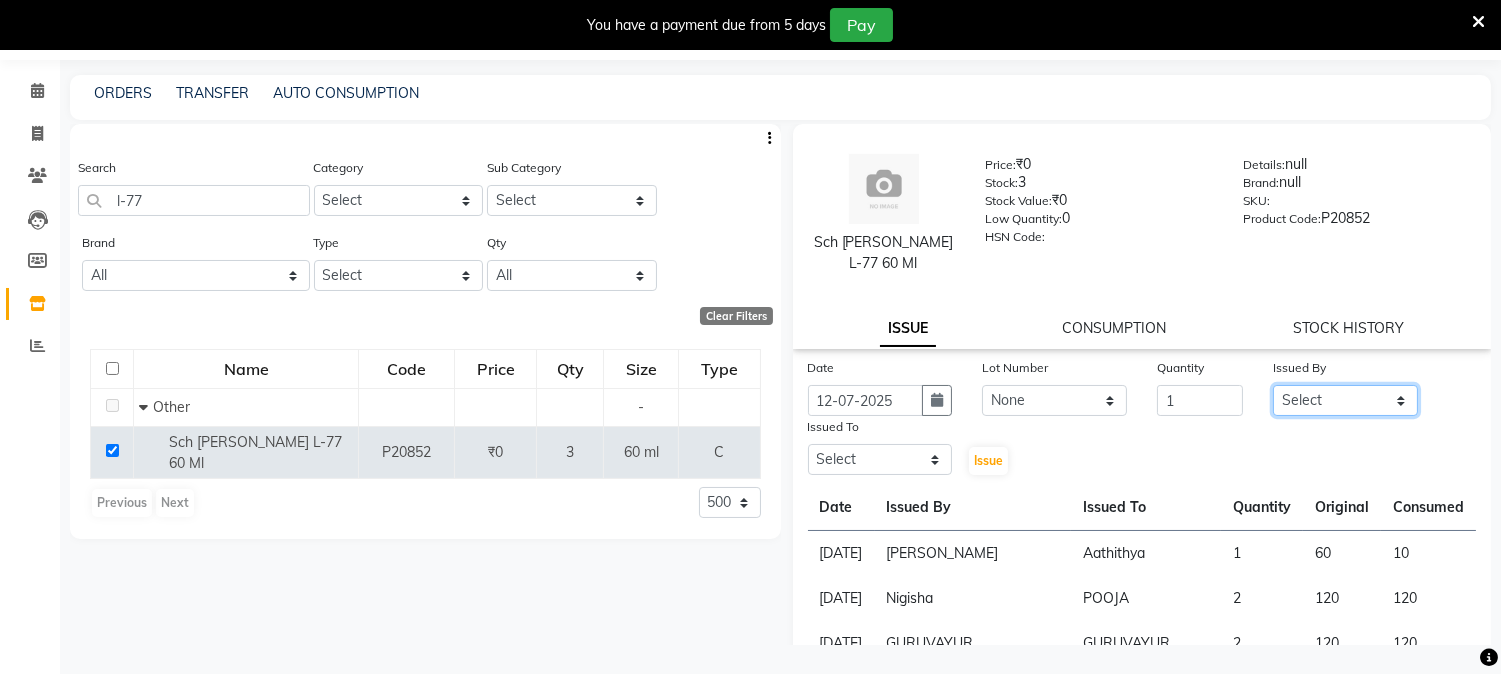 click on "Select [PERSON_NAME] [PERSON_NAME] GURUVAYUR [PERSON_NAME] POOJA [PERSON_NAME] [PERSON_NAME] [PERSON_NAME]" 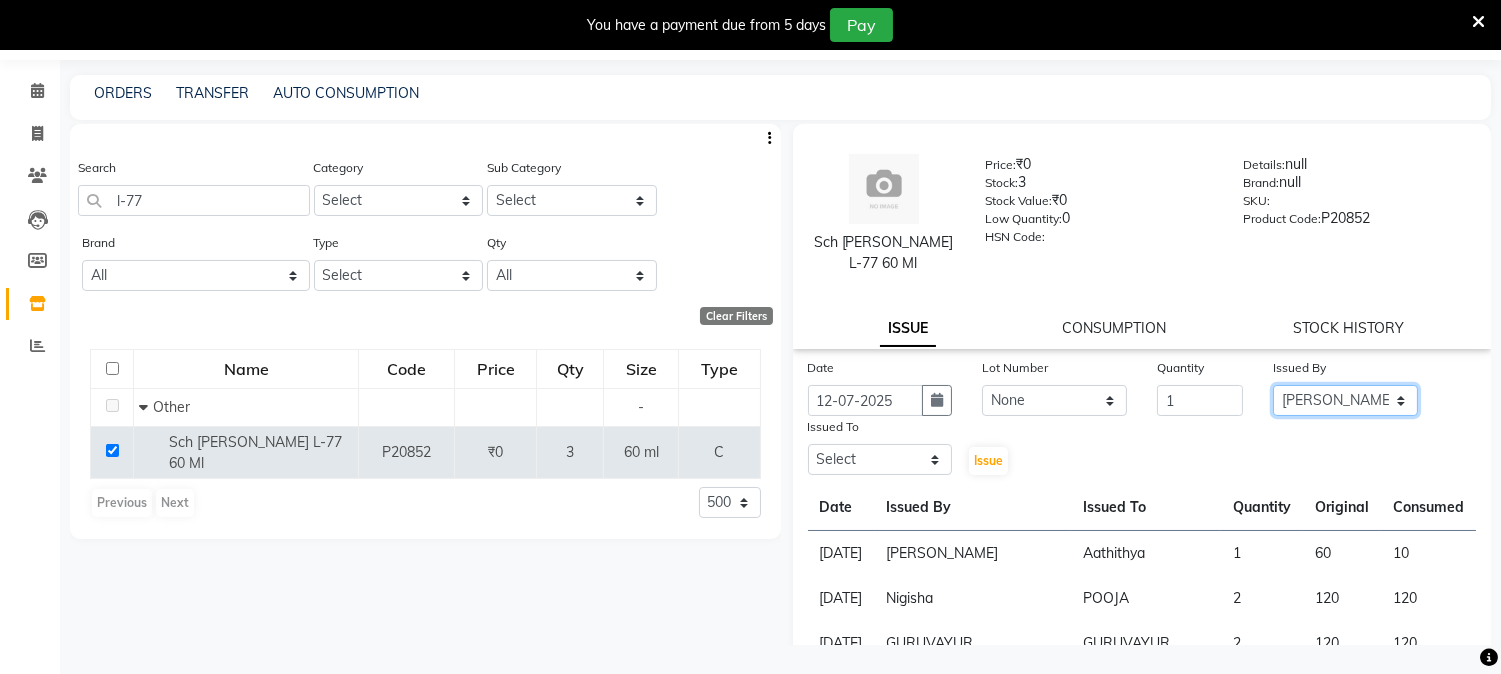 click on "Select [PERSON_NAME] [PERSON_NAME] GURUVAYUR [PERSON_NAME] POOJA [PERSON_NAME] [PERSON_NAME] [PERSON_NAME]" 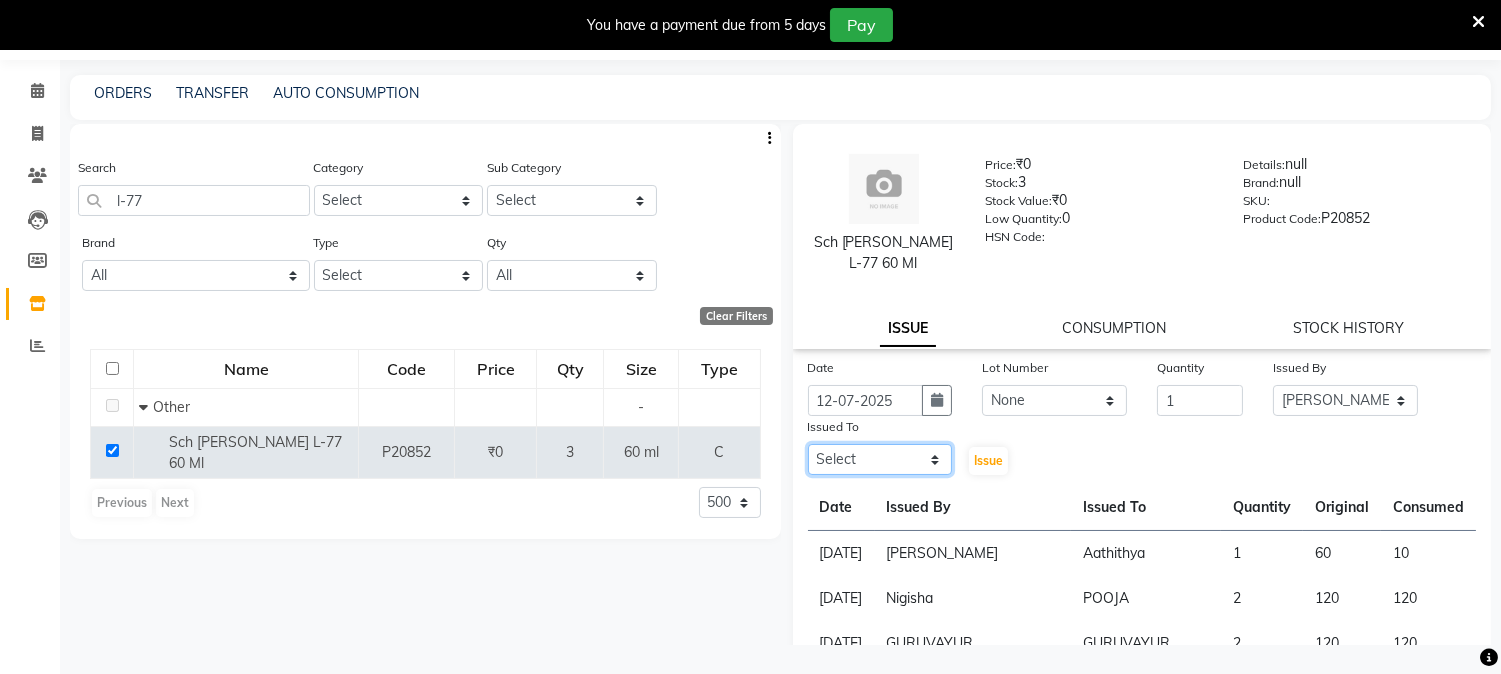 click on "Select [PERSON_NAME] [PERSON_NAME] GURUVAYUR [PERSON_NAME] POOJA [PERSON_NAME] [PERSON_NAME] [PERSON_NAME]" 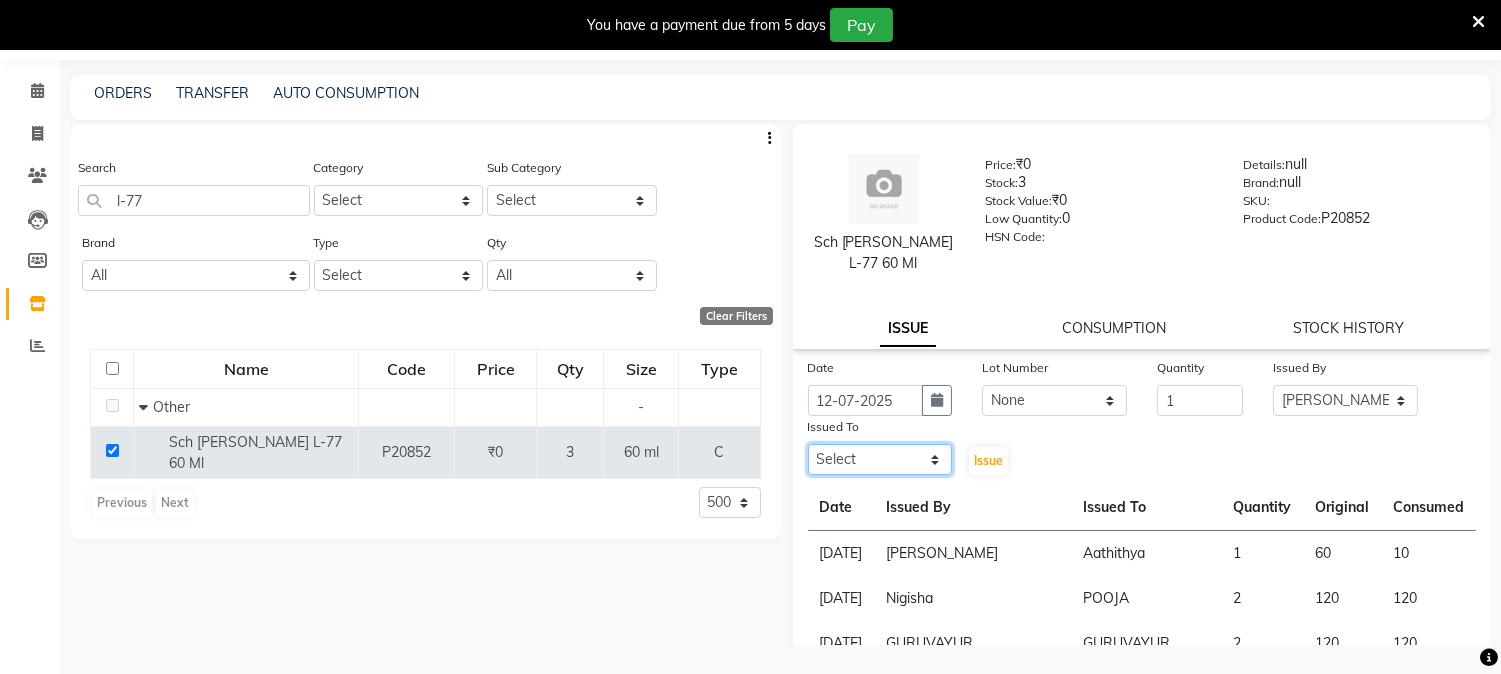 select on "27386" 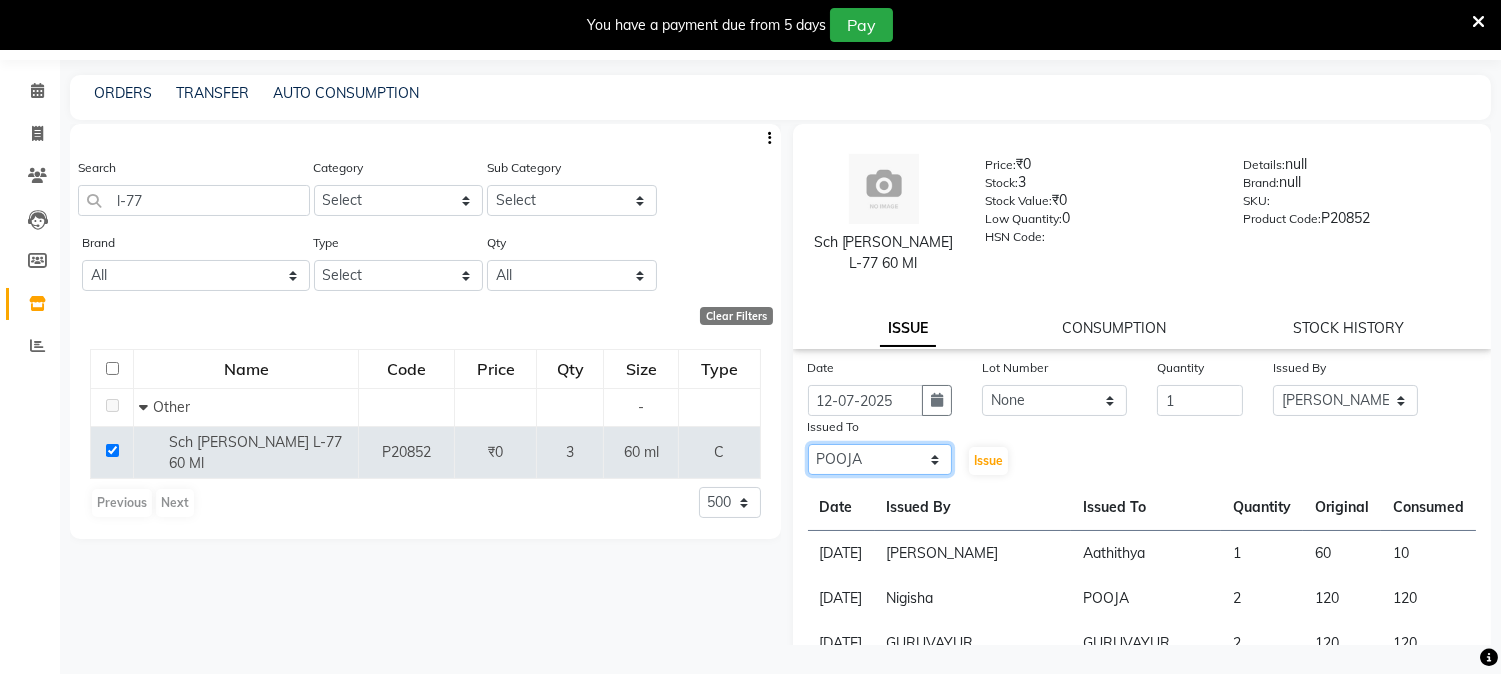 click on "Select [PERSON_NAME] [PERSON_NAME] GURUVAYUR [PERSON_NAME] POOJA [PERSON_NAME] [PERSON_NAME] [PERSON_NAME]" 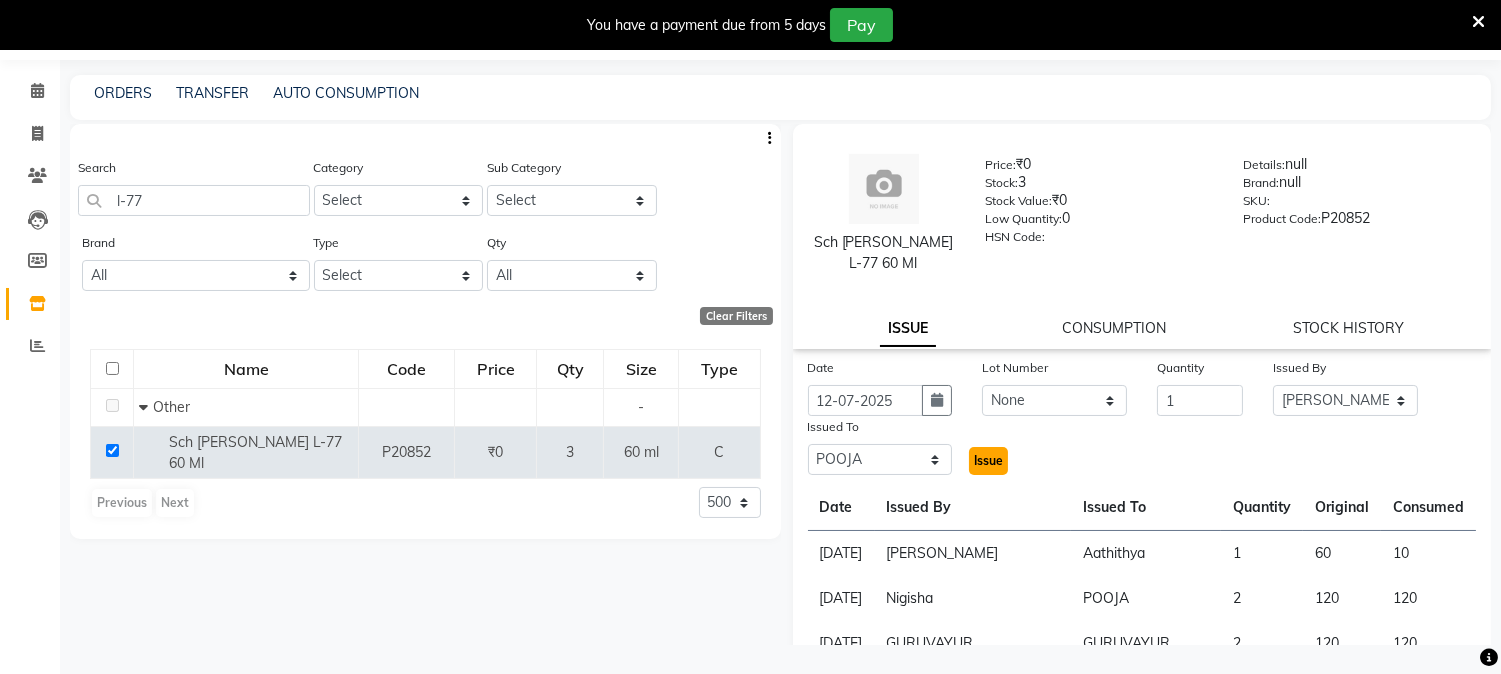 click on "Issue" 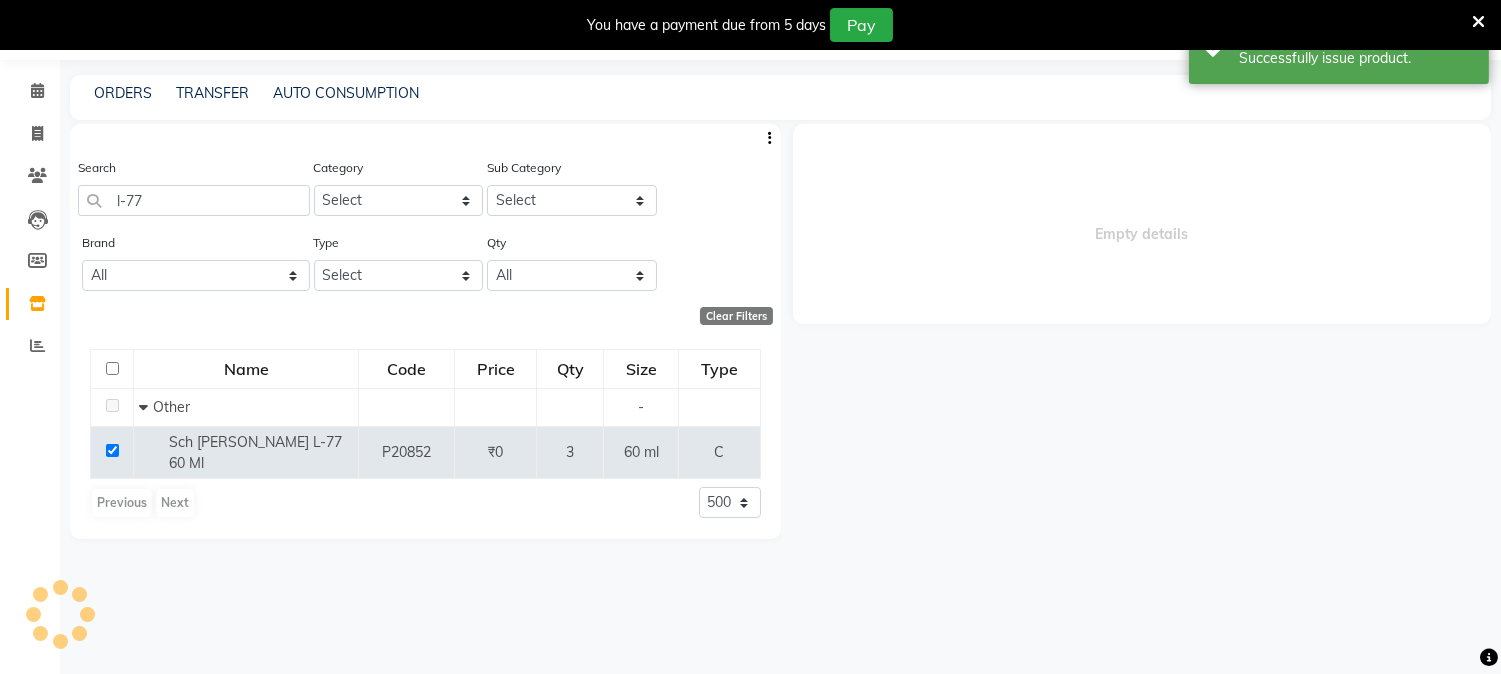 select 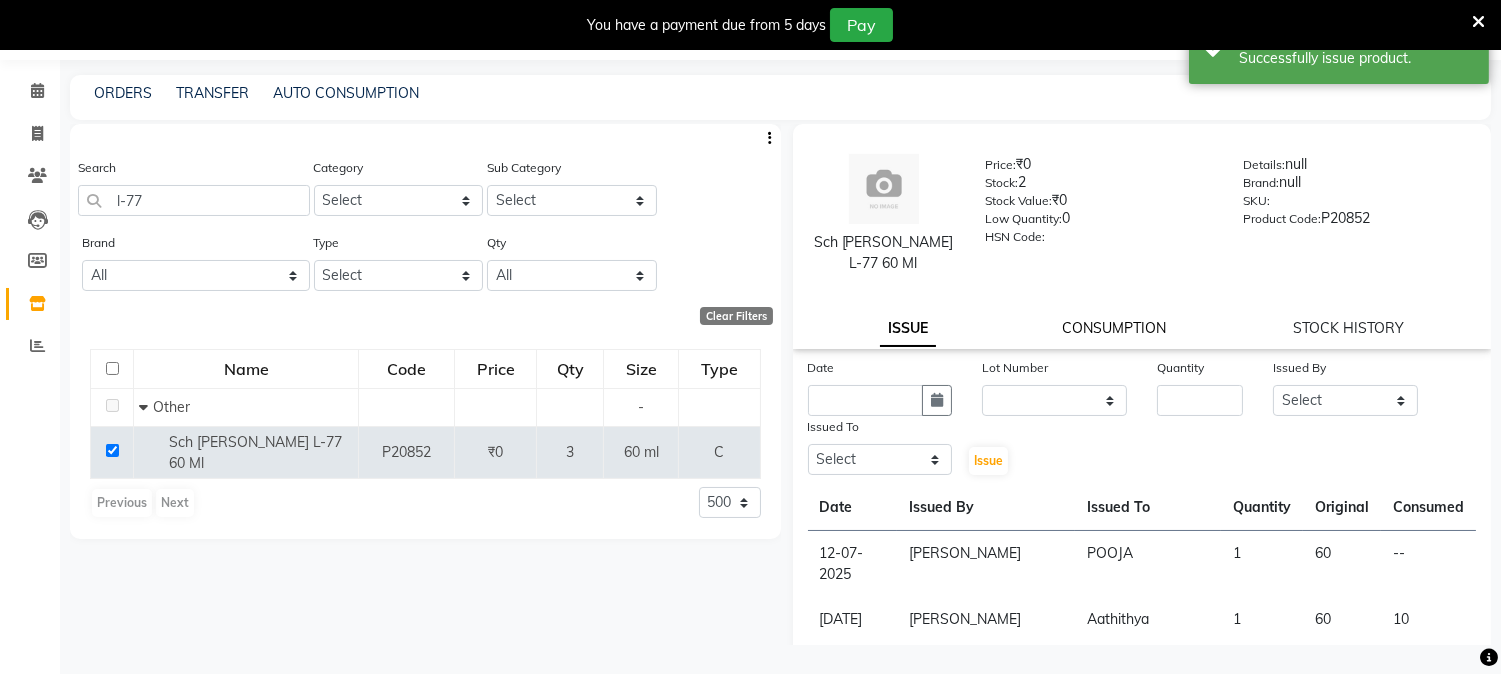 click on "CONSUMPTION" 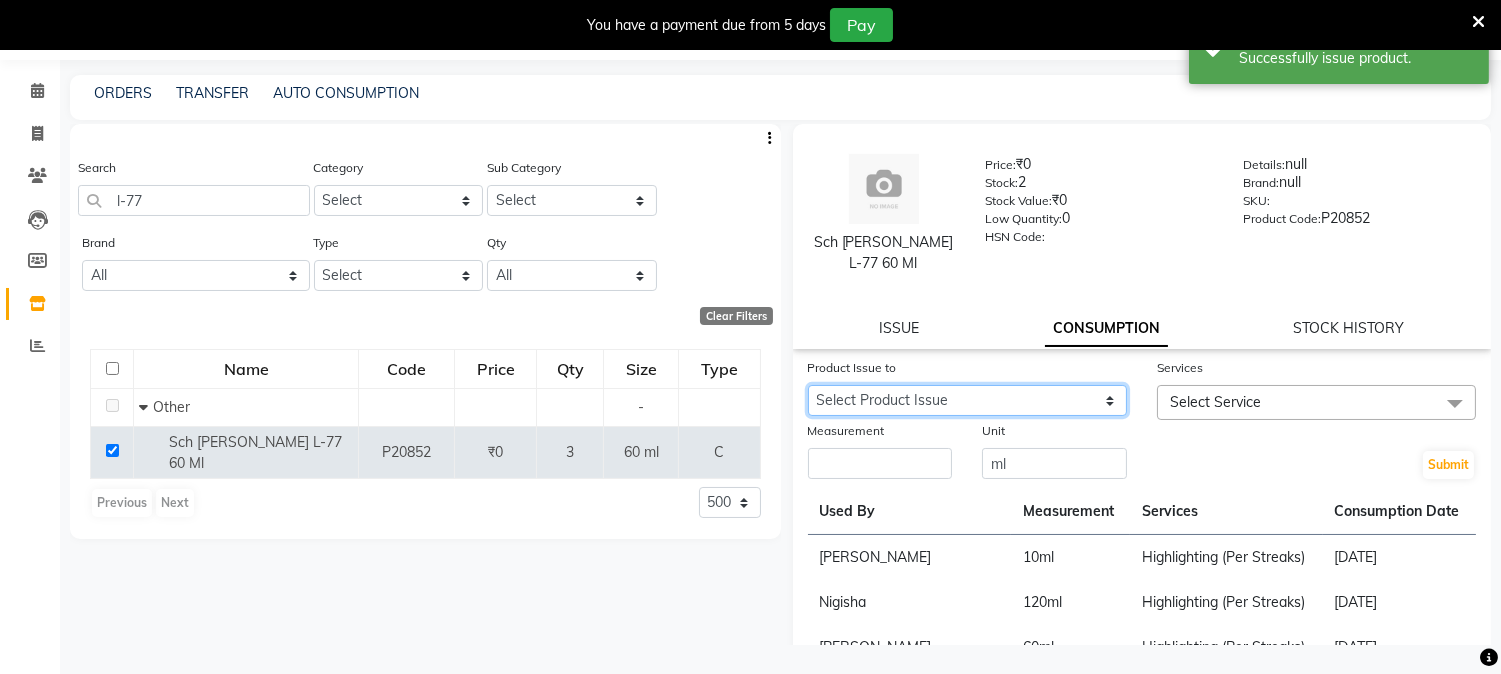 drag, startPoint x: 1072, startPoint y: 386, endPoint x: 1064, endPoint y: 411, distance: 26.24881 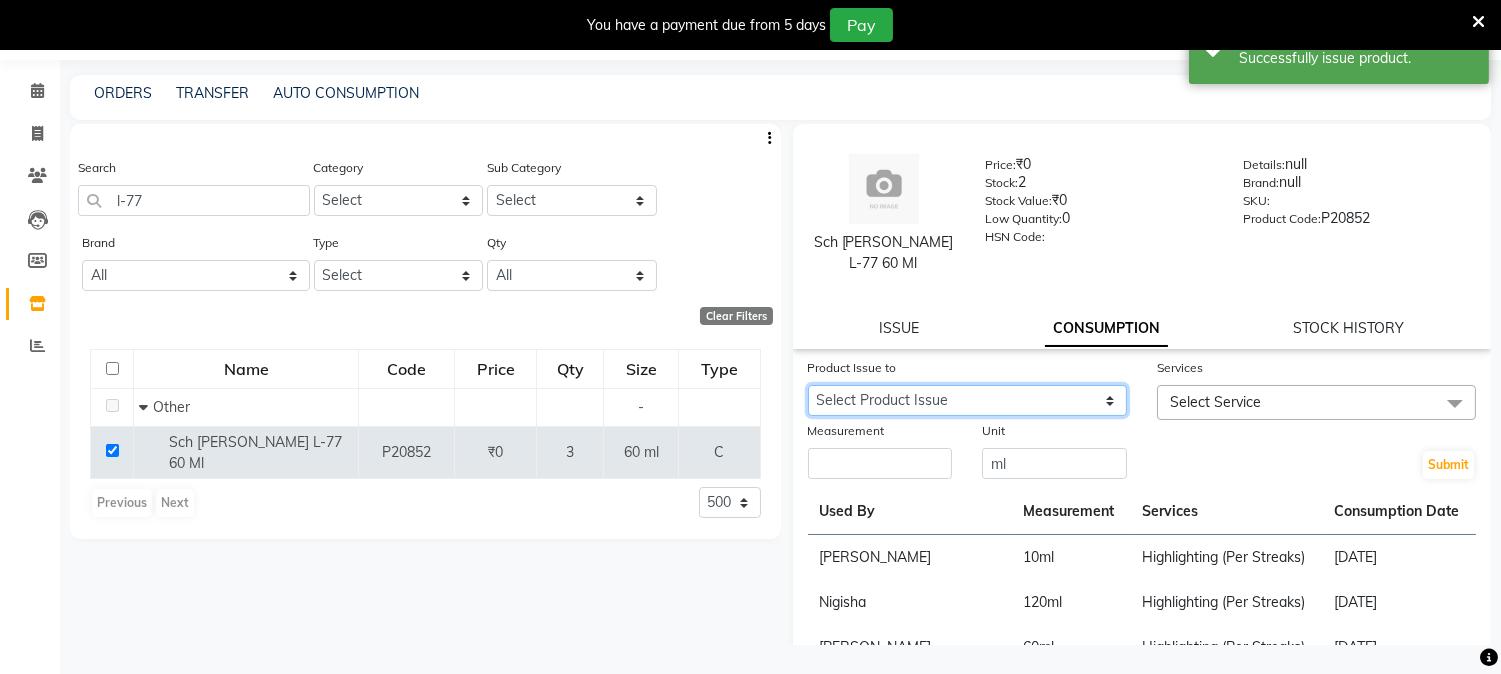 select on "1067311" 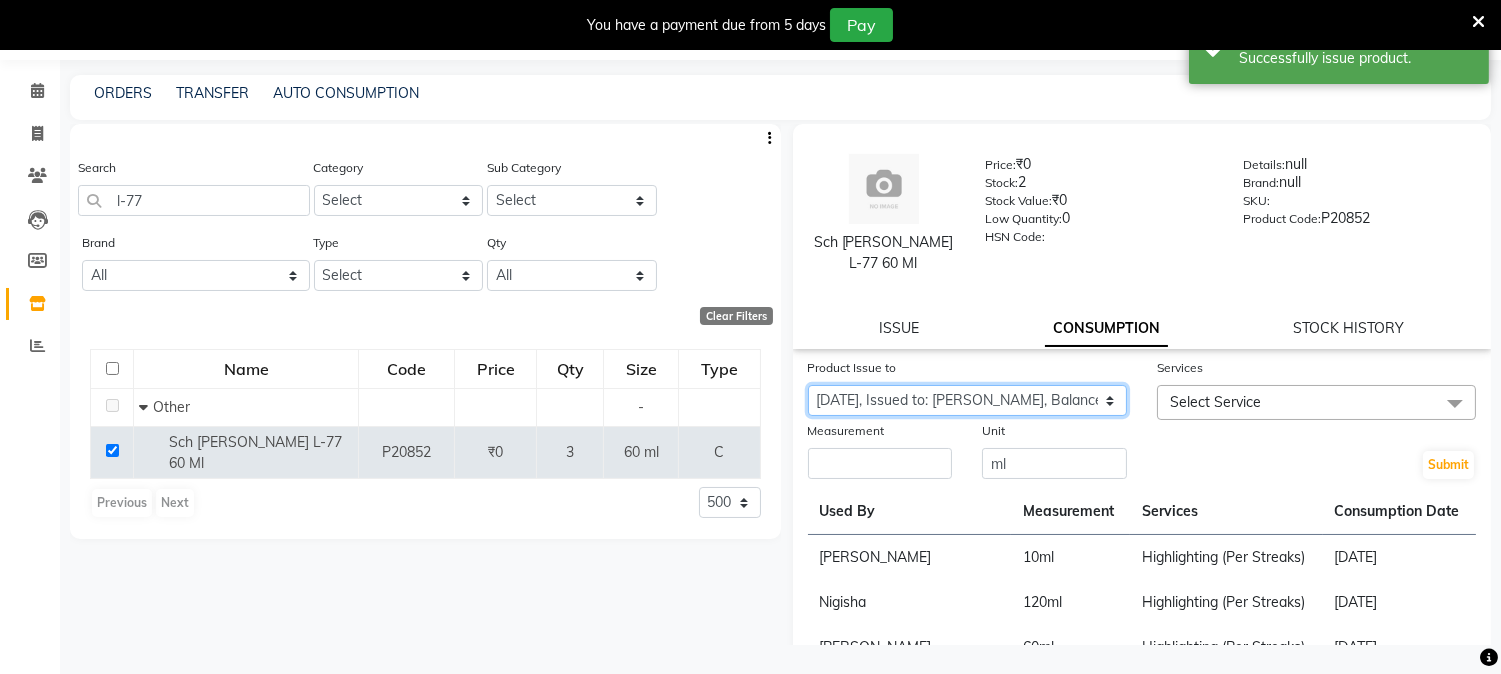 click on "Select Product Issue [DATE], Issued to: POOJA, Balance: 60 [DATE], Issued to: Aathithya, Balance: 50" 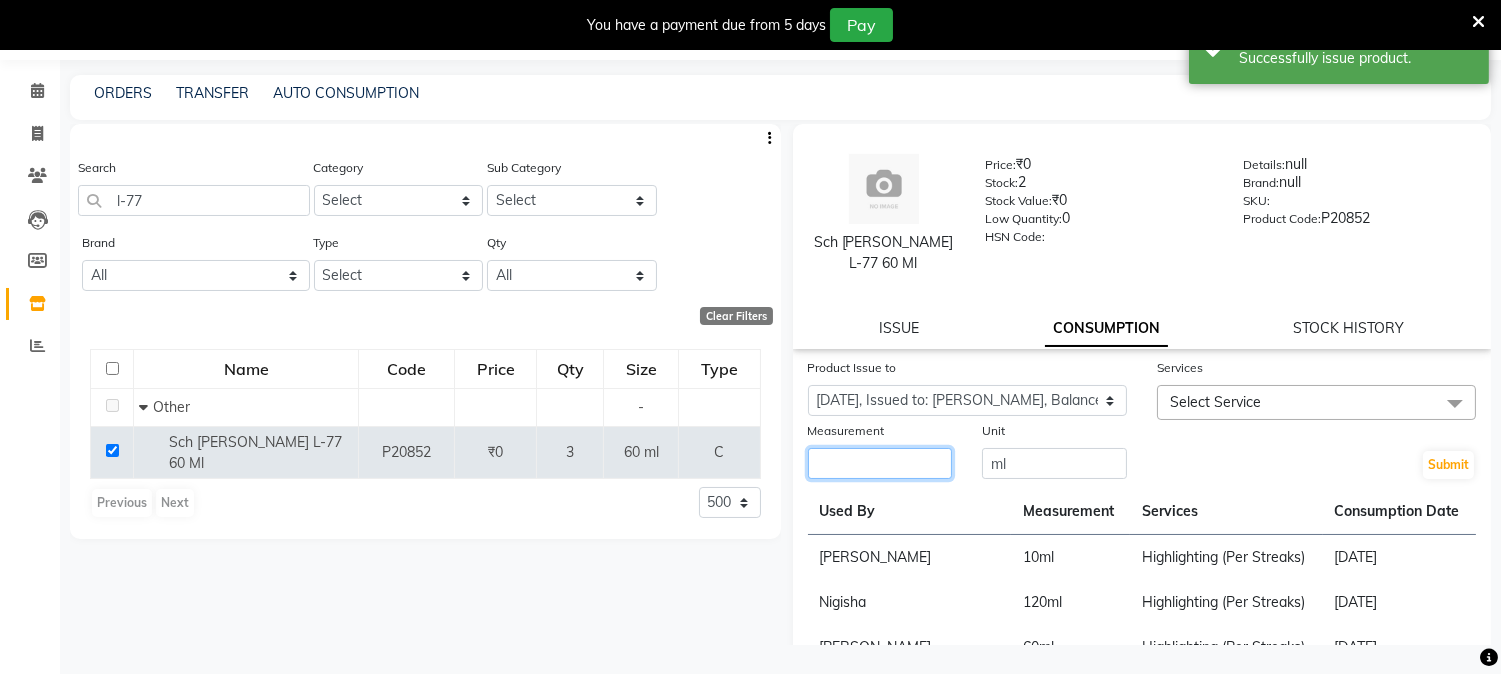click 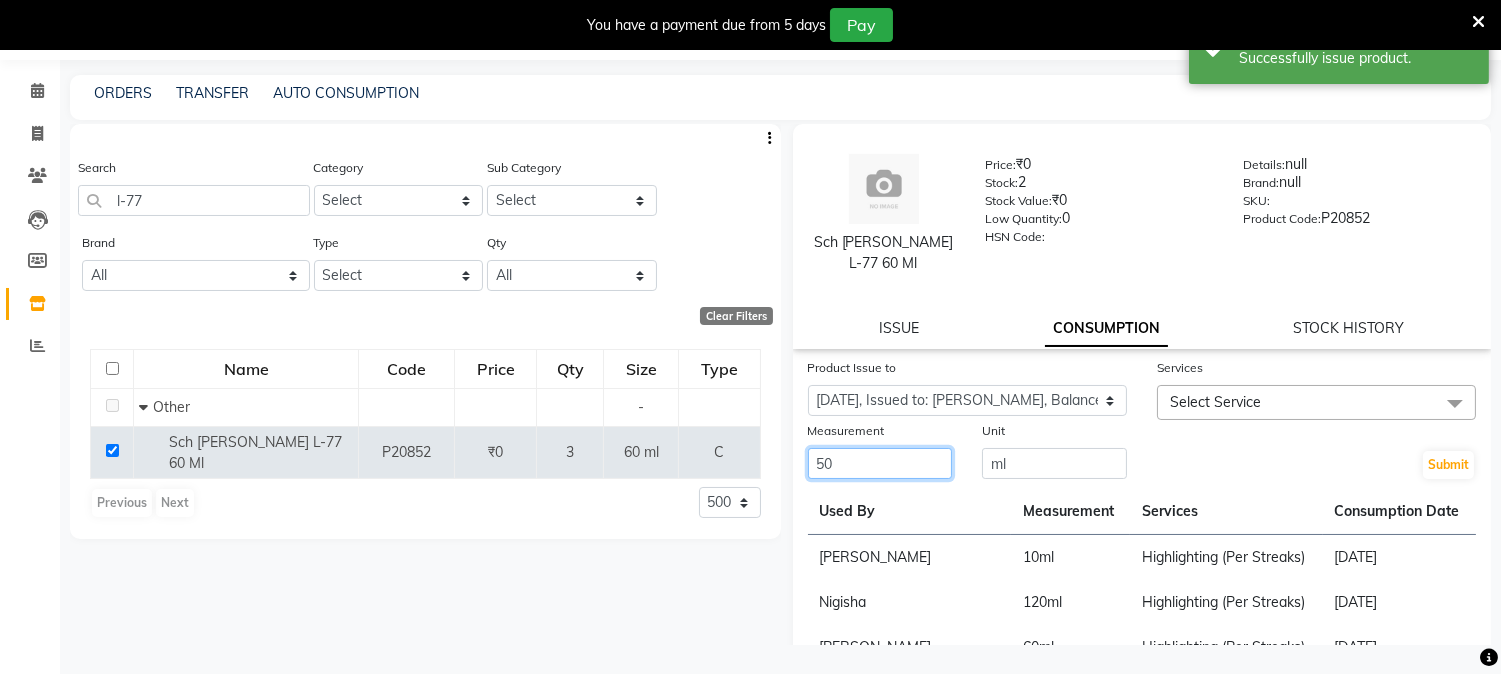 type on "50" 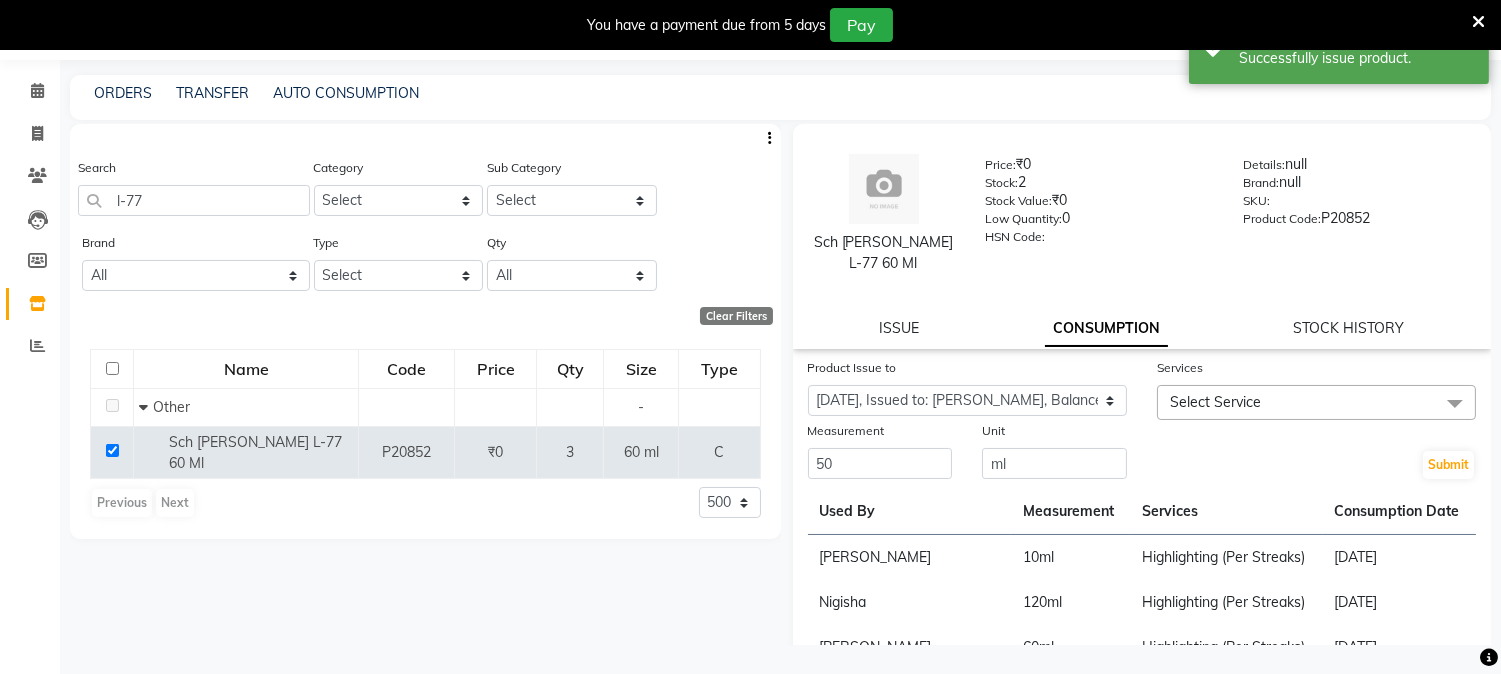 click on "Select Service" 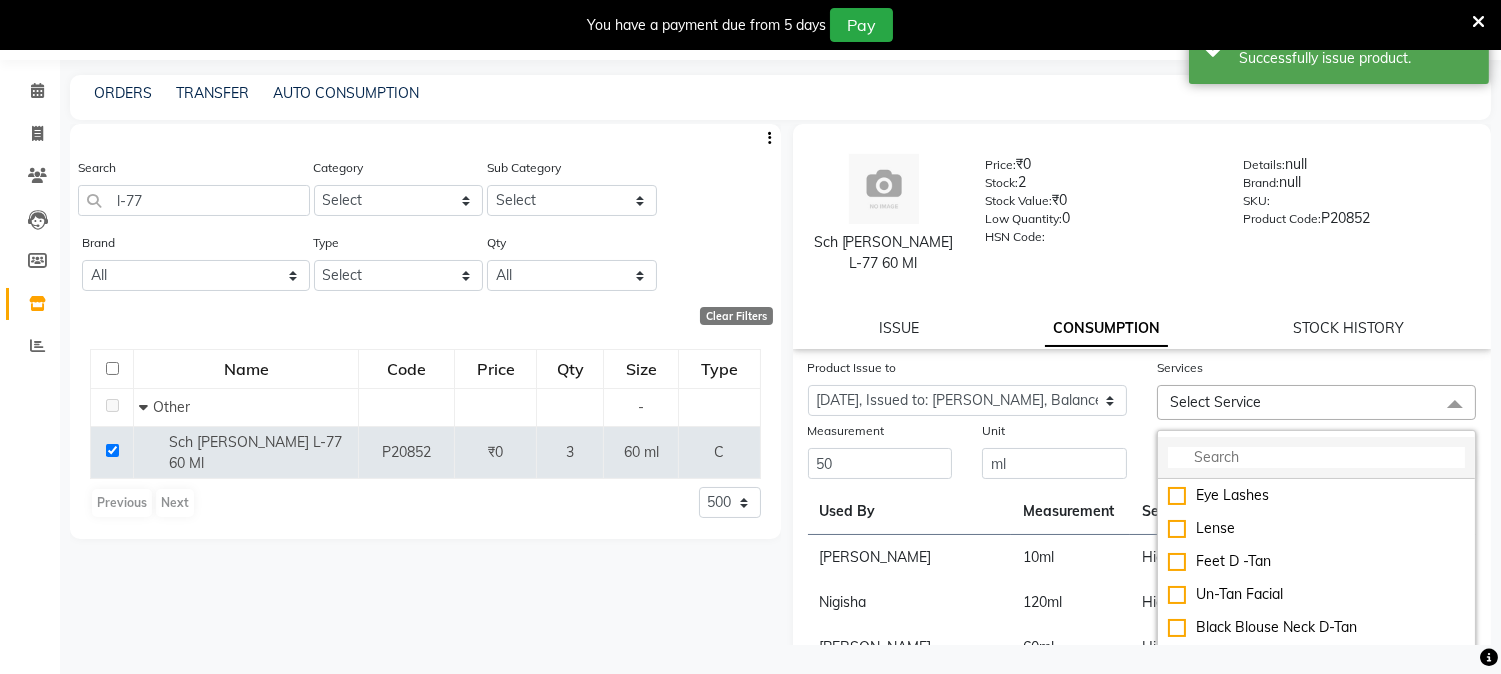 click 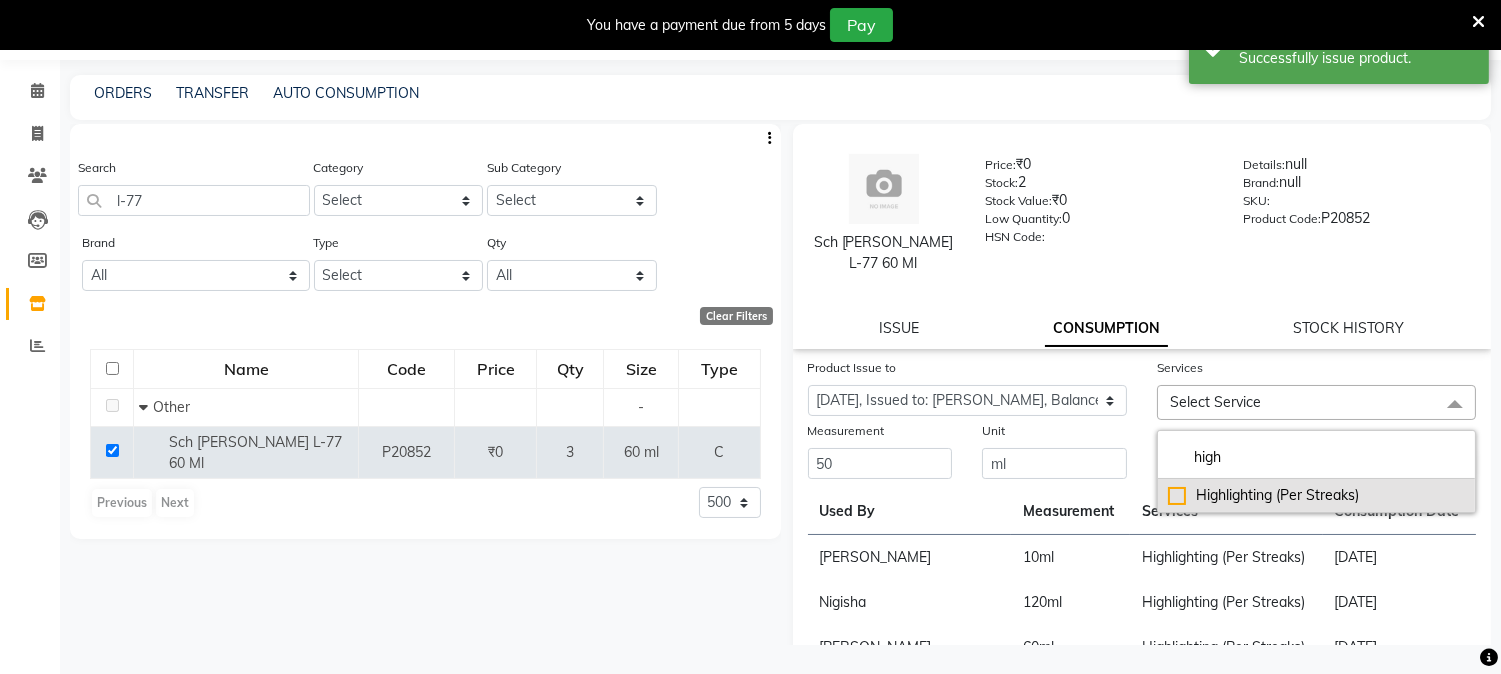 type on "high" 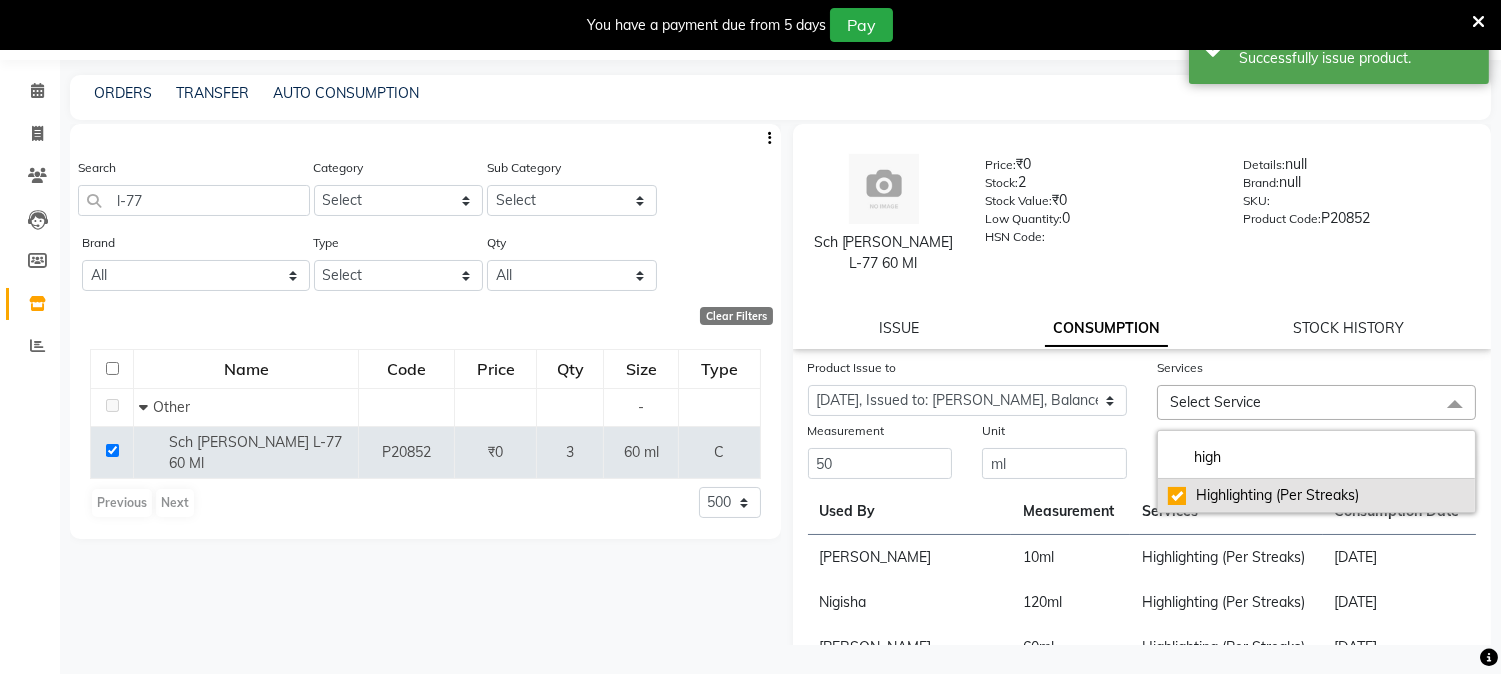 checkbox on "true" 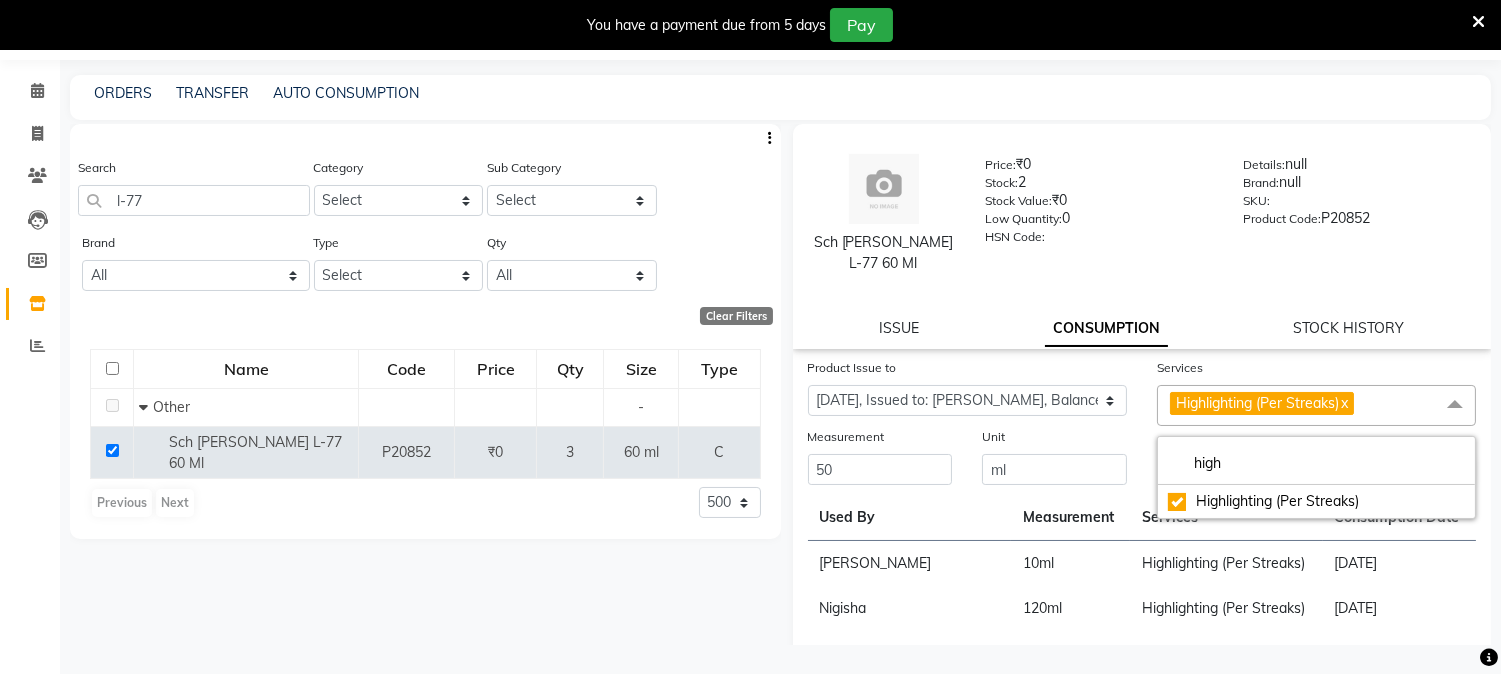 click on "Product Issue to Select Product Issue [DATE], Issued to: POOJA, Balance: 60 [DATE], Issued to: Aathithya, Balance: 50" 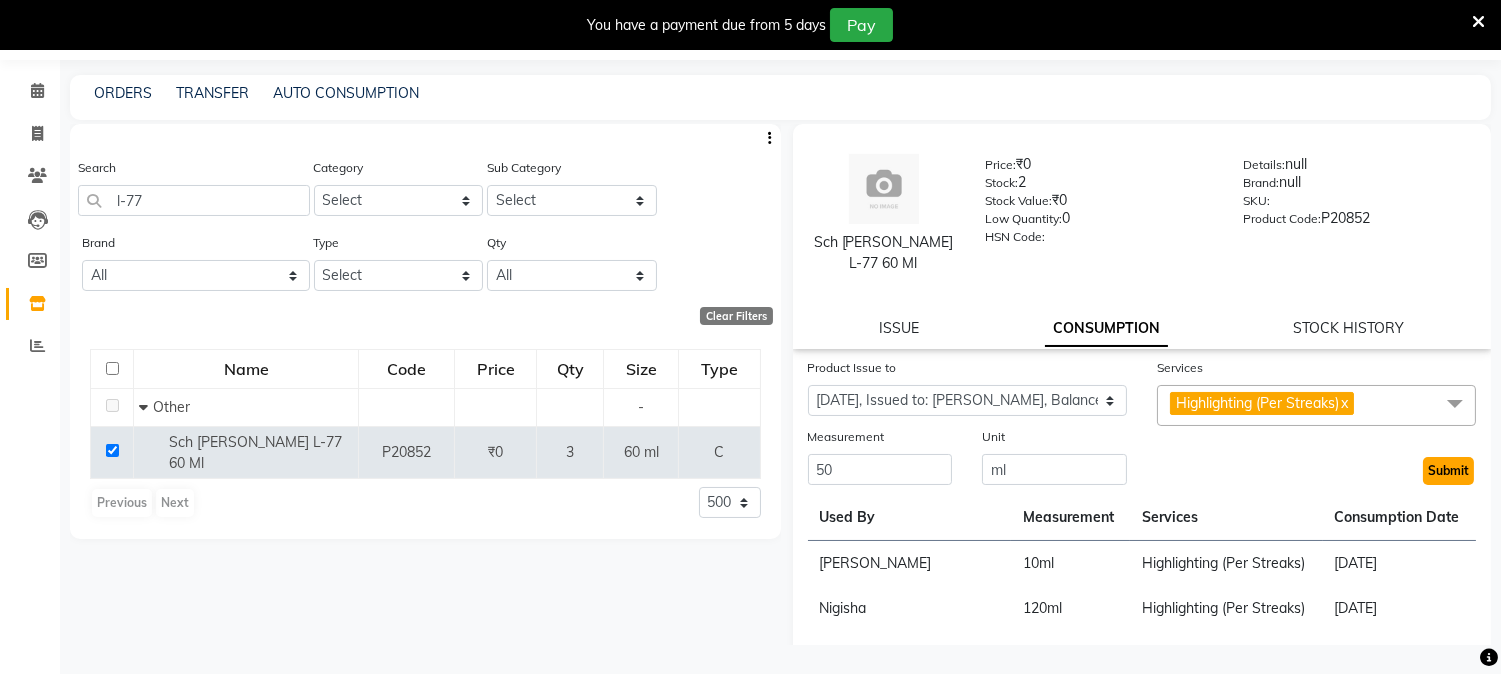 click on "Submit" 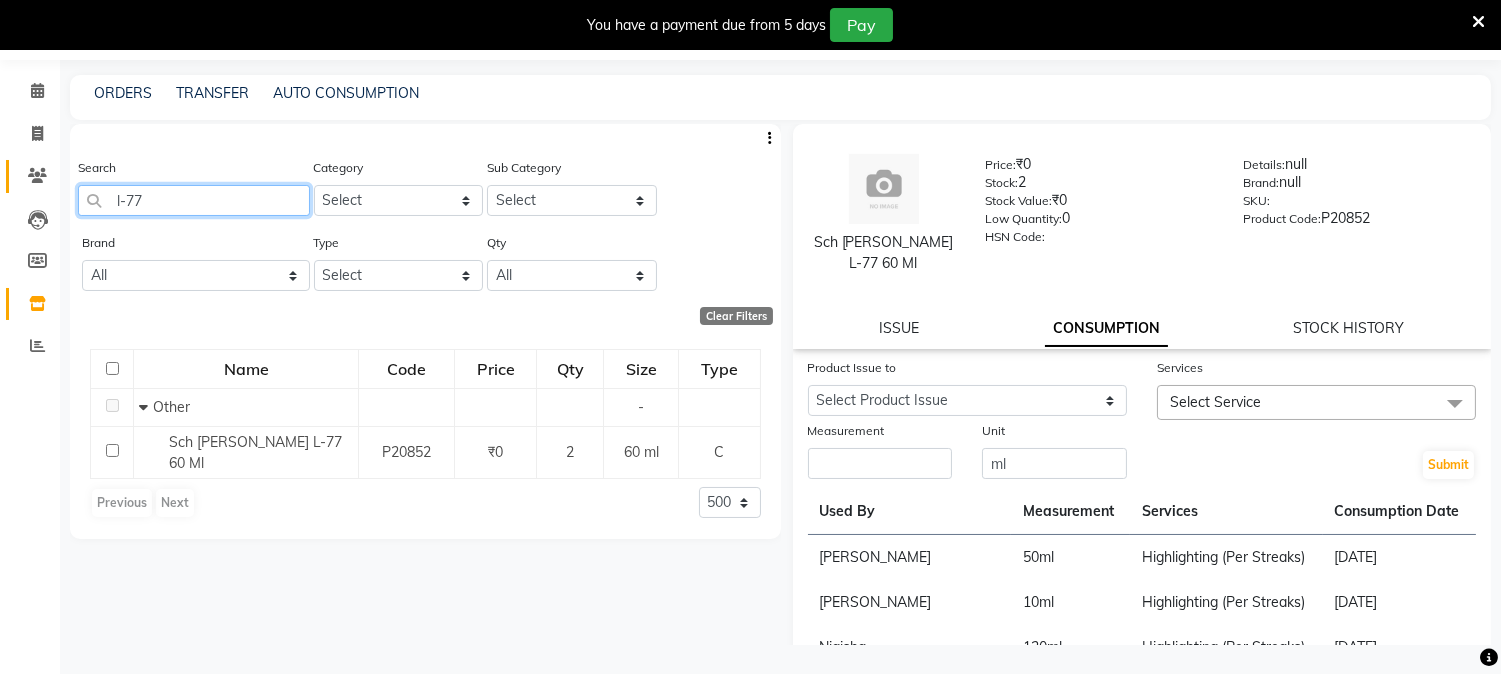 drag, startPoint x: 178, startPoint y: 190, endPoint x: 31, endPoint y: 190, distance: 147 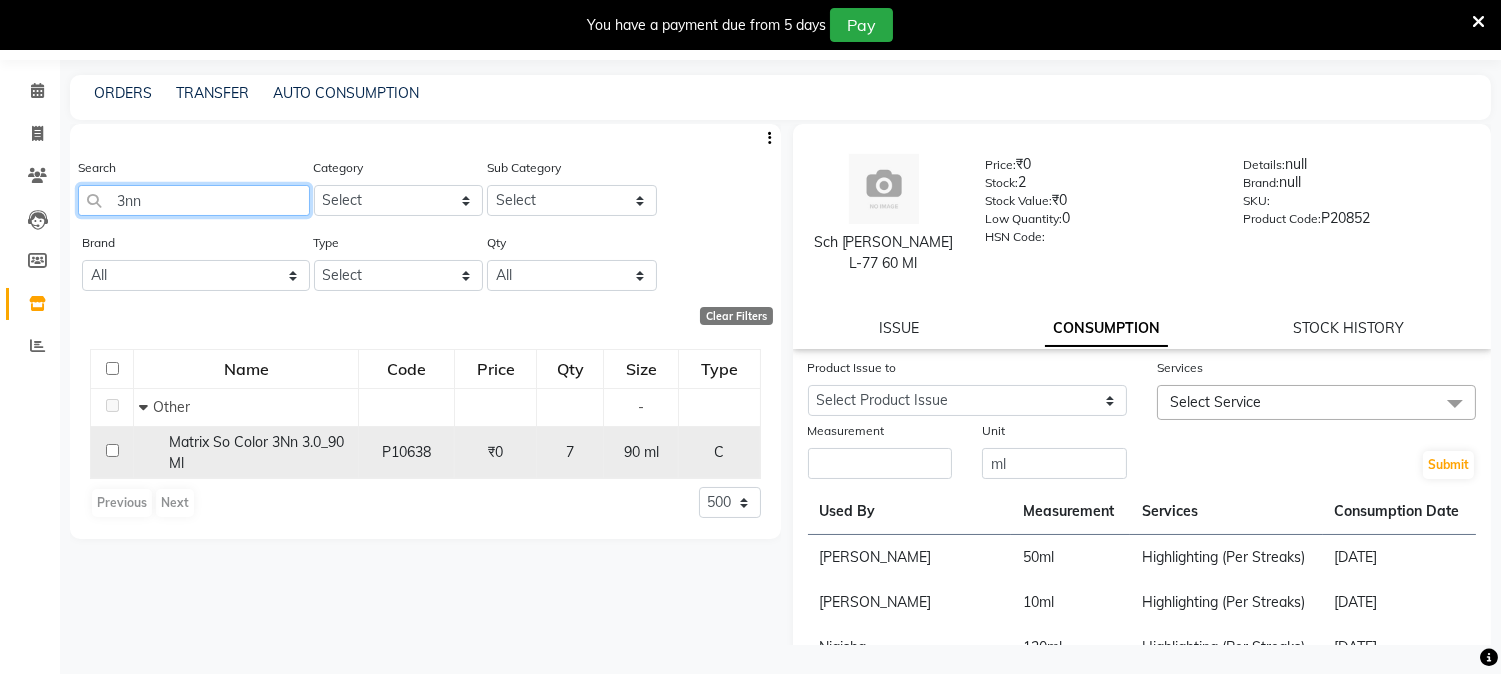 type on "3nn" 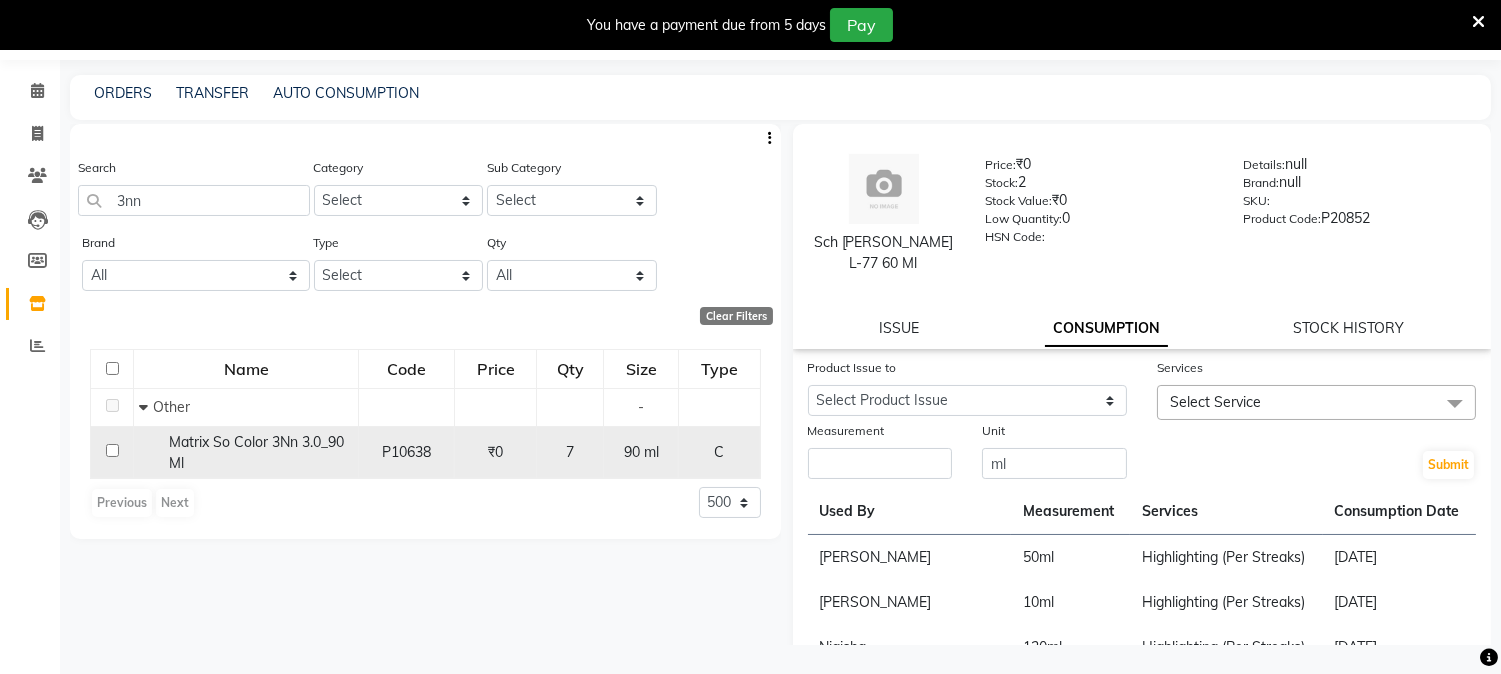 click 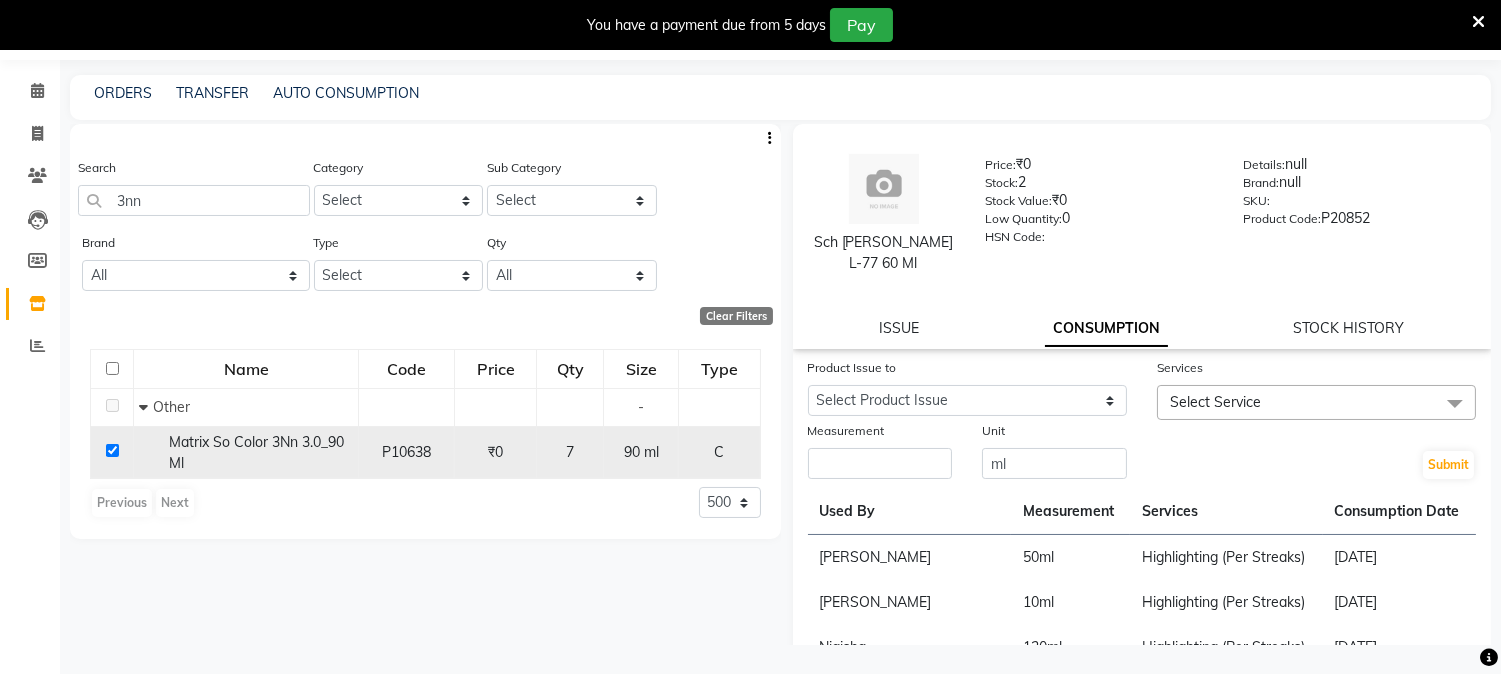 checkbox on "true" 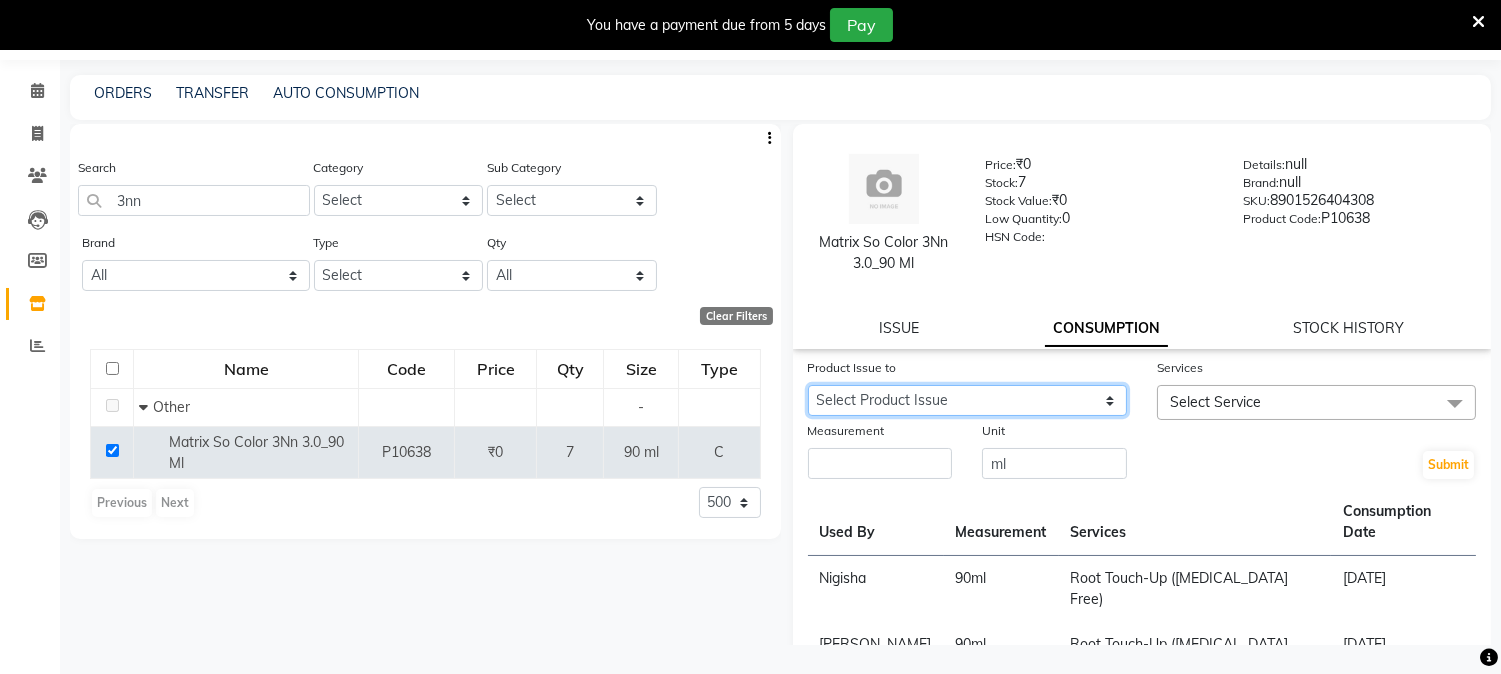click on "Select Product Issue [DATE], Issued to: [PERSON_NAME], Balance: 90" 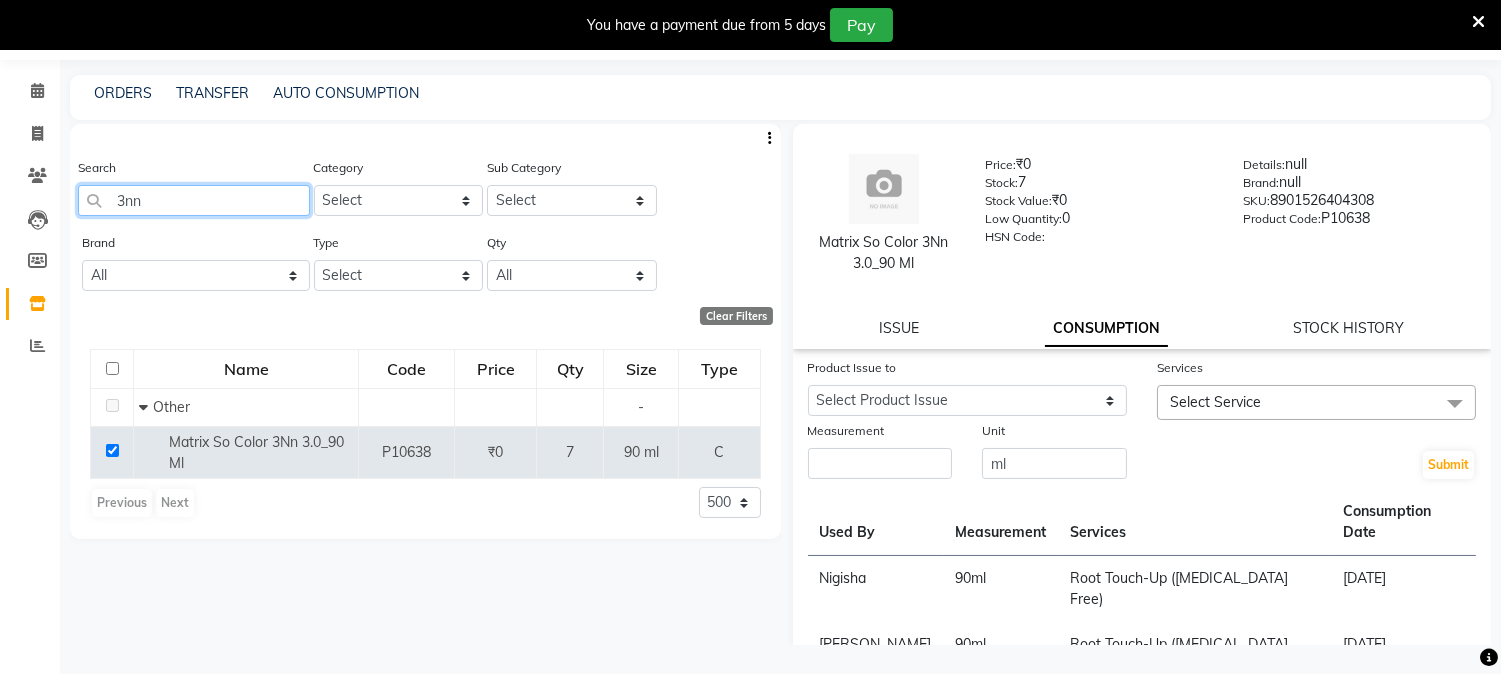 drag, startPoint x: 177, startPoint y: 195, endPoint x: 24, endPoint y: 194, distance: 153.00327 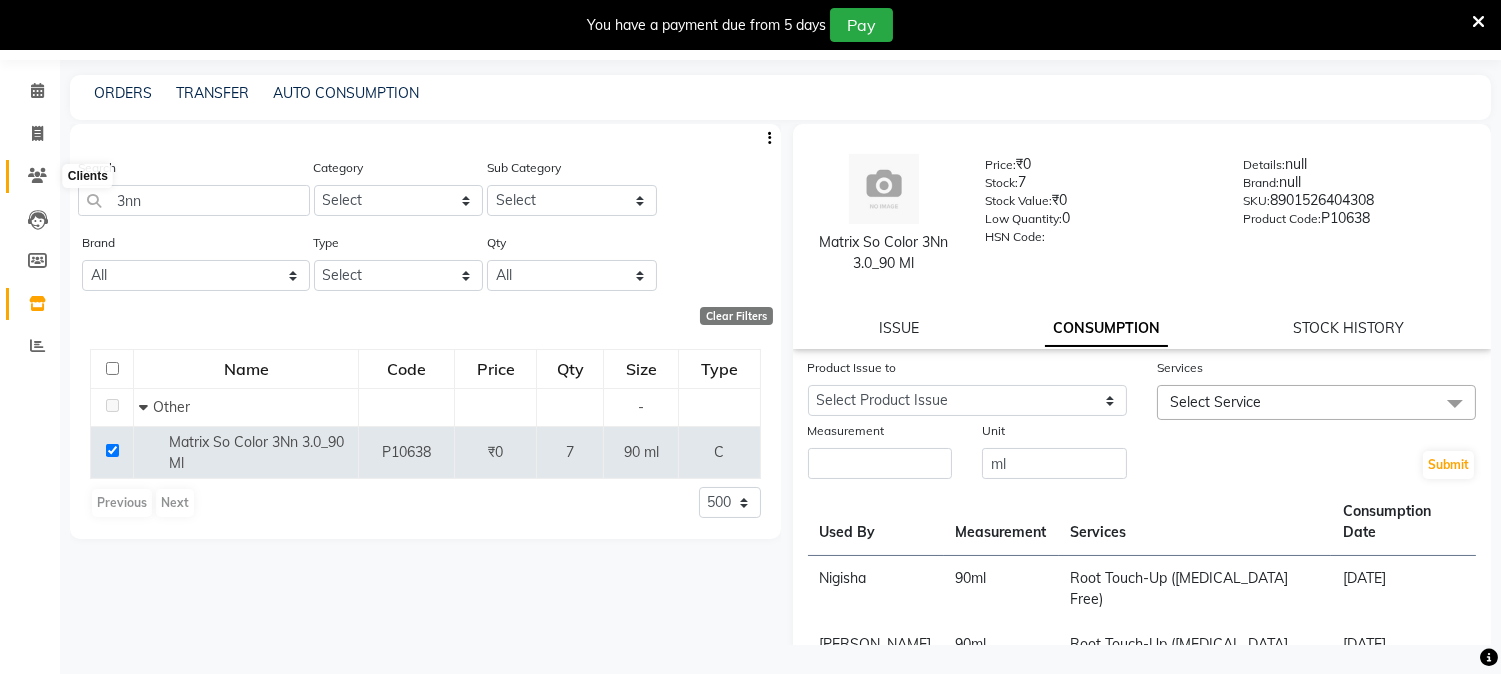 click on "Clients" 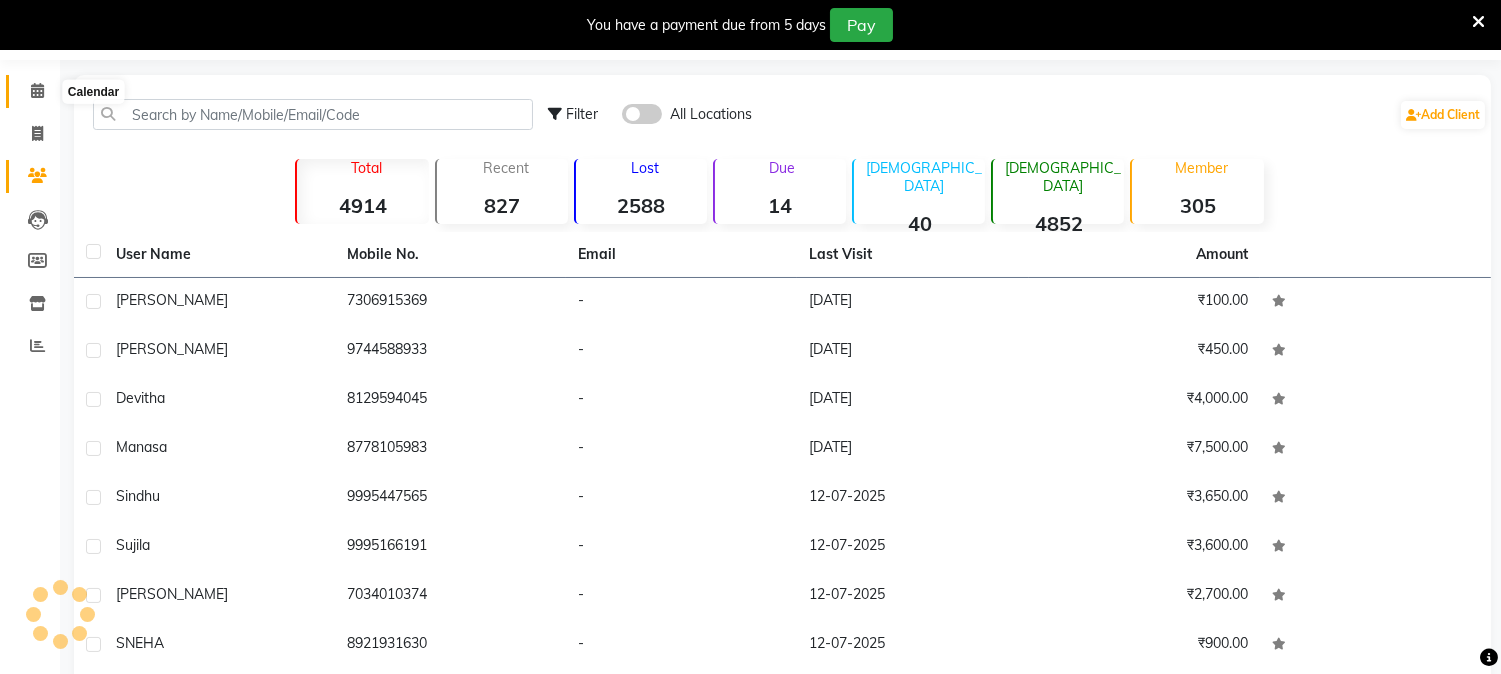click 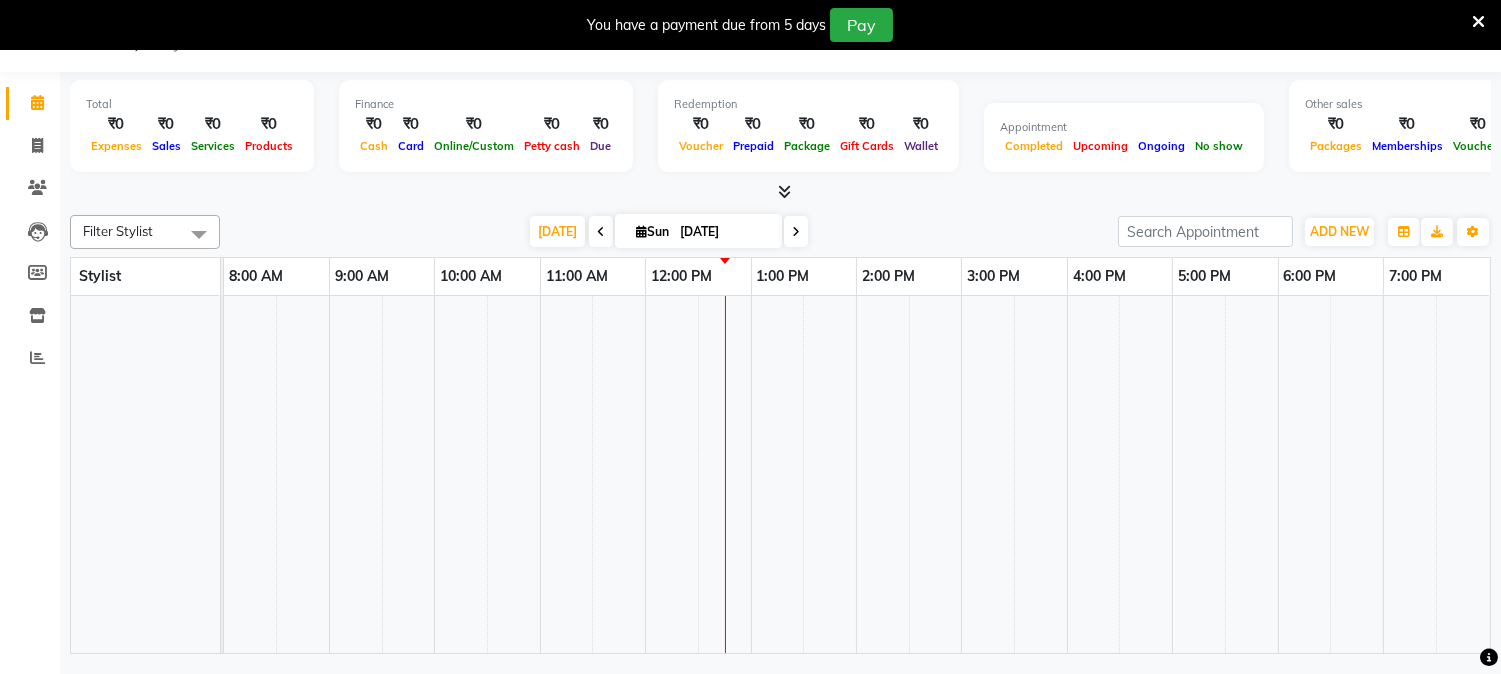 scroll, scrollTop: 50, scrollLeft: 0, axis: vertical 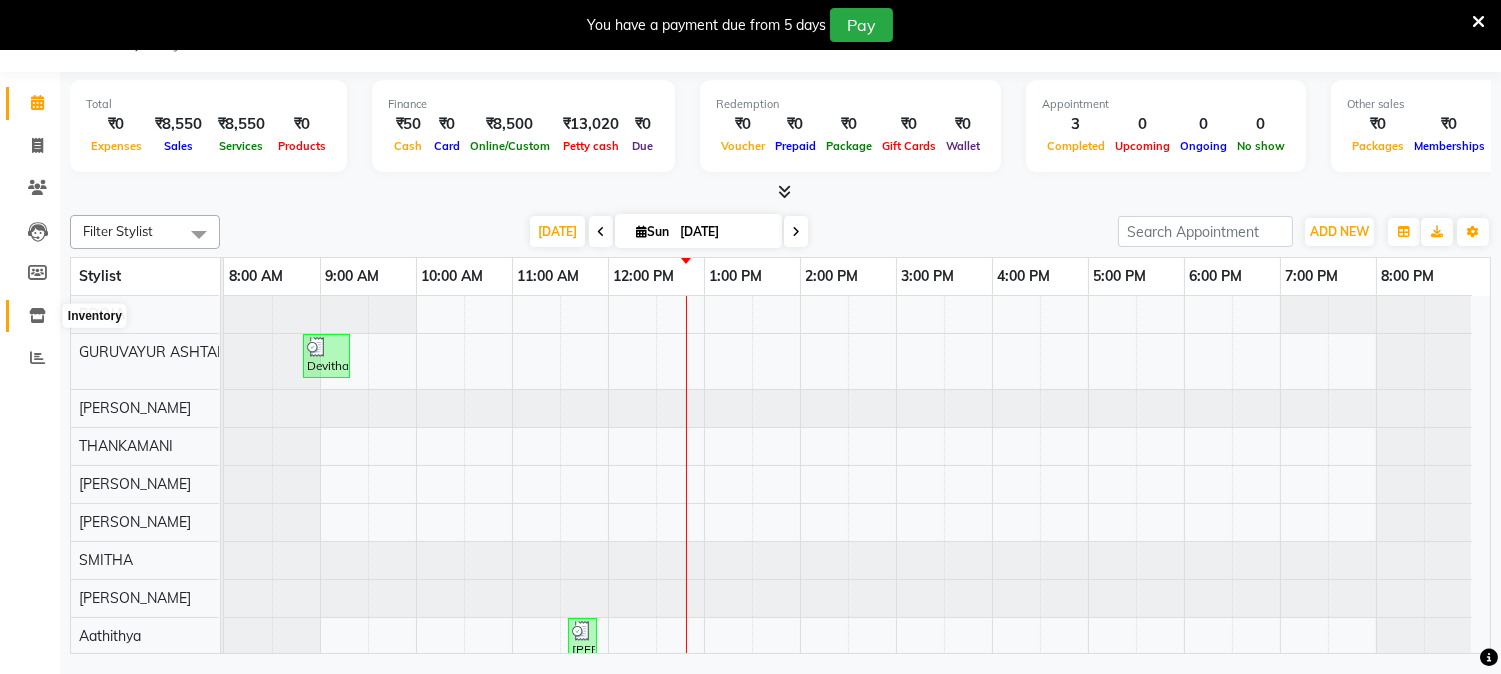 click 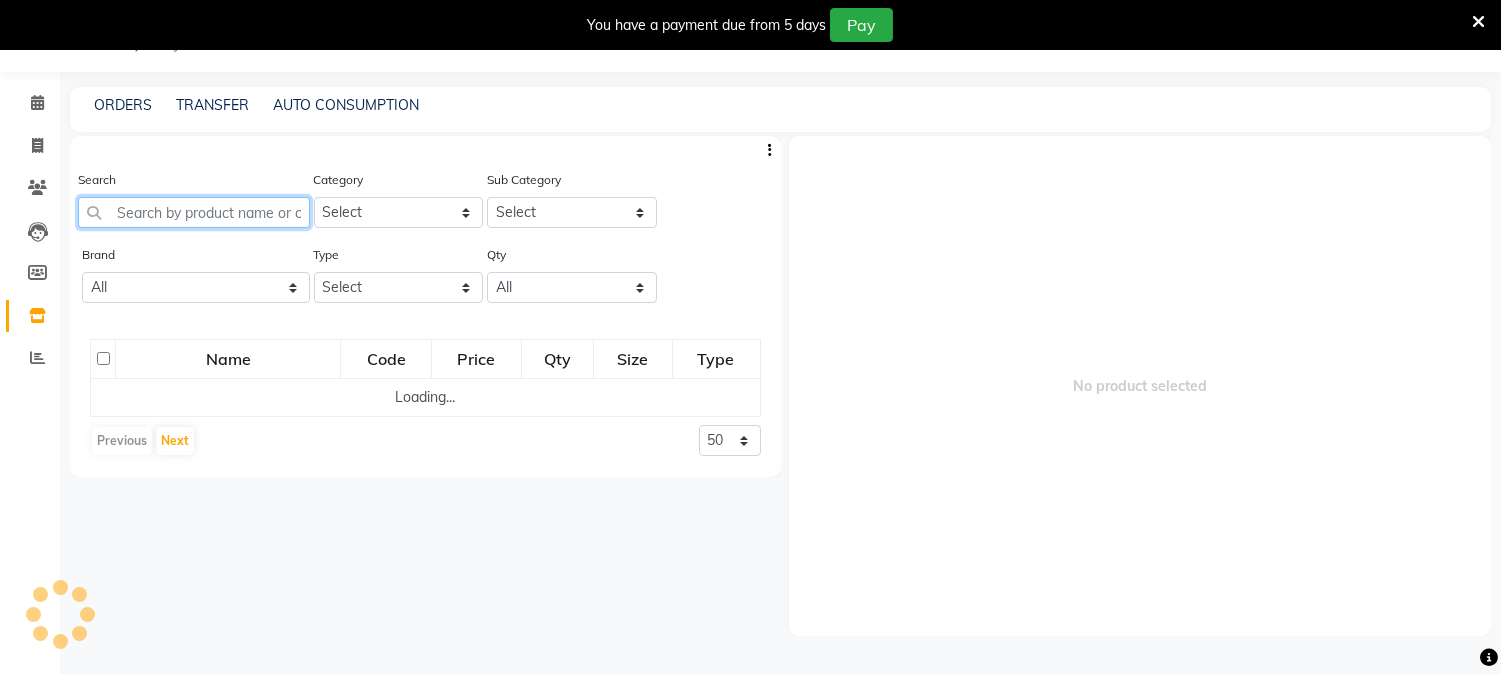 click 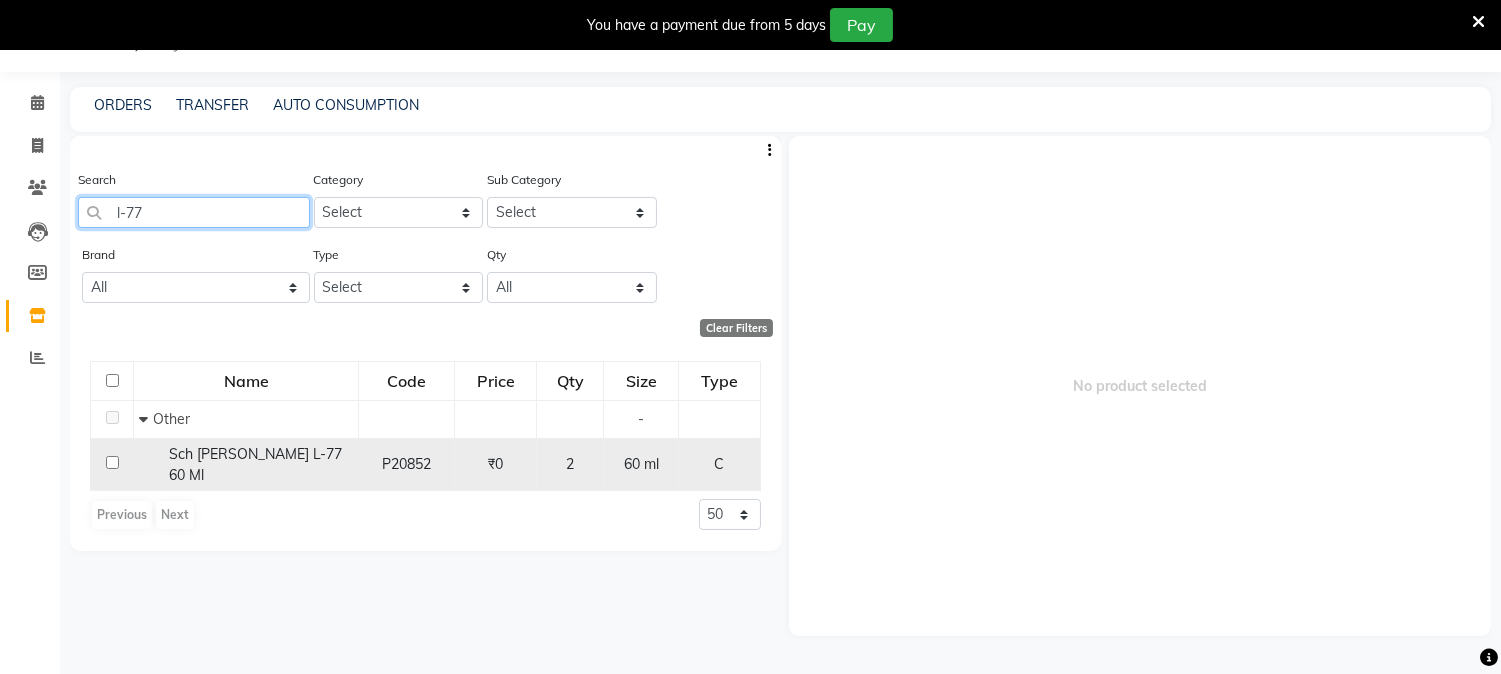 type on "l-77" 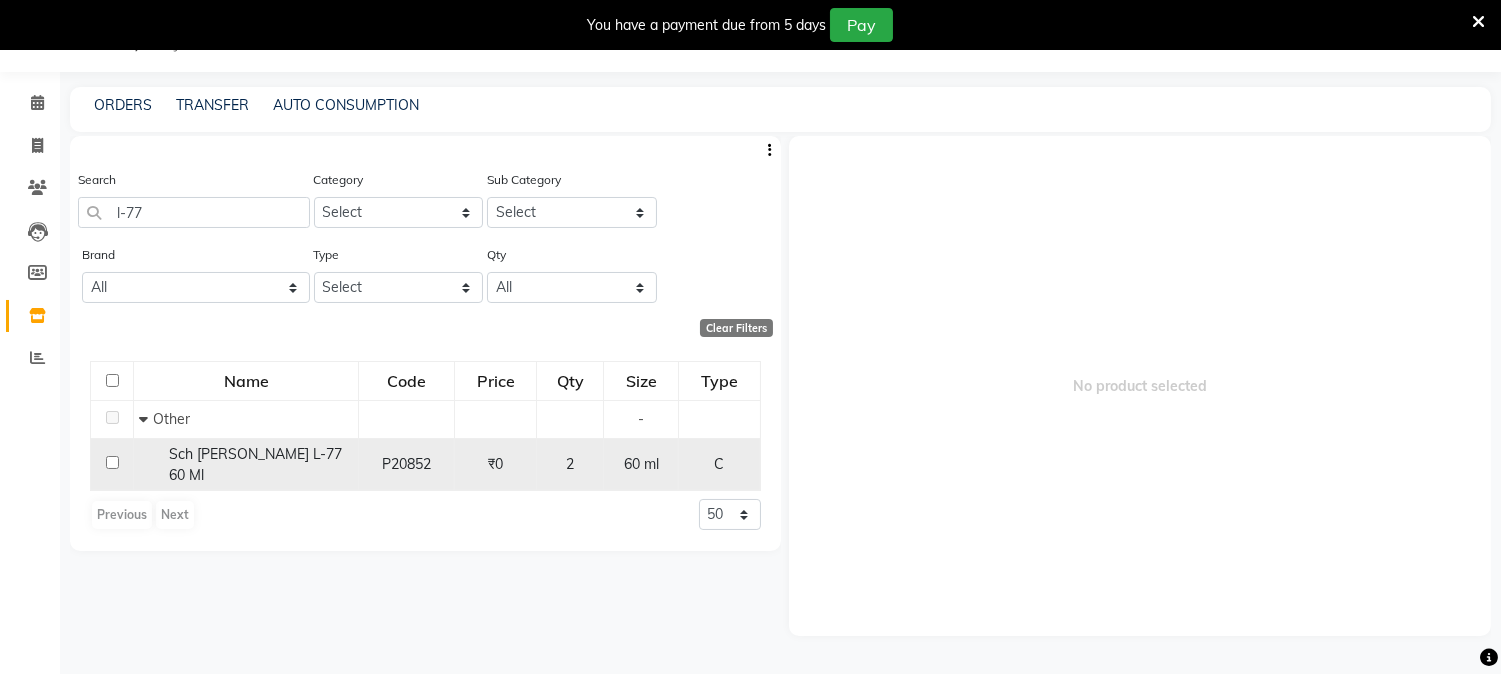 click 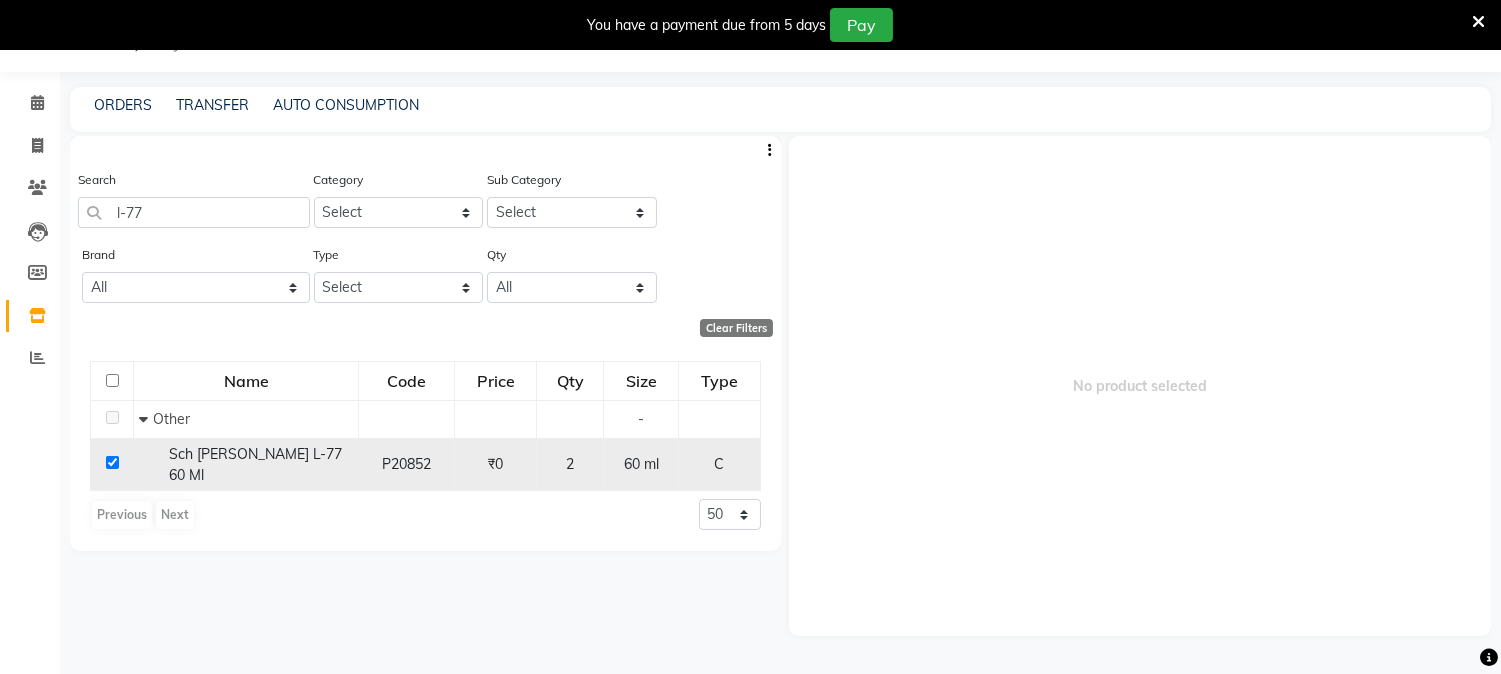 checkbox on "true" 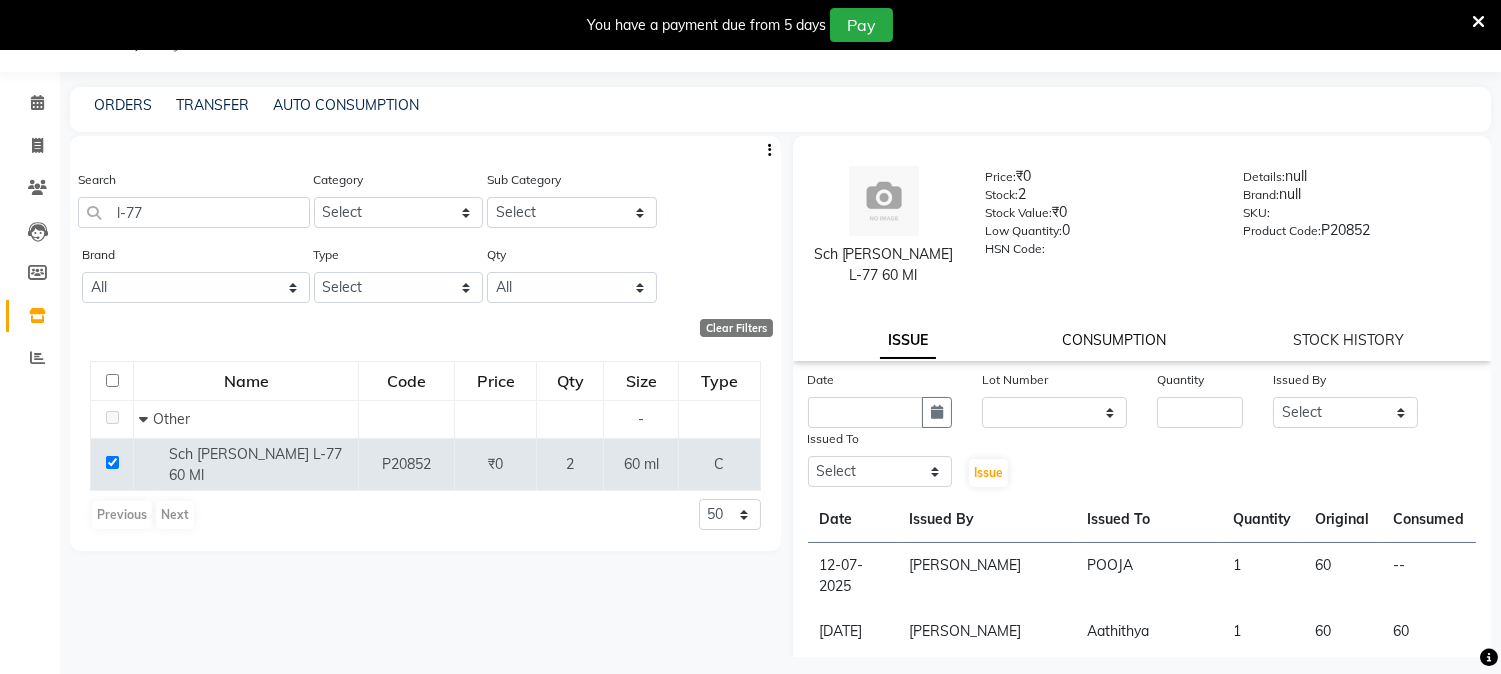 click on "CONSUMPTION" 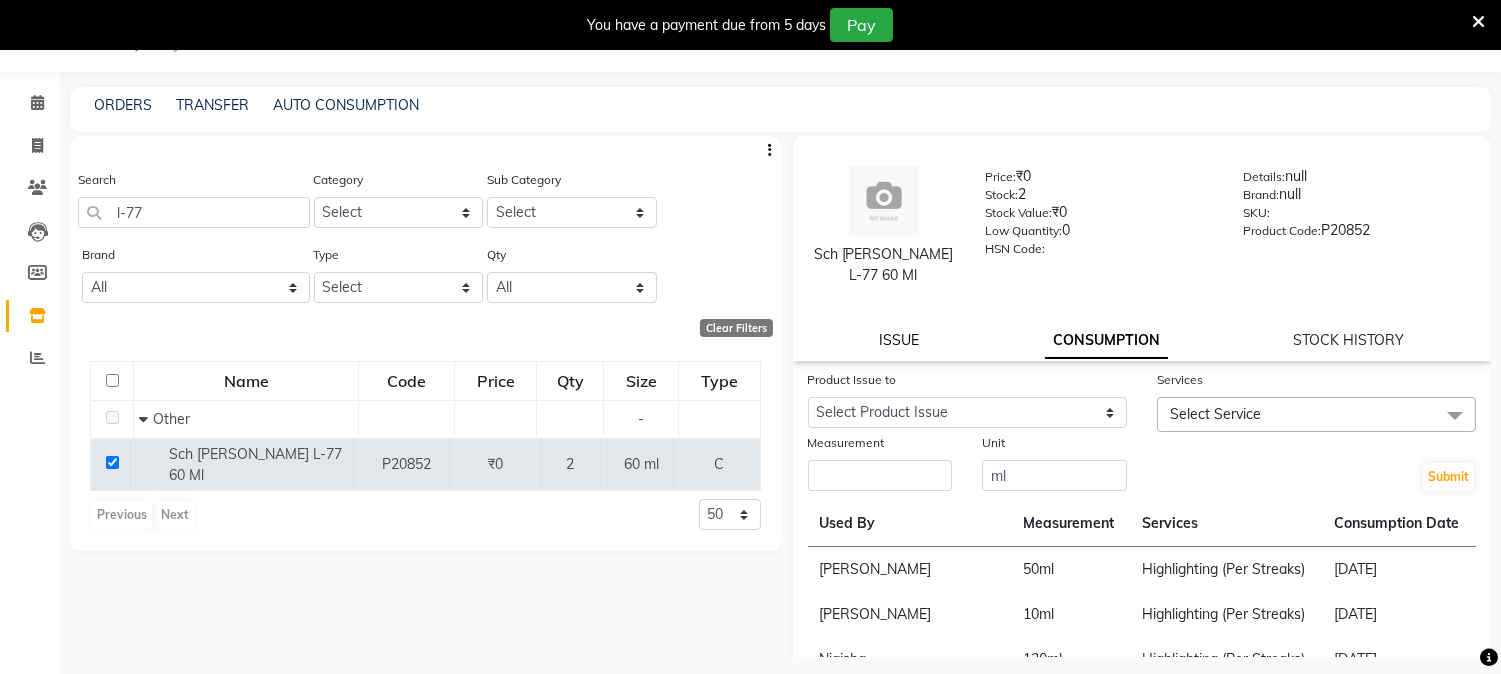 click on "ISSUE" 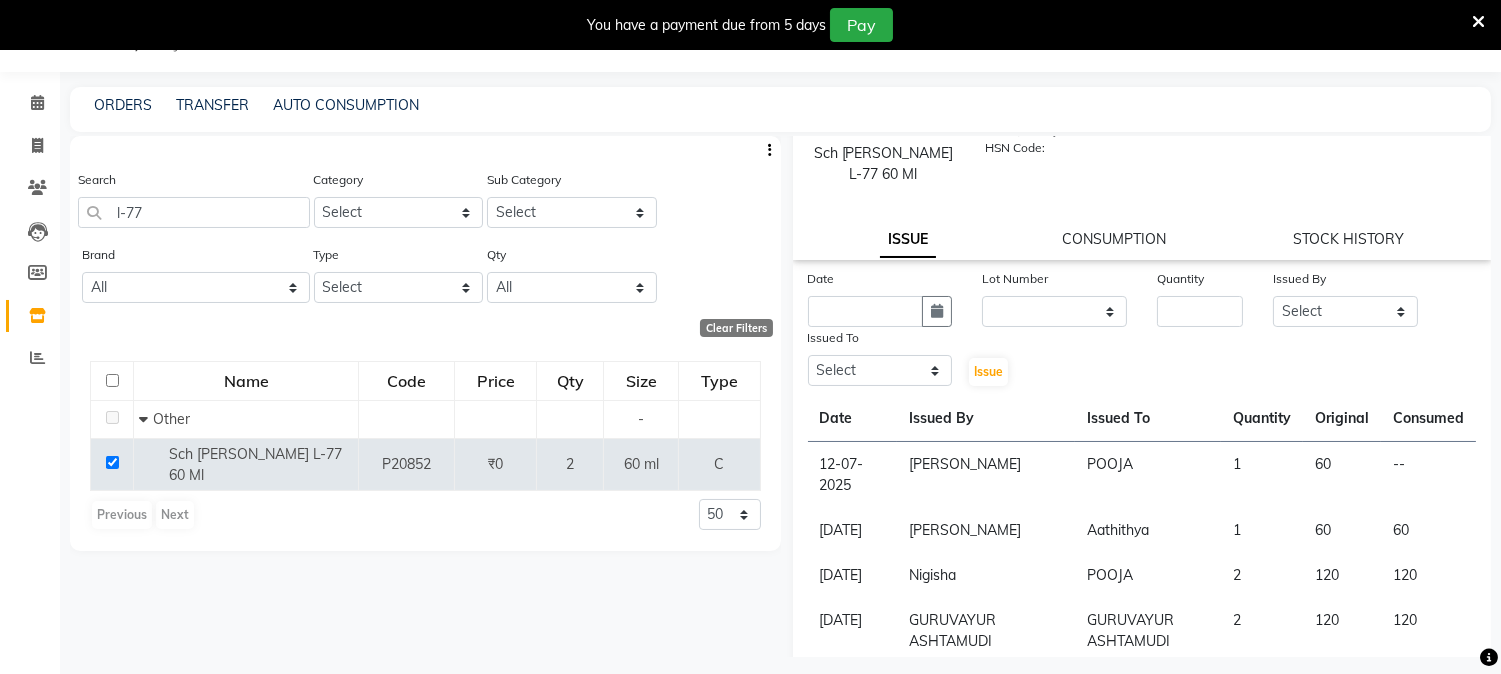 scroll, scrollTop: 0, scrollLeft: 0, axis: both 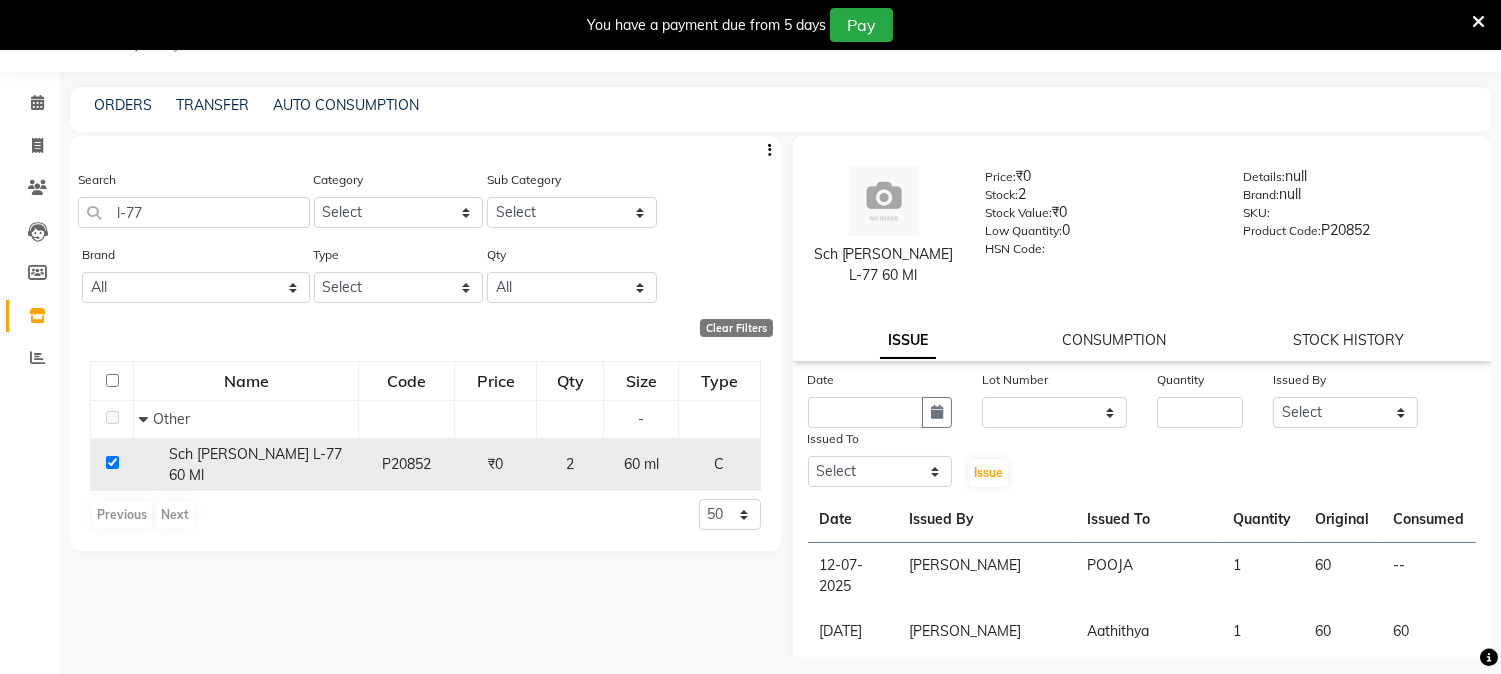 click 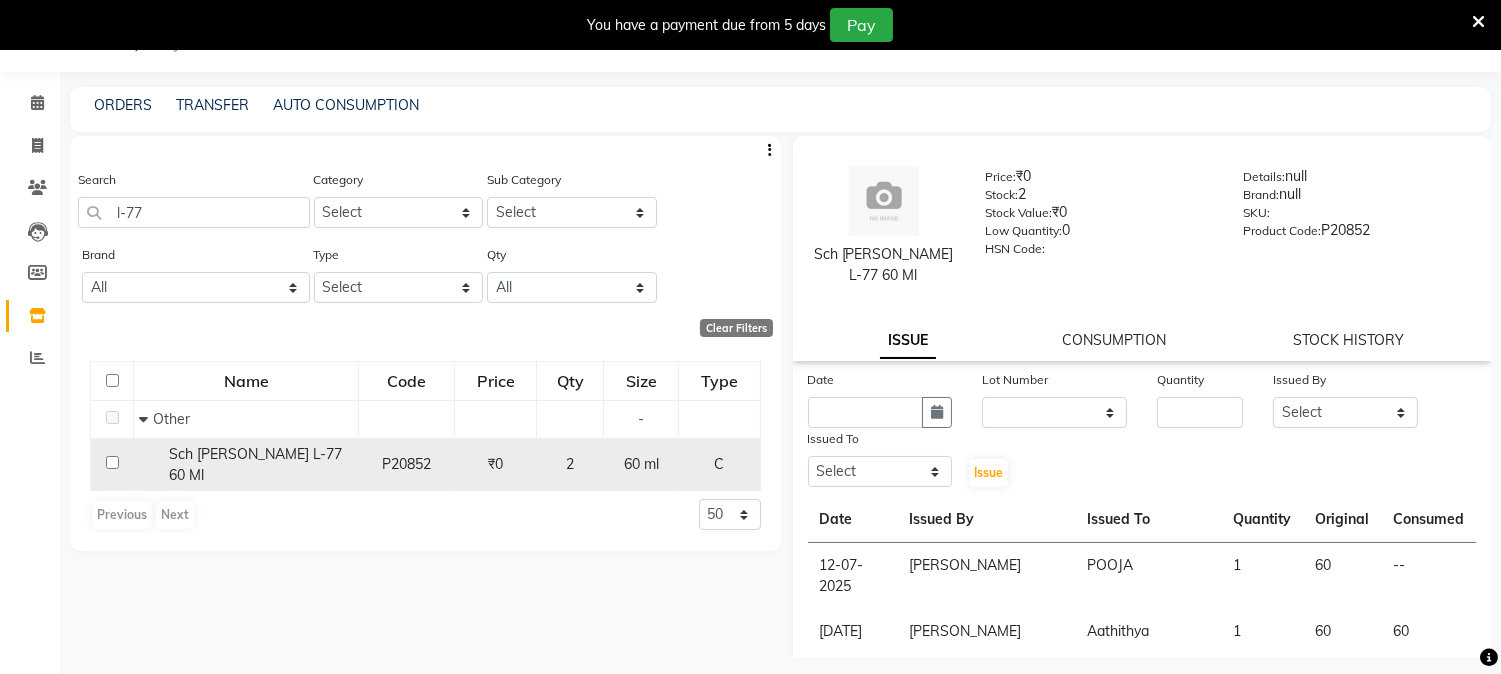 checkbox on "false" 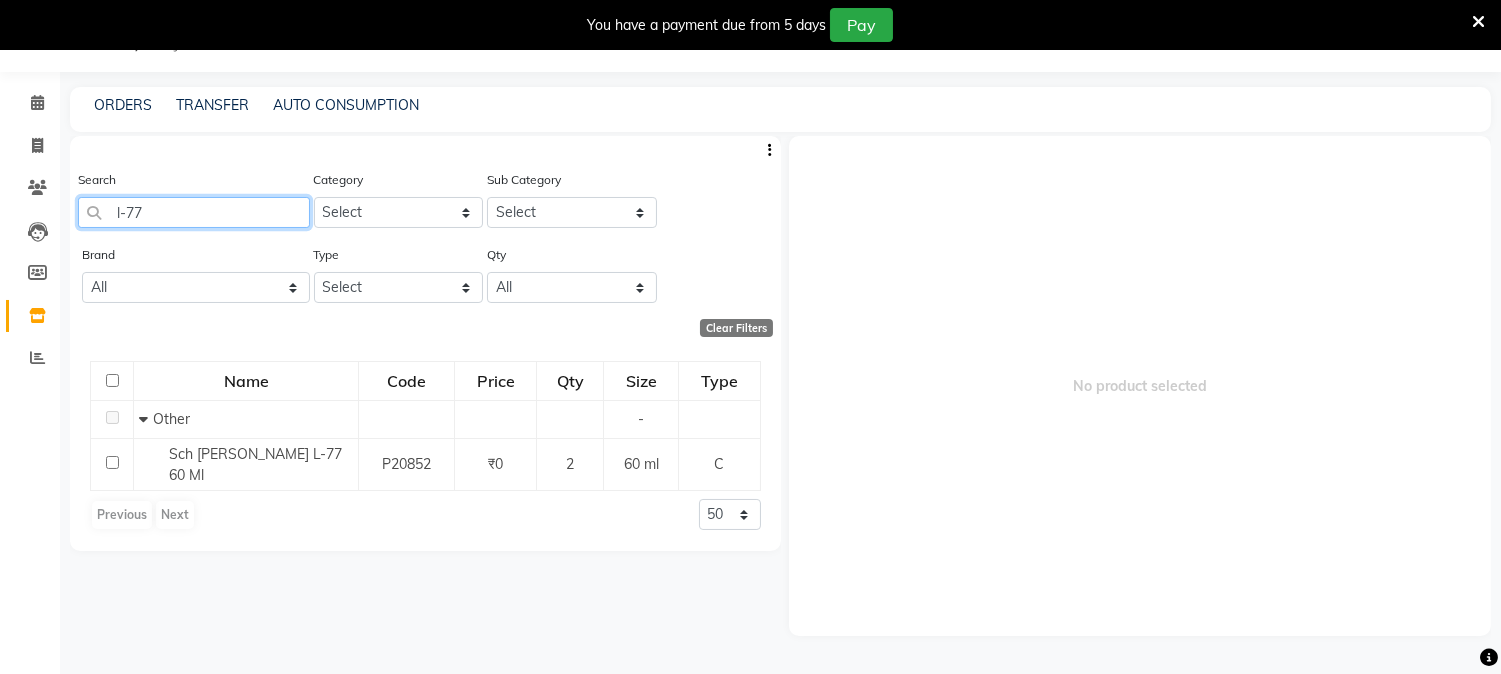 drag, startPoint x: 173, startPoint y: 208, endPoint x: 33, endPoint y: 205, distance: 140.03214 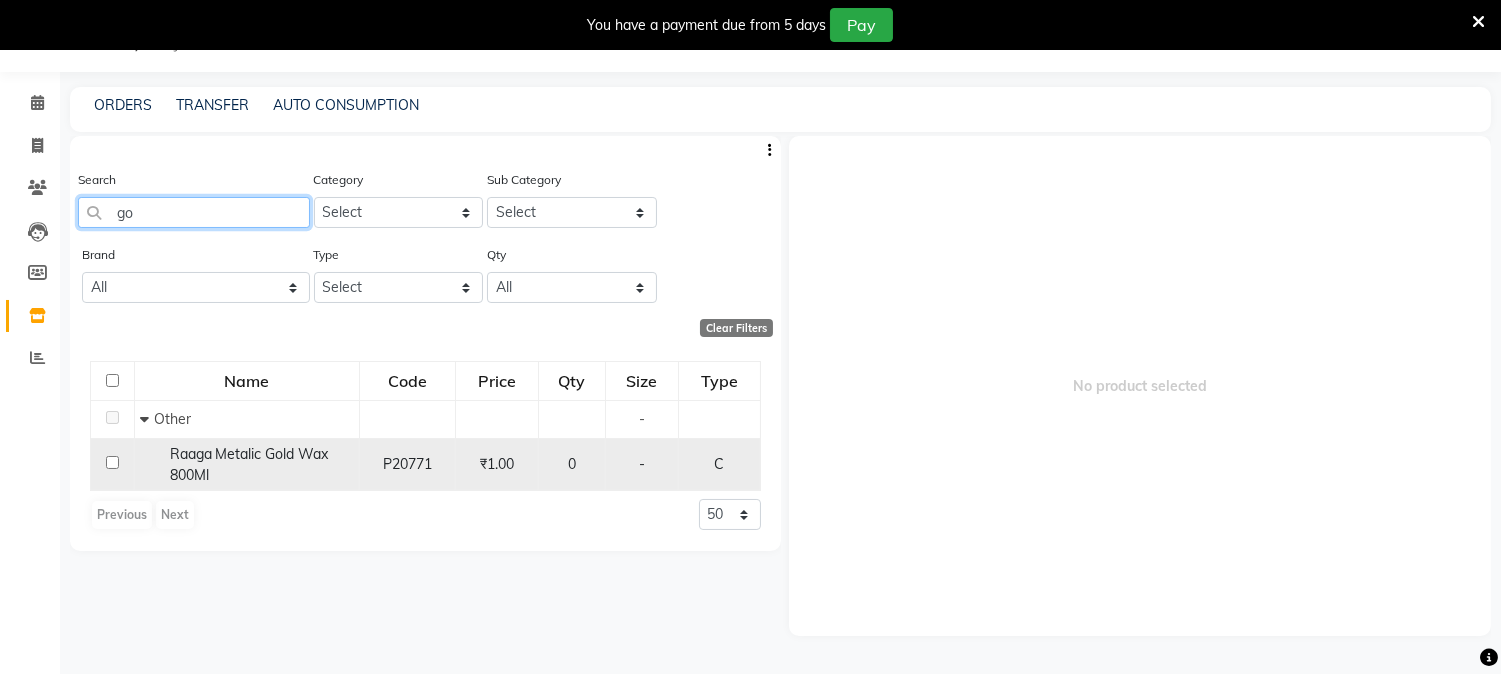 type on "g" 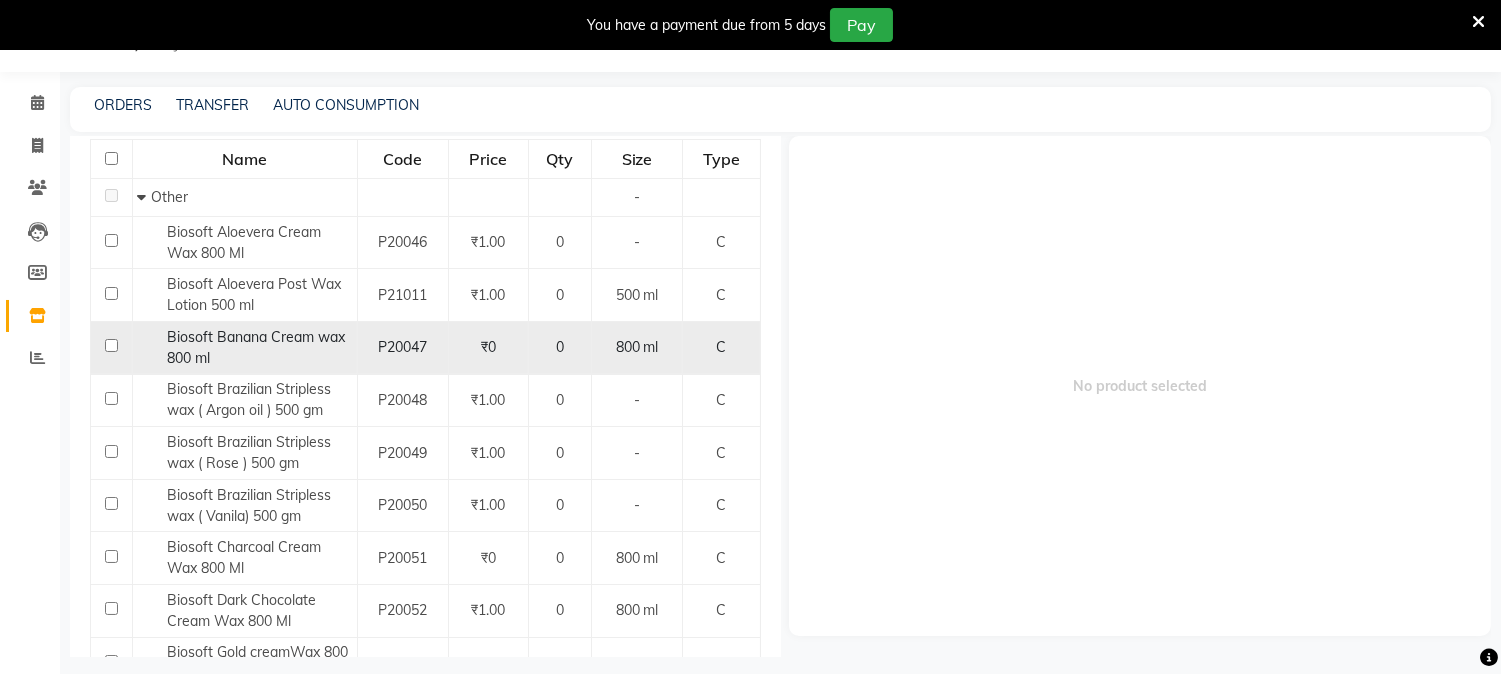 scroll, scrollTop: 333, scrollLeft: 0, axis: vertical 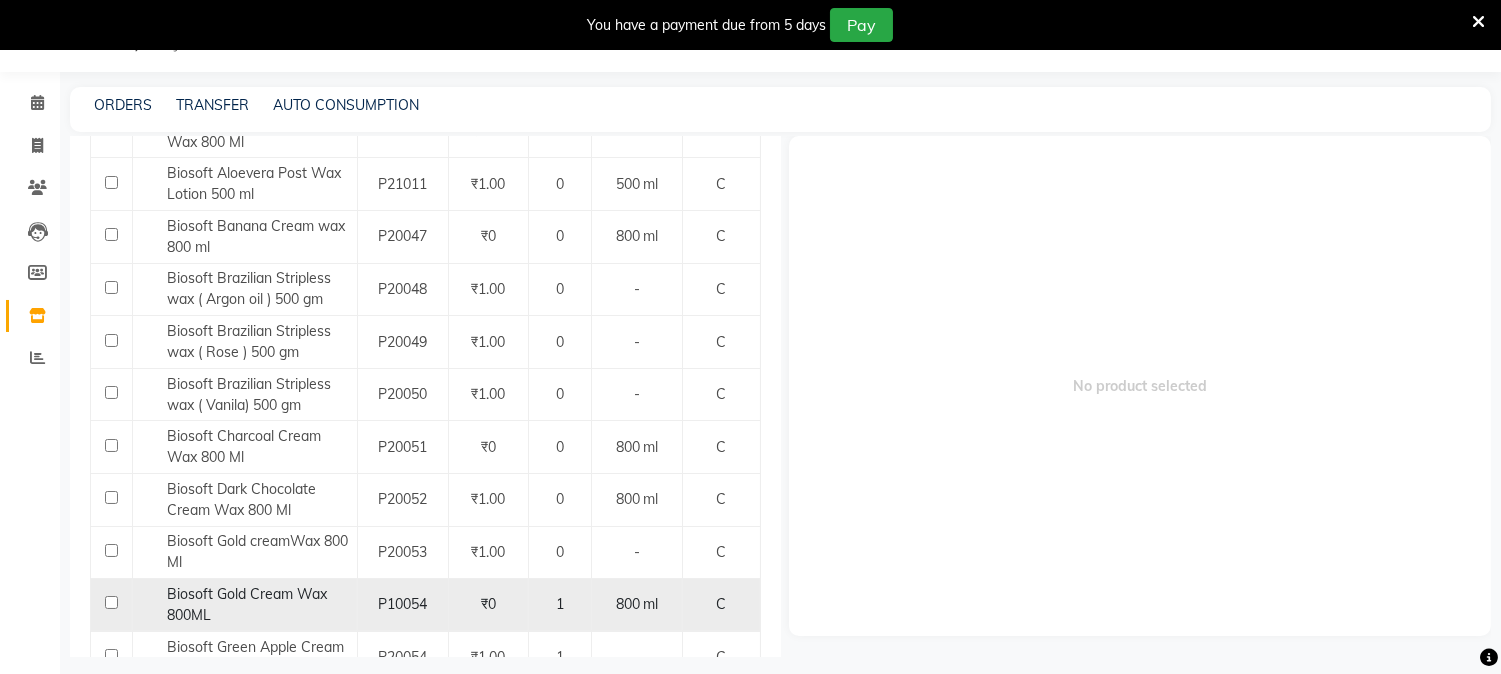 type on "biosoft" 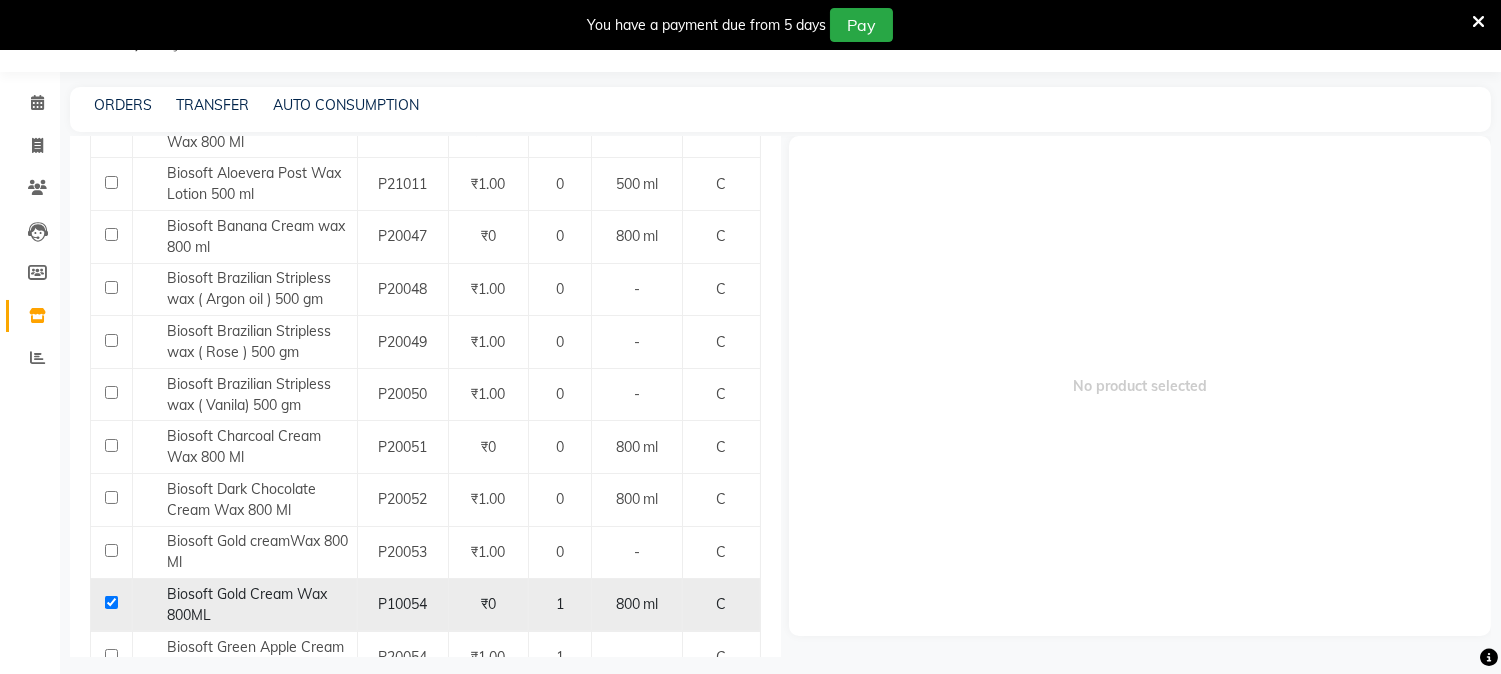 checkbox on "true" 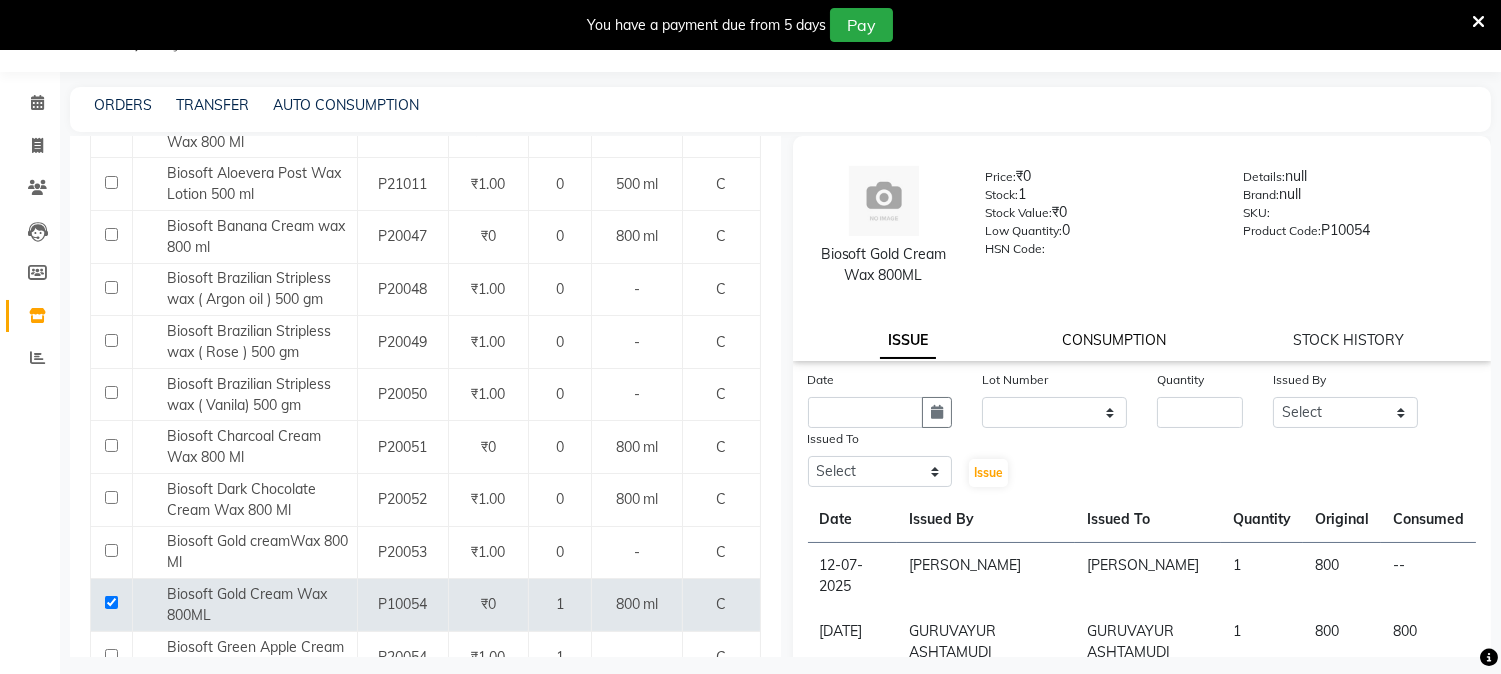 click on "CONSUMPTION" 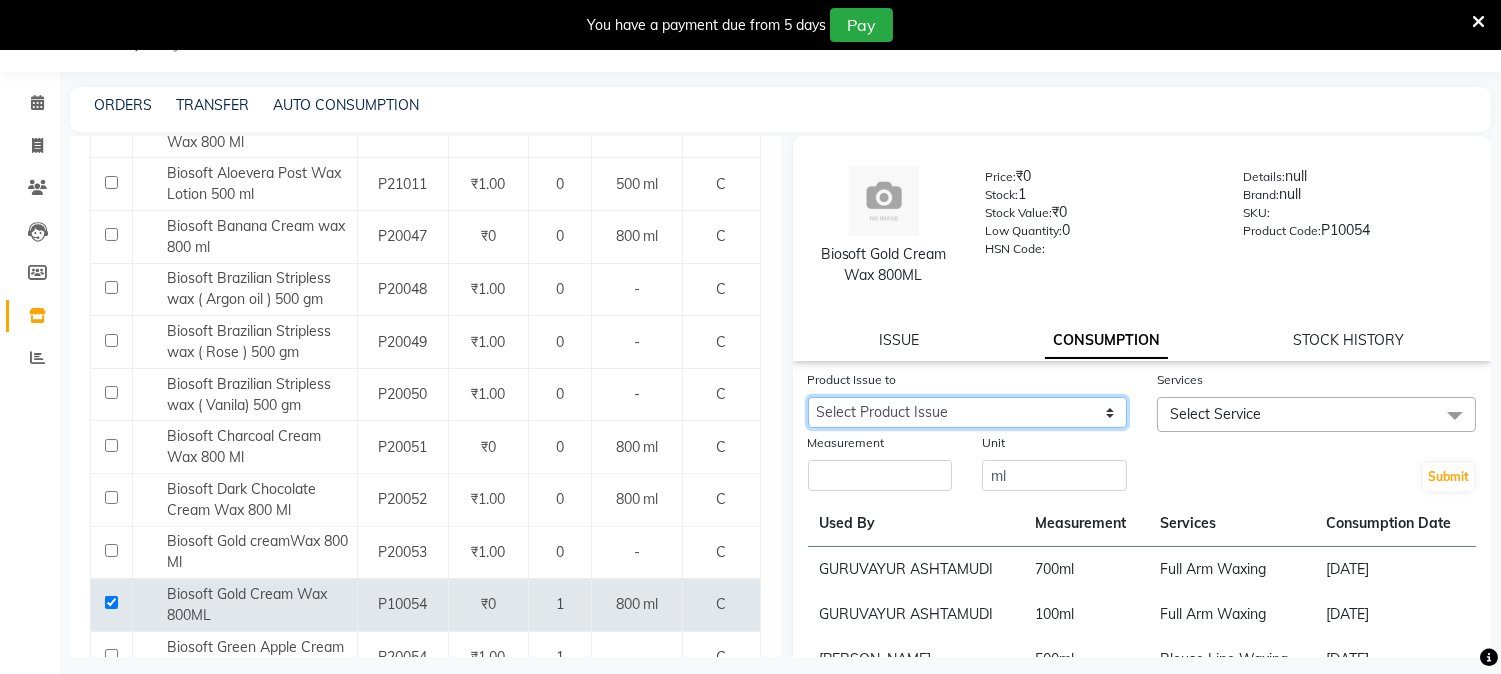 click on "Select Product Issue [DATE], Issued to: [PERSON_NAME], Balance: 800" 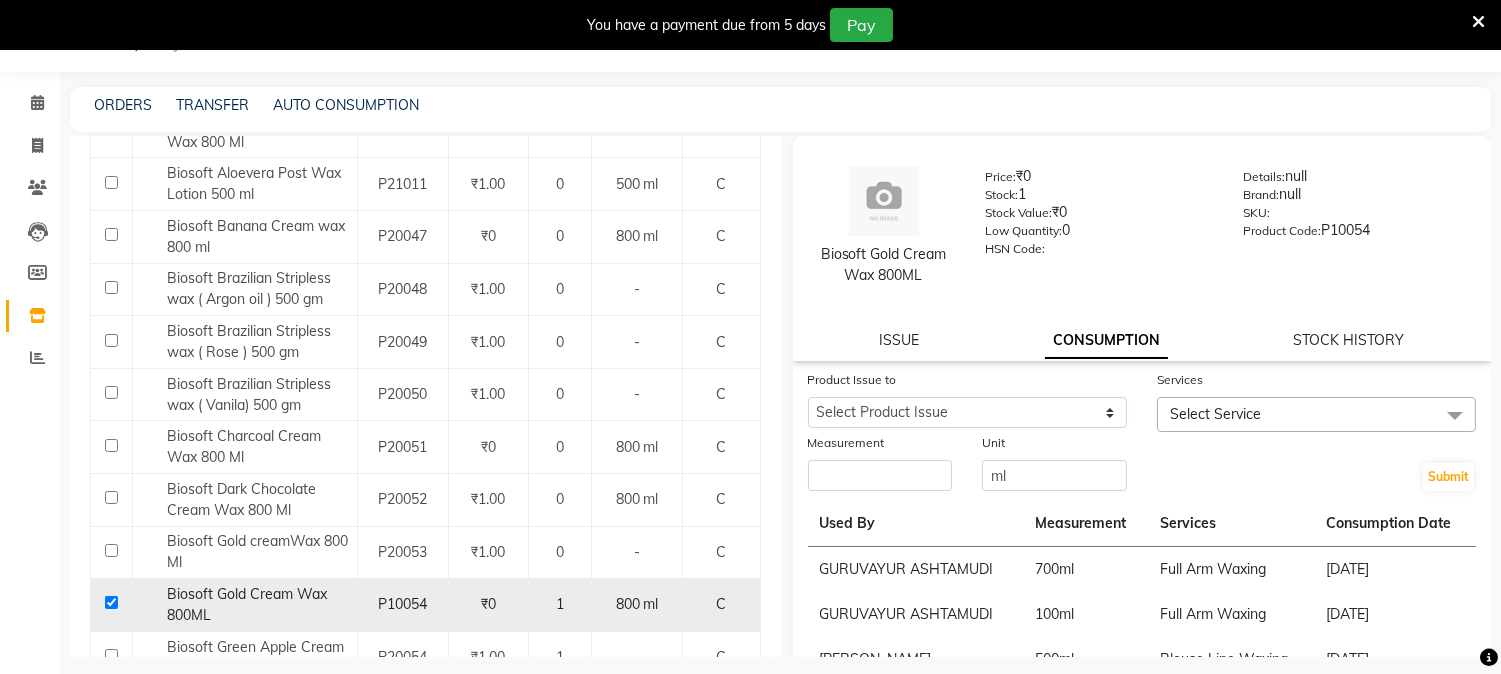 click 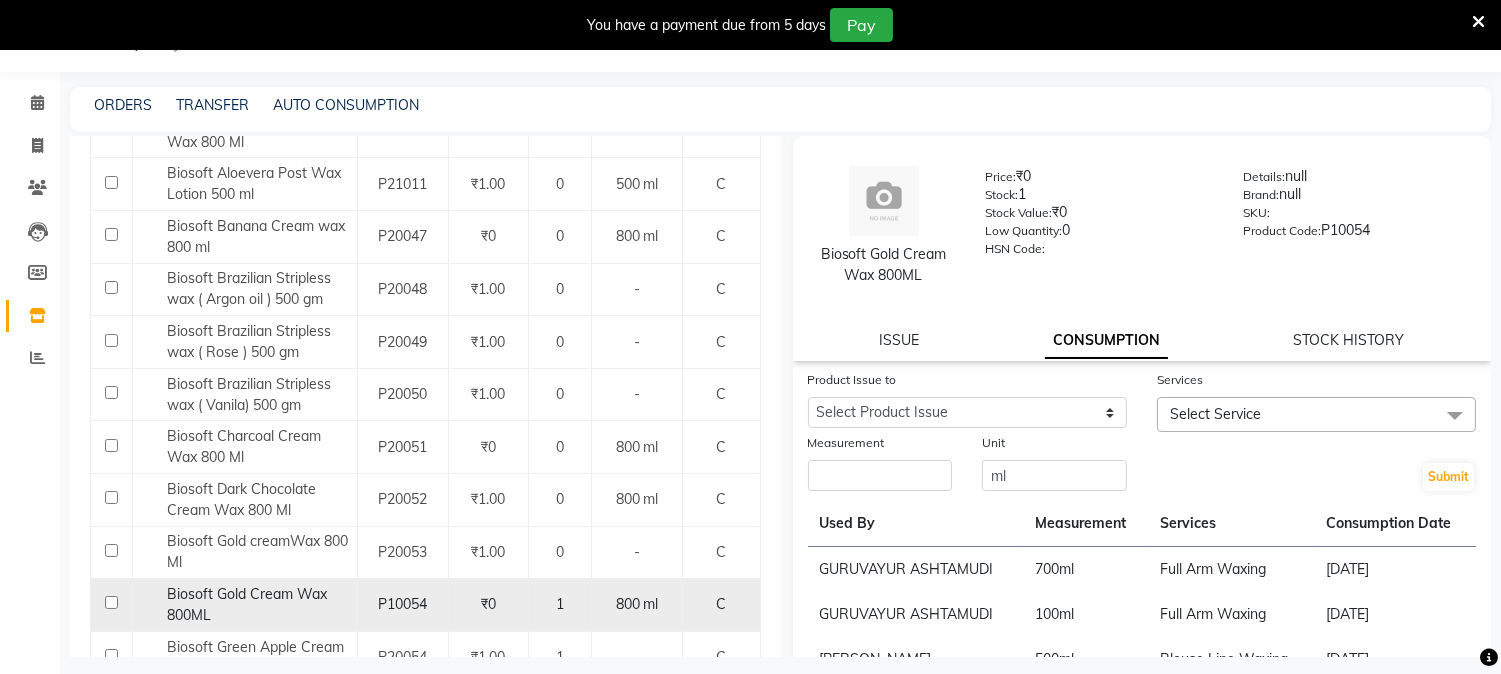 checkbox on "false" 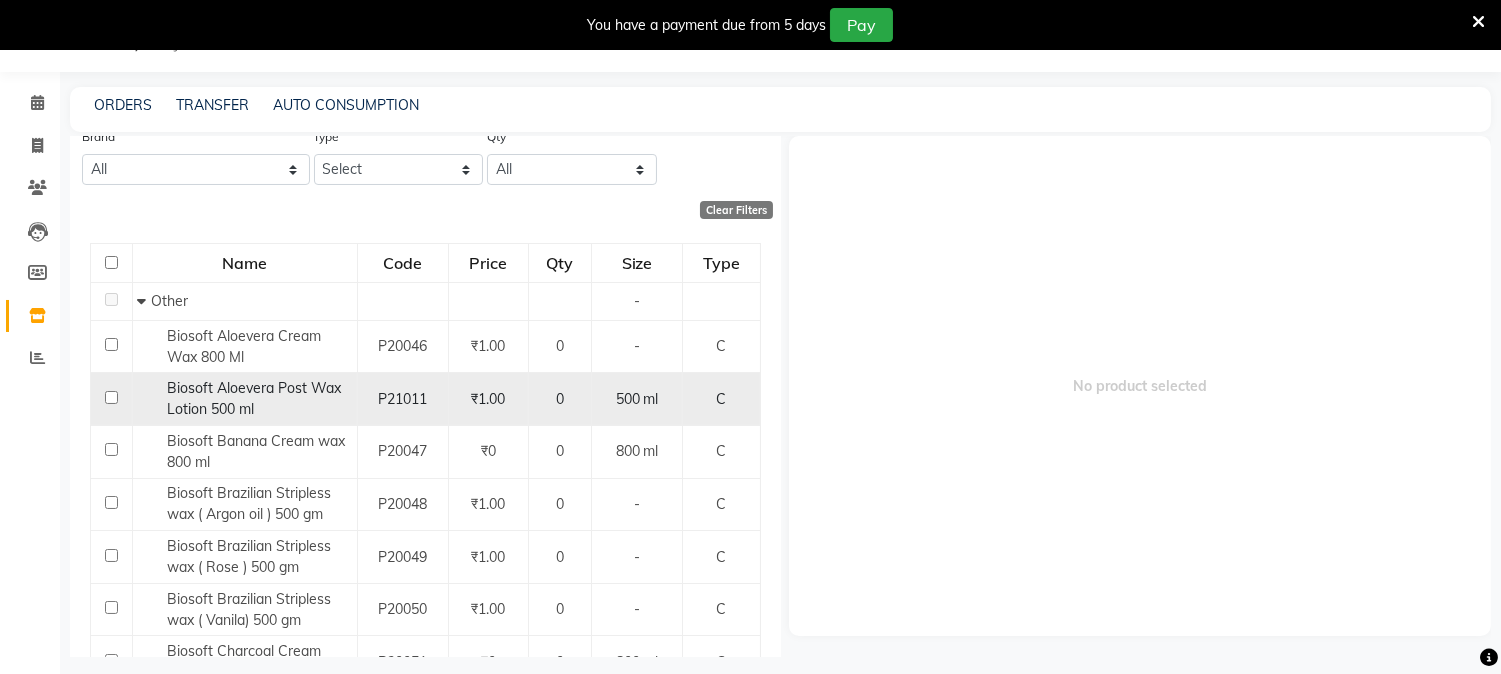 scroll, scrollTop: 0, scrollLeft: 0, axis: both 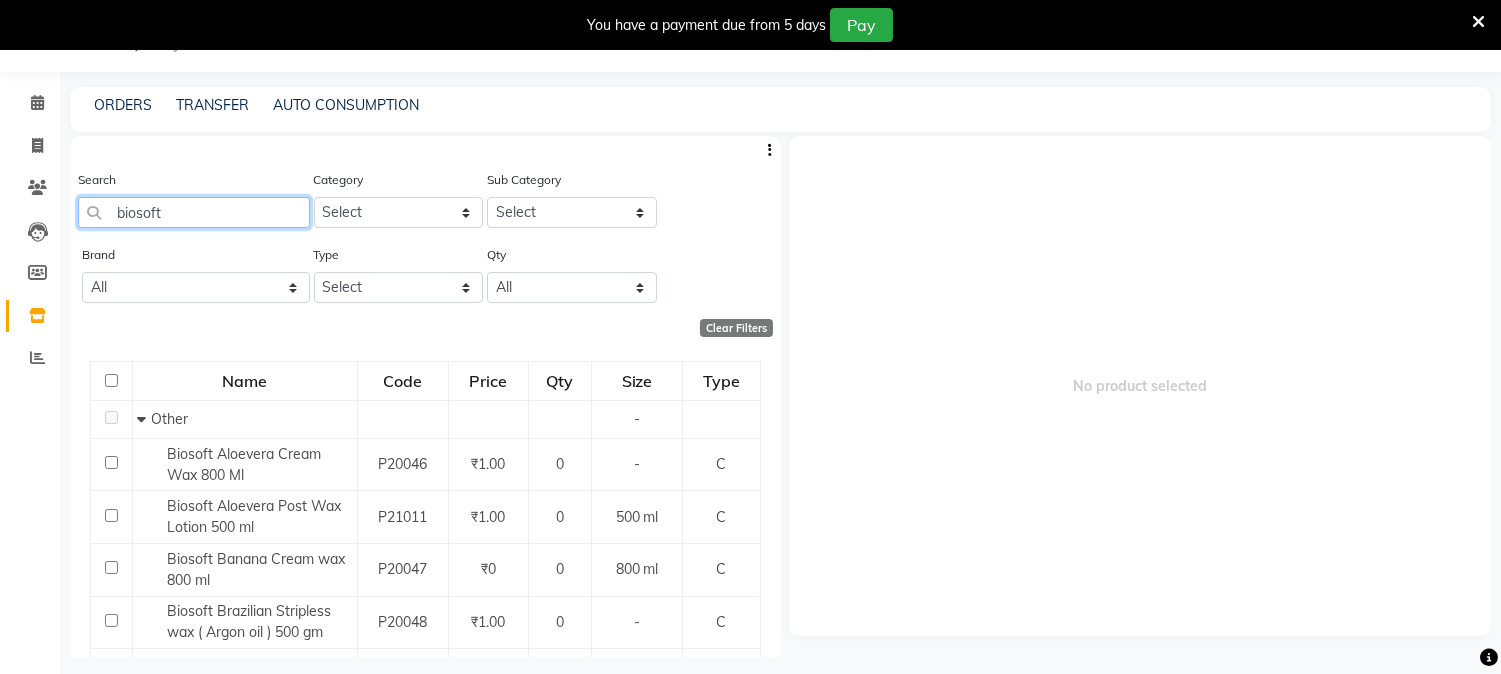 drag, startPoint x: 197, startPoint y: 207, endPoint x: 0, endPoint y: 216, distance: 197.20547 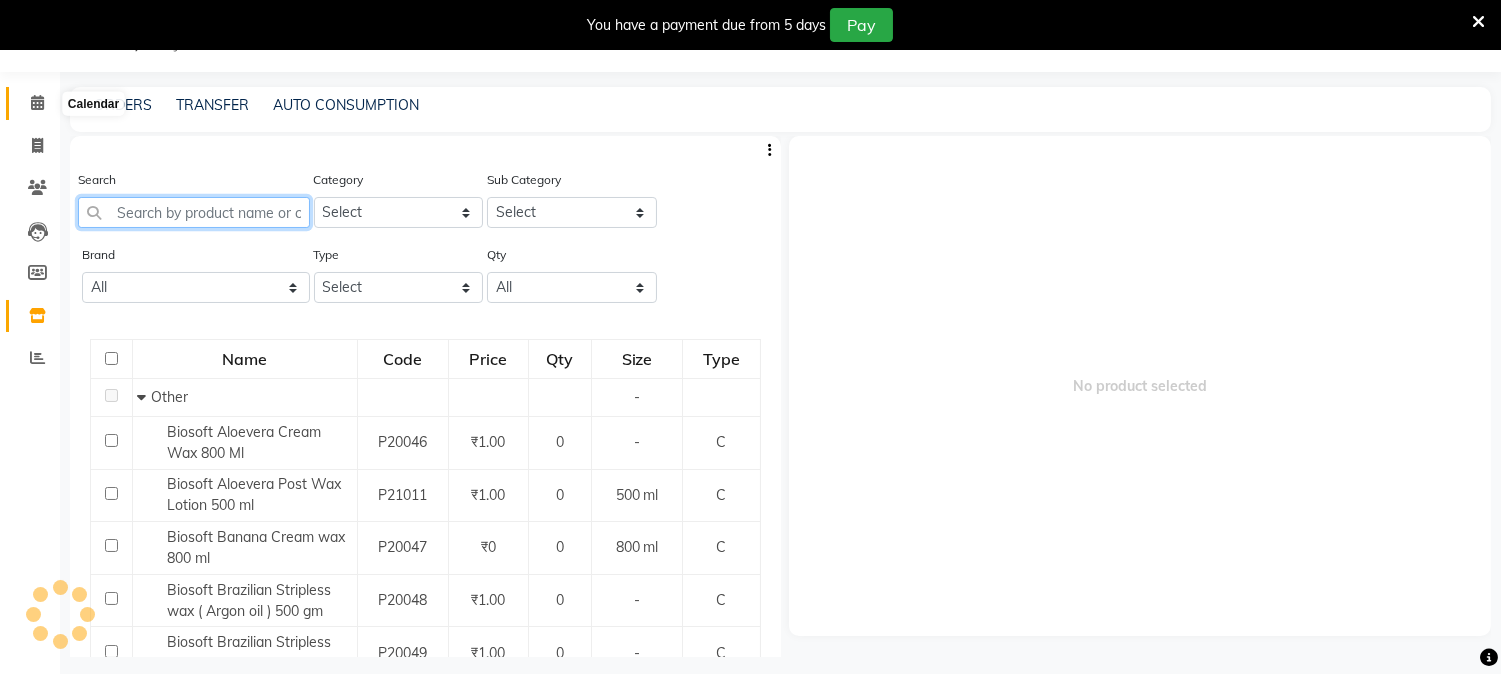 type 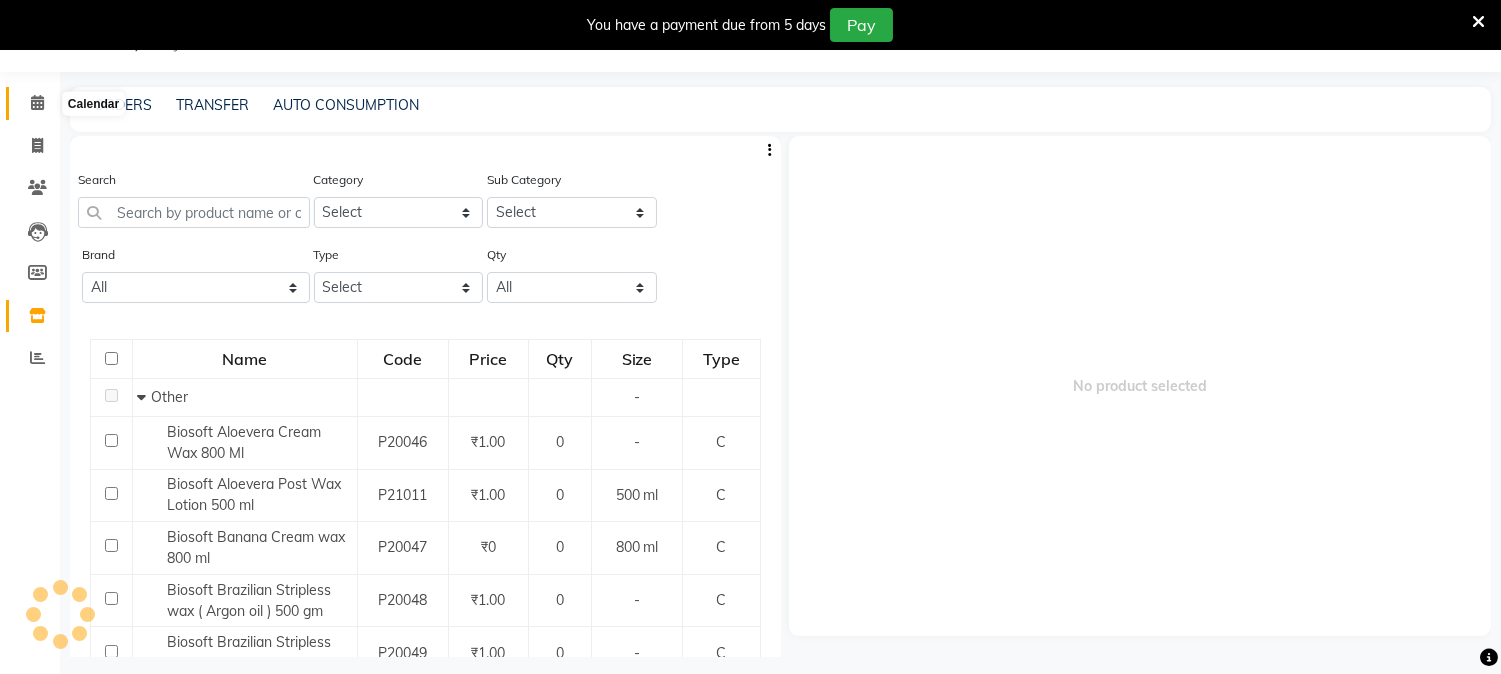 click 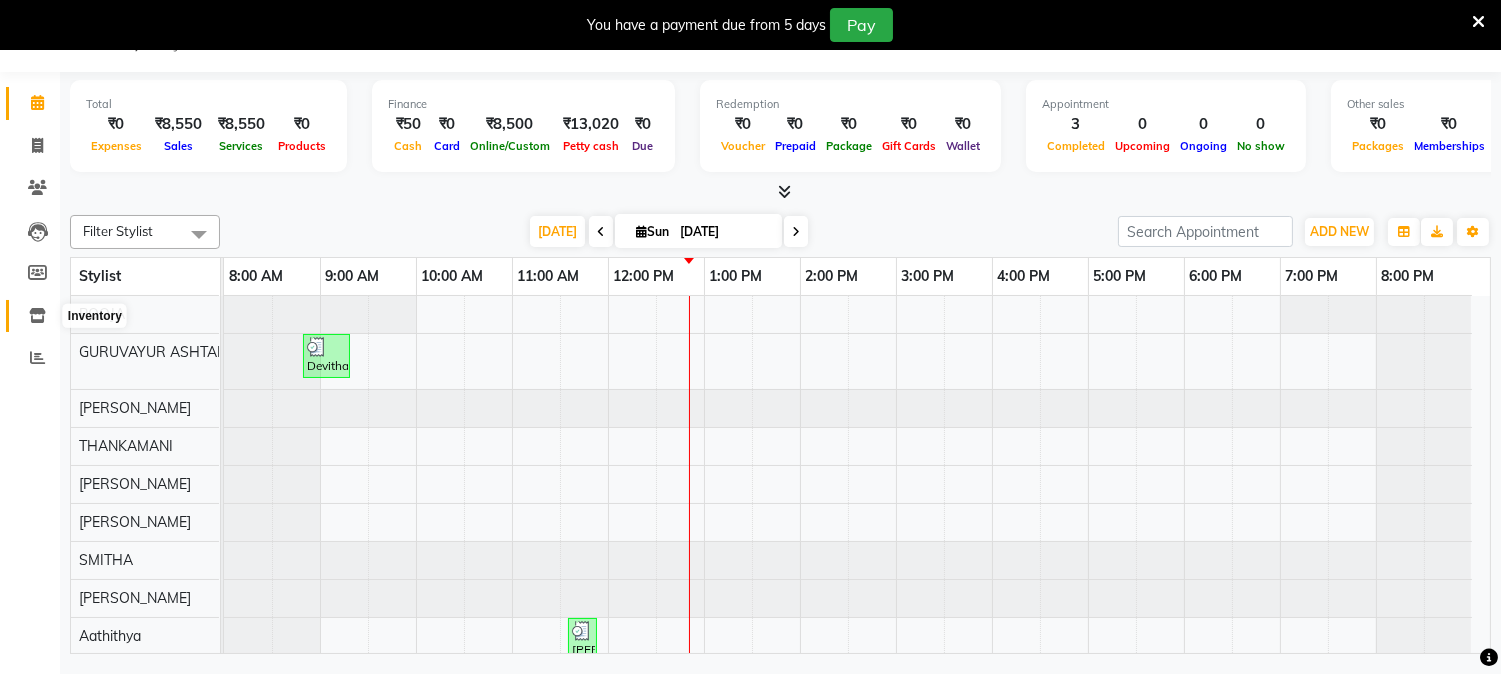 click 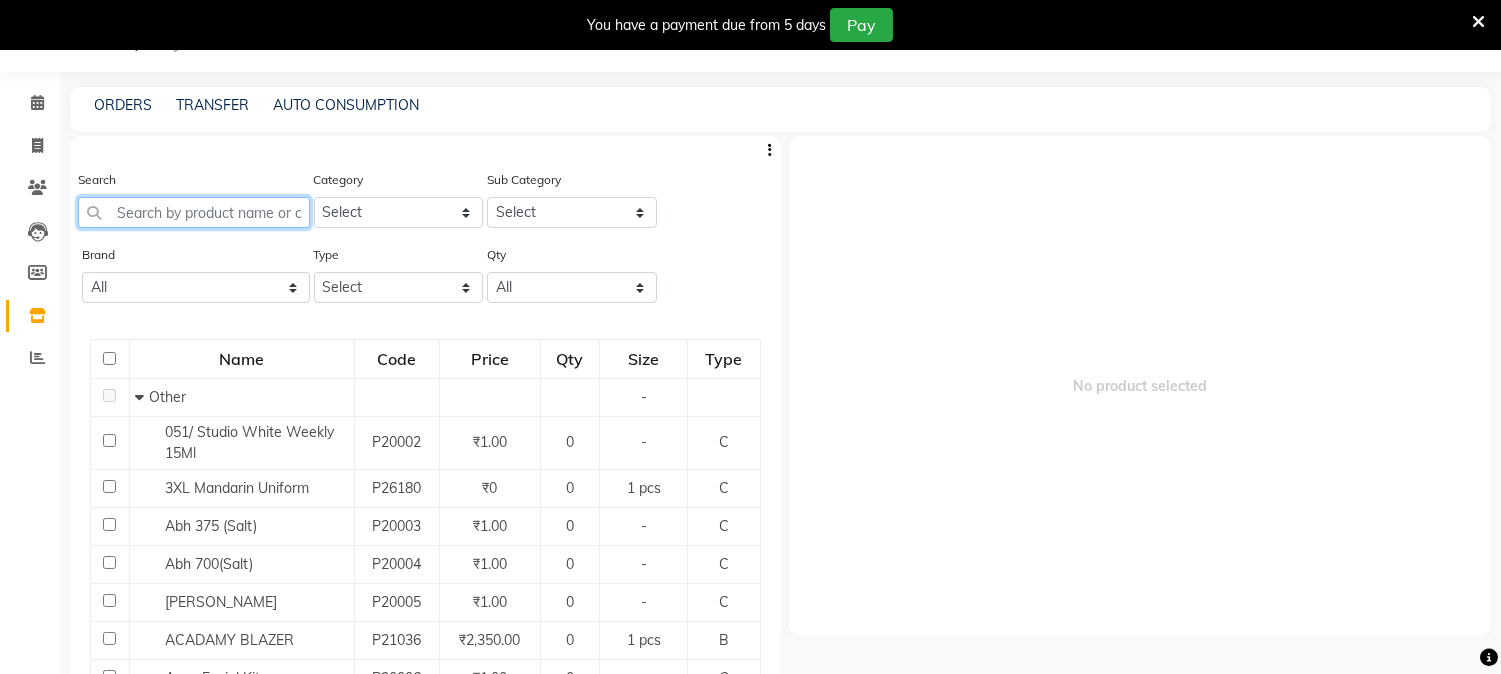 click 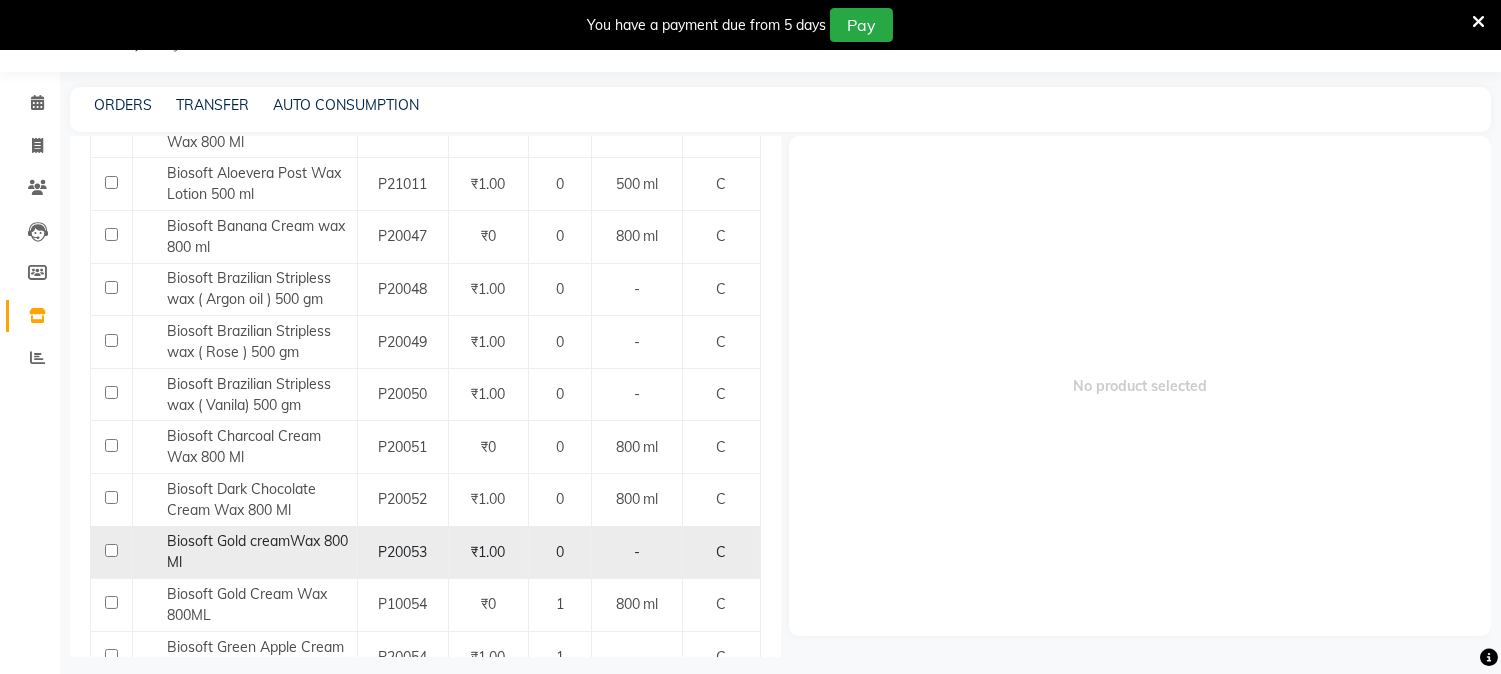 scroll, scrollTop: 444, scrollLeft: 0, axis: vertical 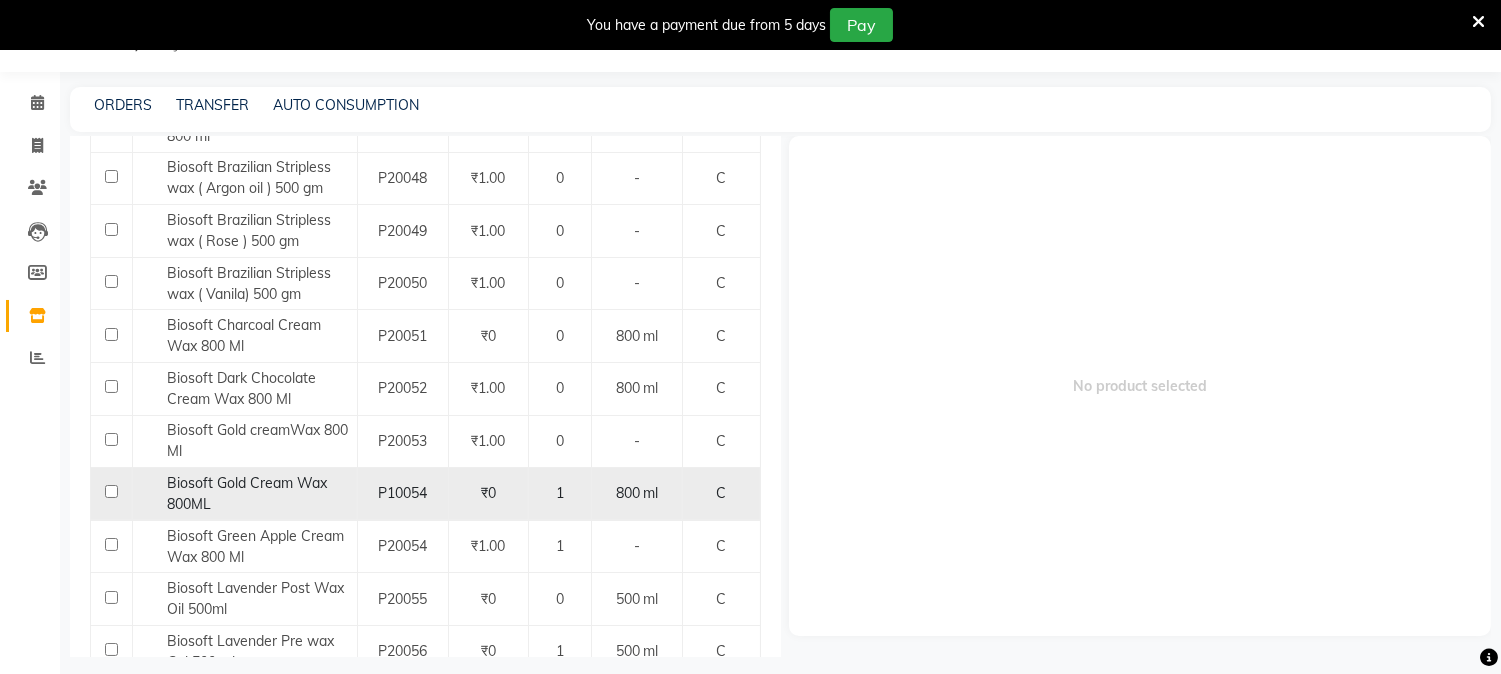type on "biosoft" 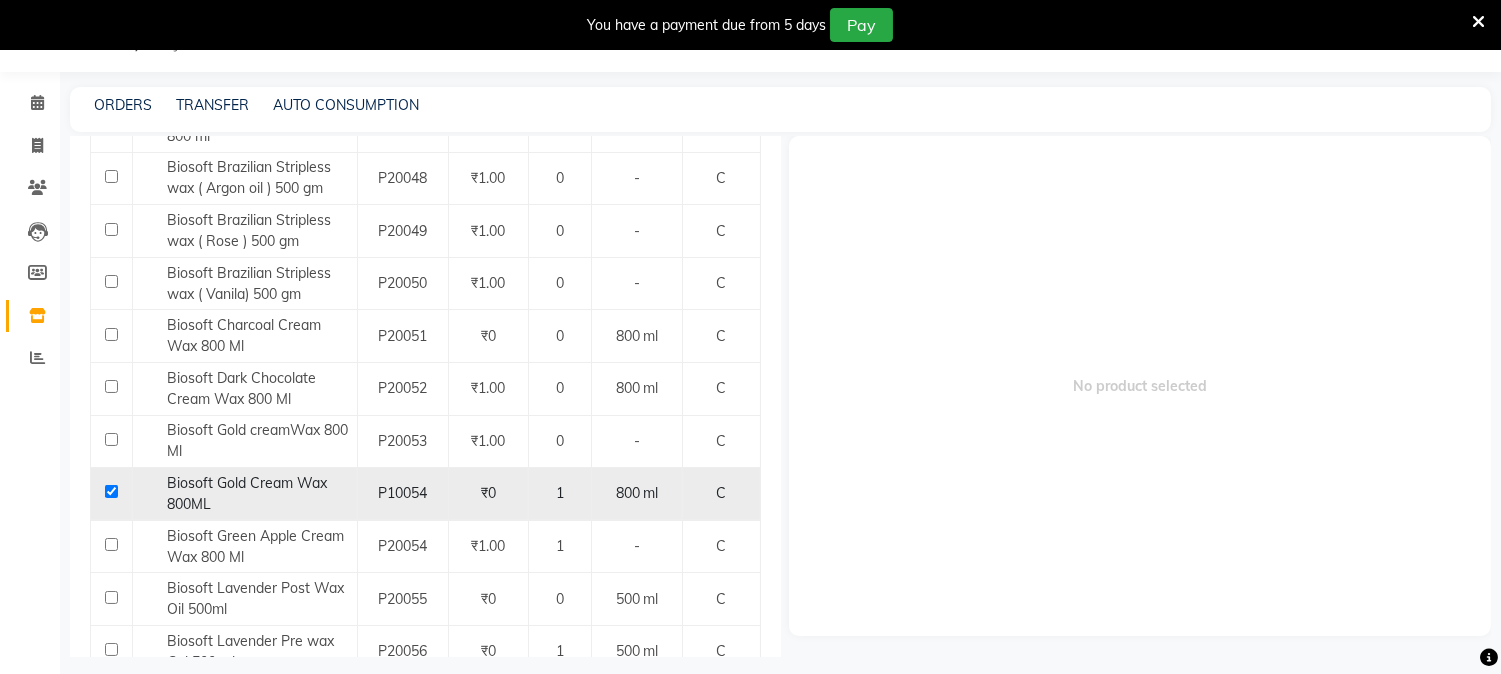 checkbox on "true" 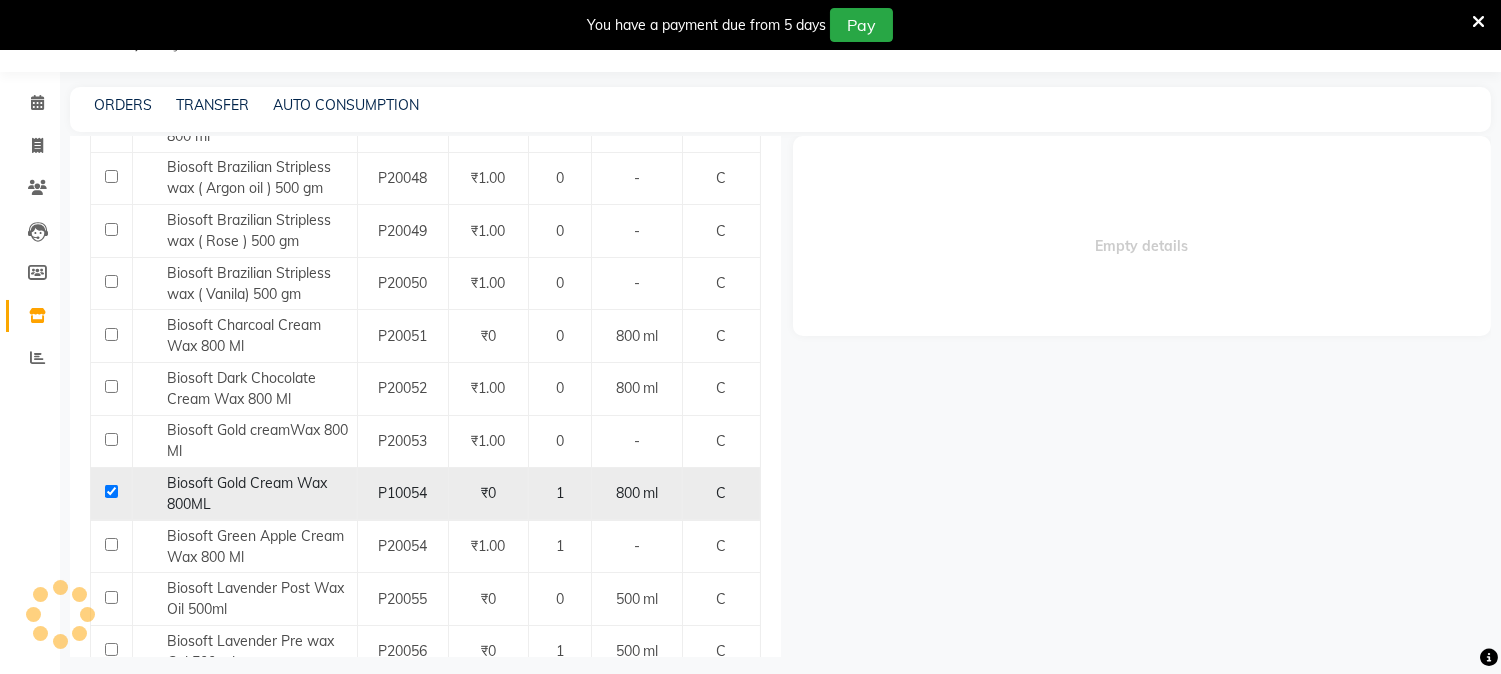 select 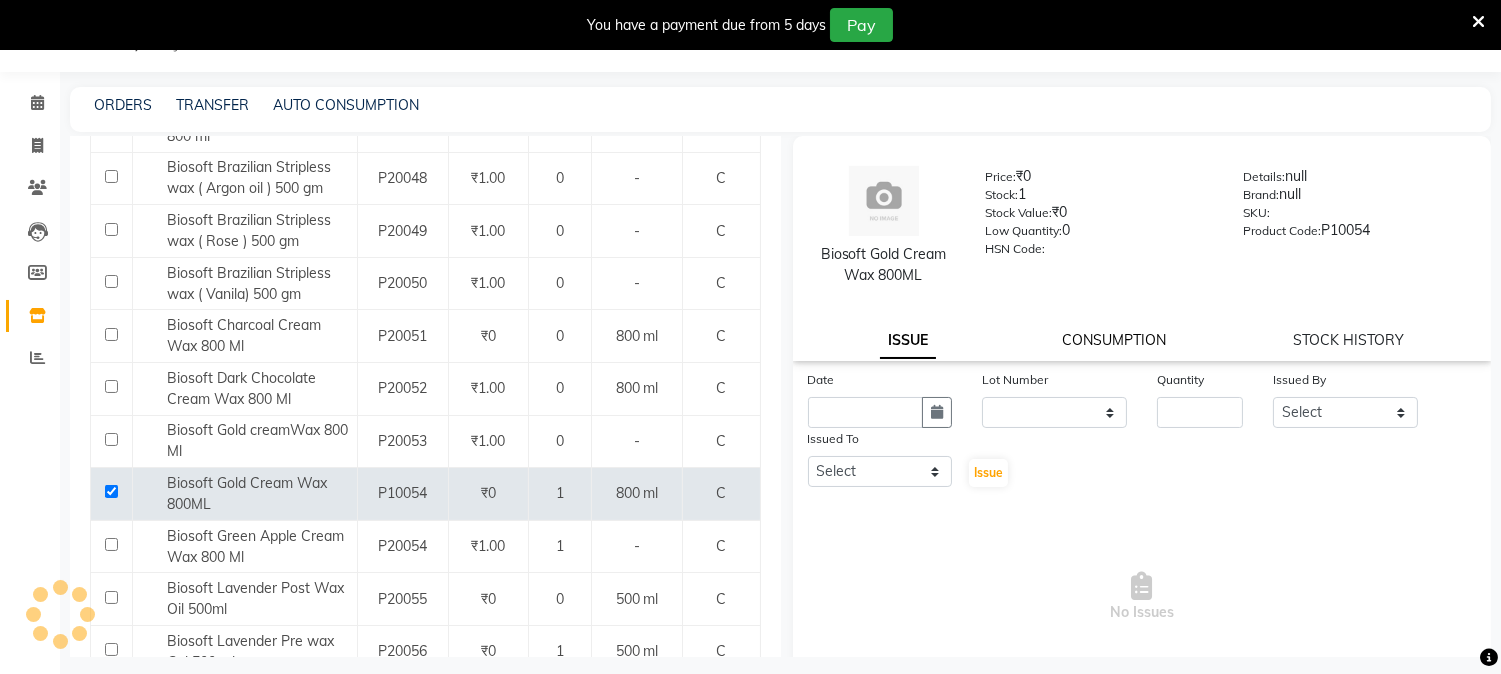 click on "CONSUMPTION" 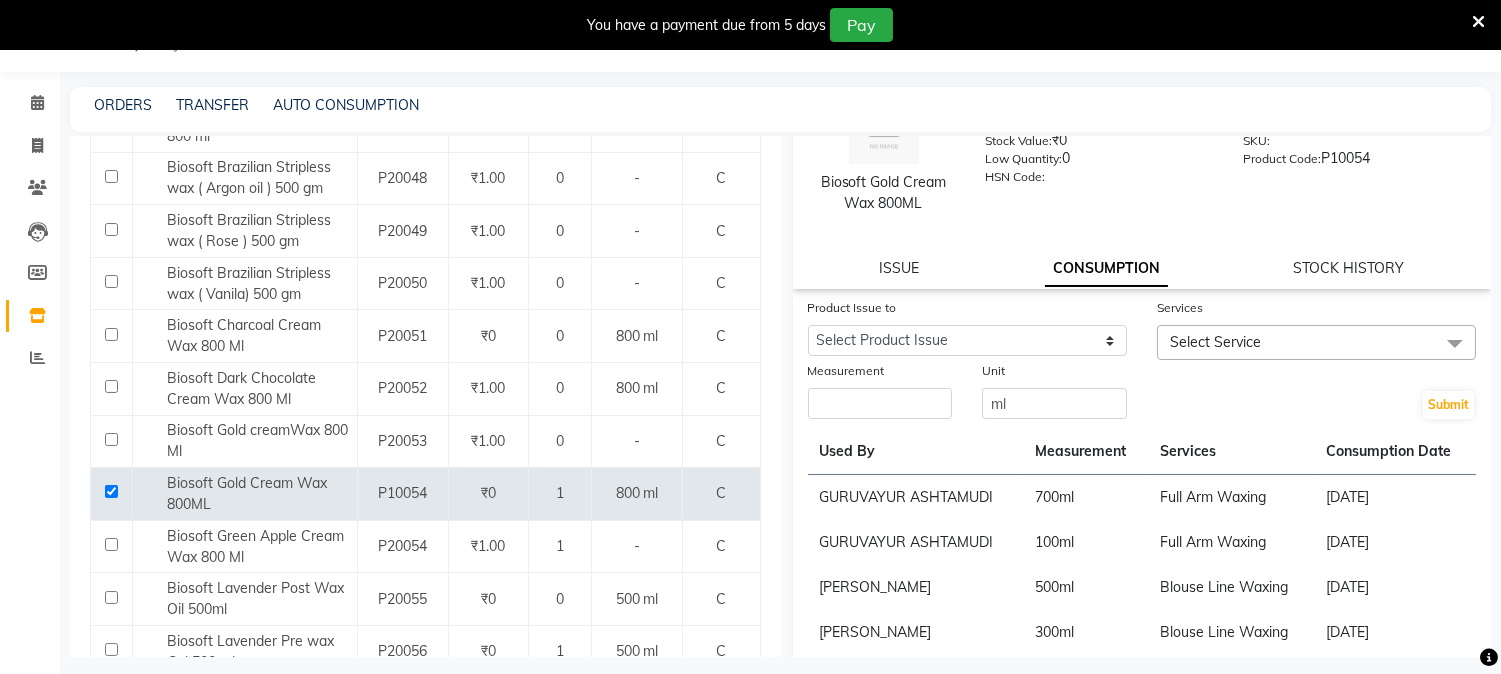 scroll, scrollTop: 111, scrollLeft: 0, axis: vertical 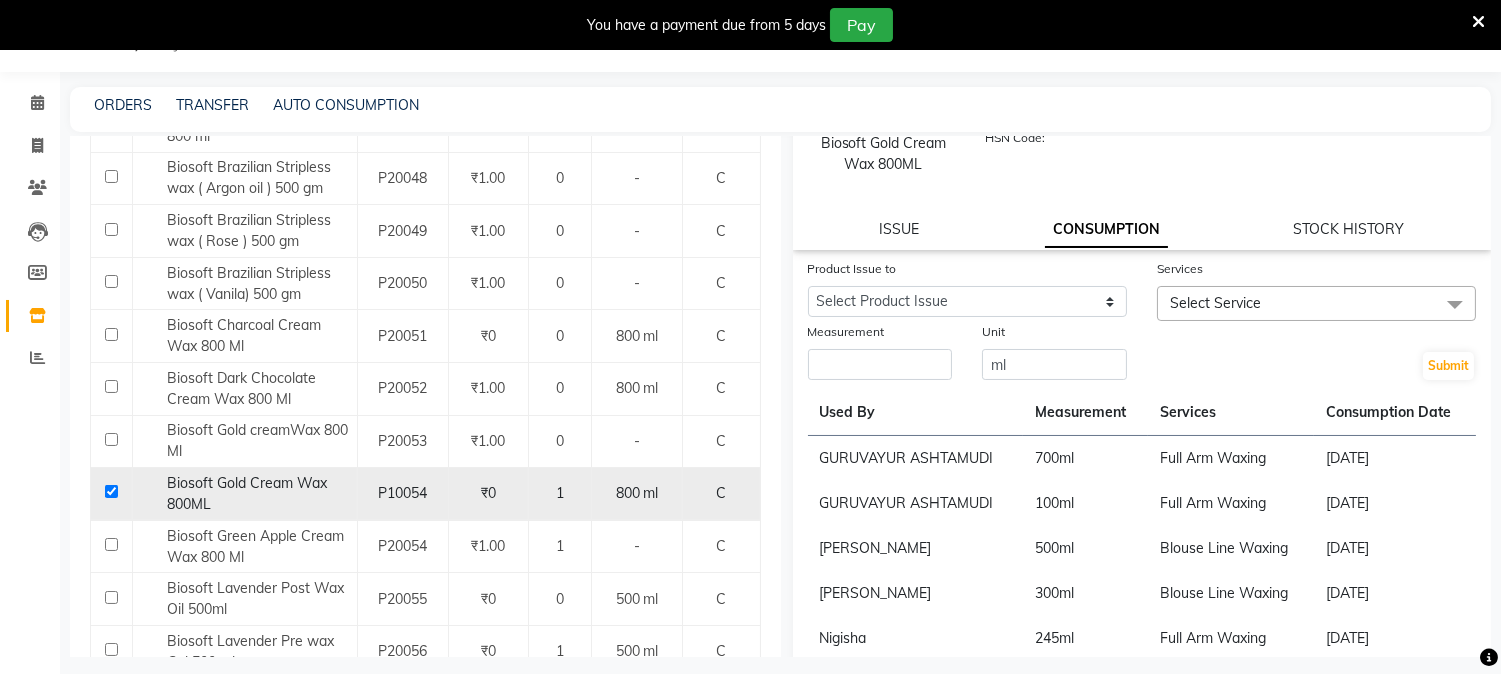 click 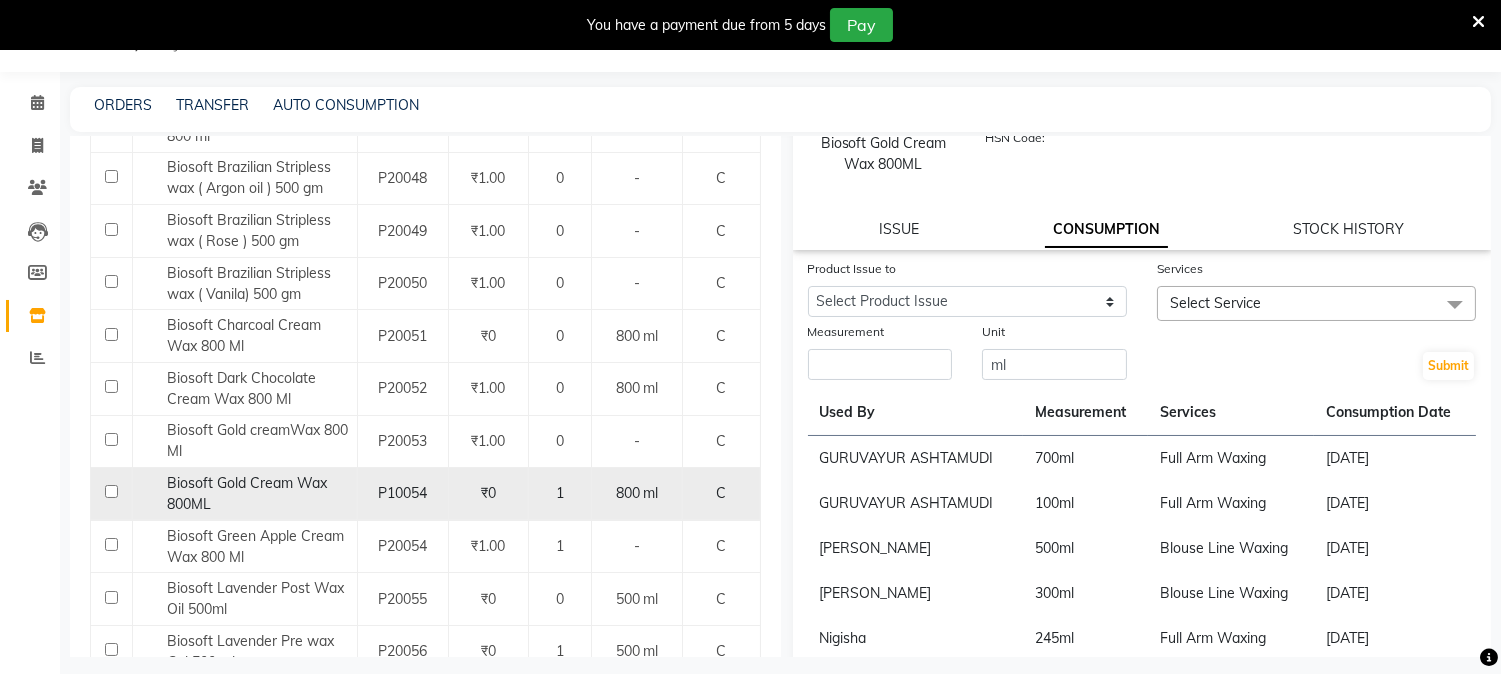 checkbox on "false" 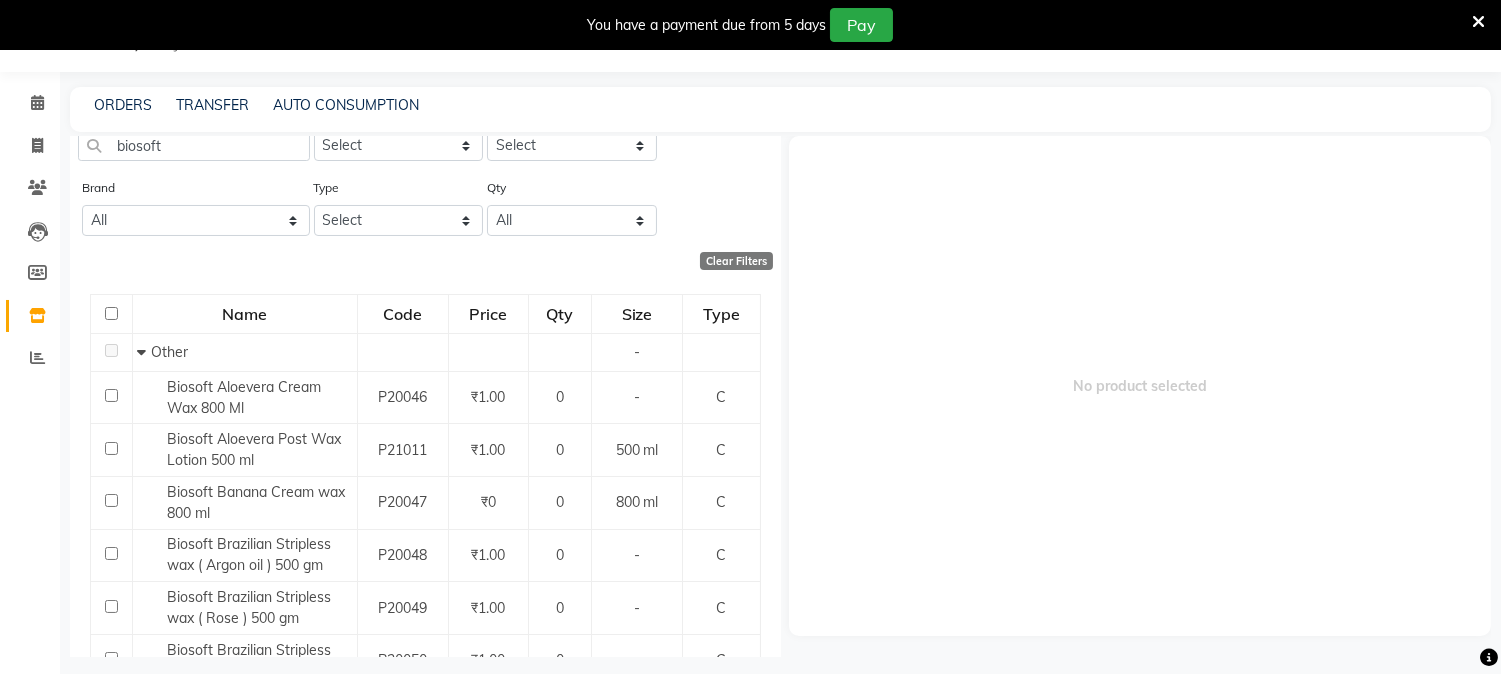 scroll, scrollTop: 0, scrollLeft: 0, axis: both 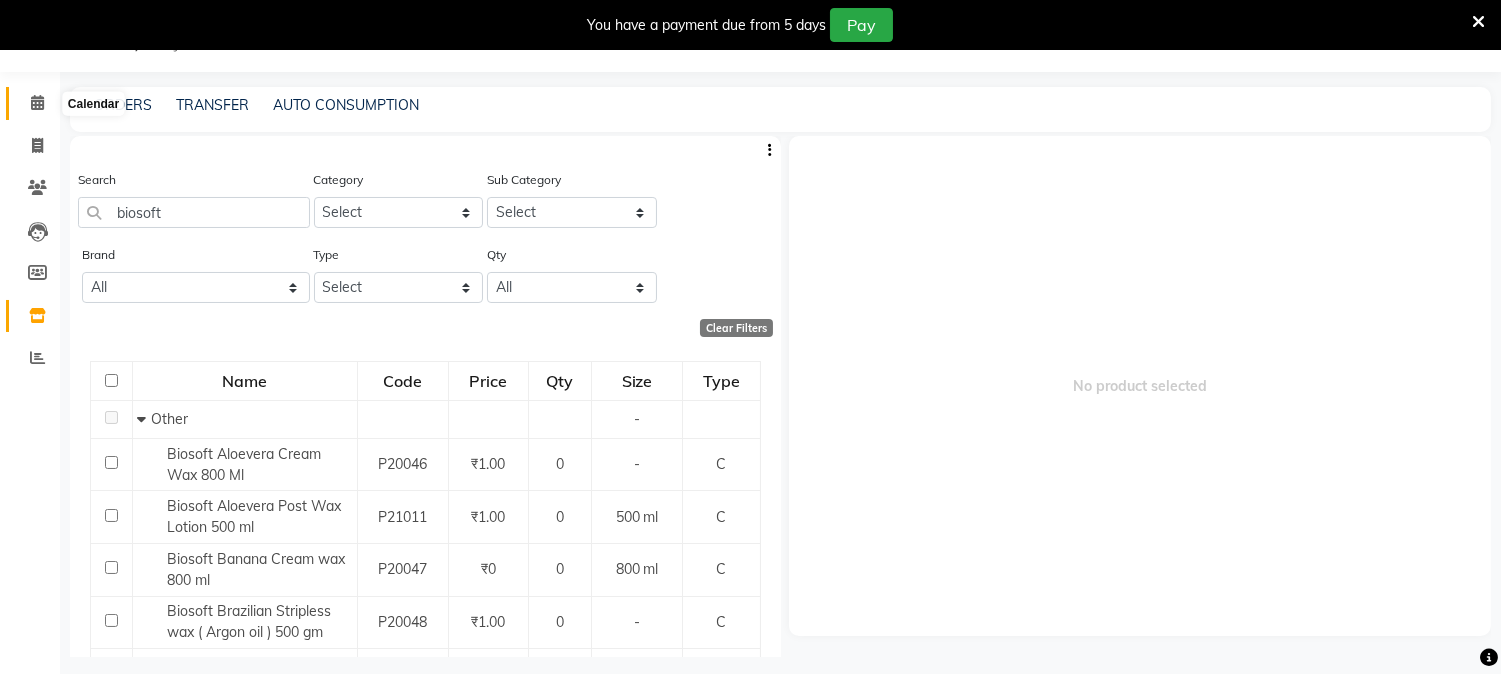 click 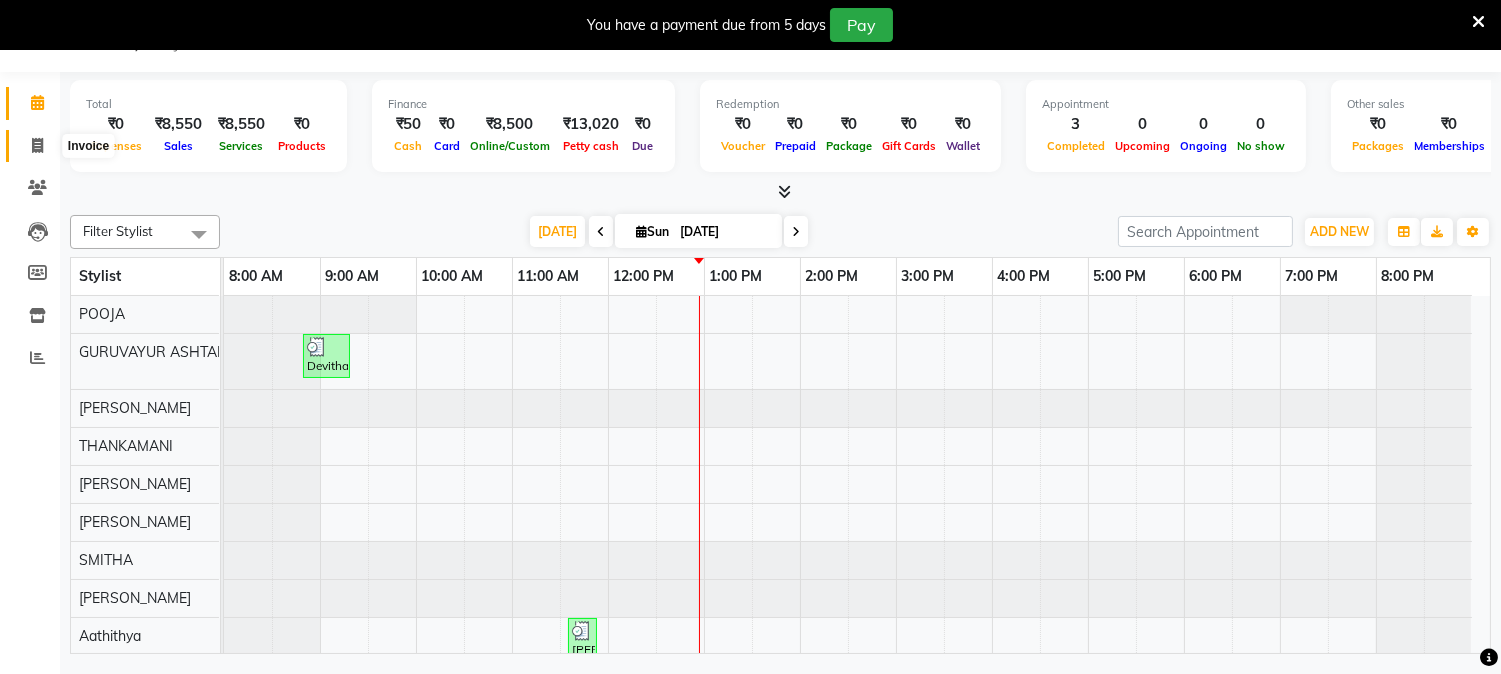 click 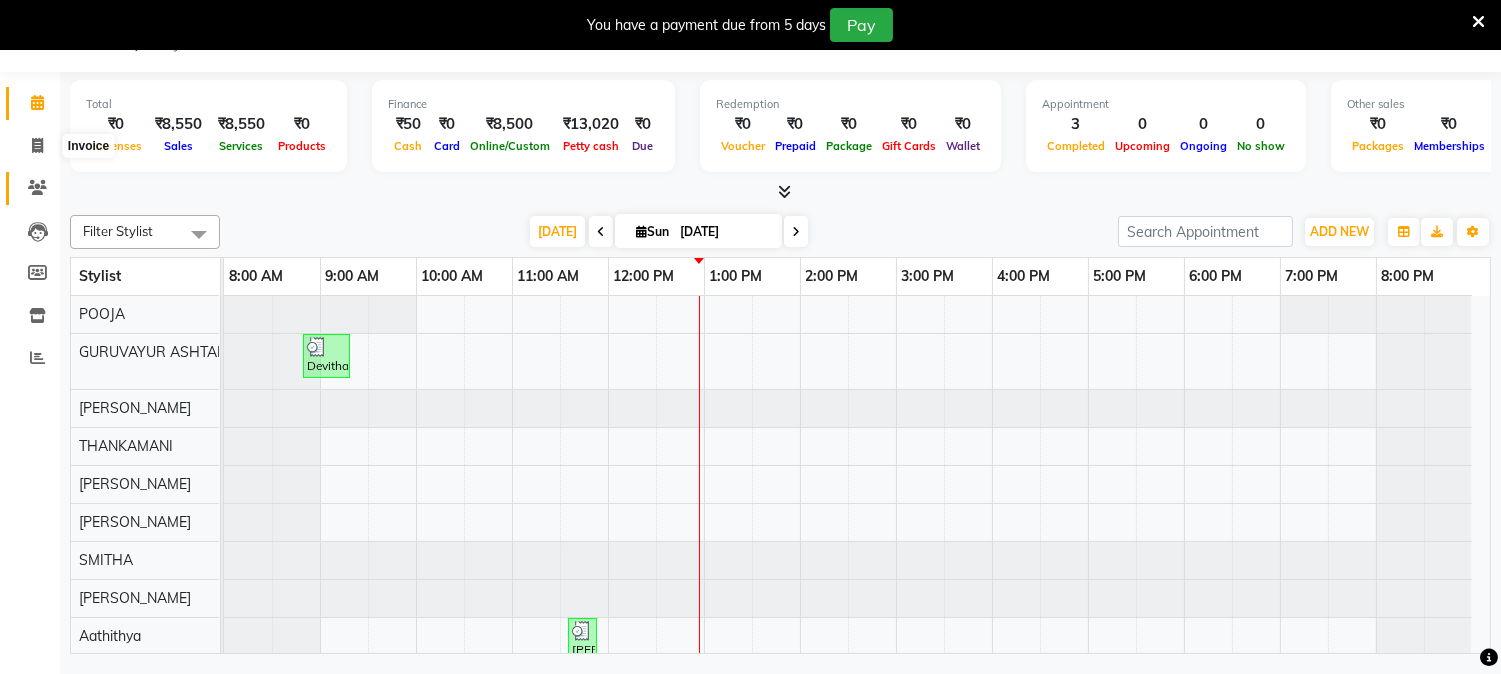 select on "4660" 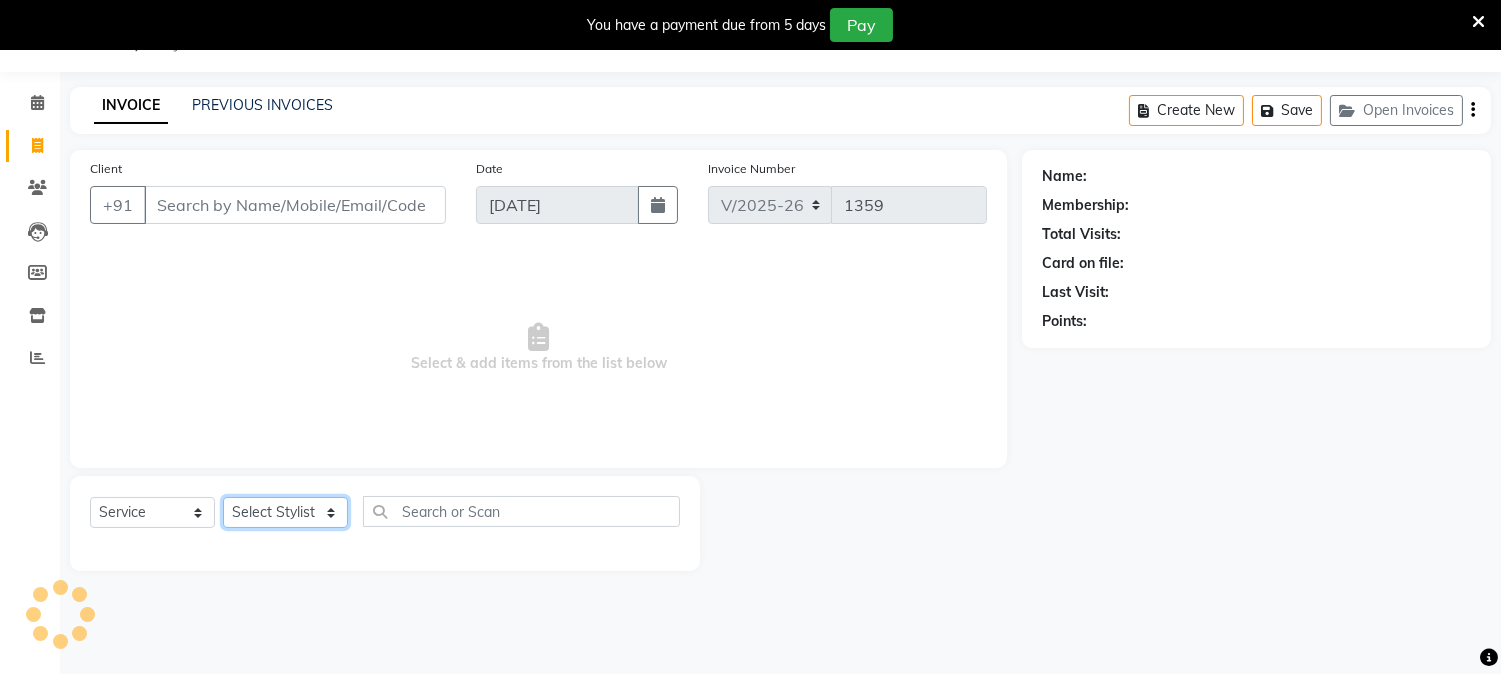 drag, startPoint x: 281, startPoint y: 516, endPoint x: 285, endPoint y: 471, distance: 45.17743 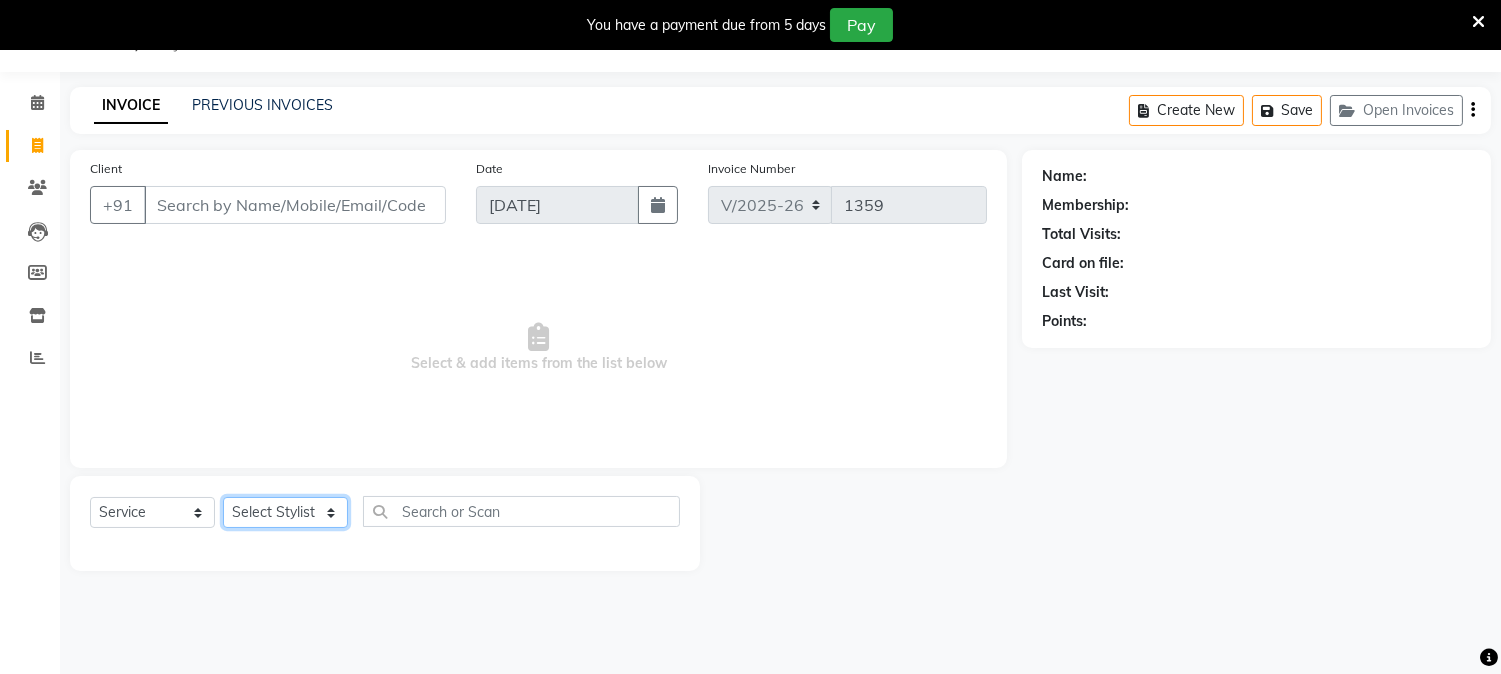 select on "27386" 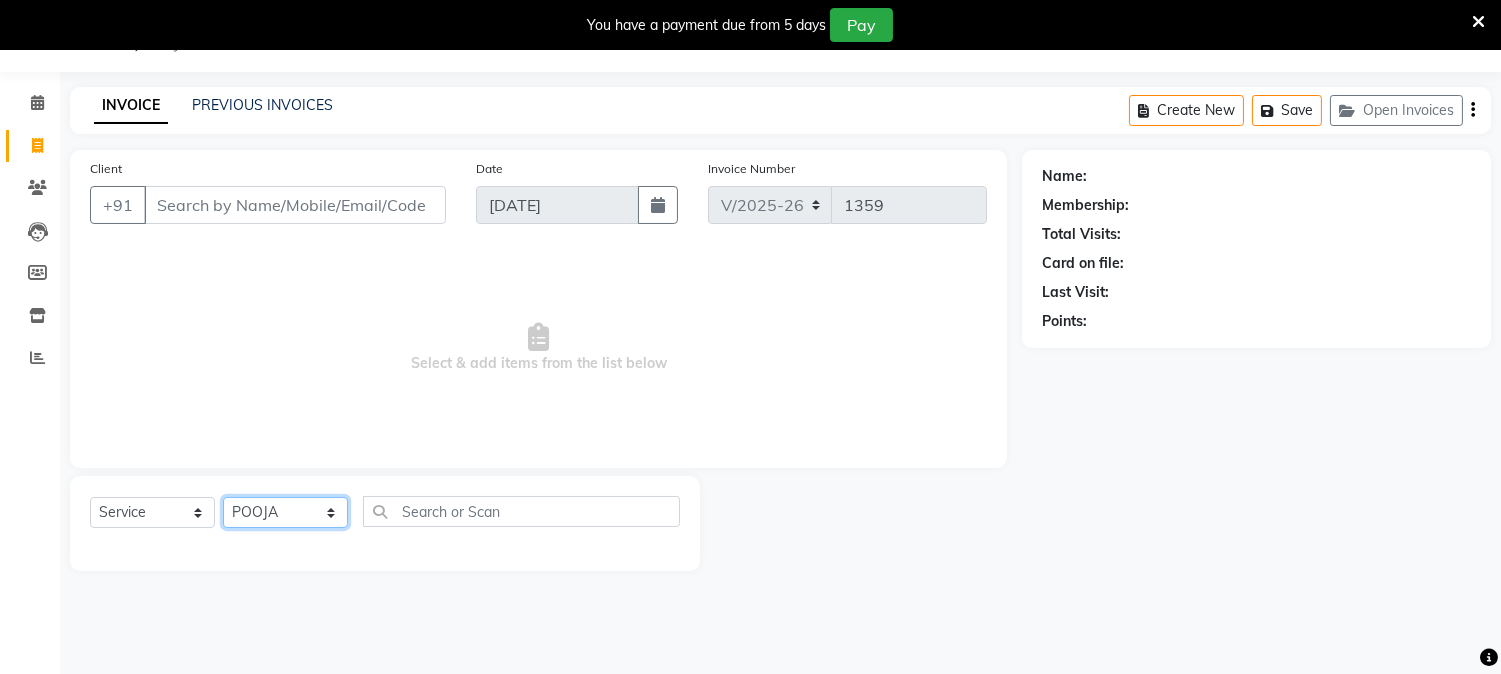 click on "Select Stylist Aathithya [PERSON_NAME] [PERSON_NAME] GURUVAYUR ASHTAMUDI [PERSON_NAME] Nigisha POOJA [PERSON_NAME] [PERSON_NAME] [PERSON_NAME]" 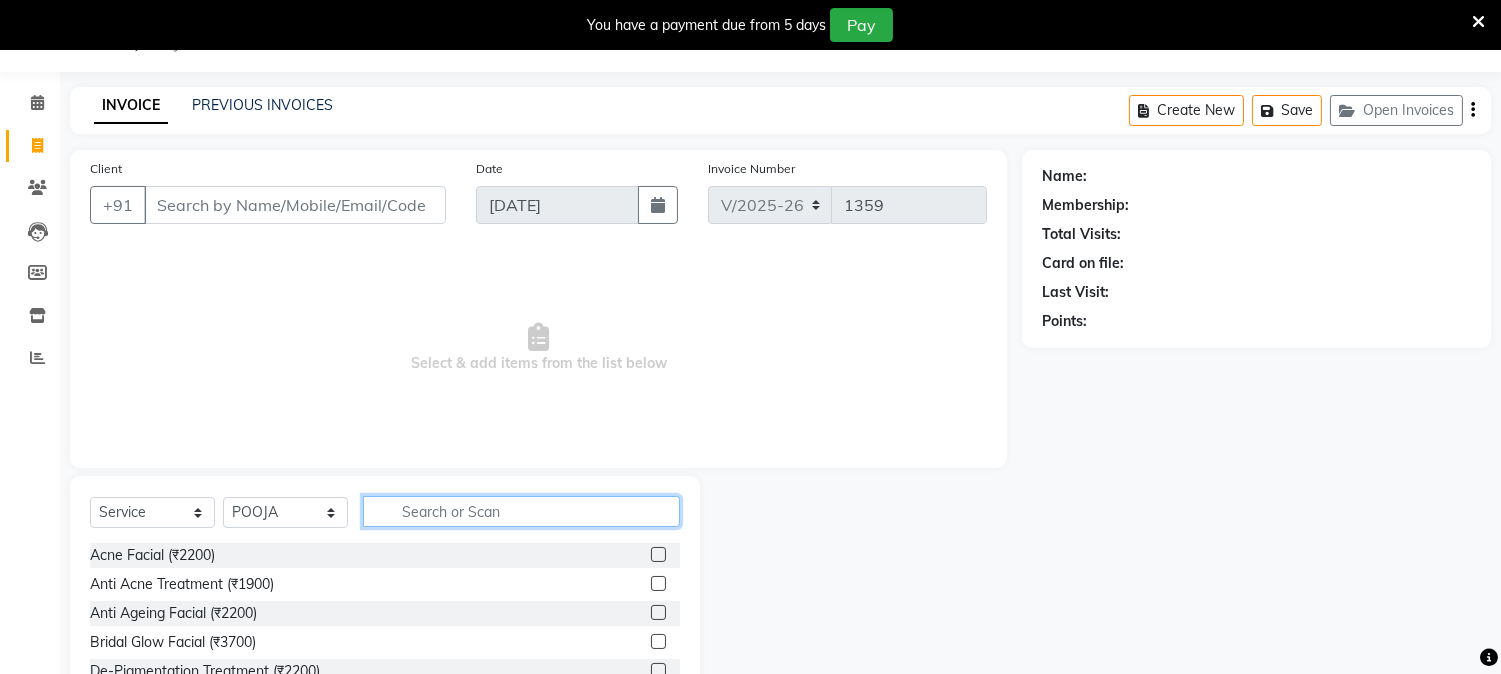 click 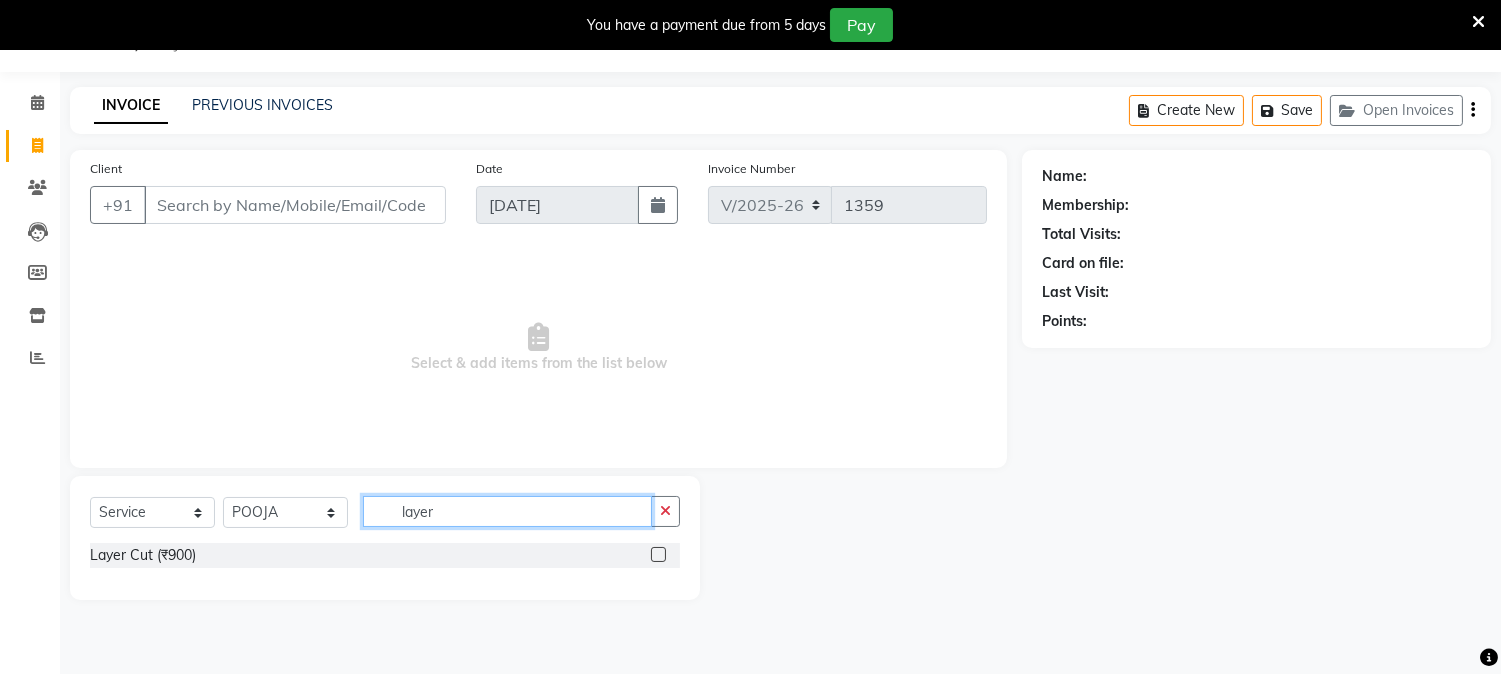 type on "layer" 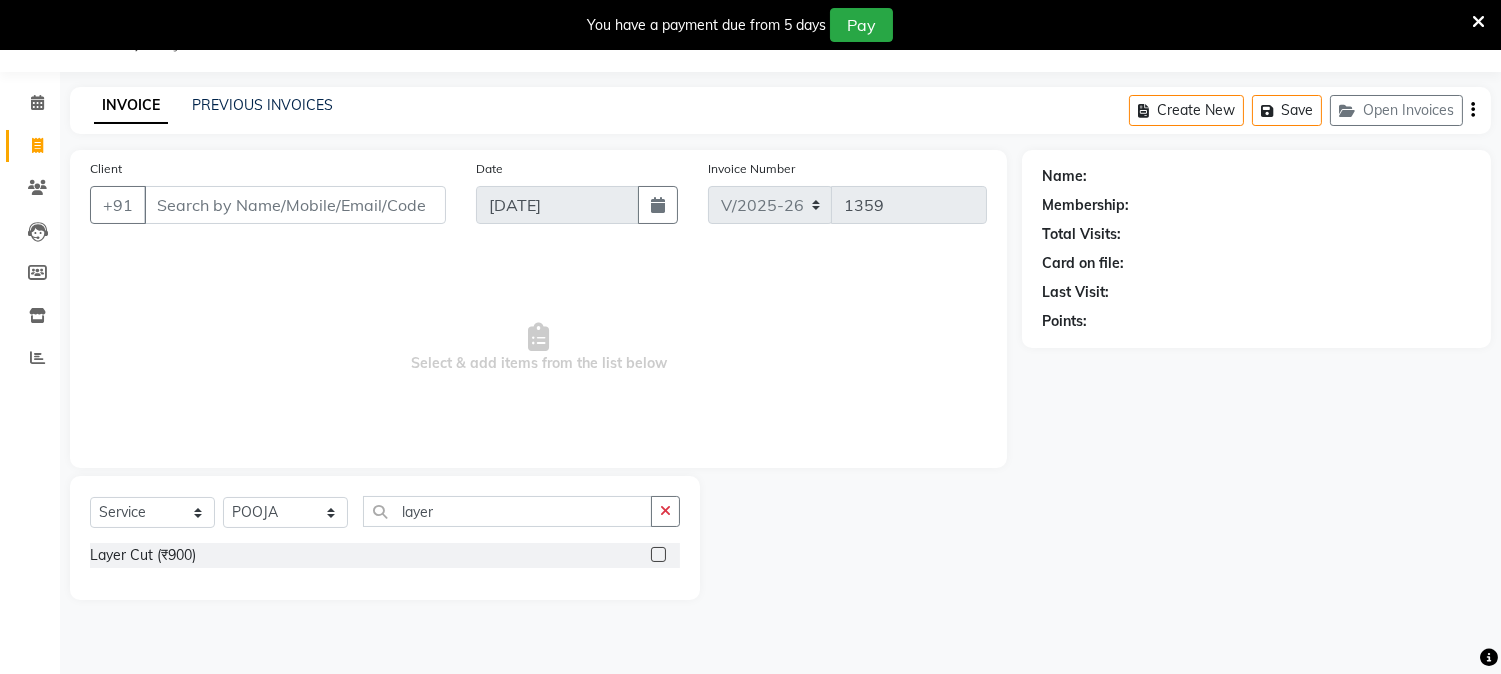 click 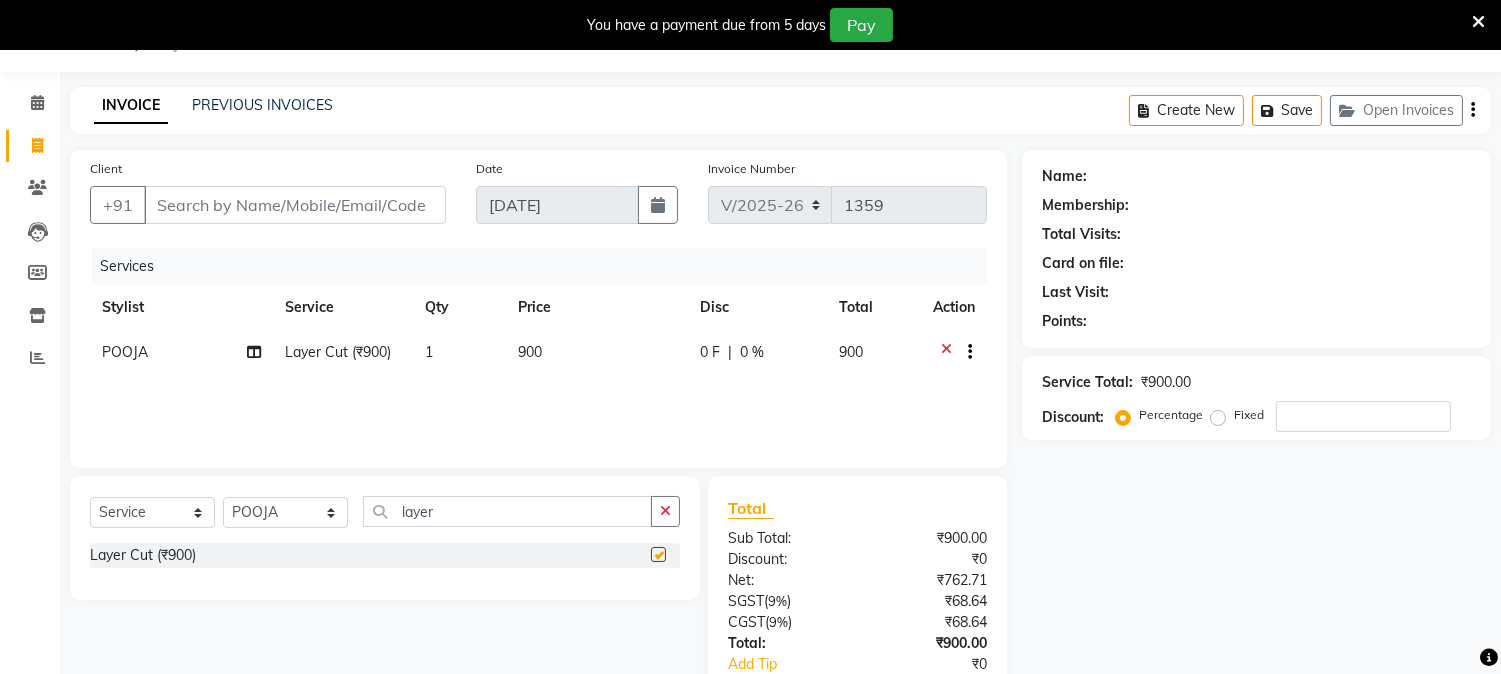 checkbox on "false" 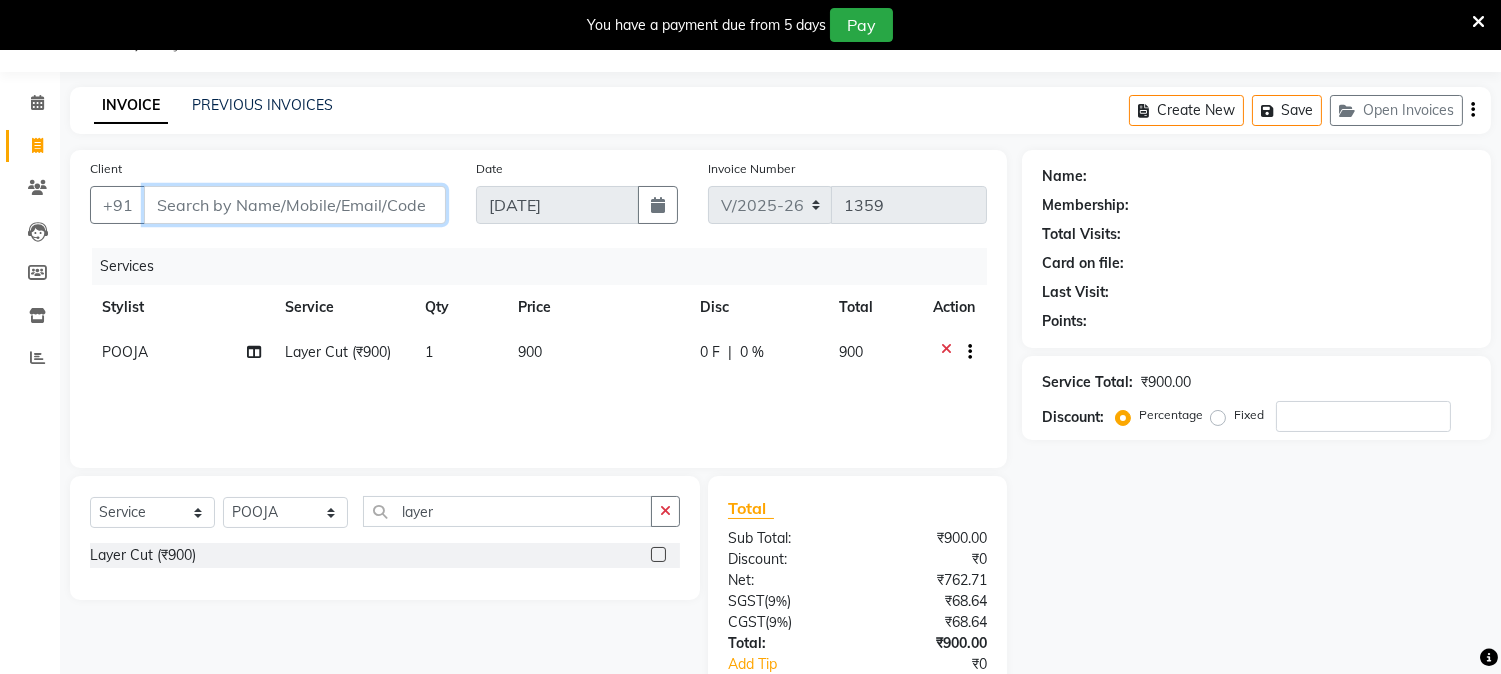 click on "Client" at bounding box center (295, 205) 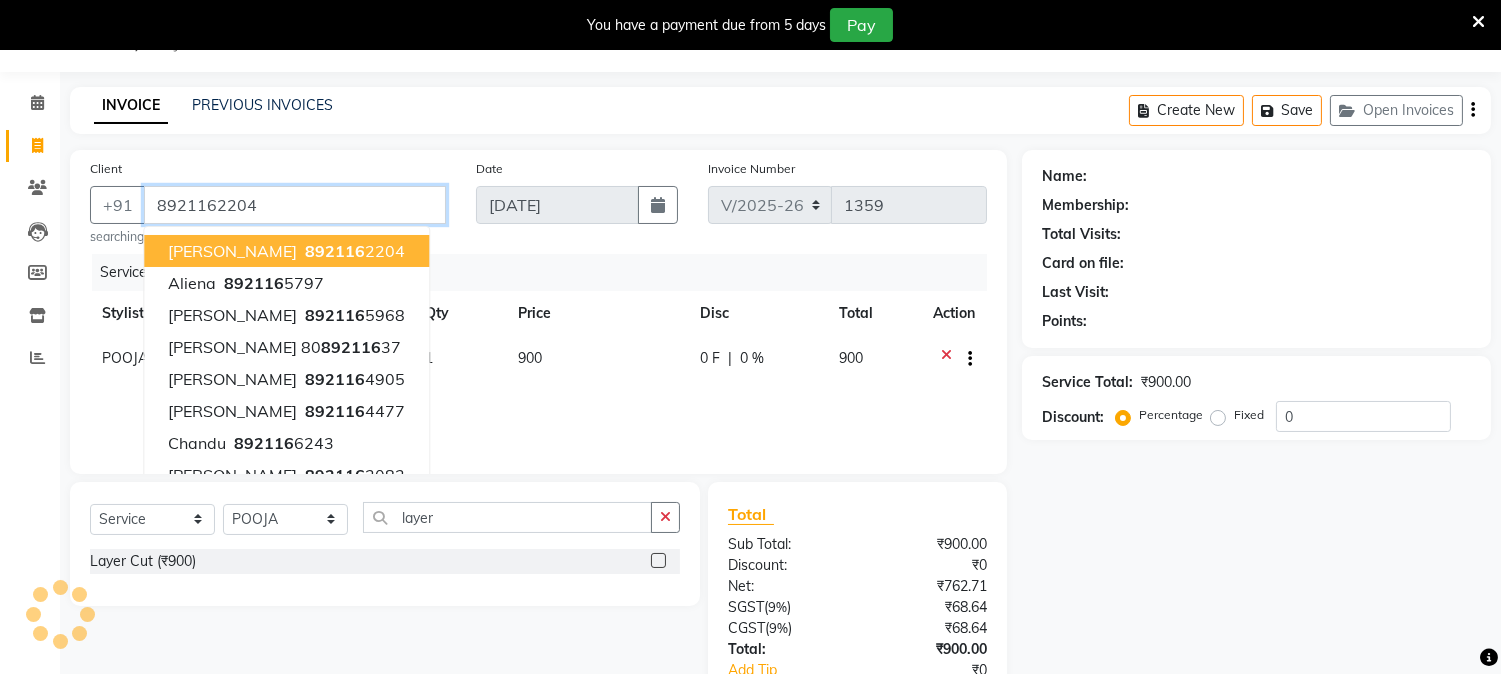 type on "8921162204" 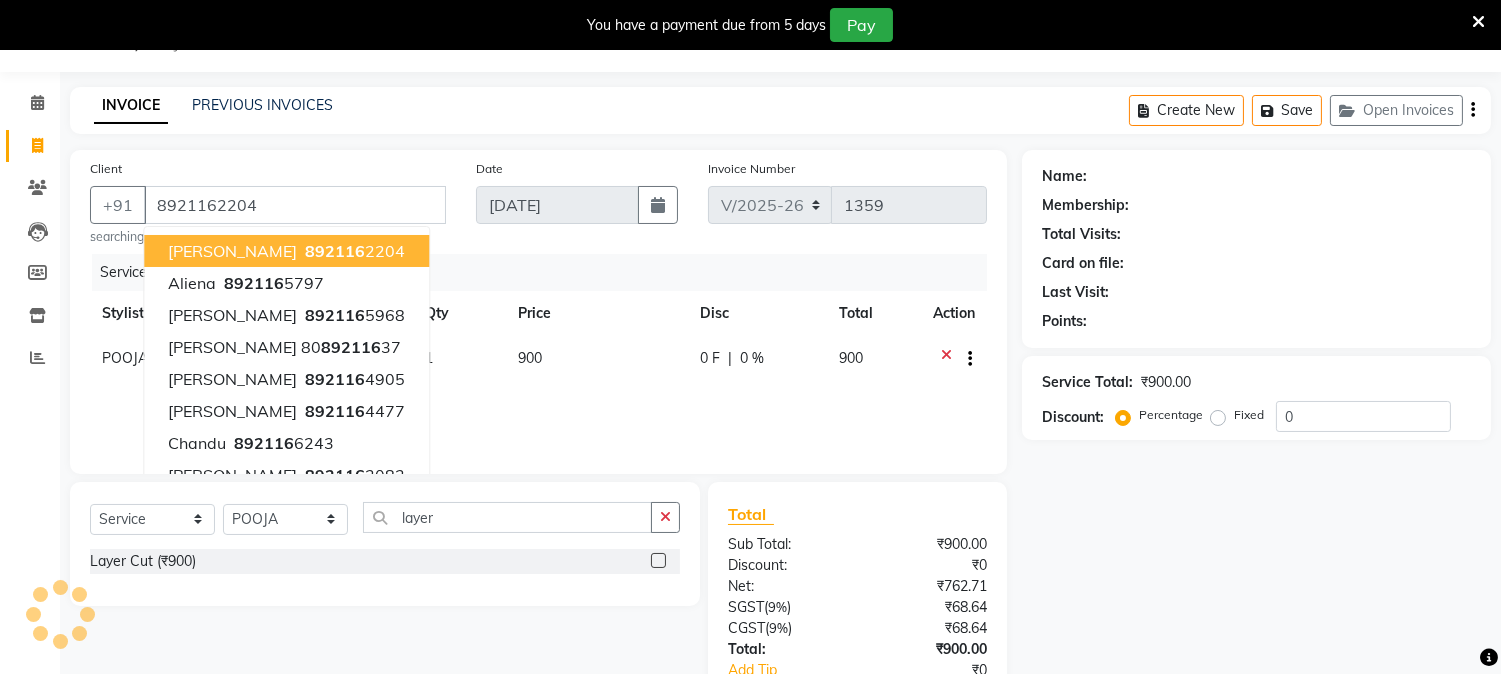 select on "1: Object" 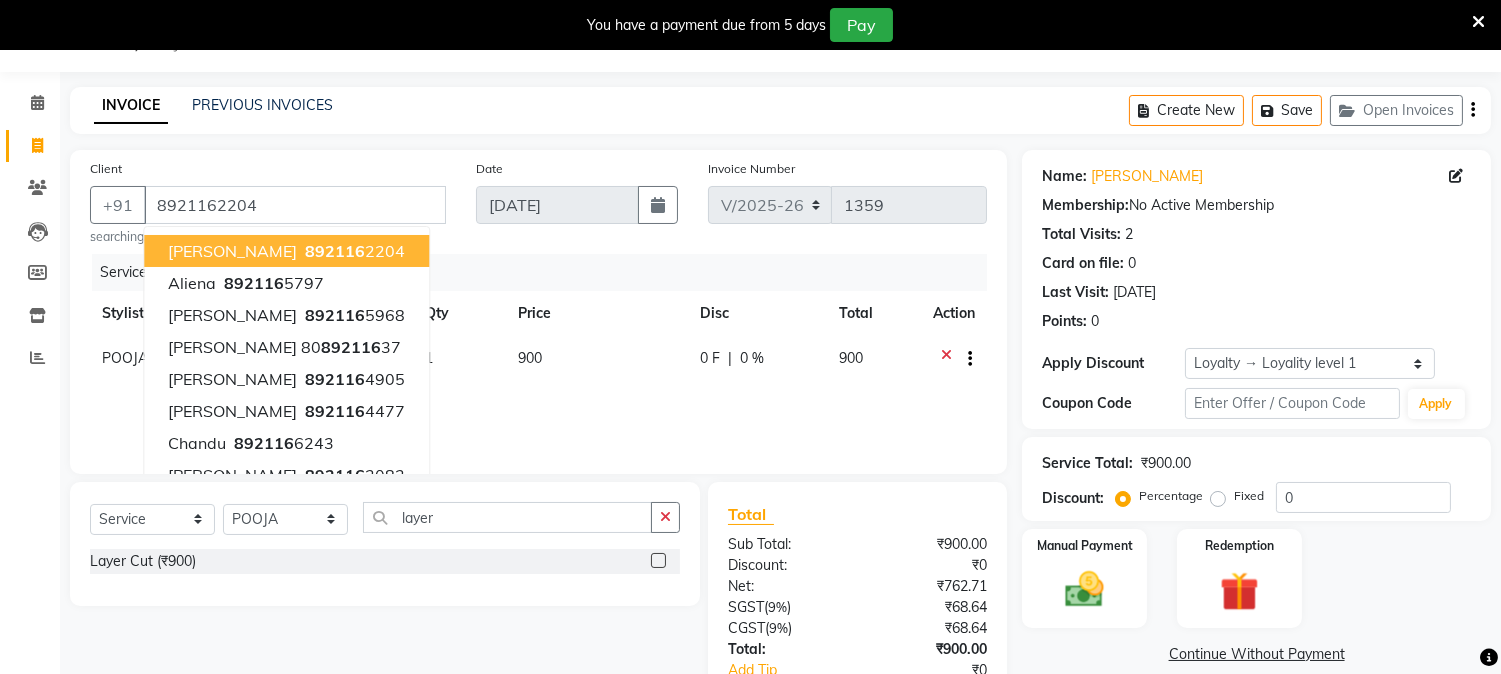 click on "Client [PHONE_NUMBER] [PERSON_NAME]   892116 2204 aliena   892116 5797 [PERSON_NAME]   892116 5968 [PERSON_NAME]  80 892116 37 [PERSON_NAME]   892116 4905 [PERSON_NAME]   892116 4477 [PERSON_NAME]   892116 6243 [PERSON_NAME]   892116 2082 Tesna   892116 1650 [PERSON_NAME]   892116 6976 searching..." 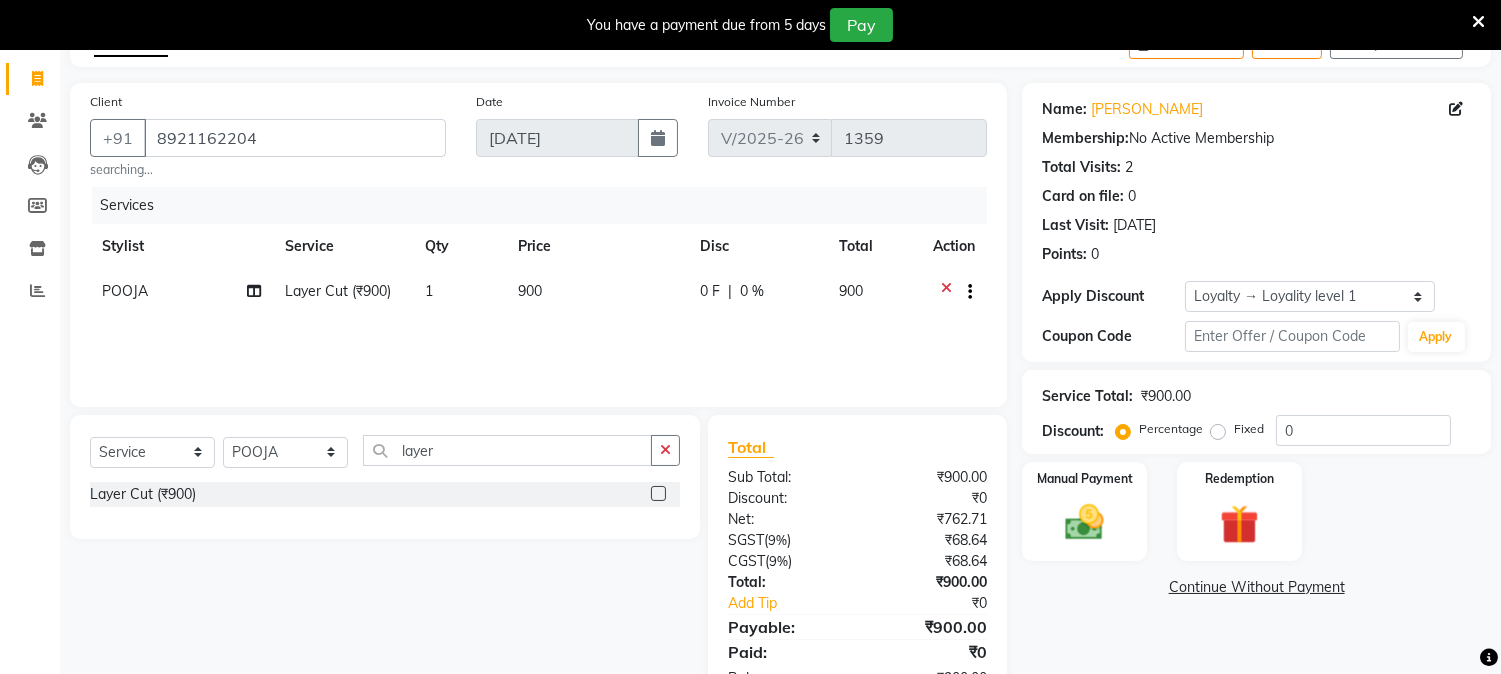 scroll, scrollTop: 182, scrollLeft: 0, axis: vertical 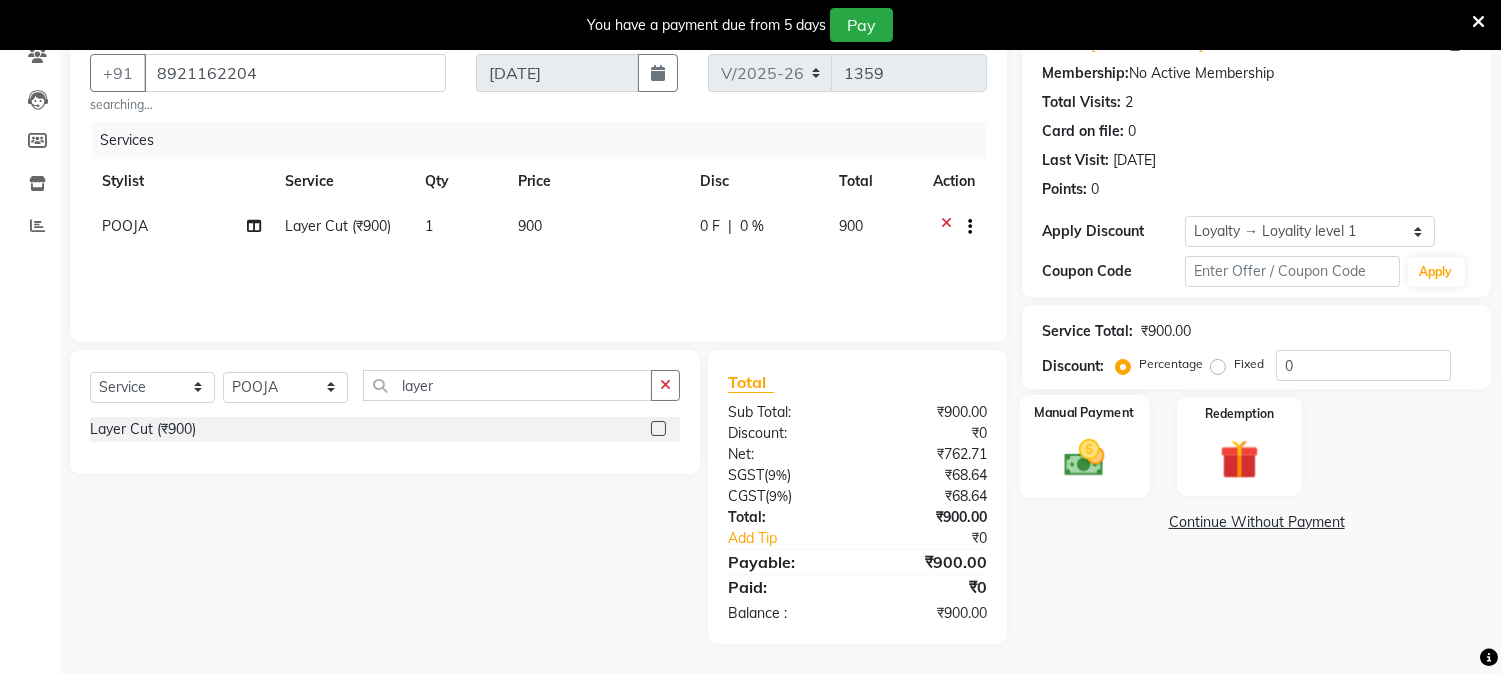 click 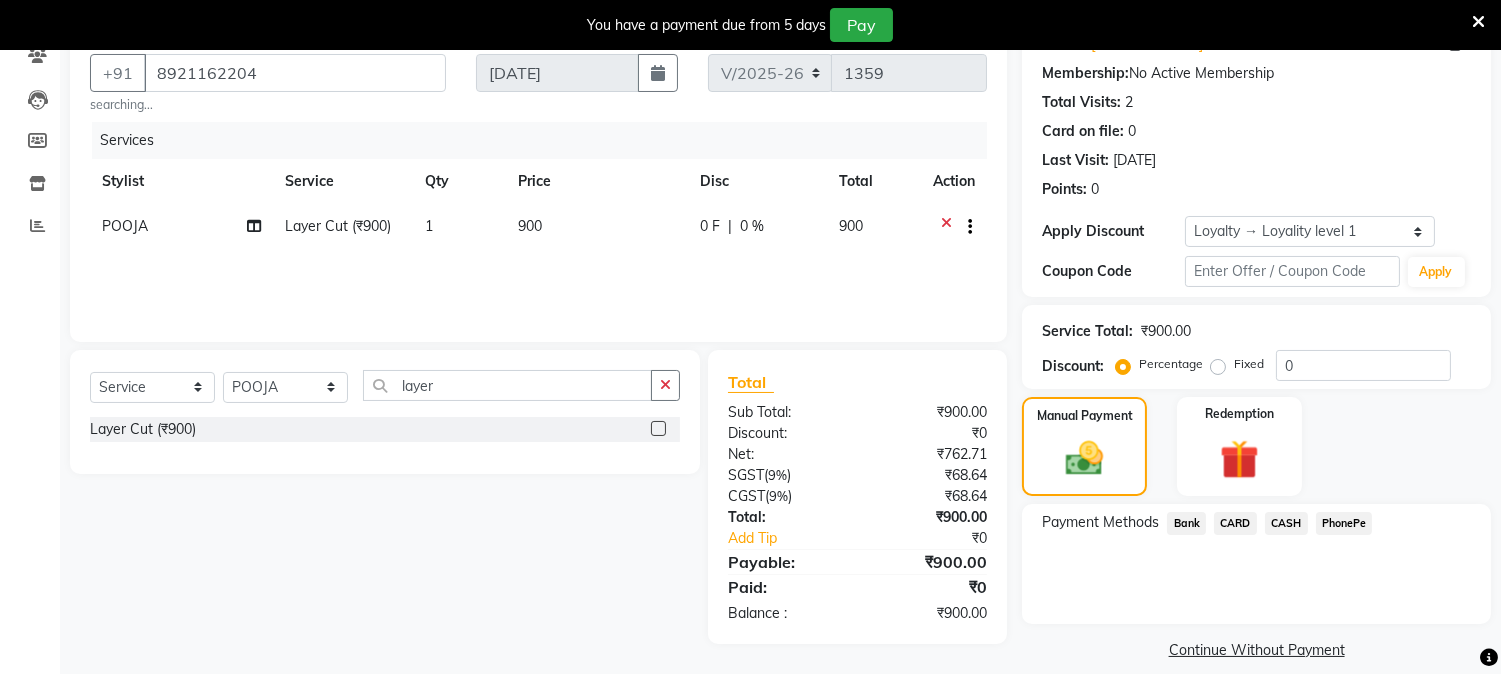 click on "PhonePe" 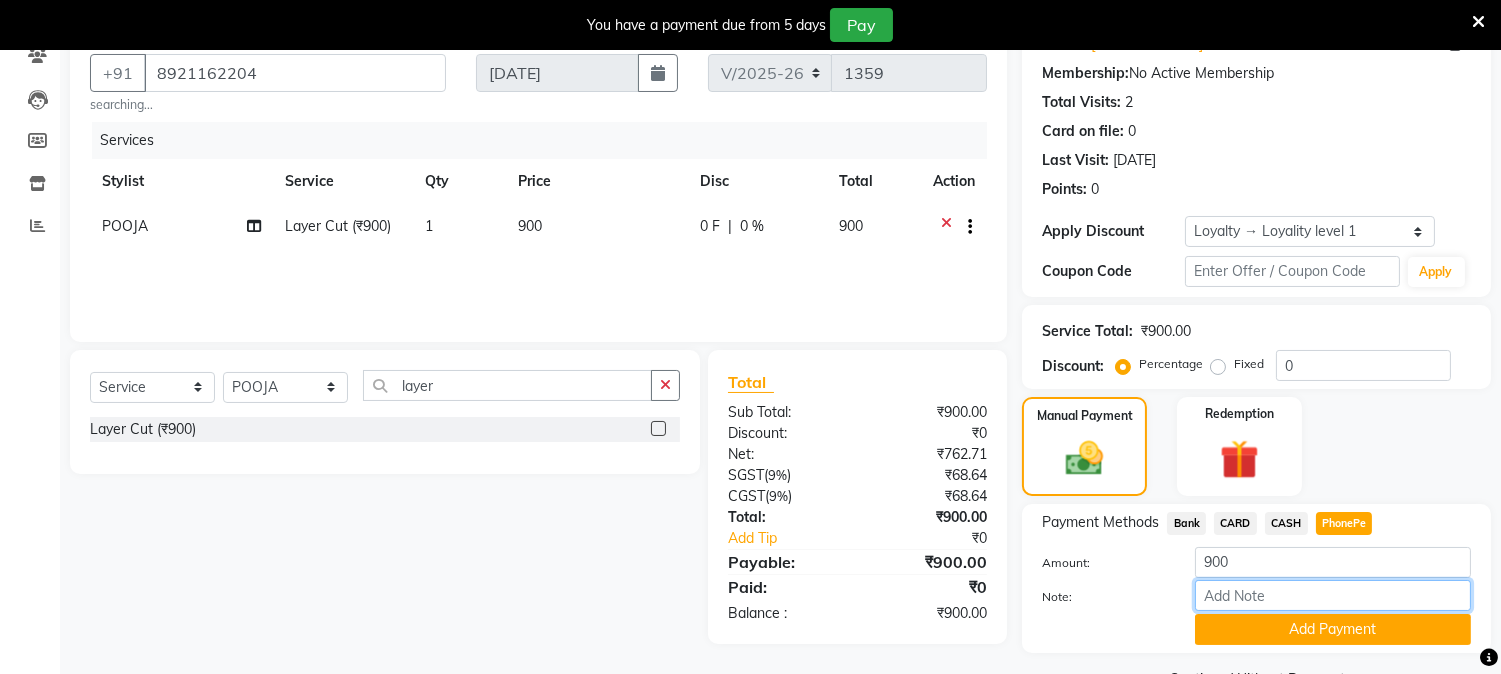 drag, startPoint x: 1296, startPoint y: 591, endPoint x: 1302, endPoint y: 580, distance: 12.529964 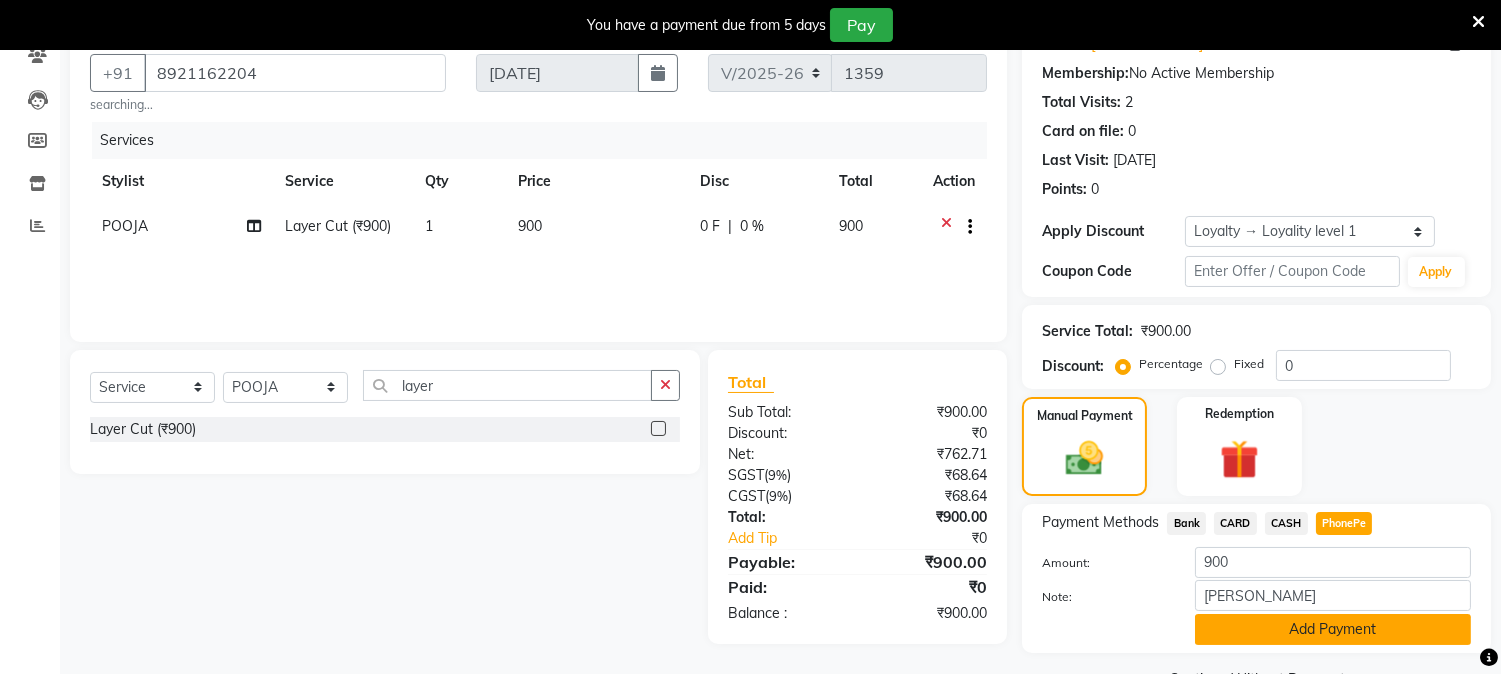 click on "Add Payment" 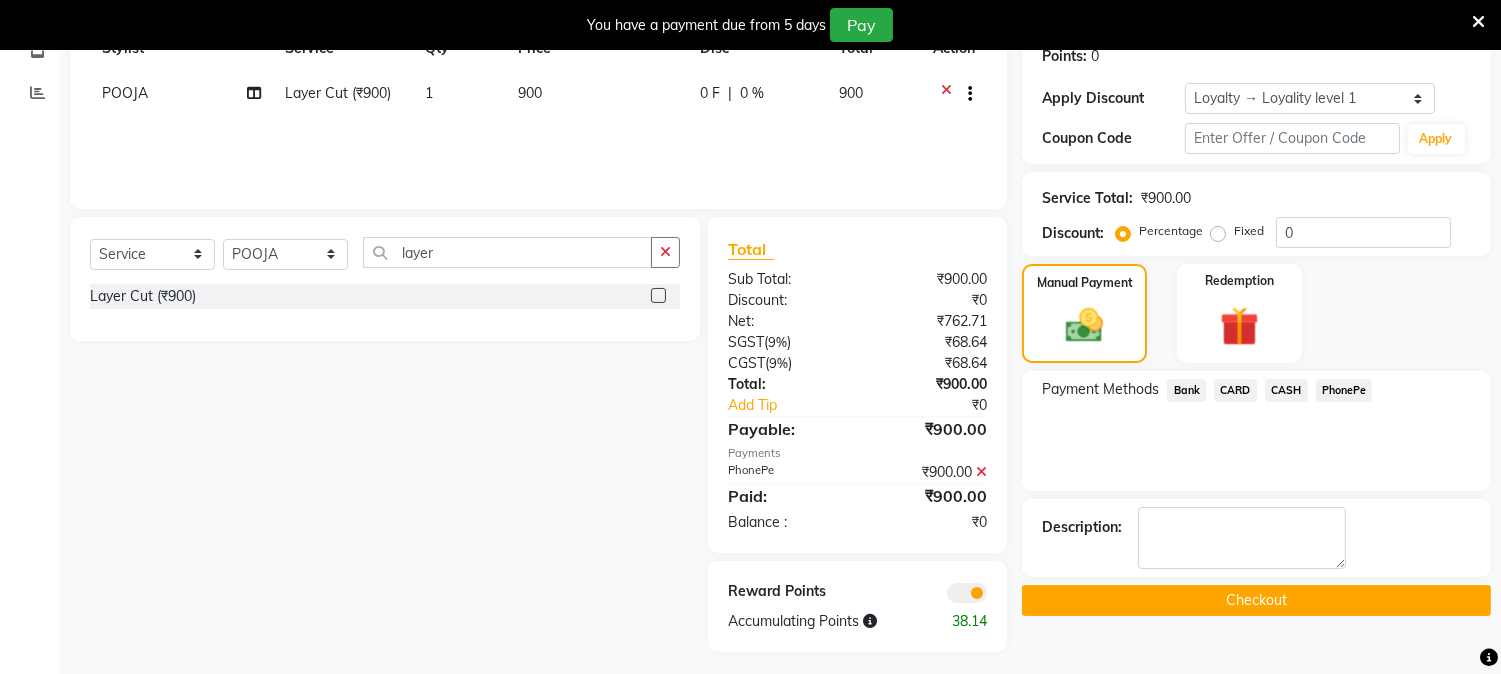 scroll, scrollTop: 323, scrollLeft: 0, axis: vertical 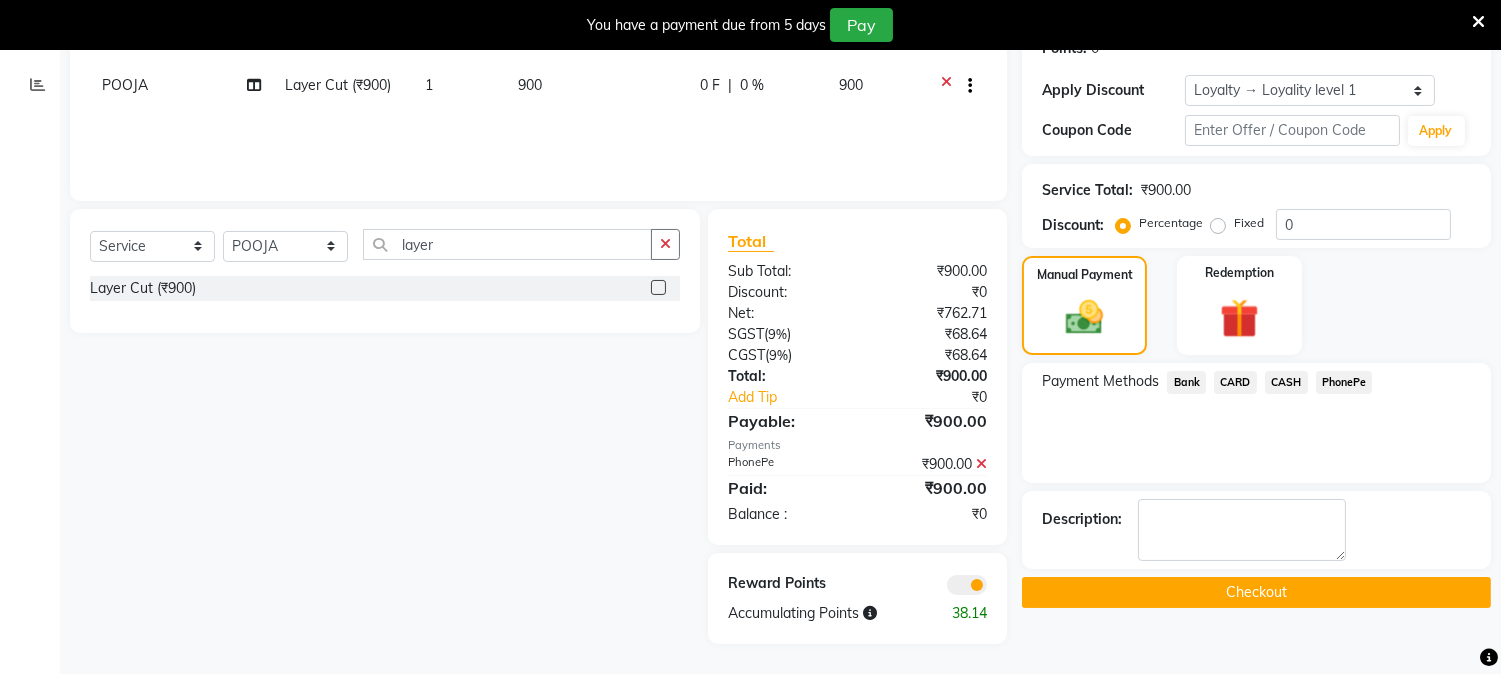 click on "Checkout" 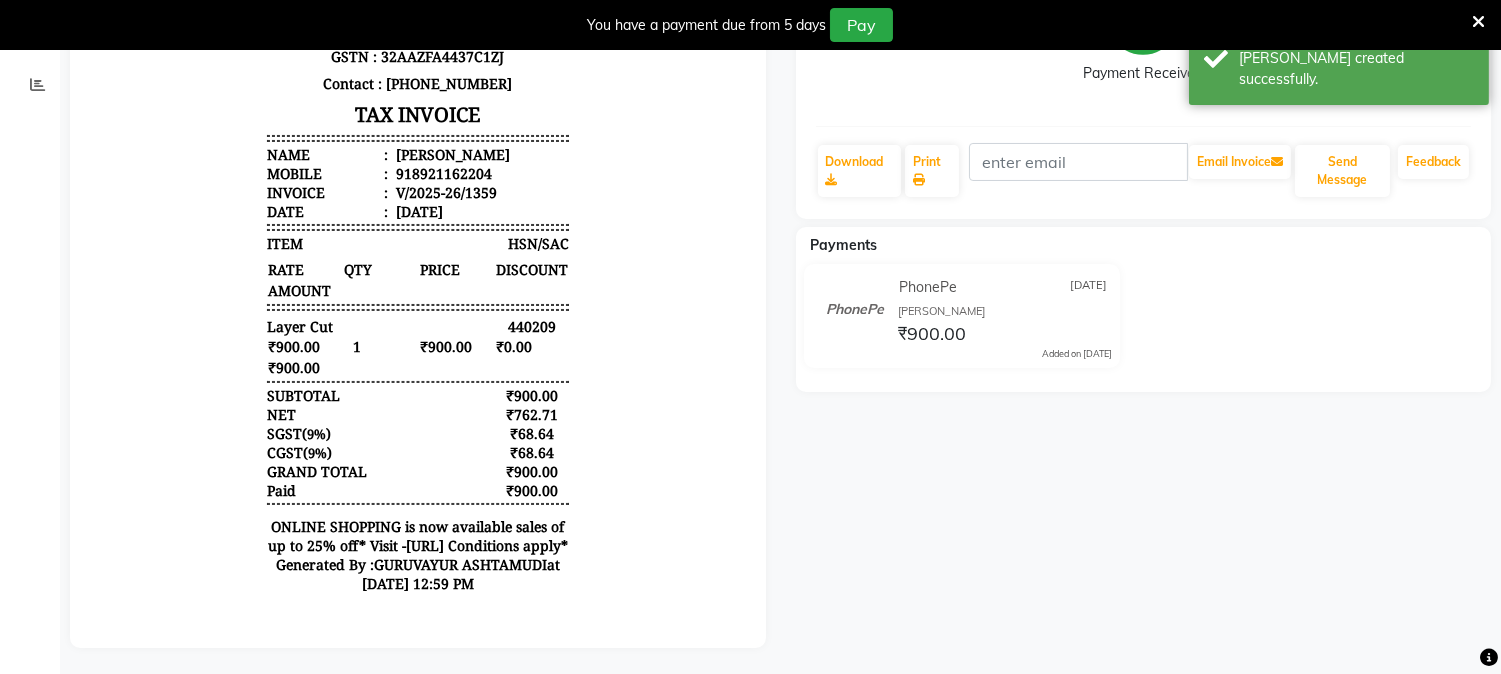 scroll, scrollTop: 0, scrollLeft: 0, axis: both 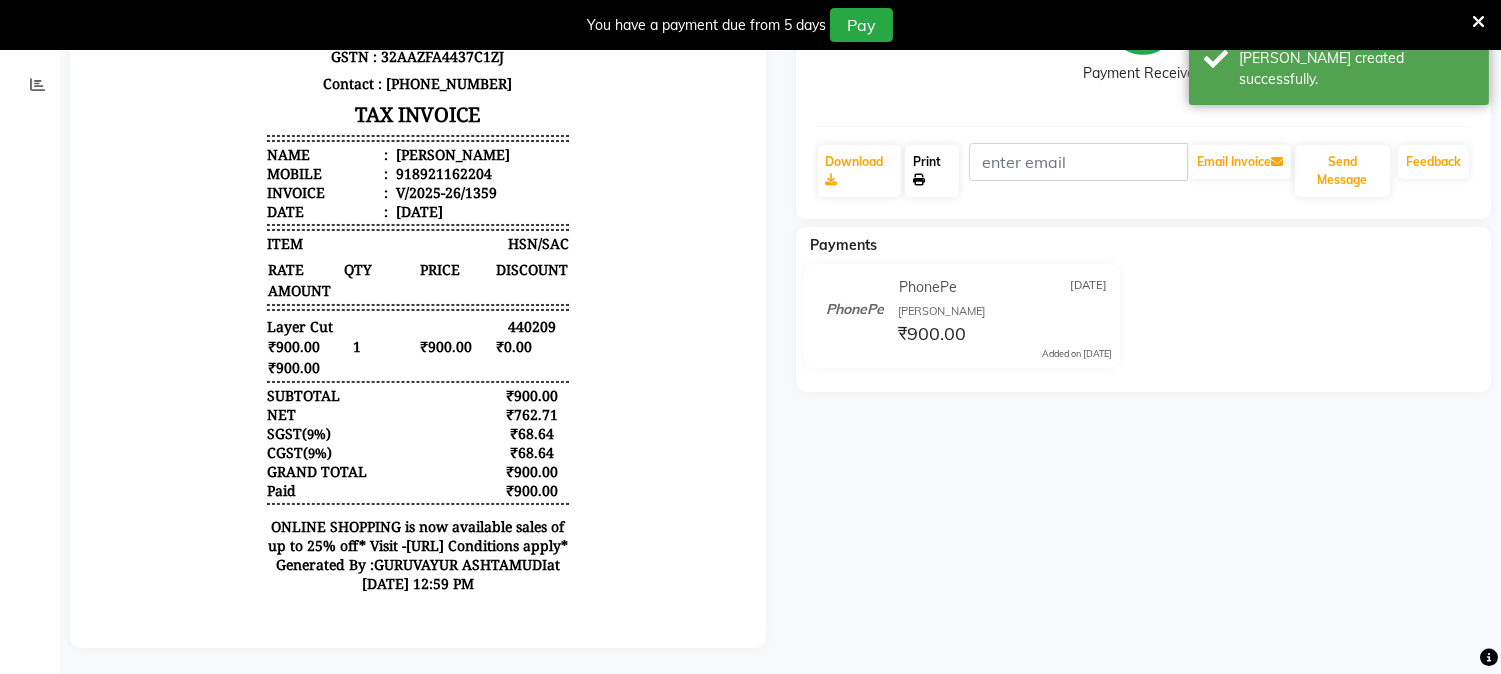 click on "Print" 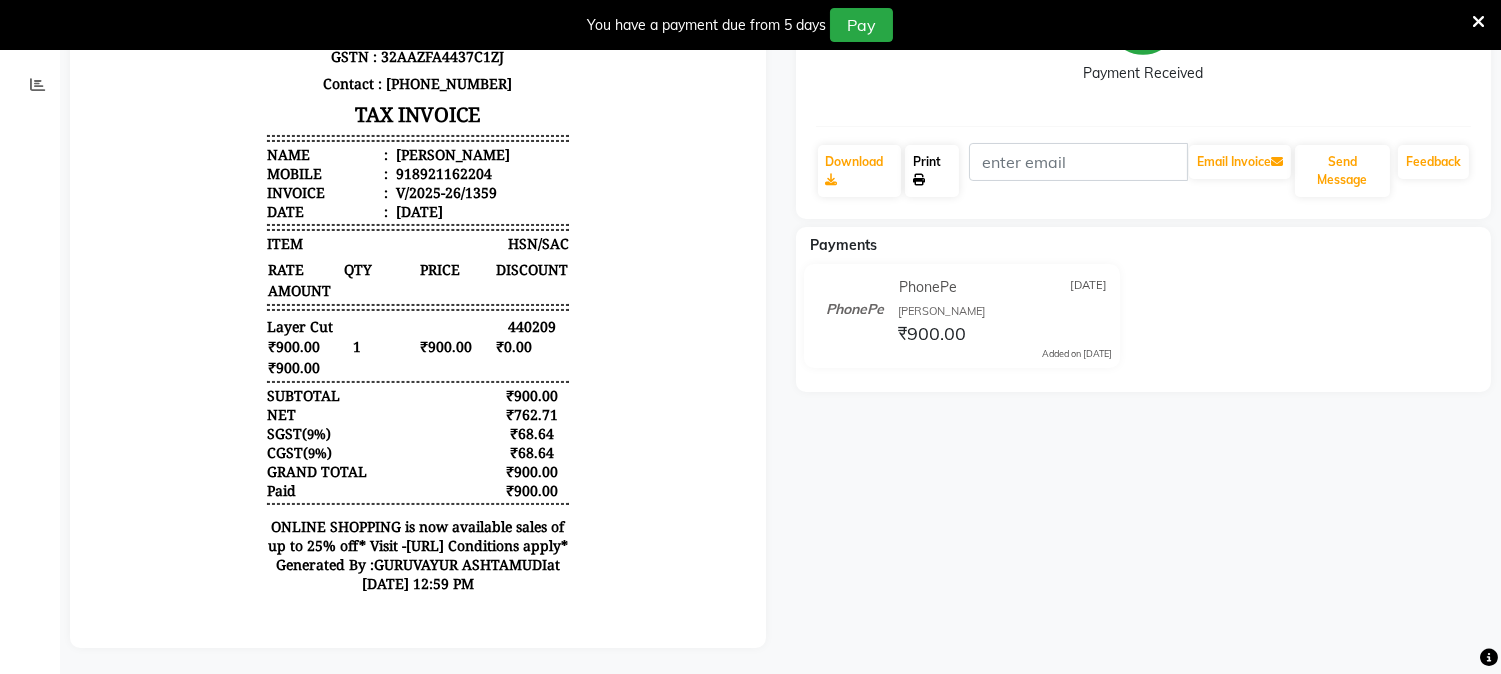 scroll, scrollTop: 0, scrollLeft: 0, axis: both 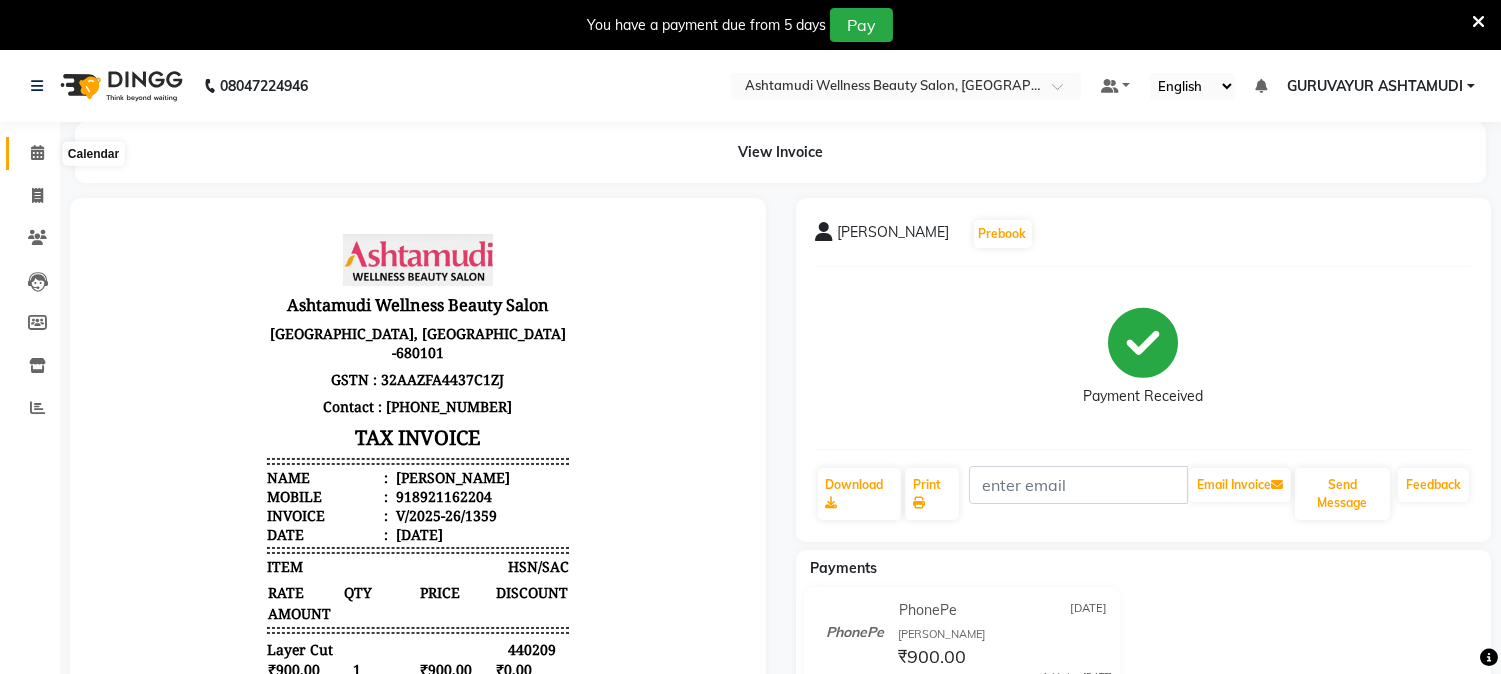 click 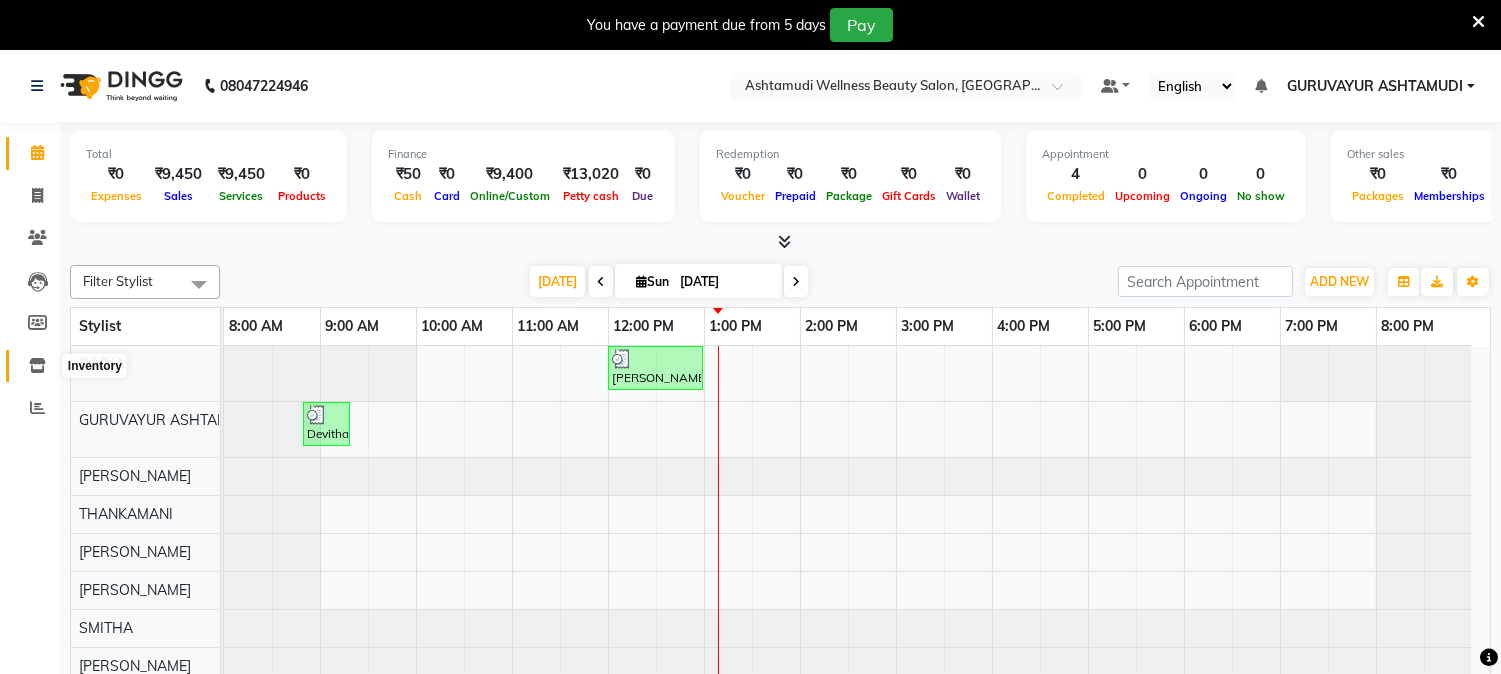 click 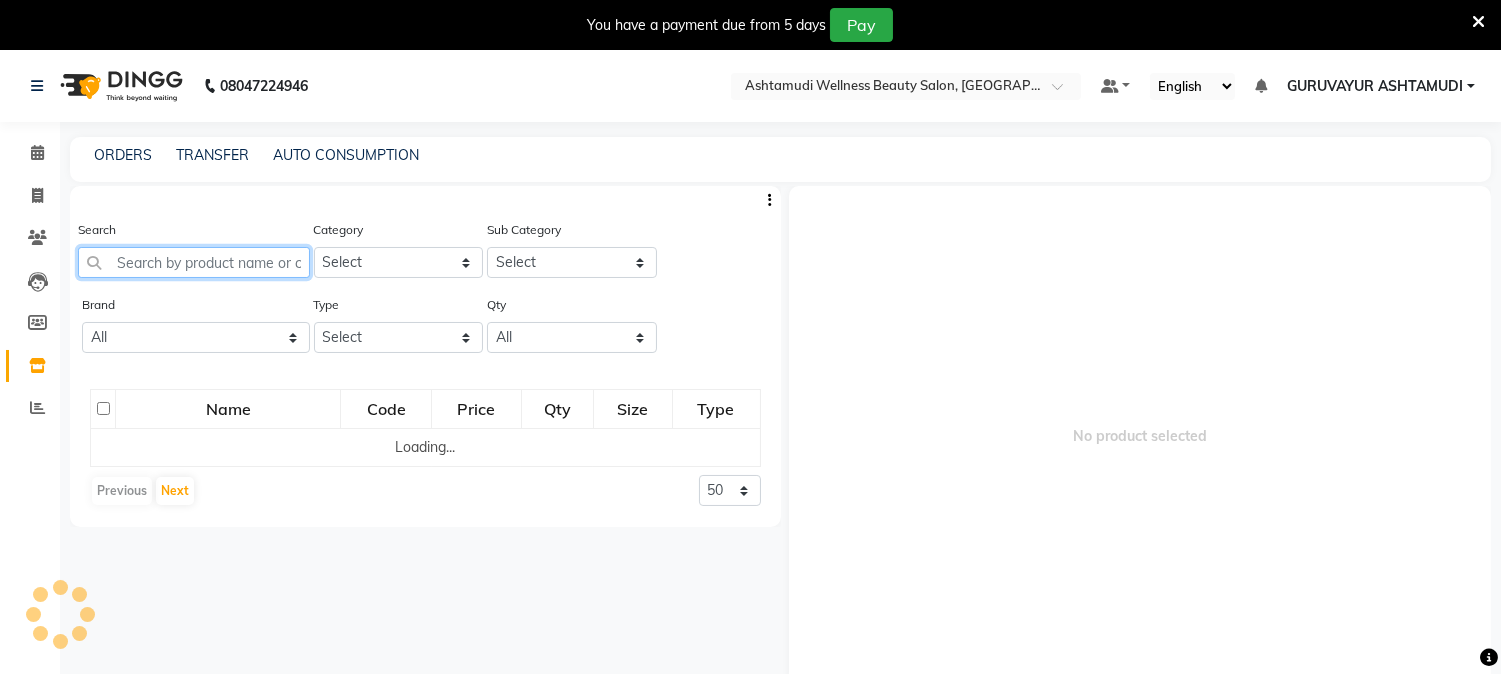 click 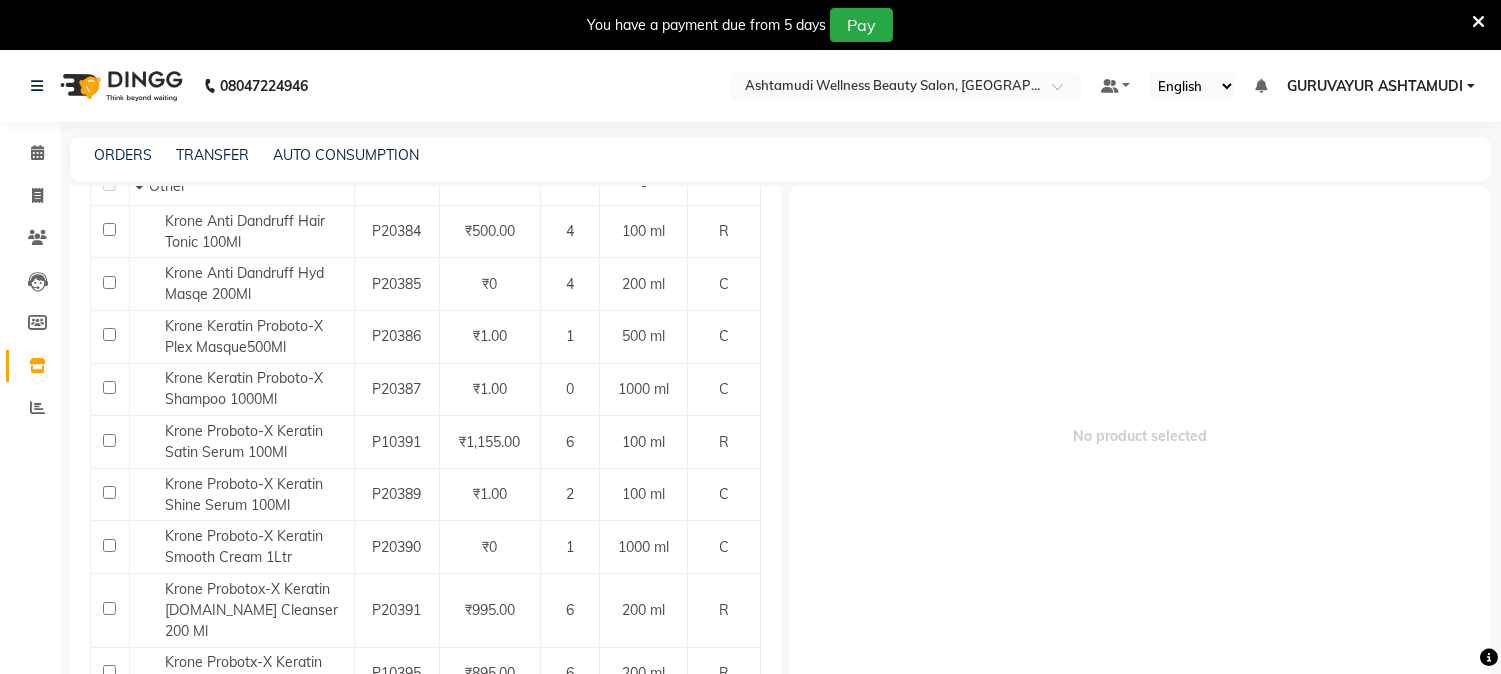 scroll, scrollTop: 316, scrollLeft: 0, axis: vertical 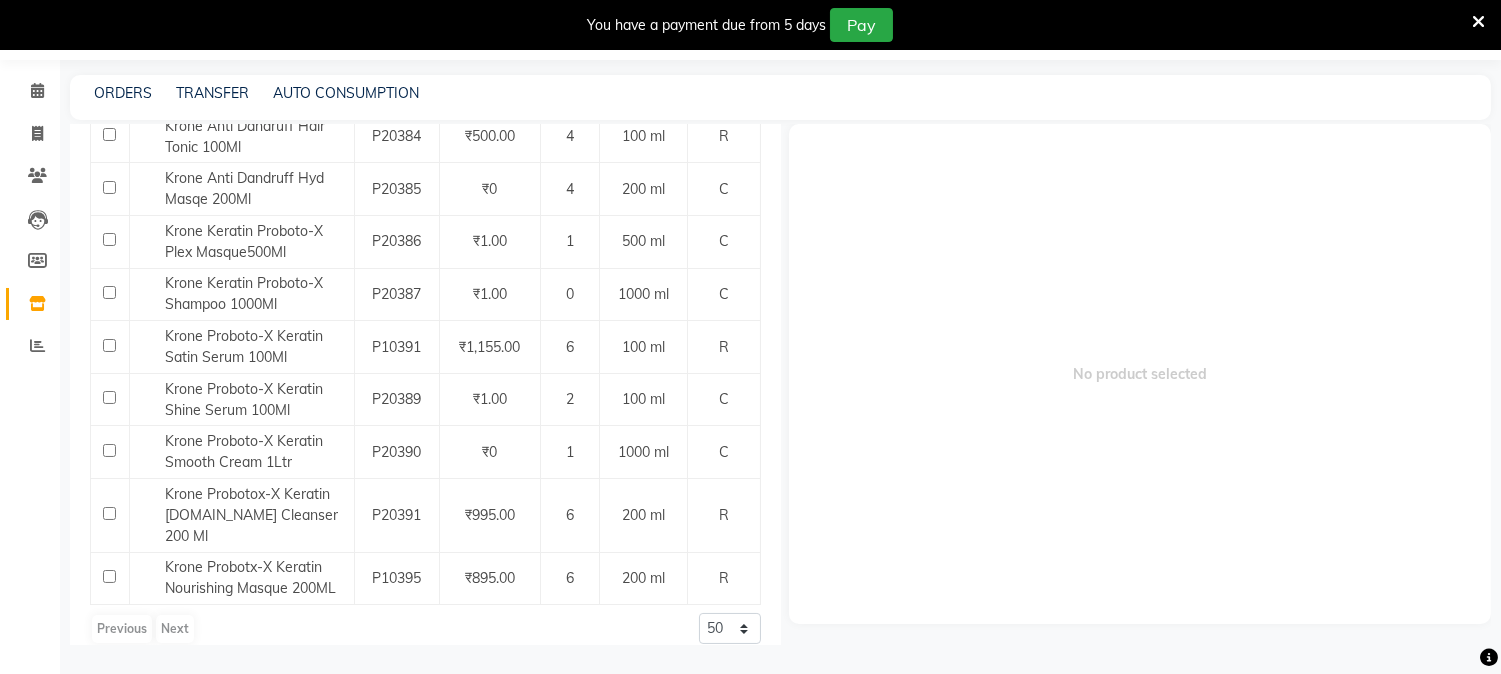 type on "krone" 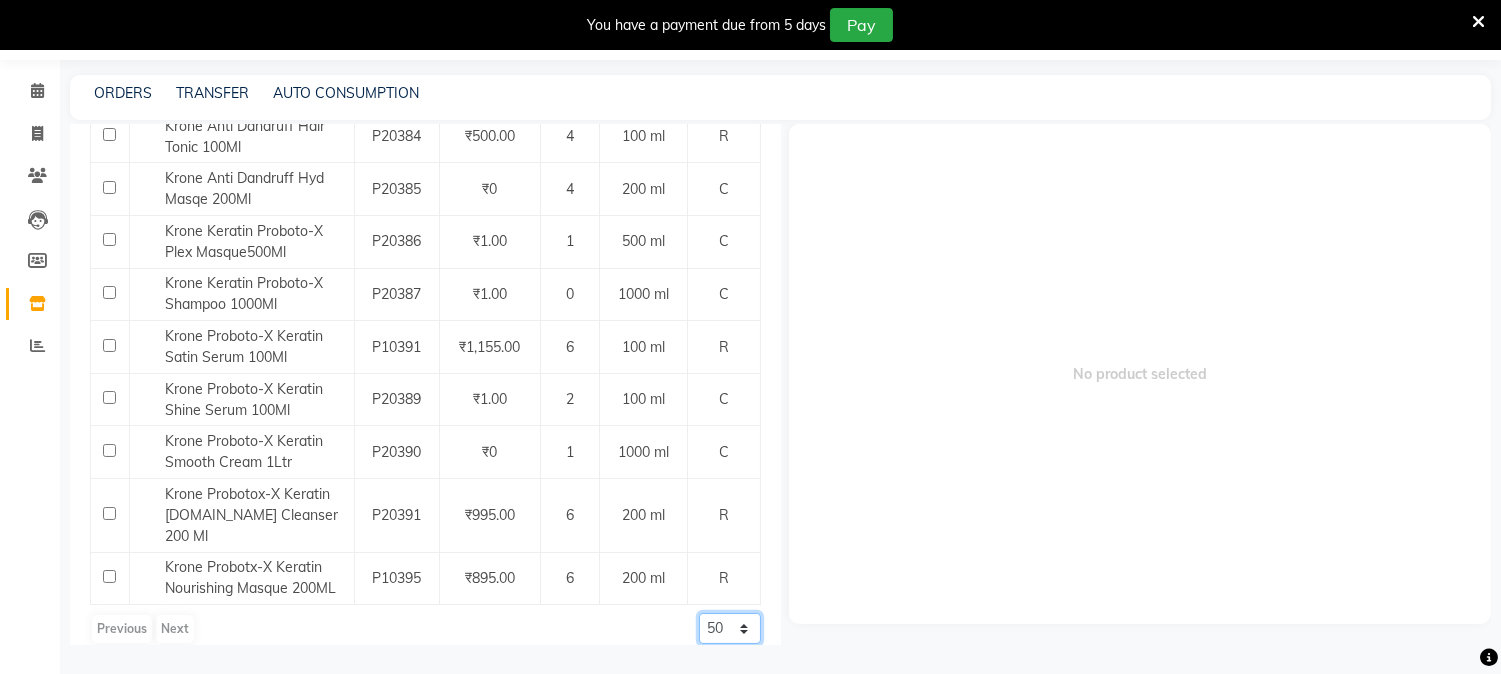 click on "50 100 500" 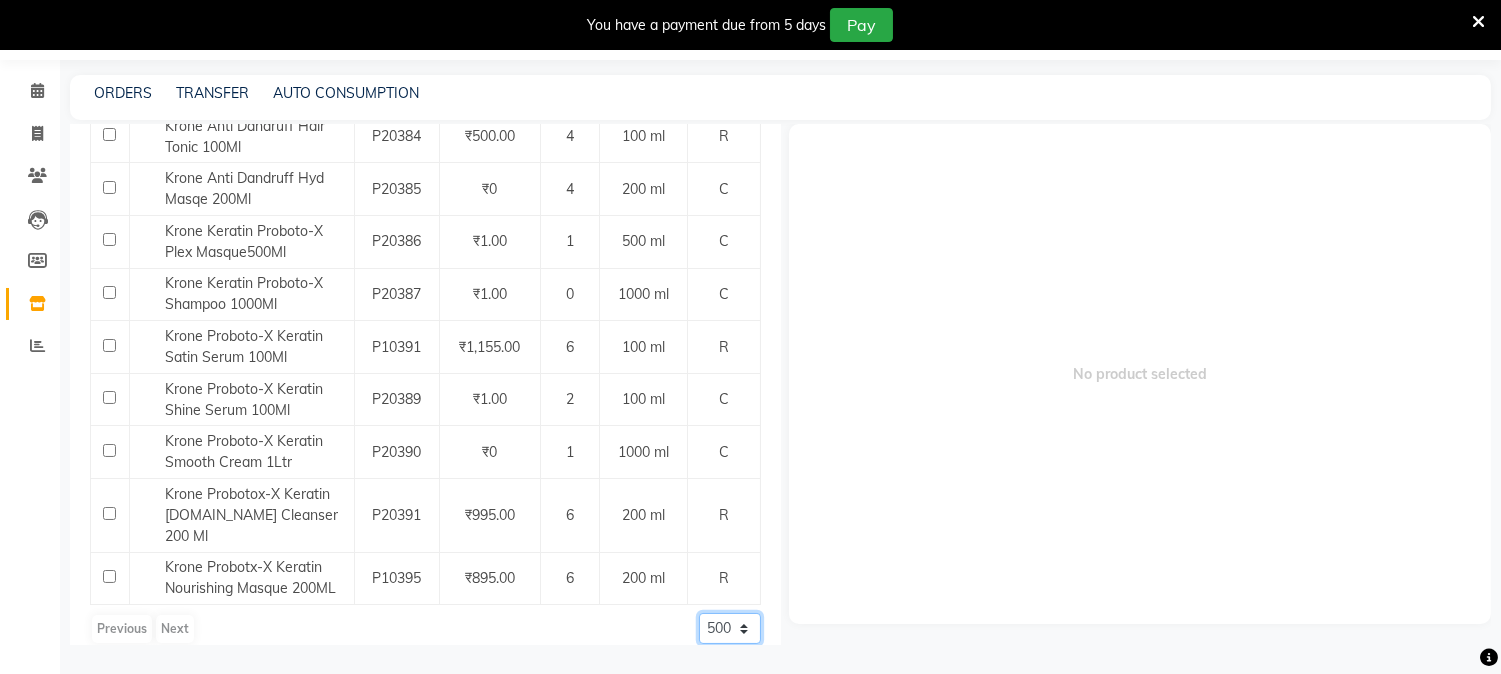 click on "50 100 500" 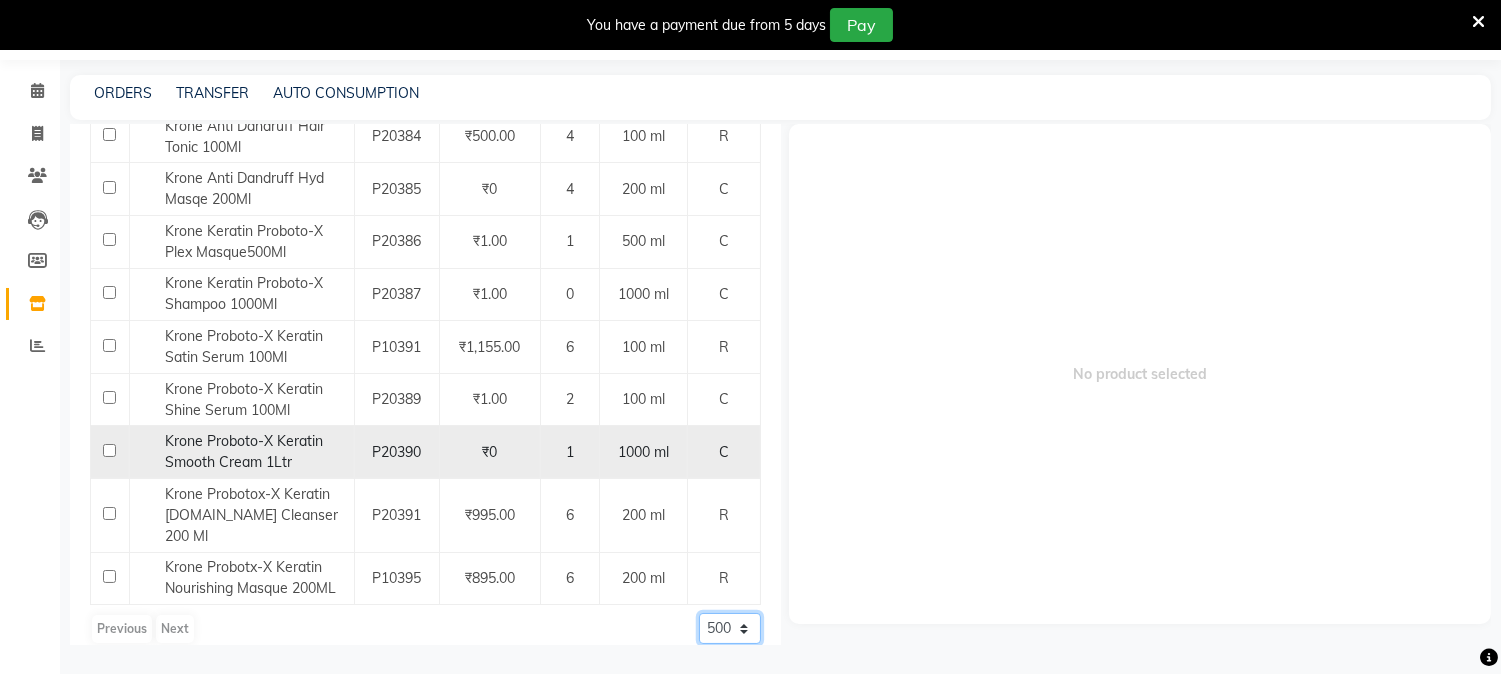 scroll, scrollTop: 94, scrollLeft: 0, axis: vertical 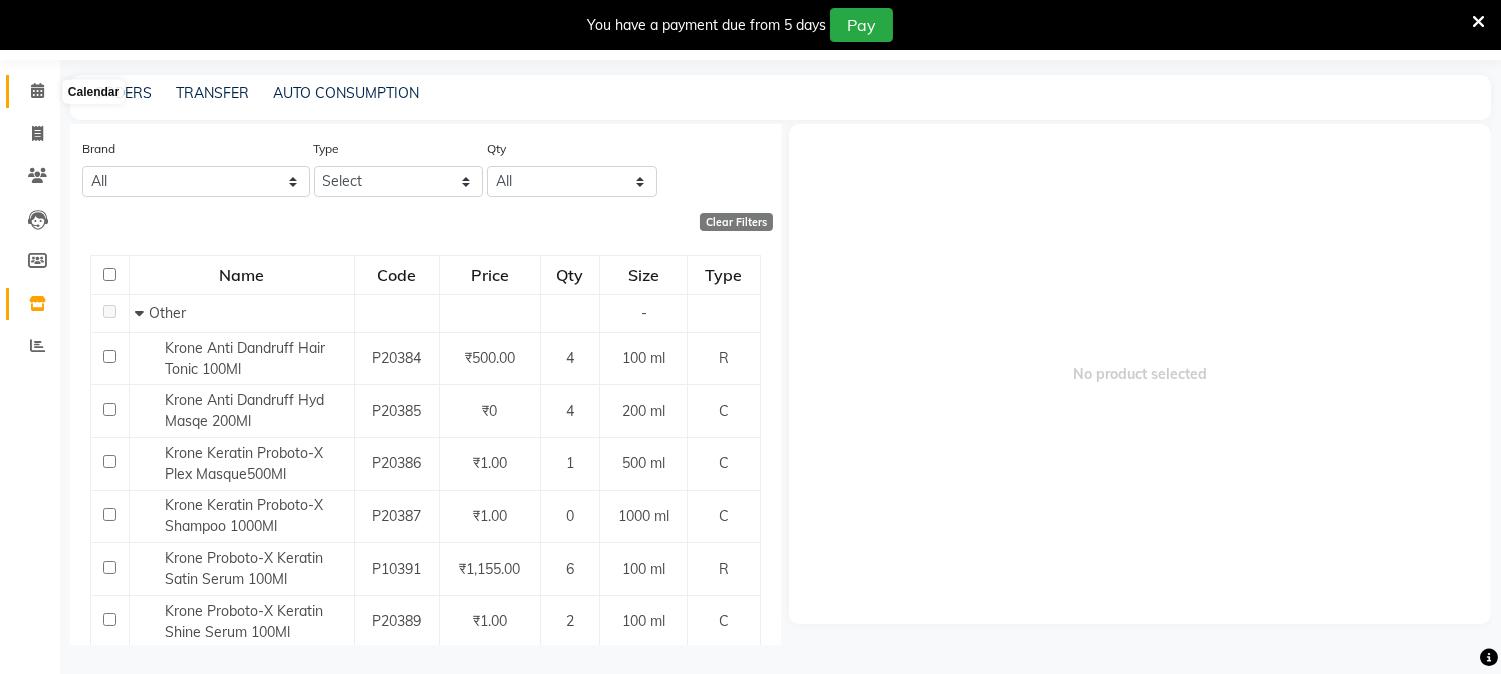 click 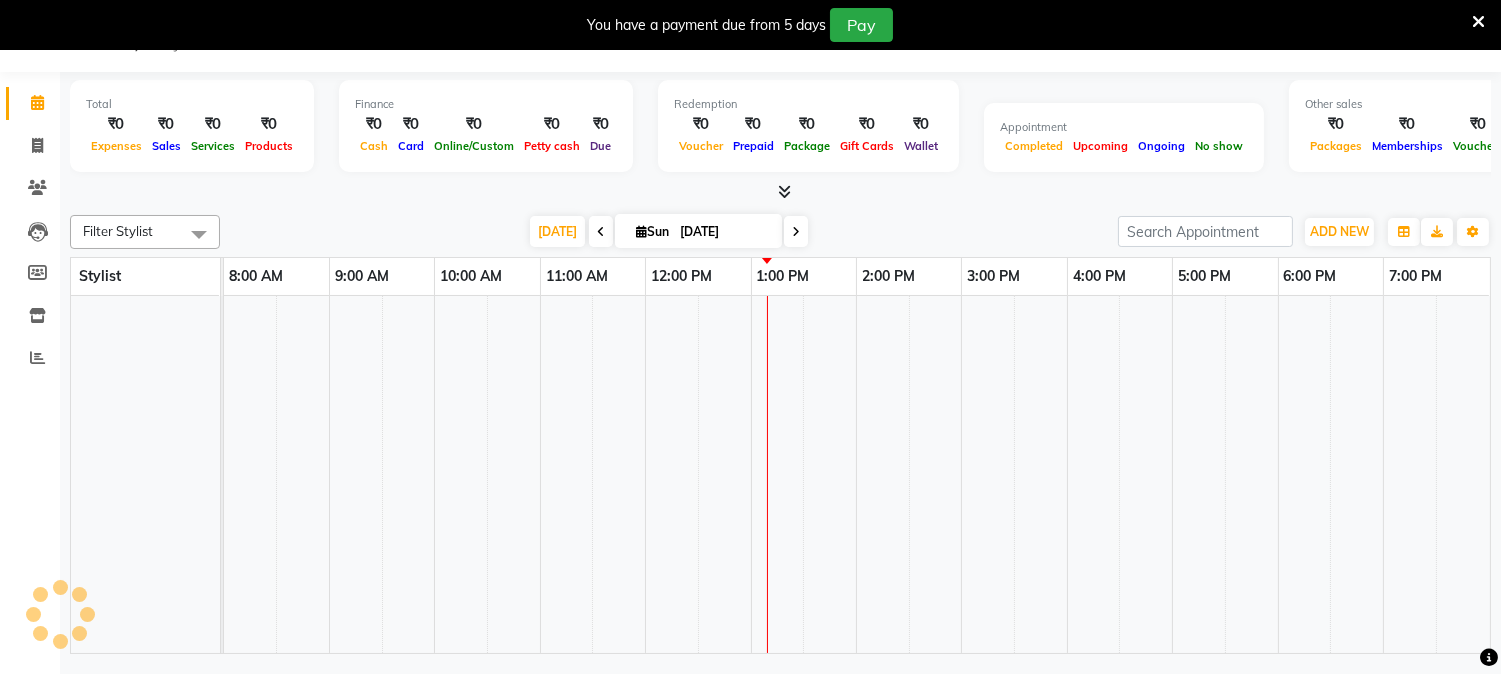 scroll, scrollTop: 50, scrollLeft: 0, axis: vertical 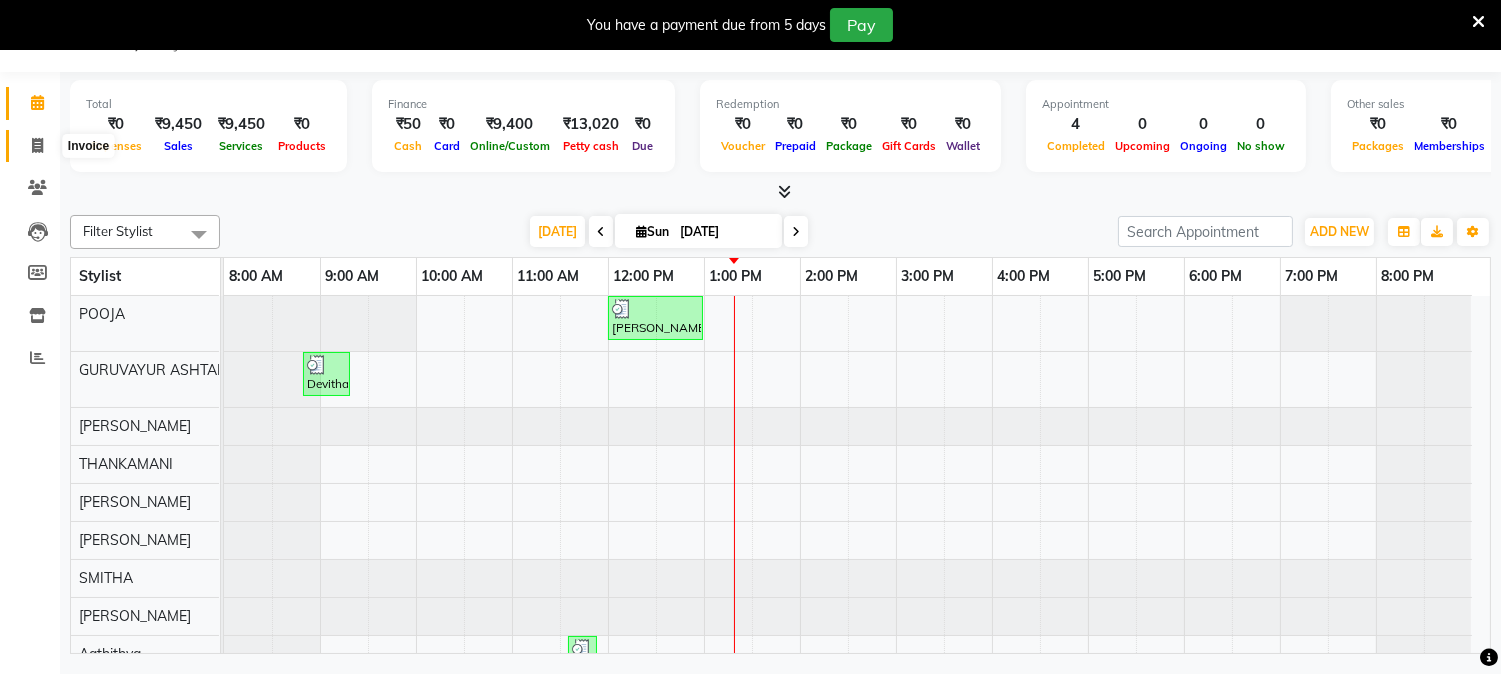 click 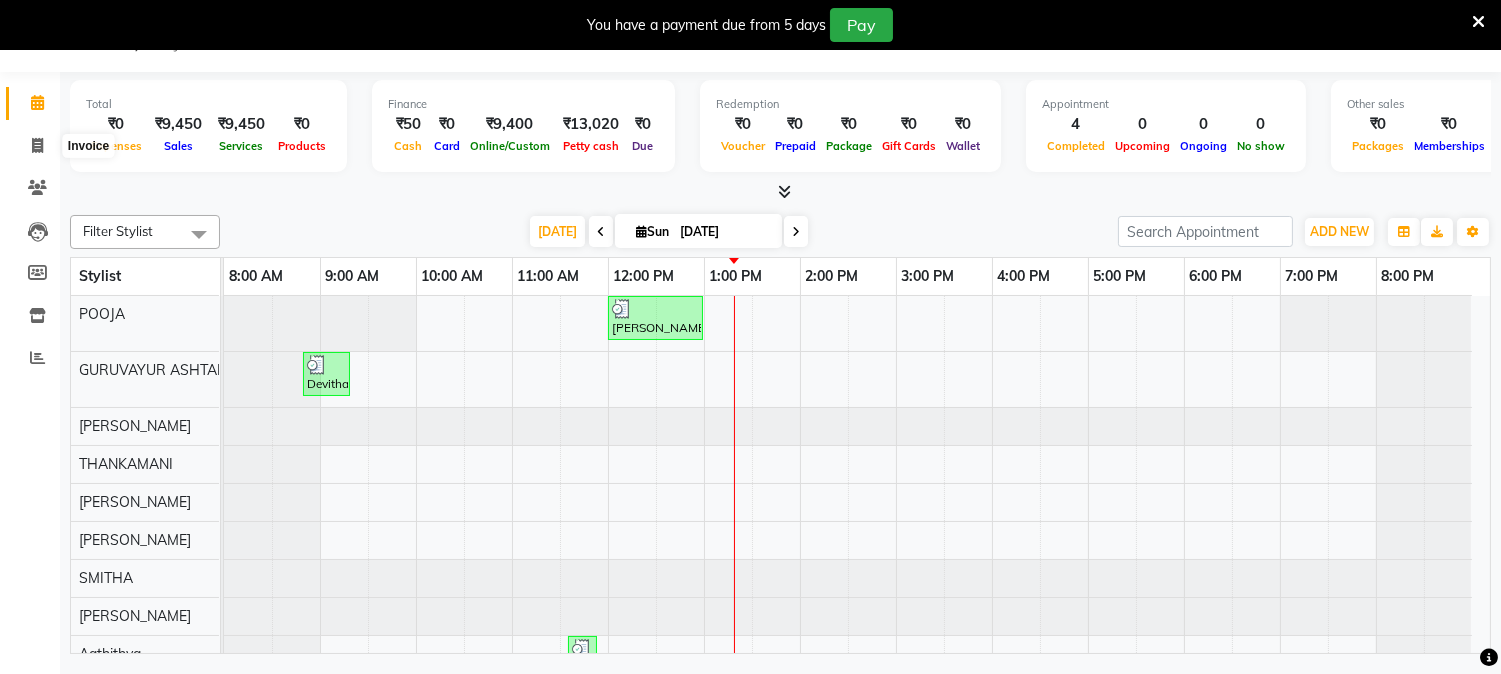 select on "4660" 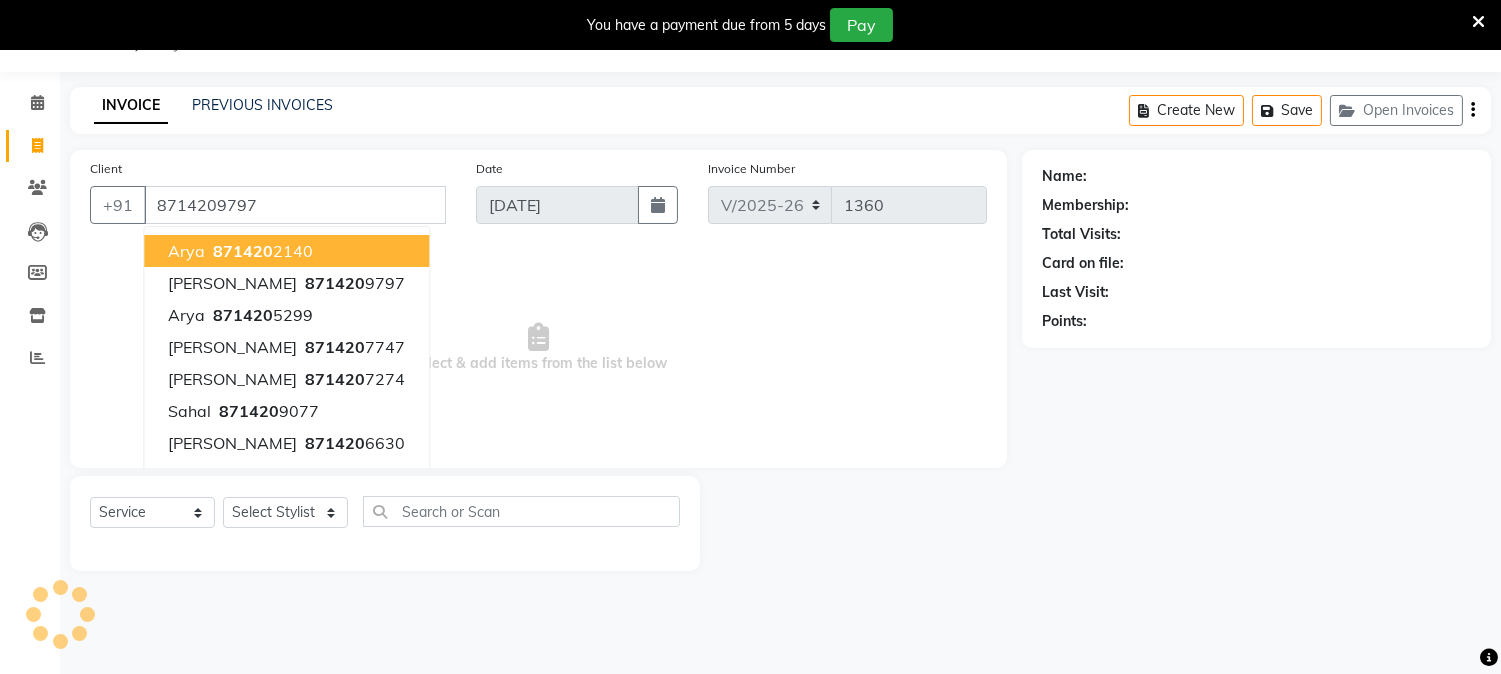 type on "8714209797" 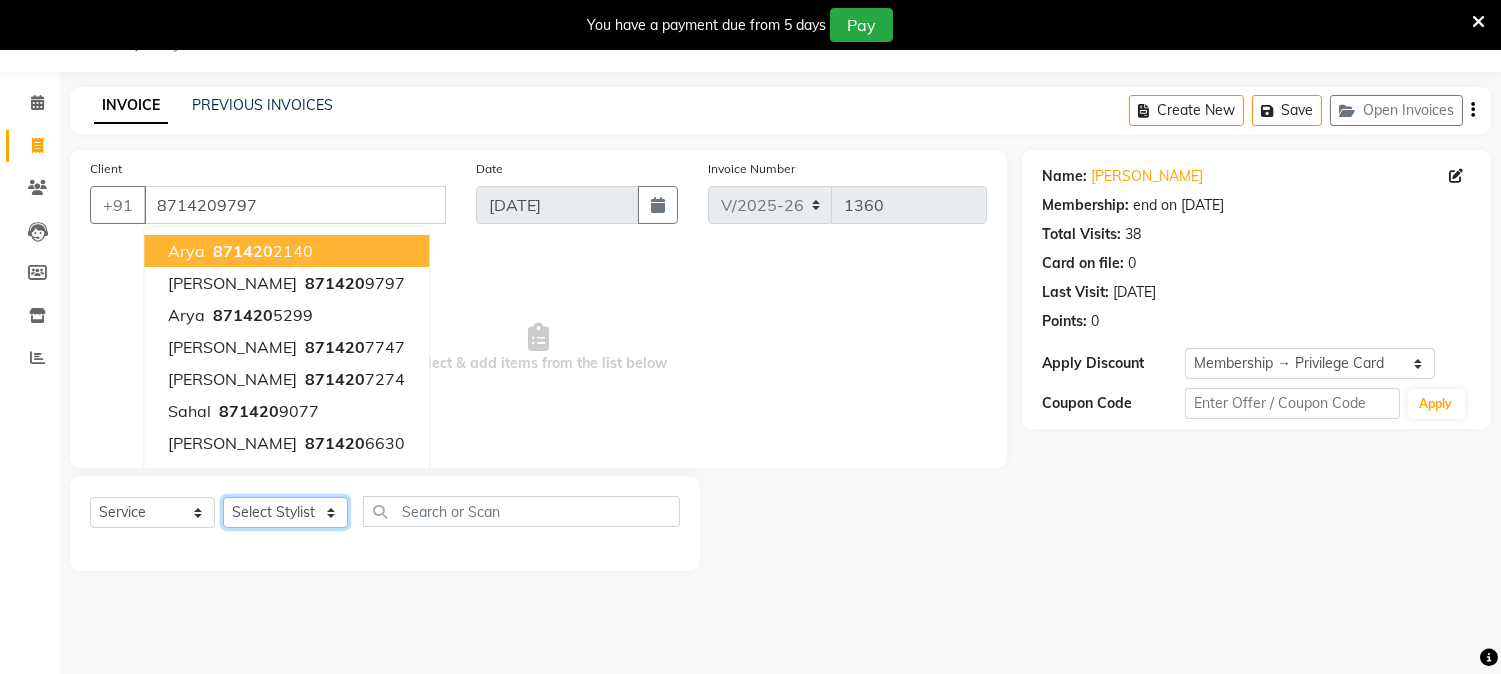 click on "Select Stylist Aathithya [PERSON_NAME] [PERSON_NAME] GURUVAYUR ASHTAMUDI [PERSON_NAME] Nigisha POOJA [PERSON_NAME] [PERSON_NAME] [PERSON_NAME]" 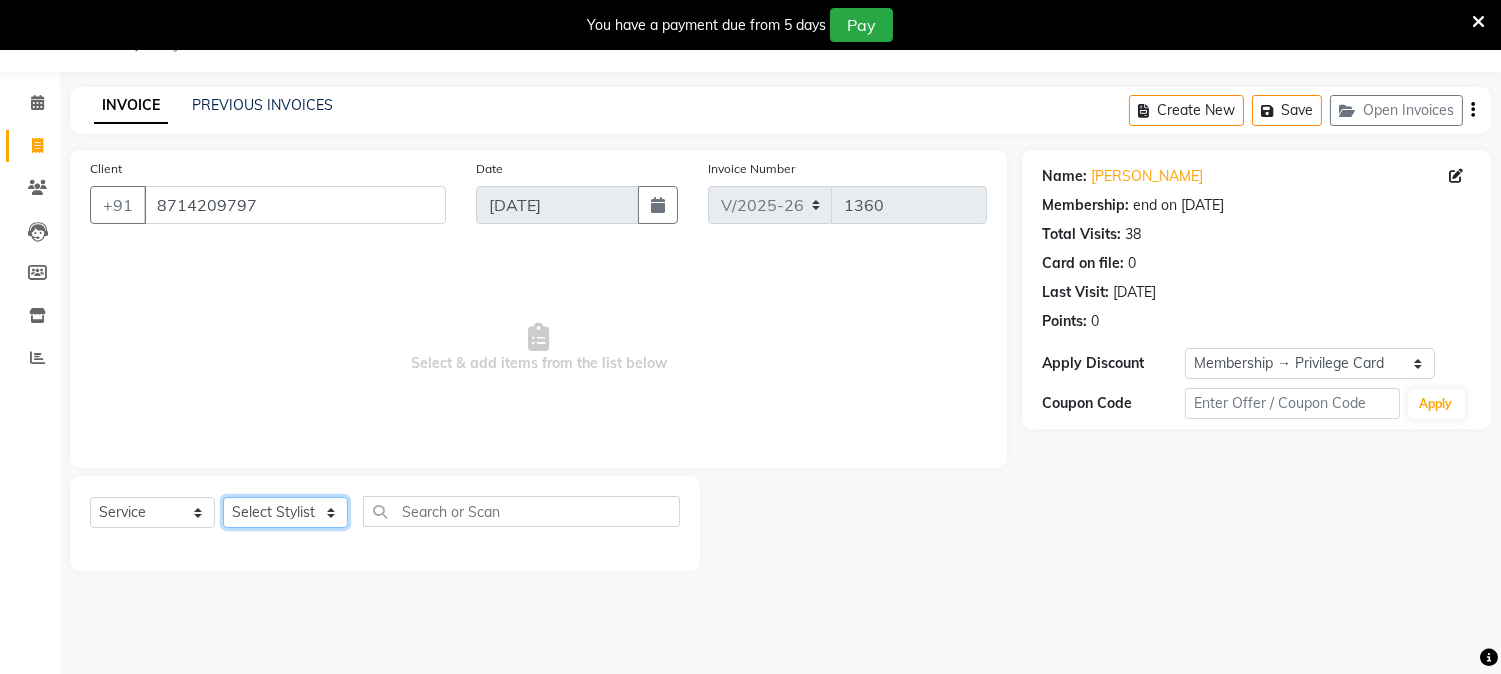 select on "27386" 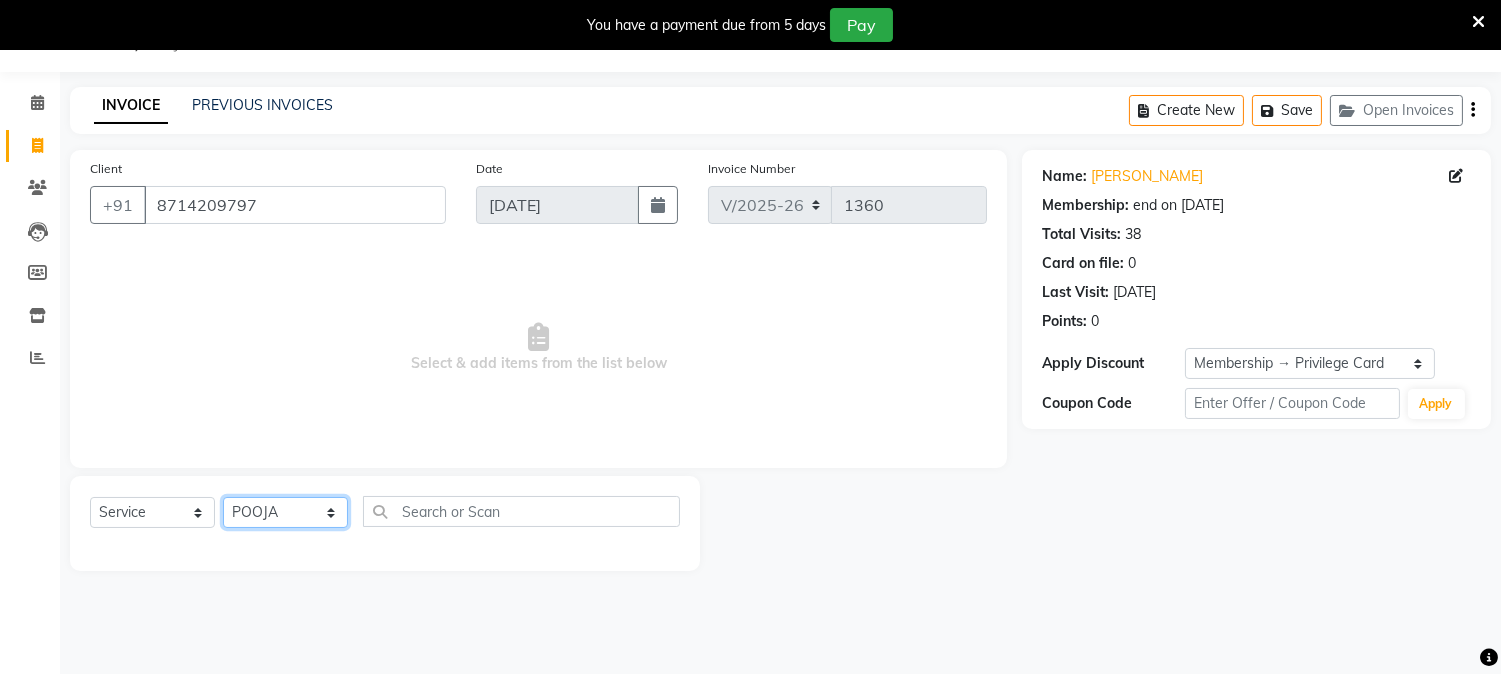 click on "Select Stylist Aathithya [PERSON_NAME] [PERSON_NAME] GURUVAYUR ASHTAMUDI [PERSON_NAME] Nigisha POOJA [PERSON_NAME] [PERSON_NAME] [PERSON_NAME]" 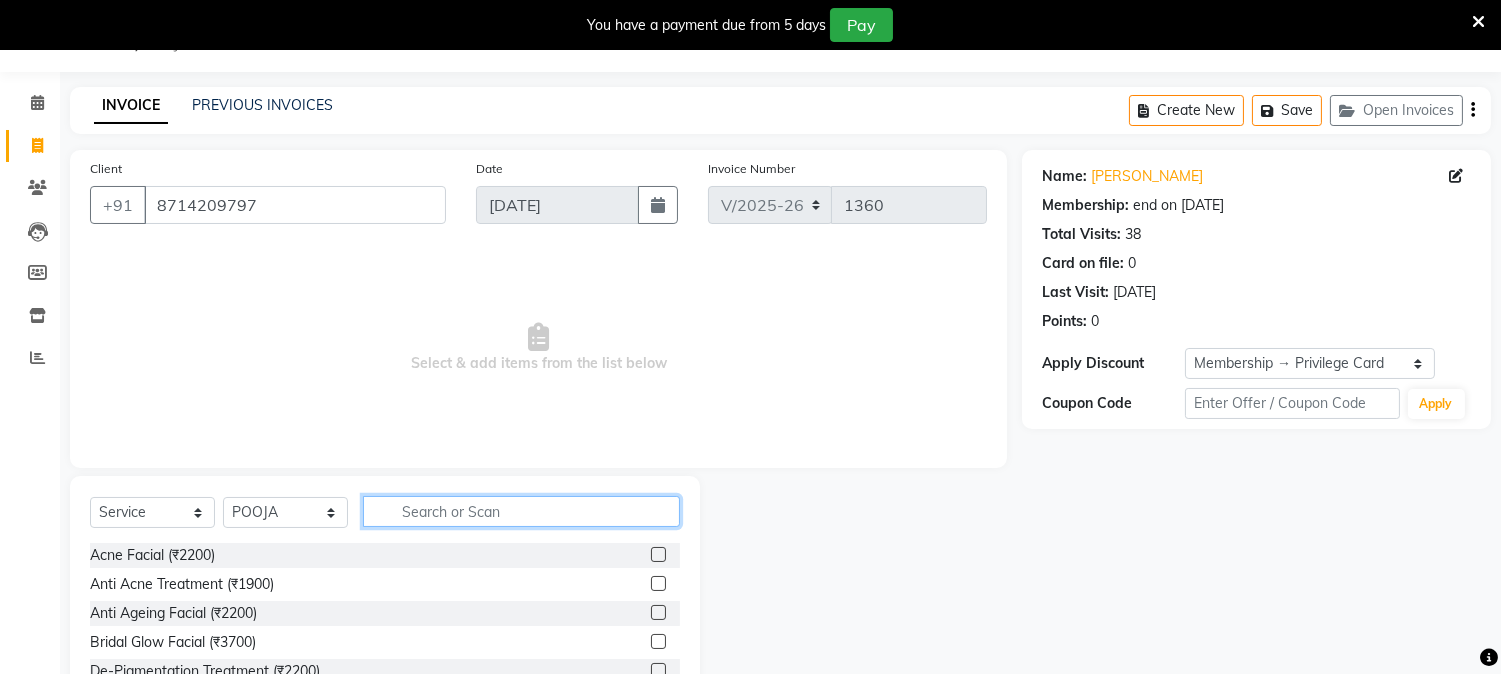 click 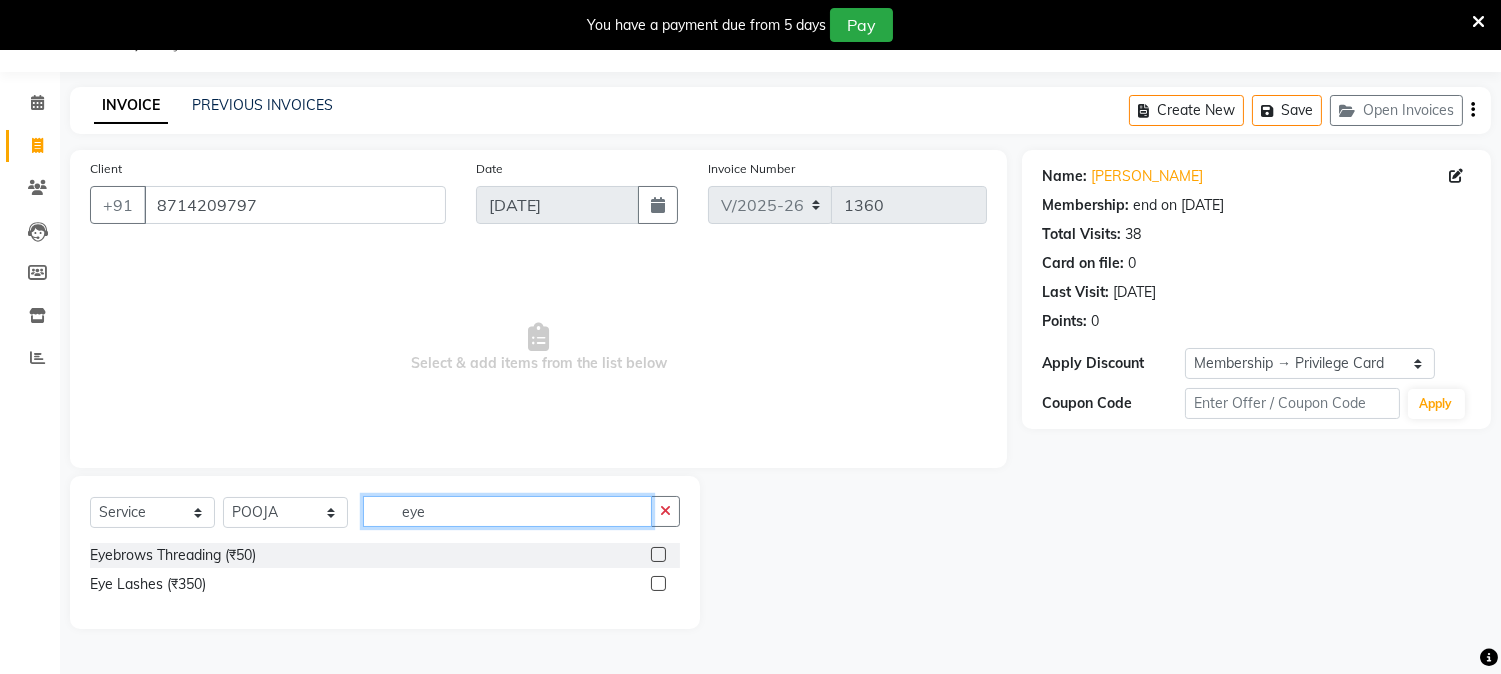 type on "eye" 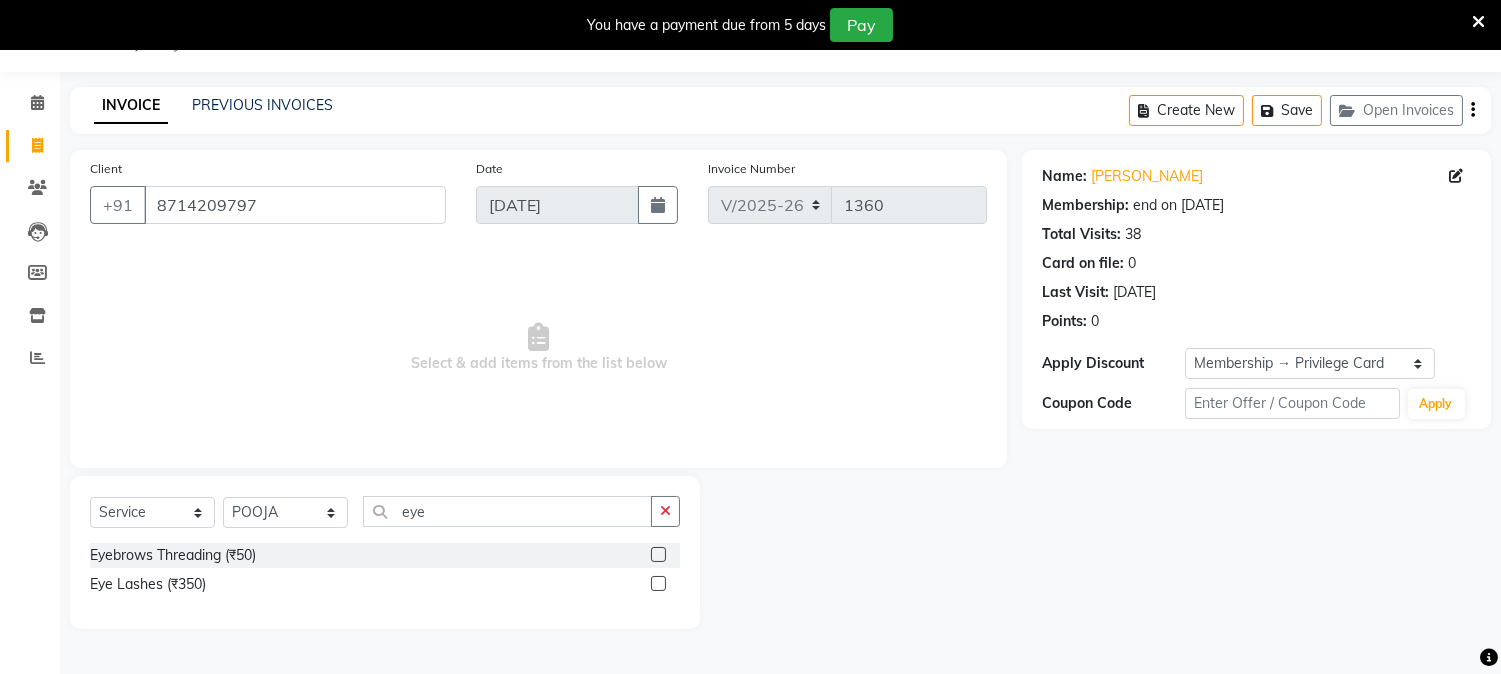 click 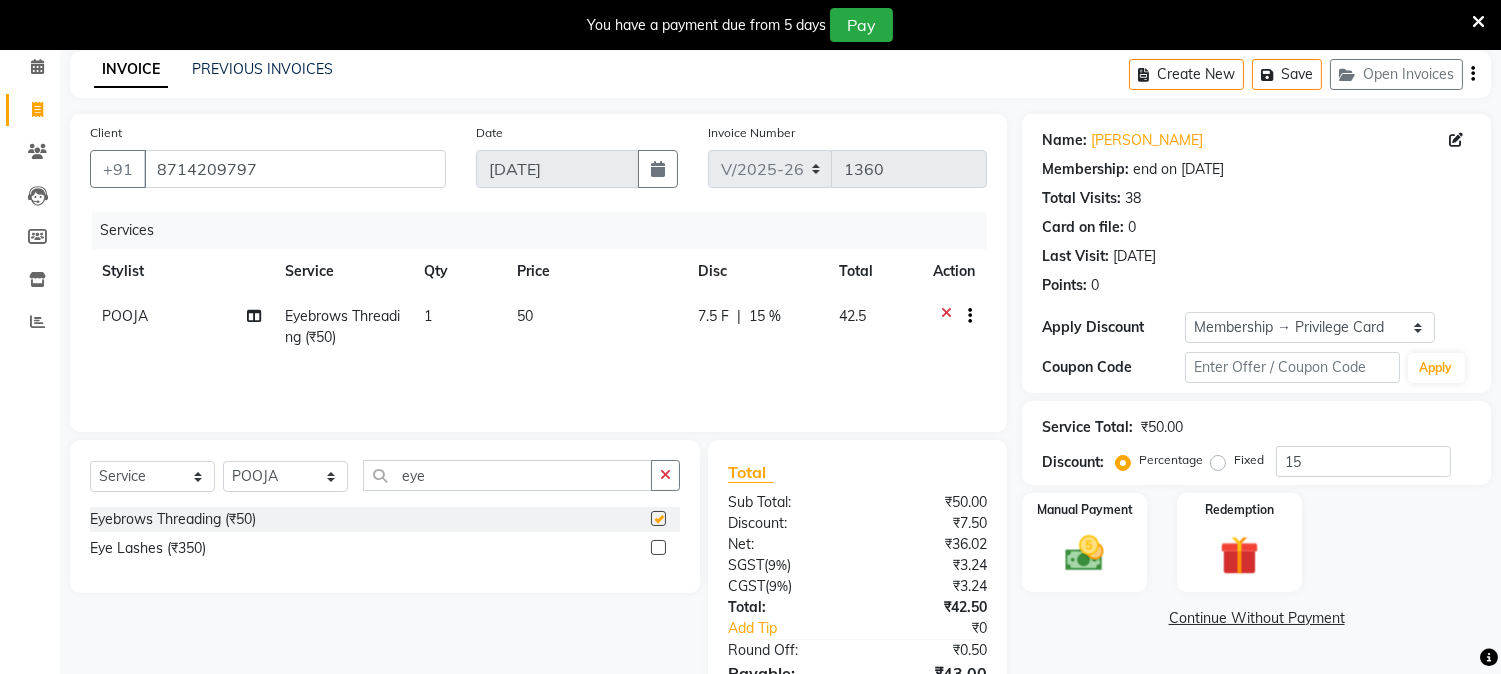 checkbox on "false" 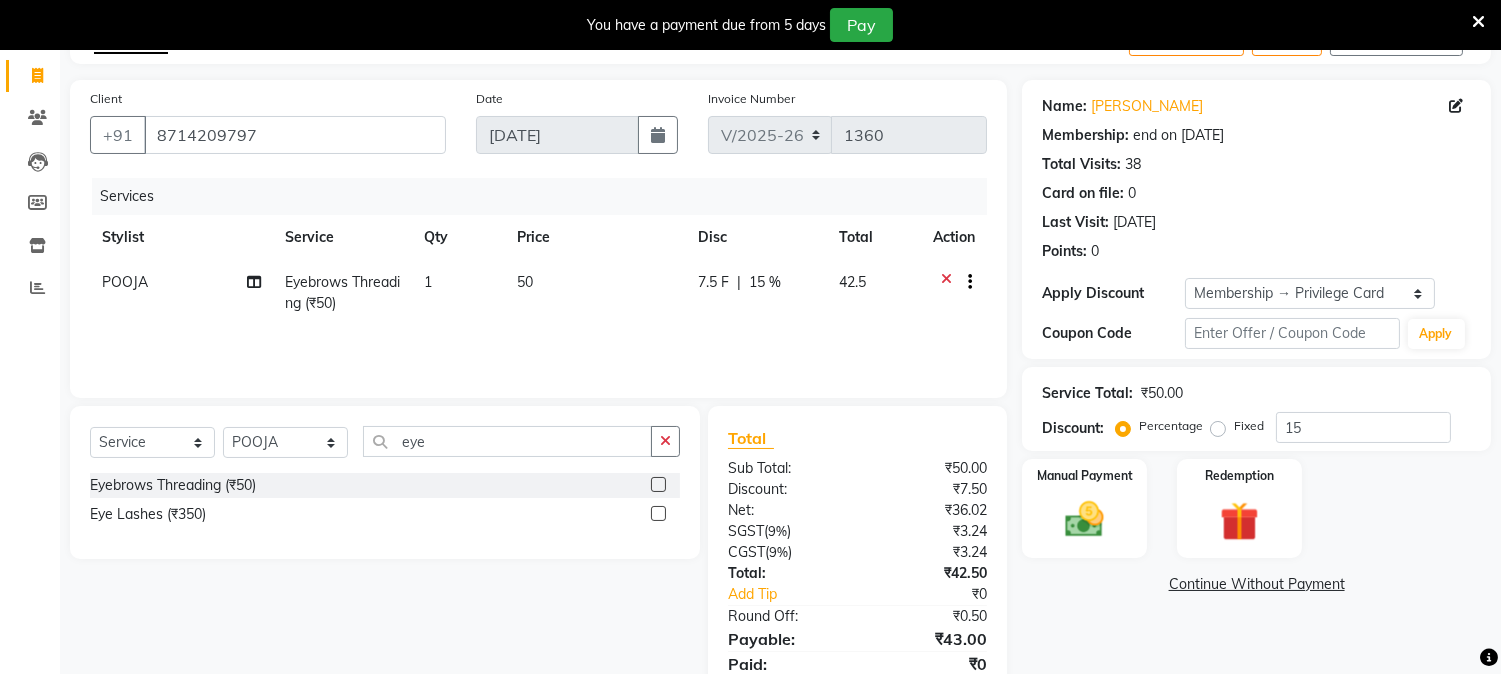 scroll, scrollTop: 196, scrollLeft: 0, axis: vertical 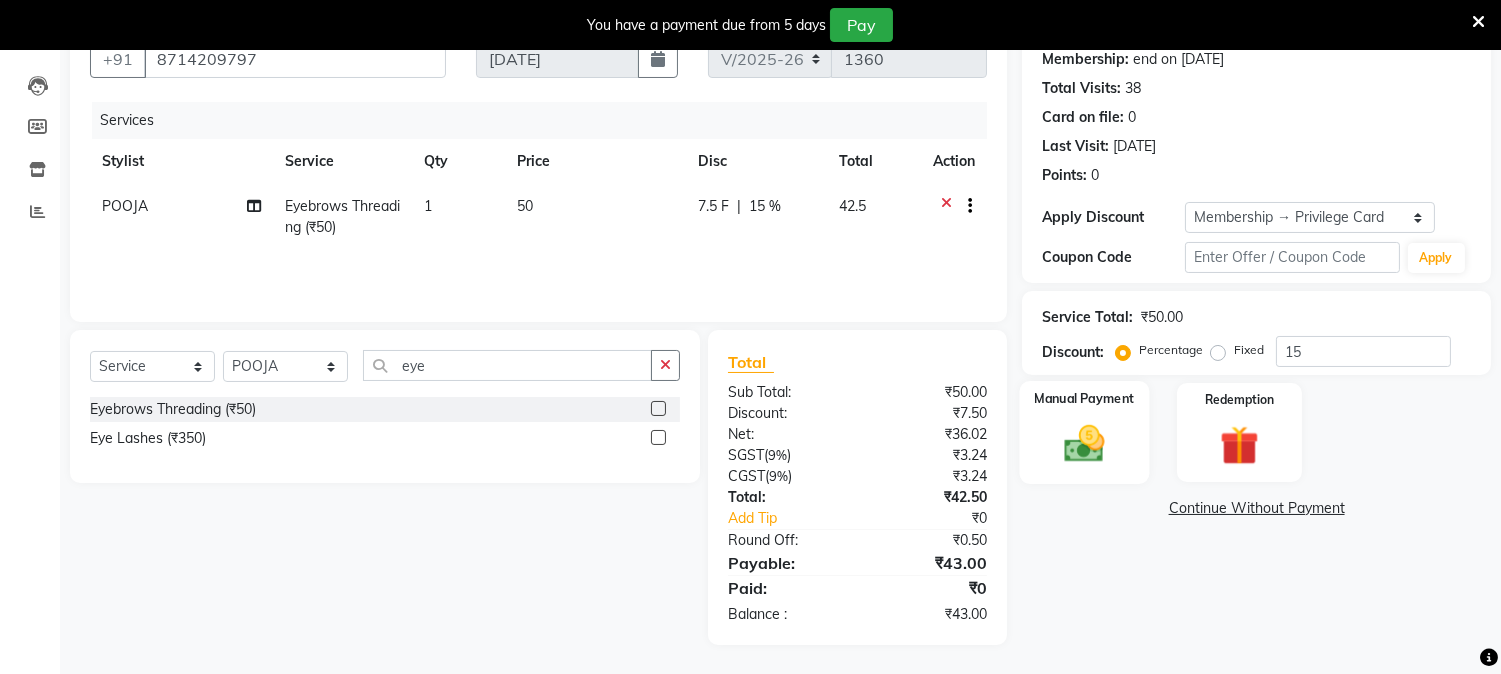 click 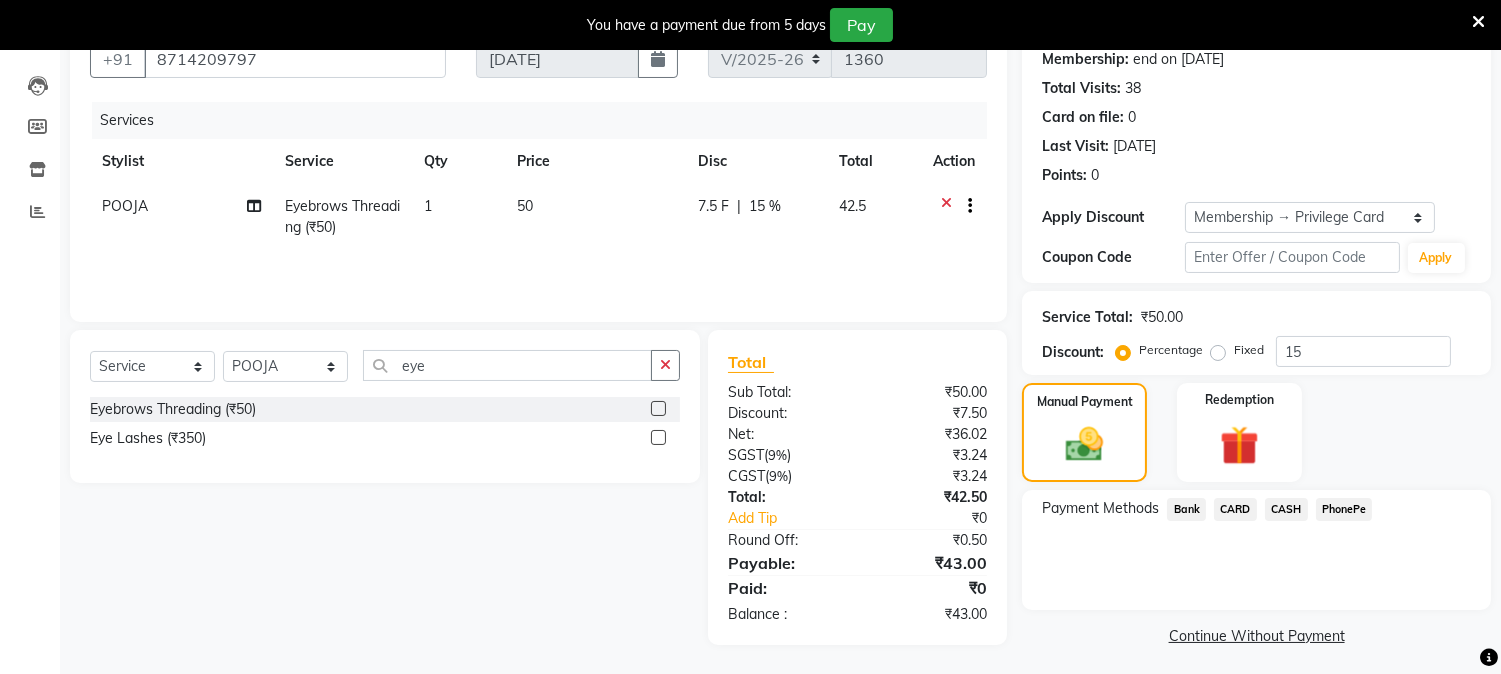 click on "PhonePe" 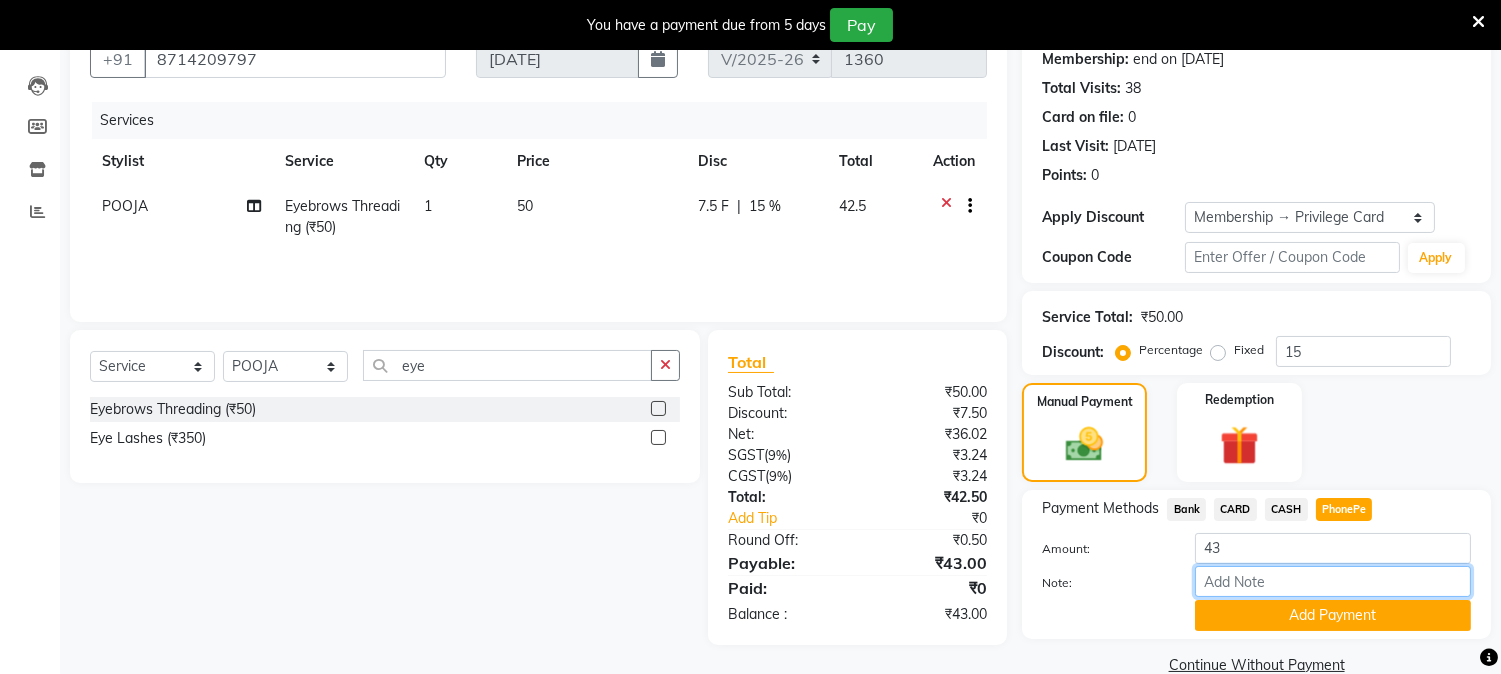 click on "Note:" at bounding box center (1333, 581) 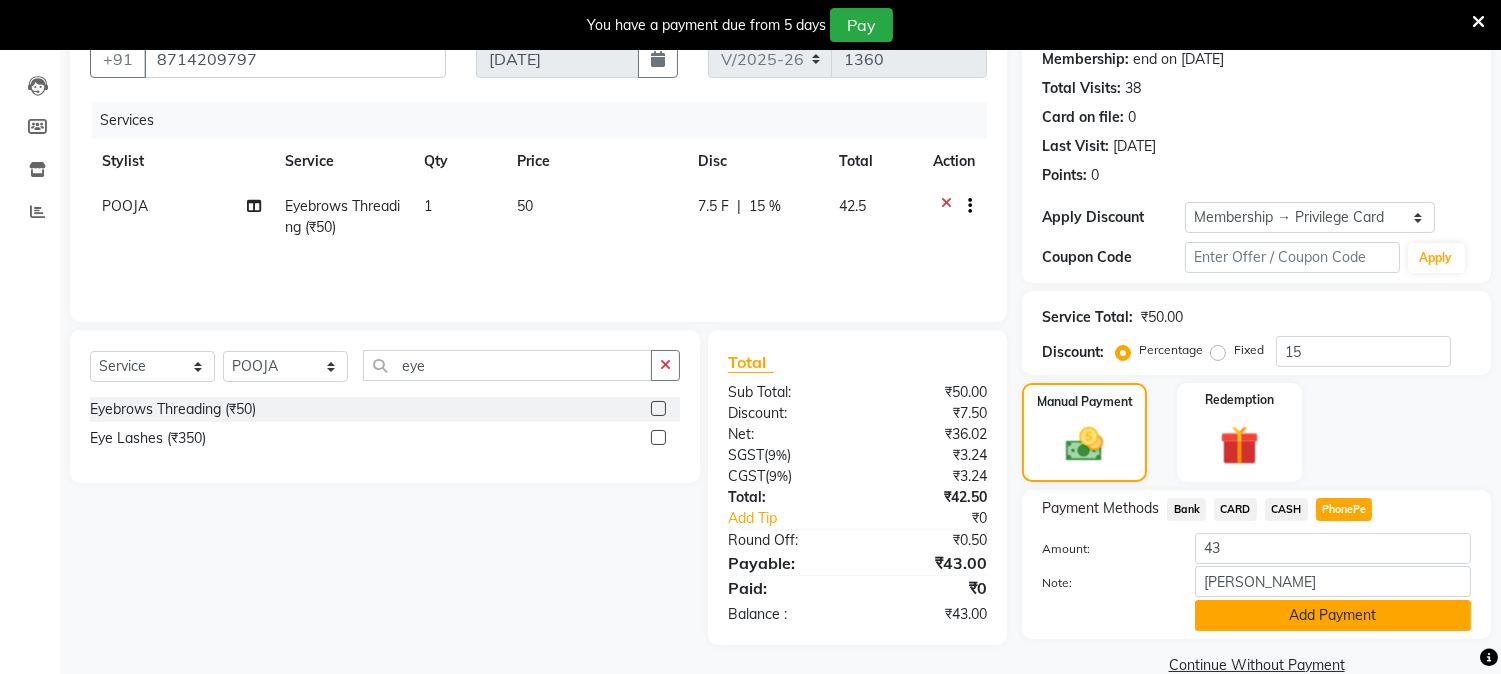 click on "Add Payment" 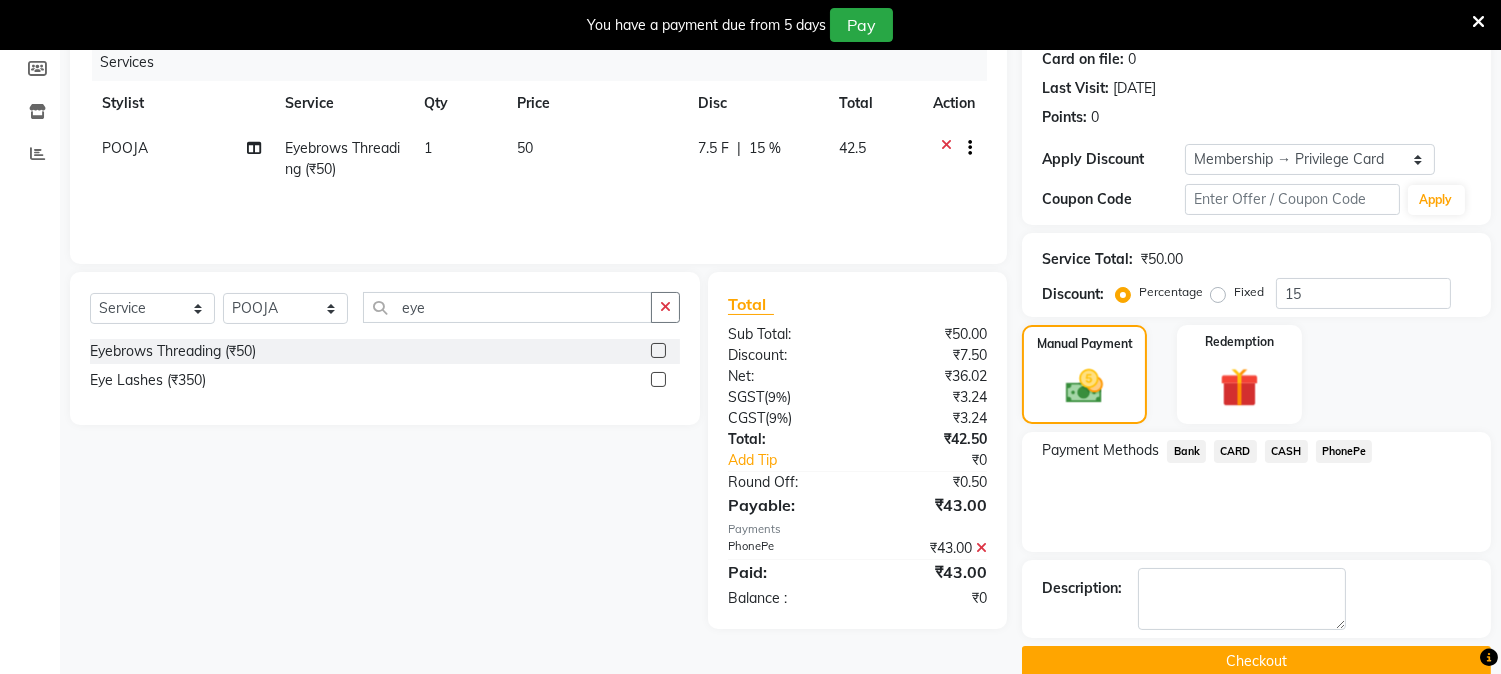 scroll, scrollTop: 285, scrollLeft: 0, axis: vertical 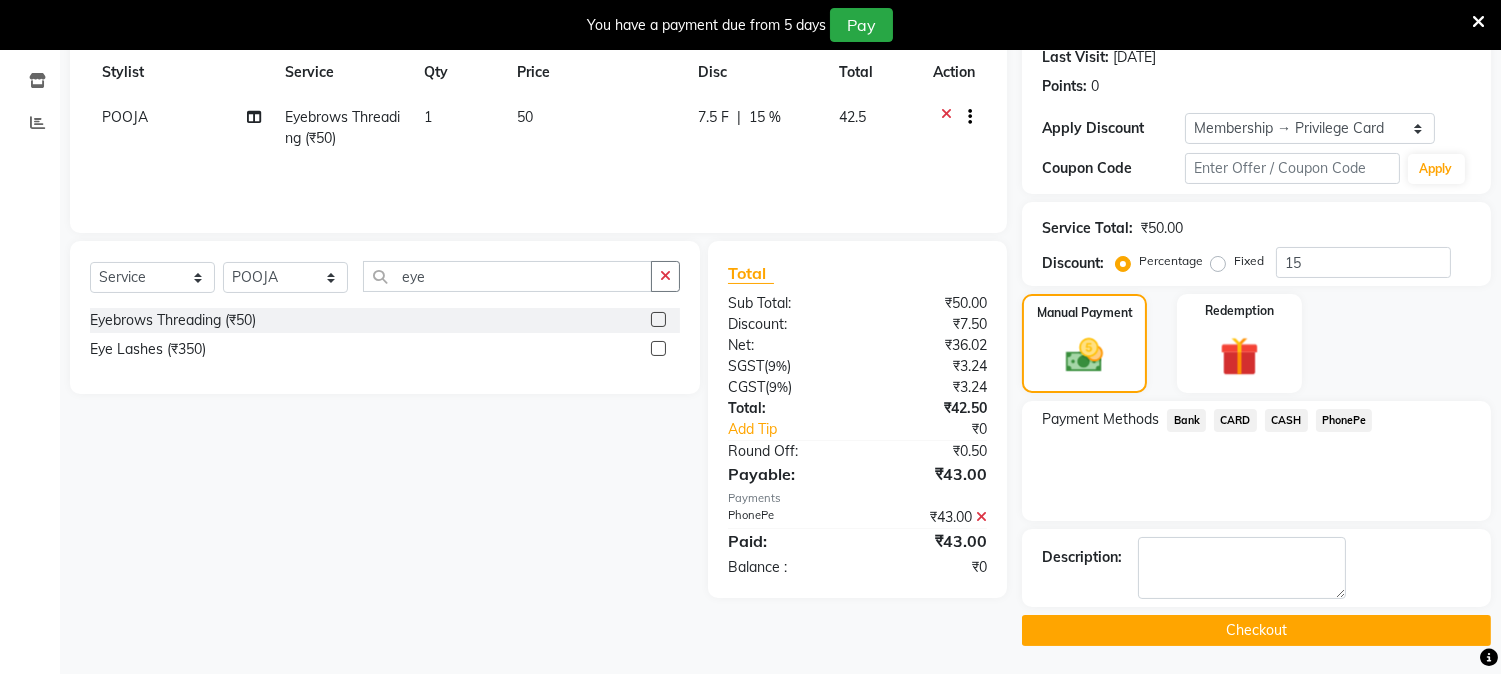 click on "Checkout" 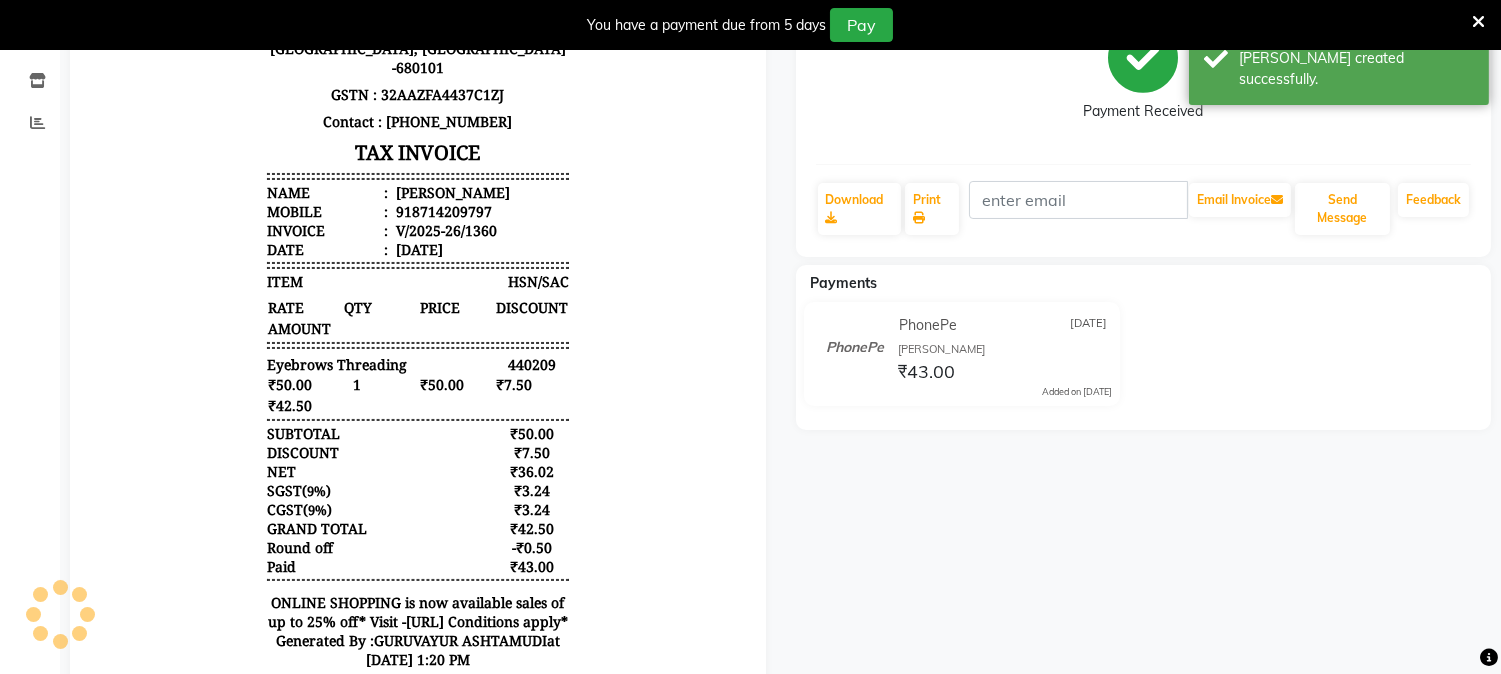 scroll, scrollTop: 0, scrollLeft: 0, axis: both 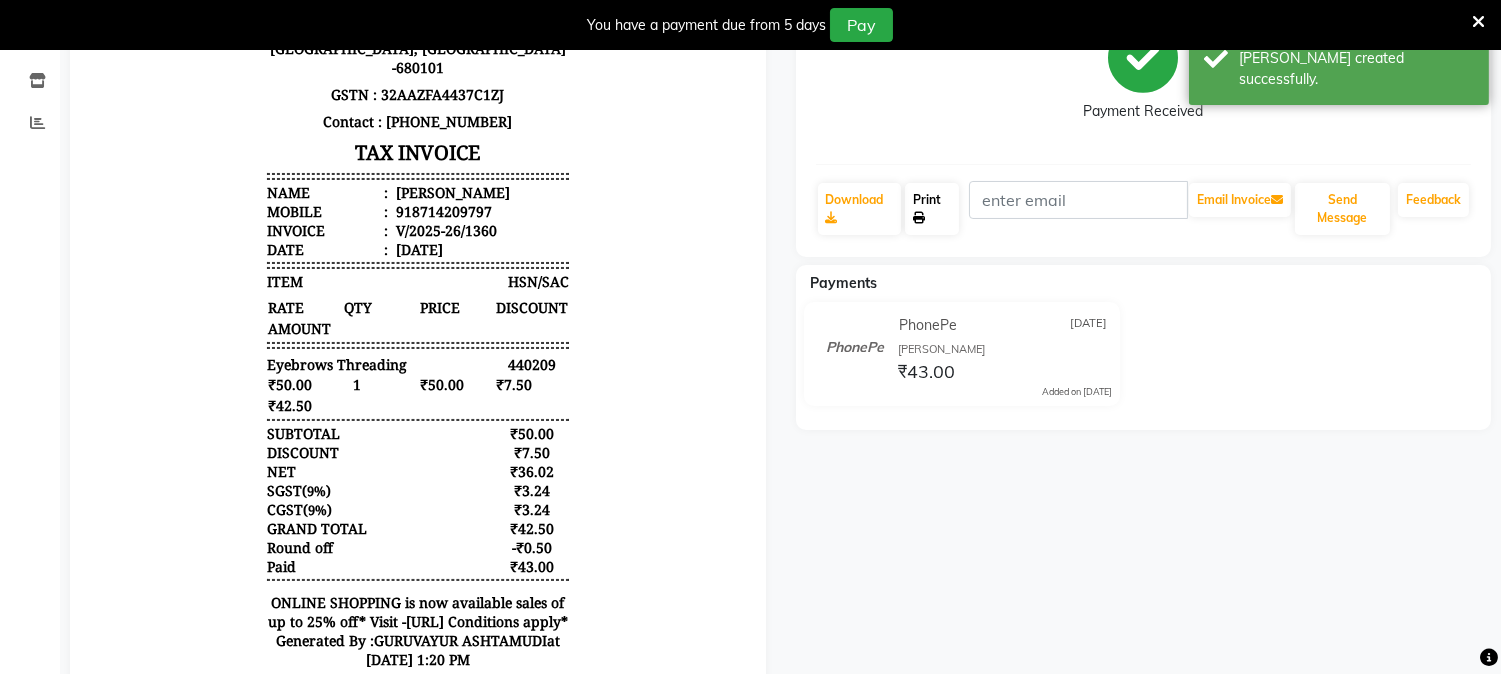 click on "Print" 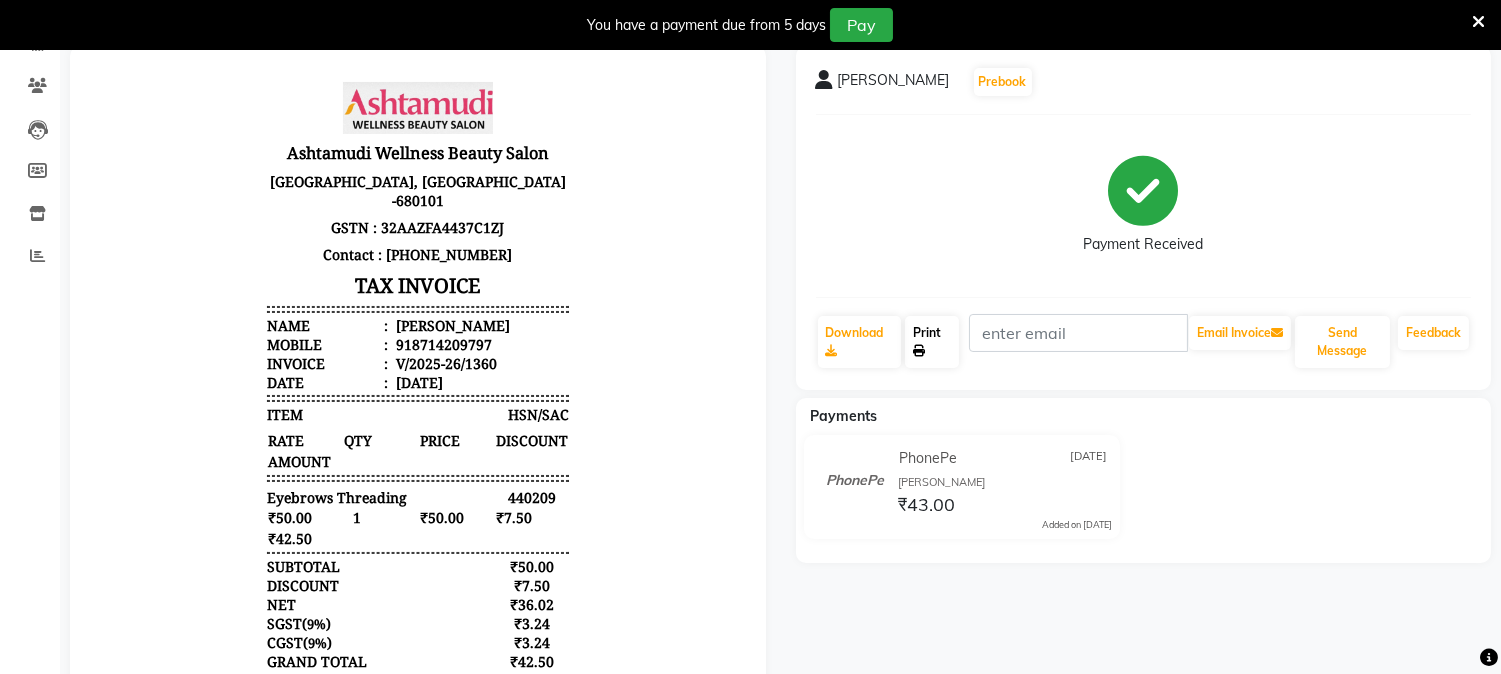 scroll, scrollTop: 0, scrollLeft: 0, axis: both 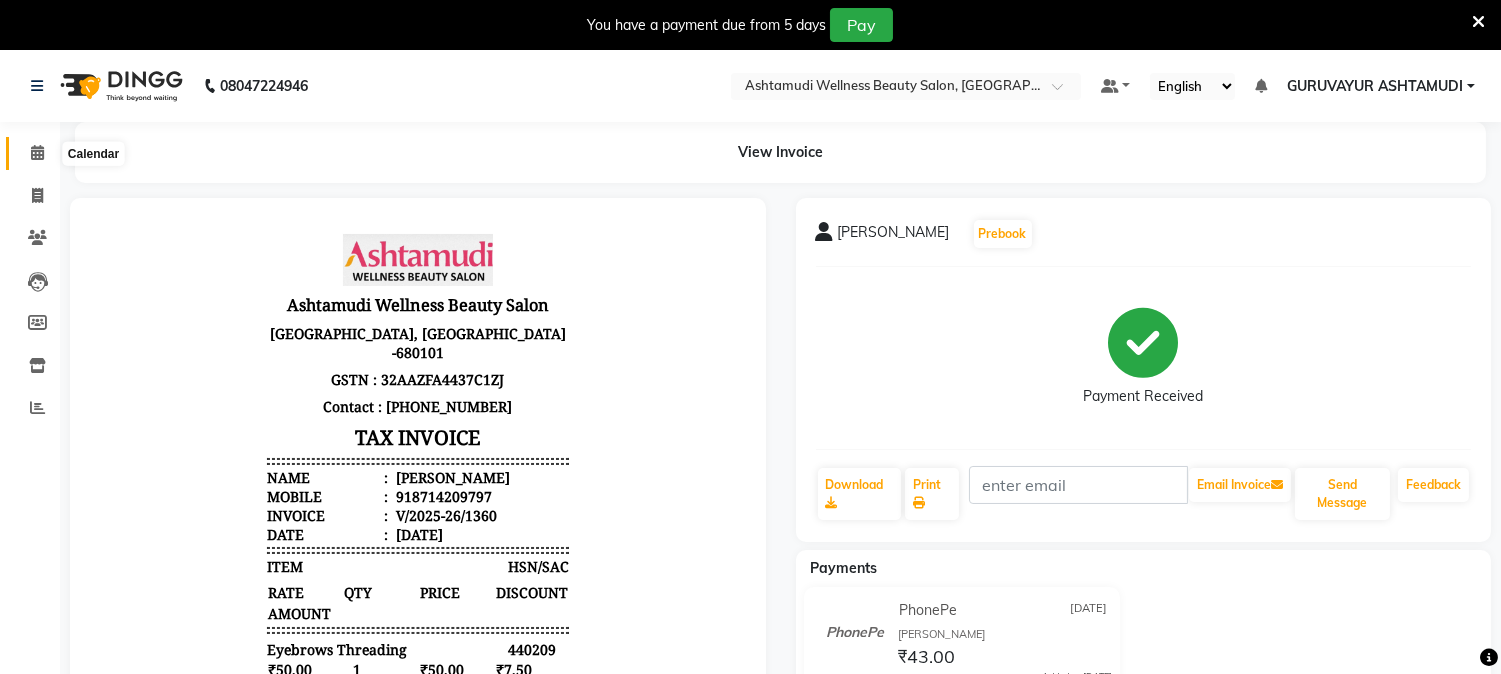 click 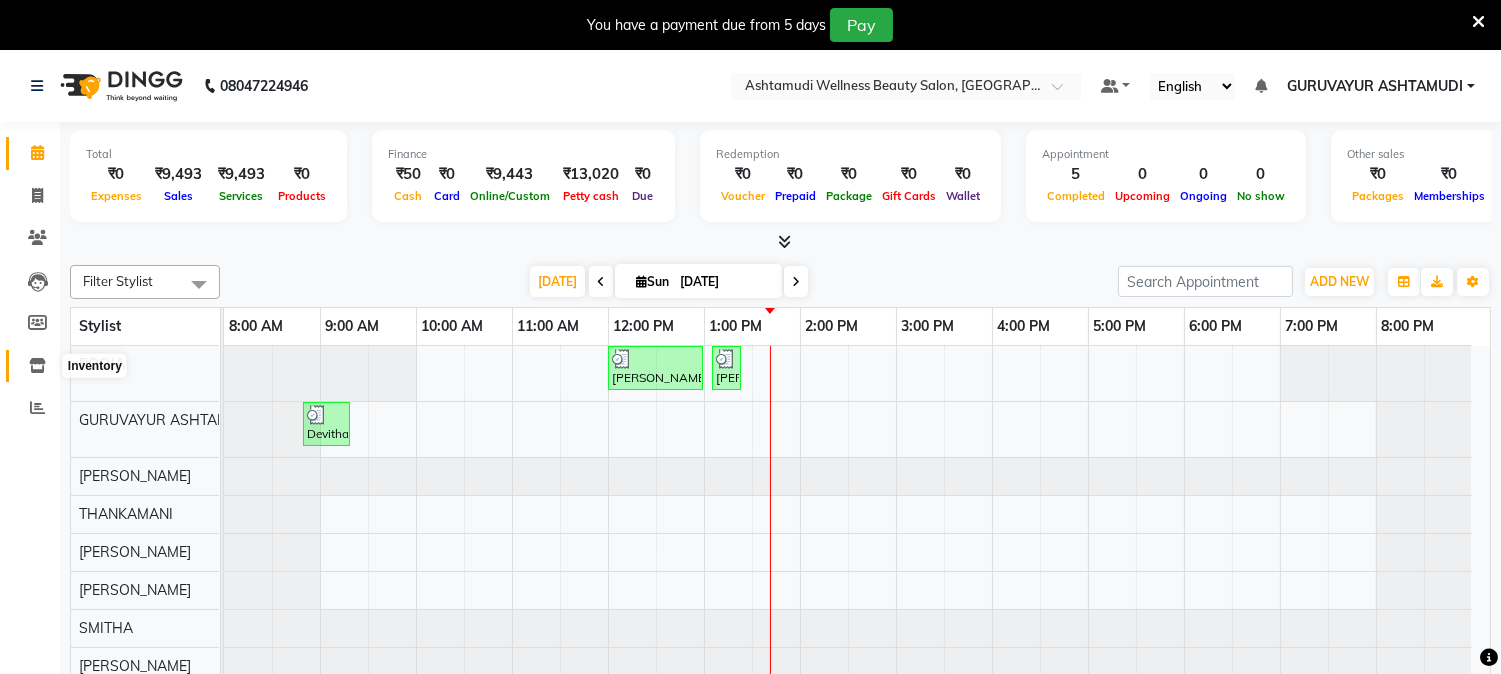 click 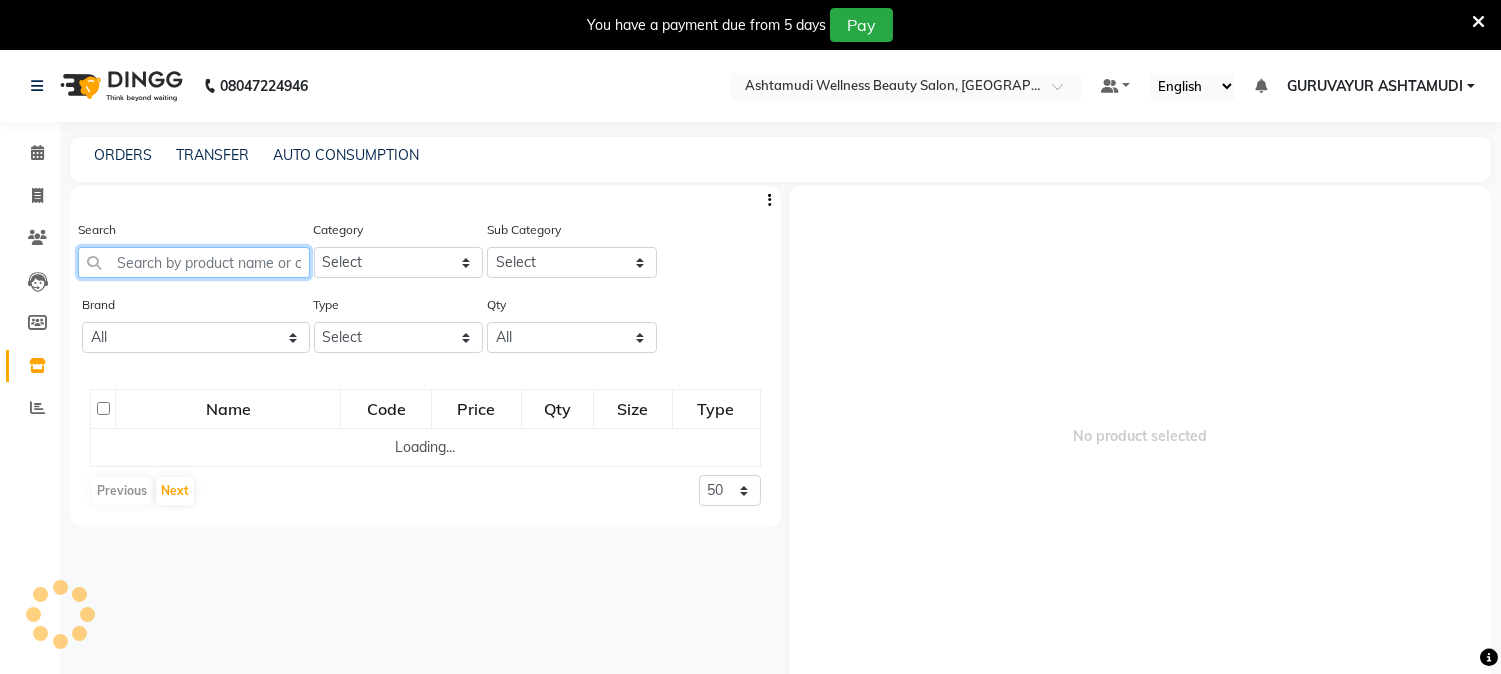 click 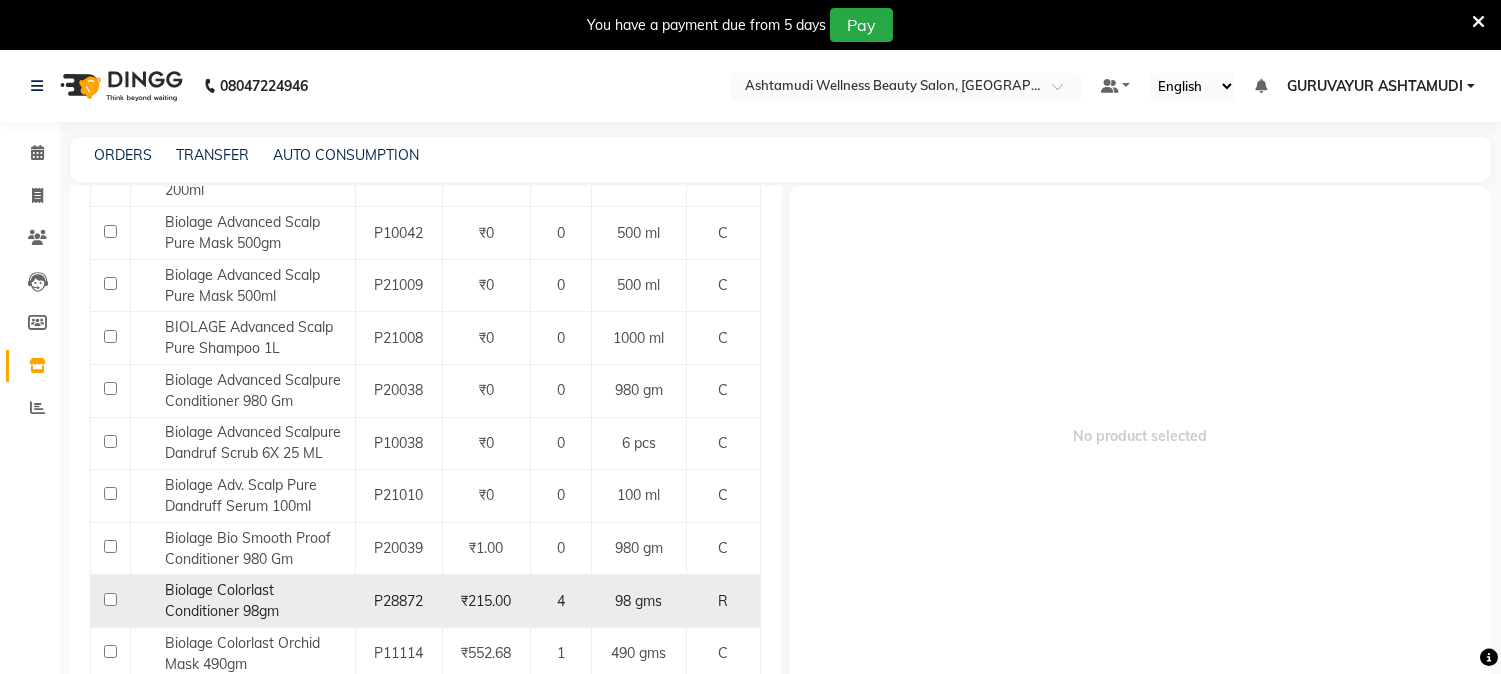 scroll, scrollTop: 666, scrollLeft: 0, axis: vertical 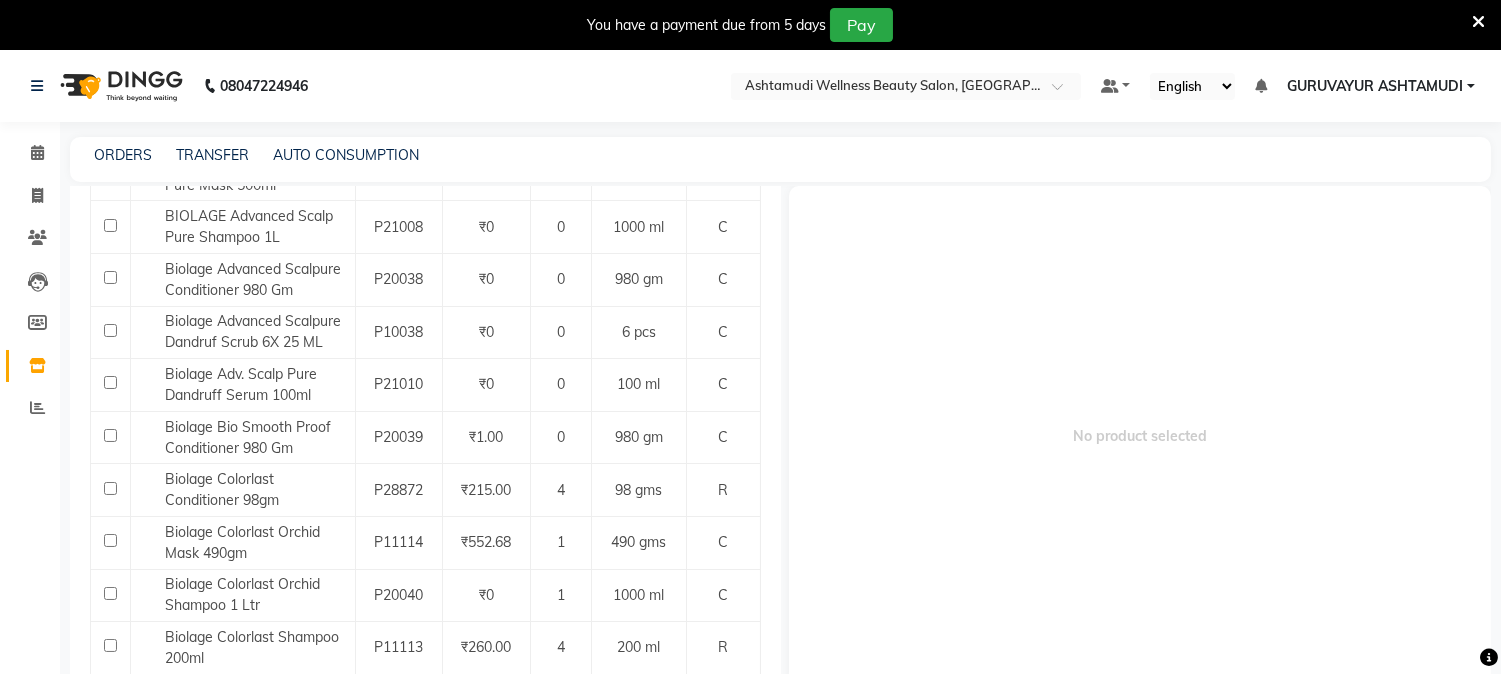 type on "biolage" 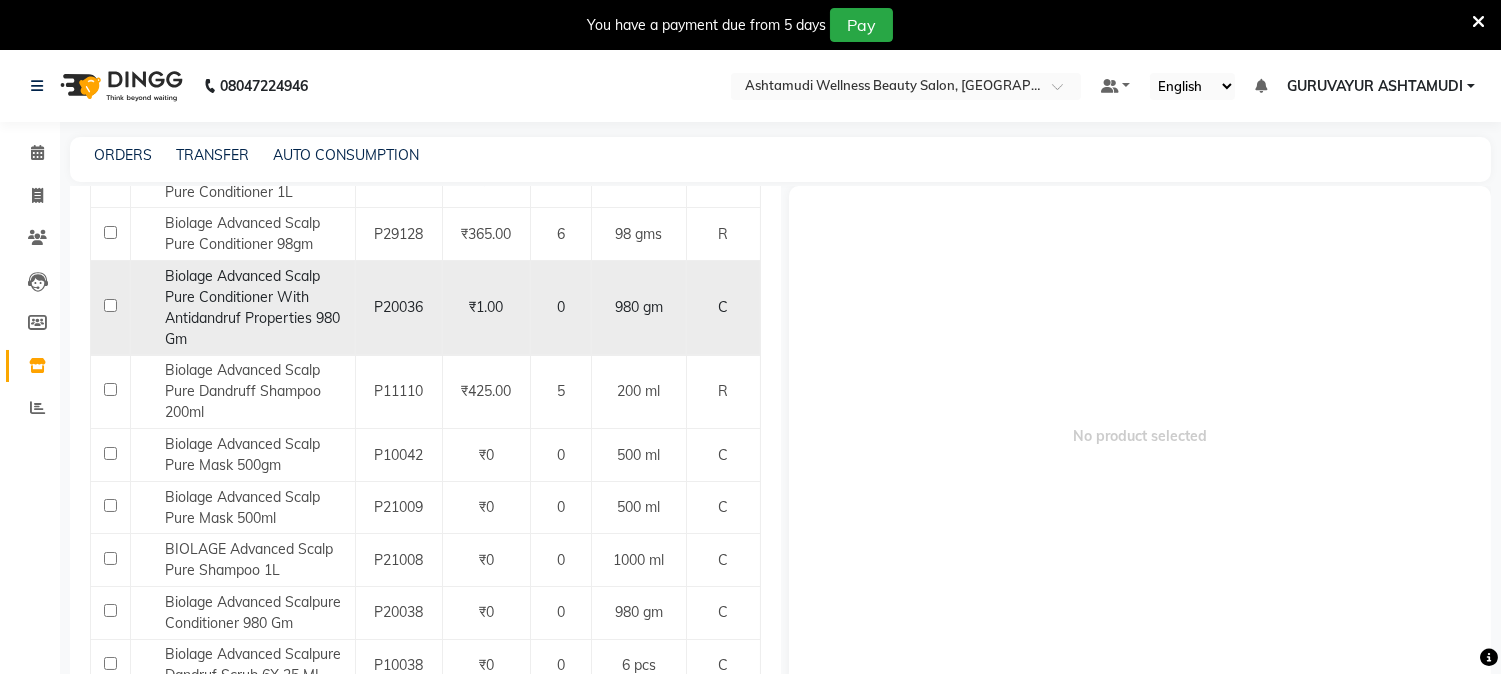 scroll, scrollTop: 0, scrollLeft: 0, axis: both 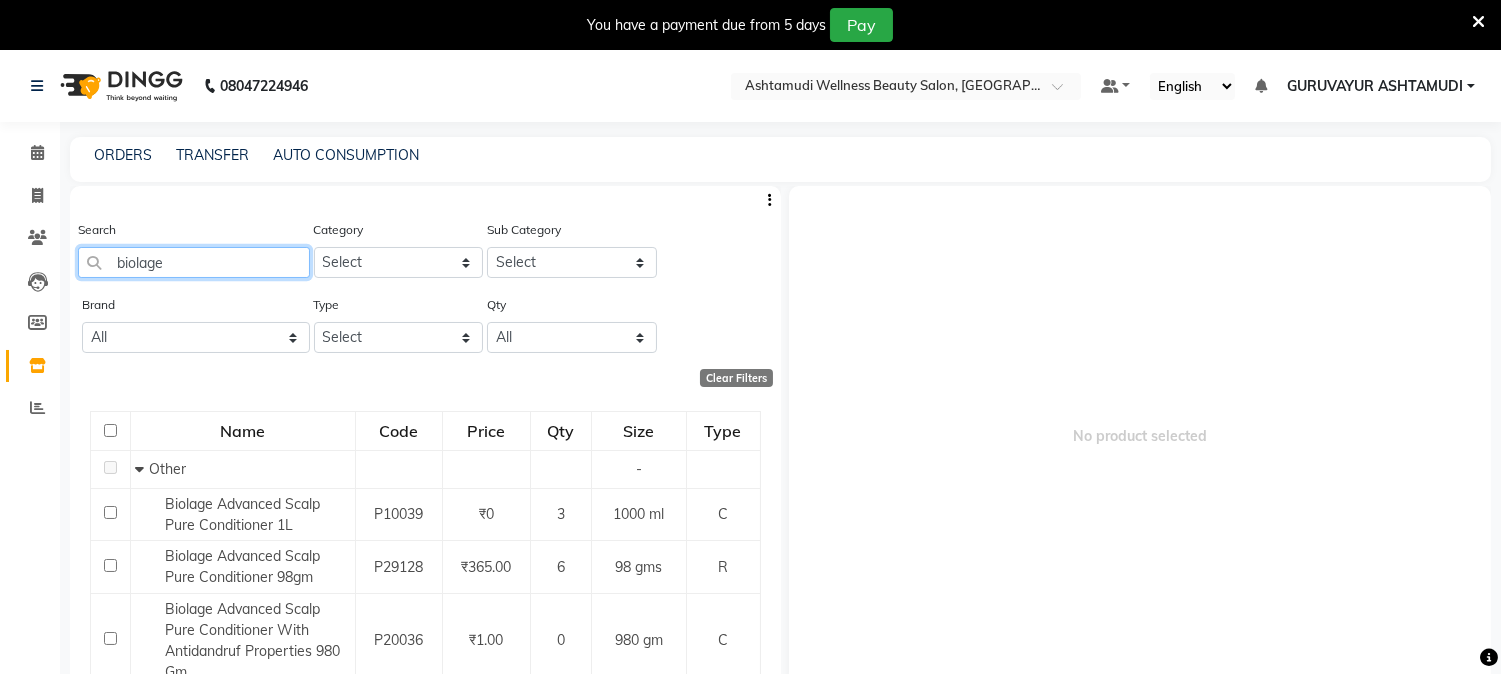 drag, startPoint x: 190, startPoint y: 271, endPoint x: 57, endPoint y: 282, distance: 133.45412 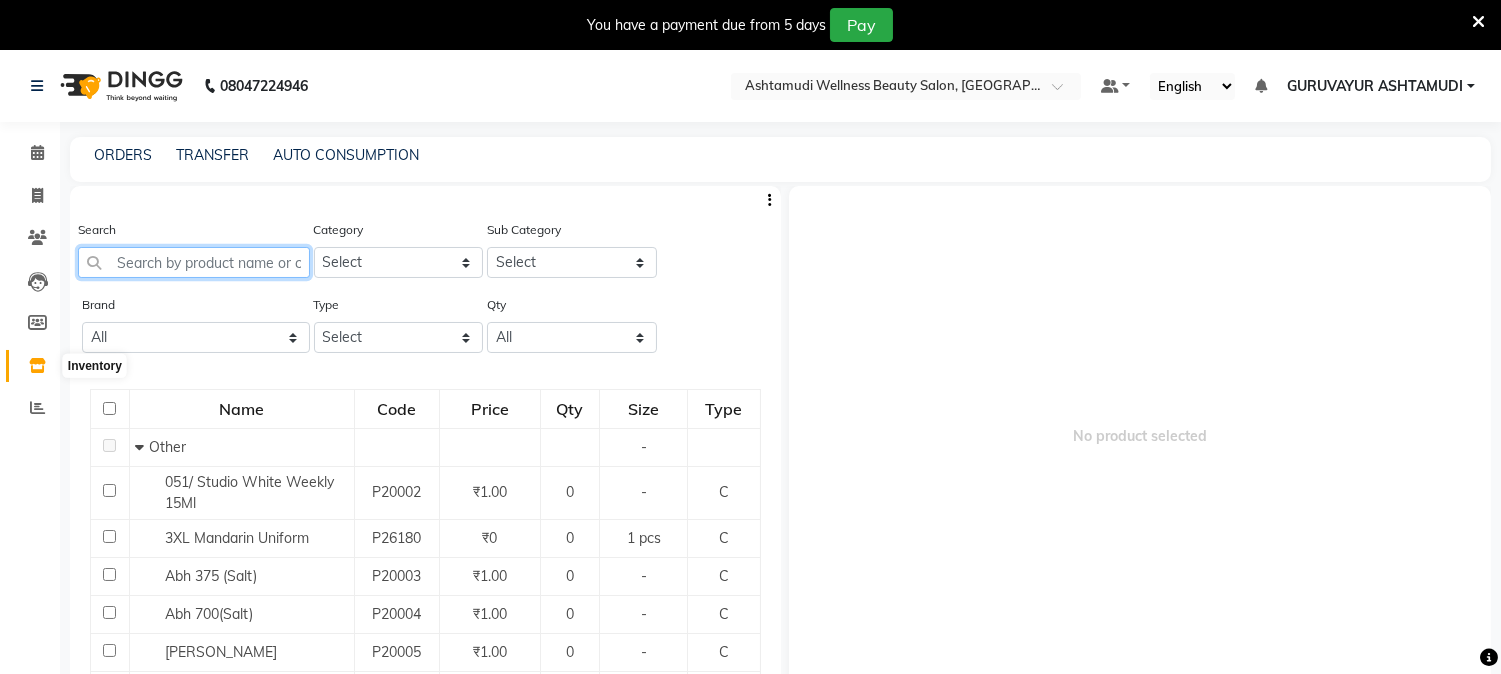 type 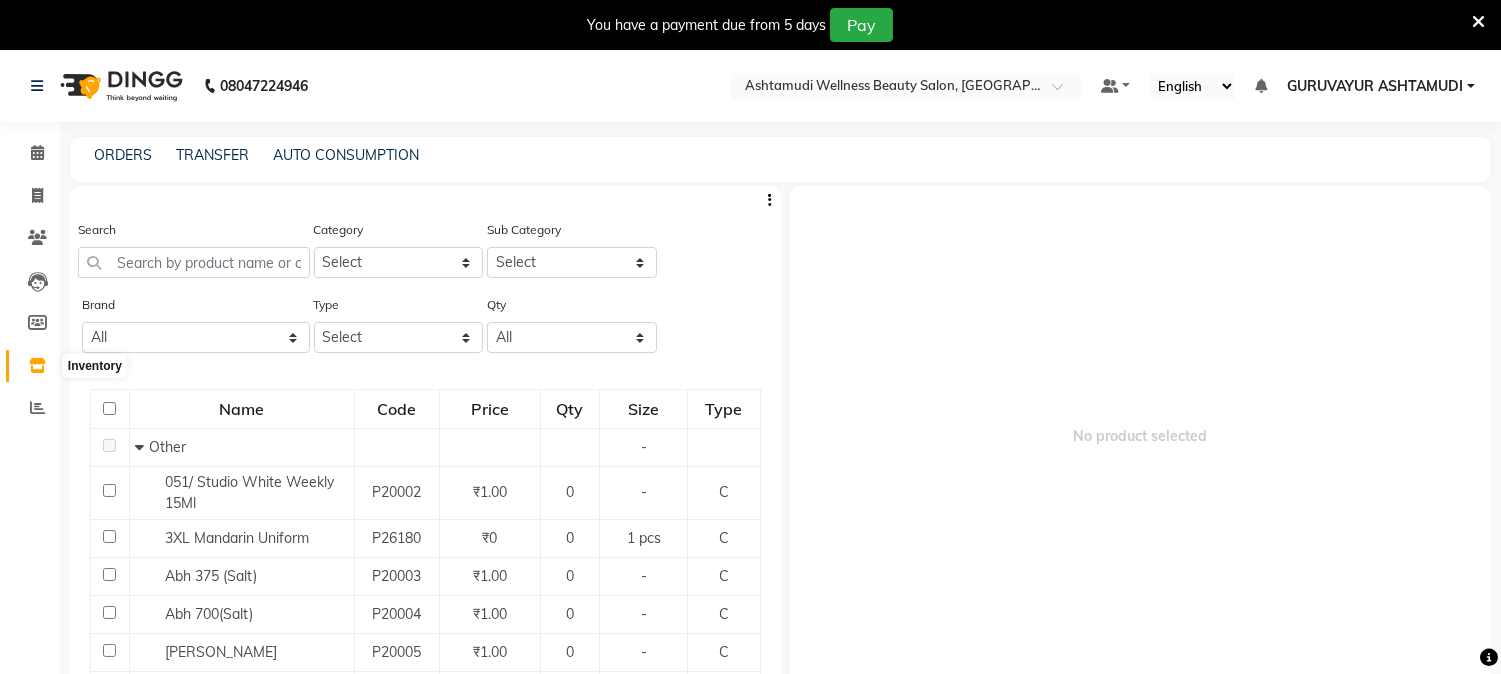 click 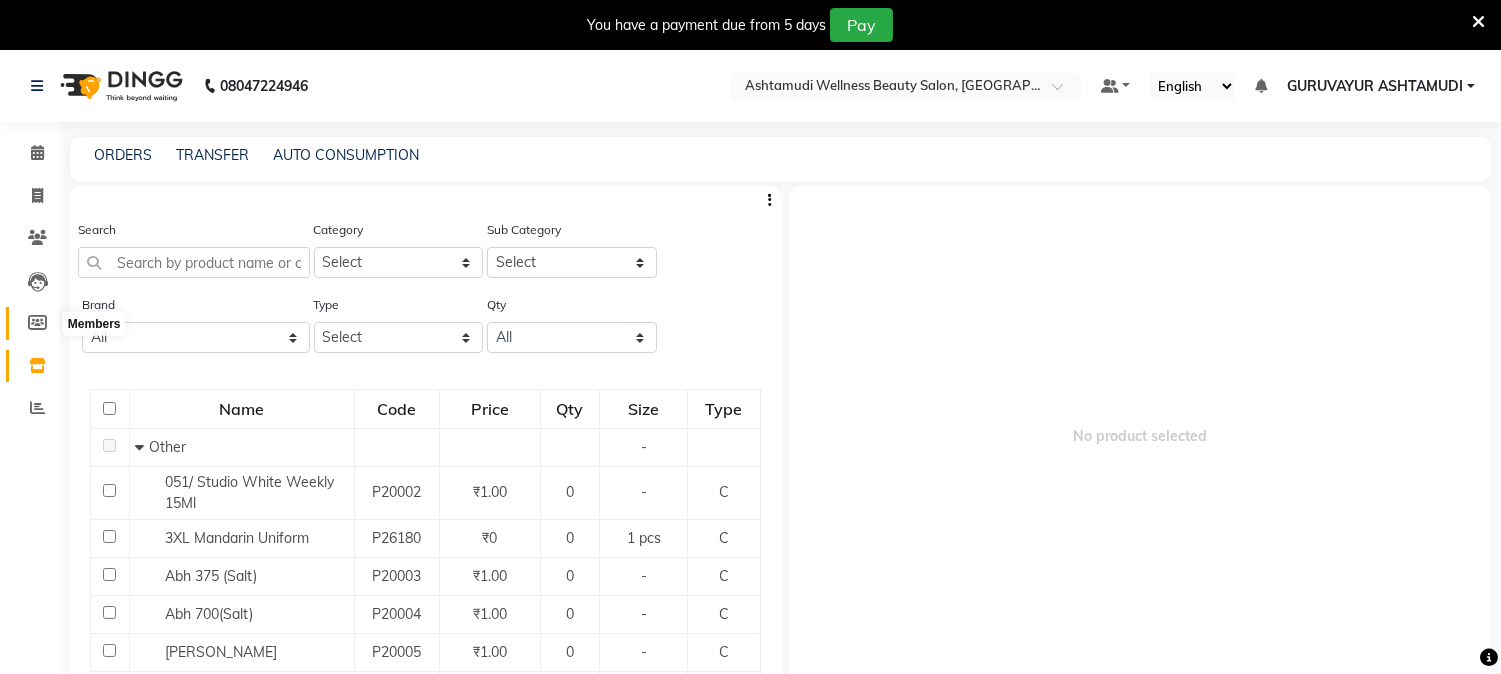 click 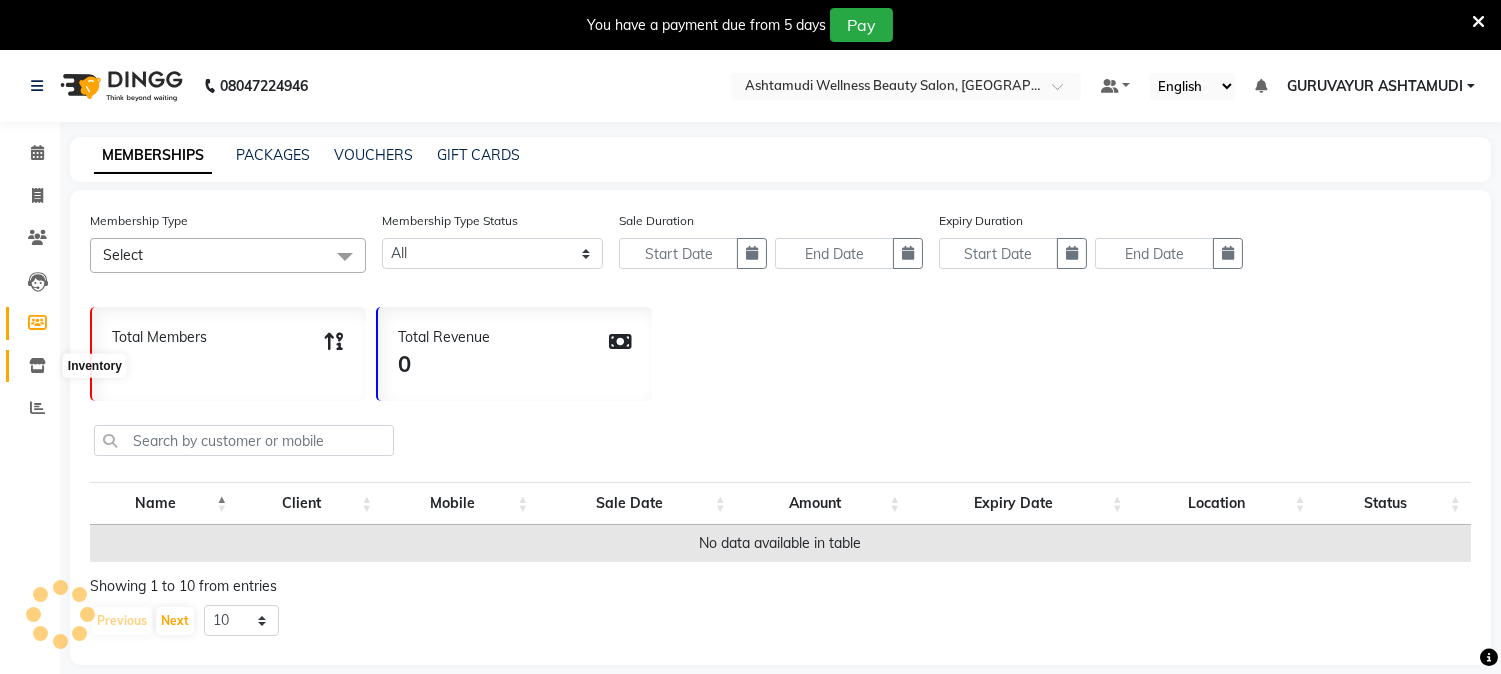 click 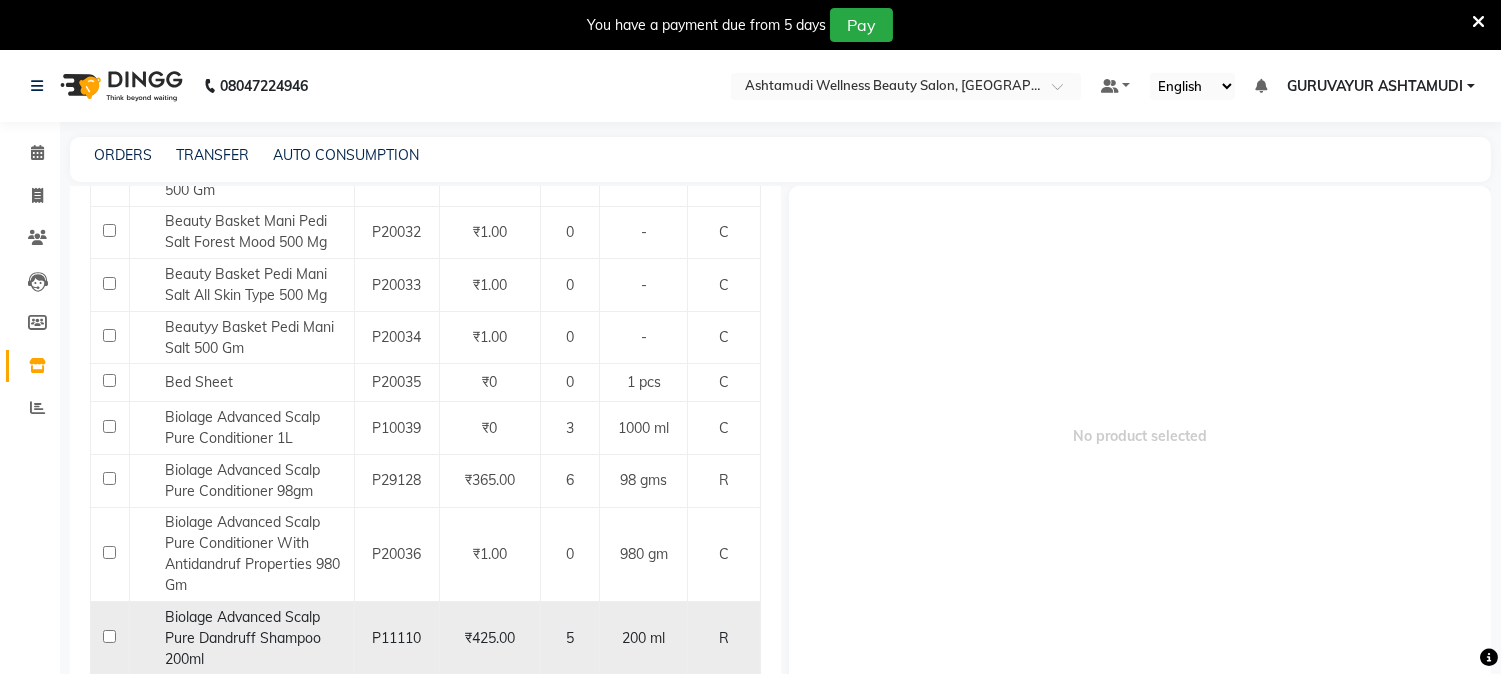 scroll, scrollTop: 2142, scrollLeft: 0, axis: vertical 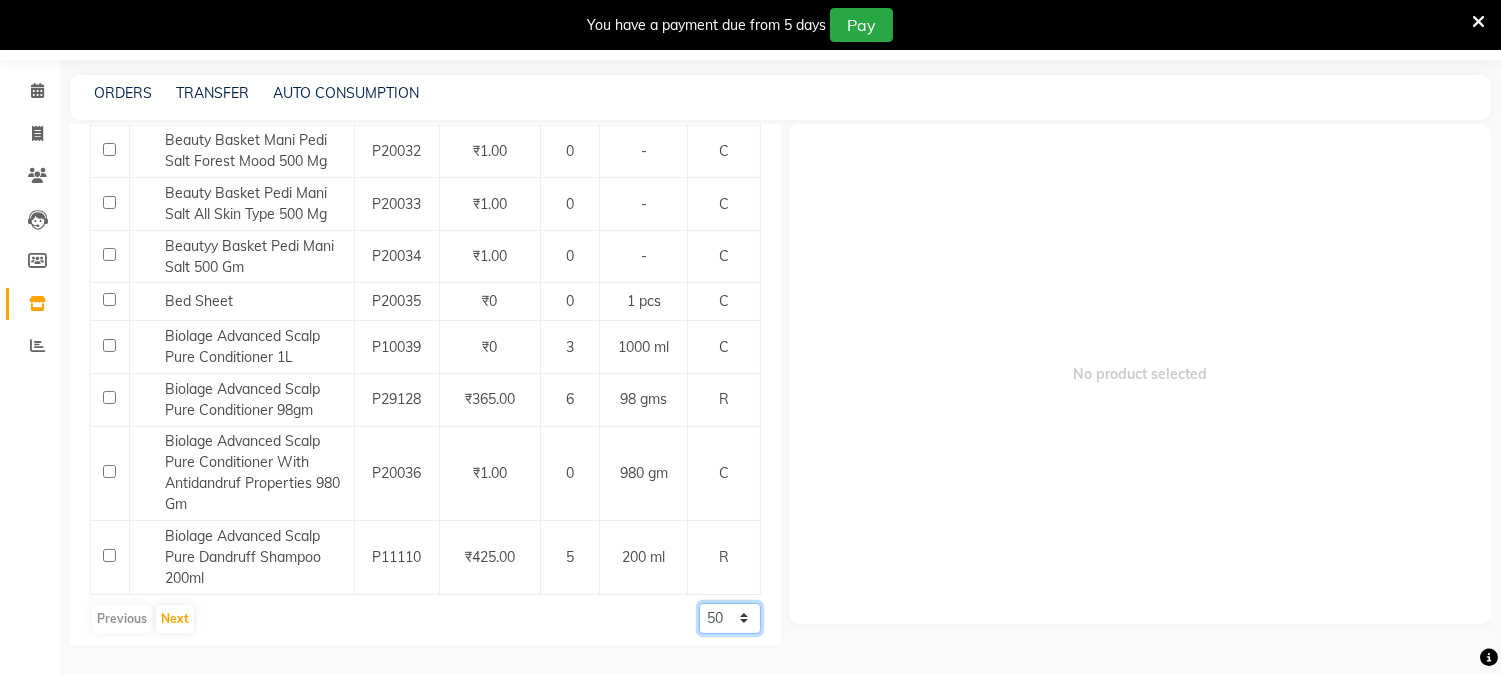click on "50 100 500" 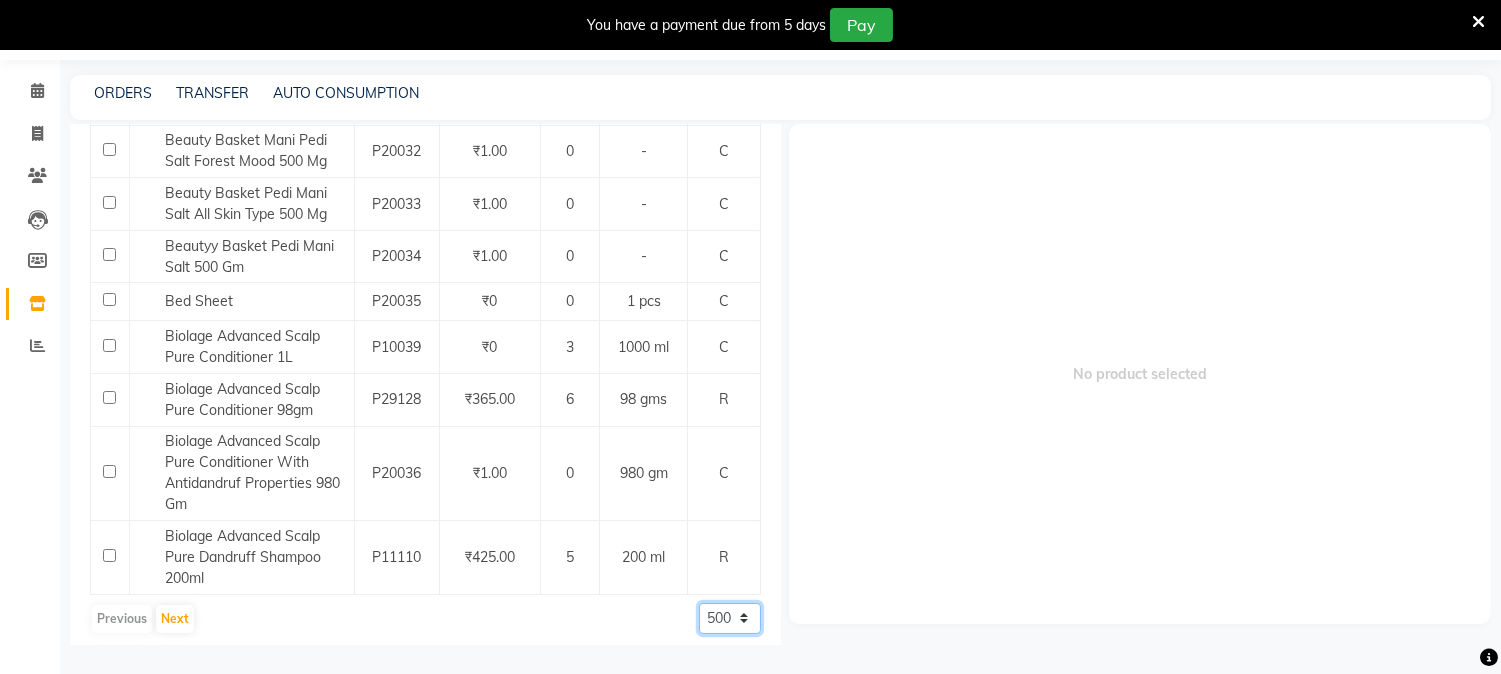 click on "50 100 500" 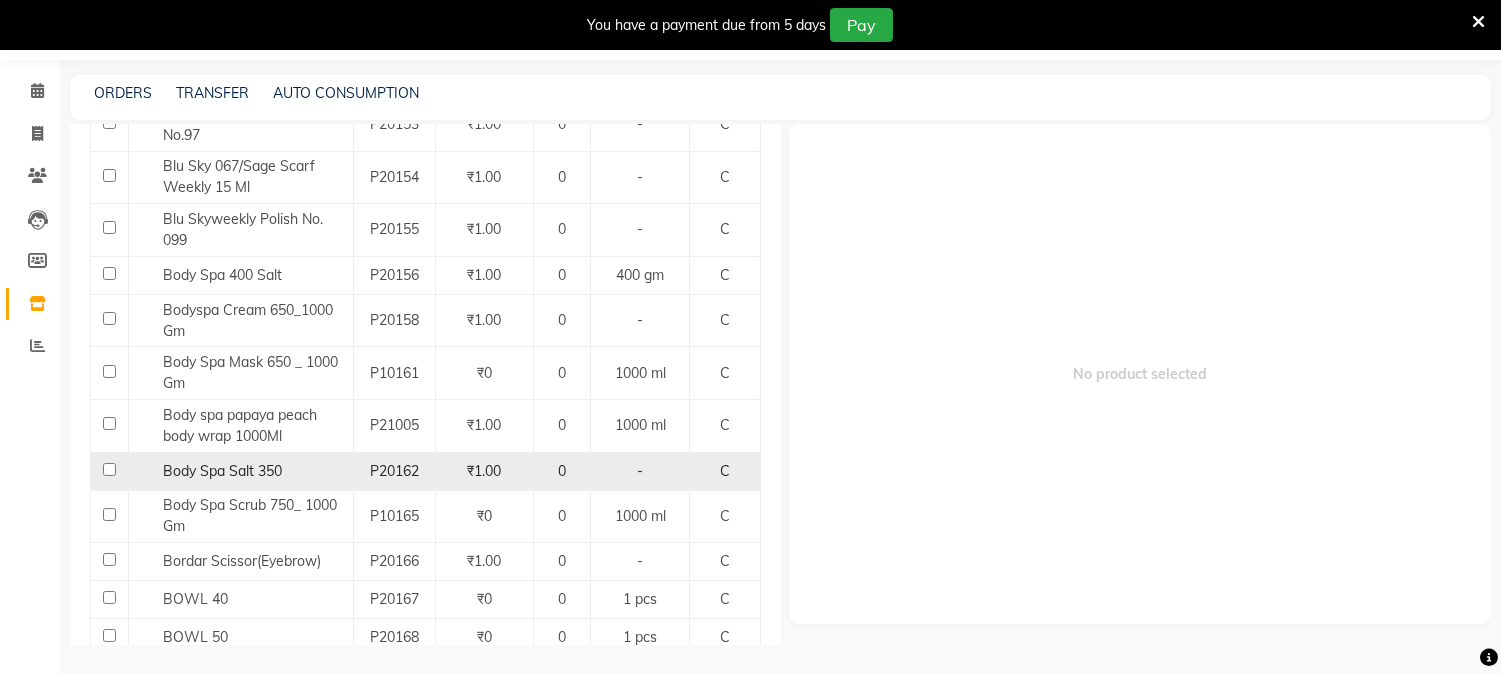 scroll, scrollTop: 9333, scrollLeft: 0, axis: vertical 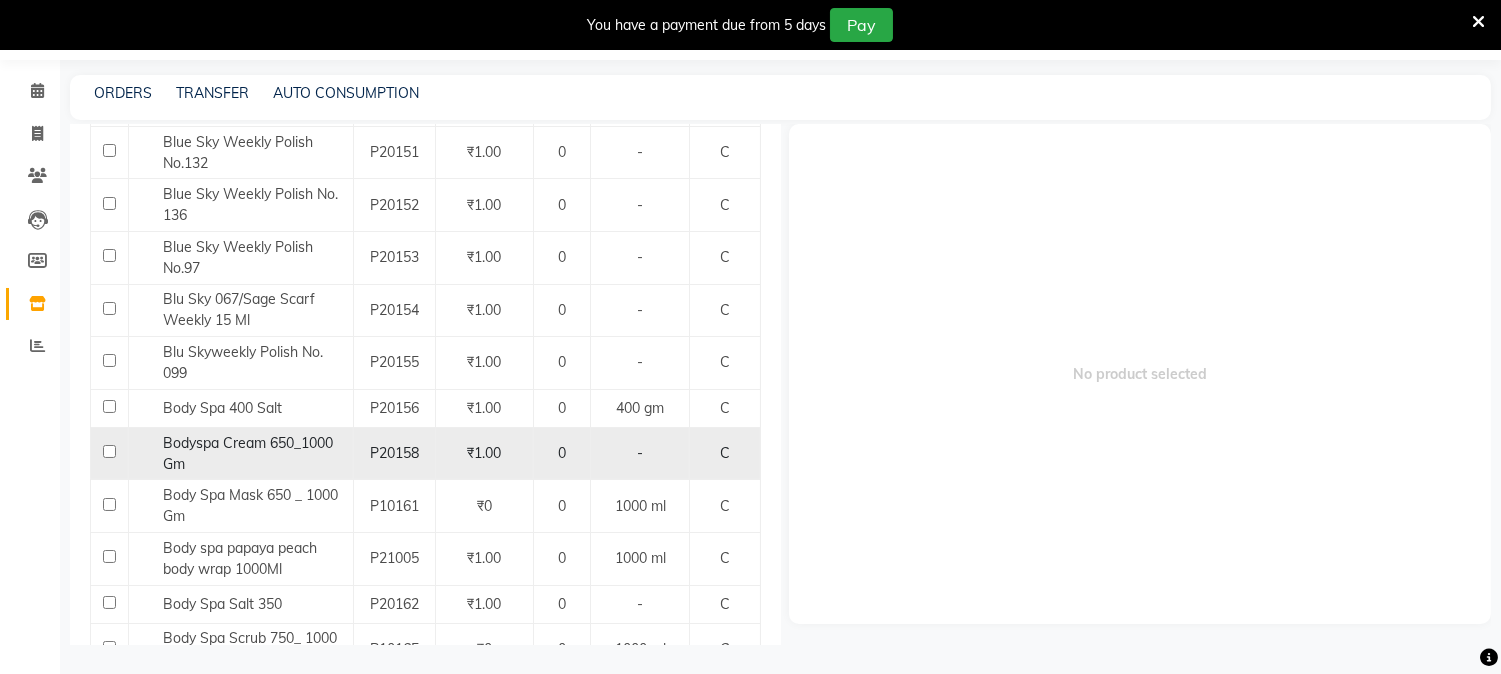 click on "P20158" 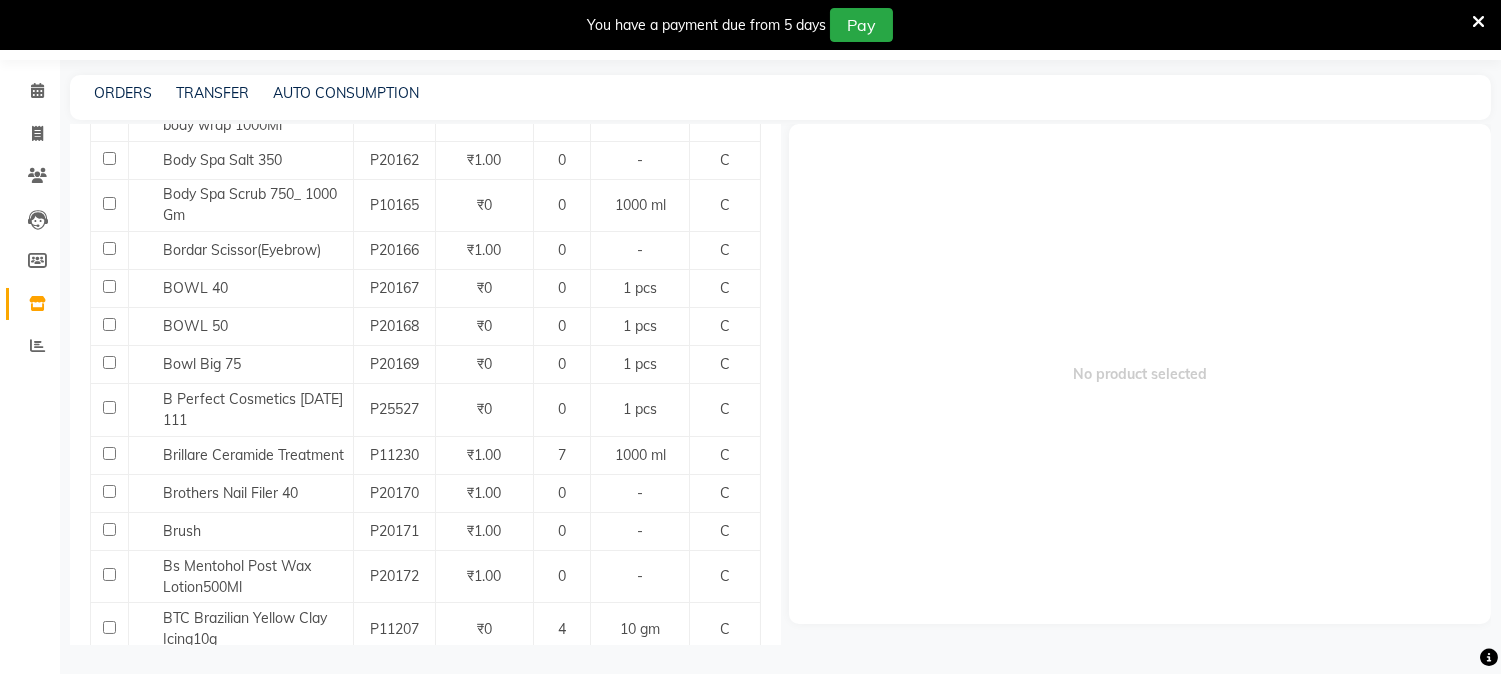 scroll, scrollTop: 9822, scrollLeft: 0, axis: vertical 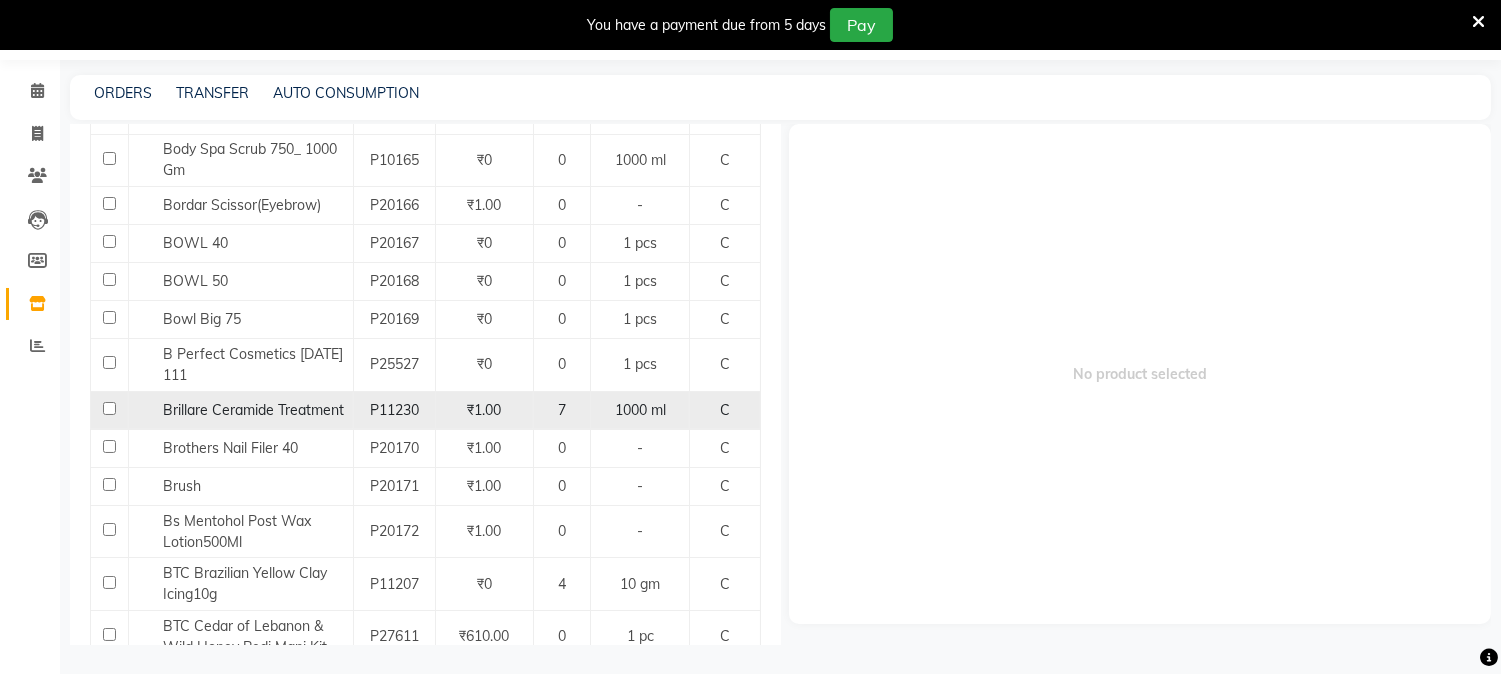 click 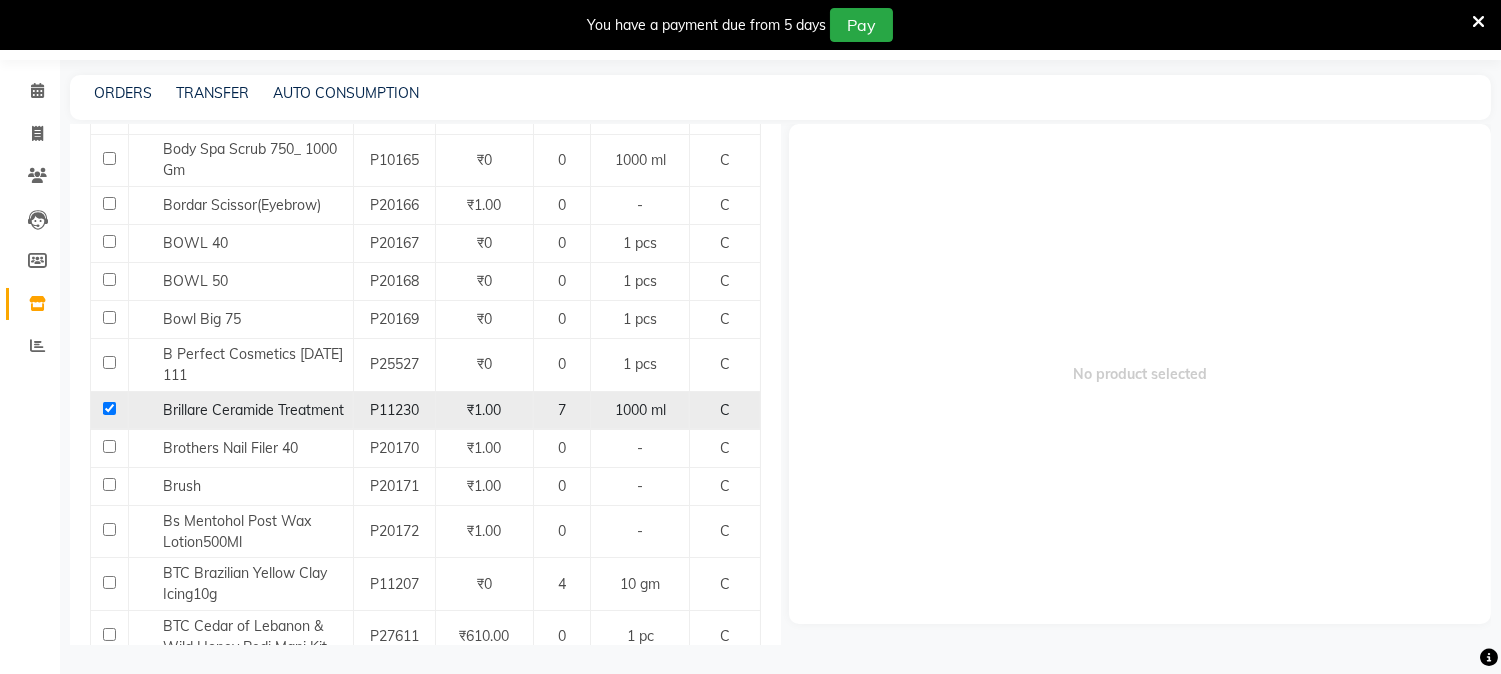 checkbox on "true" 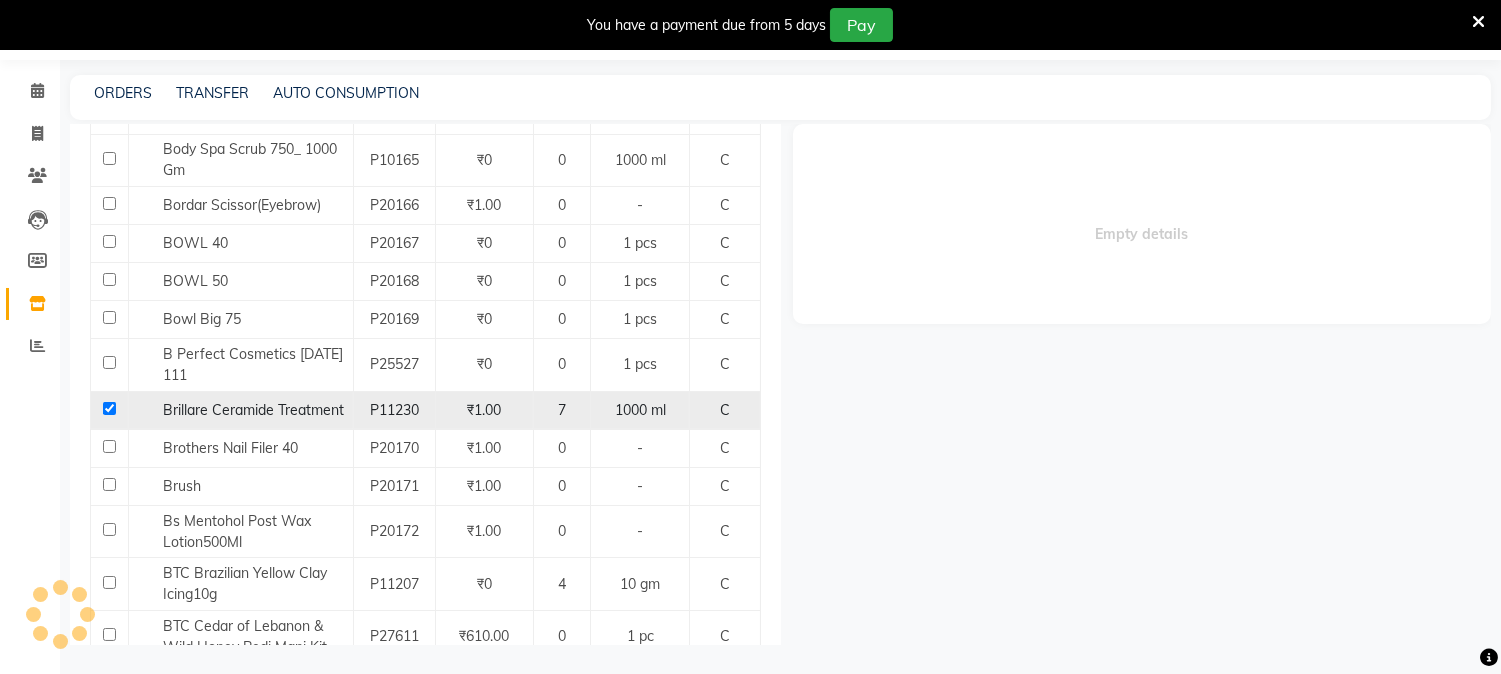 select 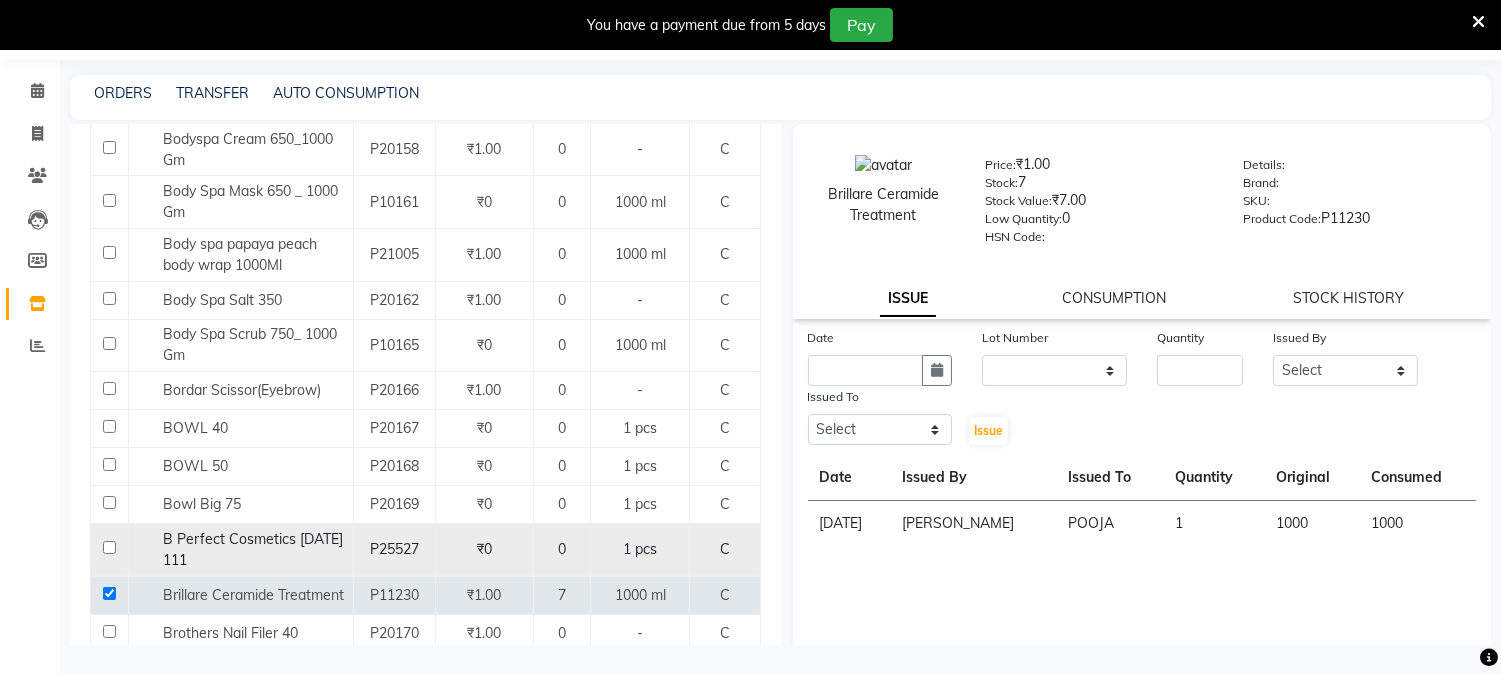 scroll, scrollTop: 9377, scrollLeft: 0, axis: vertical 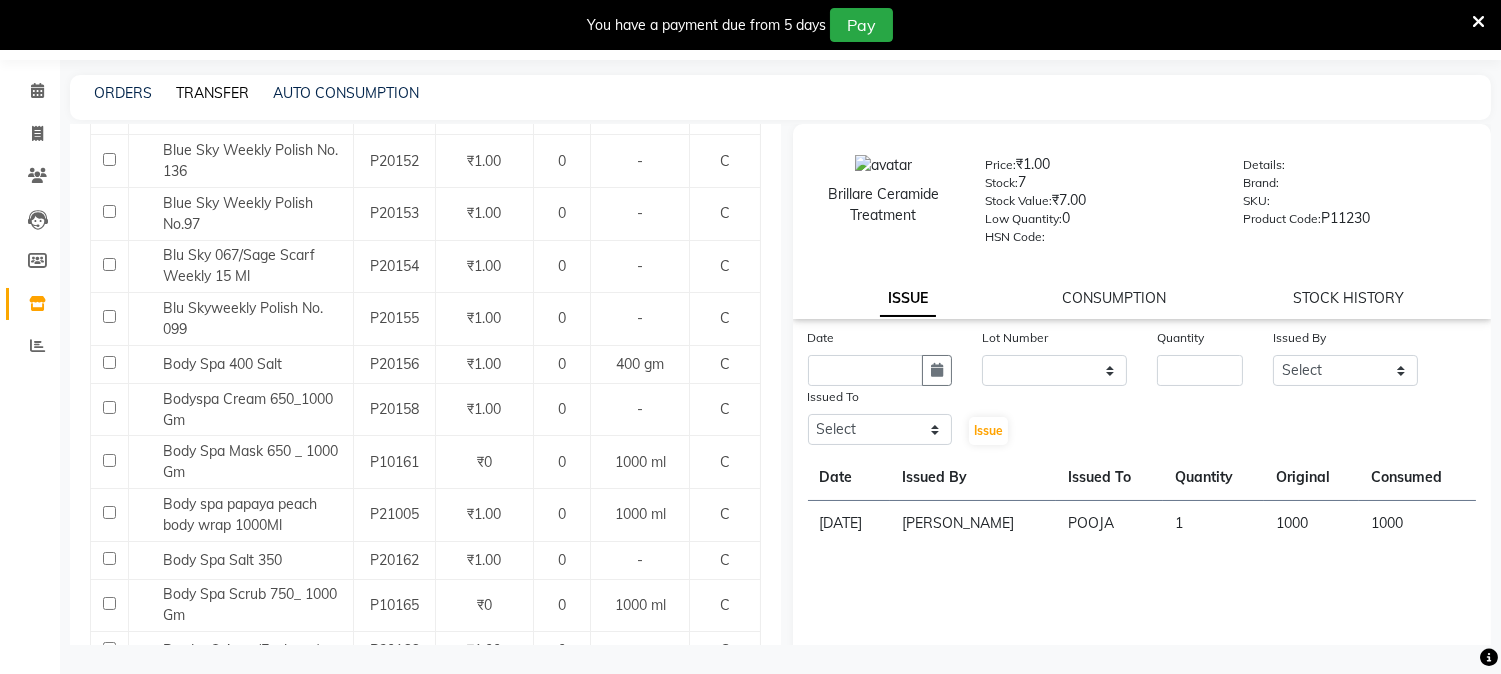 click on "TRANSFER" 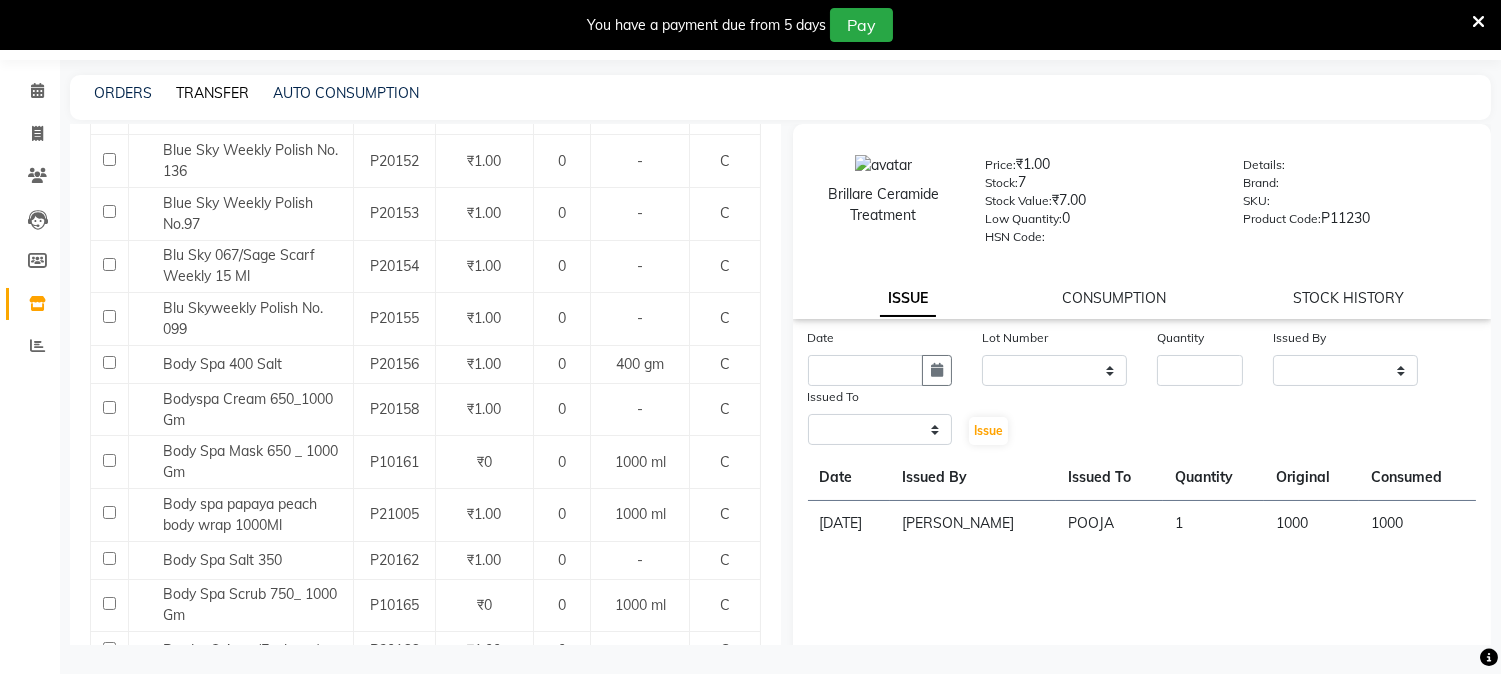 select on "sender" 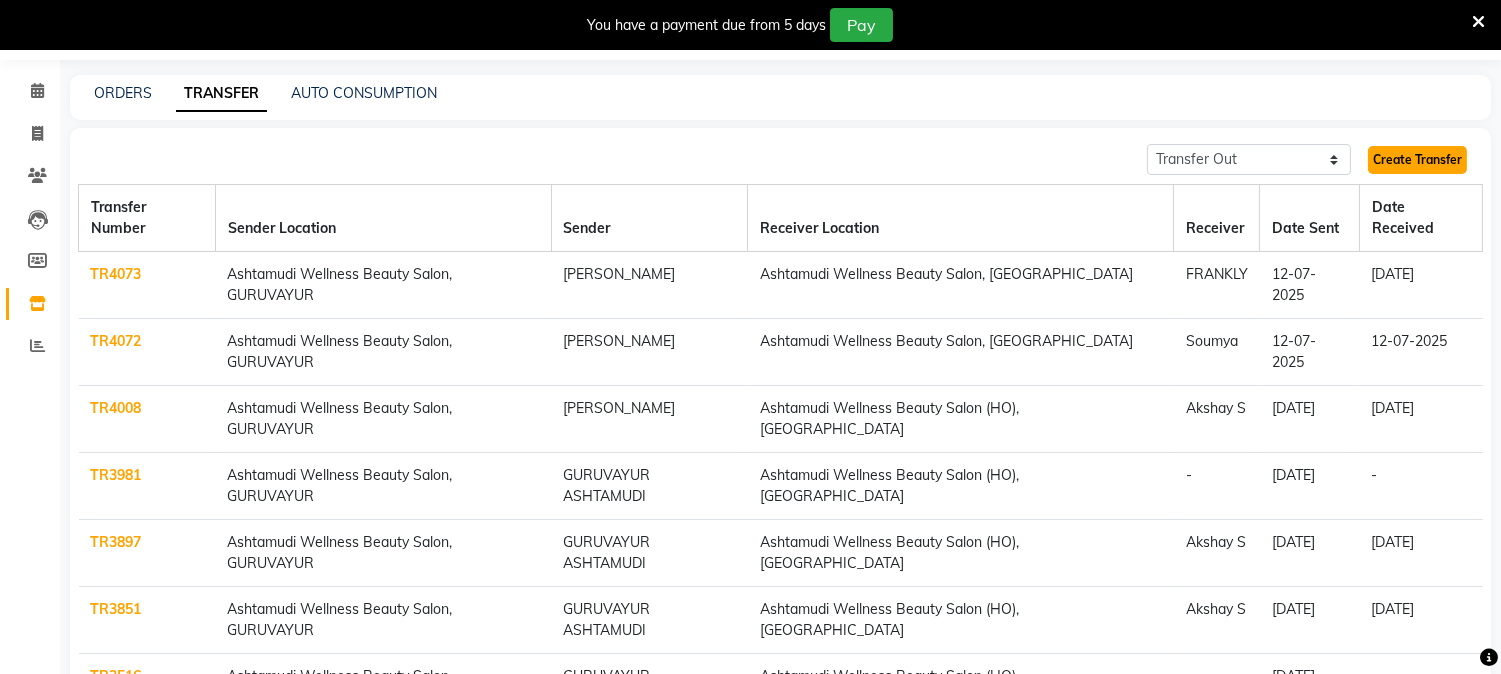 click on "Create Transfer" 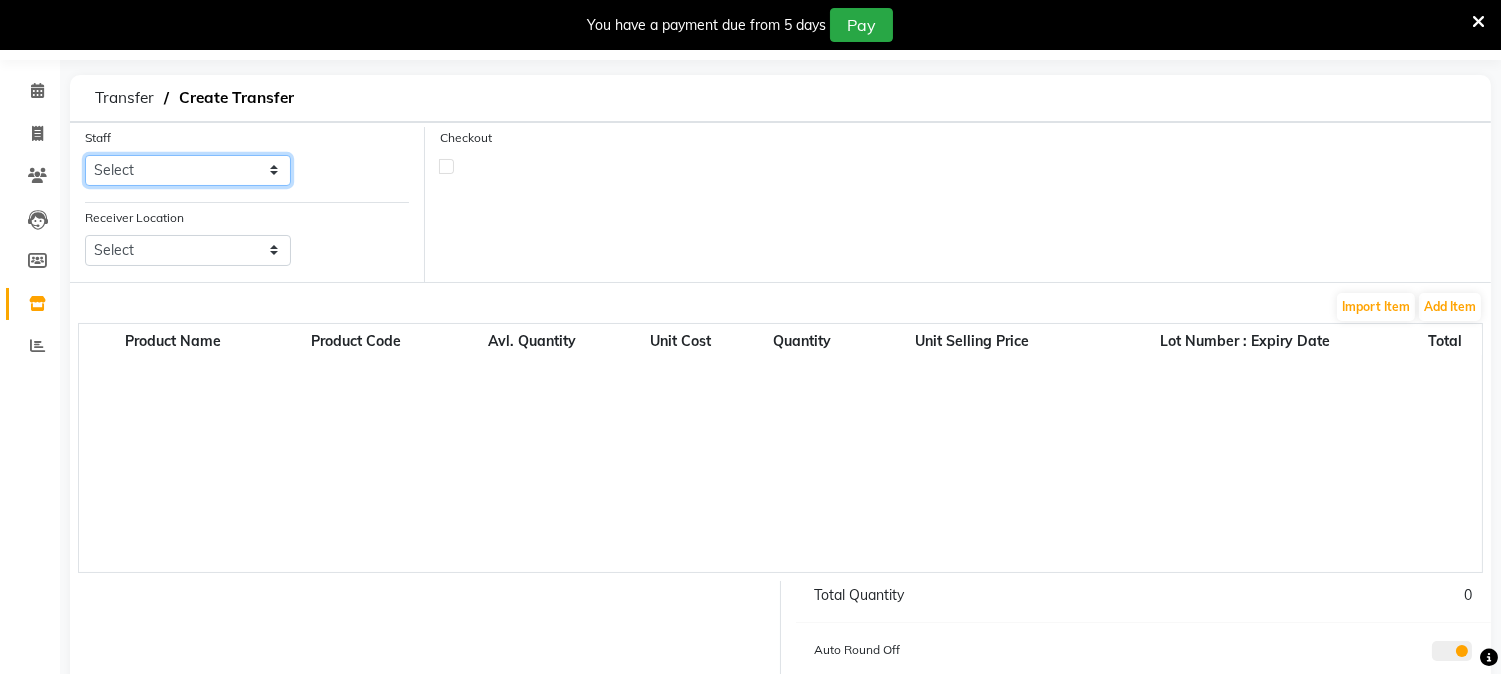 click on "Select [PERSON_NAME] [PERSON_NAME] ARYA GURUVAYUR ASHTAMUDI [PERSON_NAME] Nigisha POOJA [PERSON_NAME] [PERSON_NAME] [PERSON_NAME]" at bounding box center (188, 170) 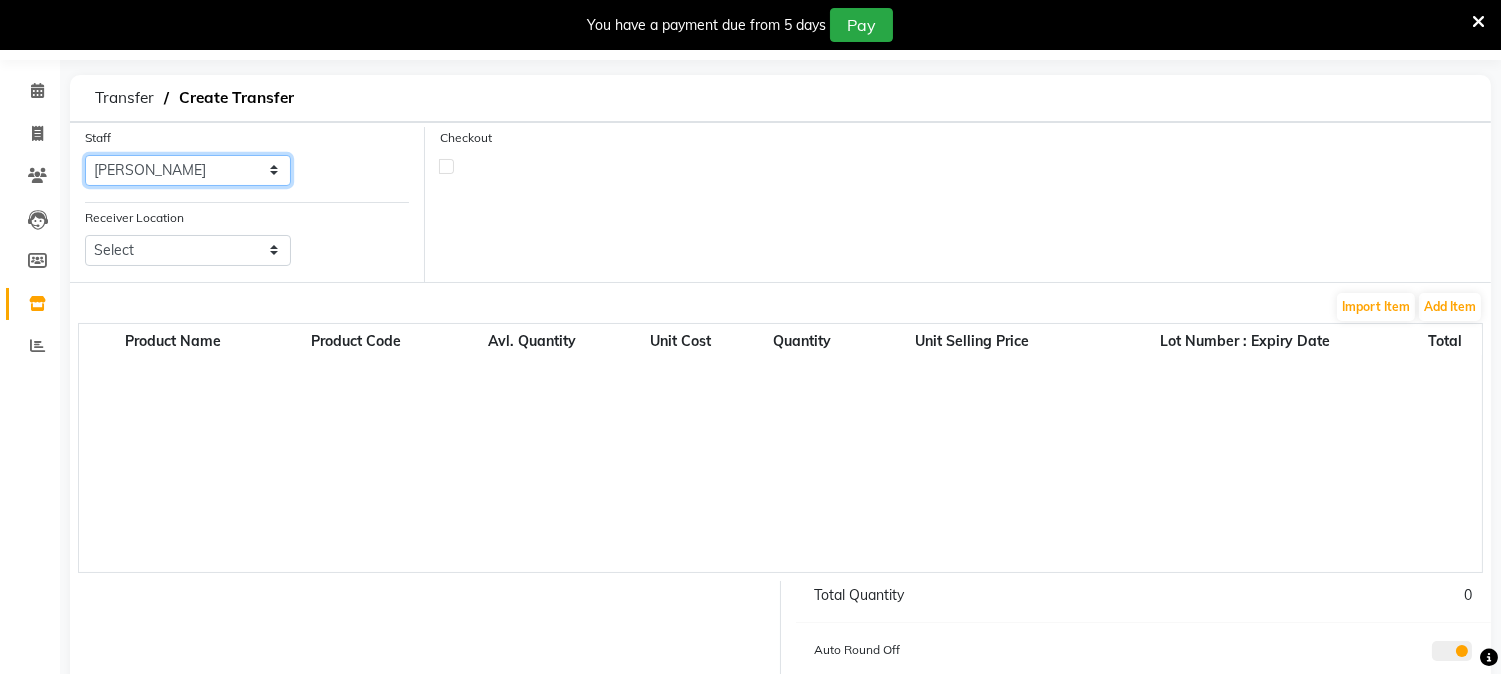 click on "Select [PERSON_NAME] [PERSON_NAME] ARYA GURUVAYUR ASHTAMUDI [PERSON_NAME] Nigisha POOJA [PERSON_NAME] [PERSON_NAME] [PERSON_NAME]" at bounding box center (188, 170) 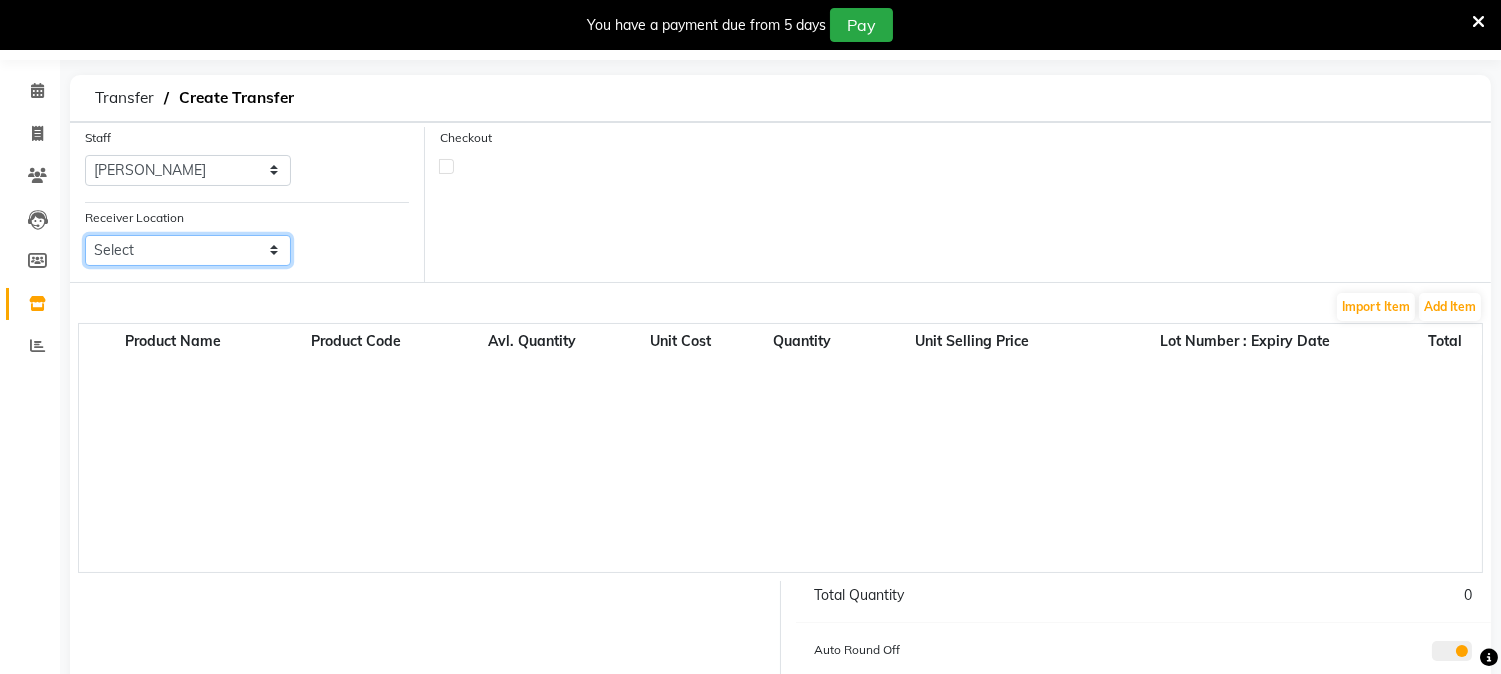 click on "Select Ashtamudi Welness Beauty Salon, [GEOGRAPHIC_DATA] Ashtamudi Wellness Beauty Salon ([GEOGRAPHIC_DATA]), Kottiyam Ashtamudi Wellness Beauty Salon, [GEOGRAPHIC_DATA] Ashtamudi Beauty Lounge, [GEOGRAPHIC_DATA] Ashtamudi Wellness Beauty Salon, [GEOGRAPHIC_DATA] Ashtamudi Wellness Beauty Salon, Cochin Ashtamudi Wellness Beauty Salon, Thiruvalla Ashtamudi Wellness Beauty Salon, Trivandrum Ashtamudi Wellness Beauty Salon, Kazakoottam Ashtamudi Wellness Beauty Salon, Kottarakkara Ashtamudi Wellness Beauty Salon, Kowdiar Ashtamudi Wellness Beauty Salon, Kottiyam Ashtamudi Wellness , Edappally, Cochin 1 Ashtamudi Unisex Salon, Dreams Mall, [GEOGRAPHIC_DATA] Kottiyam" at bounding box center (188, 250) 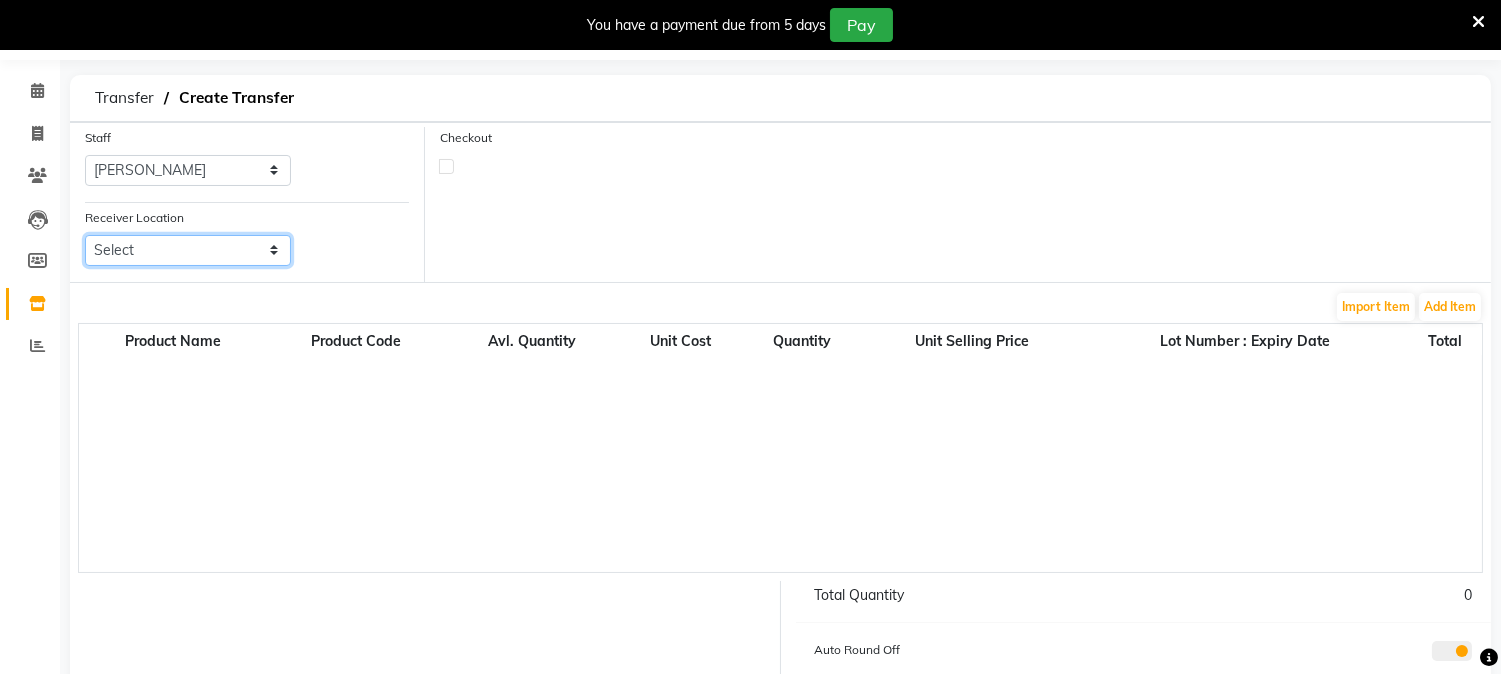select on "1892" 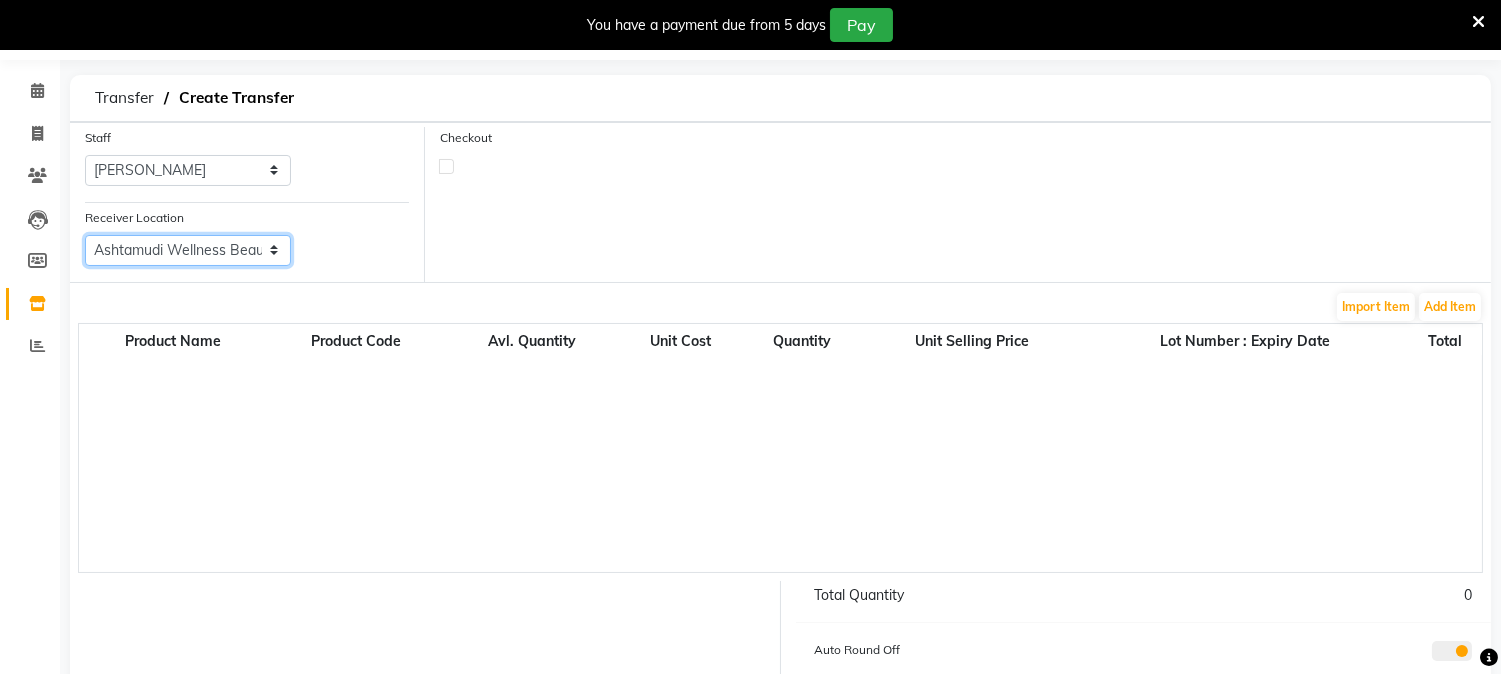click on "Select Ashtamudi Welness Beauty Salon, [GEOGRAPHIC_DATA] Ashtamudi Wellness Beauty Salon ([GEOGRAPHIC_DATA]), Kottiyam Ashtamudi Wellness Beauty Salon, [GEOGRAPHIC_DATA] Ashtamudi Beauty Lounge, [GEOGRAPHIC_DATA] Ashtamudi Wellness Beauty Salon, [GEOGRAPHIC_DATA] Ashtamudi Wellness Beauty Salon, Cochin Ashtamudi Wellness Beauty Salon, Thiruvalla Ashtamudi Wellness Beauty Salon, Trivandrum Ashtamudi Wellness Beauty Salon, Kazakoottam Ashtamudi Wellness Beauty Salon, Kottarakkara Ashtamudi Wellness Beauty Salon, Kowdiar Ashtamudi Wellness Beauty Salon, Kottiyam Ashtamudi Wellness , Edappally, Cochin 1 Ashtamudi Unisex Salon, Dreams Mall, [GEOGRAPHIC_DATA] Kottiyam" at bounding box center (188, 250) 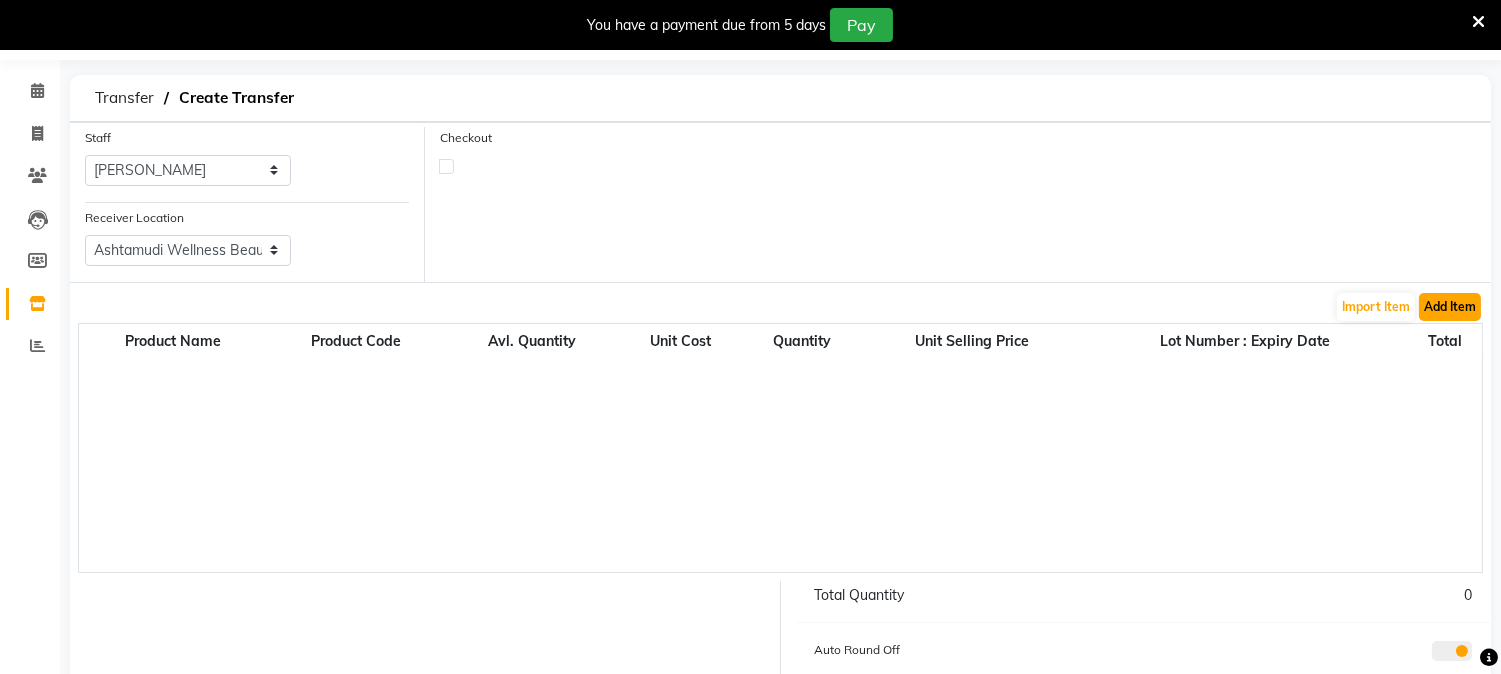 click on "Add Item" 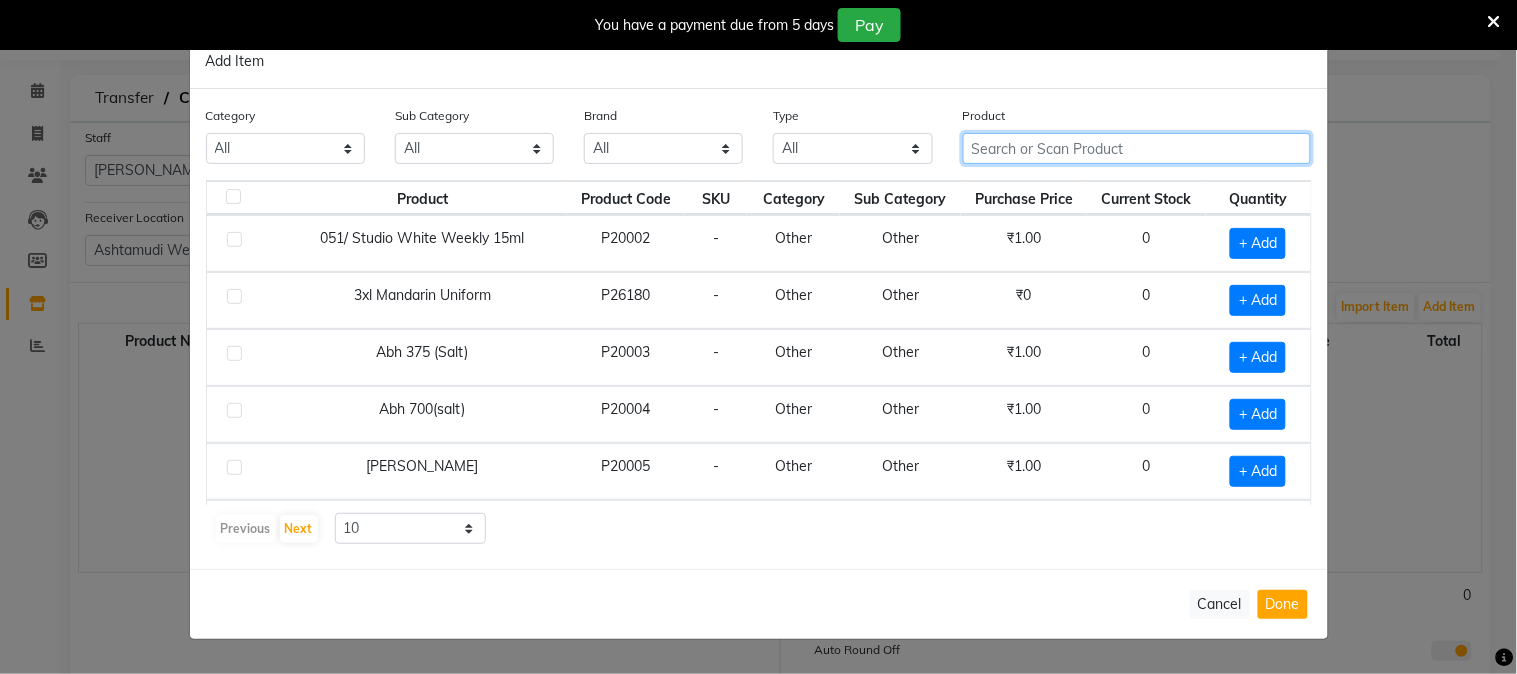 click 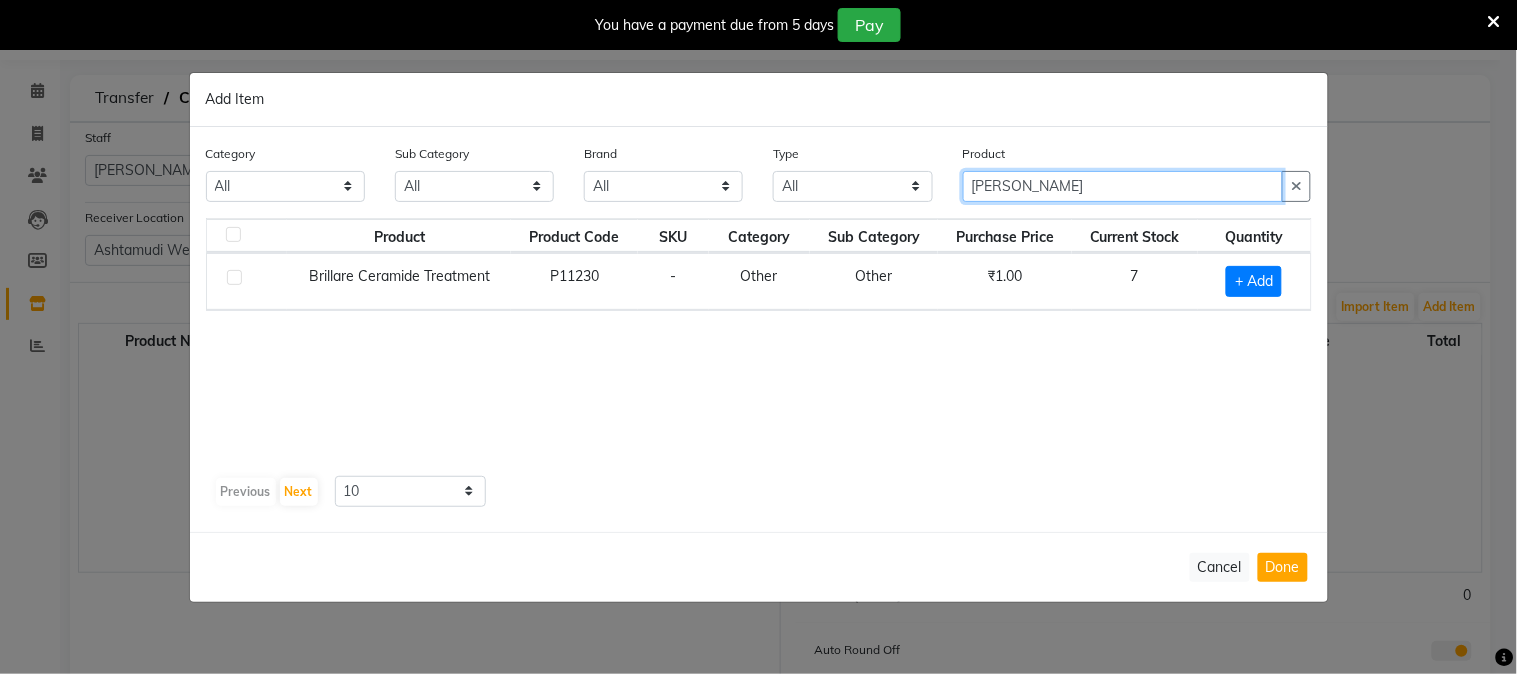 type on "[PERSON_NAME]" 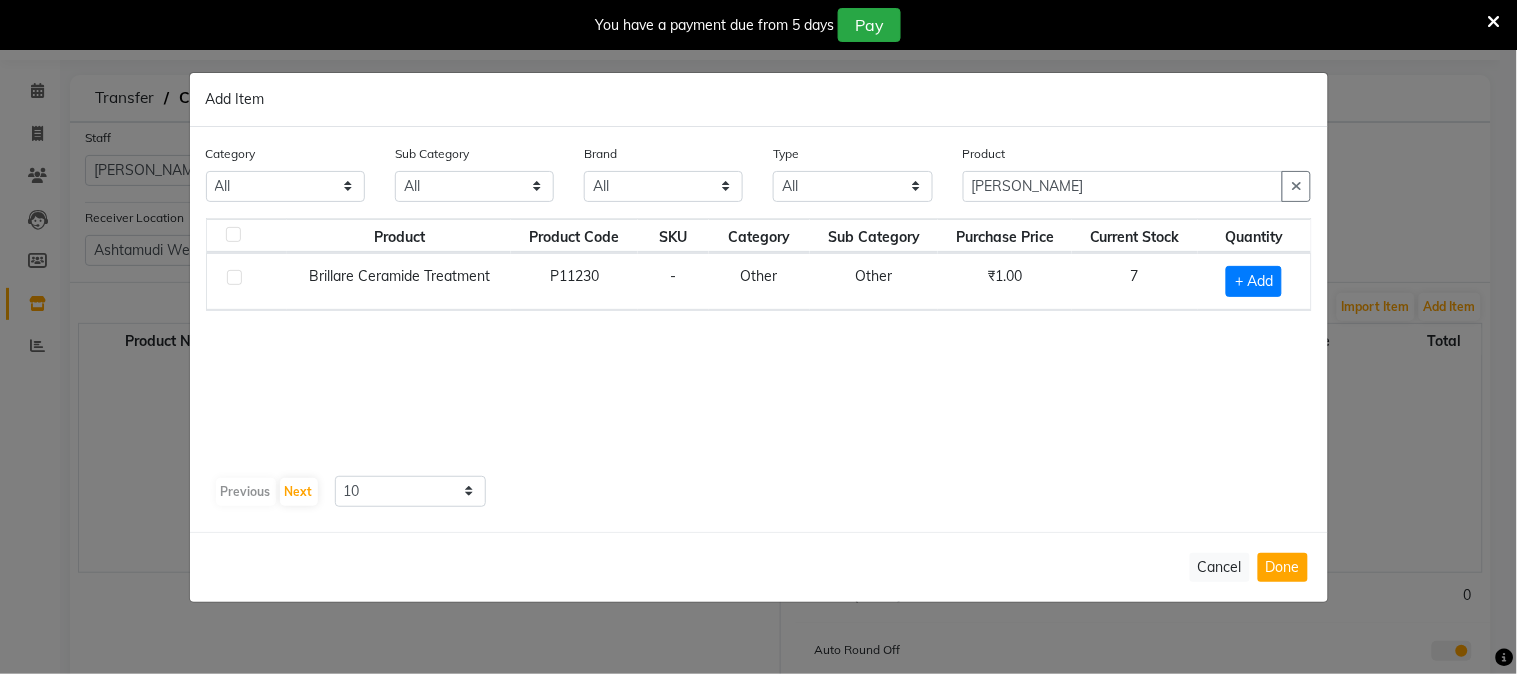 click 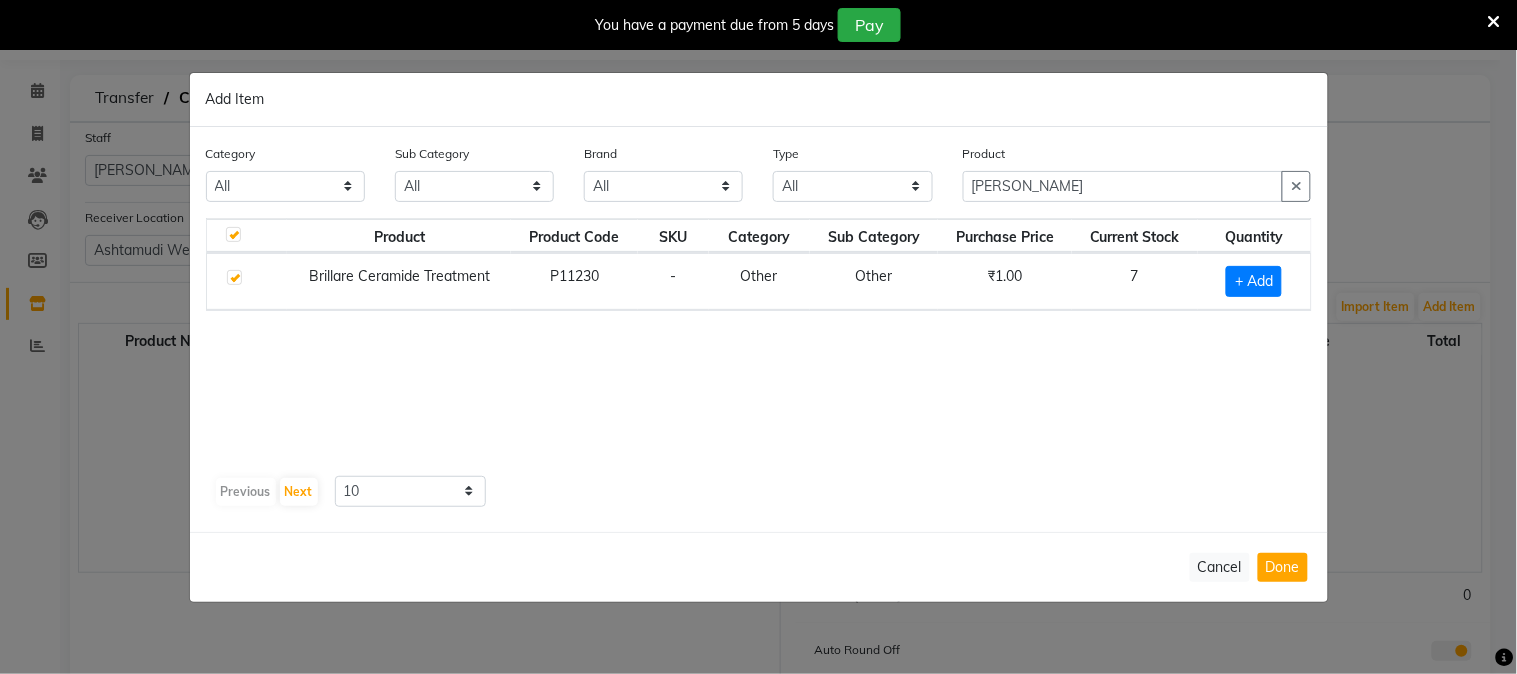 checkbox on "true" 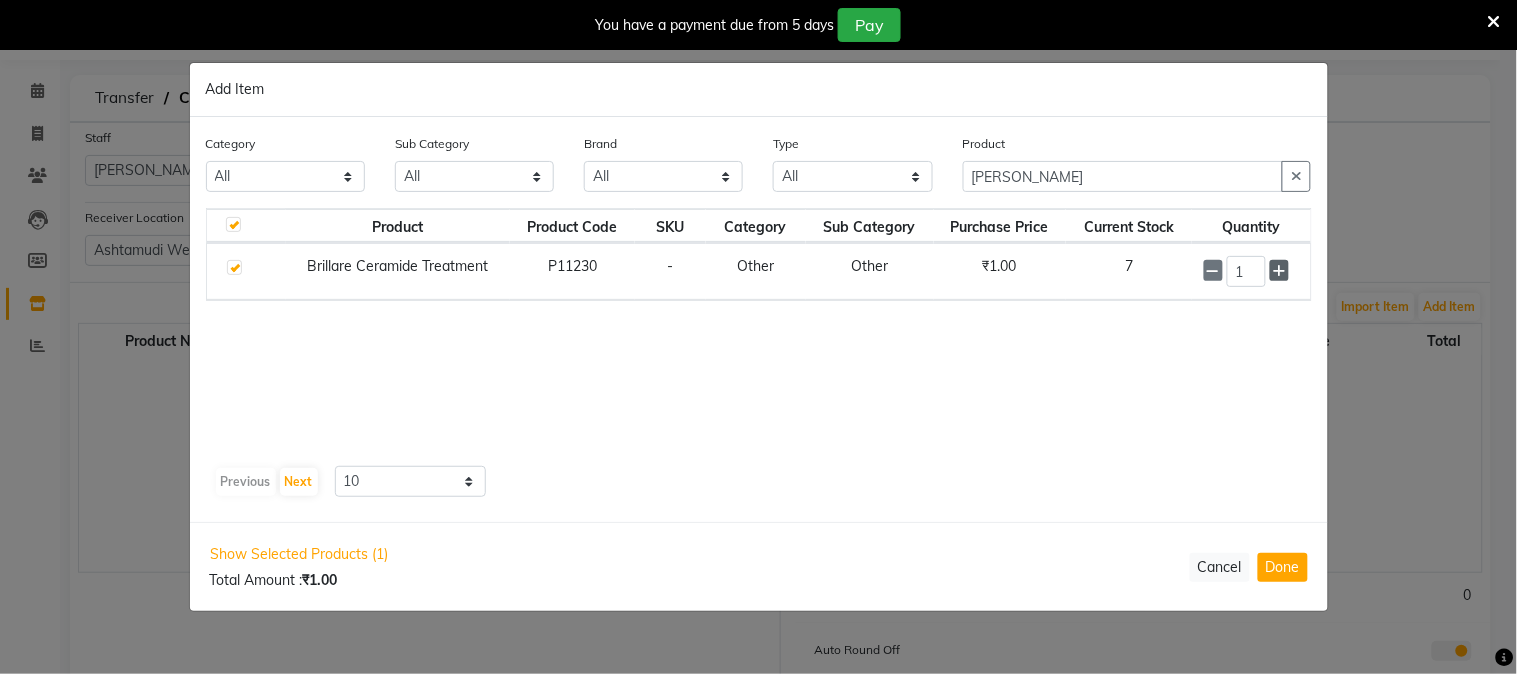 click 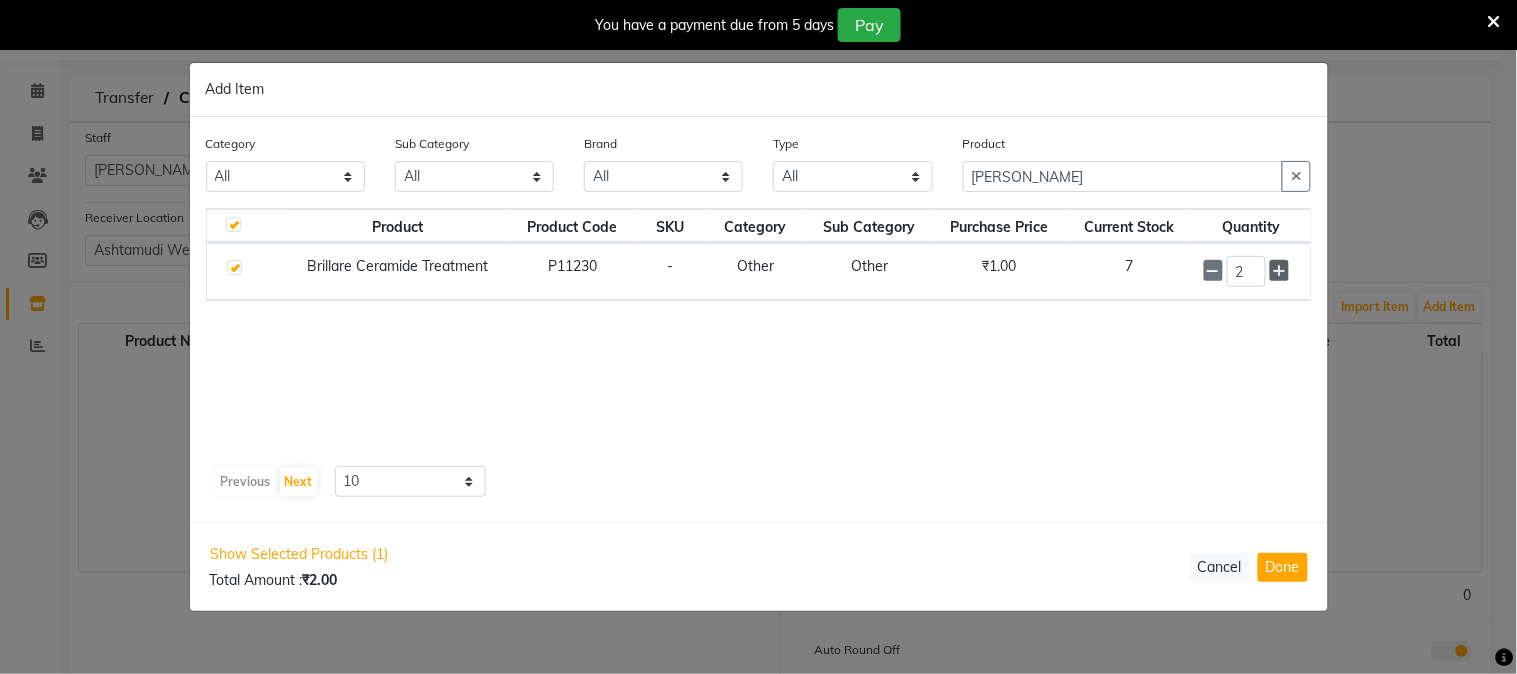 click 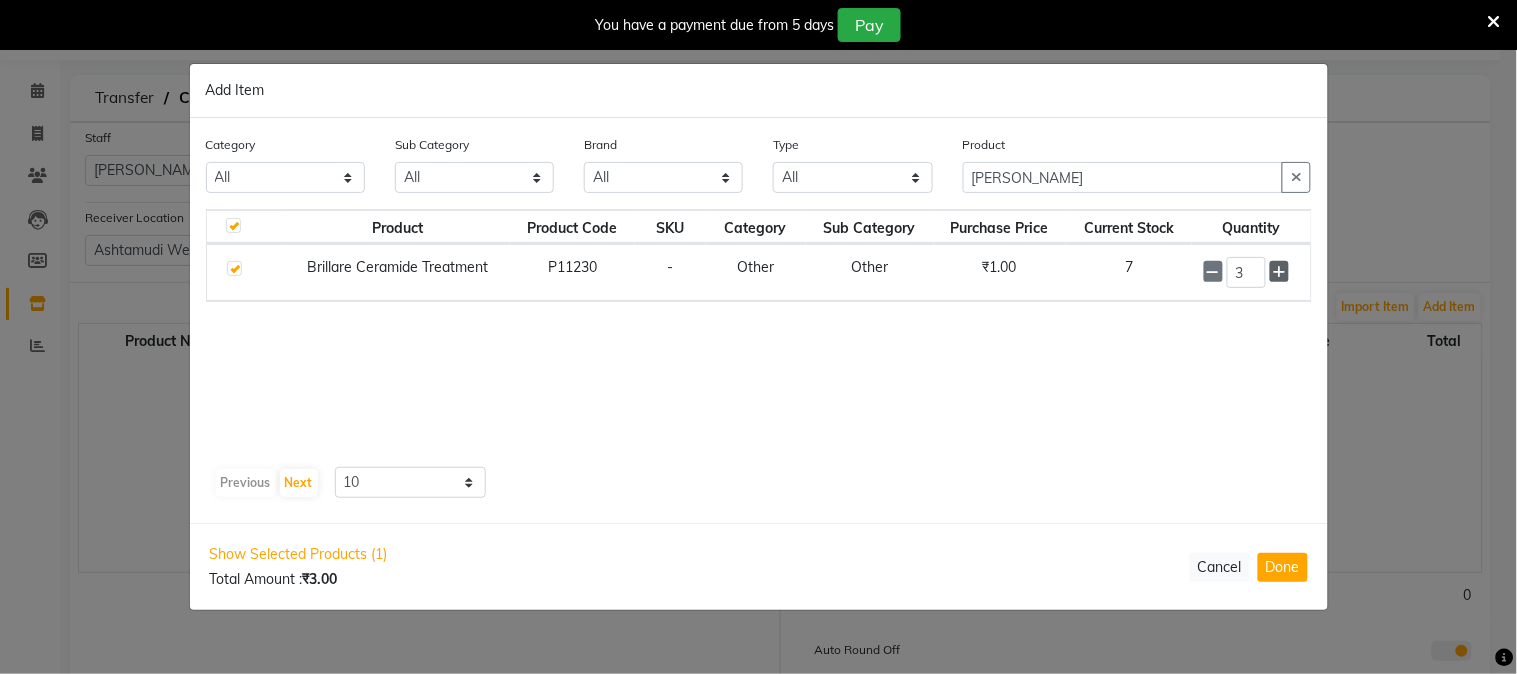 click 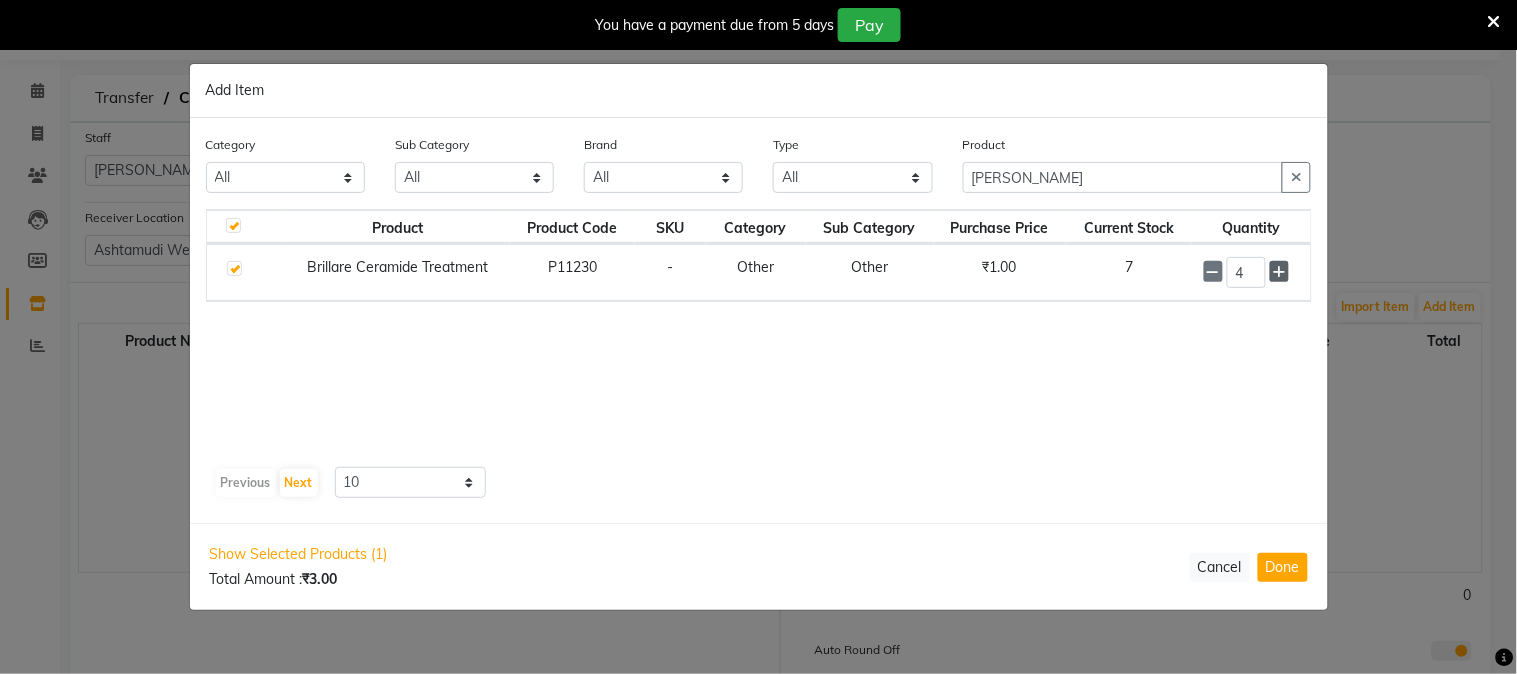 click 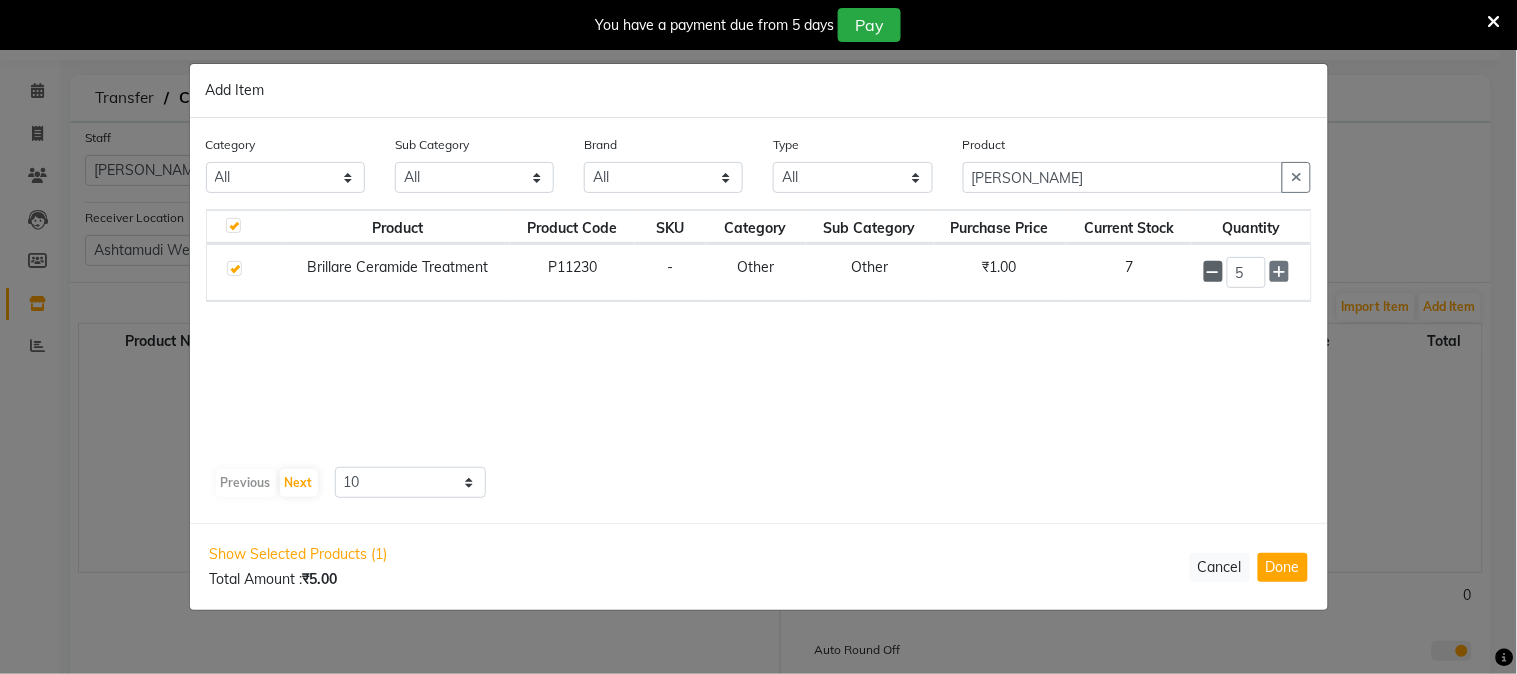 click 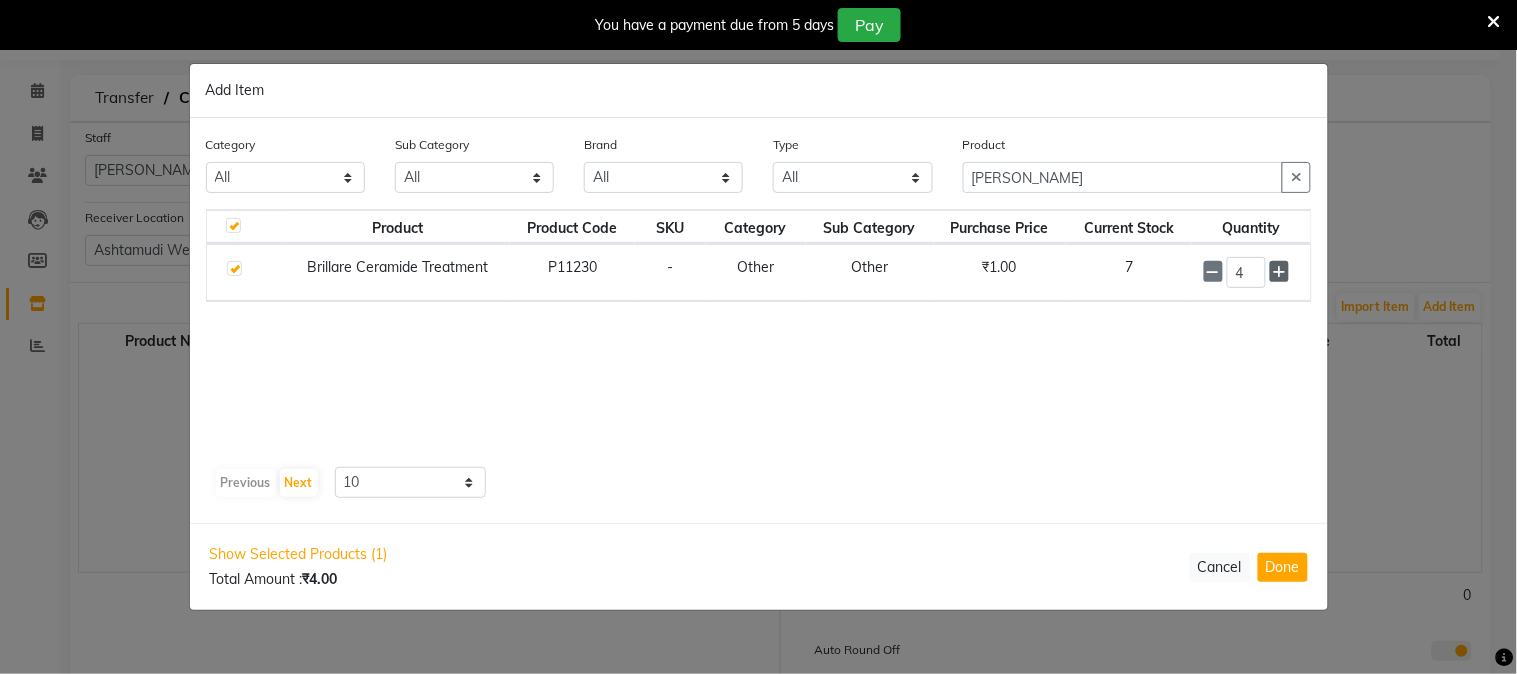 click 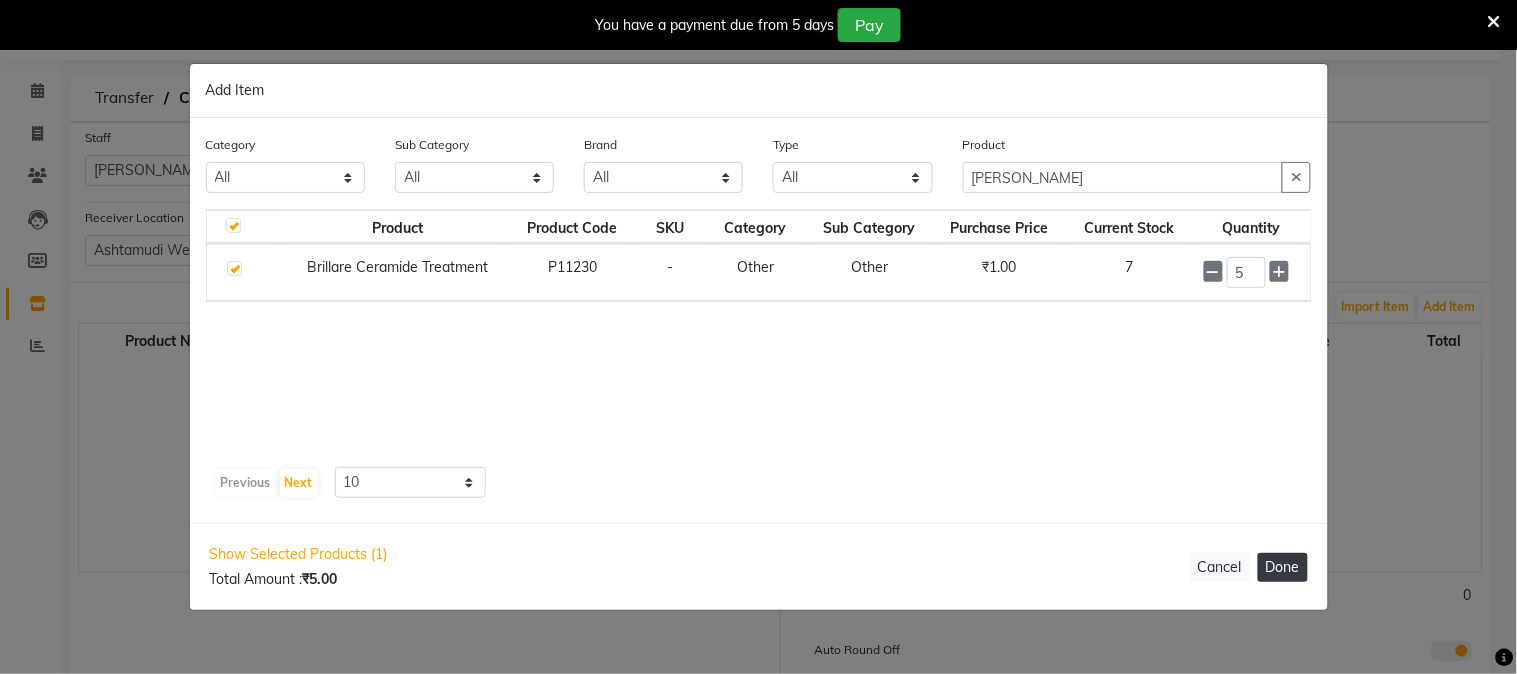 click on "Done" 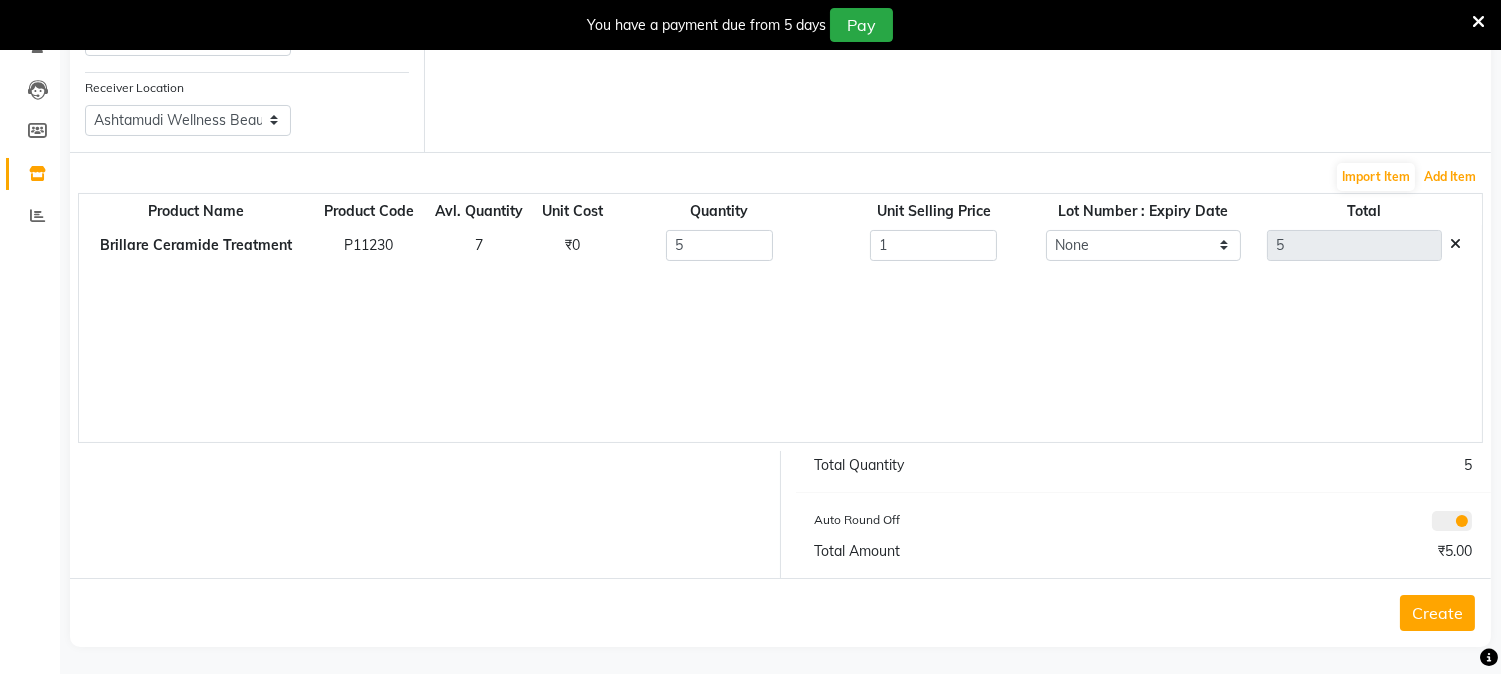 scroll, scrollTop: 198, scrollLeft: 0, axis: vertical 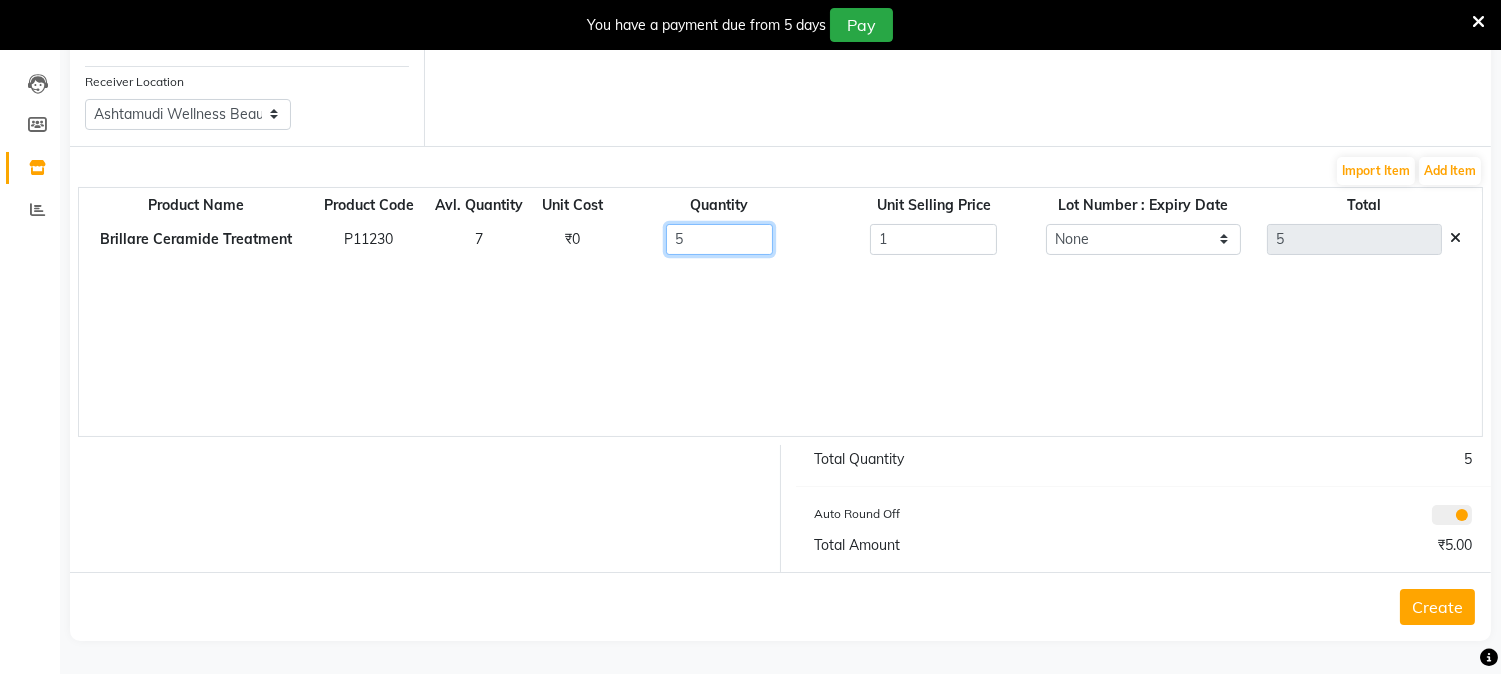 click on "5" 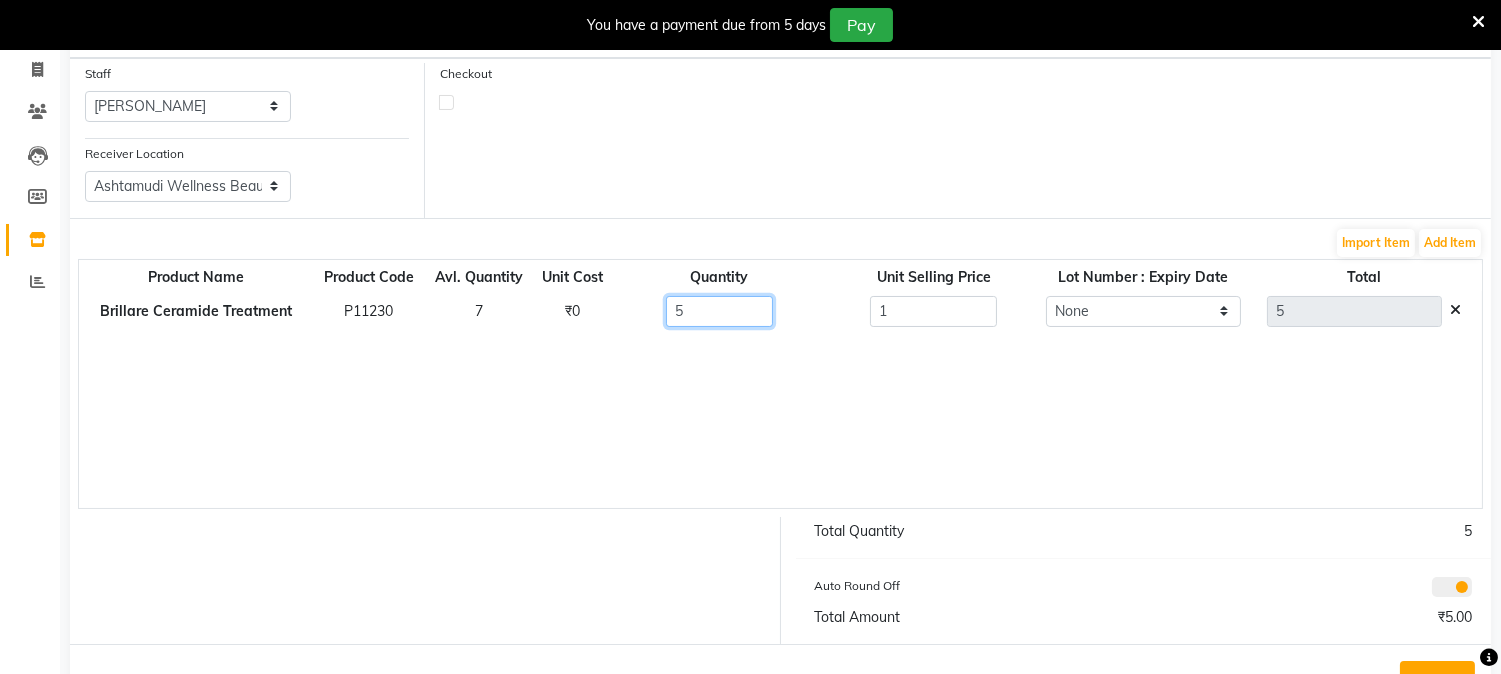 scroll, scrollTop: 87, scrollLeft: 0, axis: vertical 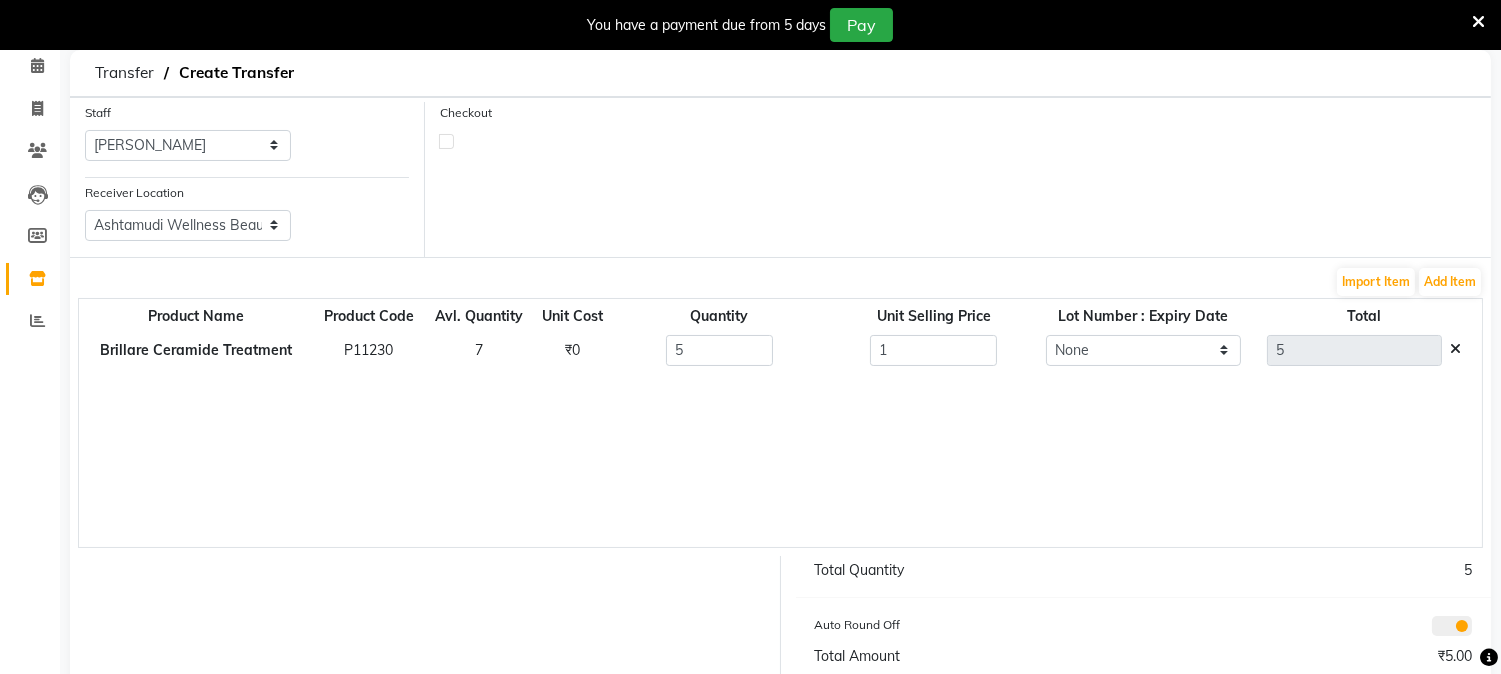 click 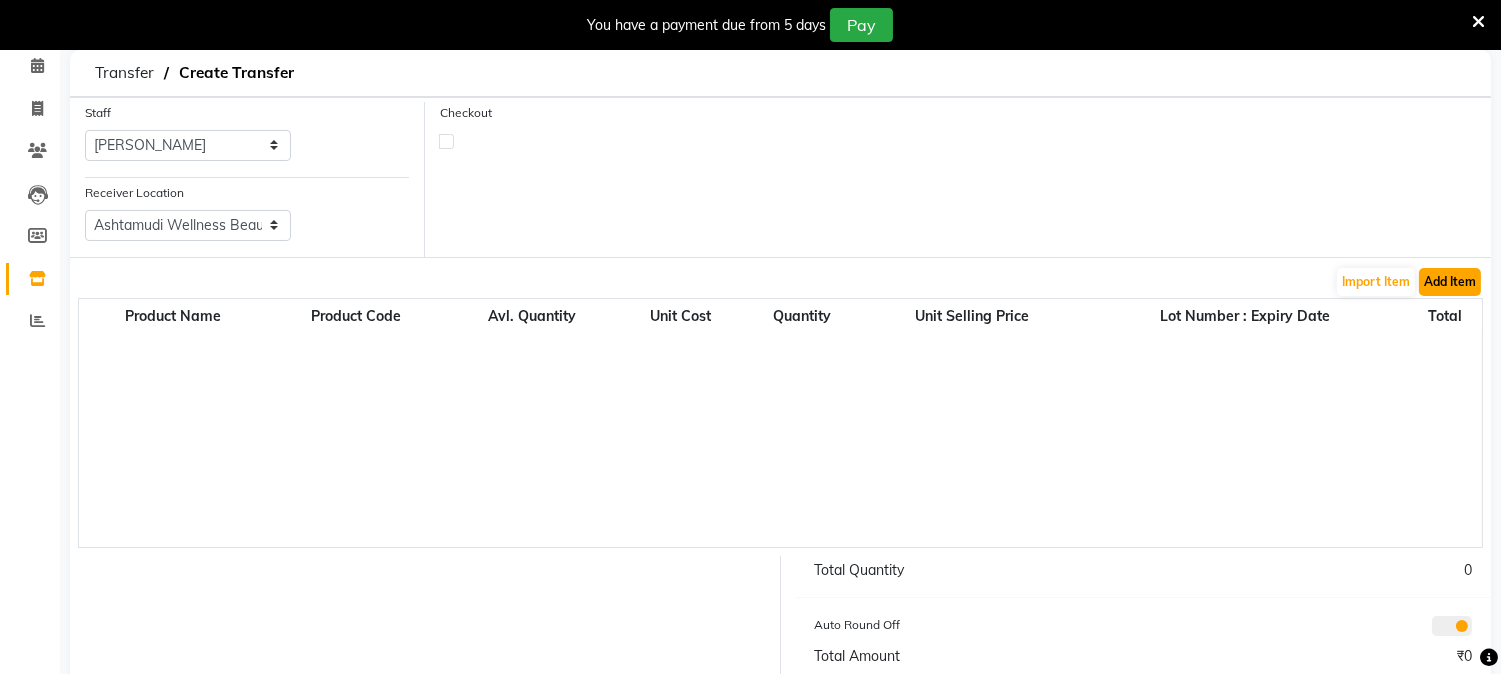 click on "Add Item" 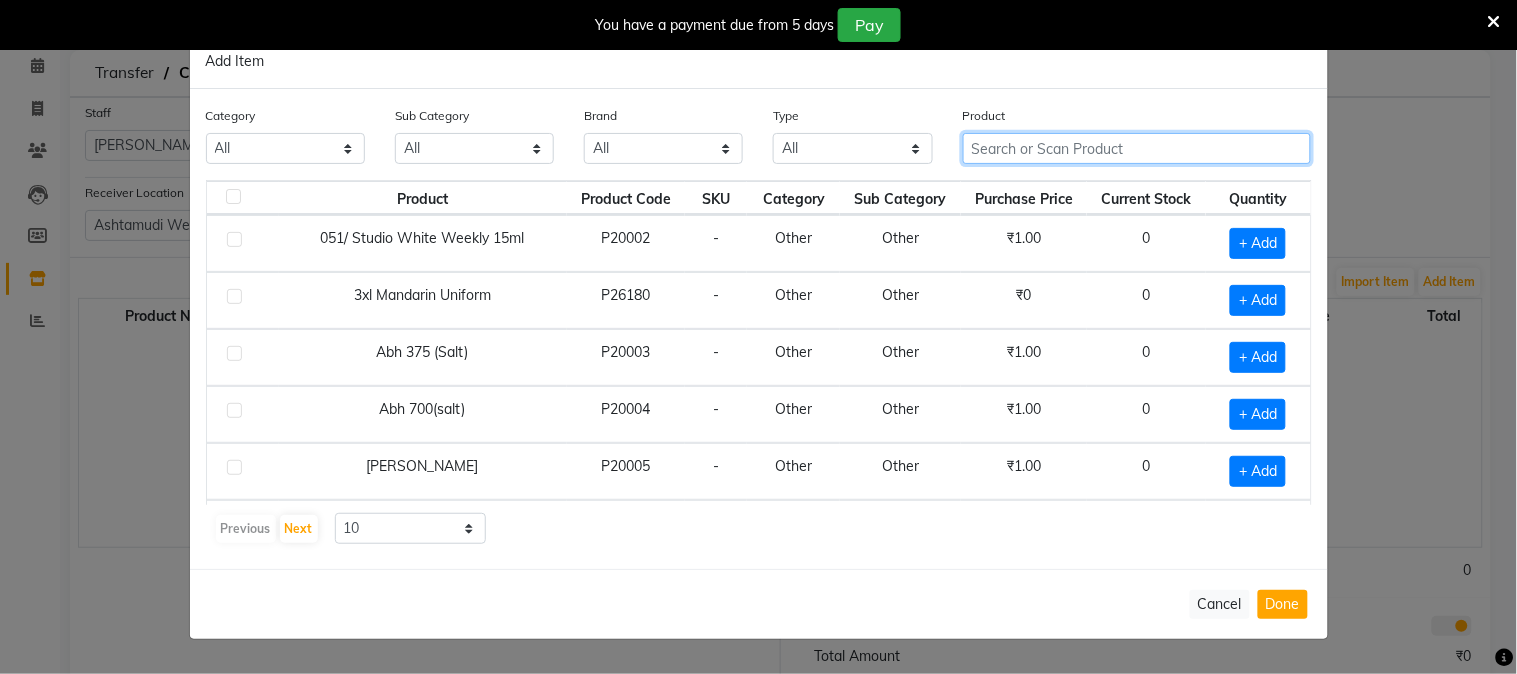 click 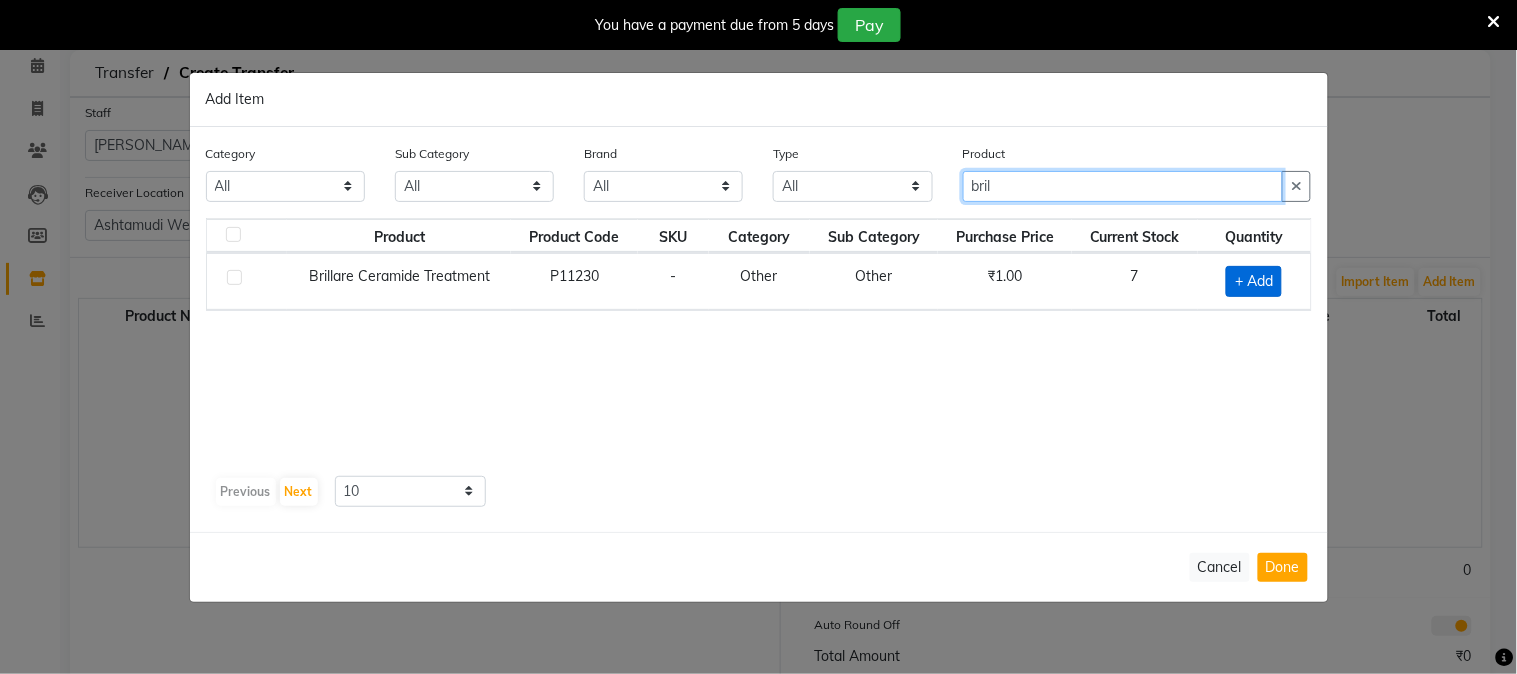 type on "bril" 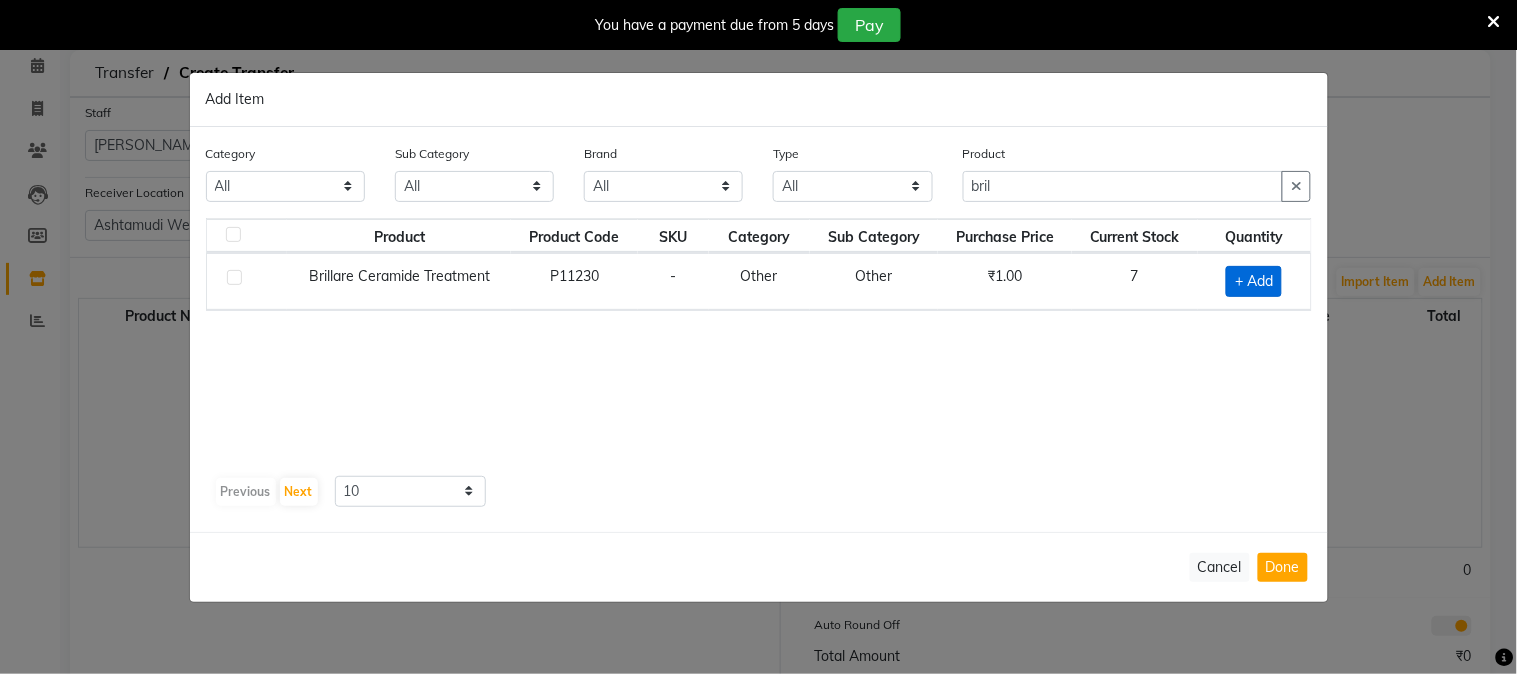 drag, startPoint x: 1258, startPoint y: 286, endPoint x: 1273, endPoint y: 293, distance: 16.552946 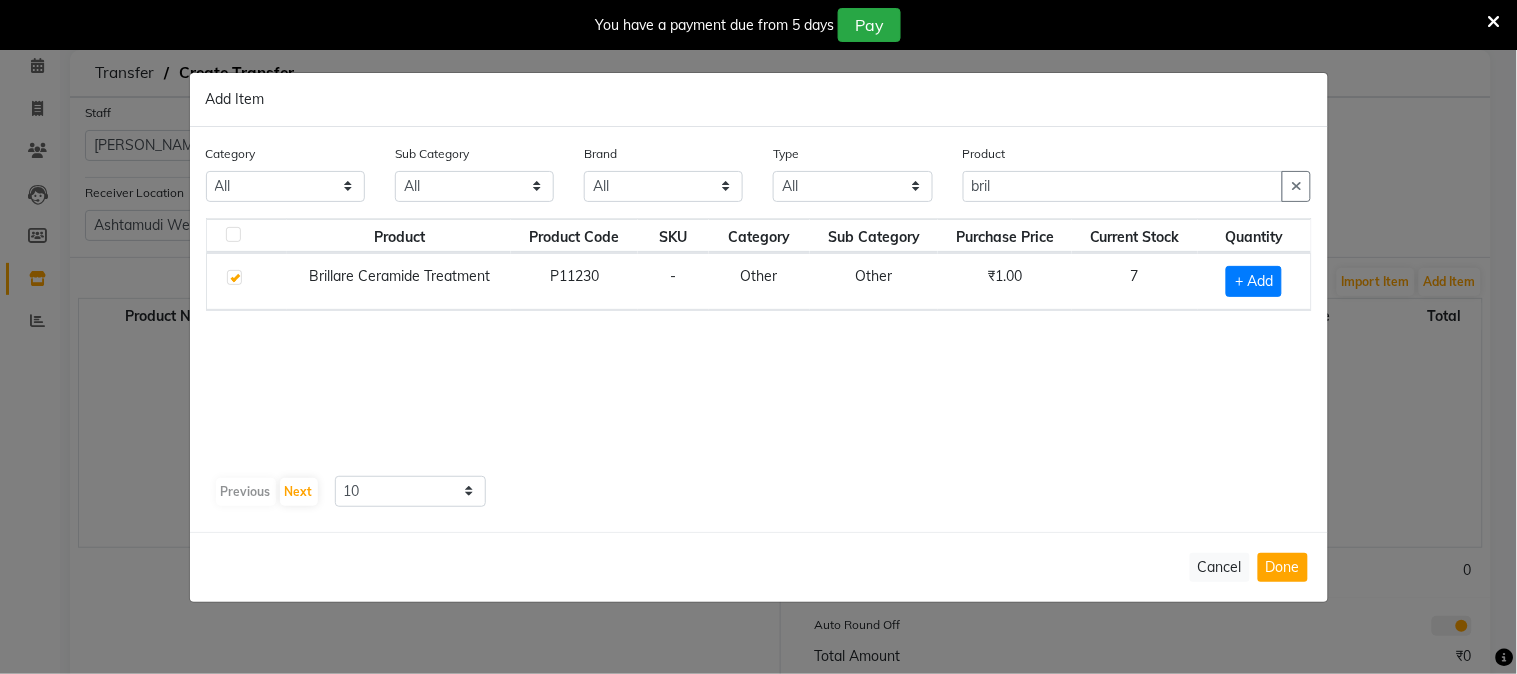 checkbox on "true" 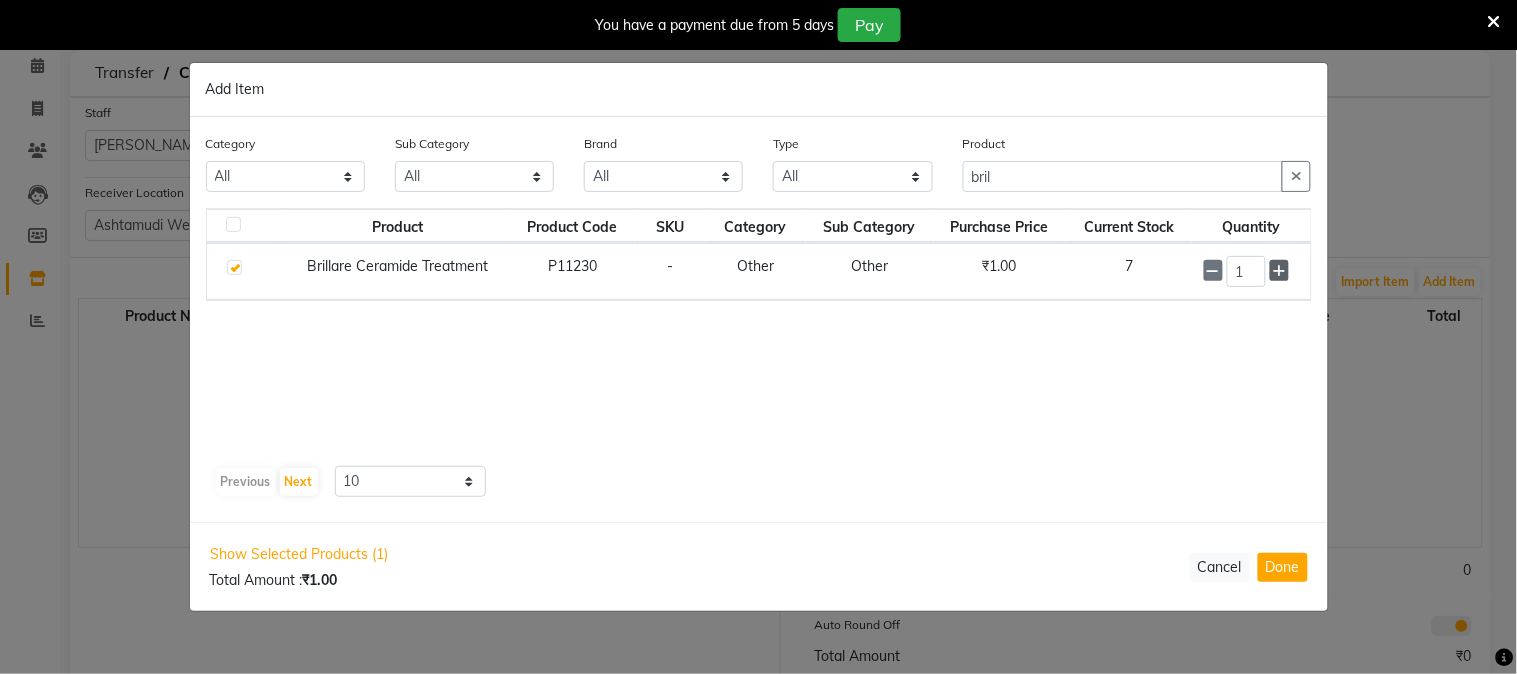 click 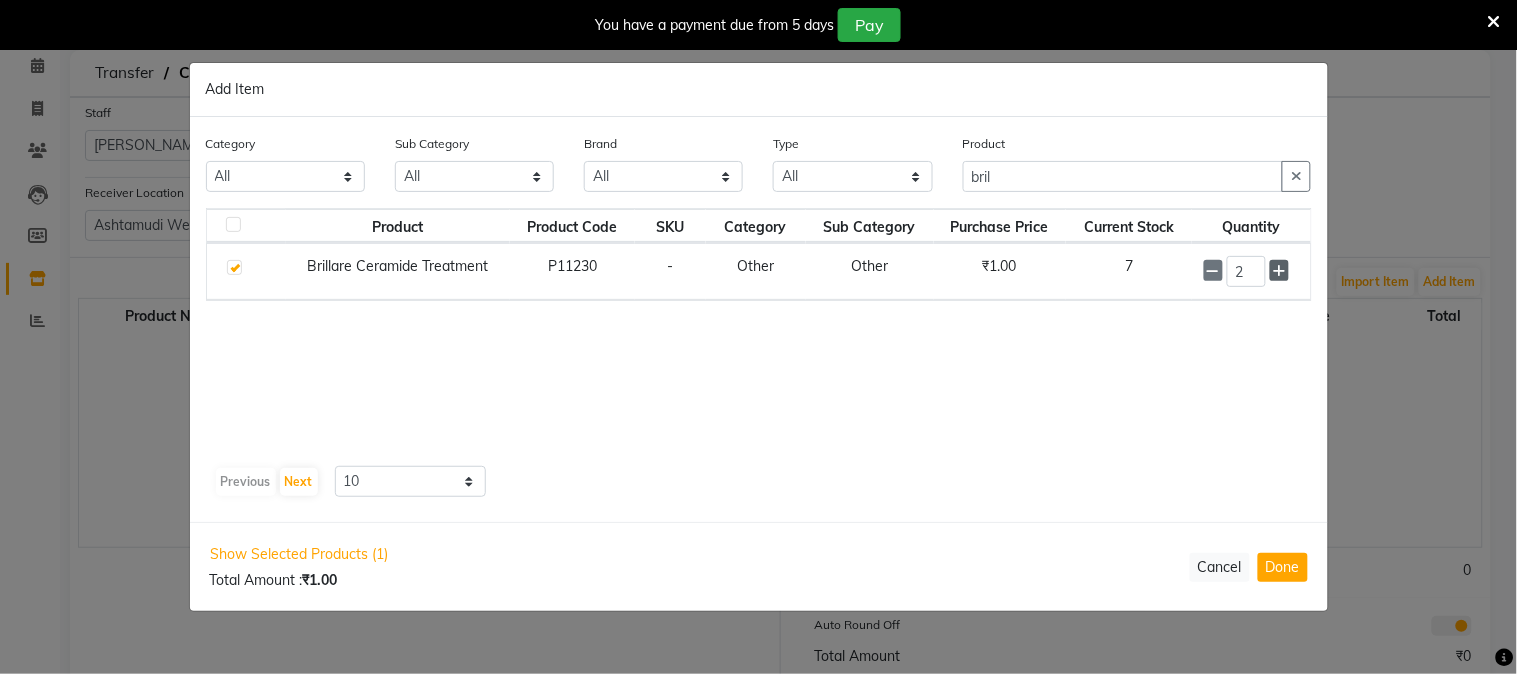 click 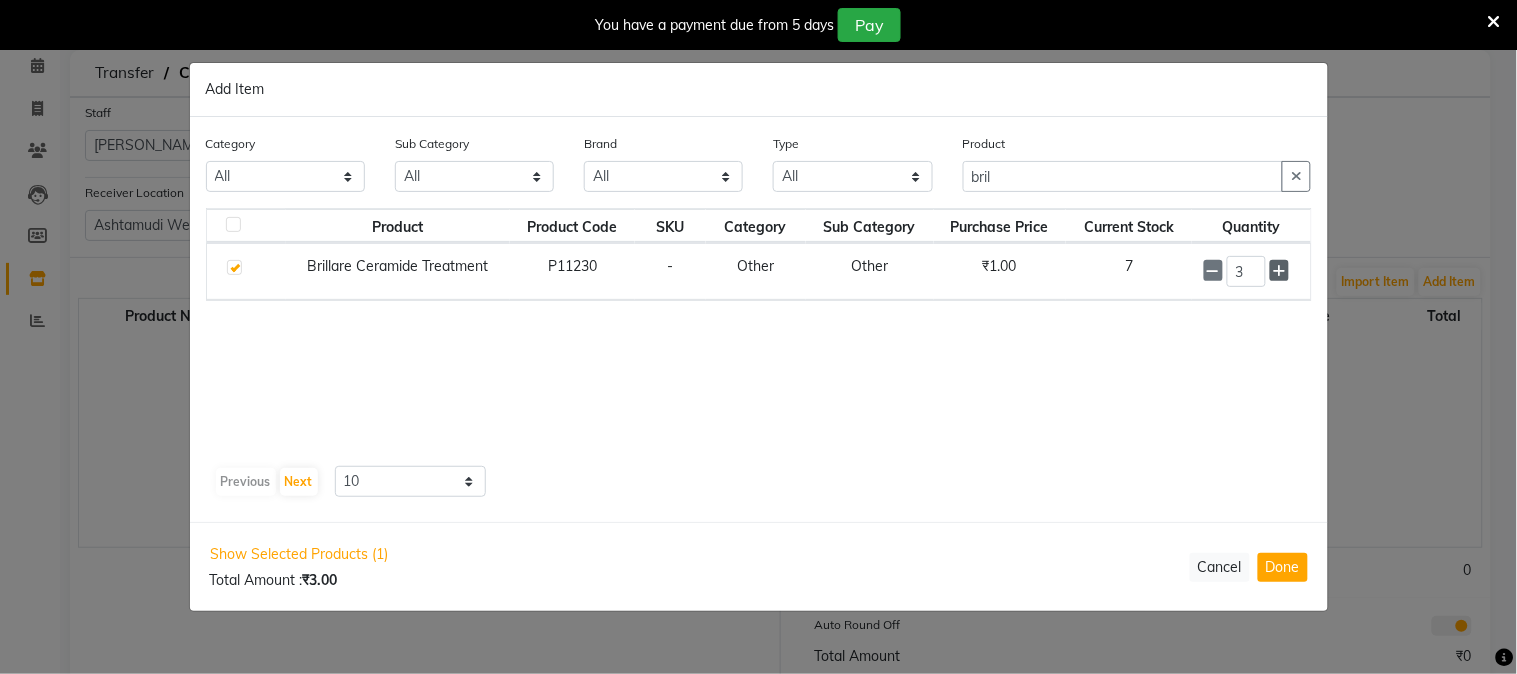 click 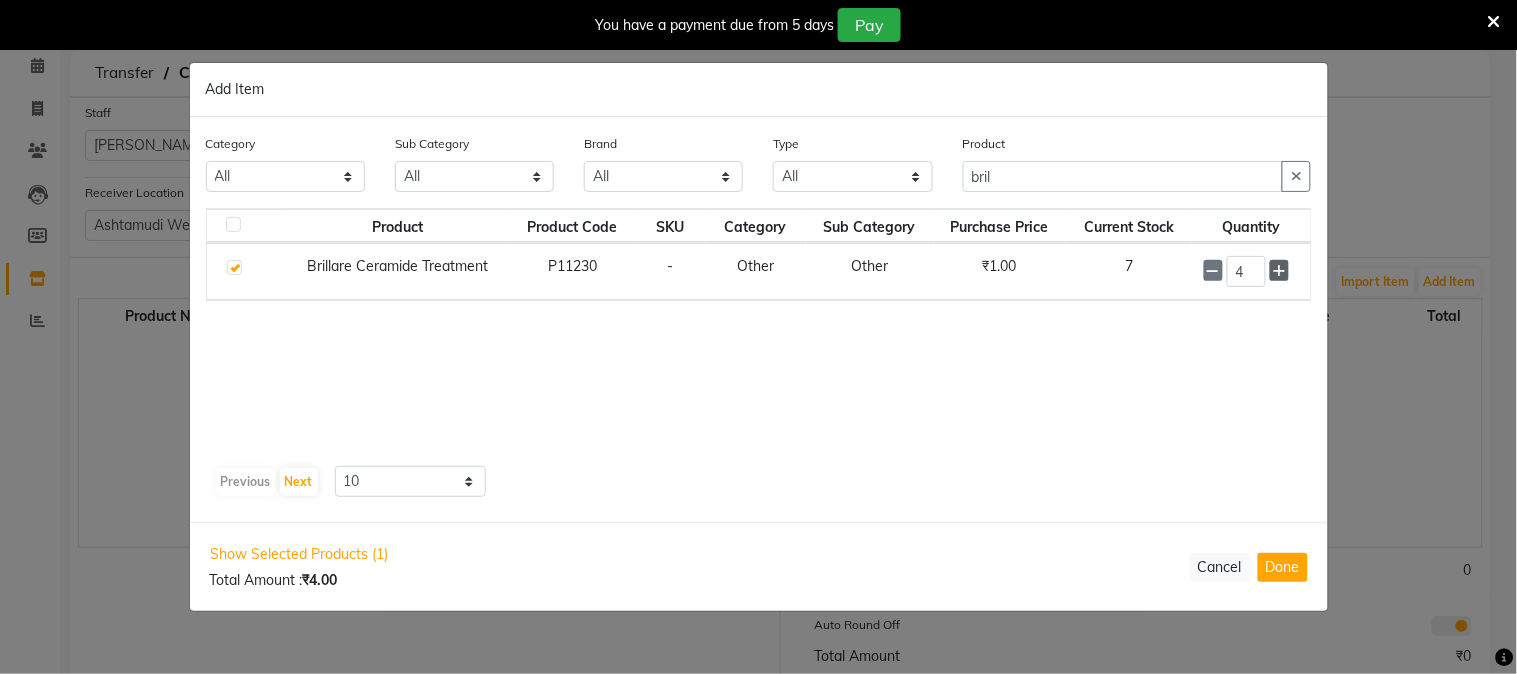 click 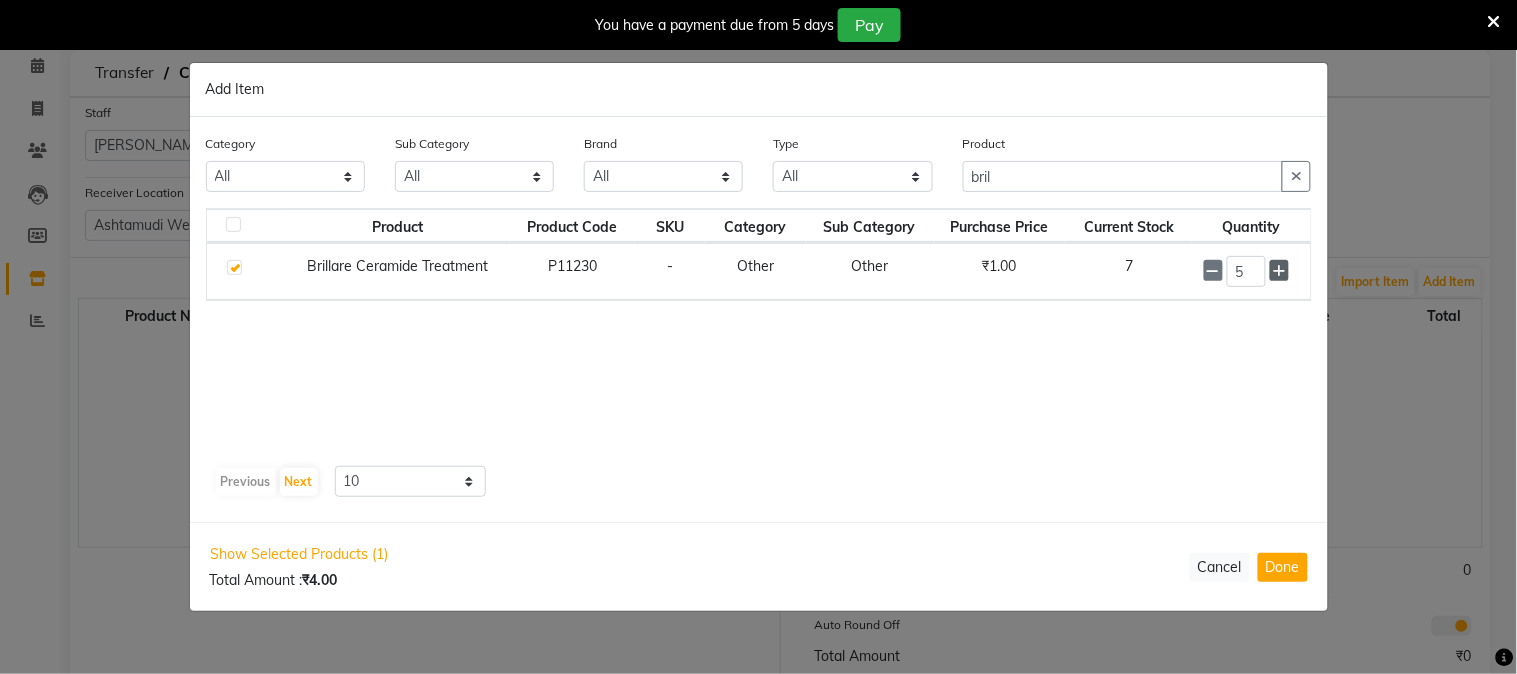 click 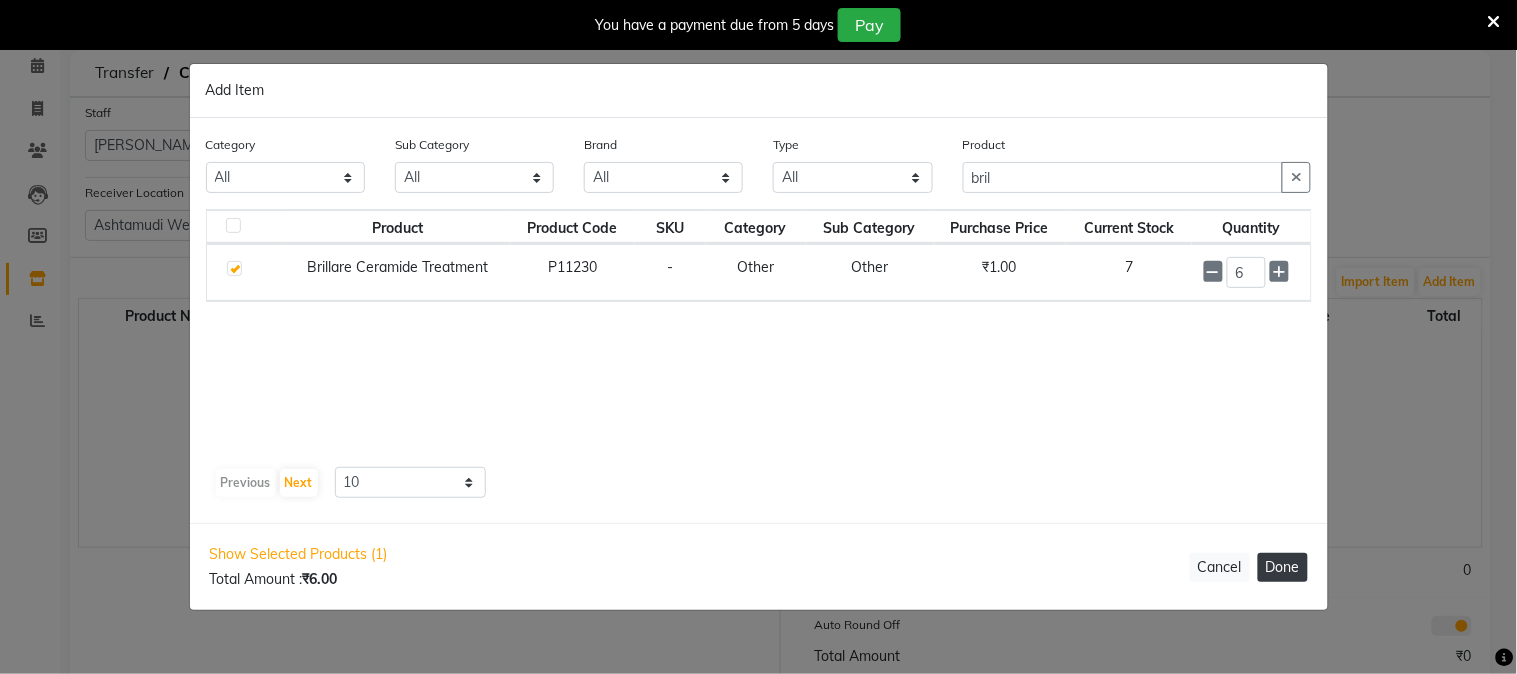 click on "Done" 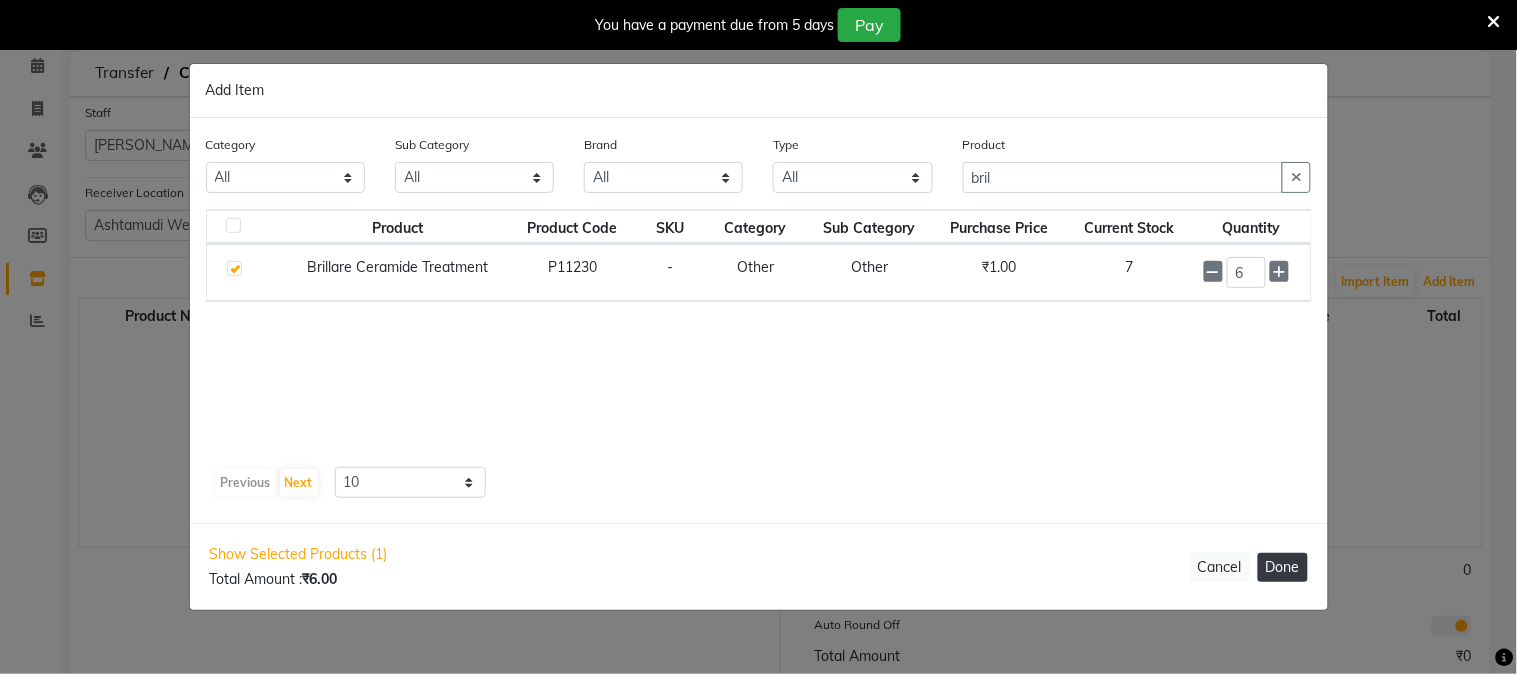 type 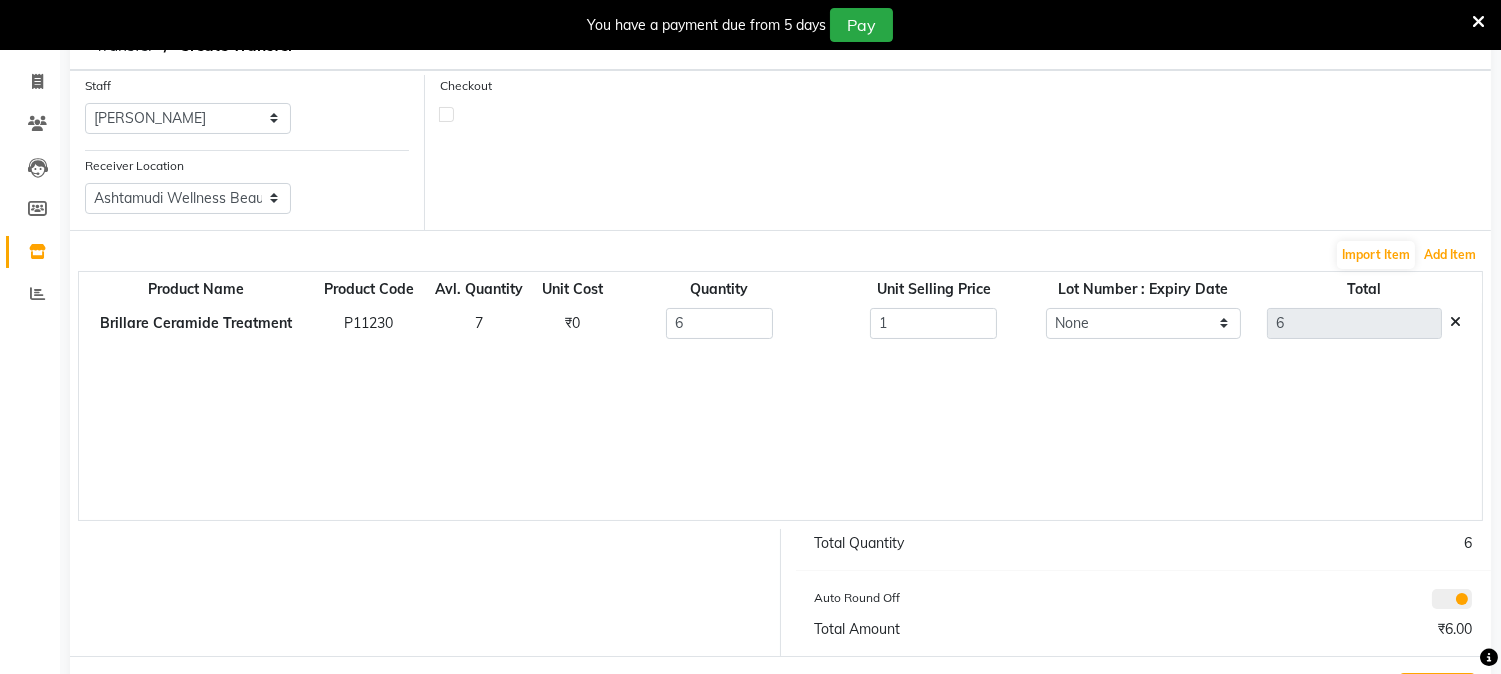 scroll, scrollTop: 198, scrollLeft: 0, axis: vertical 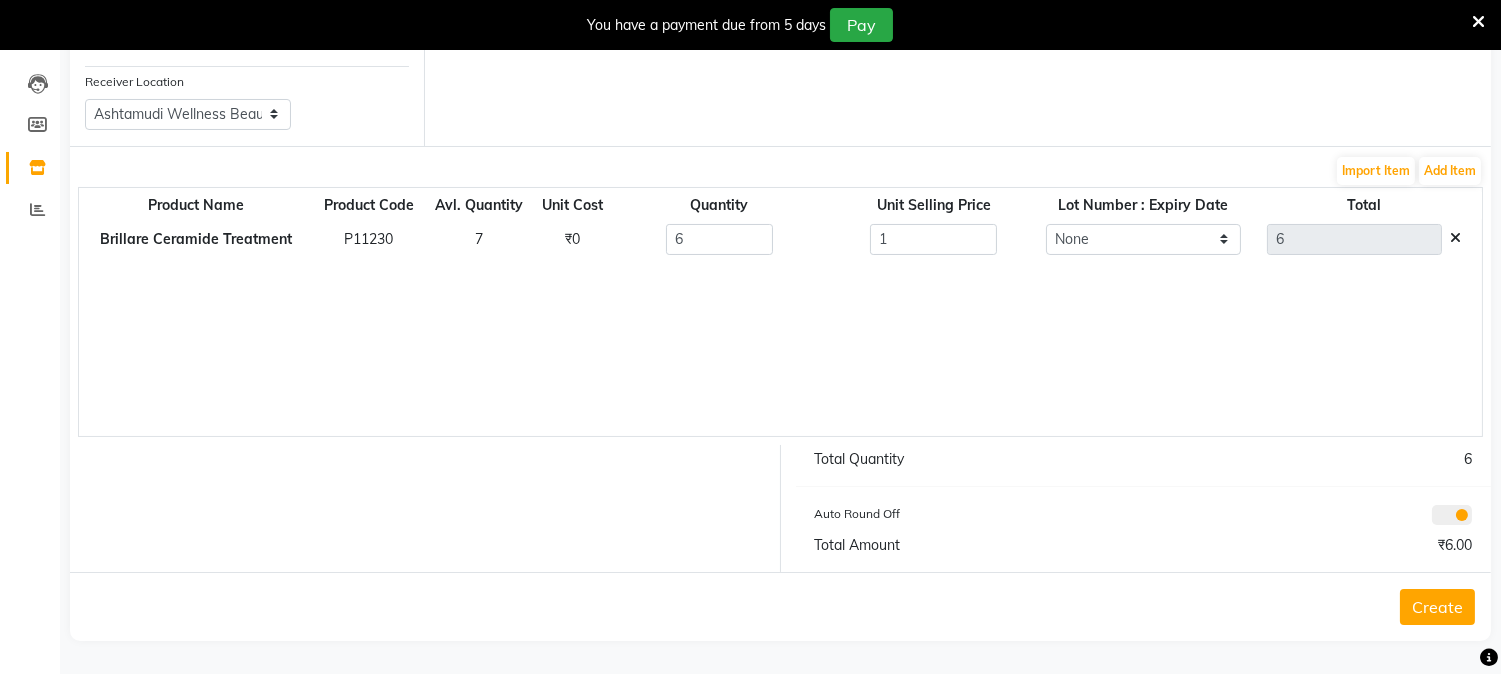 click on "Create" 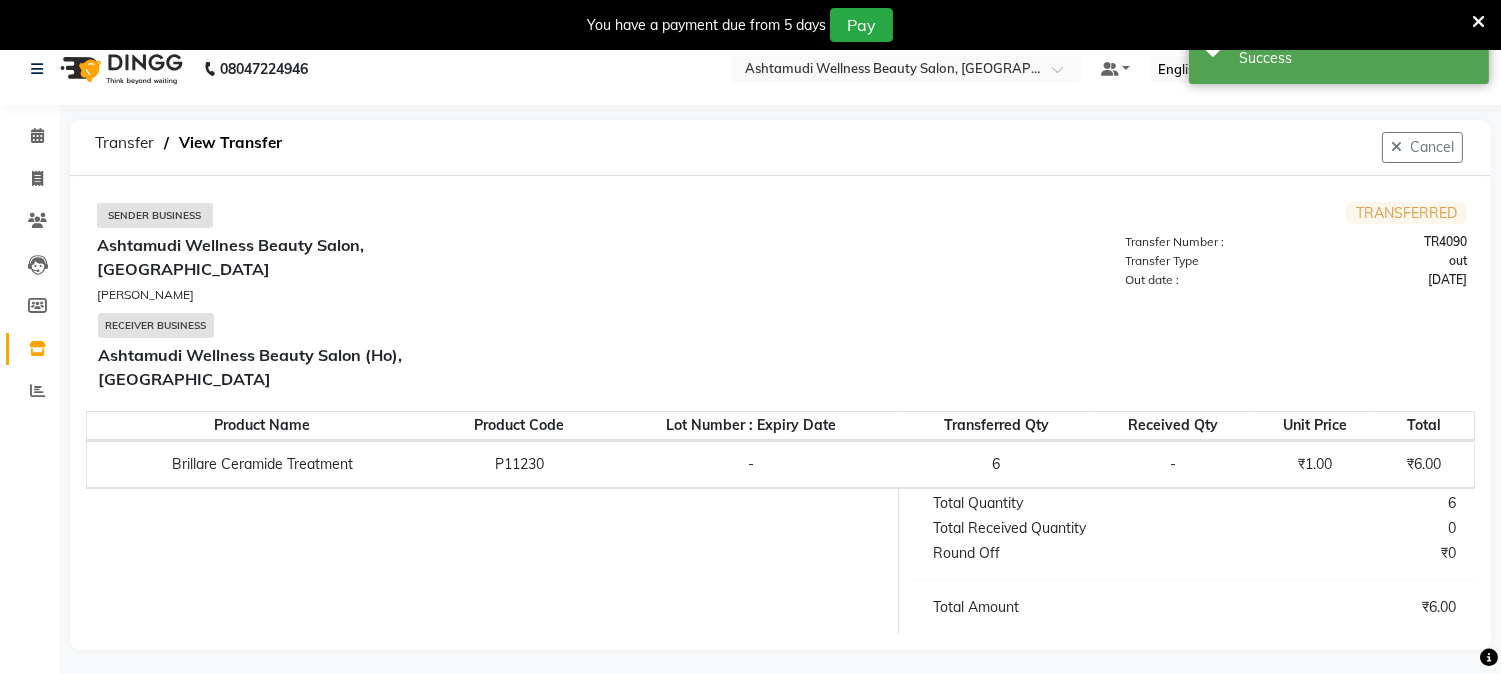 scroll, scrollTop: 0, scrollLeft: 0, axis: both 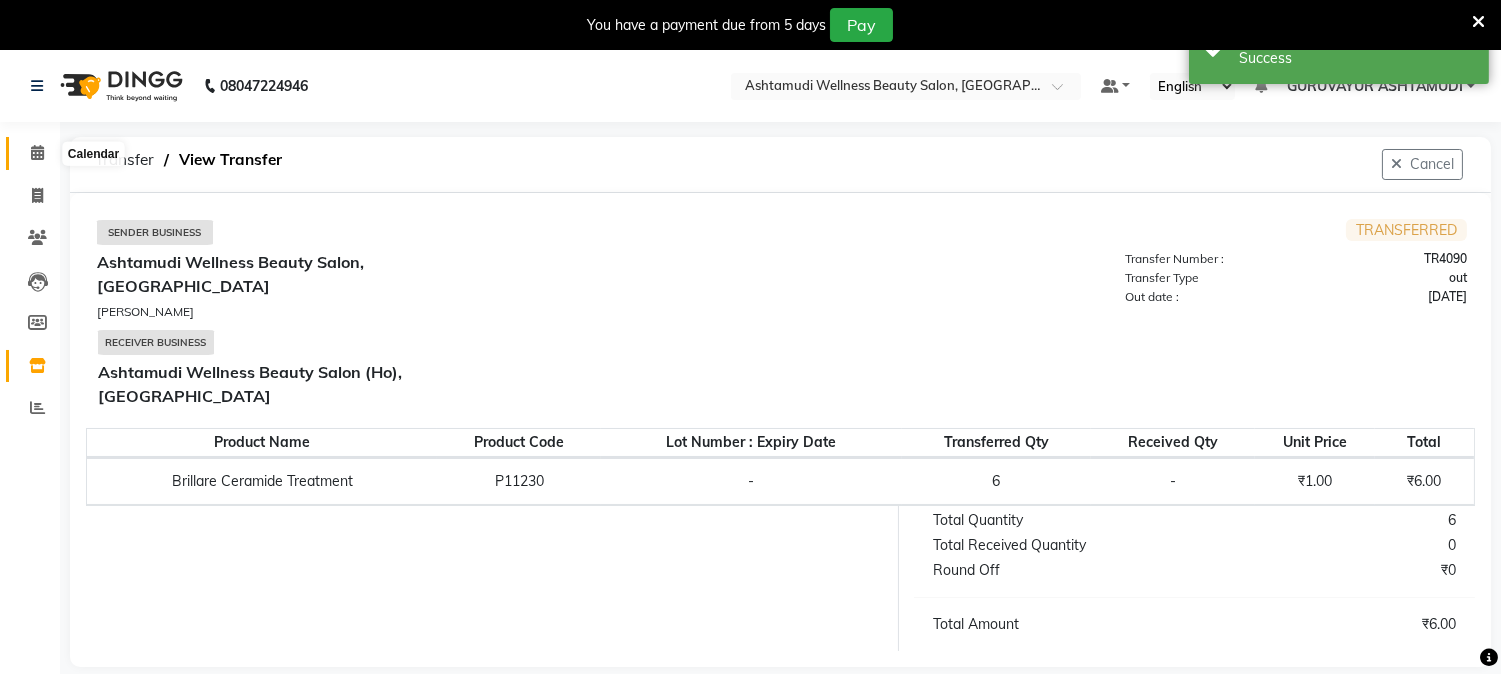 click 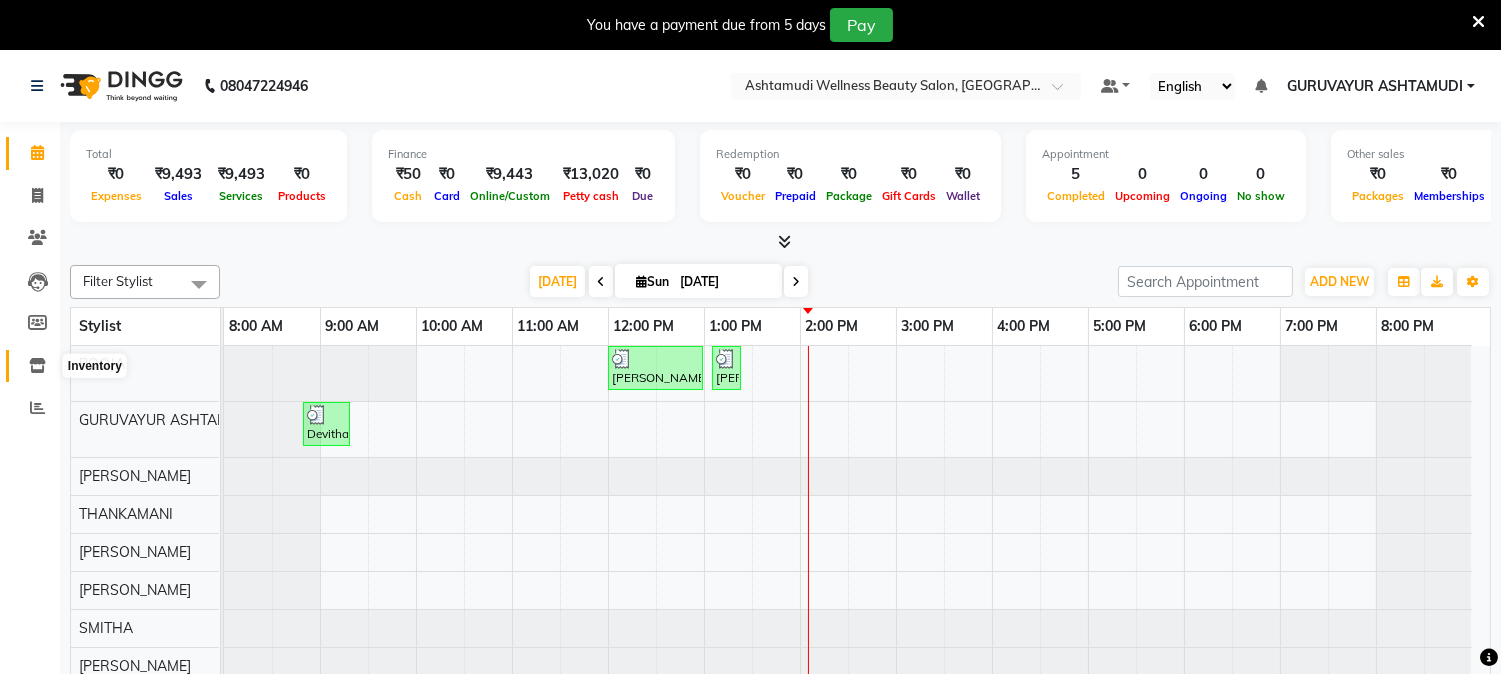 drag, startPoint x: 32, startPoint y: 366, endPoint x: 58, endPoint y: 353, distance: 29.068884 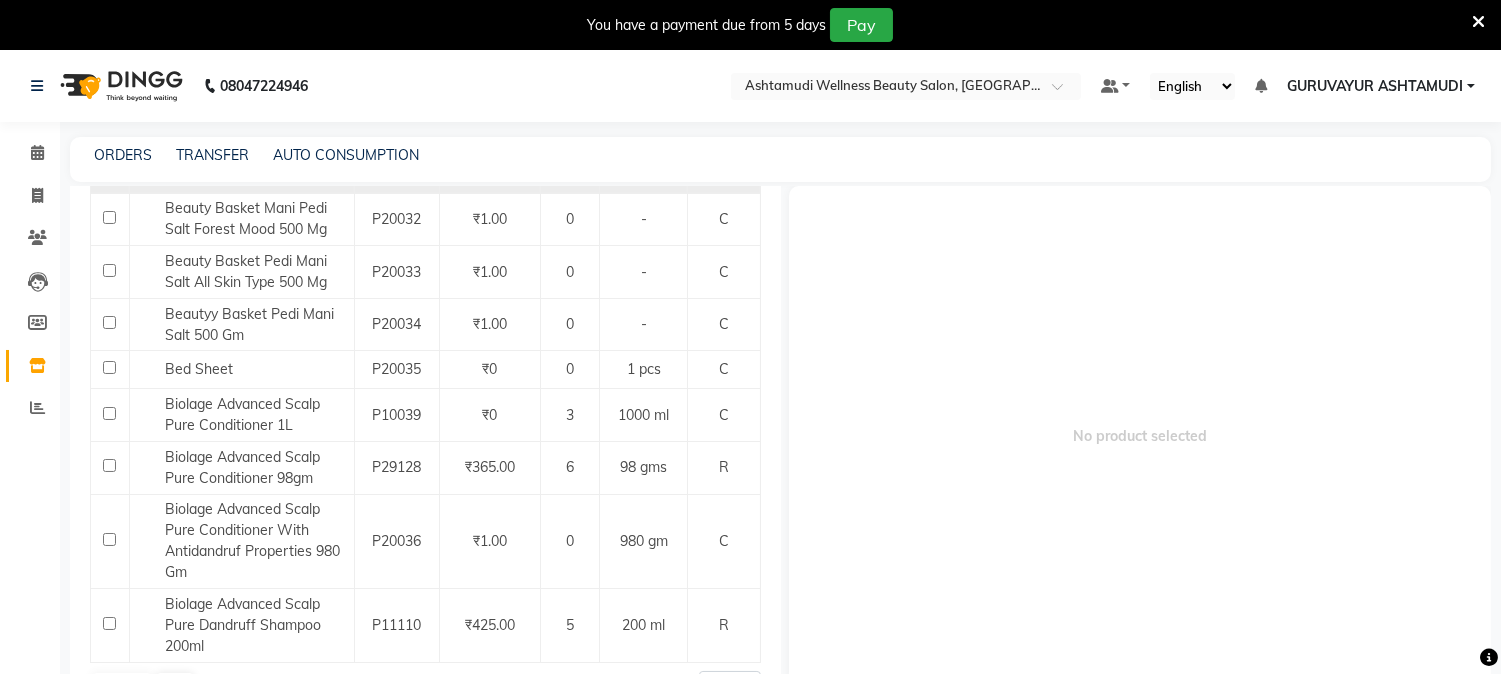scroll, scrollTop: 2142, scrollLeft: 0, axis: vertical 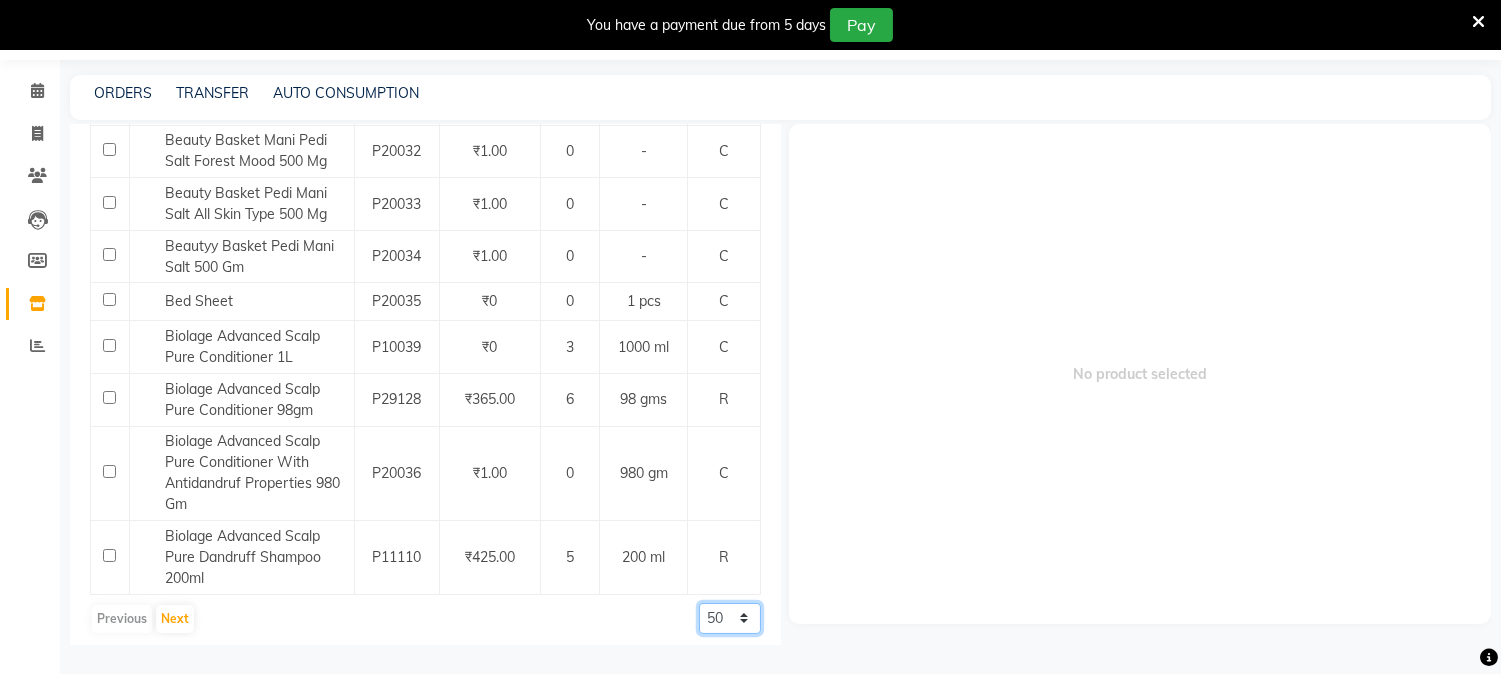 click on "50 100 500" 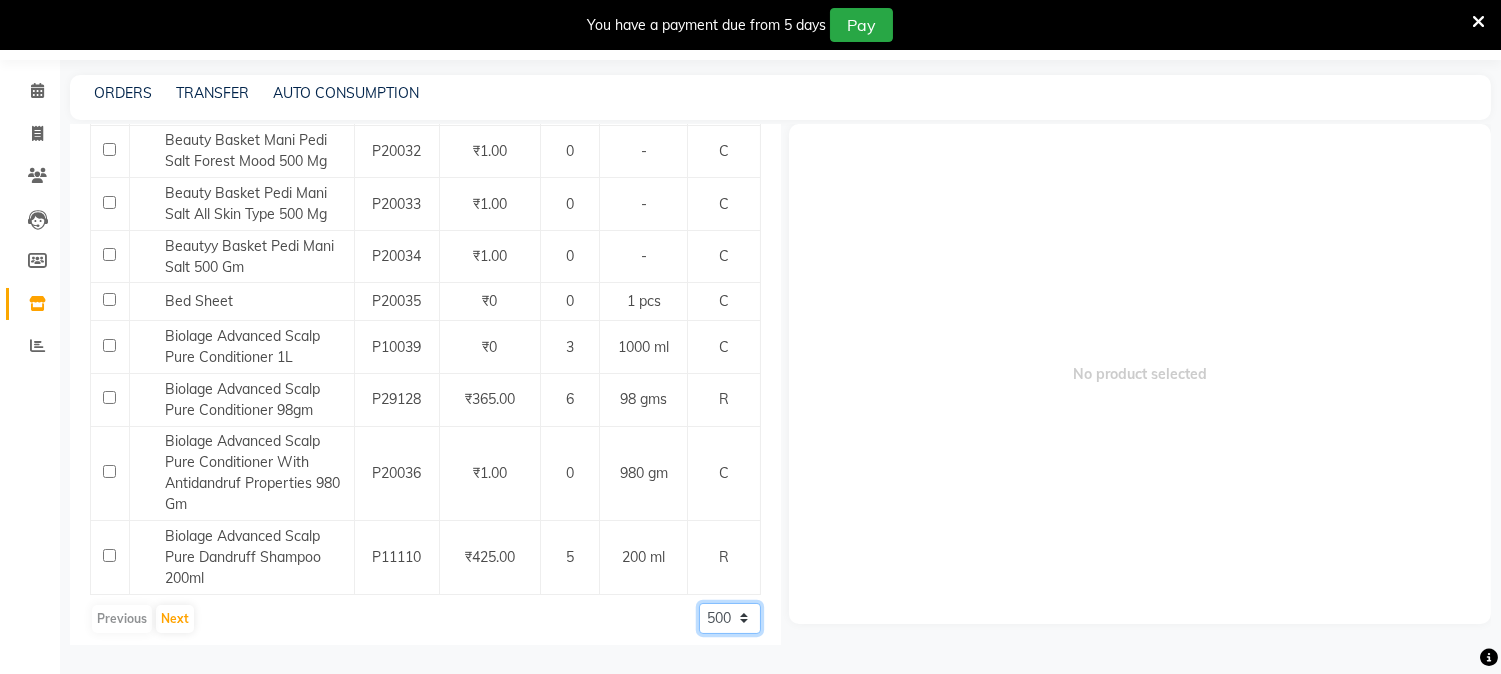 click on "50 100 500" 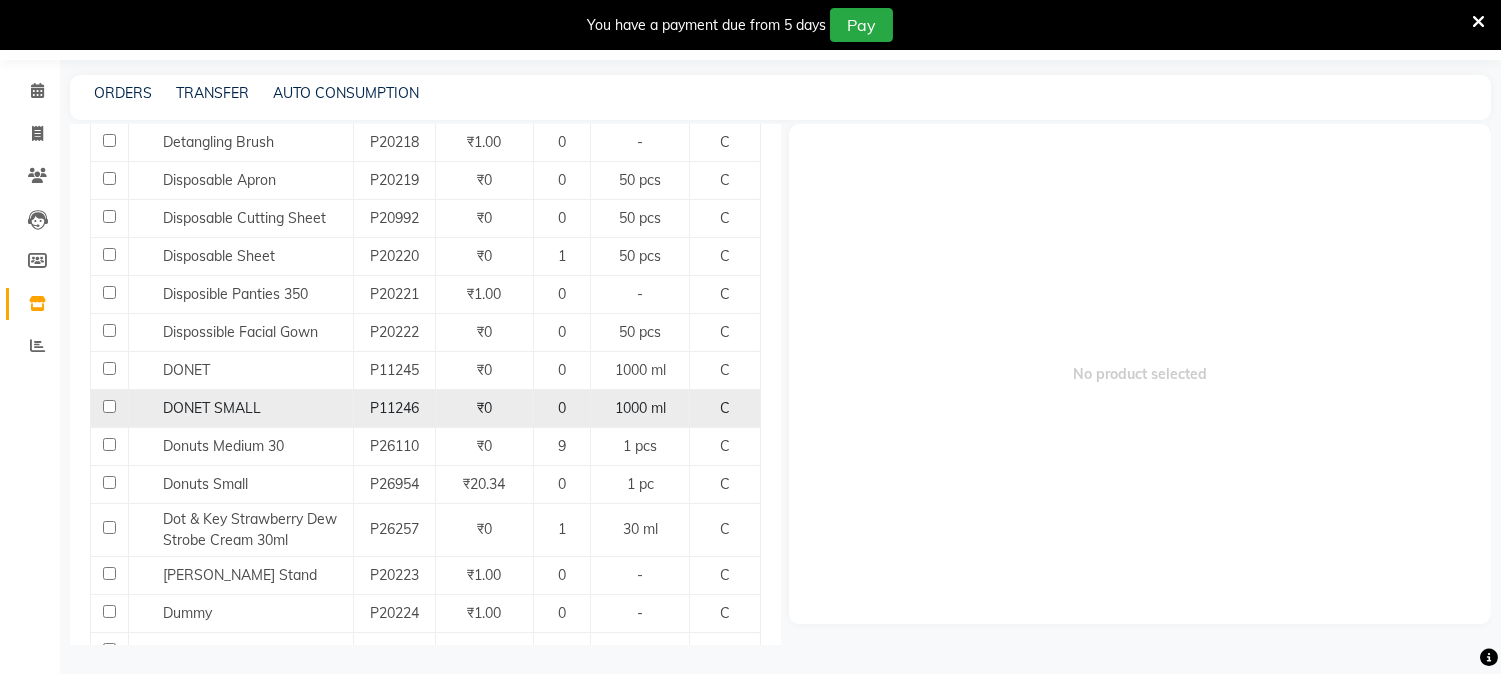 scroll, scrollTop: 13444, scrollLeft: 0, axis: vertical 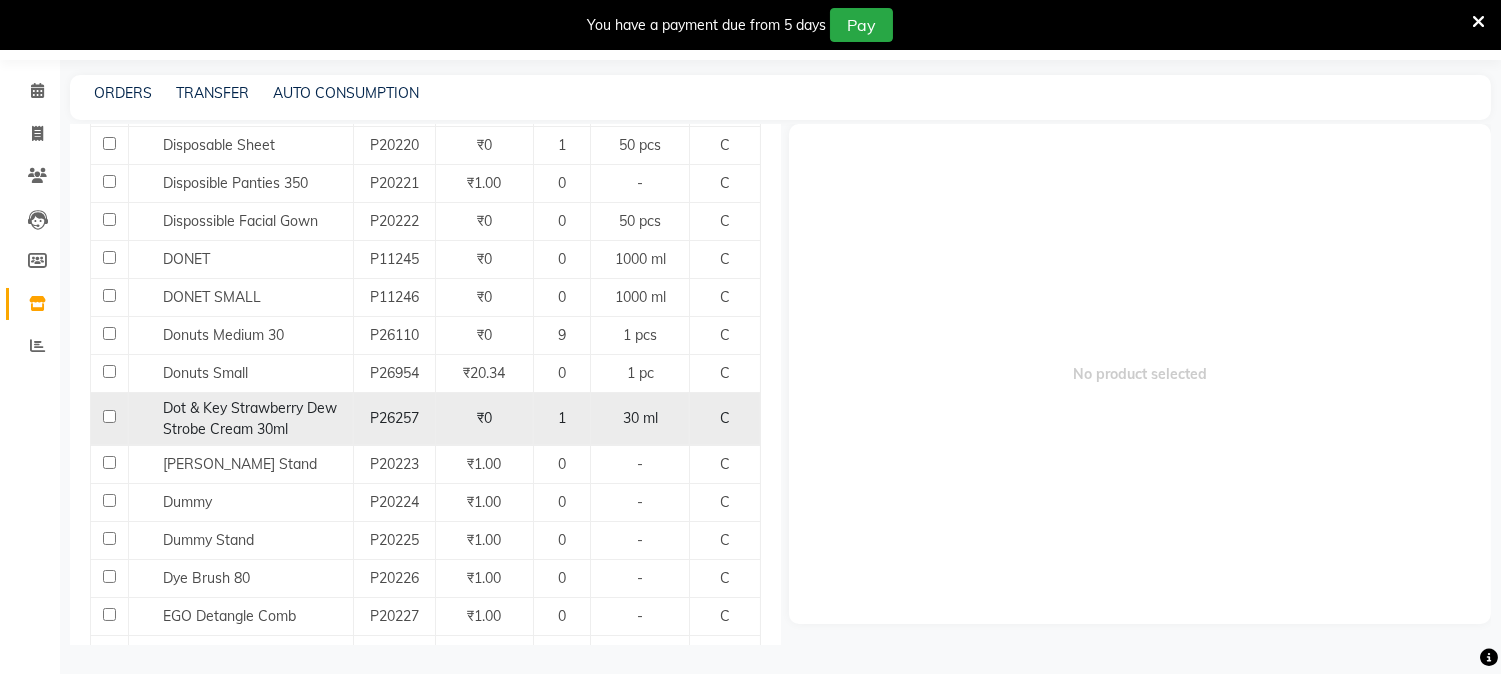 click 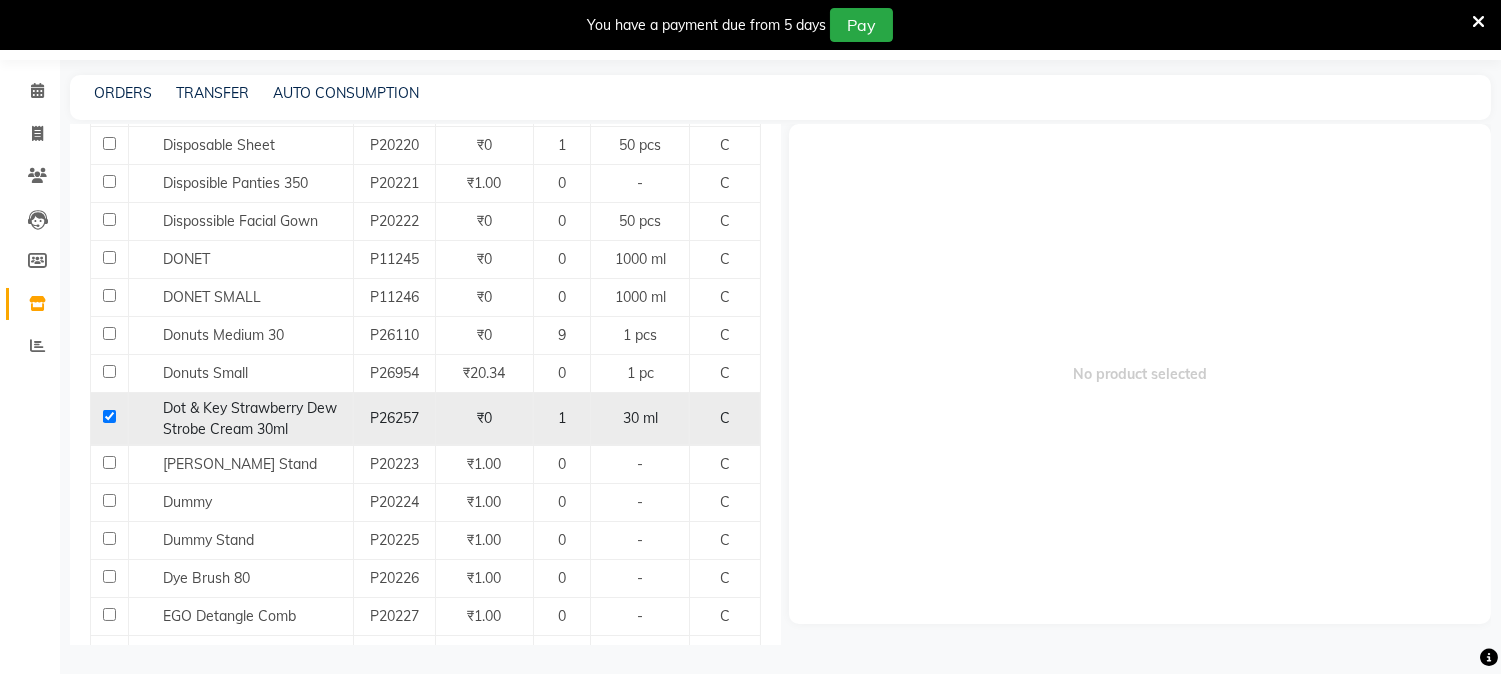 checkbox on "true" 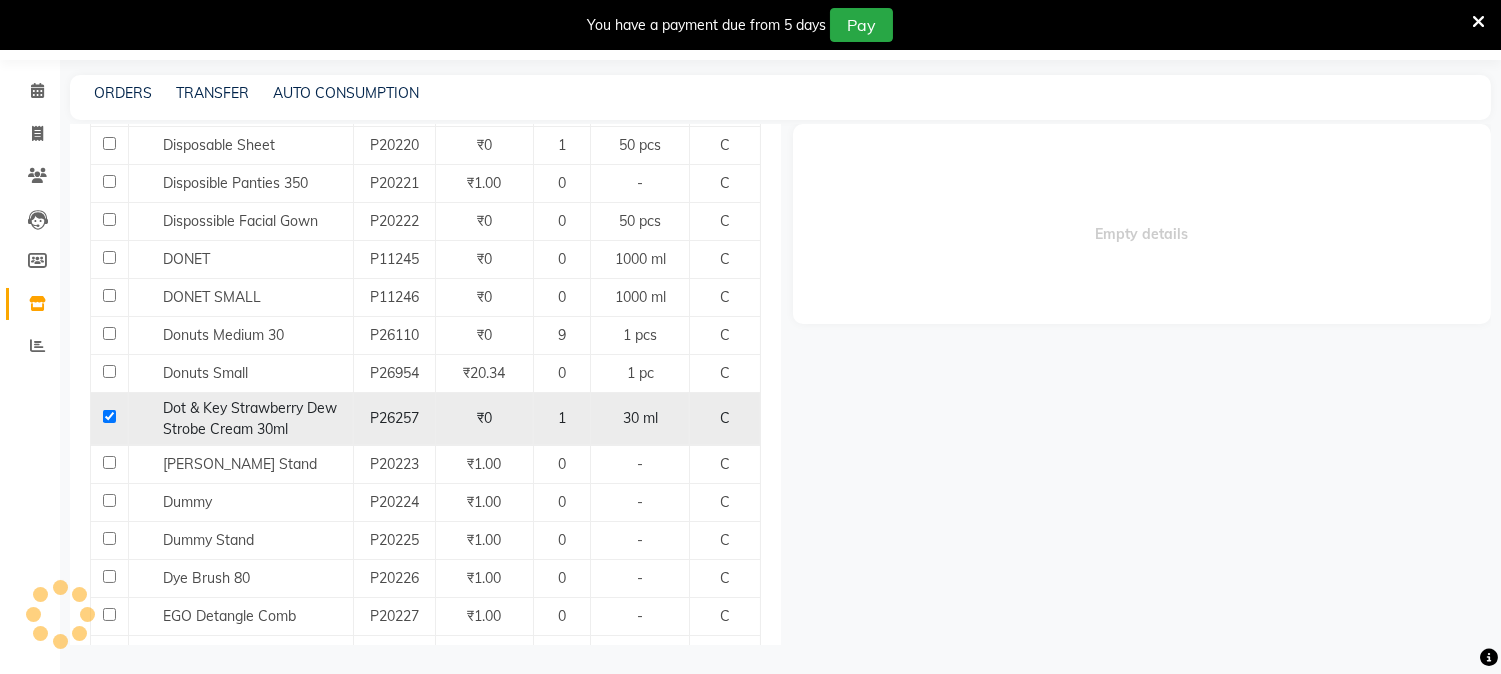 select 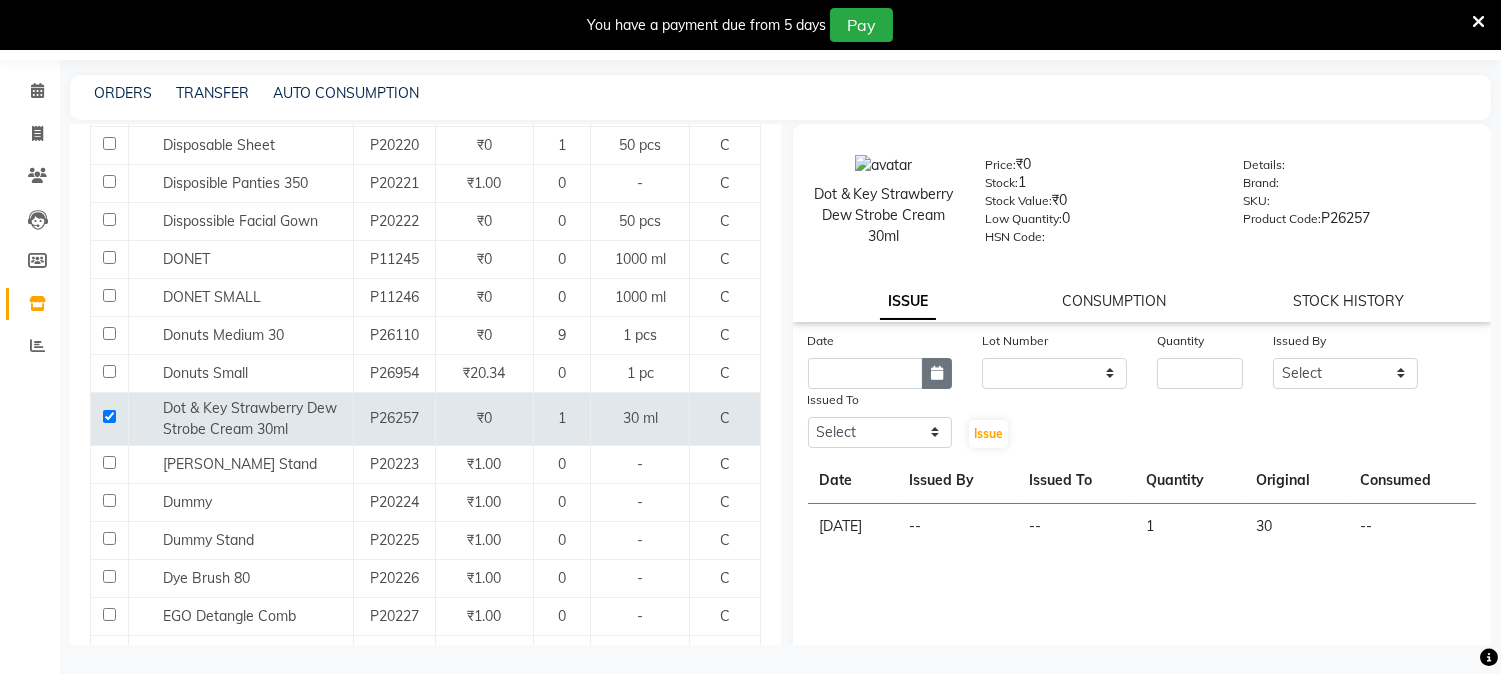 click 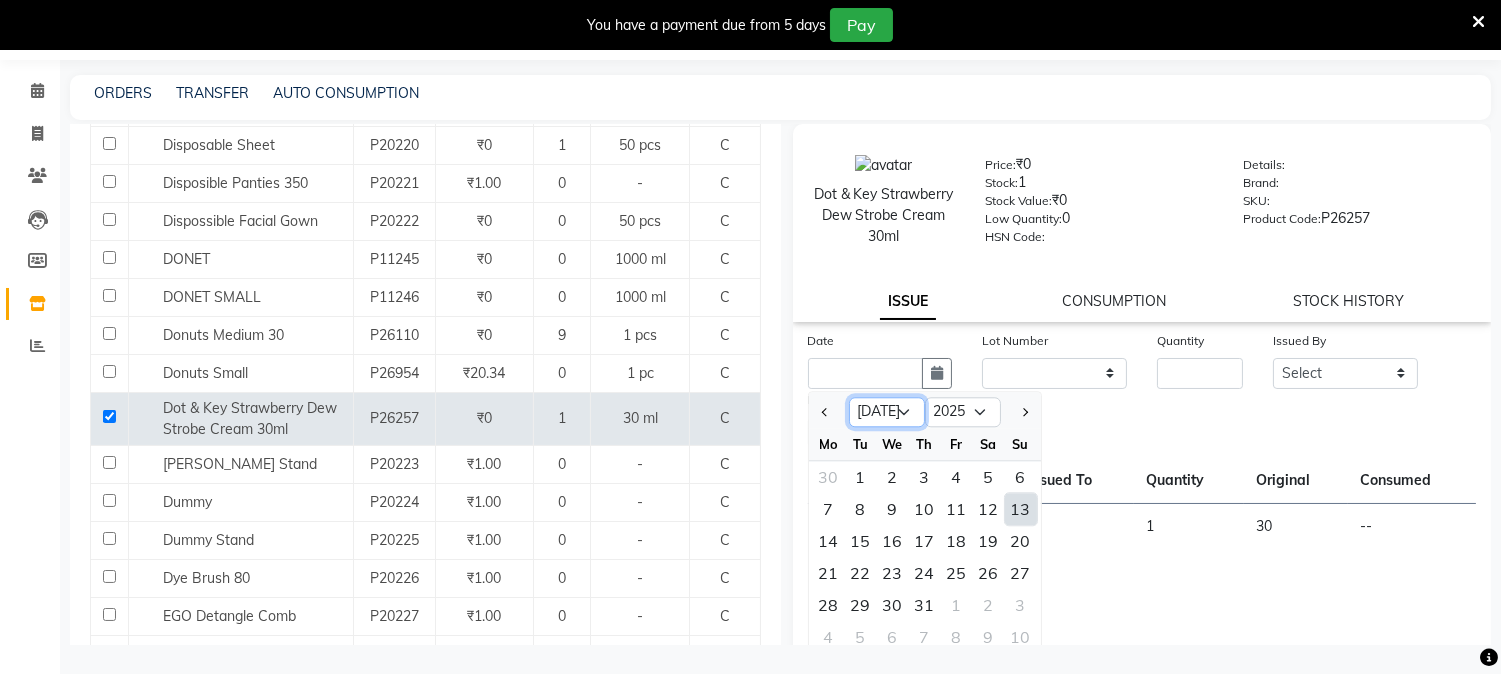 click on "Jan Feb Mar Apr May Jun [DATE] Aug Sep Oct Nov Dec" 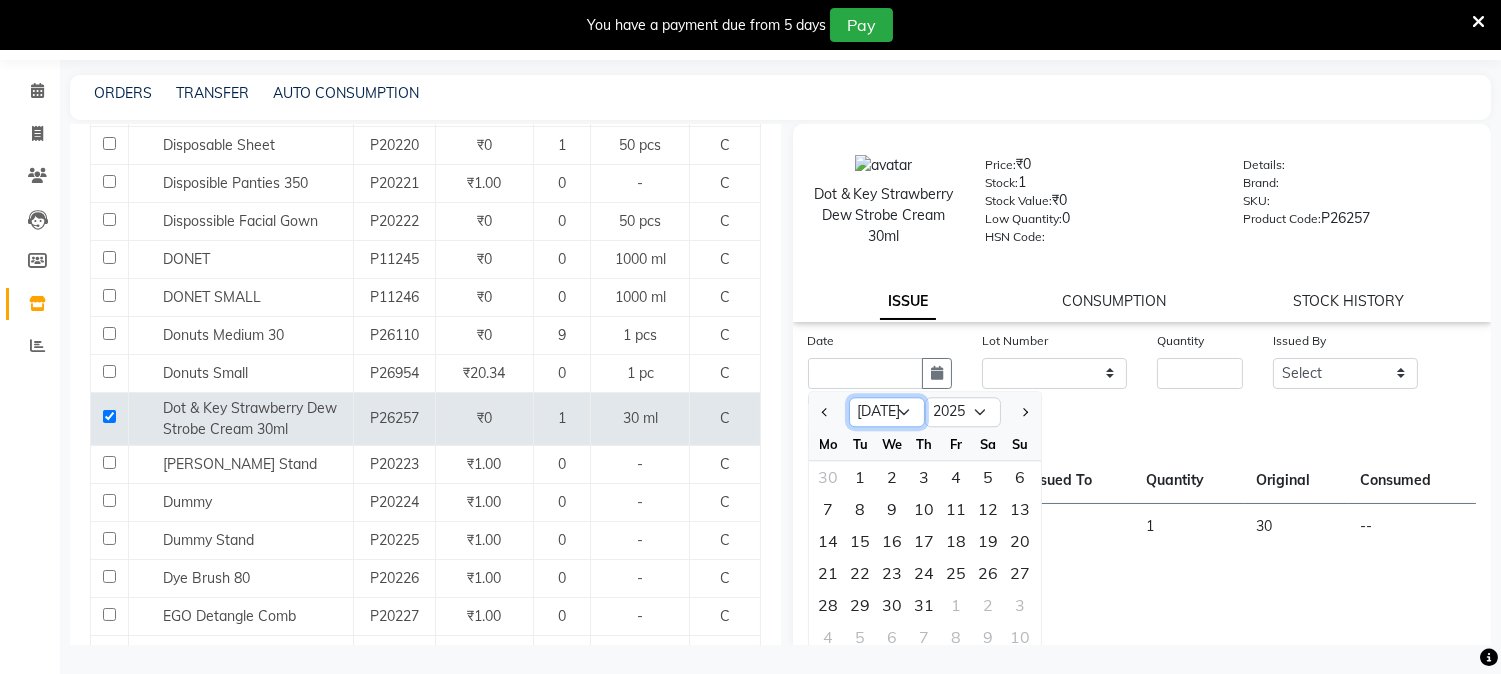 select on "6" 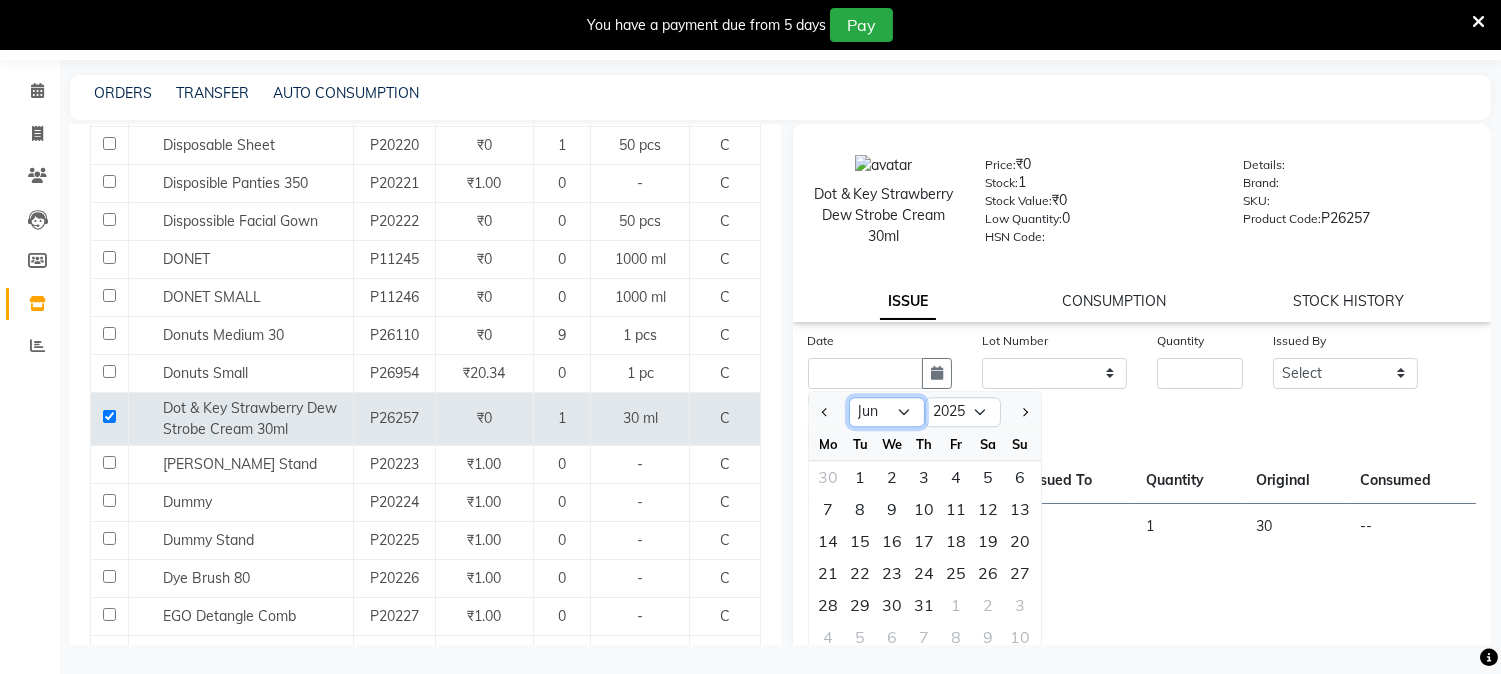 click on "Jan Feb Mar Apr May Jun [DATE] Aug Sep Oct Nov Dec" 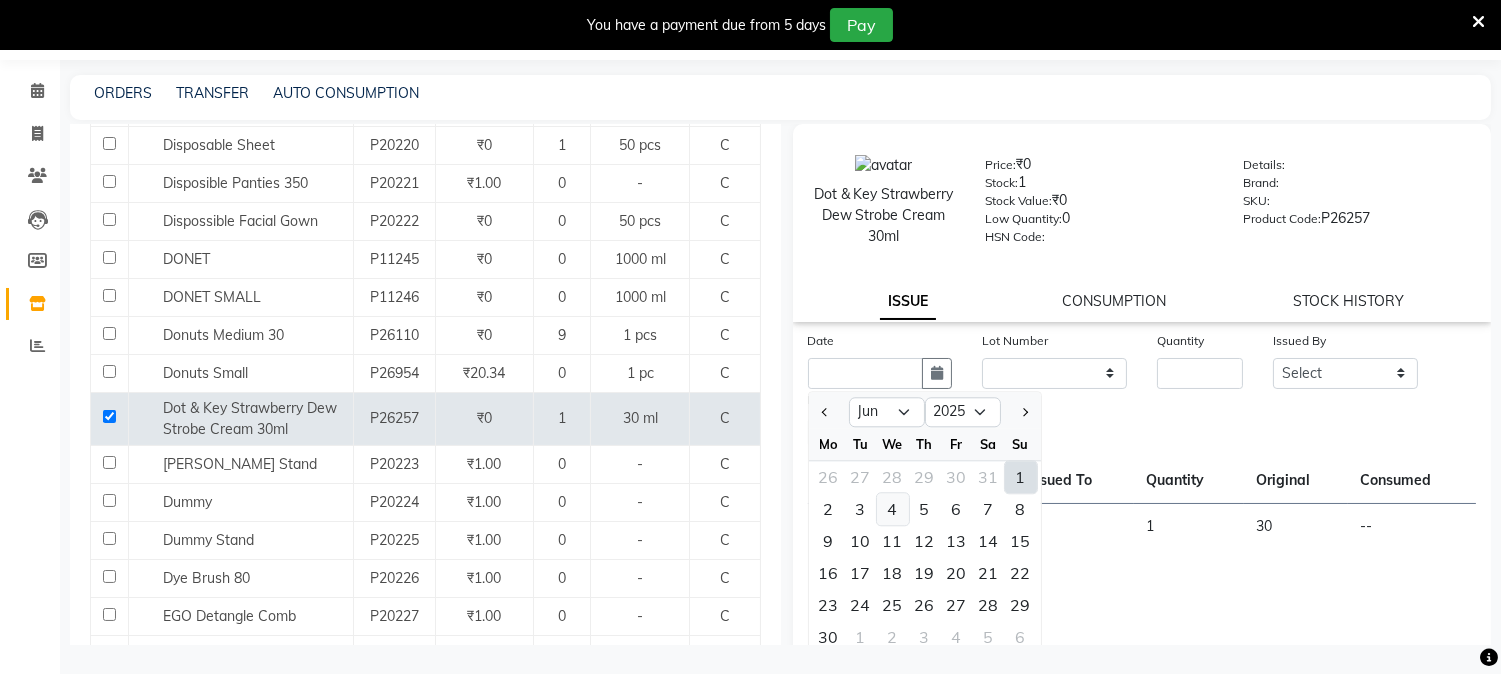 click on "4" 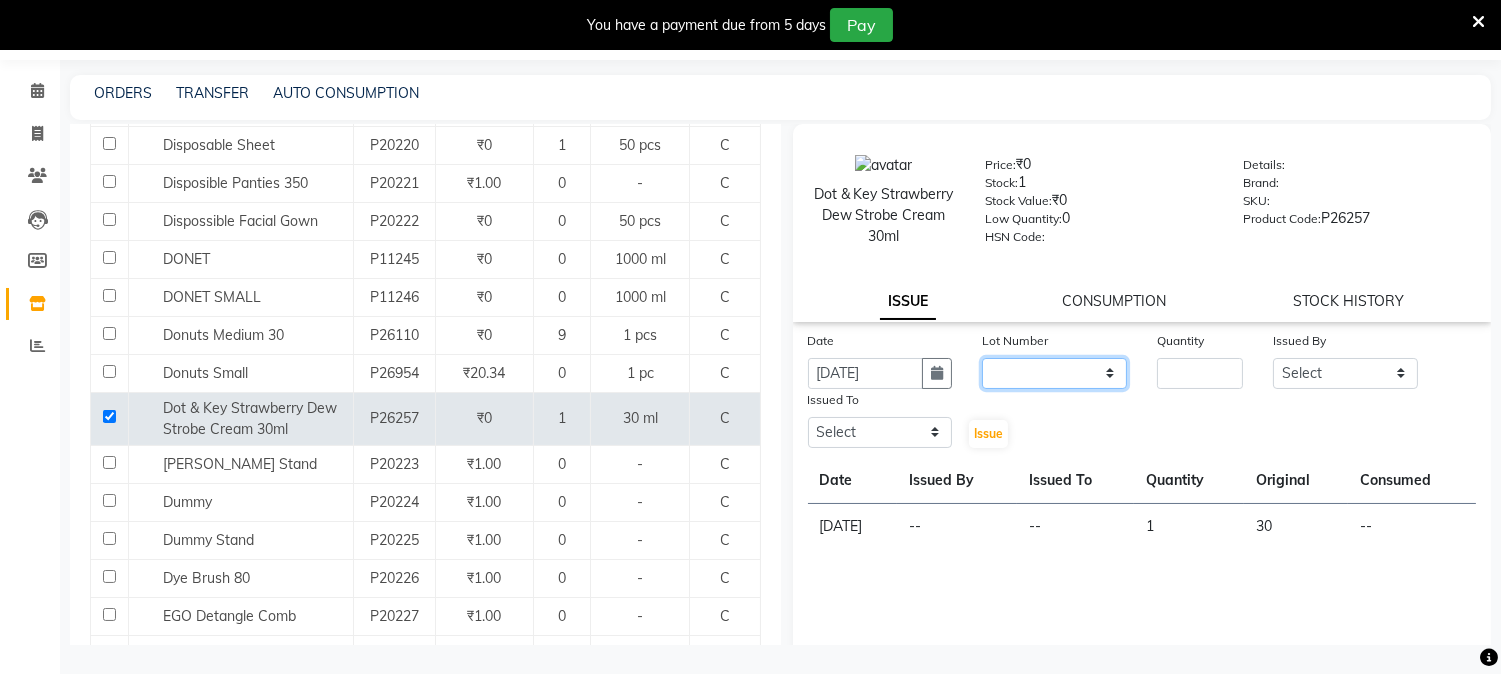 click on "None" 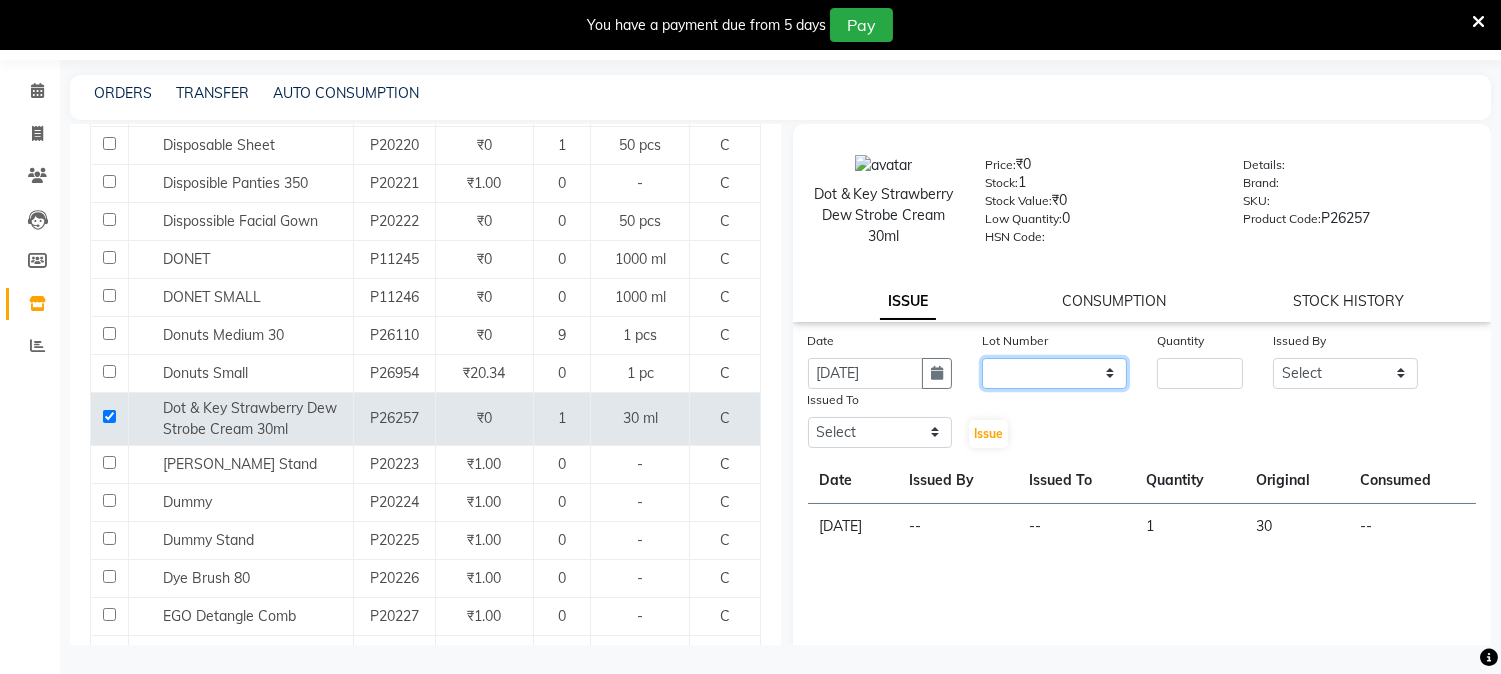 type 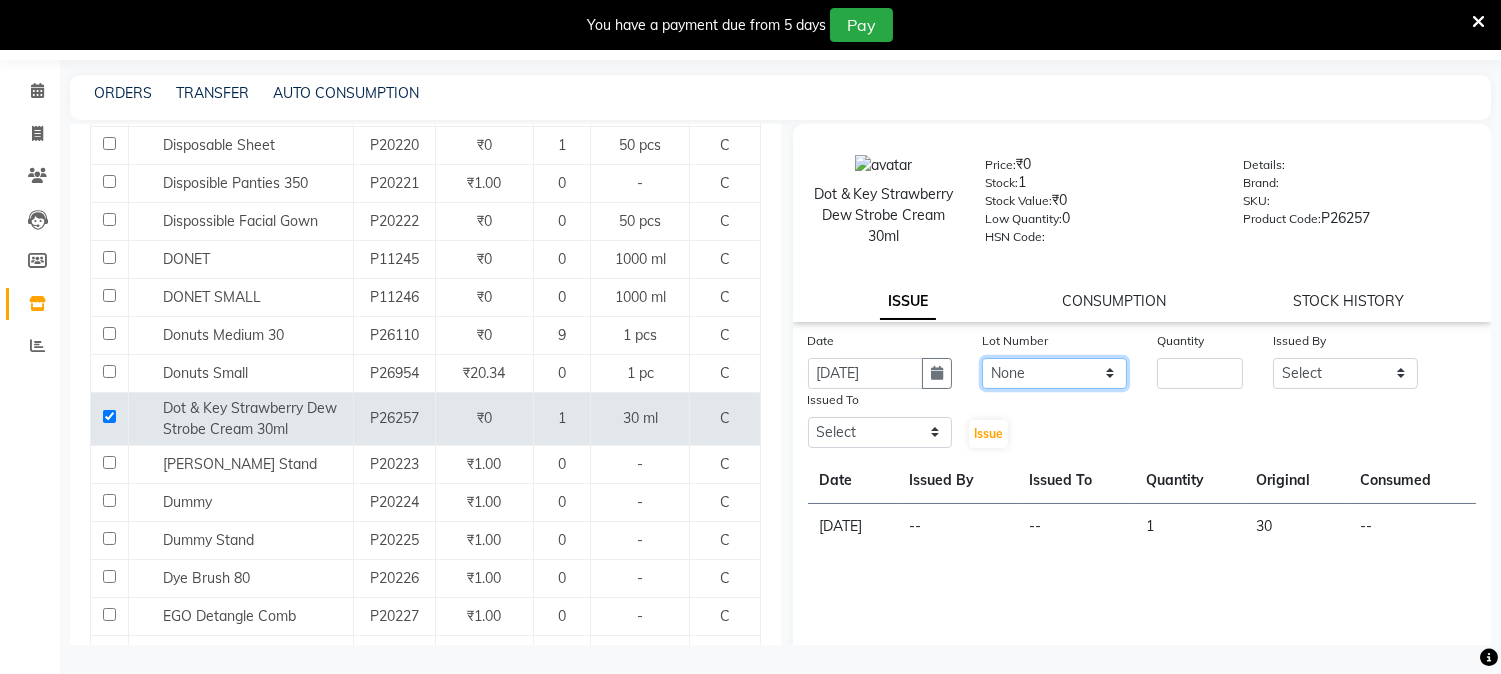 click on "None" 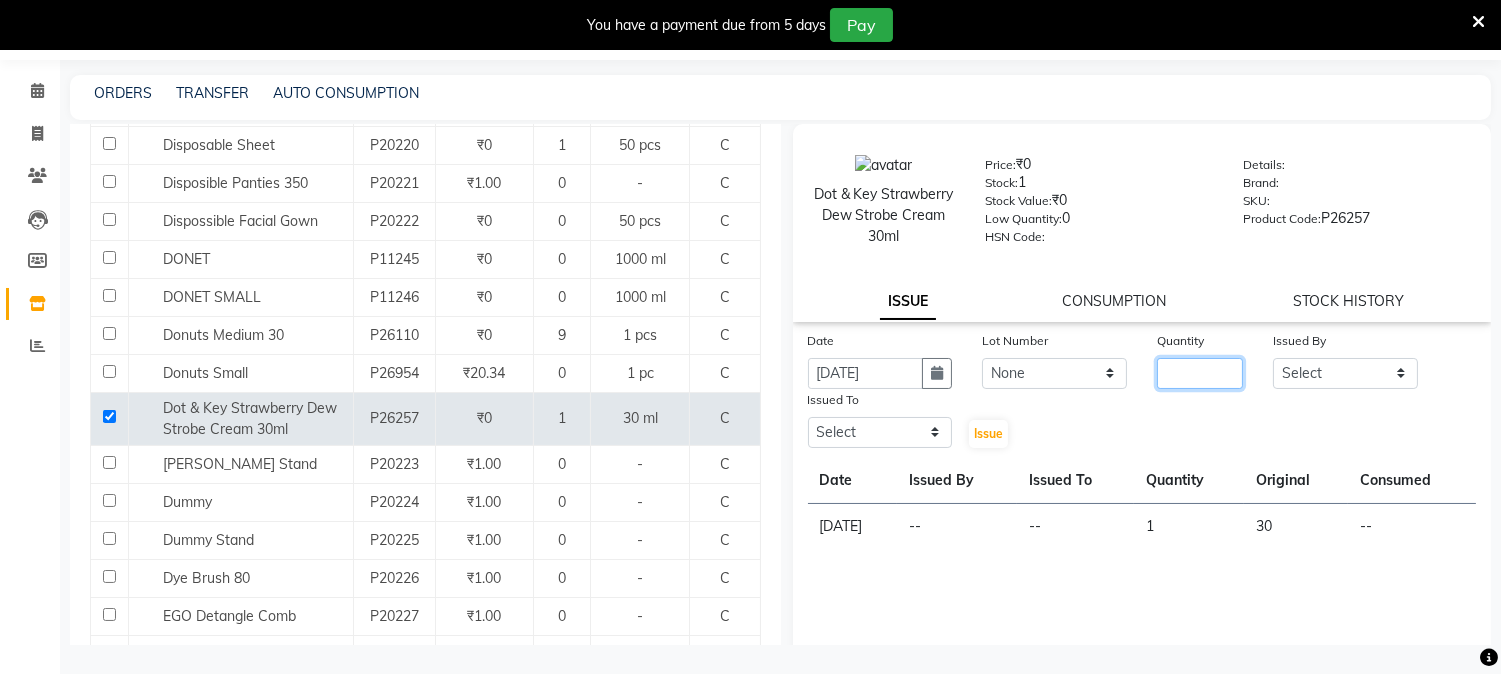 click 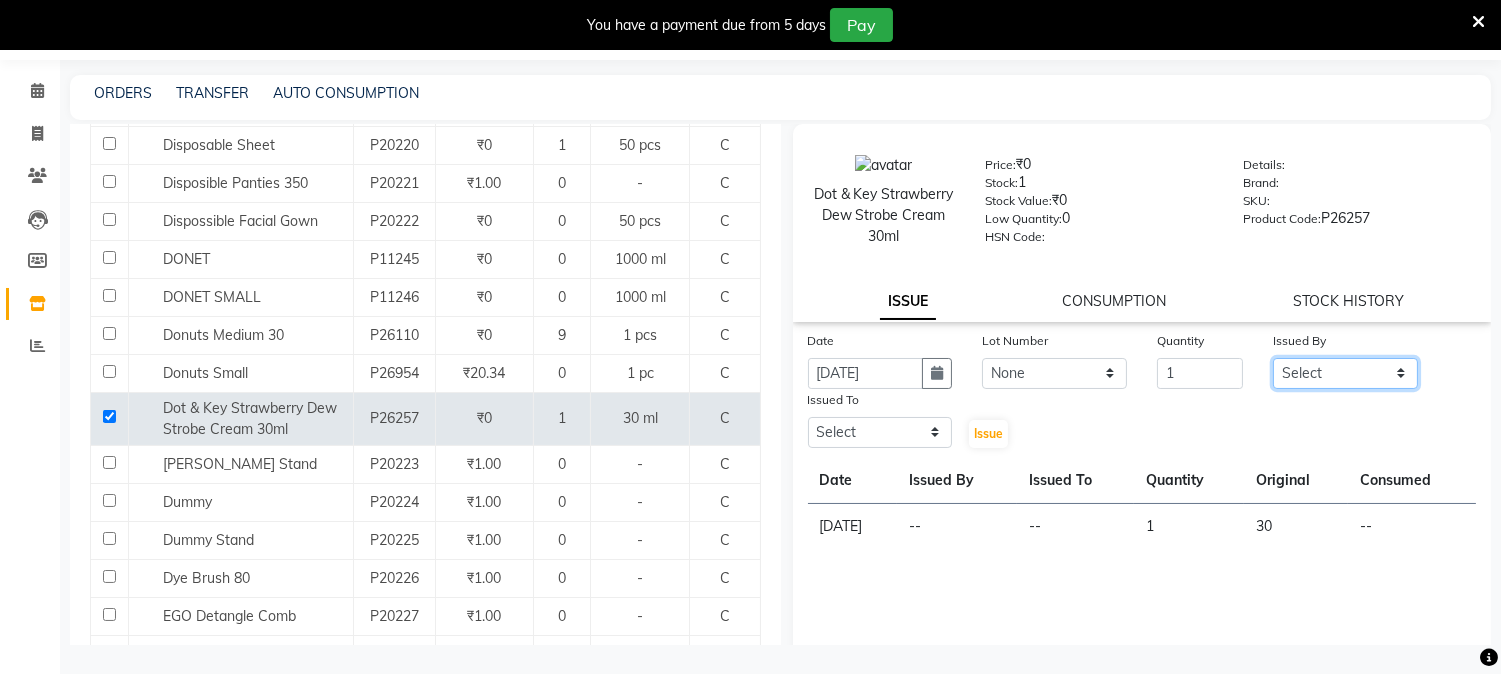 click on "Select [PERSON_NAME] [PERSON_NAME] GURUVAYUR [PERSON_NAME] POOJA [PERSON_NAME] [PERSON_NAME] [PERSON_NAME]" 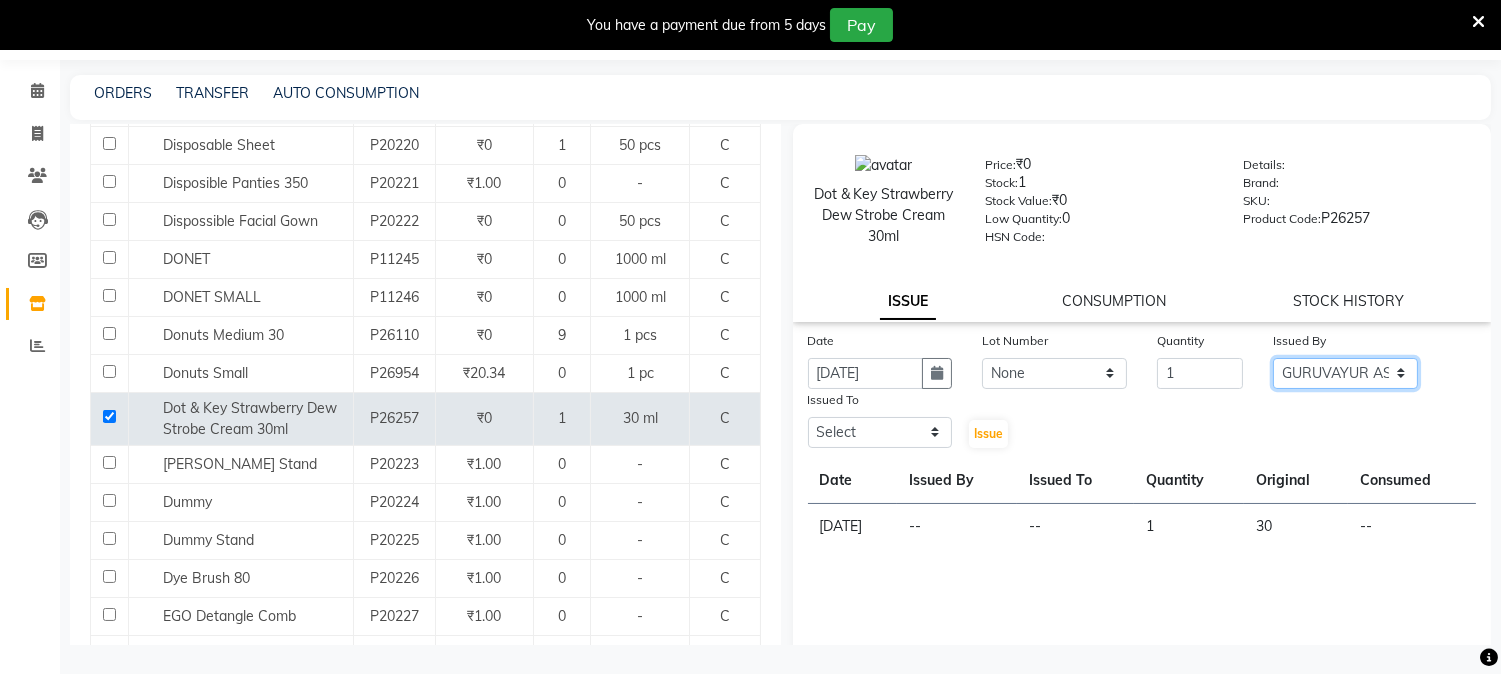 click on "Select [PERSON_NAME] [PERSON_NAME] GURUVAYUR [PERSON_NAME] POOJA [PERSON_NAME] [PERSON_NAME] [PERSON_NAME]" 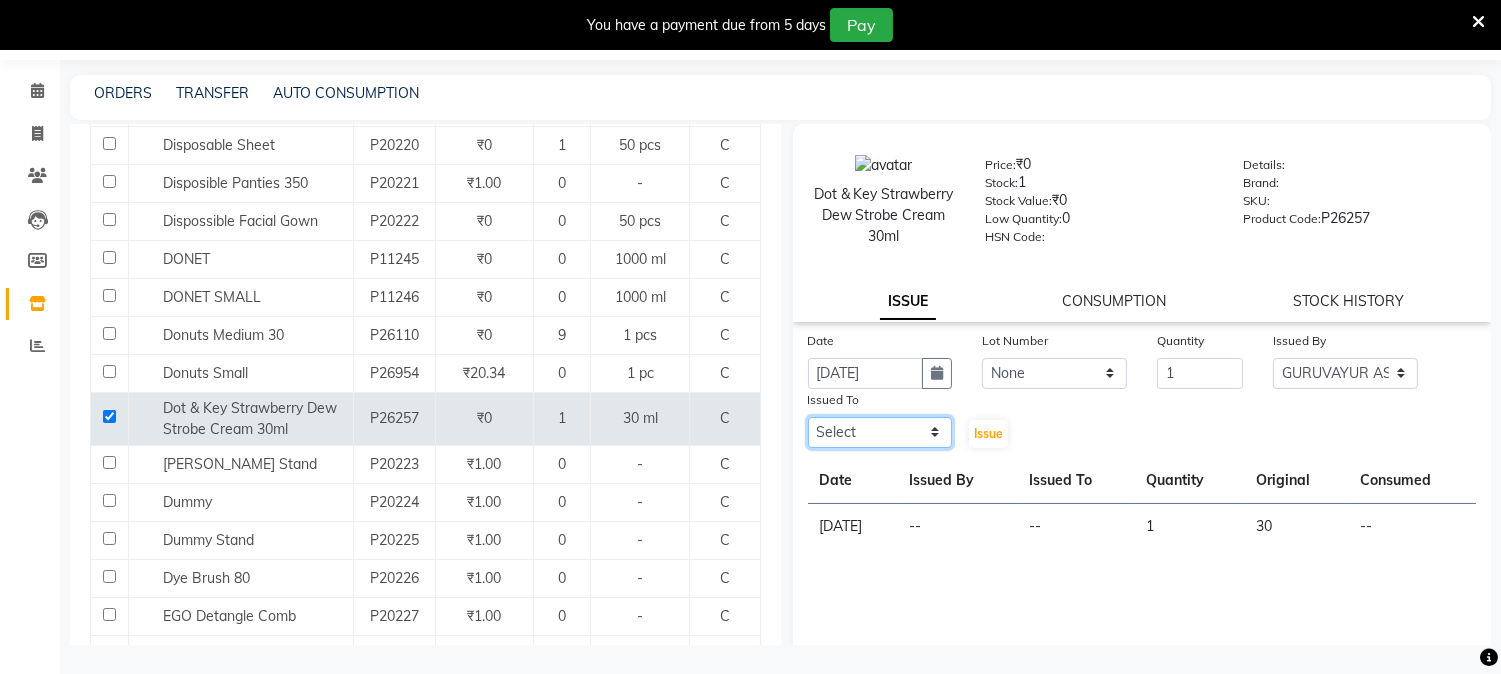 click on "Select [PERSON_NAME] [PERSON_NAME] GURUVAYUR [PERSON_NAME] POOJA [PERSON_NAME] [PERSON_NAME] [PERSON_NAME]" 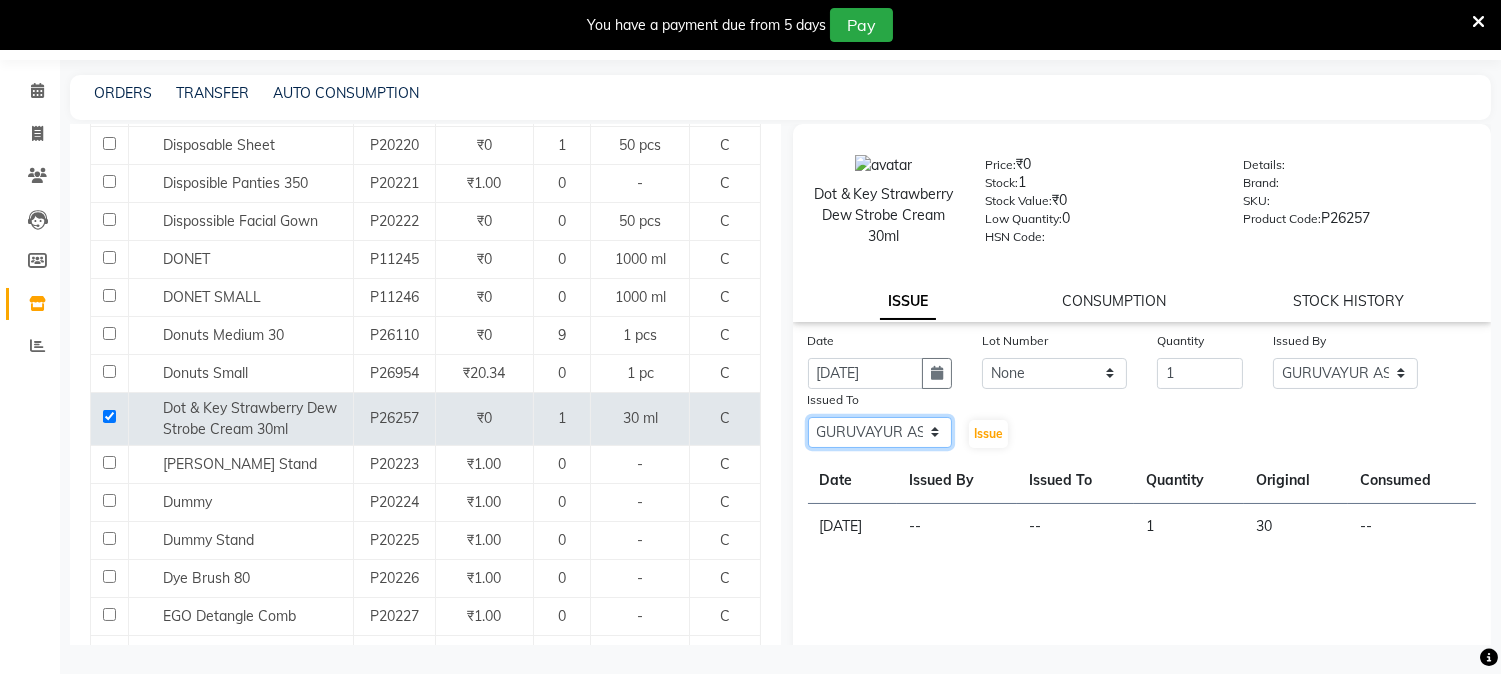 click on "Select [PERSON_NAME] [PERSON_NAME] GURUVAYUR [PERSON_NAME] POOJA [PERSON_NAME] [PERSON_NAME] [PERSON_NAME]" 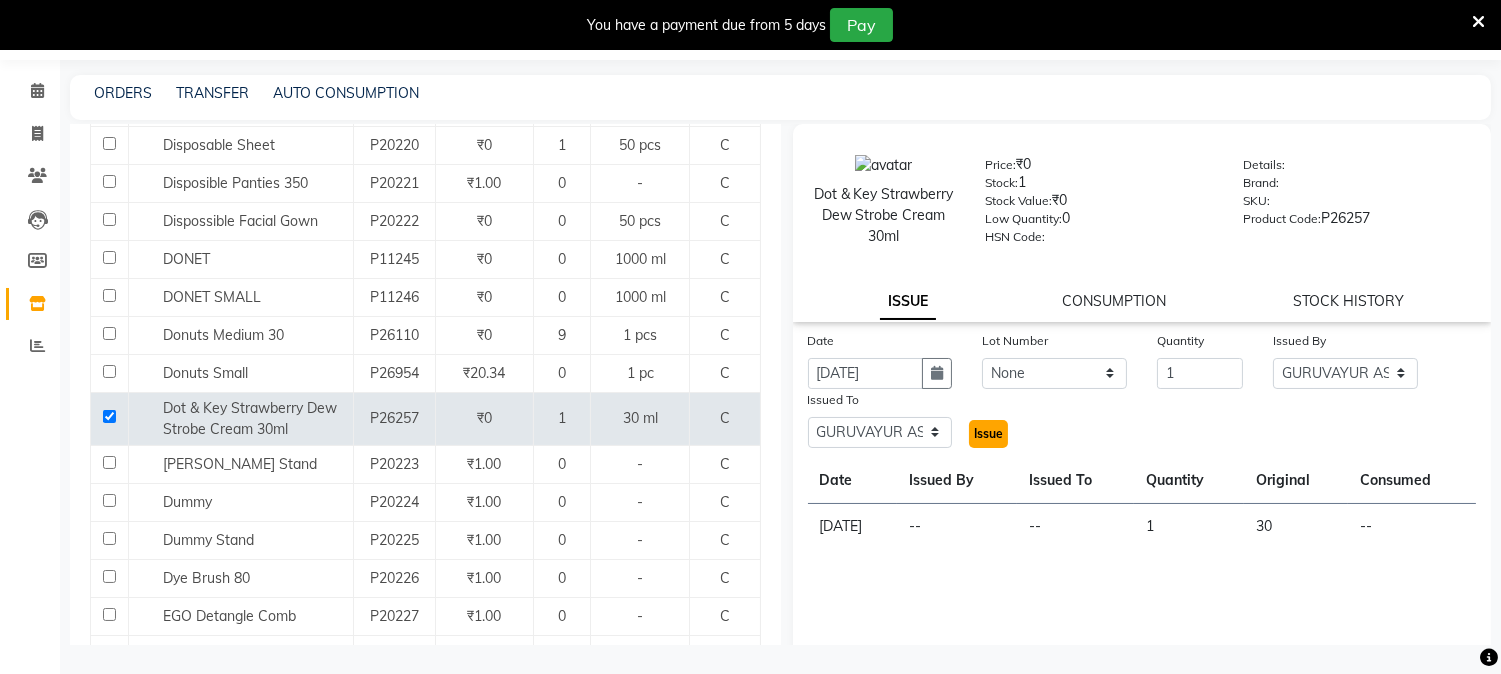 click on "Issue" 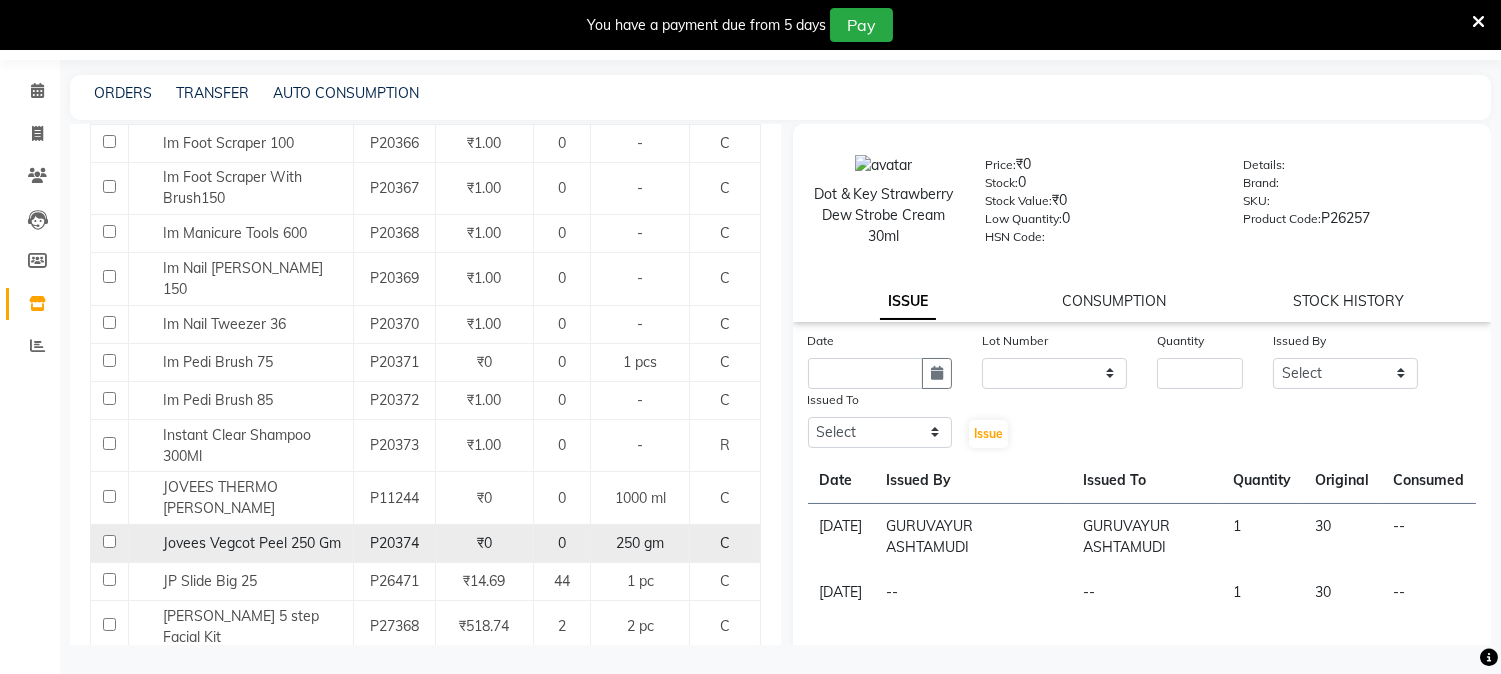 scroll, scrollTop: 22111, scrollLeft: 0, axis: vertical 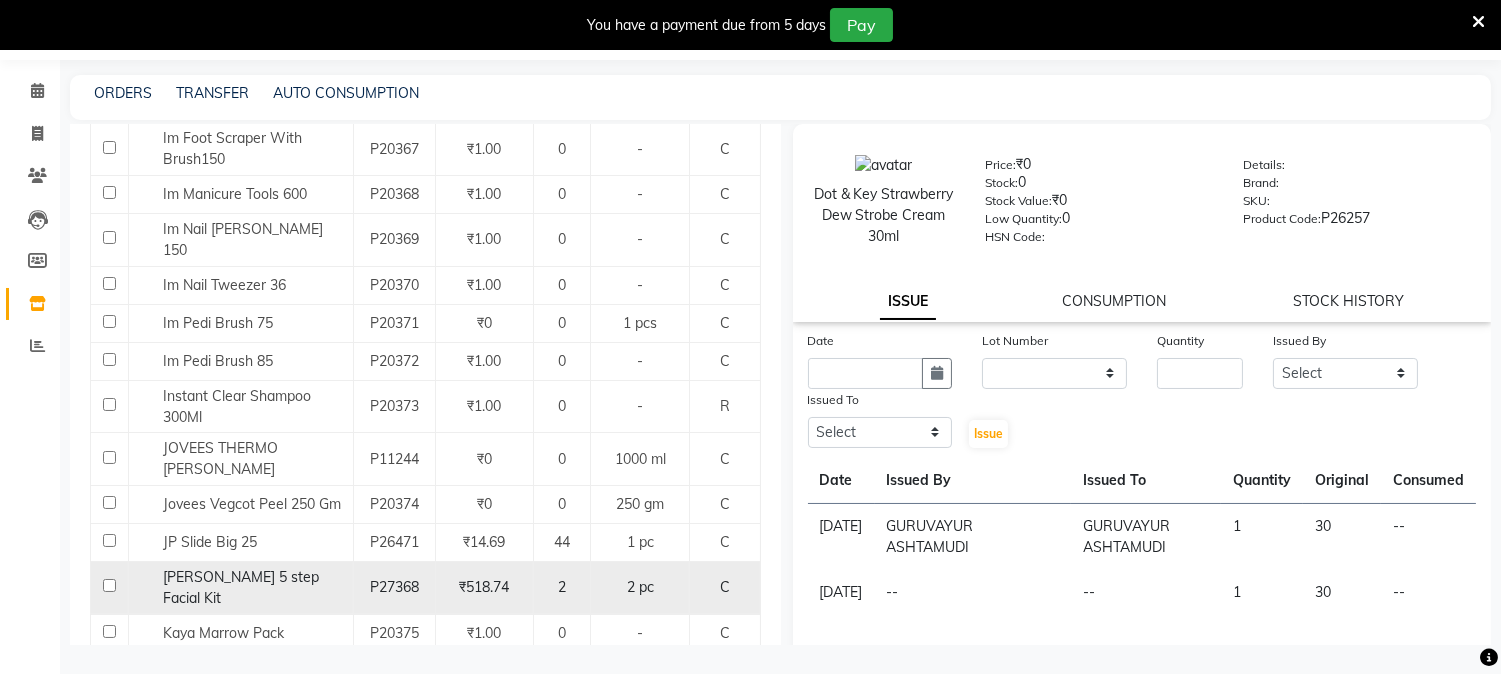 click 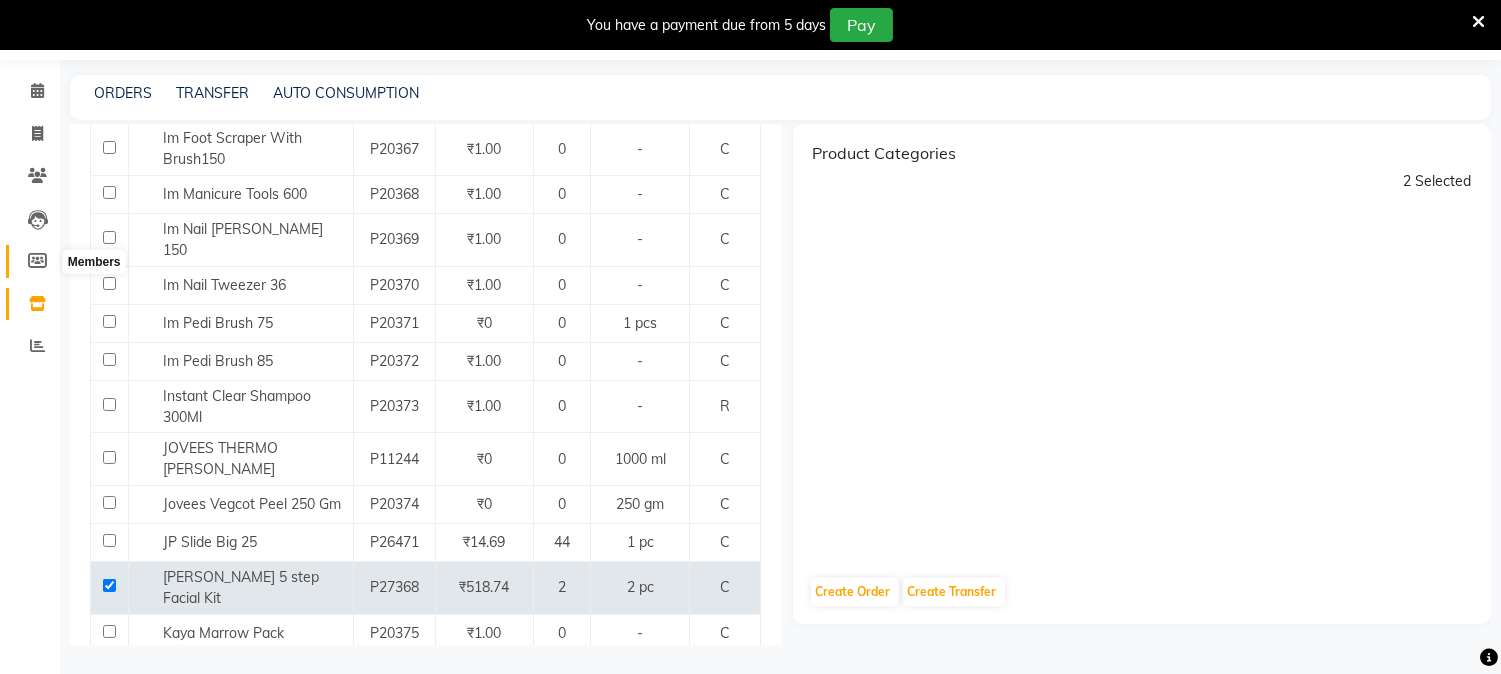 click 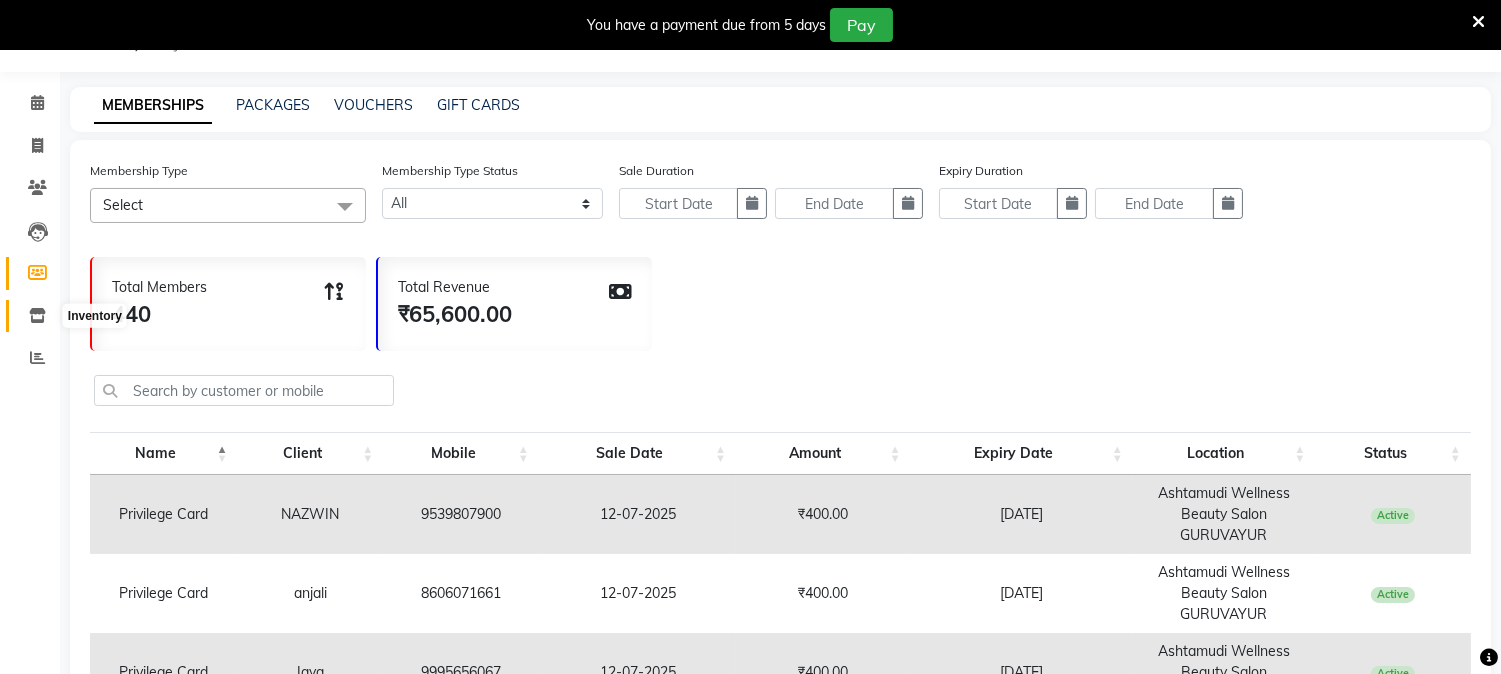 scroll, scrollTop: 50, scrollLeft: 0, axis: vertical 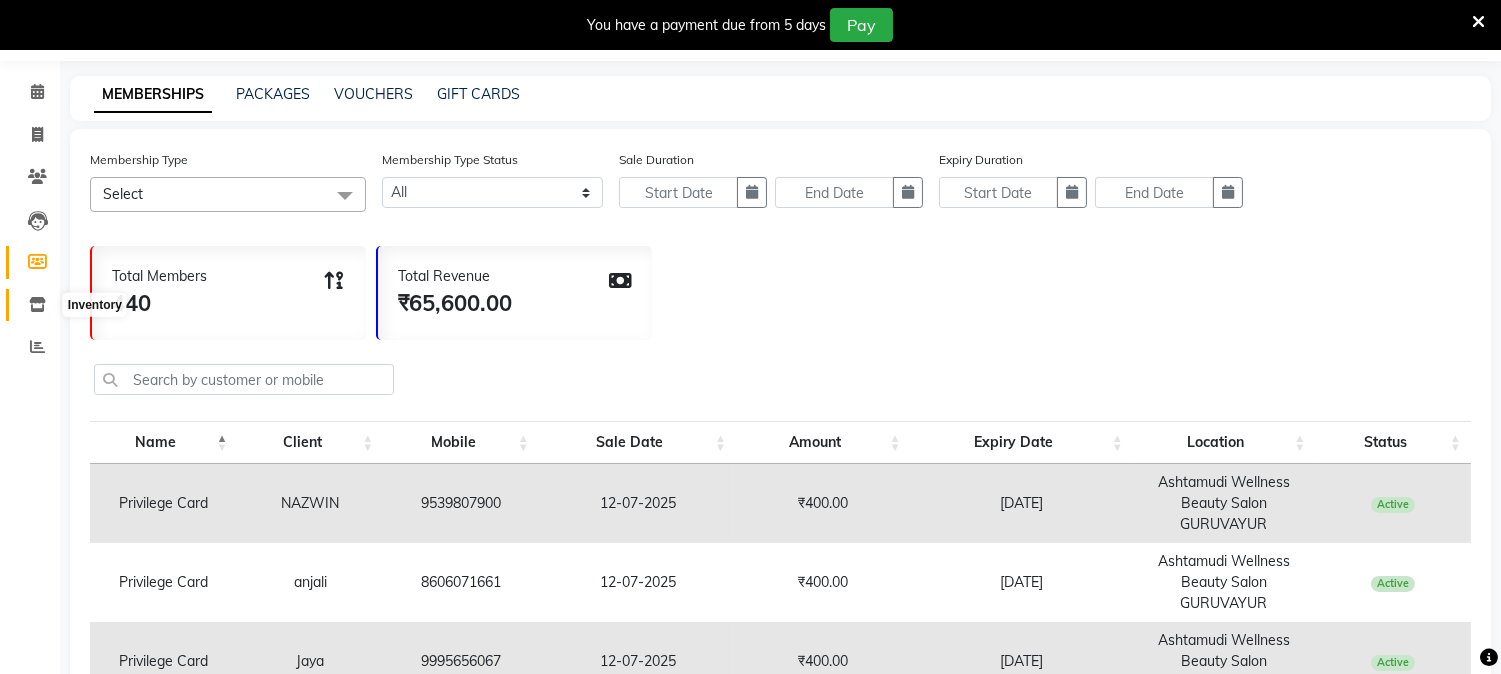 click 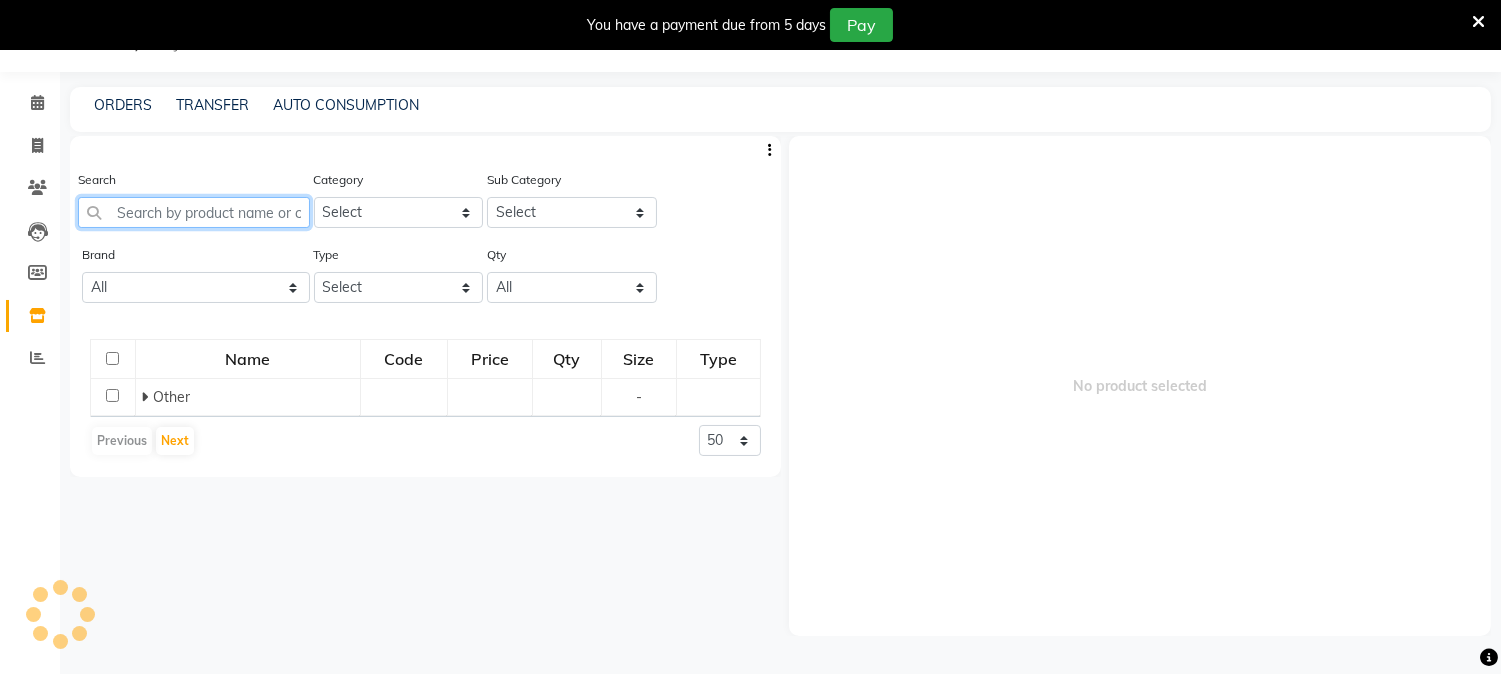 click 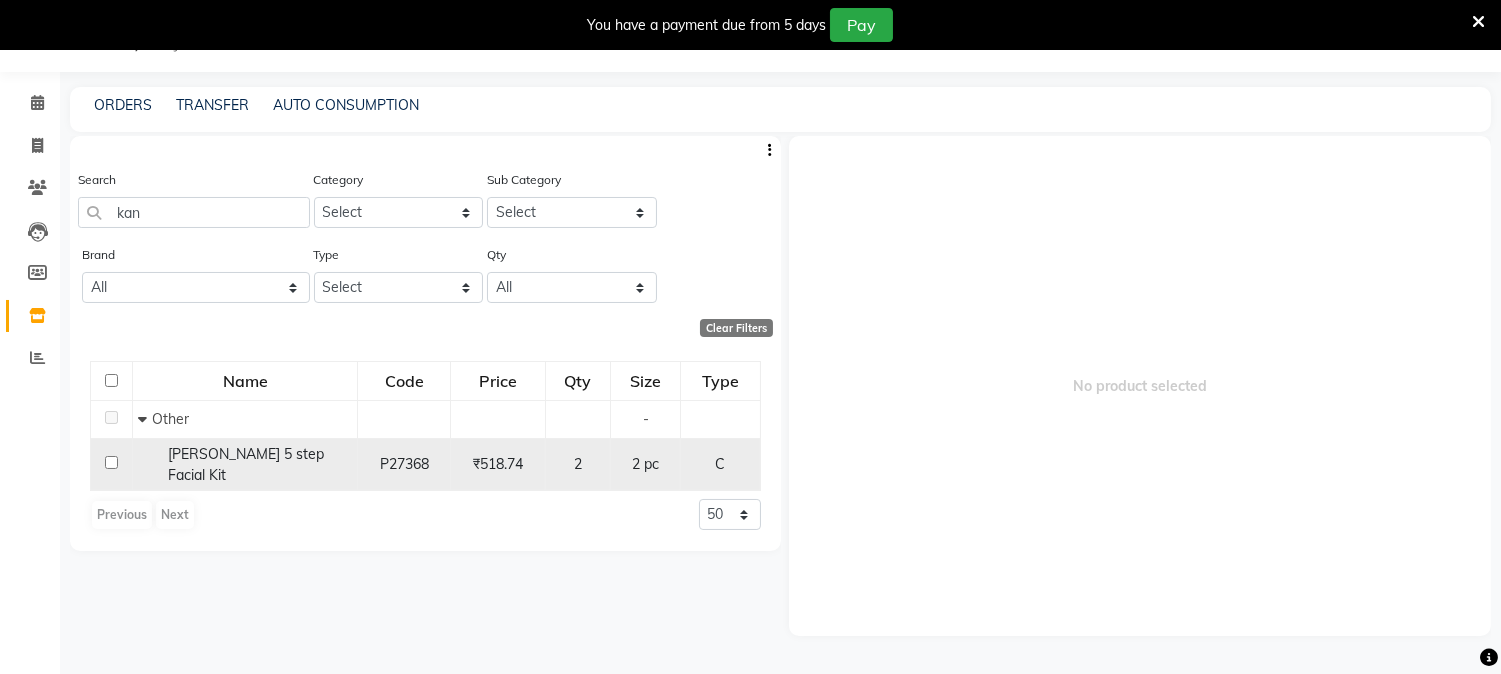 click 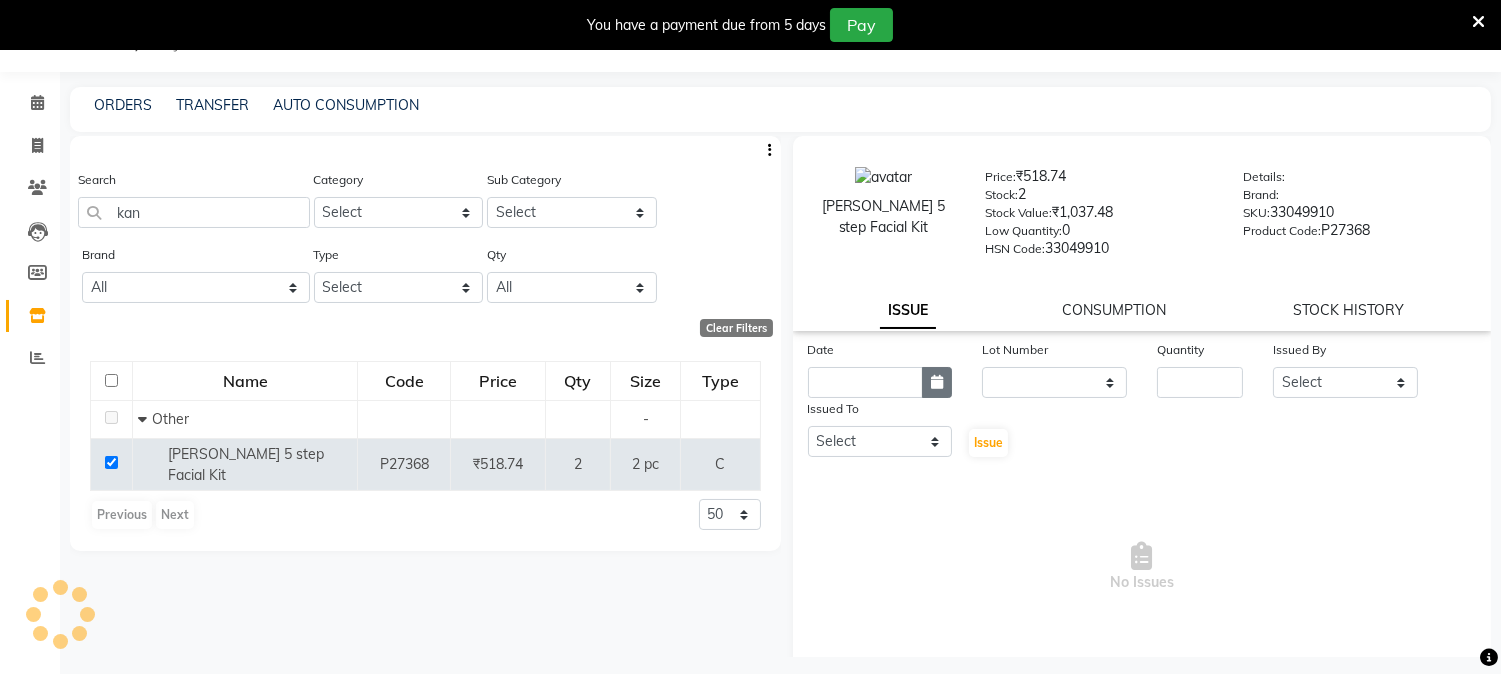 click 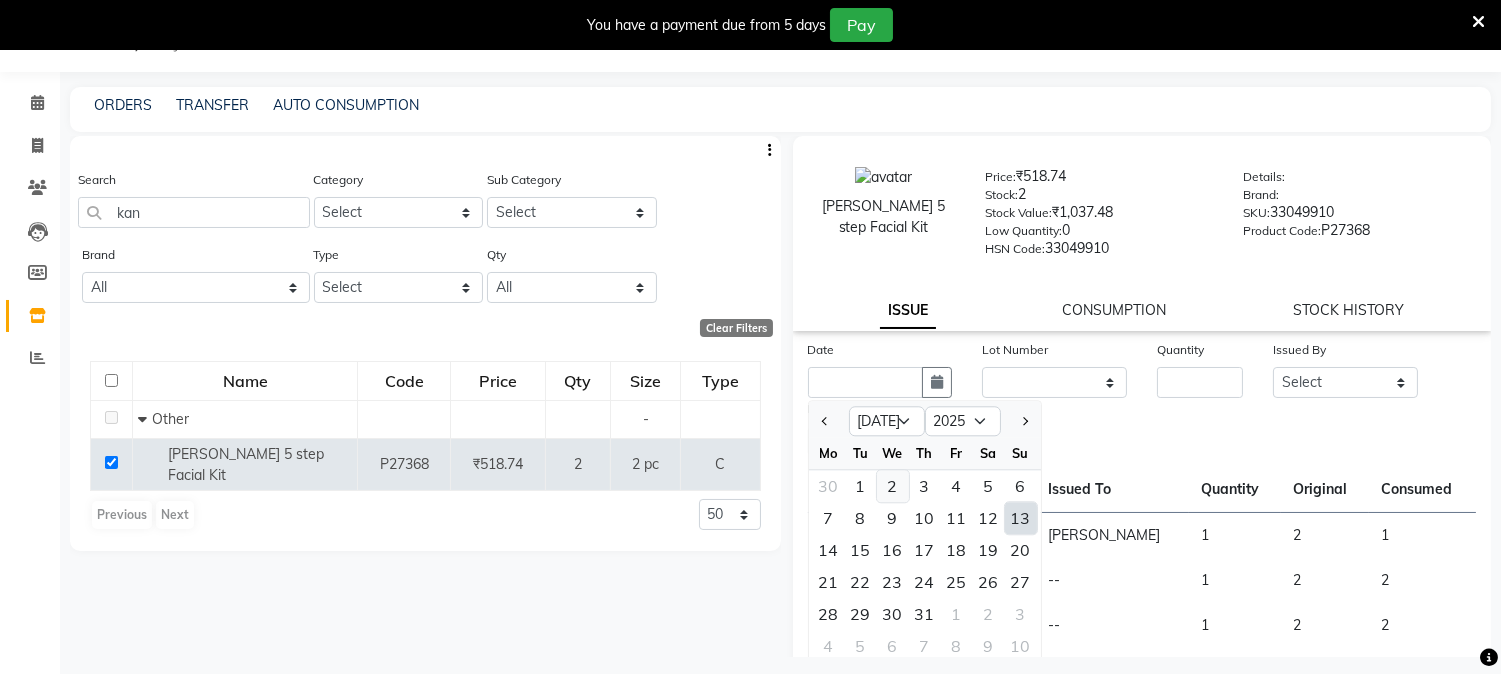 click on "2" 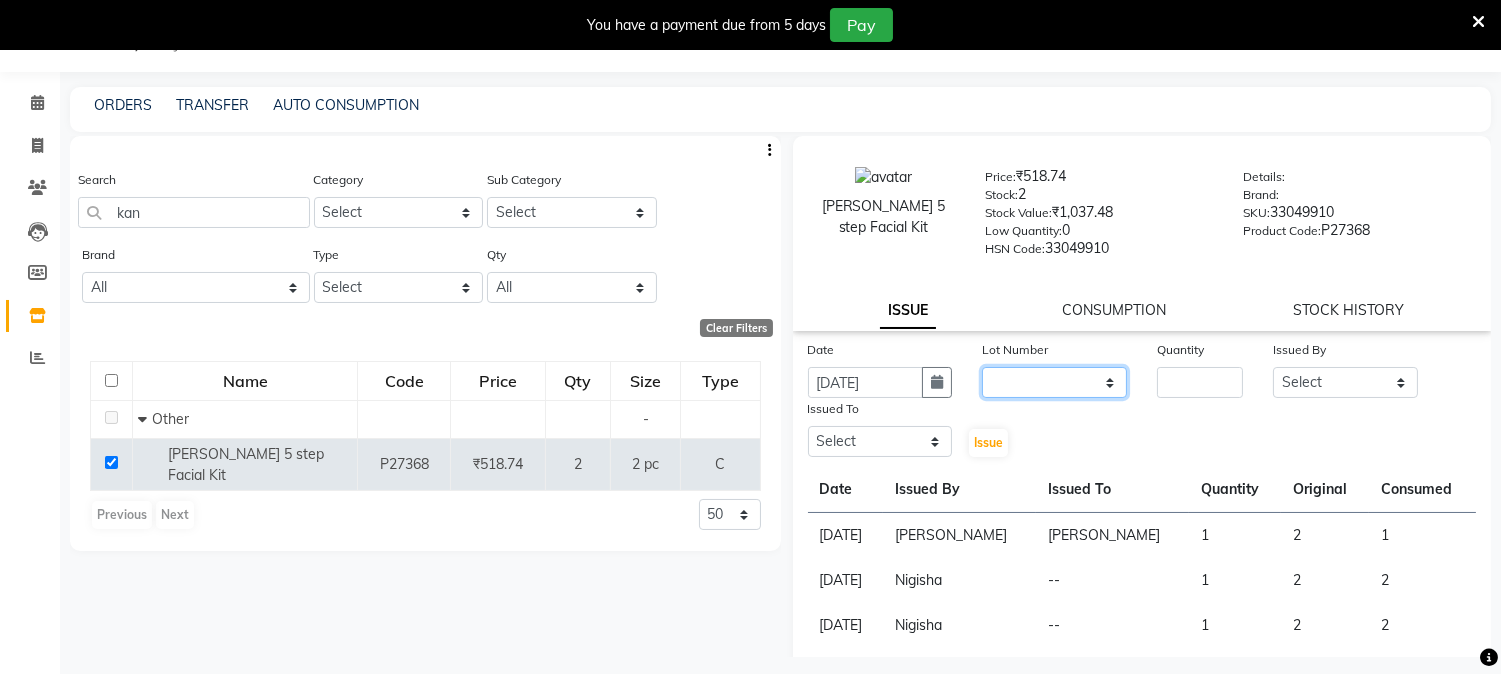 click on "None" 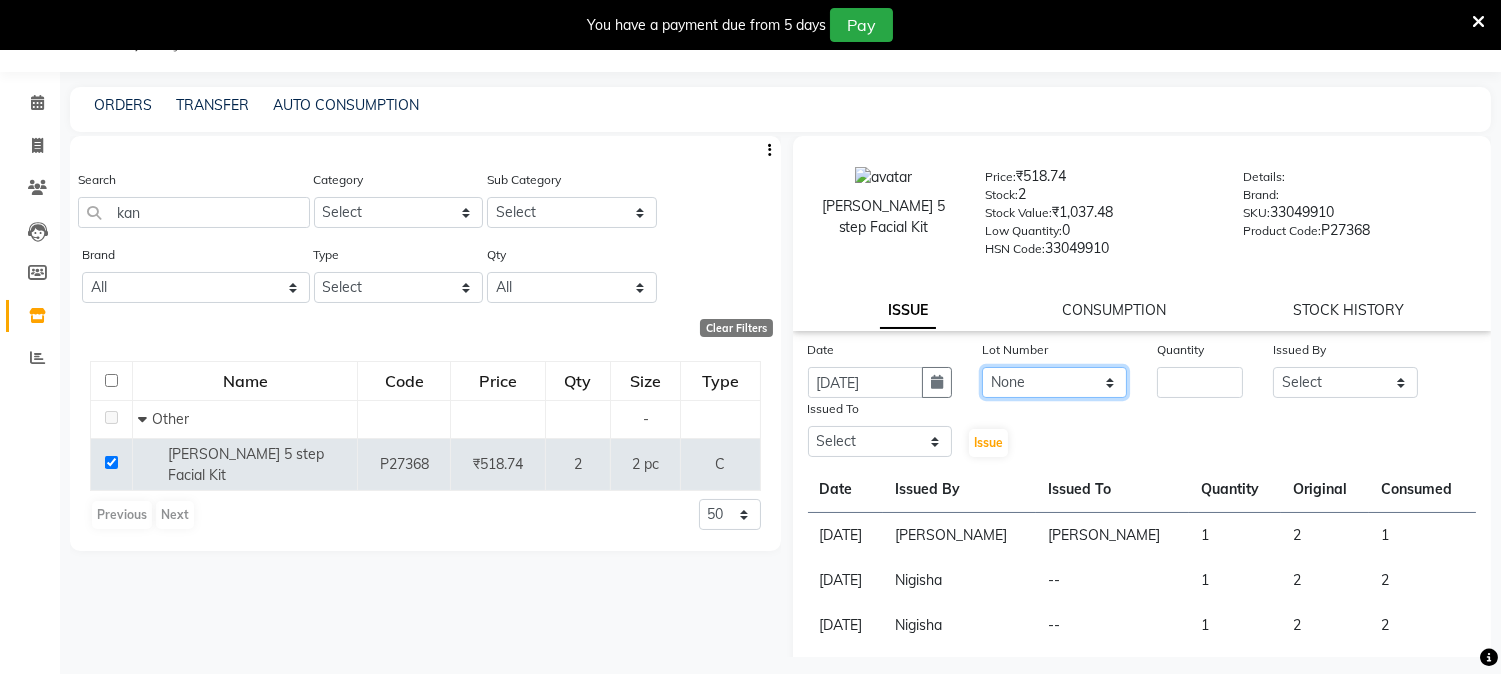 click on "None" 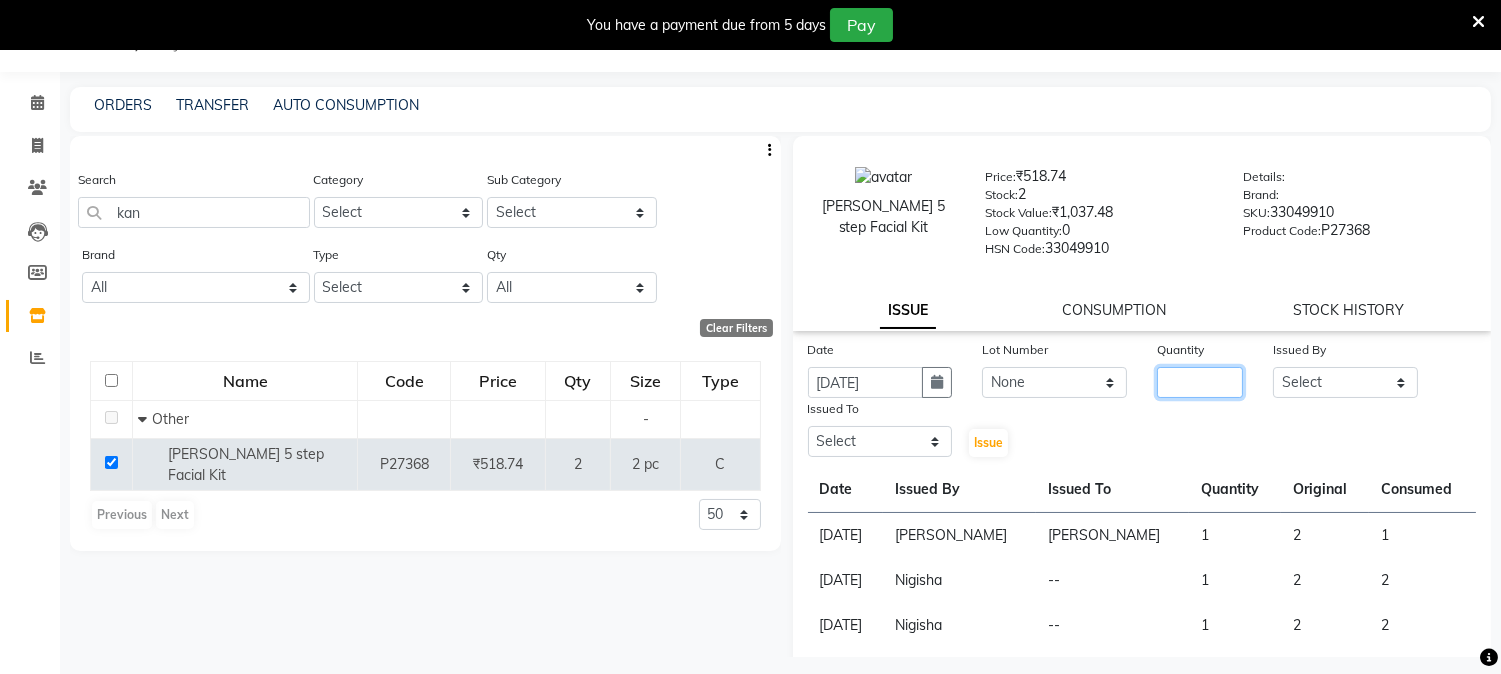 click 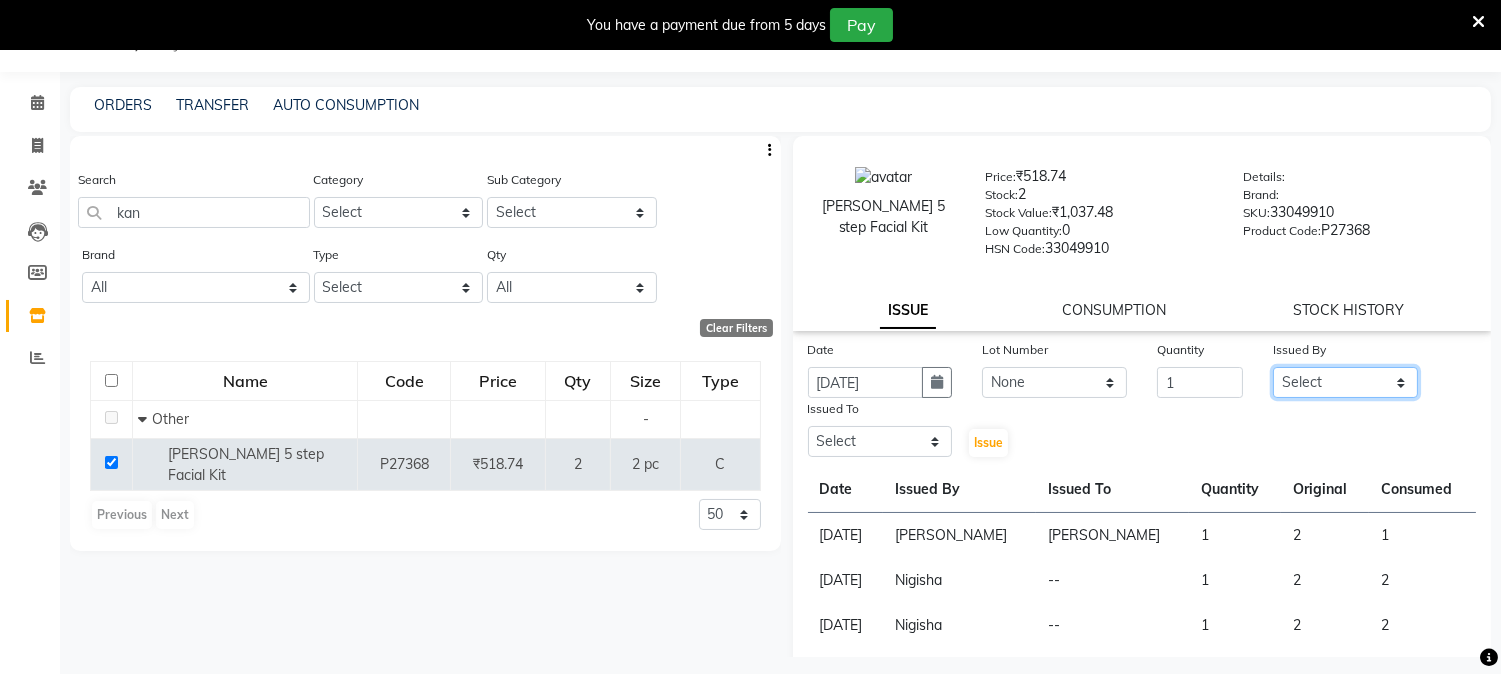 click on "Select [PERSON_NAME] [PERSON_NAME] GURUVAYUR [PERSON_NAME] POOJA [PERSON_NAME] [PERSON_NAME] [PERSON_NAME]" 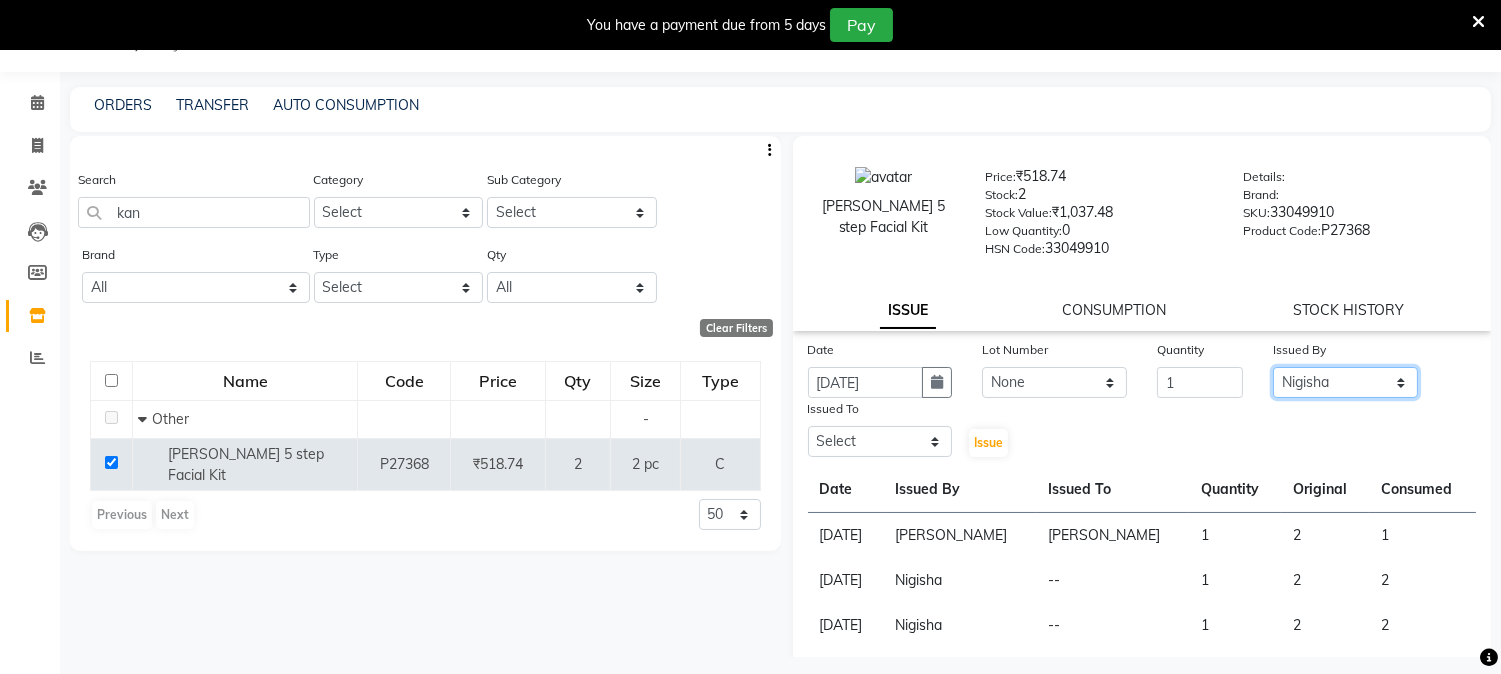 click on "Select [PERSON_NAME] [PERSON_NAME] GURUVAYUR [PERSON_NAME] POOJA [PERSON_NAME] [PERSON_NAME] [PERSON_NAME]" 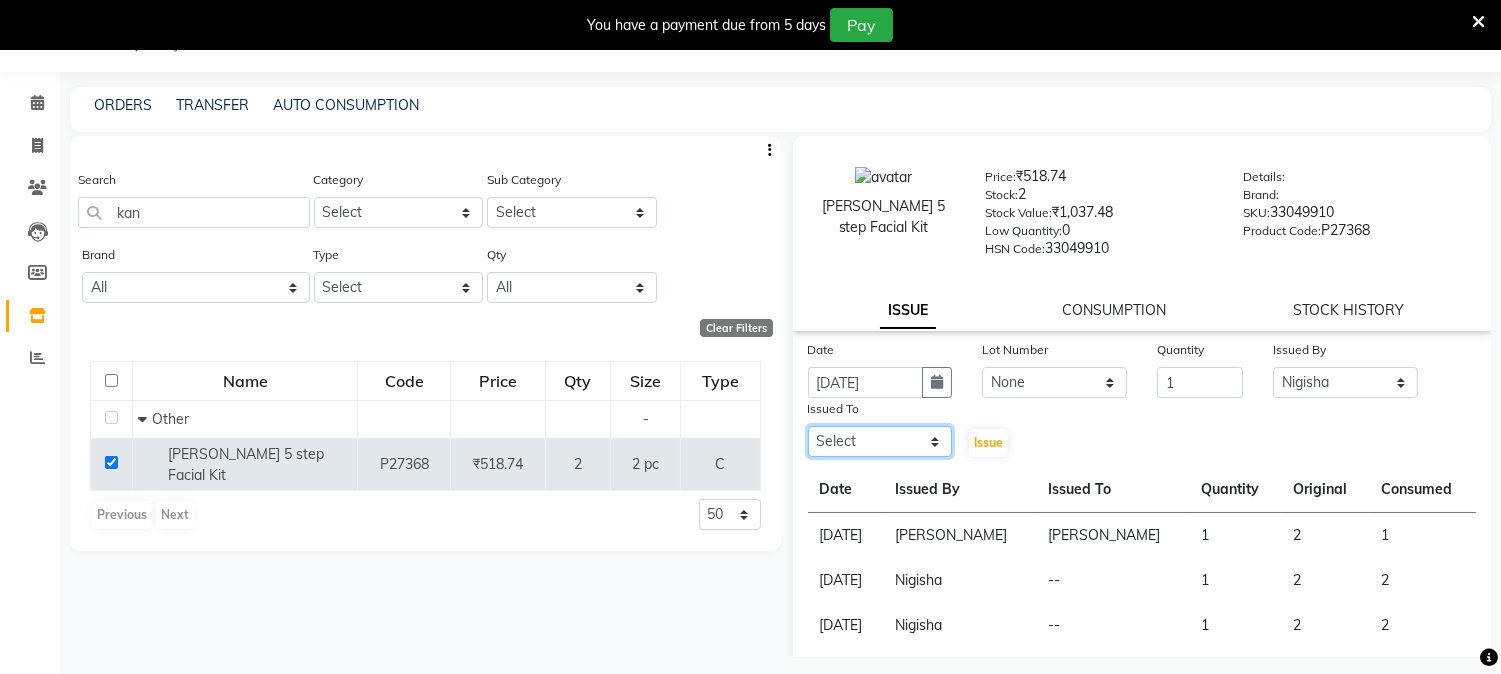 drag, startPoint x: 873, startPoint y: 456, endPoint x: 881, endPoint y: 433, distance: 24.351591 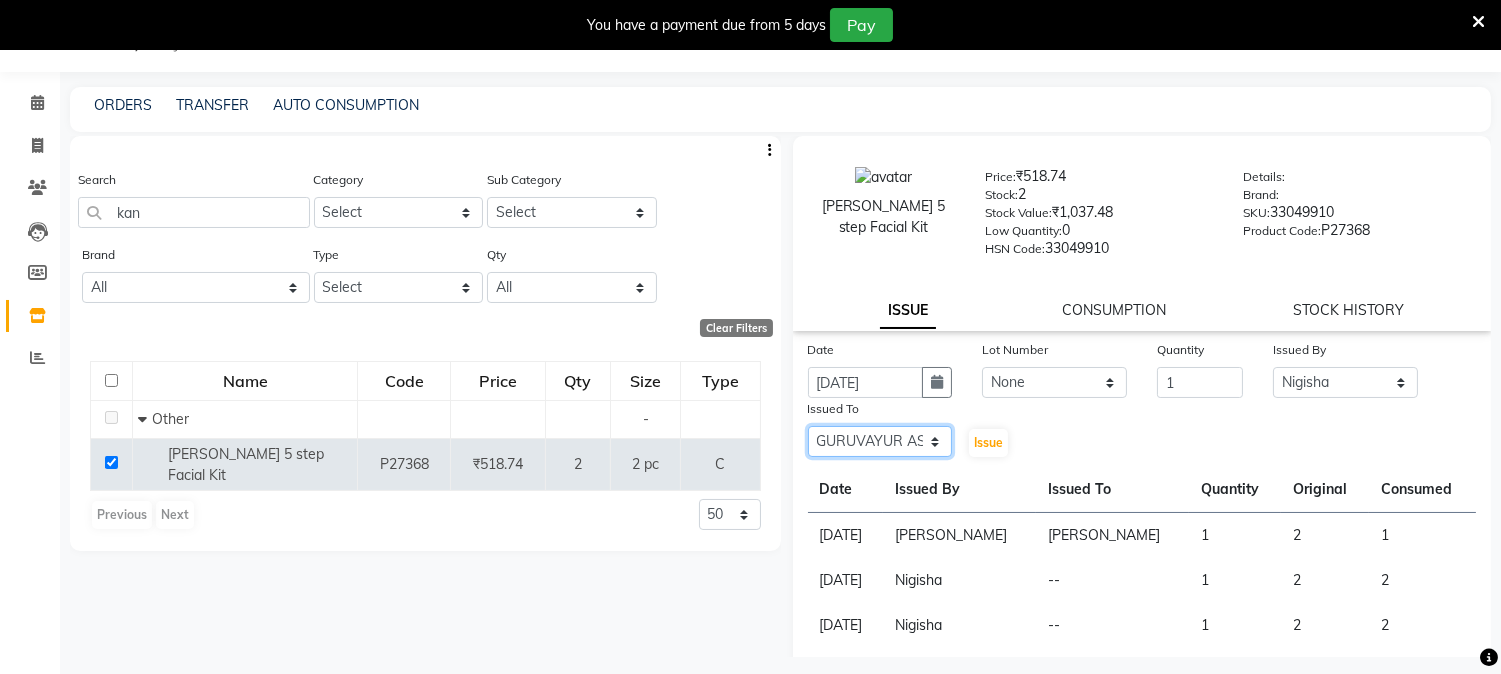 click on "Select [PERSON_NAME] [PERSON_NAME] GURUVAYUR [PERSON_NAME] POOJA [PERSON_NAME] [PERSON_NAME] [PERSON_NAME]" 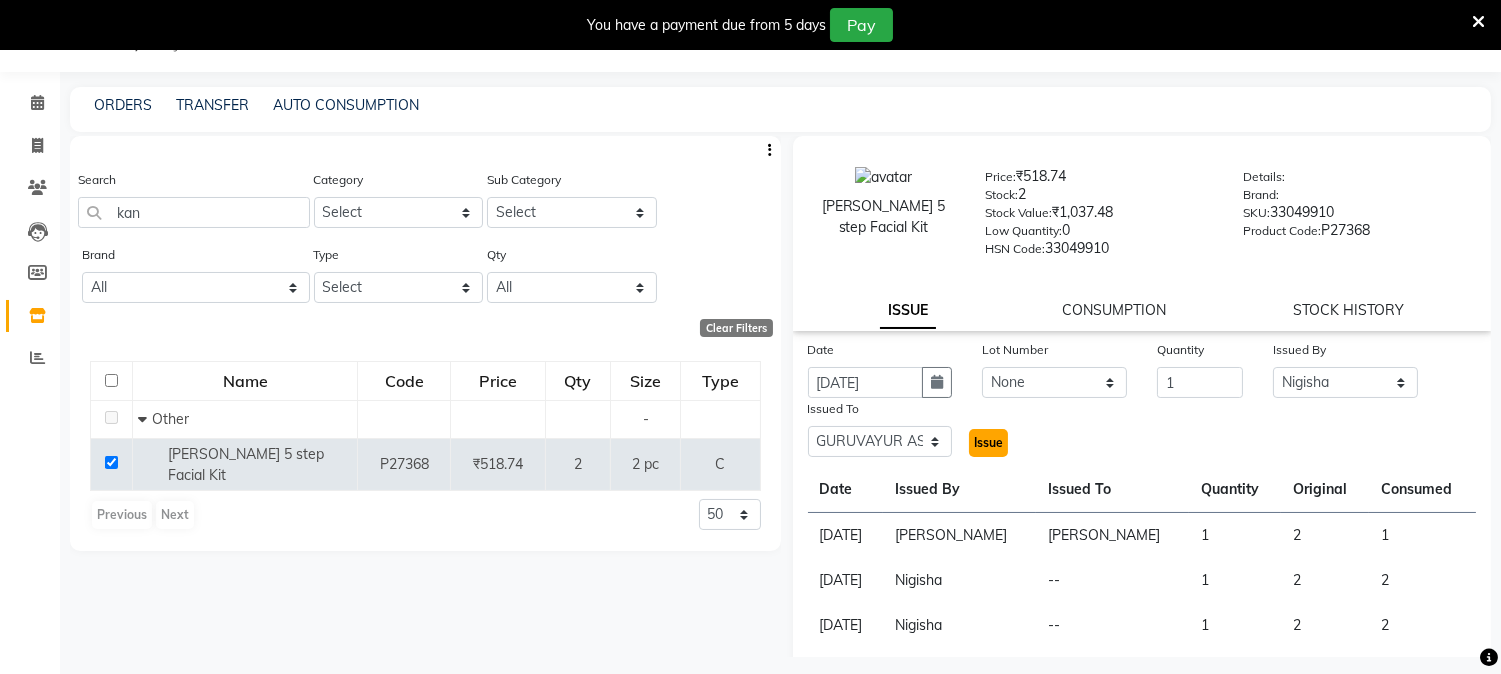 click on "Issue" 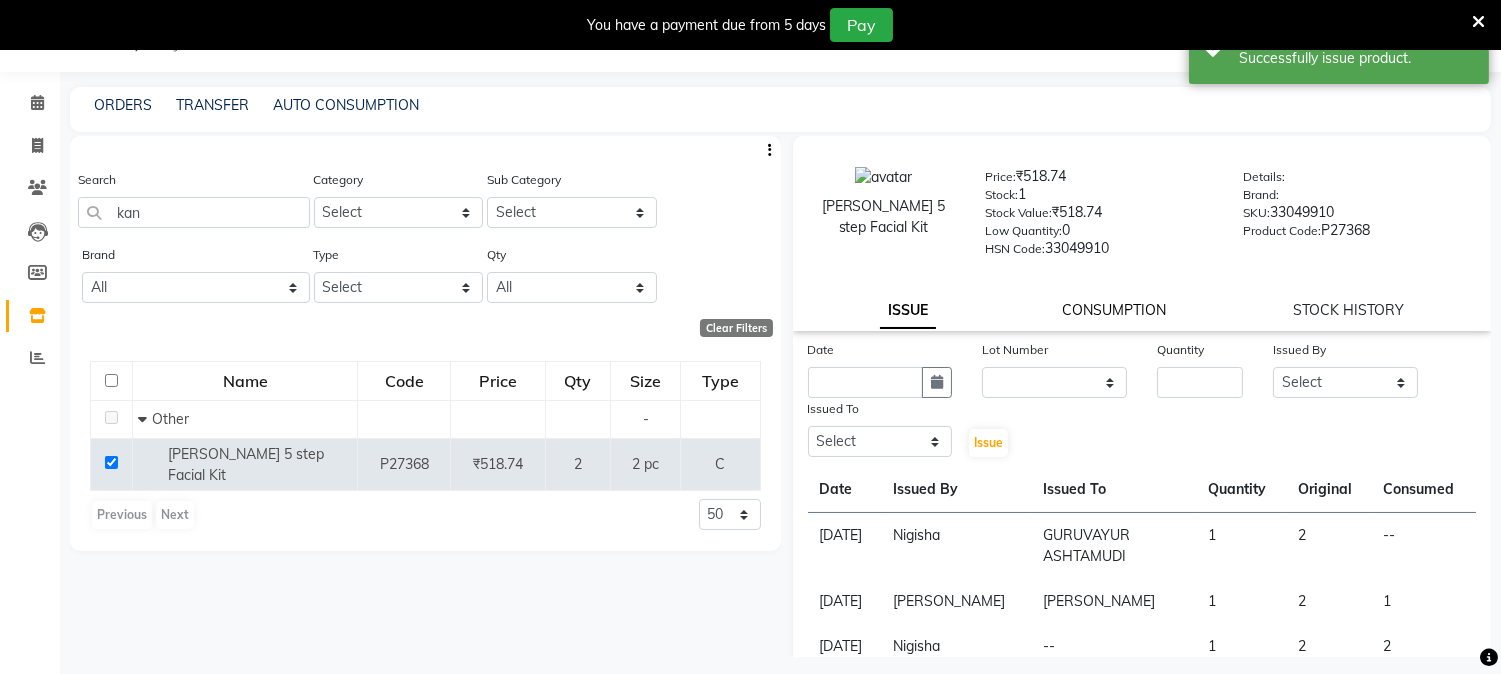 drag, startPoint x: 1087, startPoint y: 313, endPoint x: 1084, endPoint y: 324, distance: 11.401754 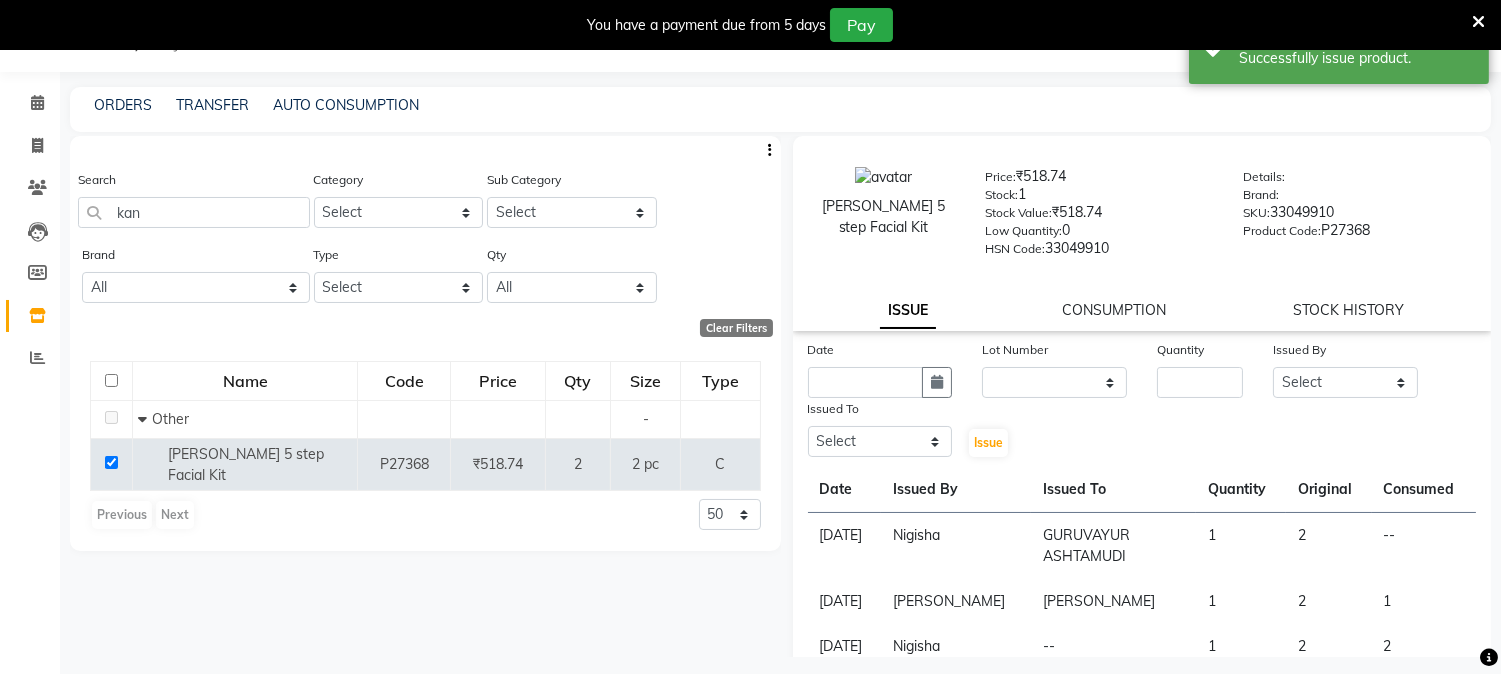 click on "CONSUMPTION" 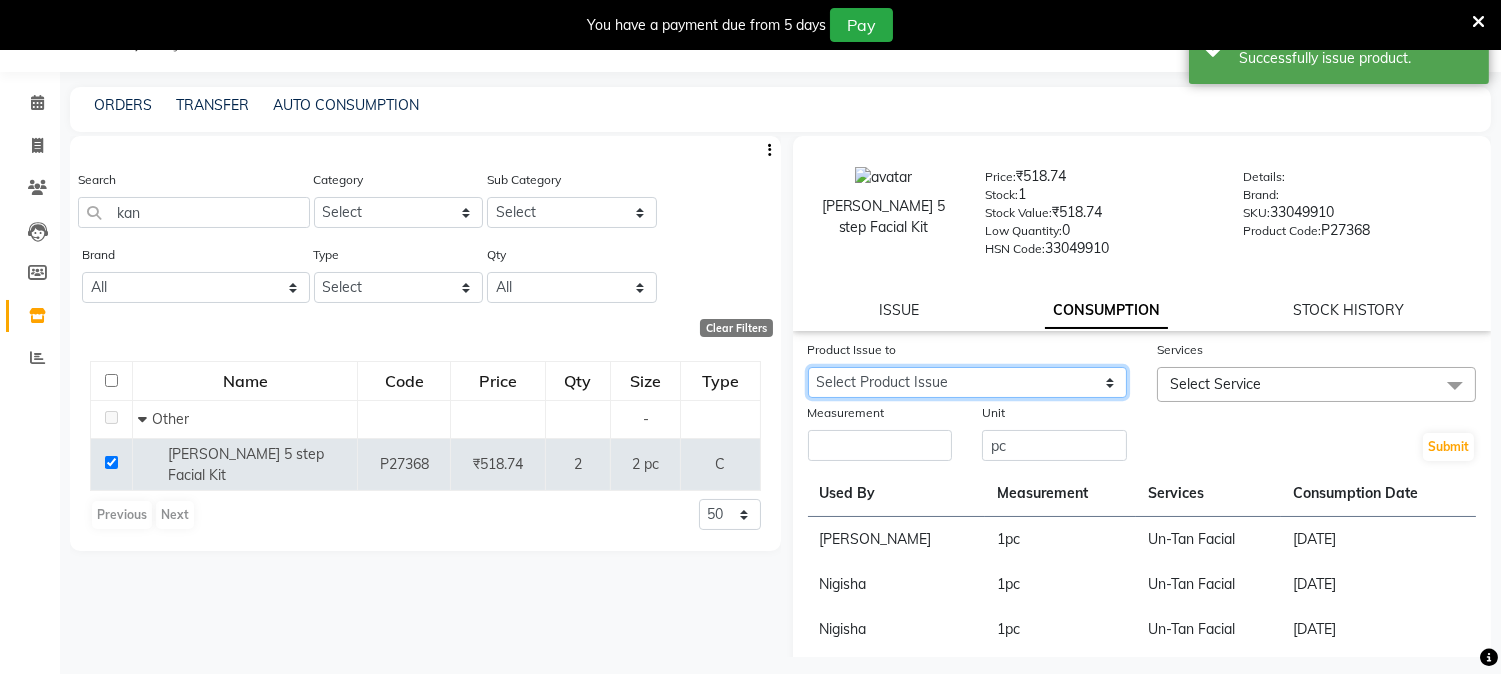 drag, startPoint x: 1067, startPoint y: 383, endPoint x: 1066, endPoint y: 395, distance: 12.0415945 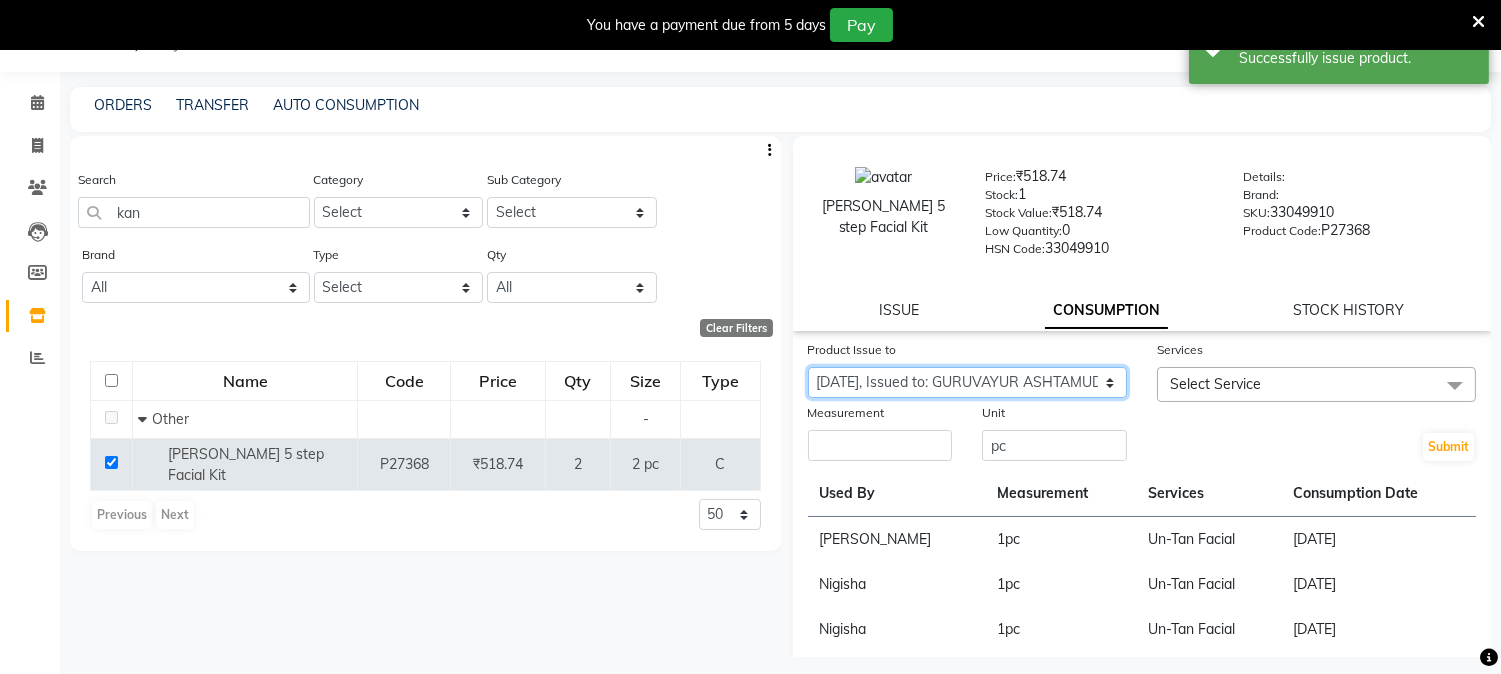 click on "Select Product Issue [DATE], Issued to: GURUVAYUR ASHTAMUDI, Balance: 2 [DATE], Issued to: [PERSON_NAME], Balance: 1" 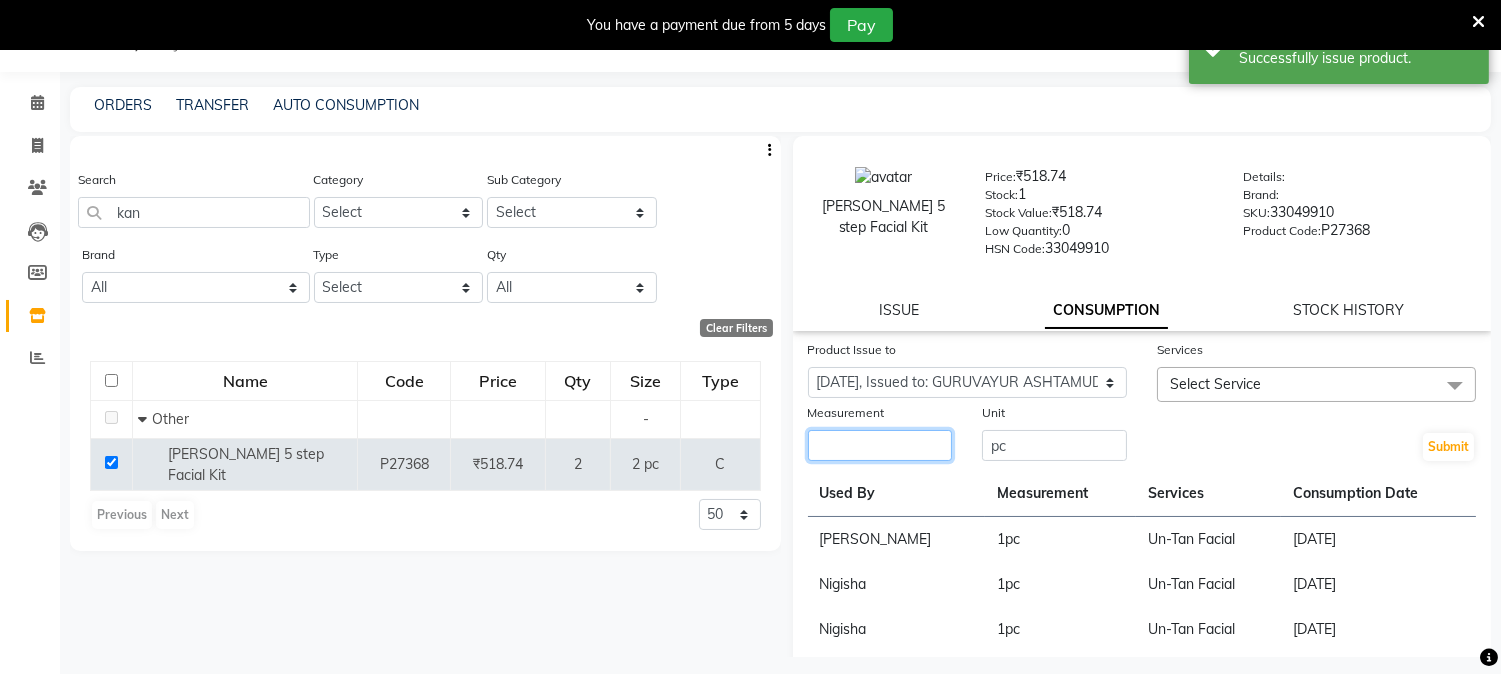 click 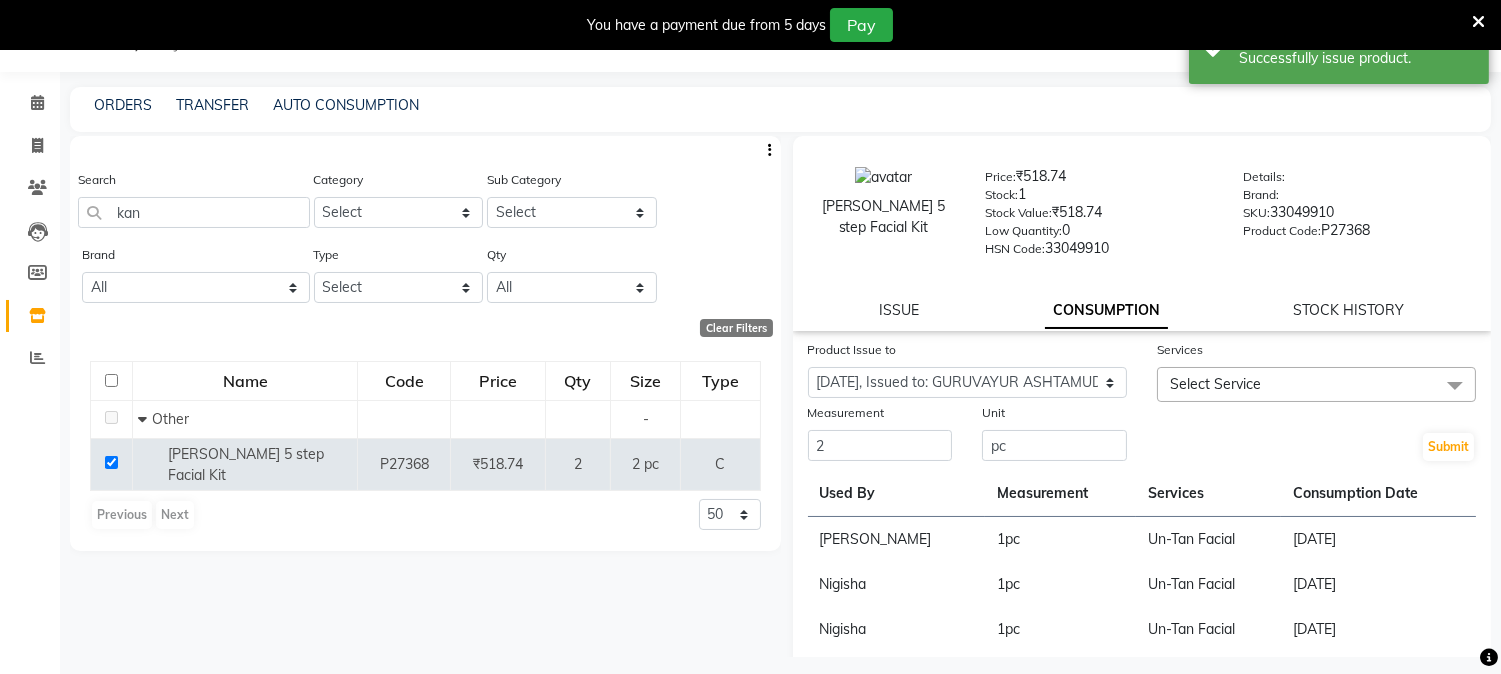 click on "Select Service" 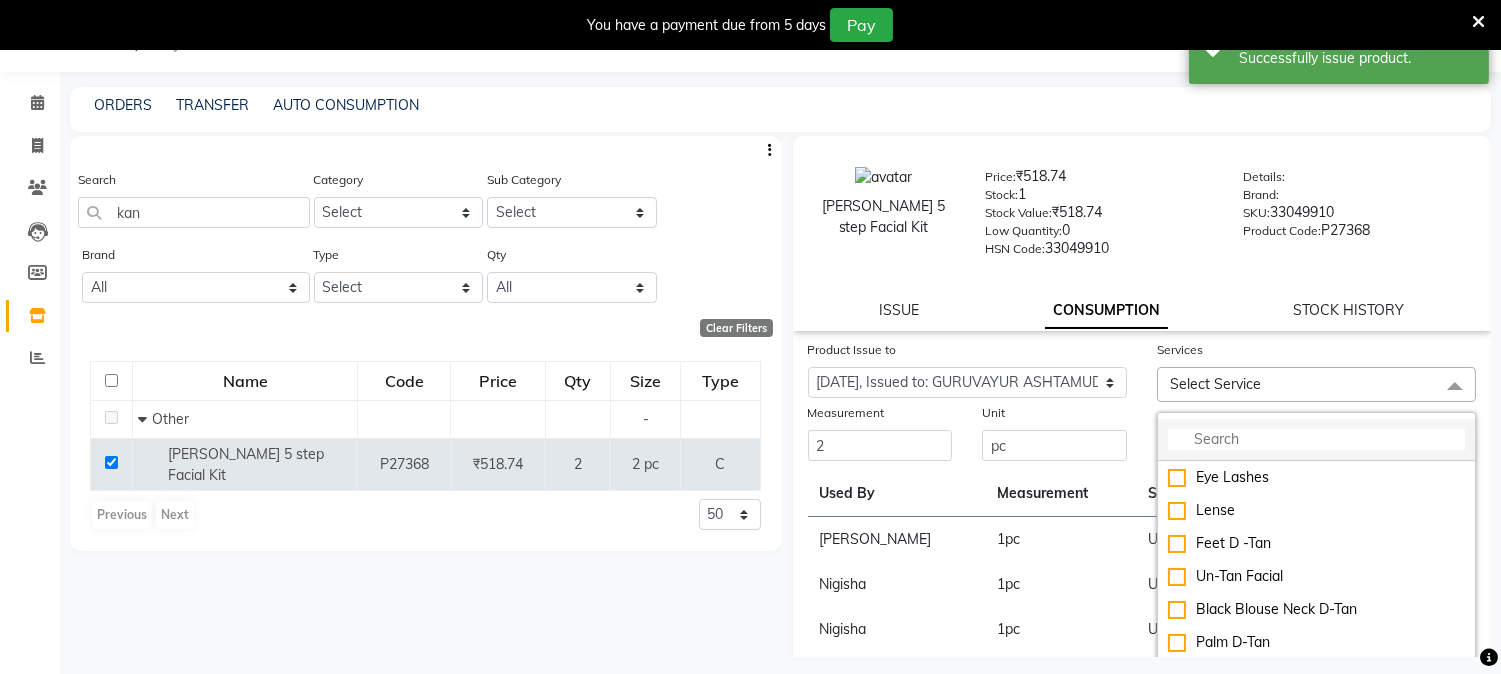 click 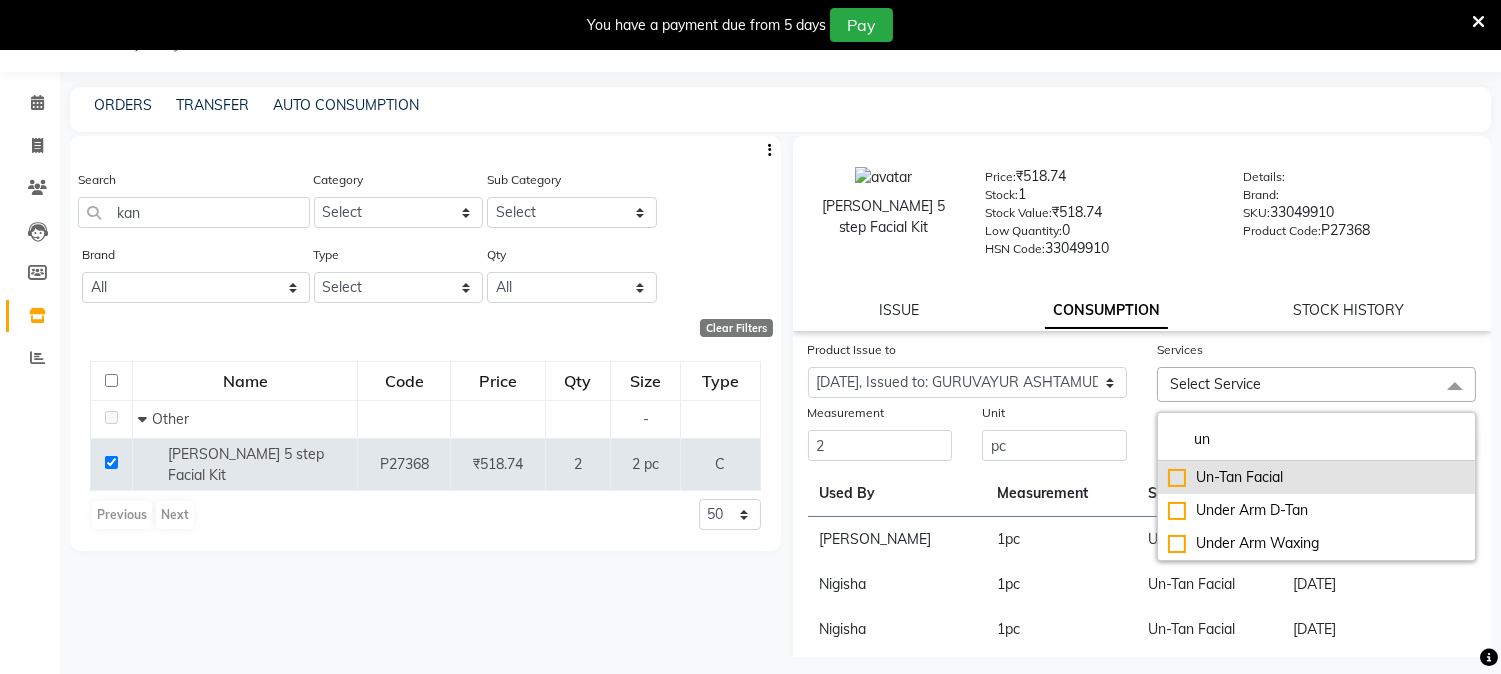 click on "Un-Tan Facial" 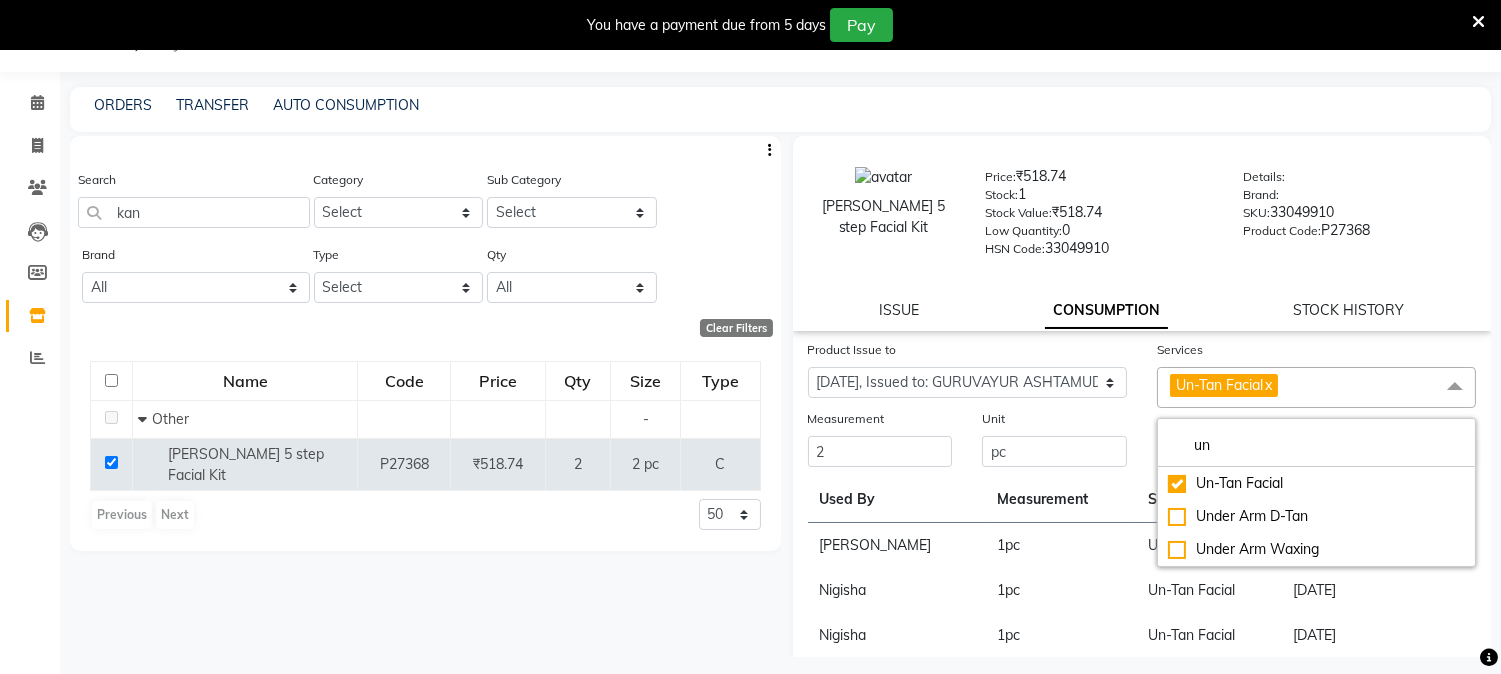 click on "Unit pc" 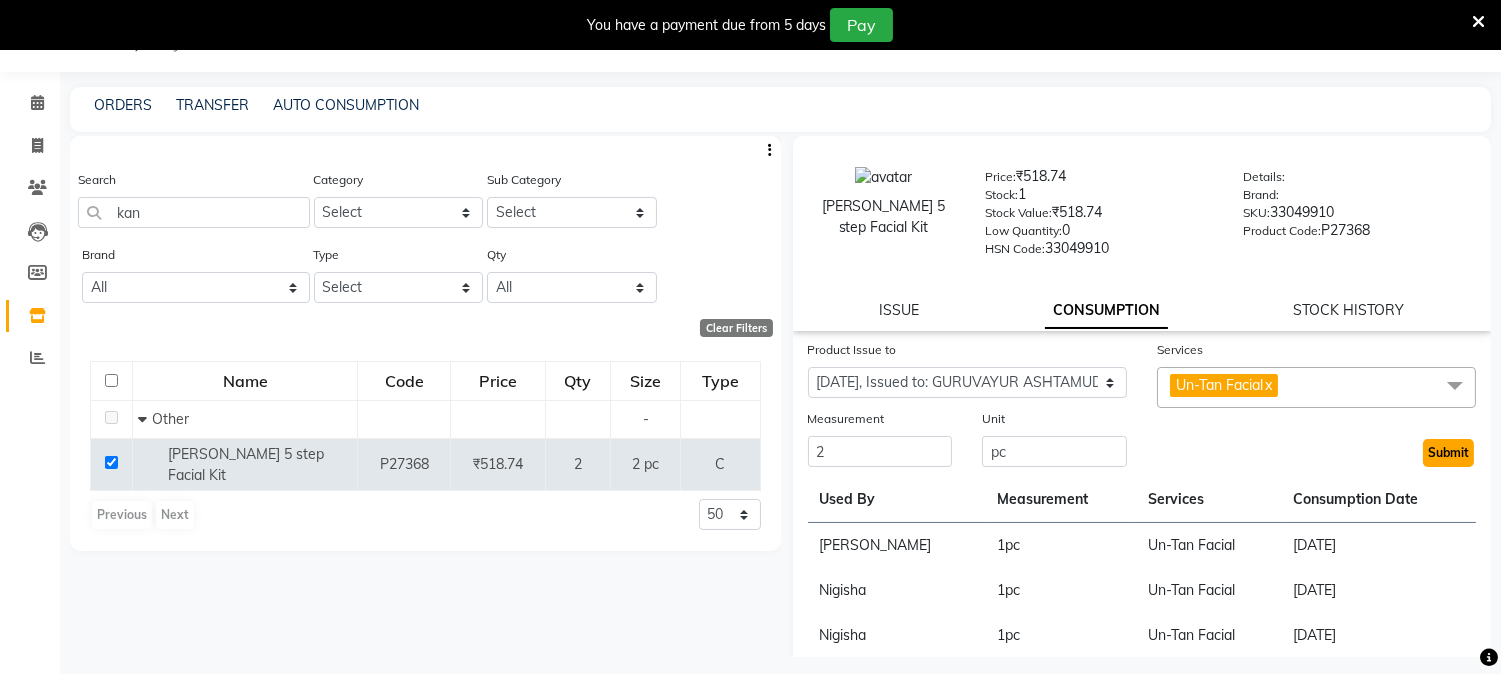 click on "Submit" 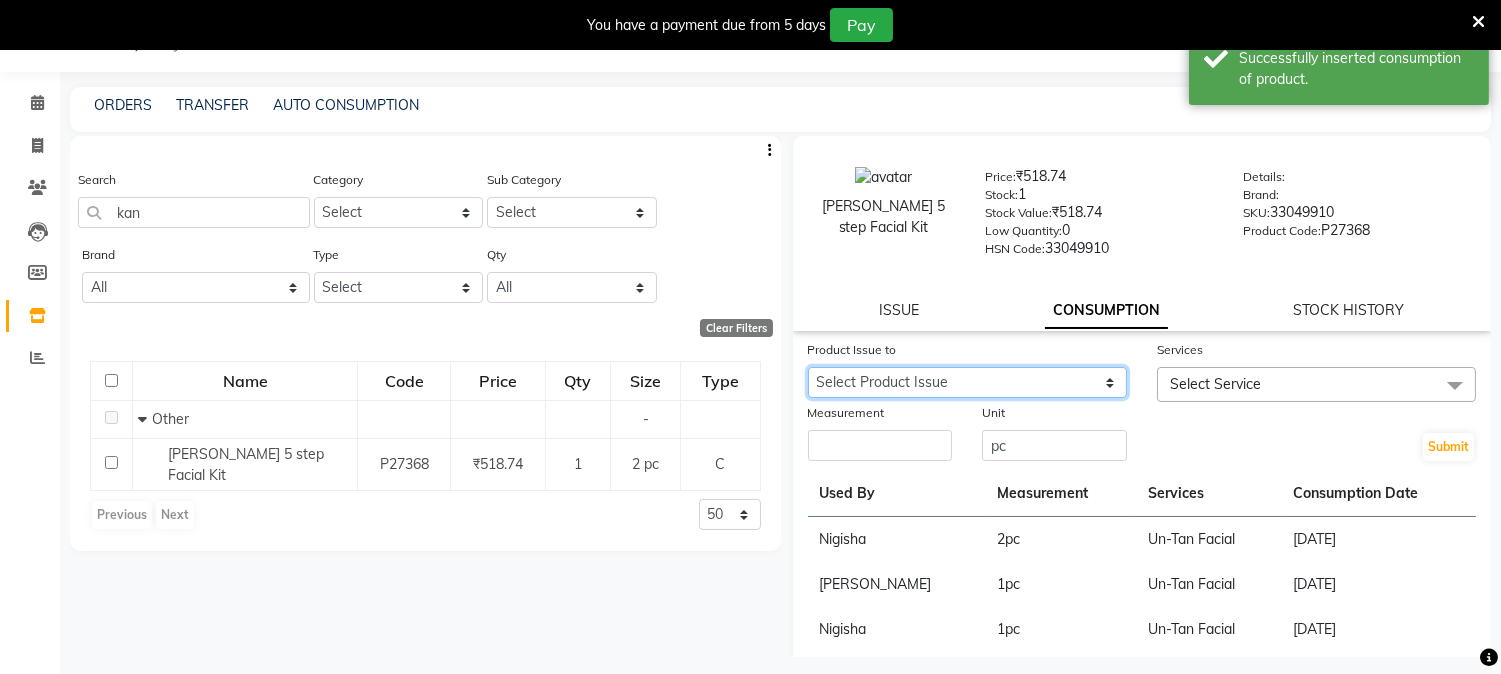 click on "Select Product Issue [DATE], Issued to: [PERSON_NAME], Balance: 1" 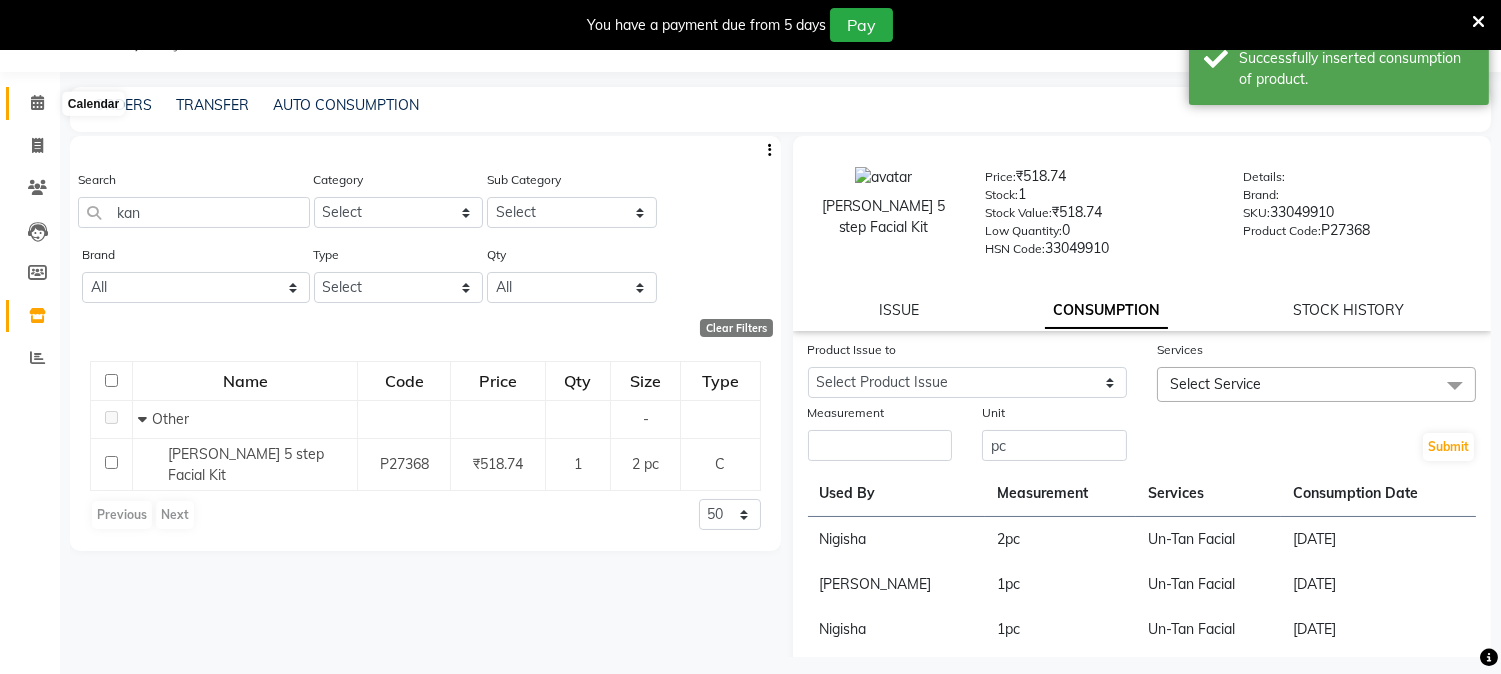click 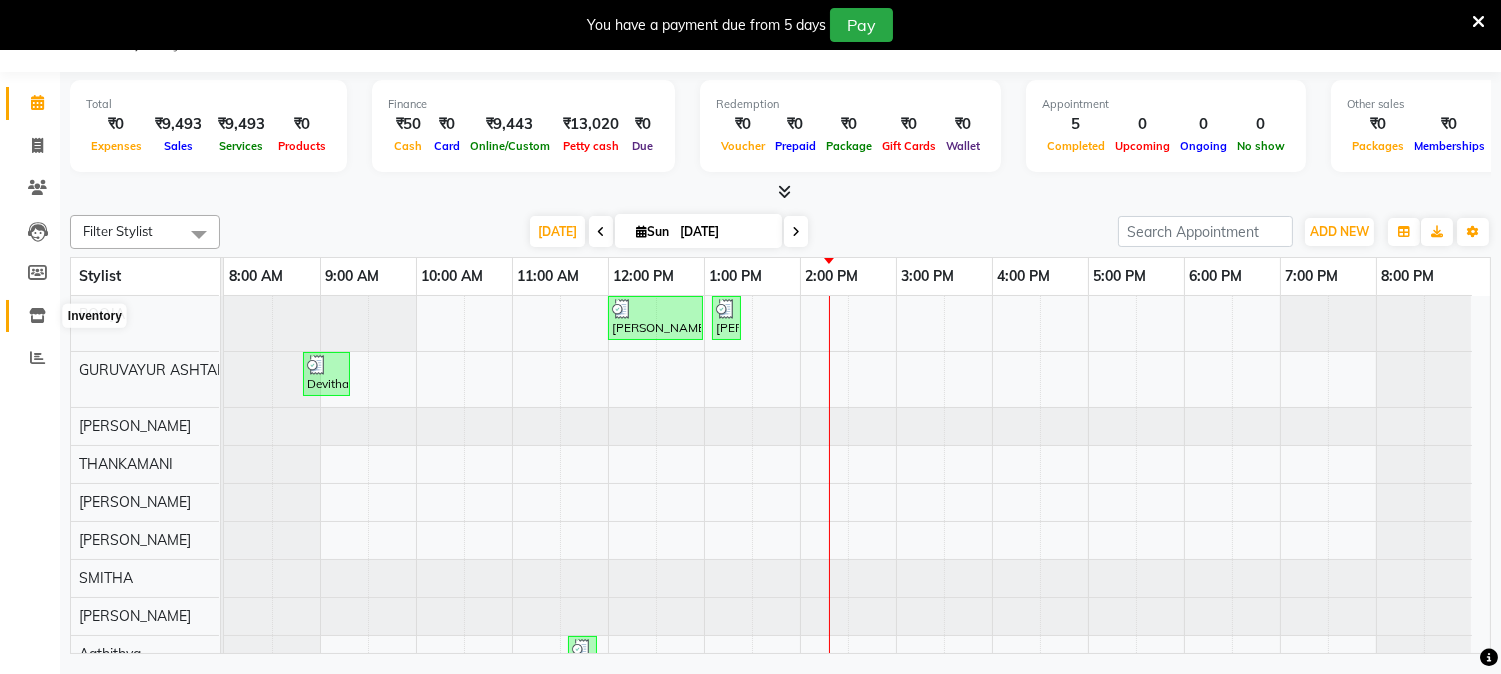 click 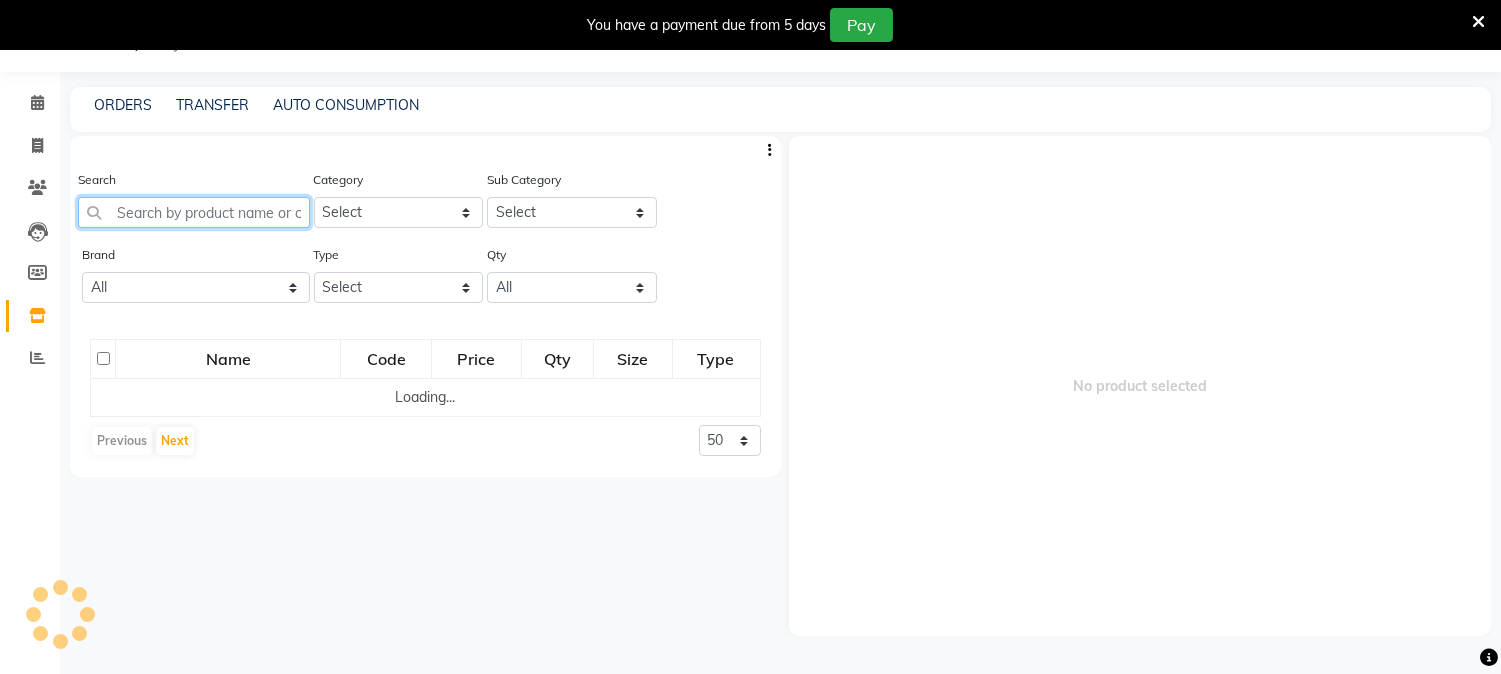 click 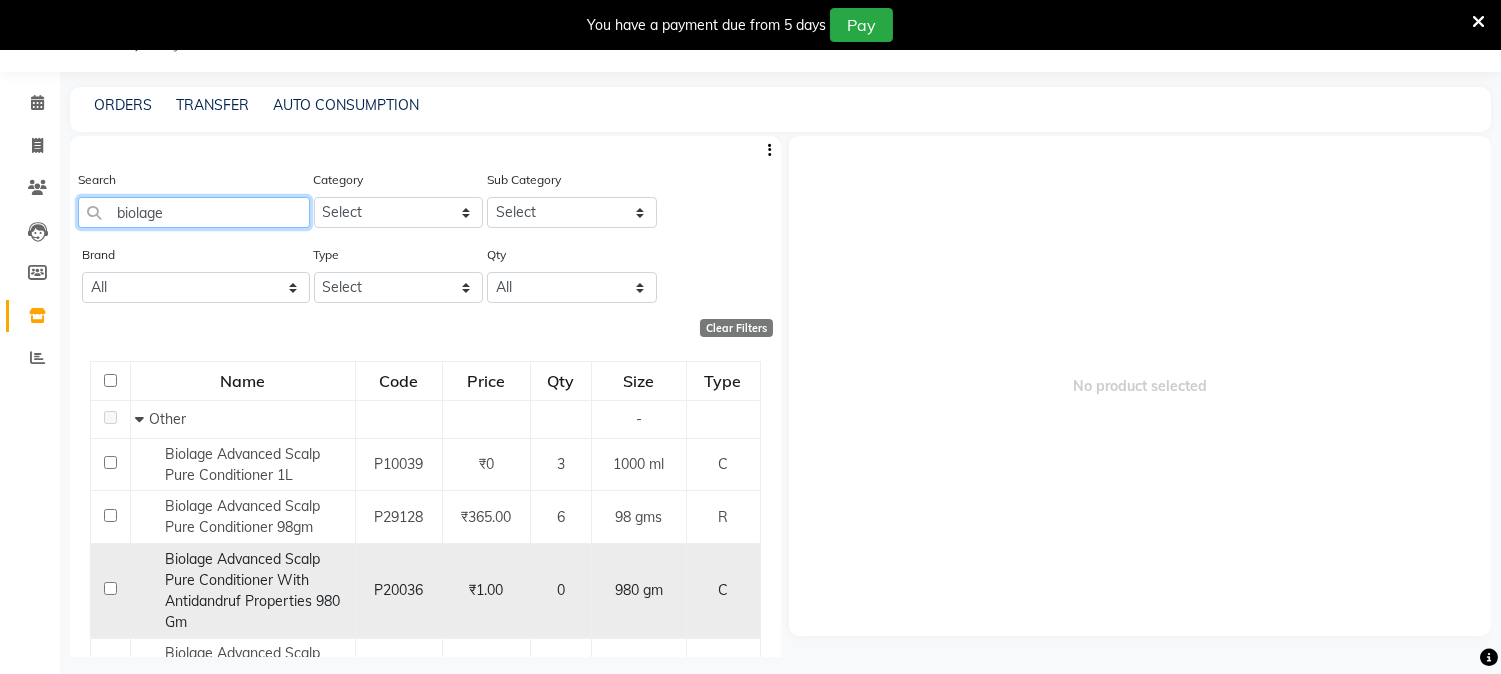 scroll, scrollTop: 222, scrollLeft: 0, axis: vertical 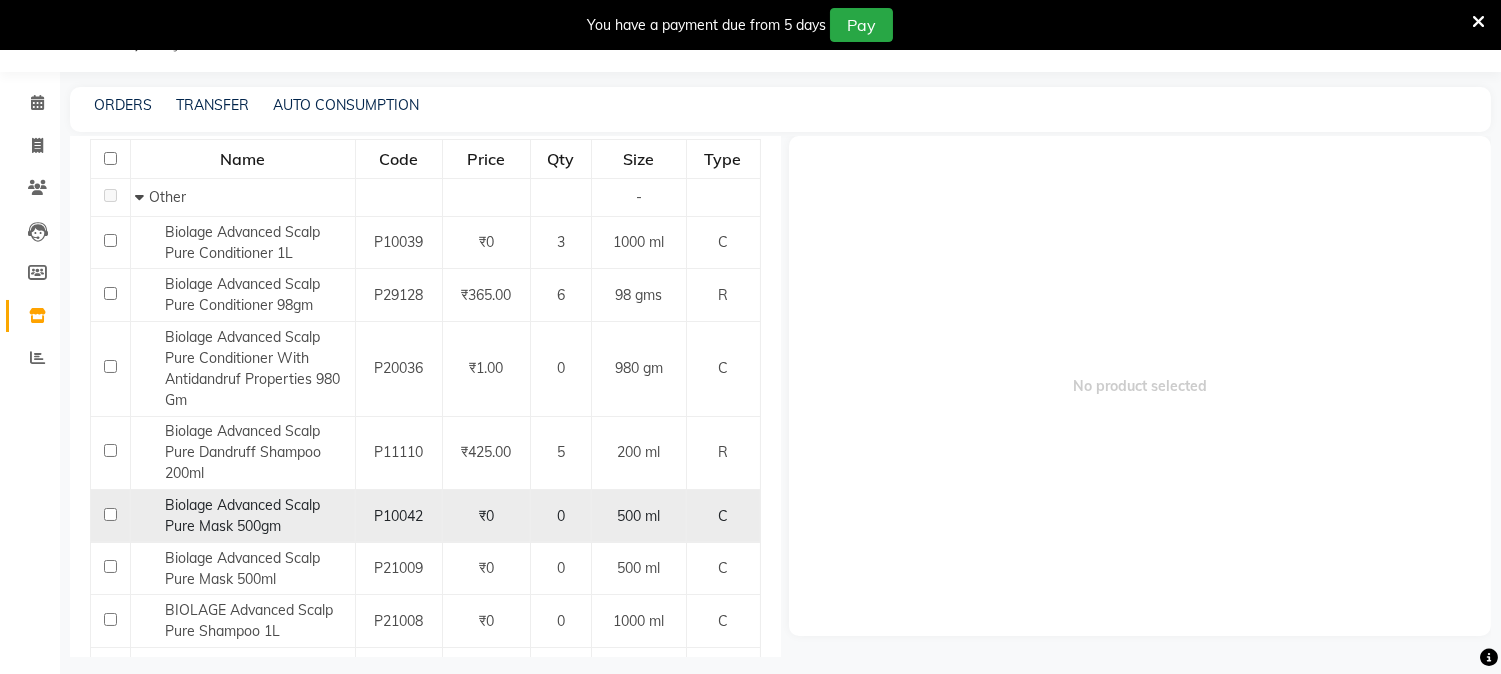 click 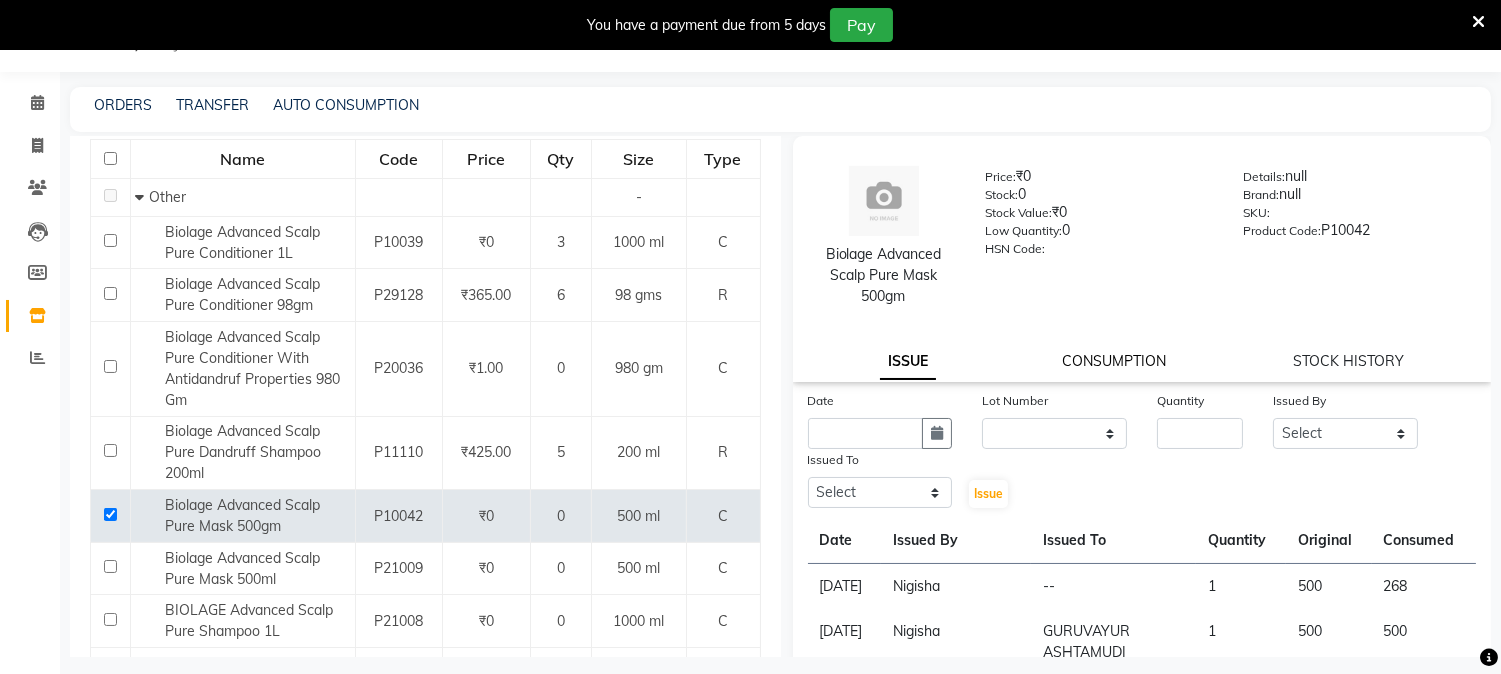 click on "CONSUMPTION" 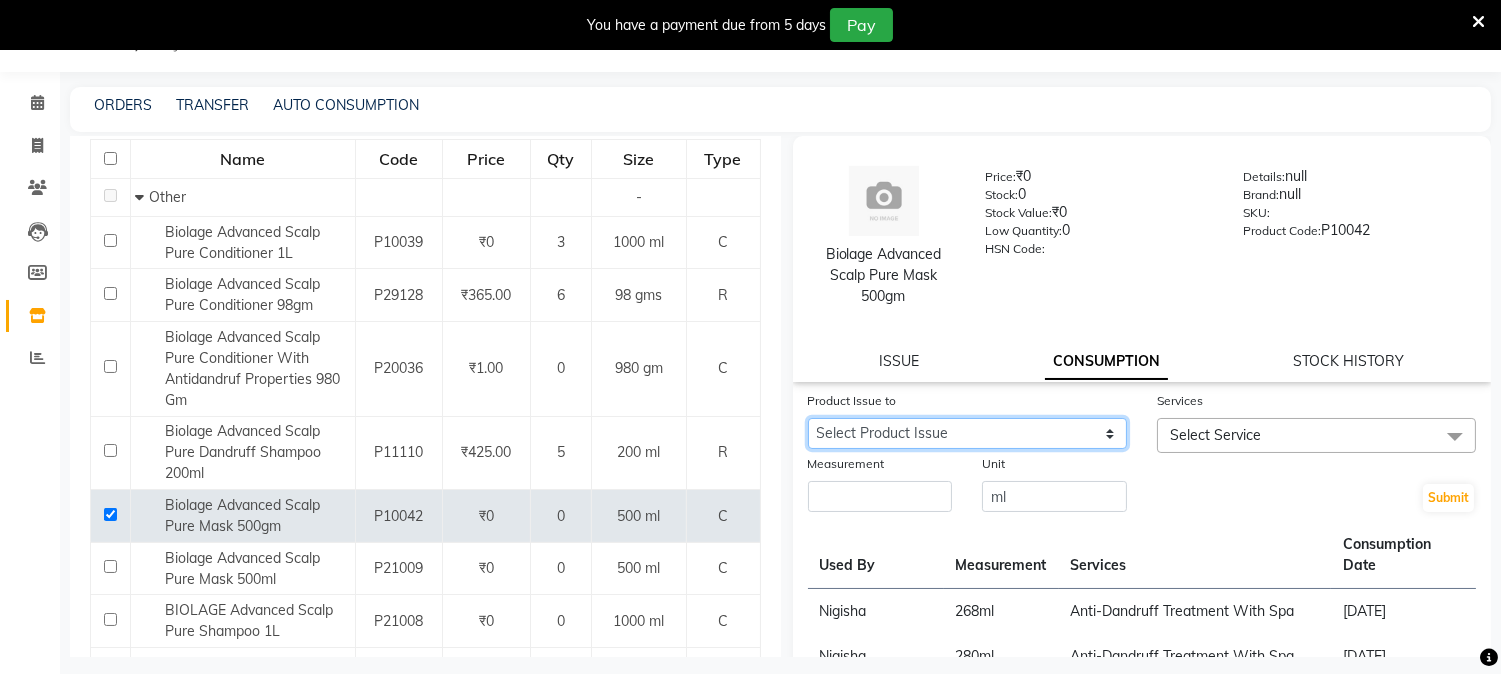 click on "Select Product Issue [DATE], Issued to: , Balance: 232" 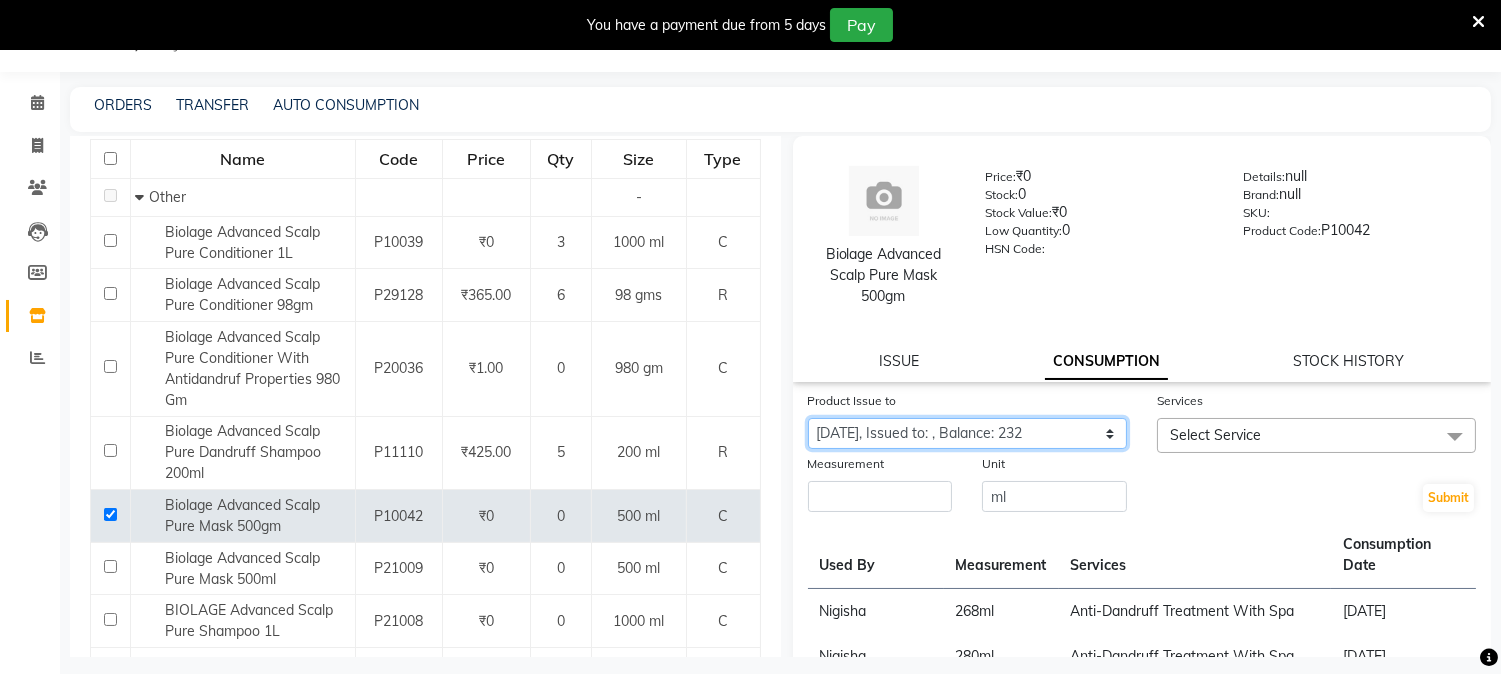 click on "Select Product Issue [DATE], Issued to: , Balance: 232" 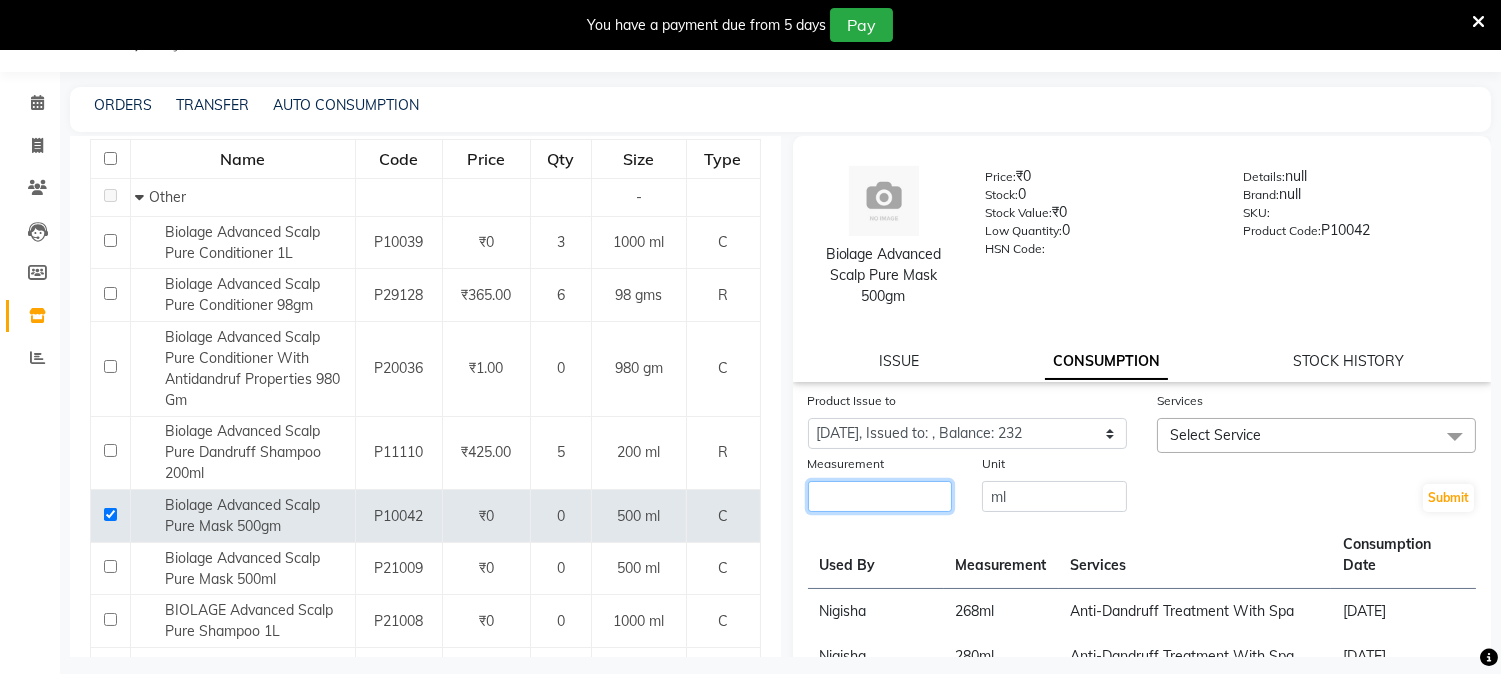 click 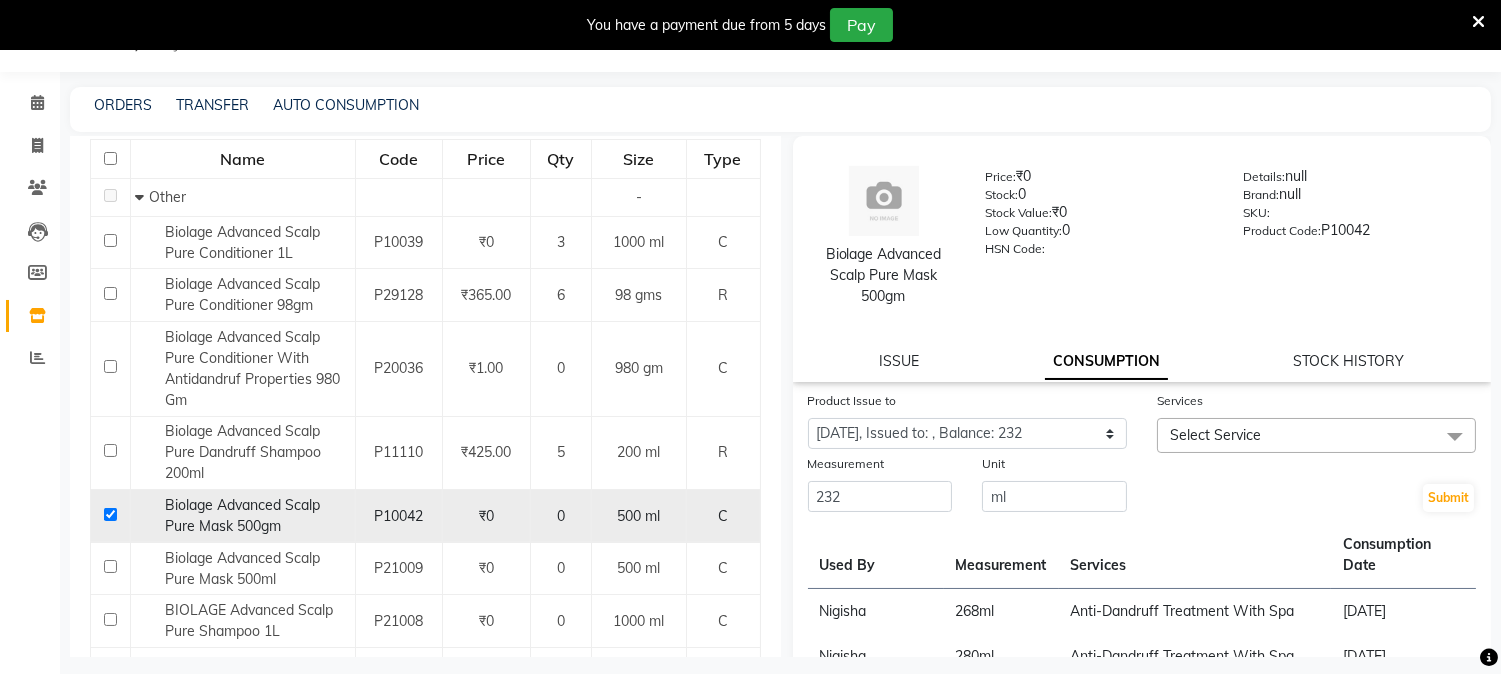 click 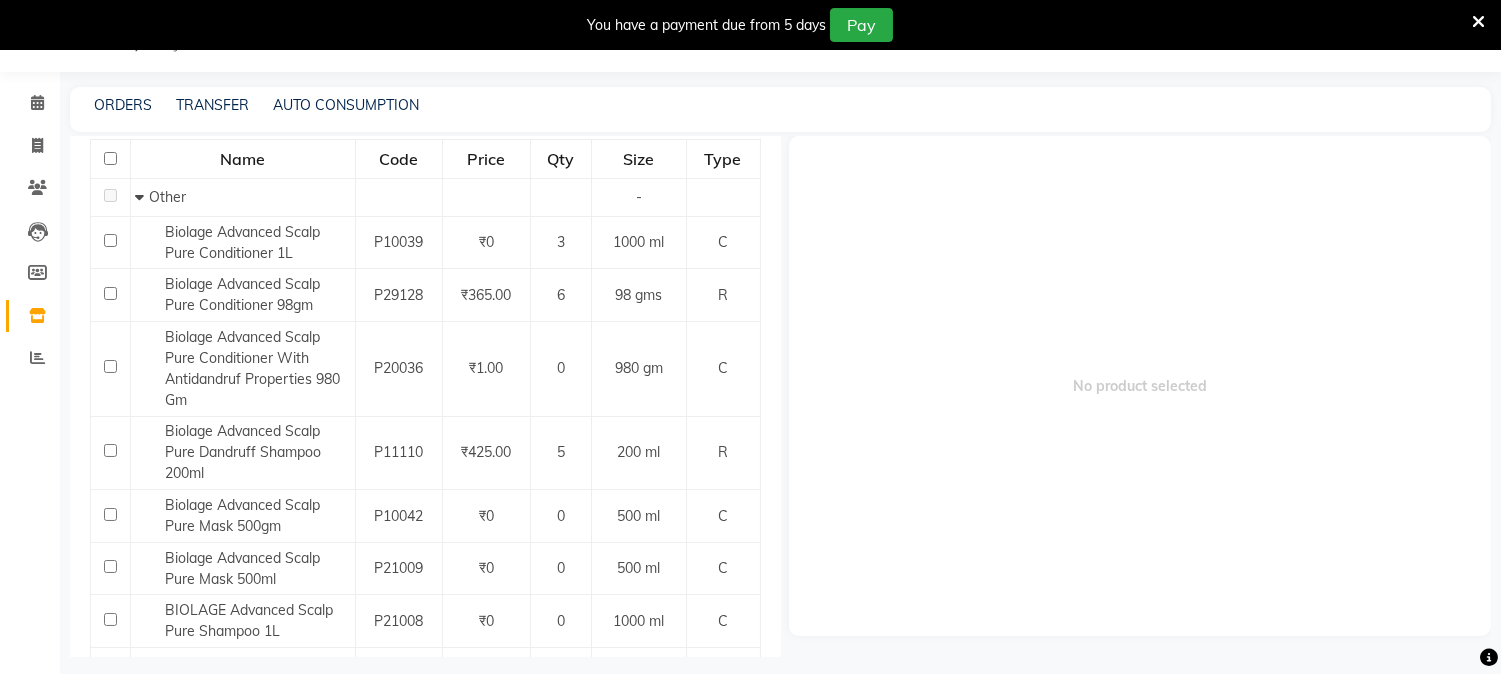 scroll, scrollTop: 0, scrollLeft: 0, axis: both 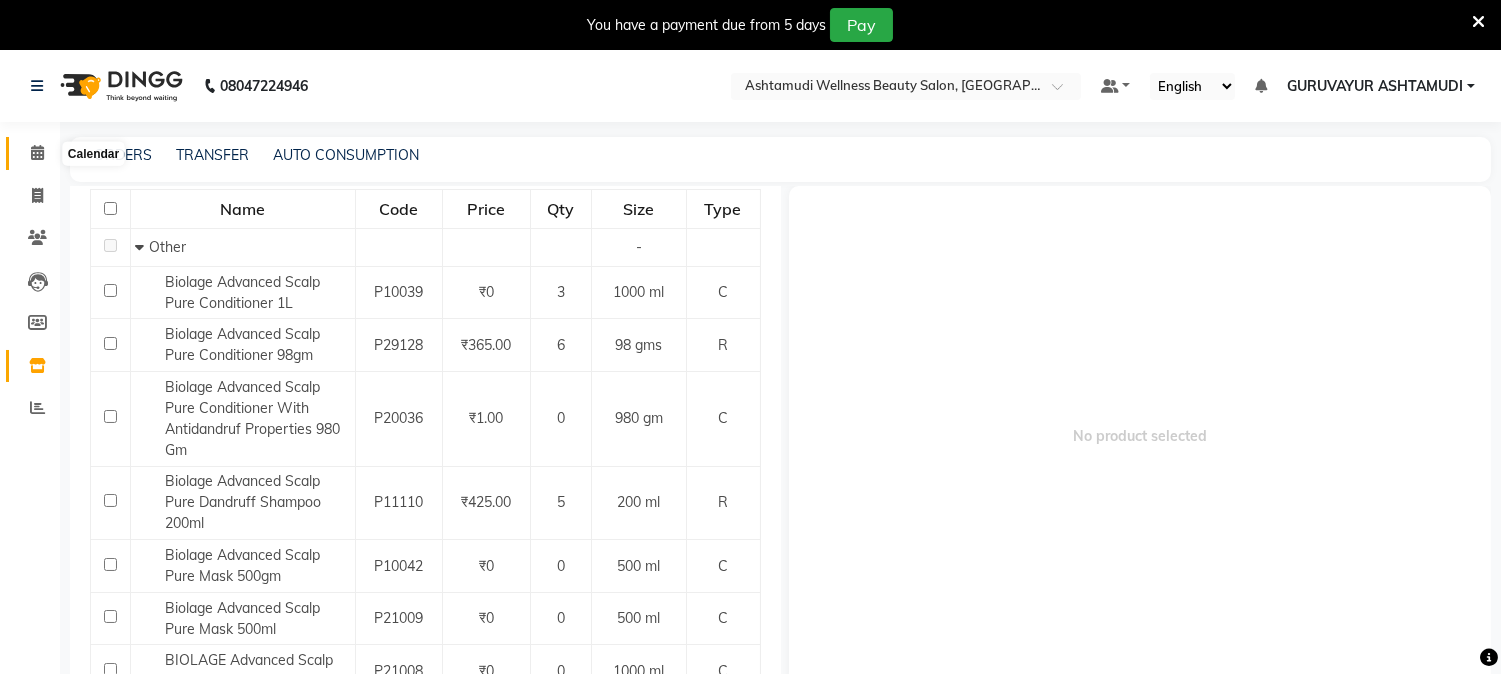 click 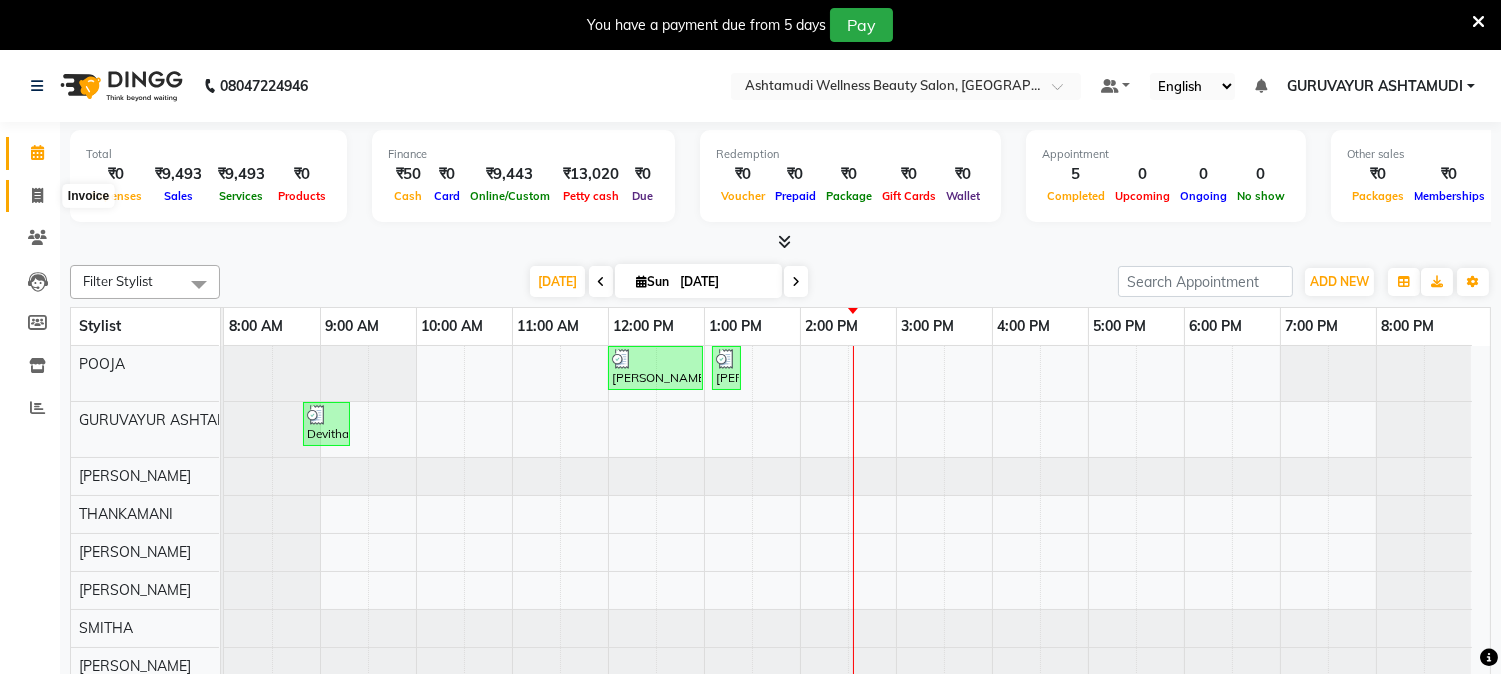 click 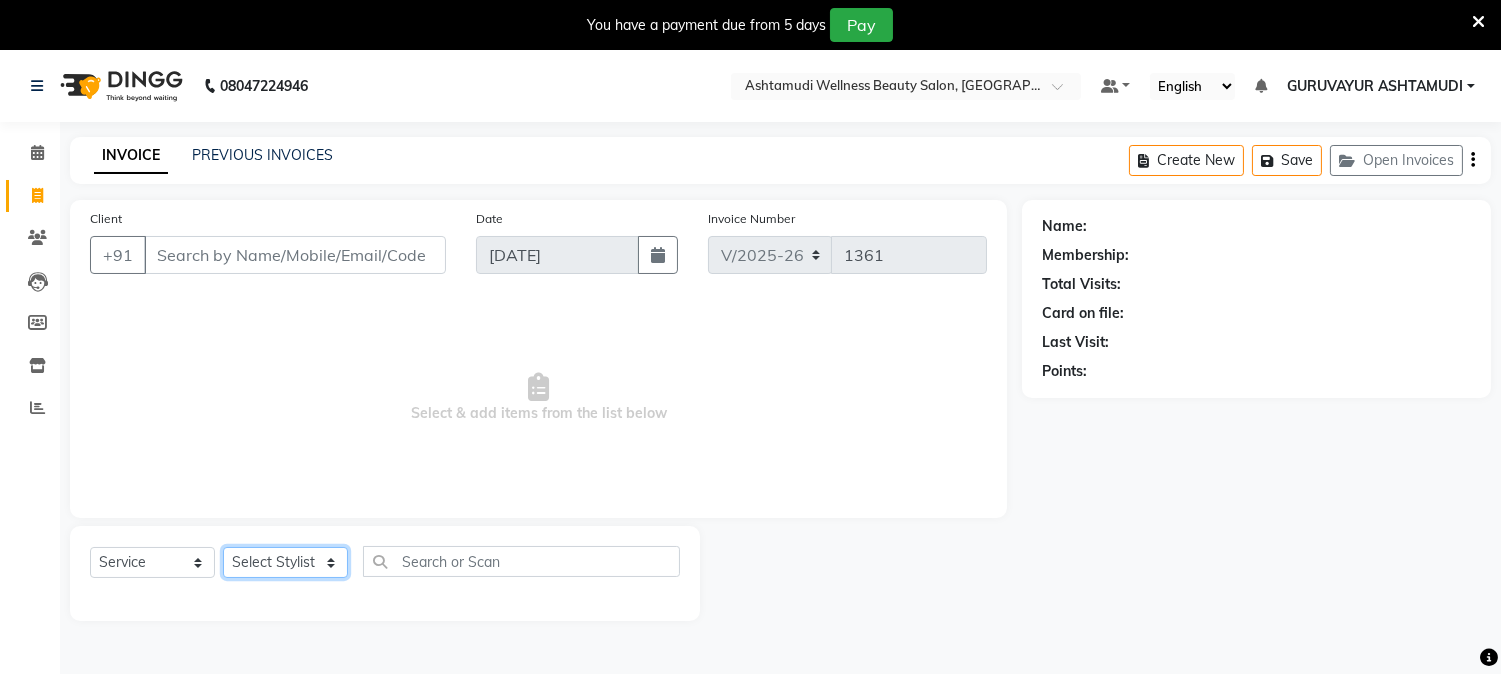 click on "Select Stylist" 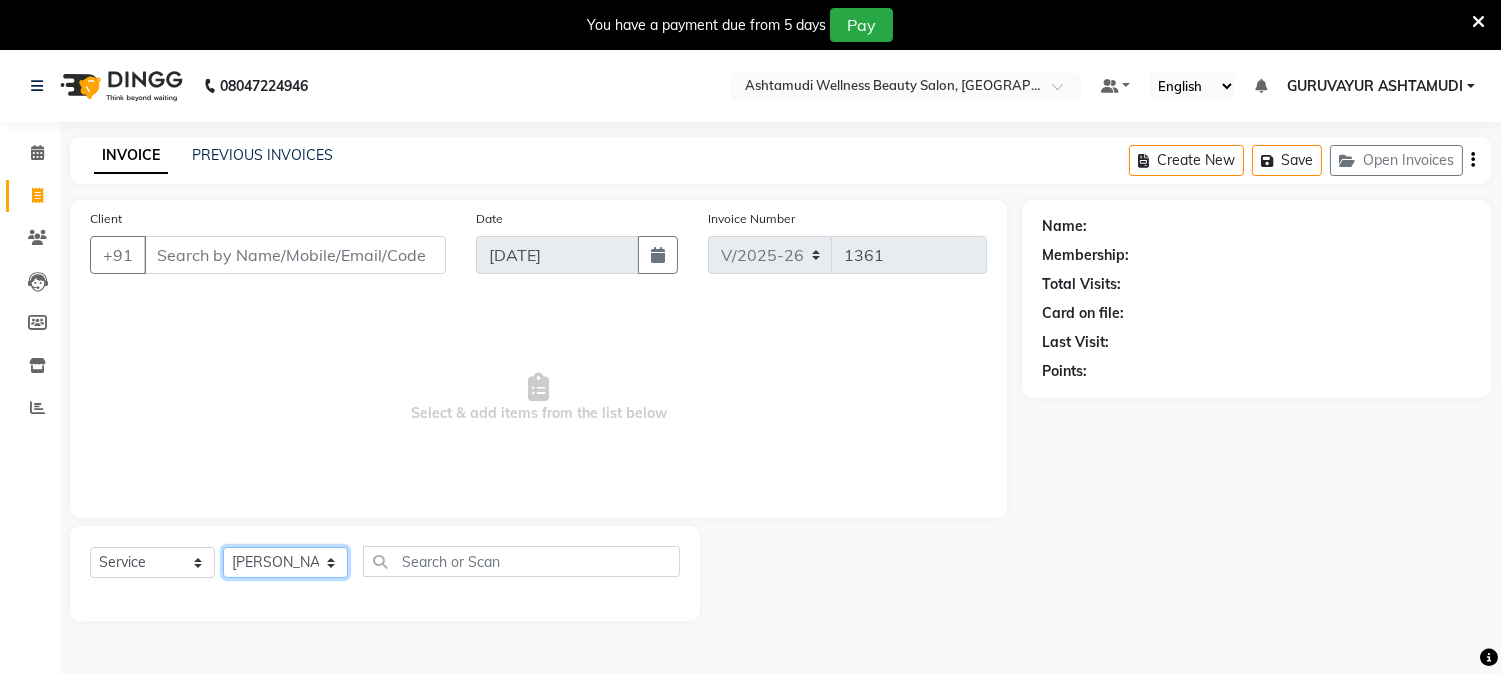 click on "Select Stylist Aathithya [PERSON_NAME] [PERSON_NAME] GURUVAYUR ASHTAMUDI [PERSON_NAME] Nigisha POOJA [PERSON_NAME] [PERSON_NAME] [PERSON_NAME]" 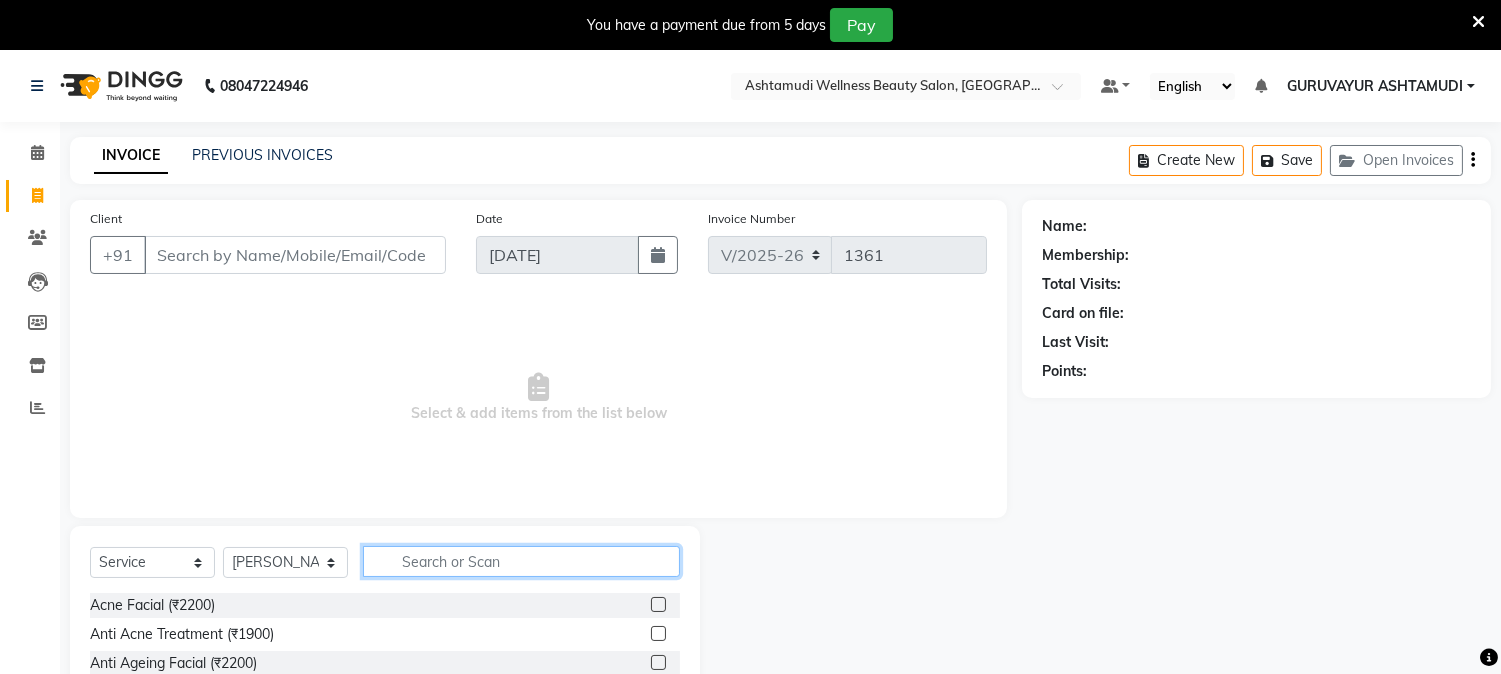 click 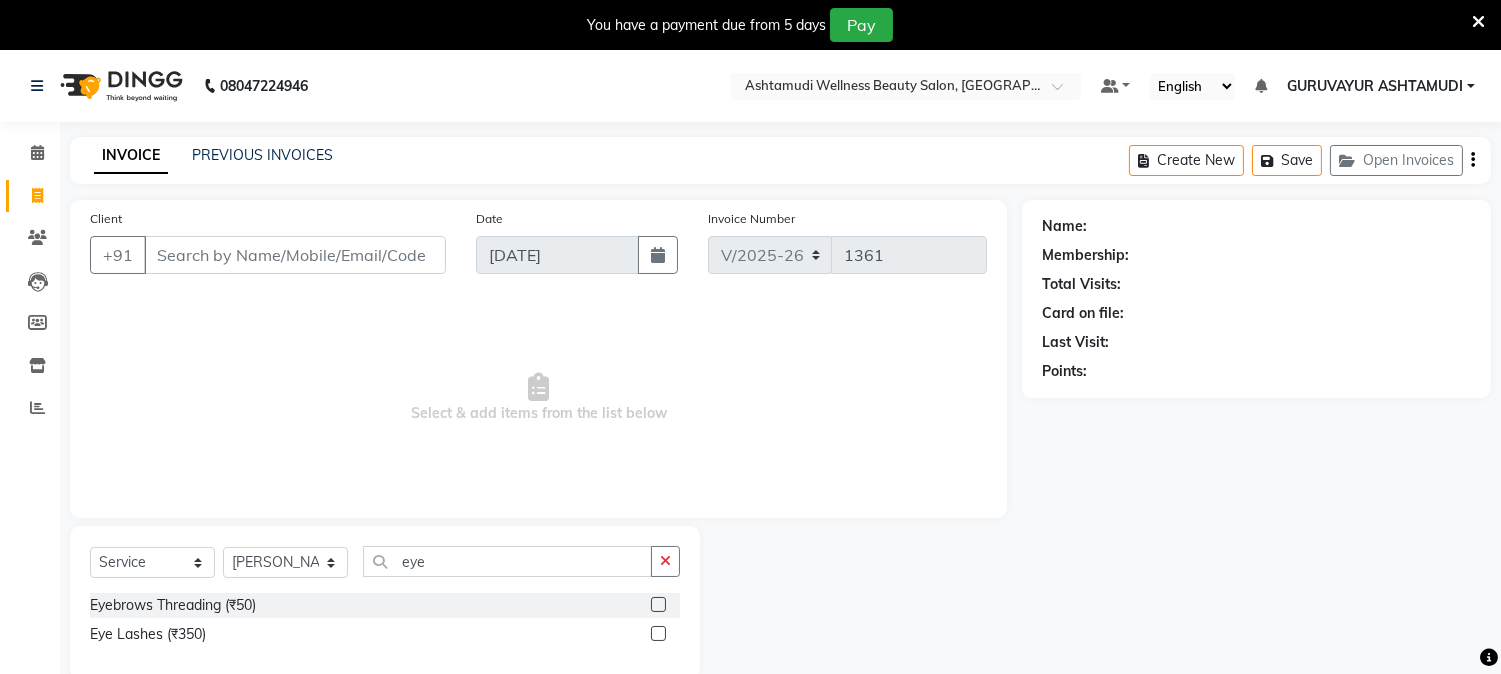 click 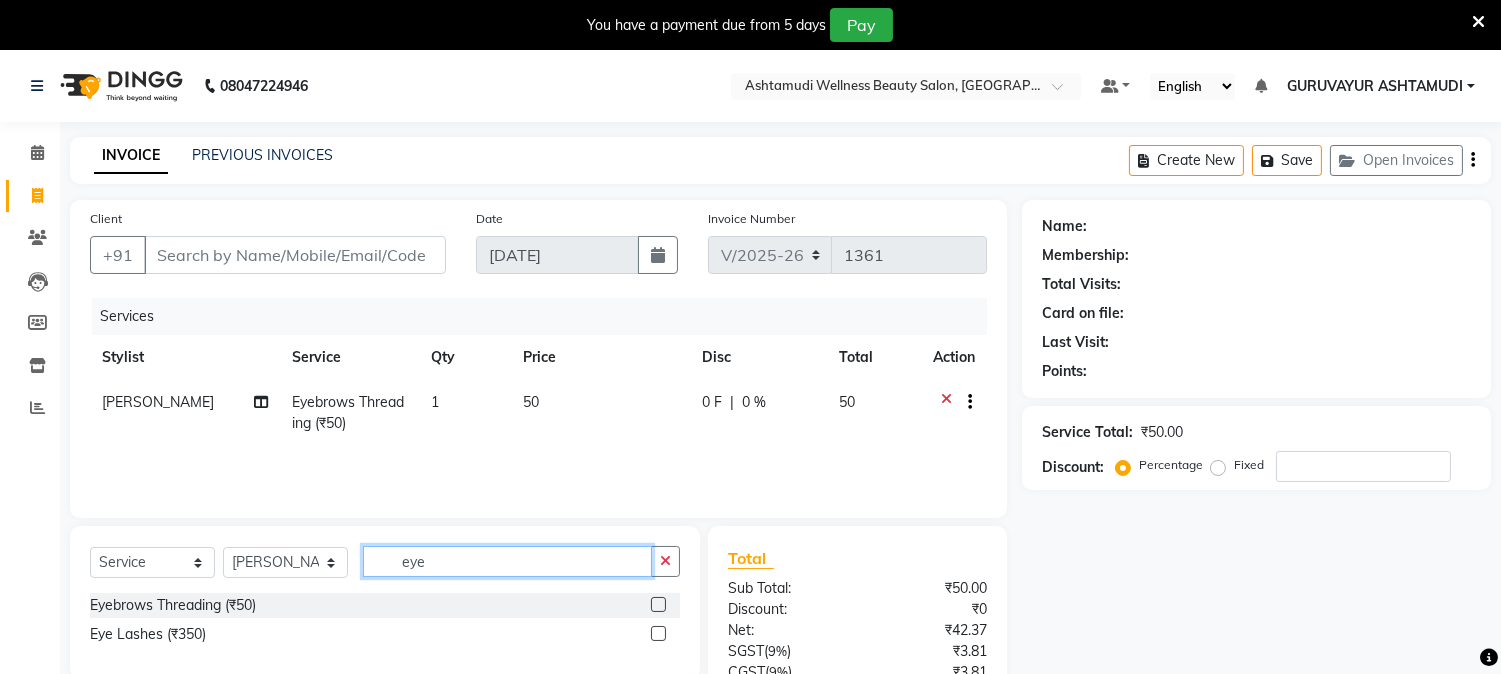 drag, startPoint x: 516, startPoint y: 556, endPoint x: 400, endPoint y: 554, distance: 116.01724 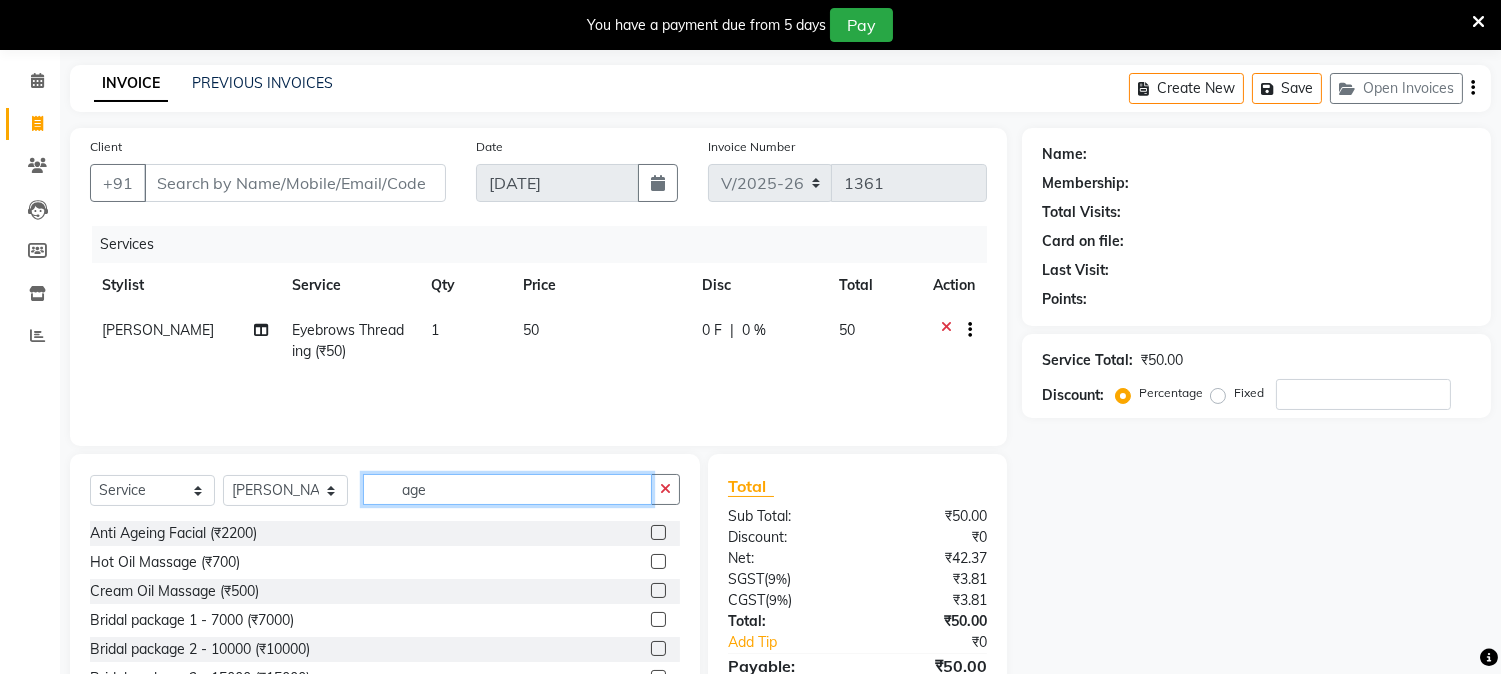 scroll, scrollTop: 111, scrollLeft: 0, axis: vertical 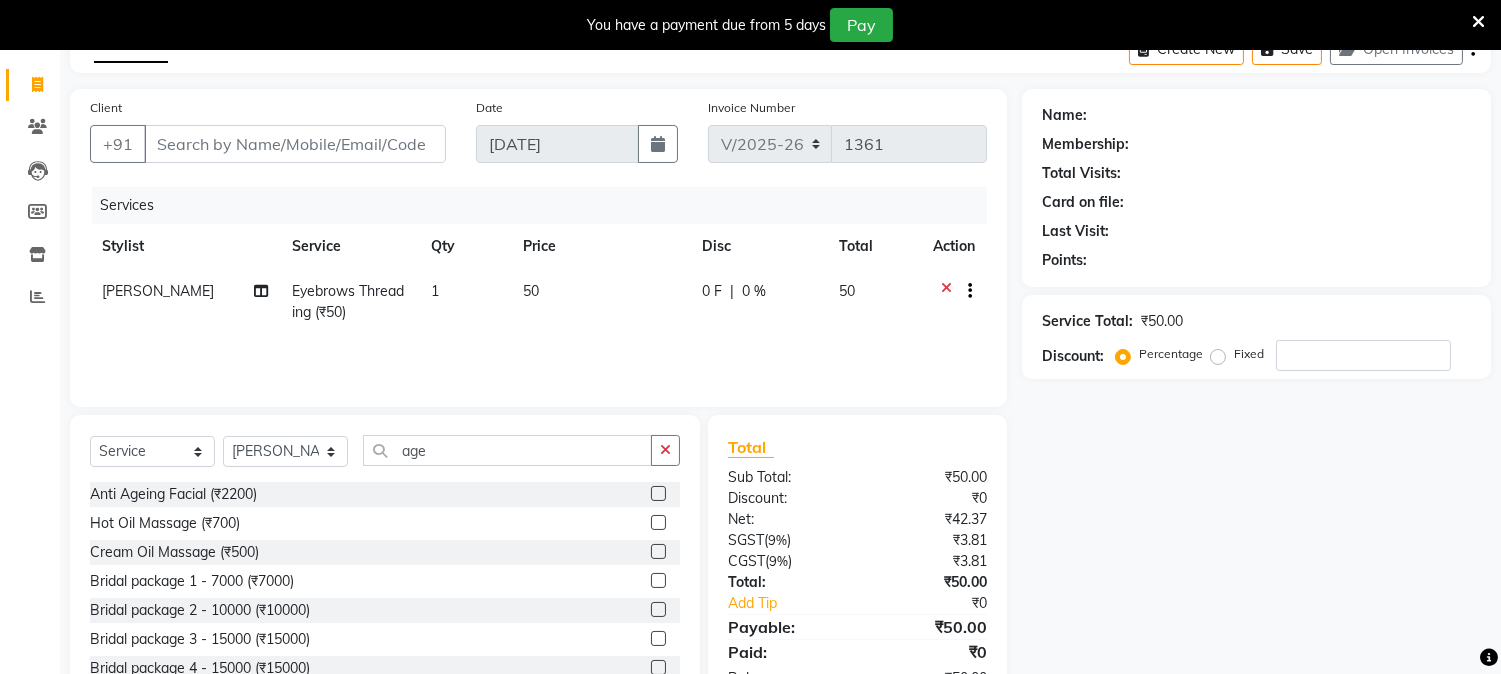 click 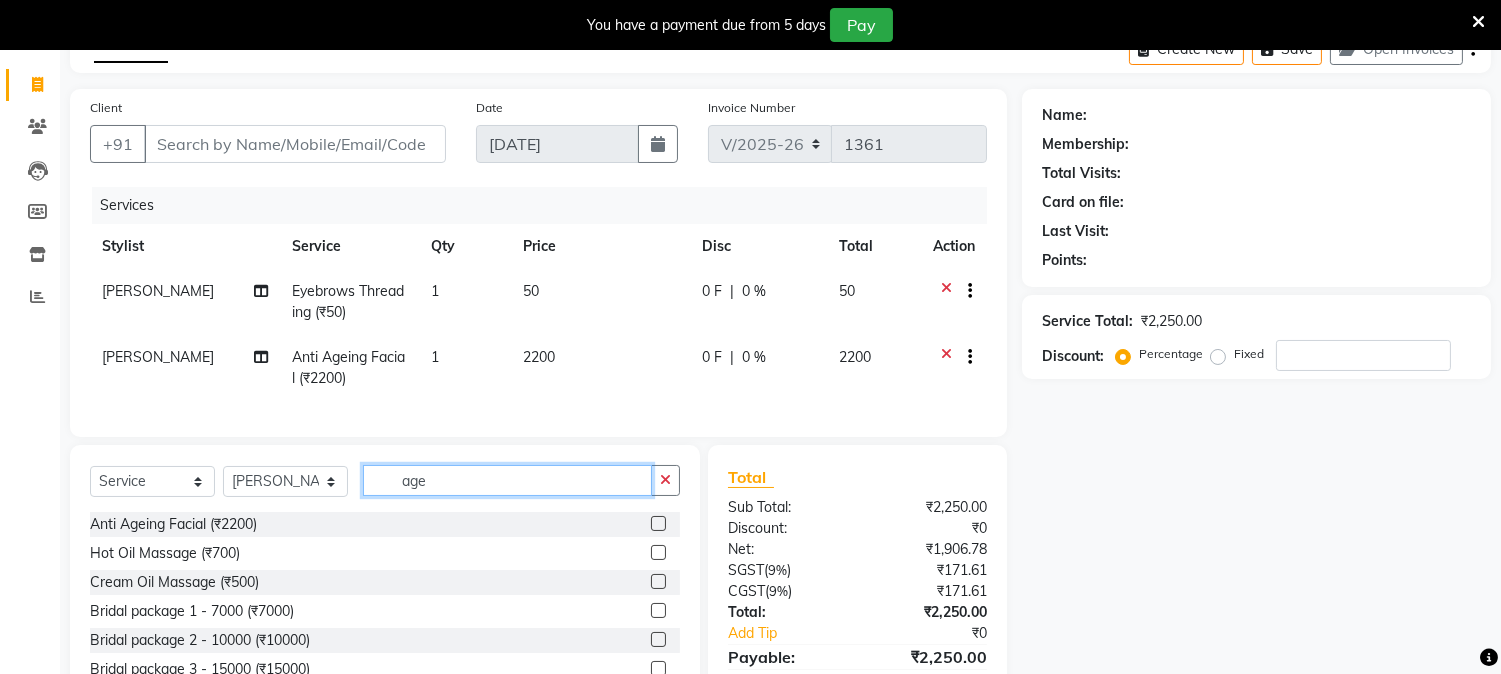 drag, startPoint x: 458, startPoint y: 493, endPoint x: 405, endPoint y: 495, distance: 53.037724 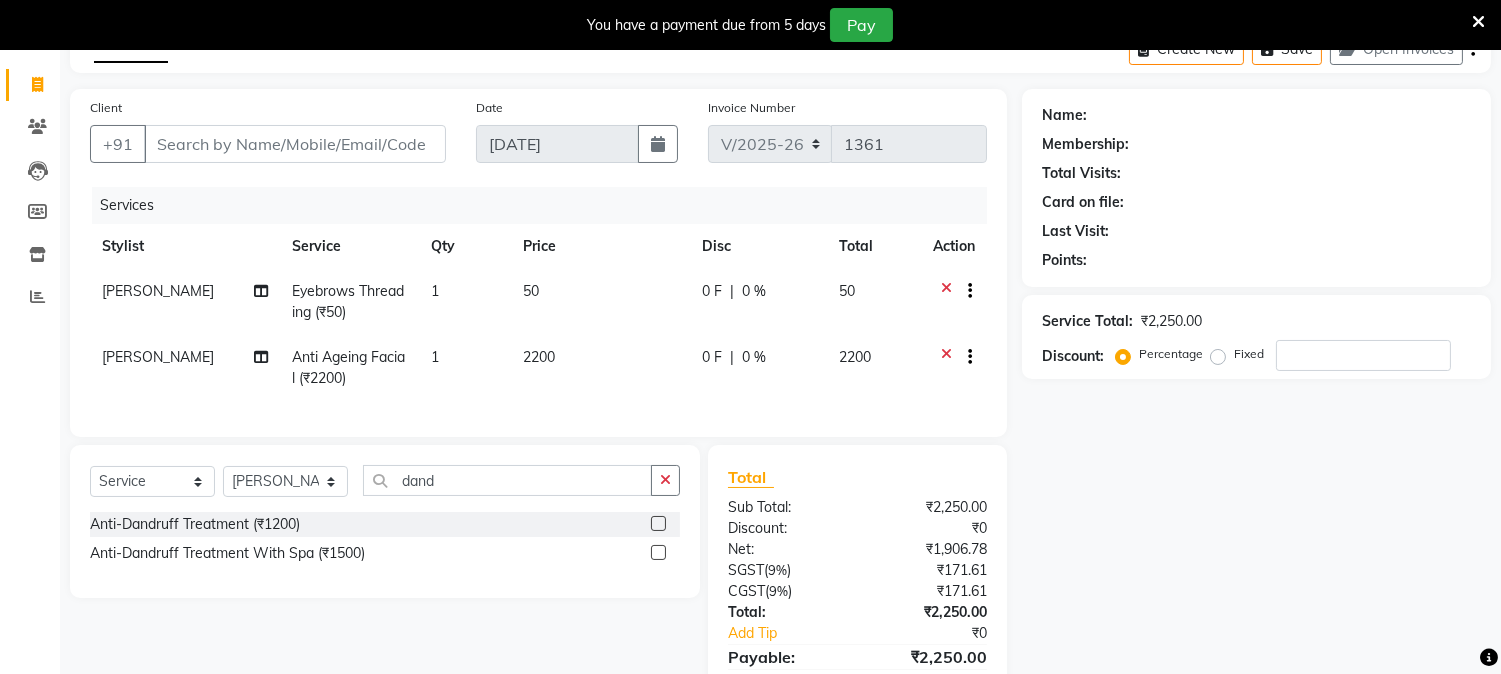 click 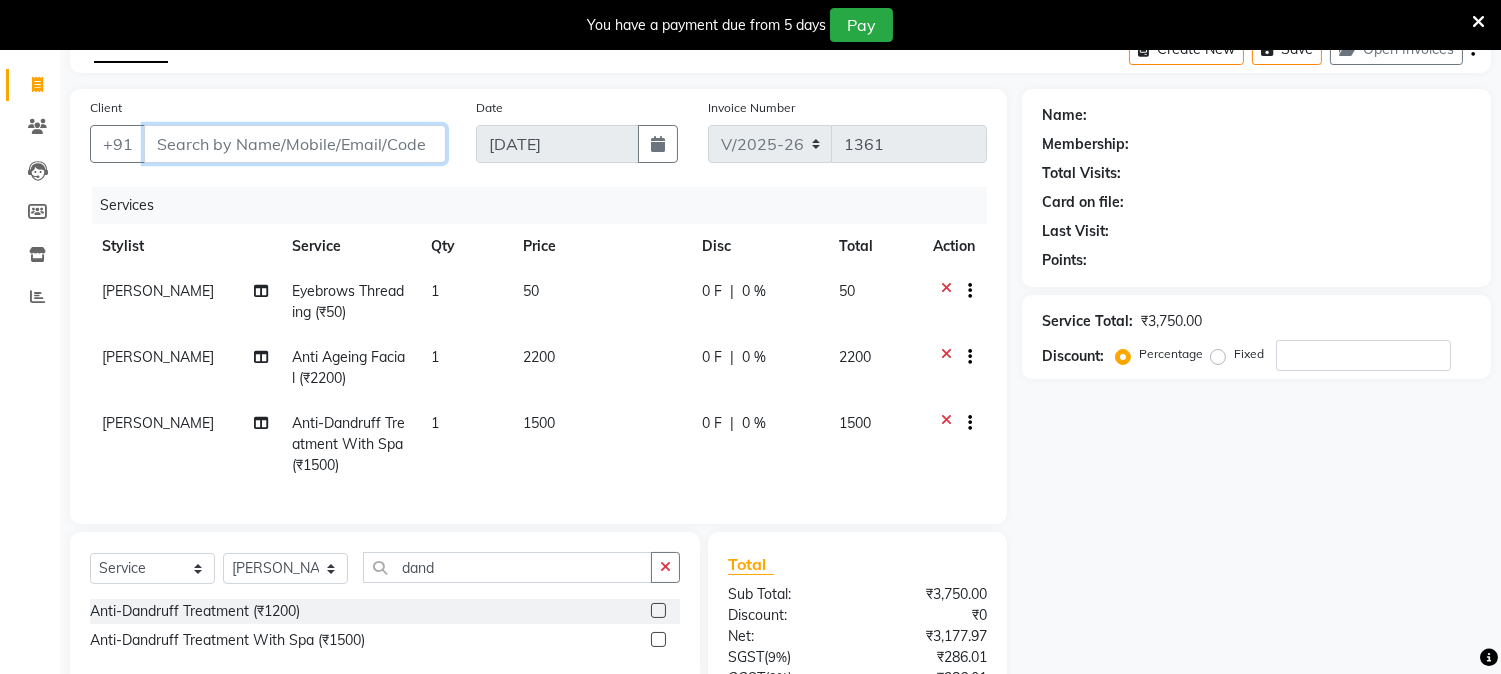 click on "Client" at bounding box center [295, 144] 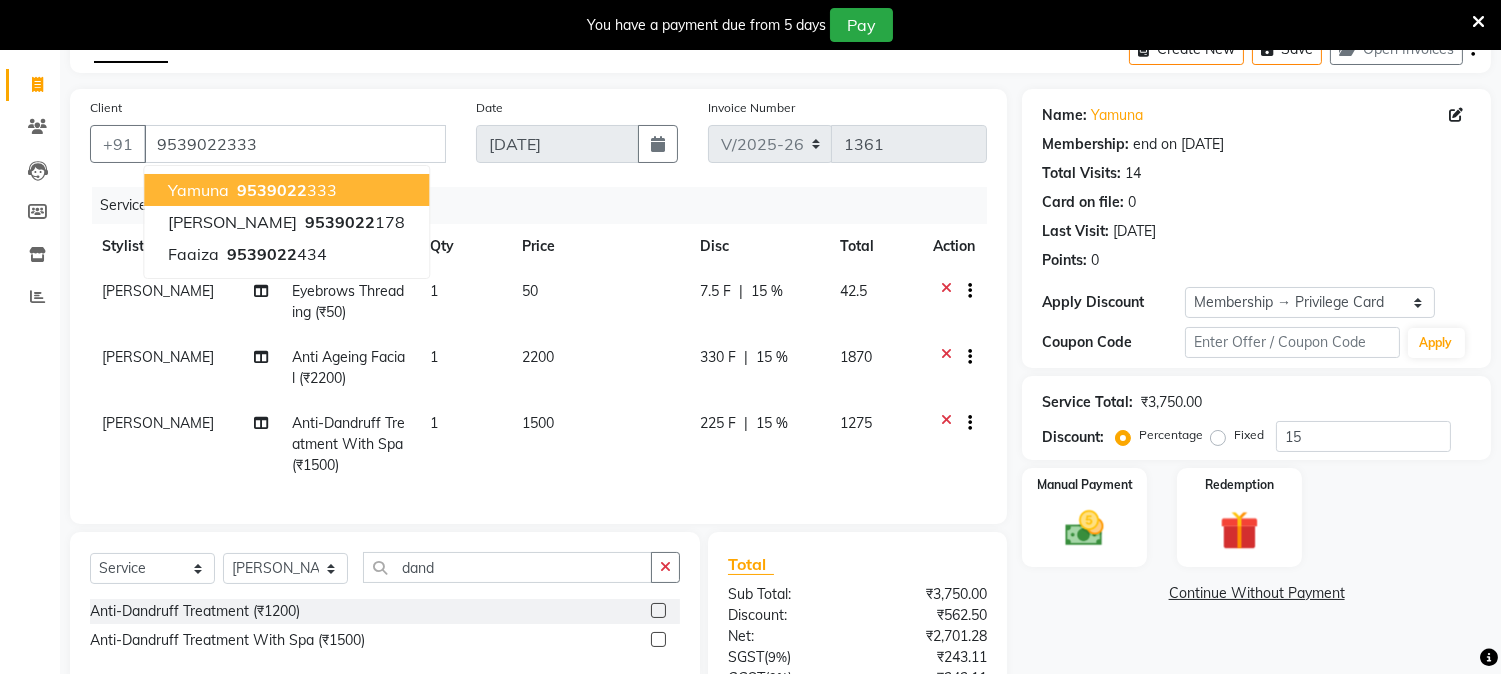 click on "Client [PHONE_NUMBER] Yamuna   9539022 333 [PERSON_NAME]   9539022 178 Faaiza   9539022 434 Date [DATE] Invoice Number V/2025 V/[PHONE_NUMBER] Services Stylist Service Qty Price Disc Total Action [PERSON_NAME] Eyebrows Threading (₹50) 1 50 7.5 F | 15 % 42.5 [PERSON_NAME] Anti Ageing Facial (₹2200) 1 2200 330 F | 15 % 1870 [PERSON_NAME] Anti-[MEDICAL_DATA] Treatment With Spa (₹1500) 1 1500 225 F | 15 % 1275 Select  Service  Product  Membership  Package Voucher Prepaid Gift Card  Select Stylist Aathithya [PERSON_NAME] [PERSON_NAME] GURUVAYUR ASHTAMUDI [PERSON_NAME] Nigisha POOJA [PERSON_NAME] [PERSON_NAME] [PERSON_NAME] dand Anti-[MEDICAL_DATA] Treatment (₹1200)  Anti-[MEDICAL_DATA] Treatment With Spa (₹1500)  Total Sub Total: ₹3,750.00 Discount: ₹562.50 Net: ₹2,701.28 SGST  ( 9% ) ₹243.11 CGST  ( 9% ) ₹243.11 Total: ₹3,187.50 Add Tip ₹0 Round Off: ₹0.50 Payable: ₹3,188.00 Paid: ₹0 Balance   : ₹3,188.00" 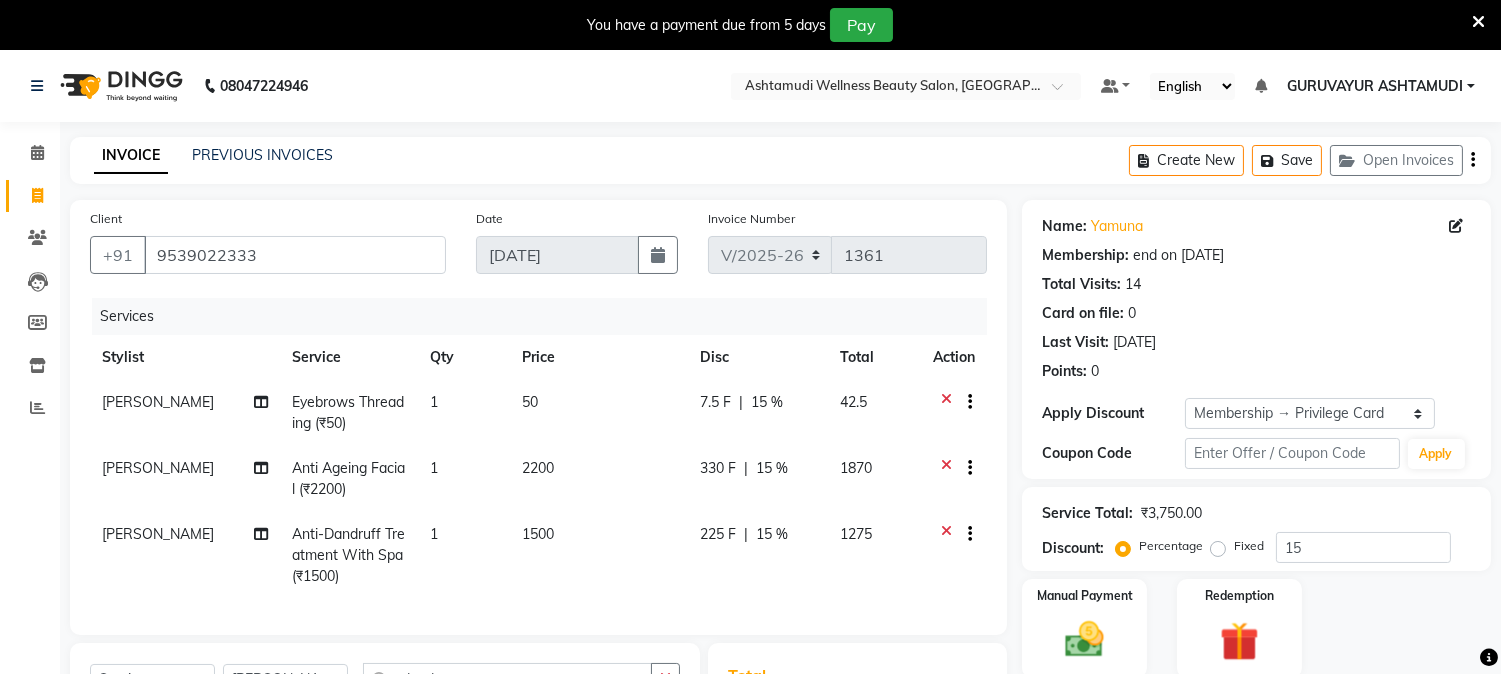 scroll, scrollTop: 330, scrollLeft: 0, axis: vertical 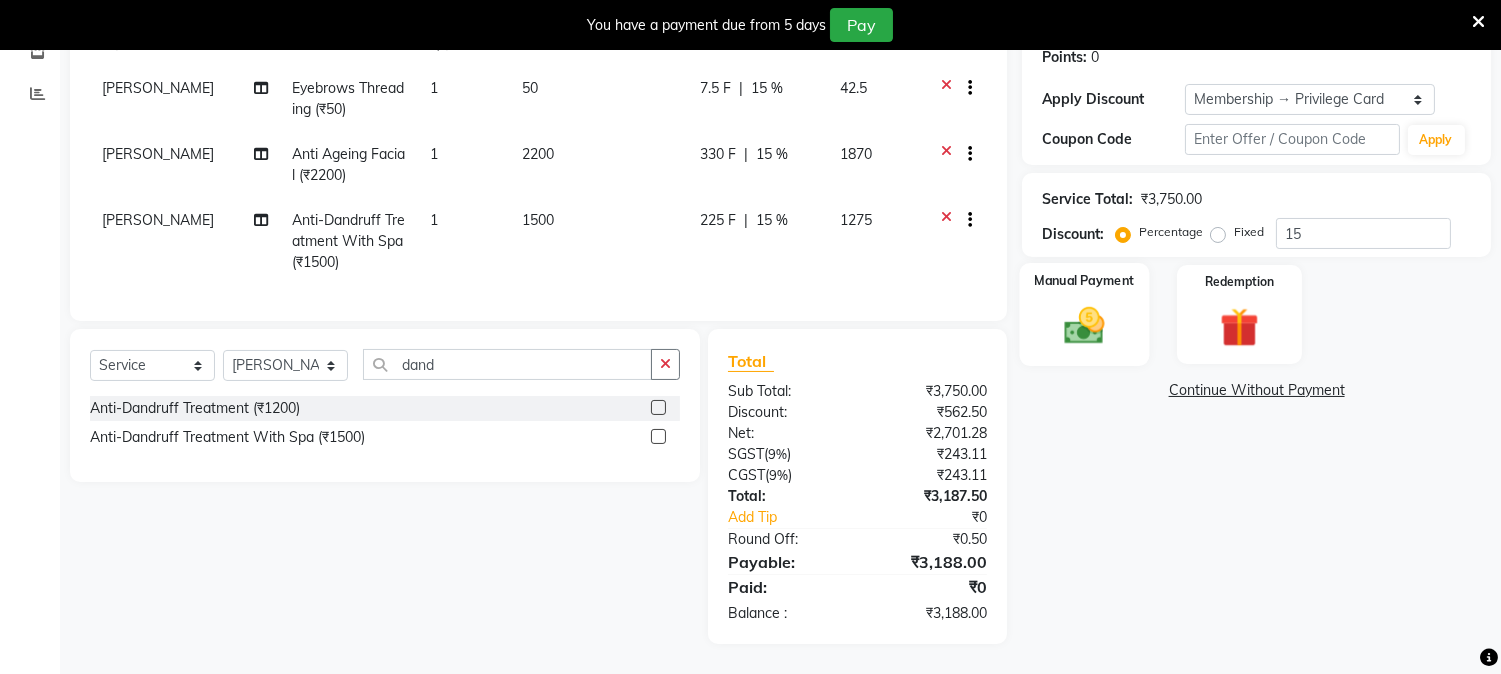 click on "Manual Payment" 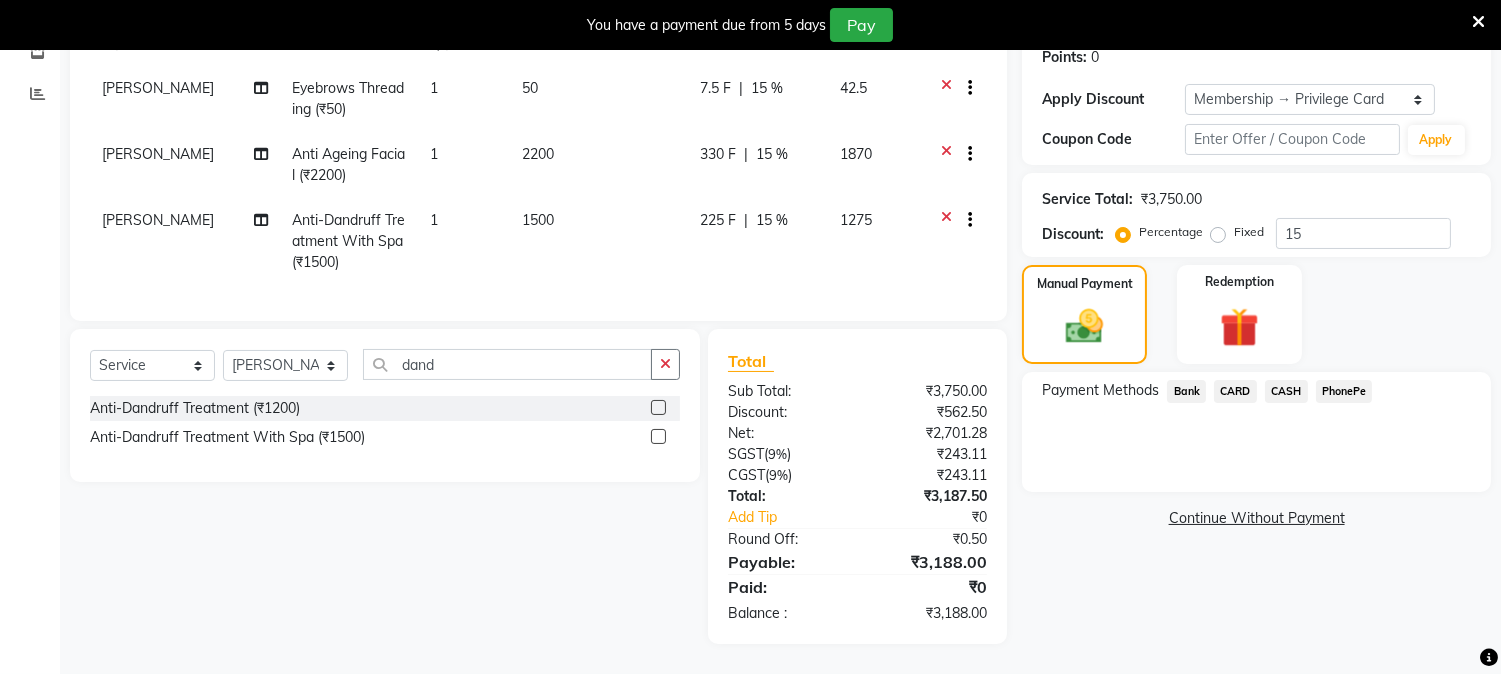 click on "PhonePe" 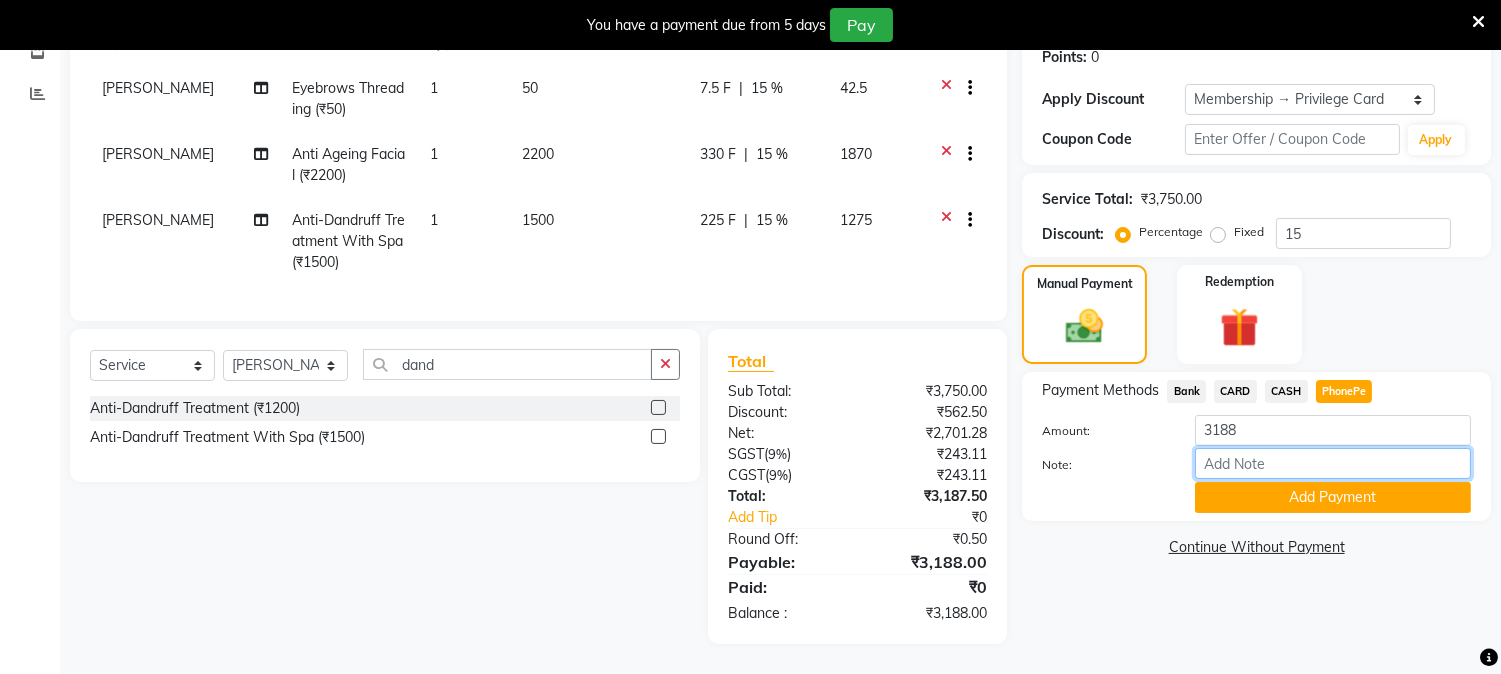 click on "Note:" at bounding box center (1333, 463) 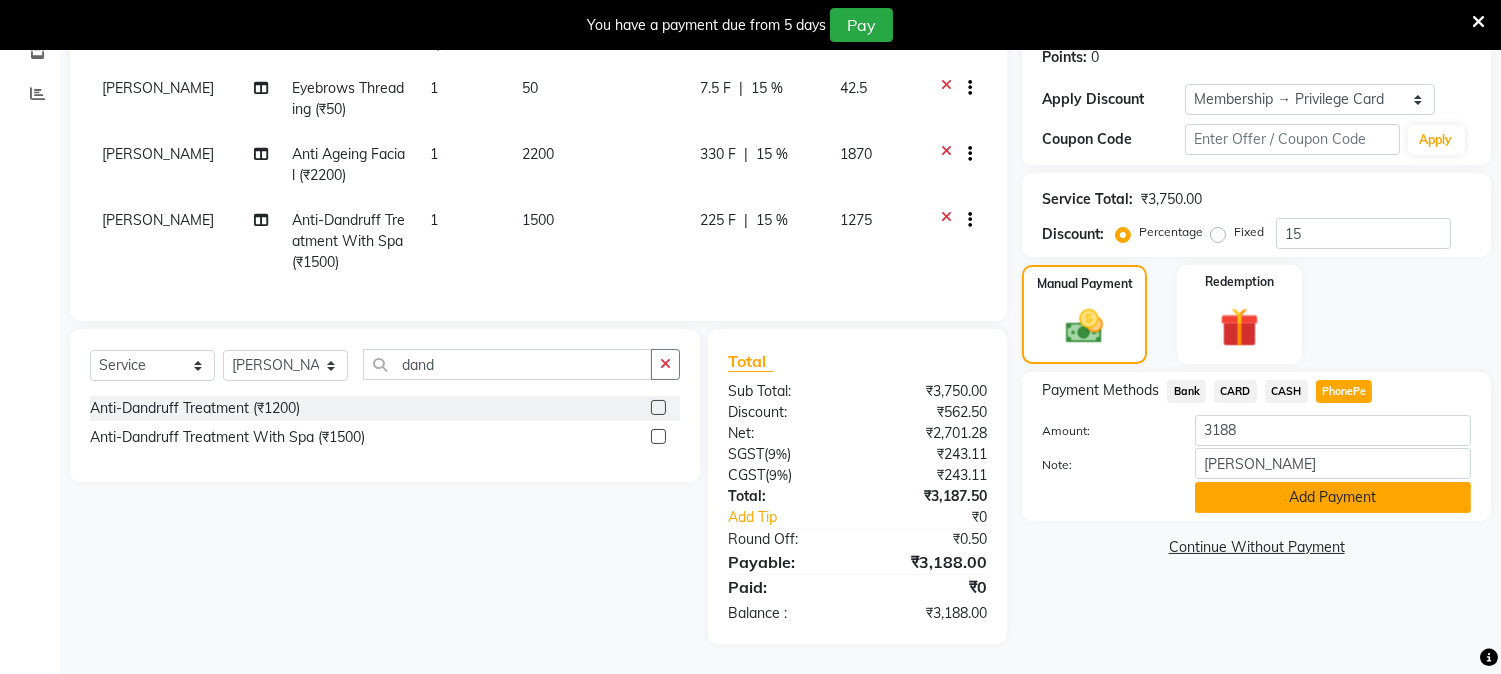 click on "Add Payment" 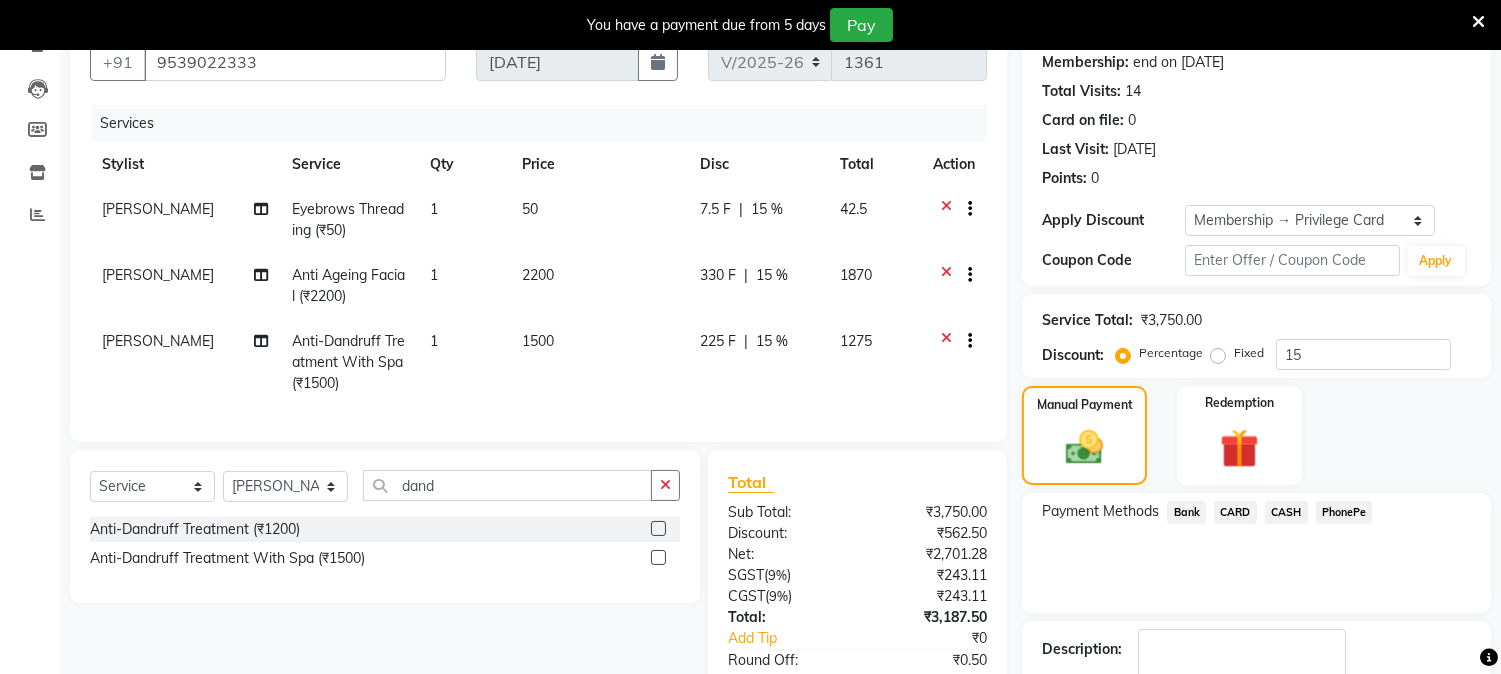 scroll, scrollTop: 442, scrollLeft: 0, axis: vertical 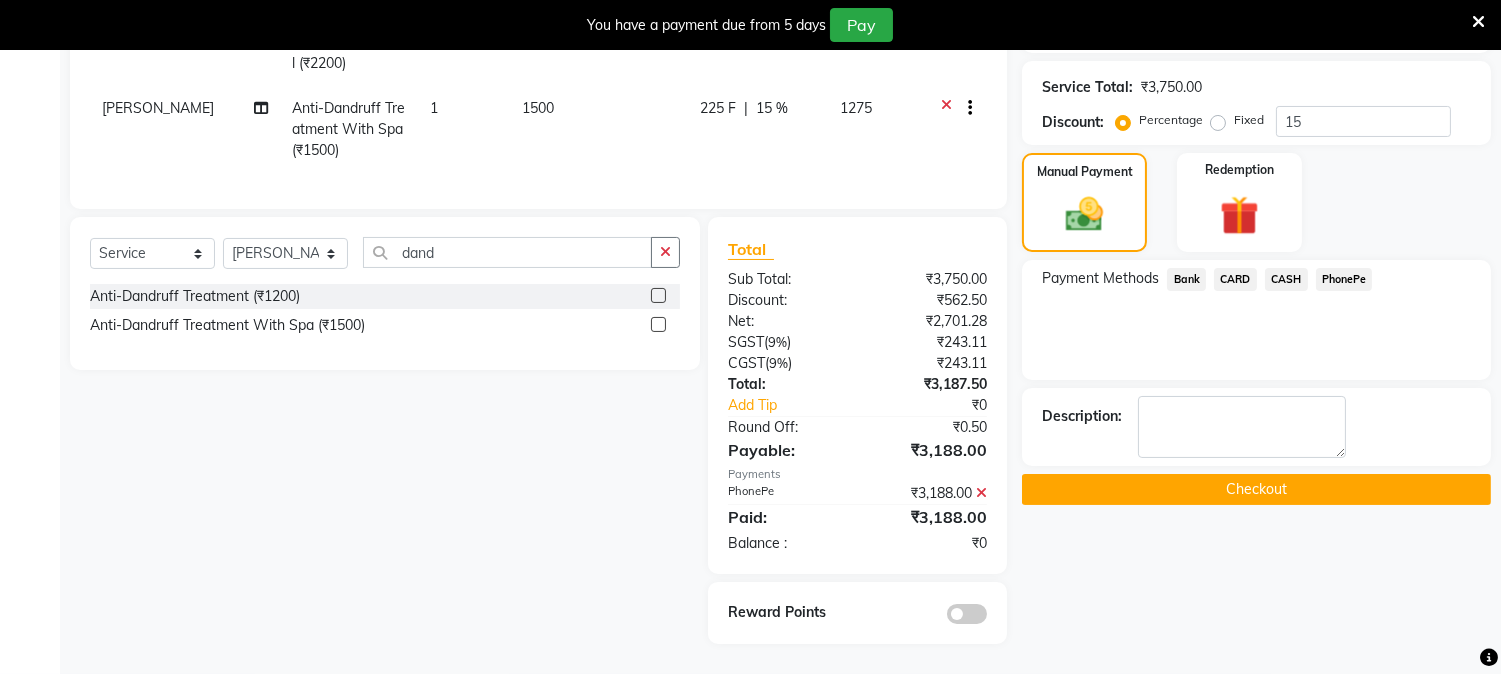click on "Checkout" 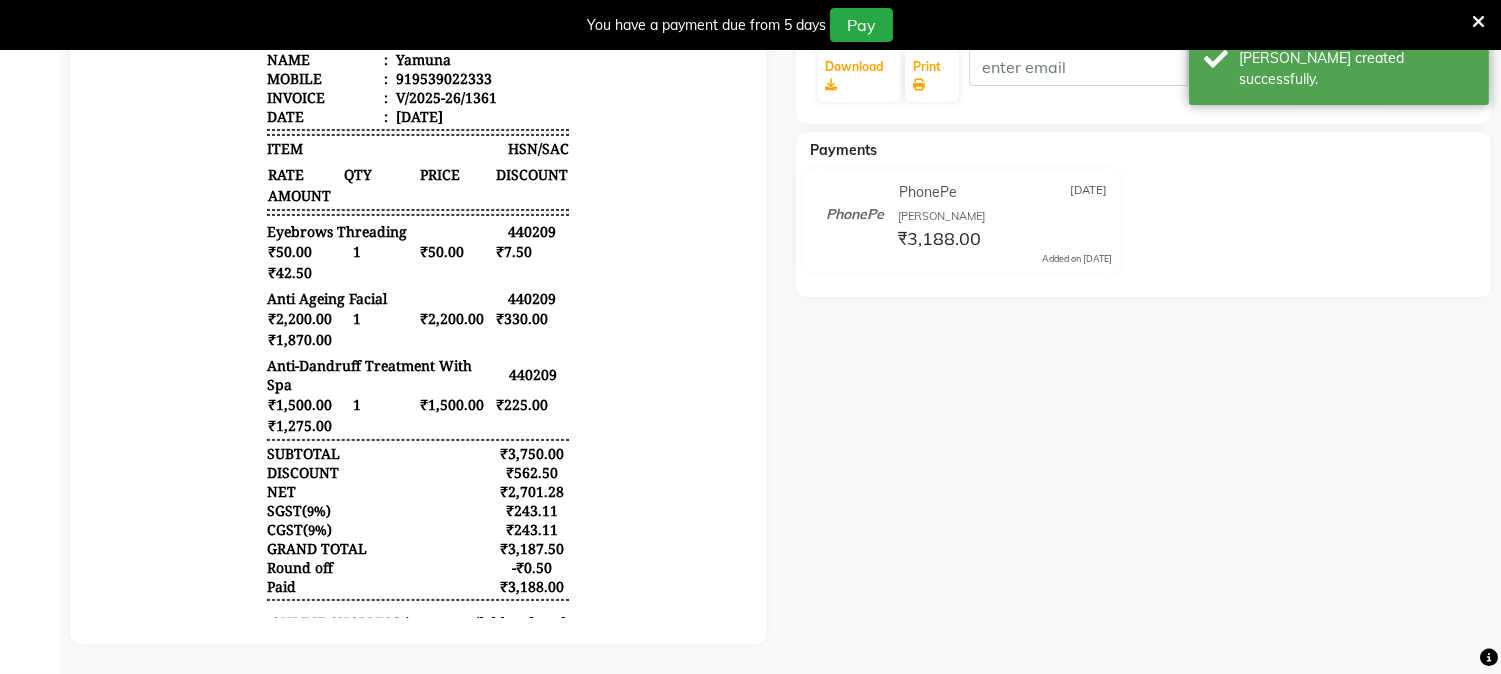 scroll, scrollTop: 0, scrollLeft: 0, axis: both 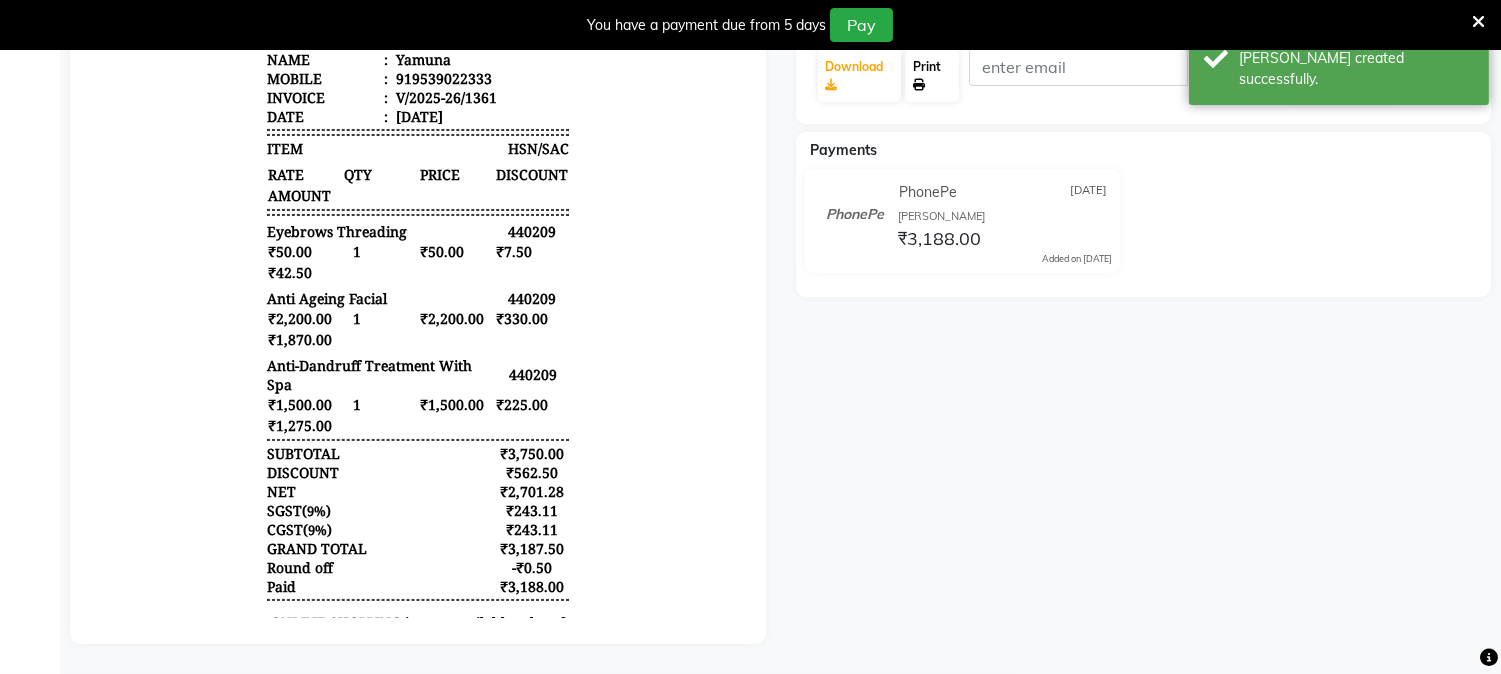 click on "Print" 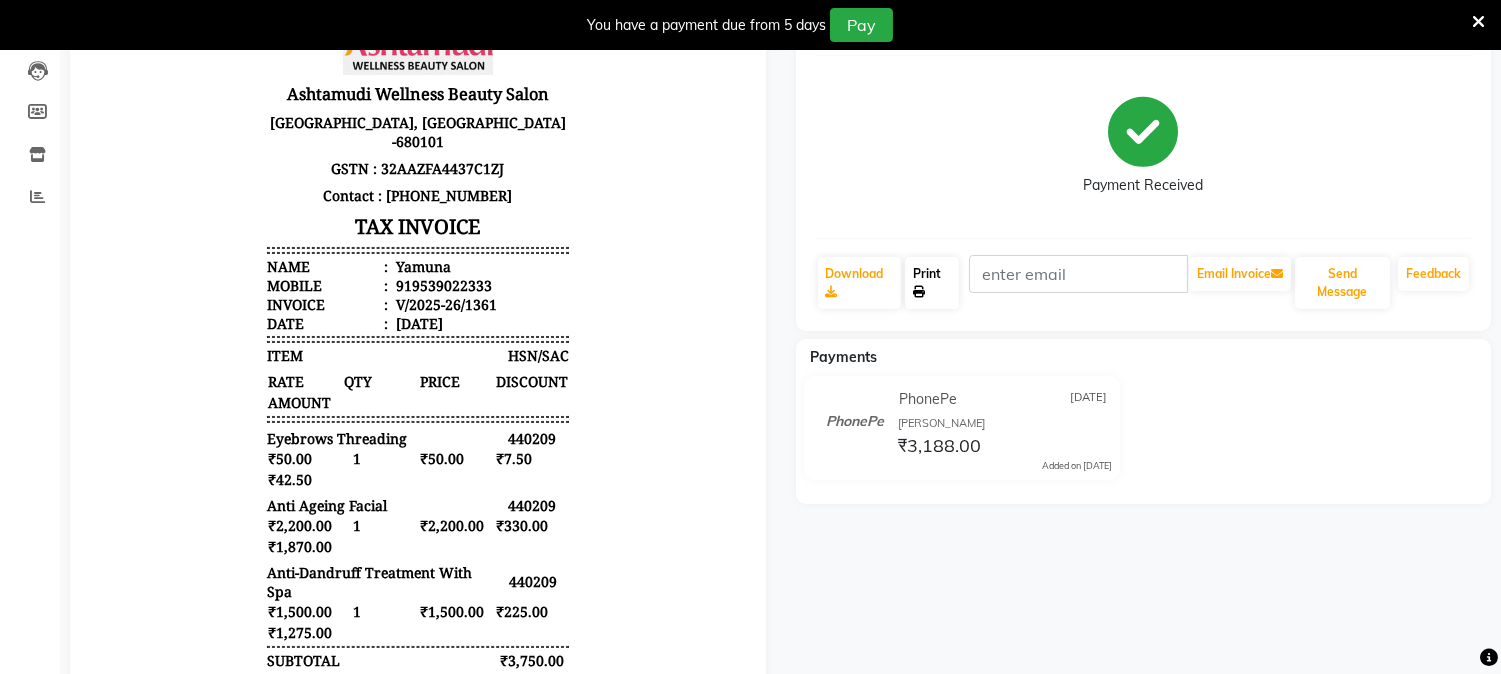 scroll, scrollTop: 0, scrollLeft: 0, axis: both 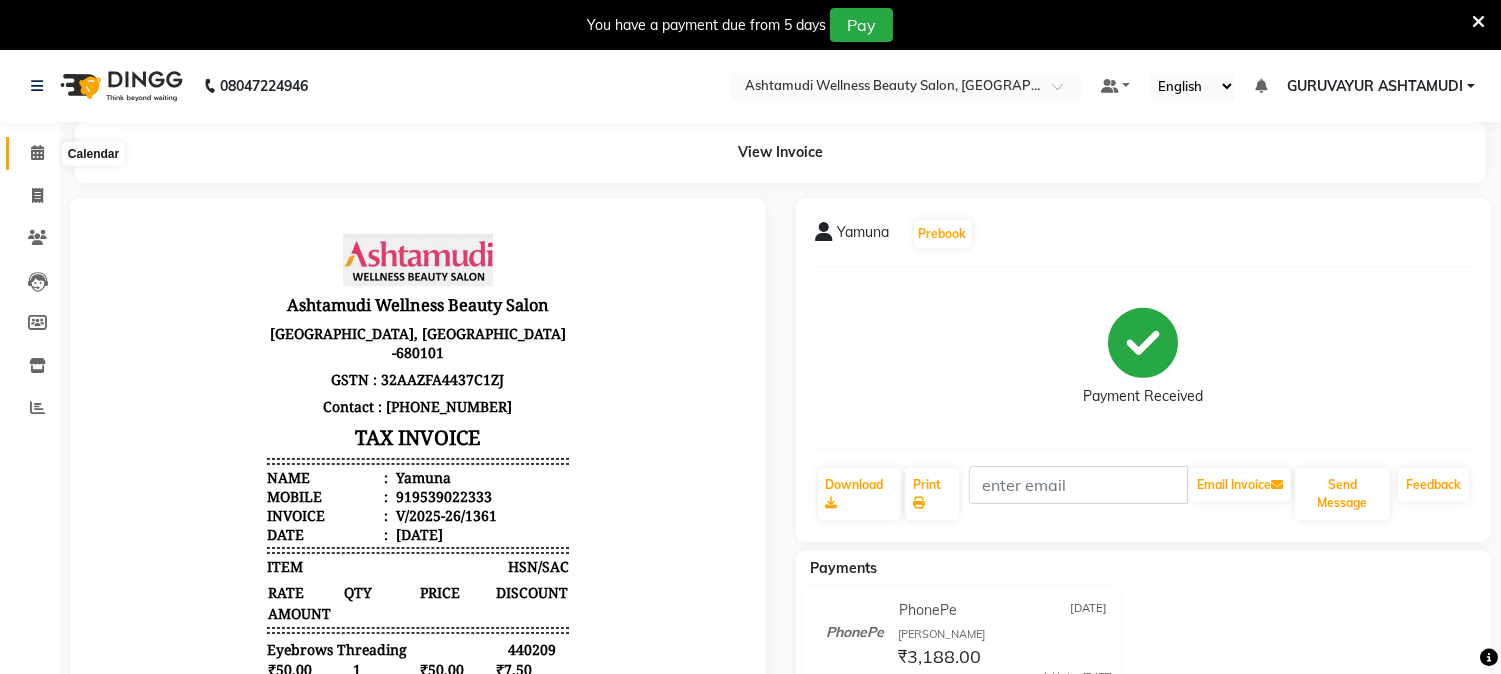 click 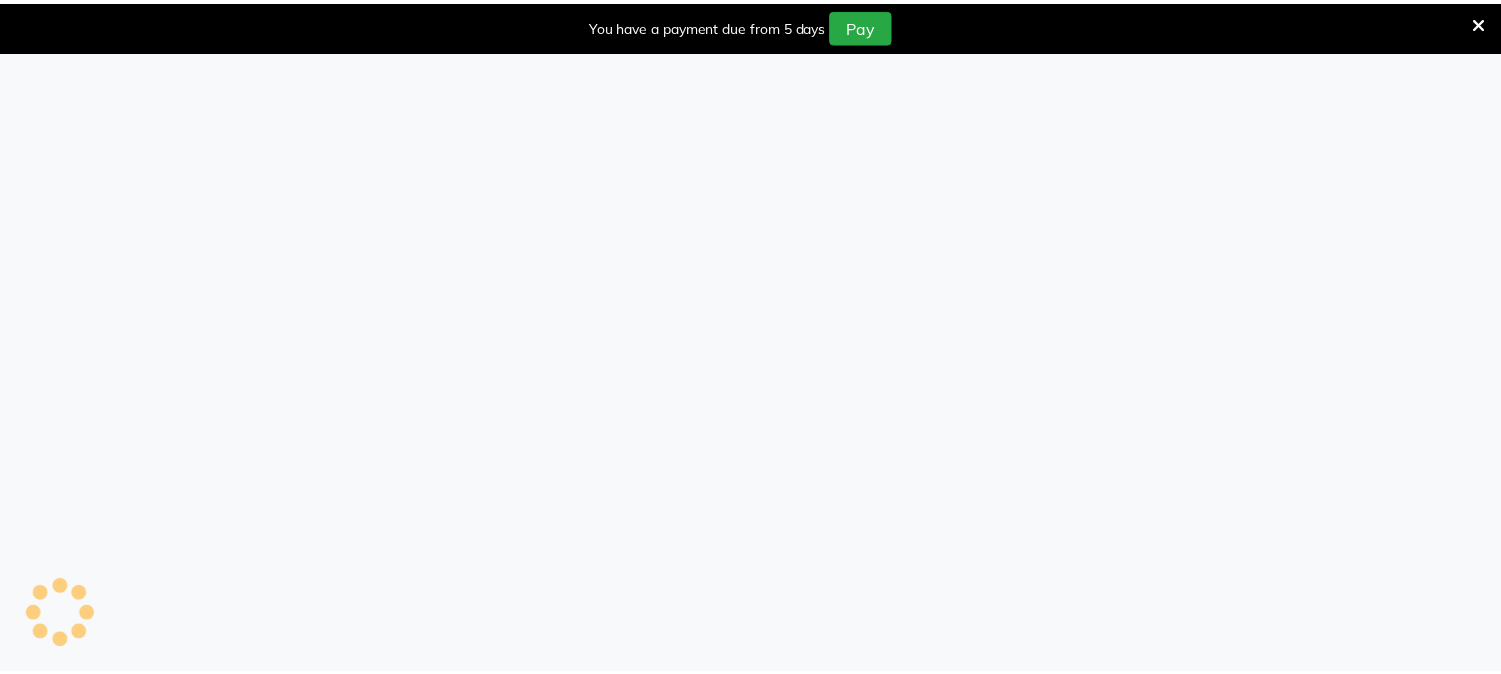 scroll, scrollTop: 0, scrollLeft: 0, axis: both 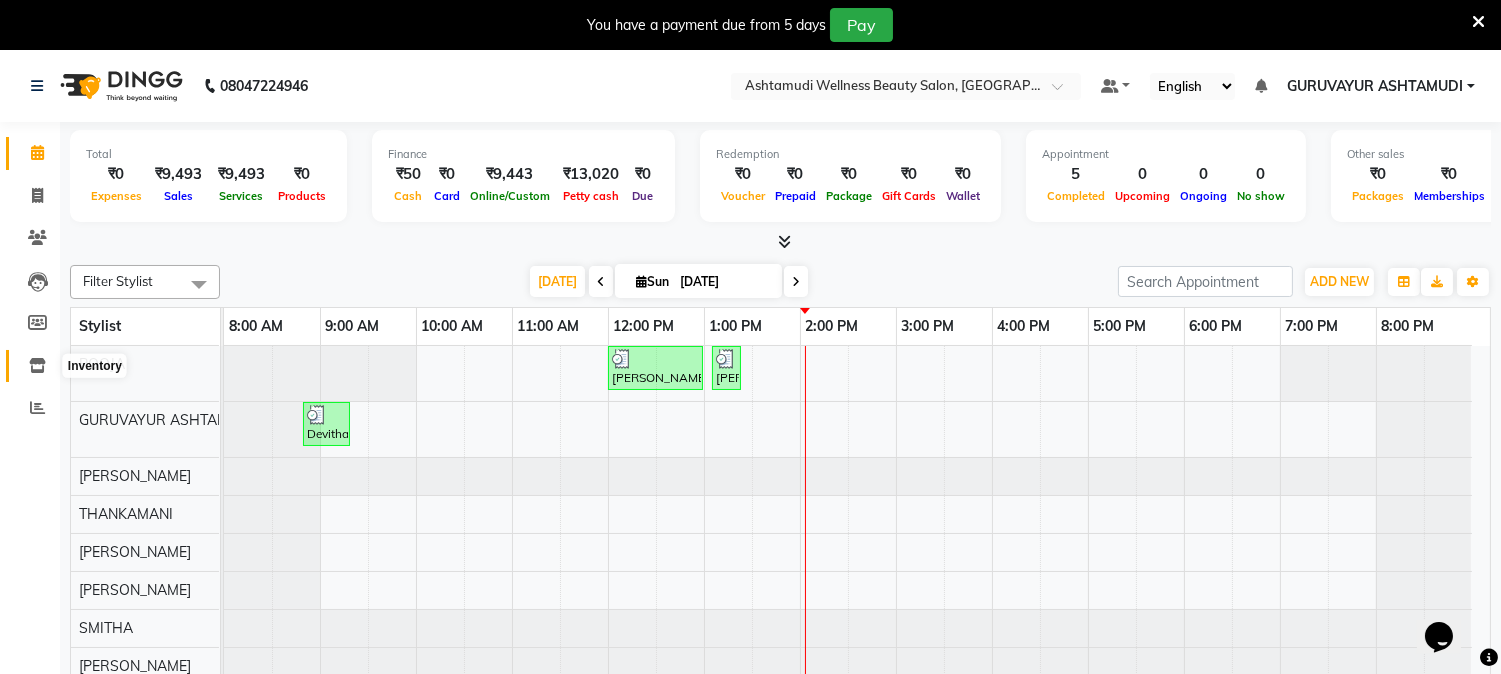 click 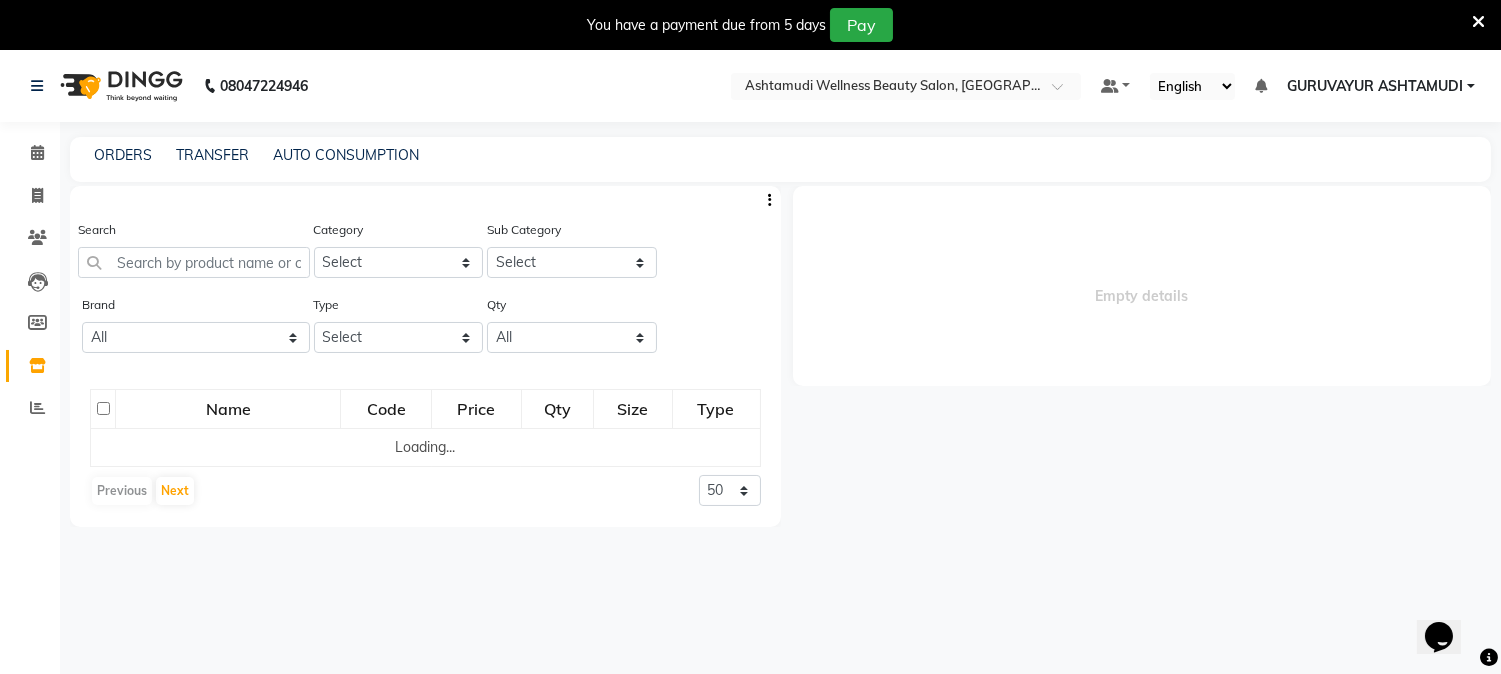 select 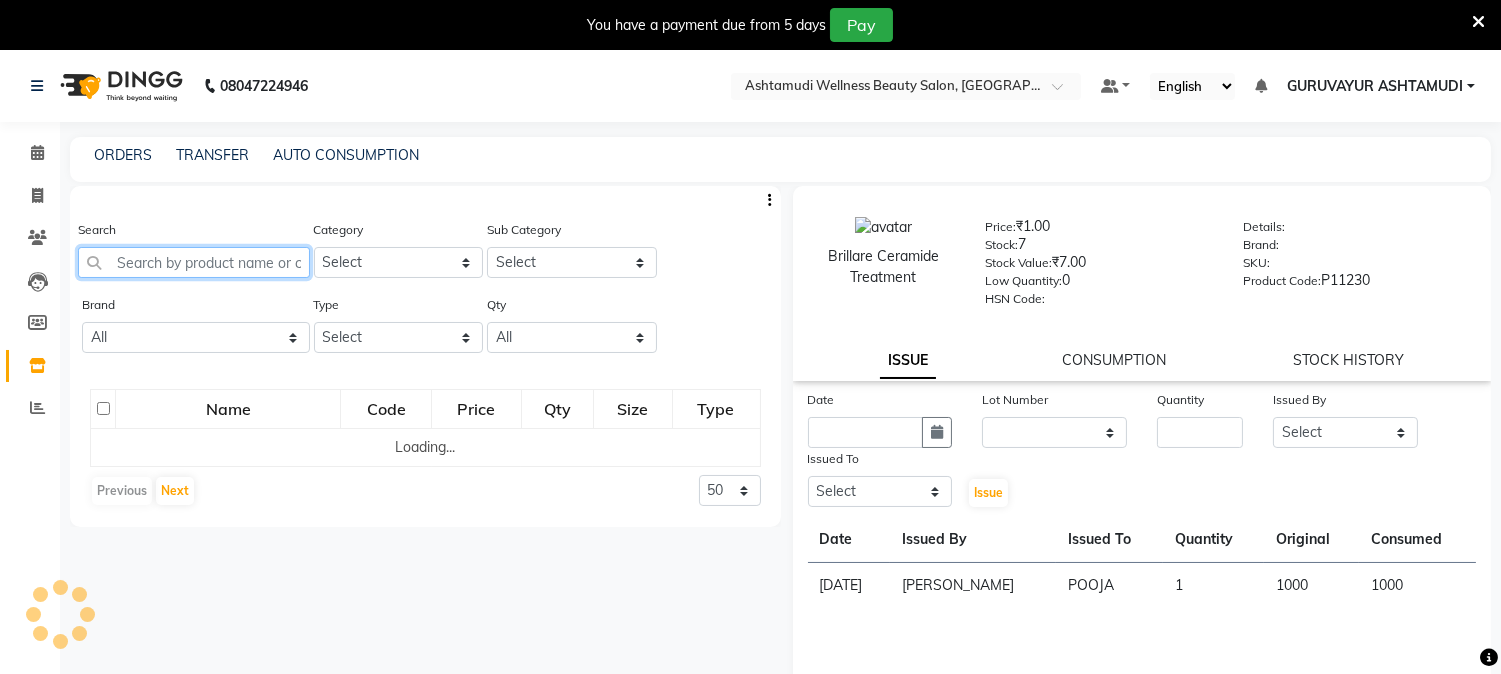 click 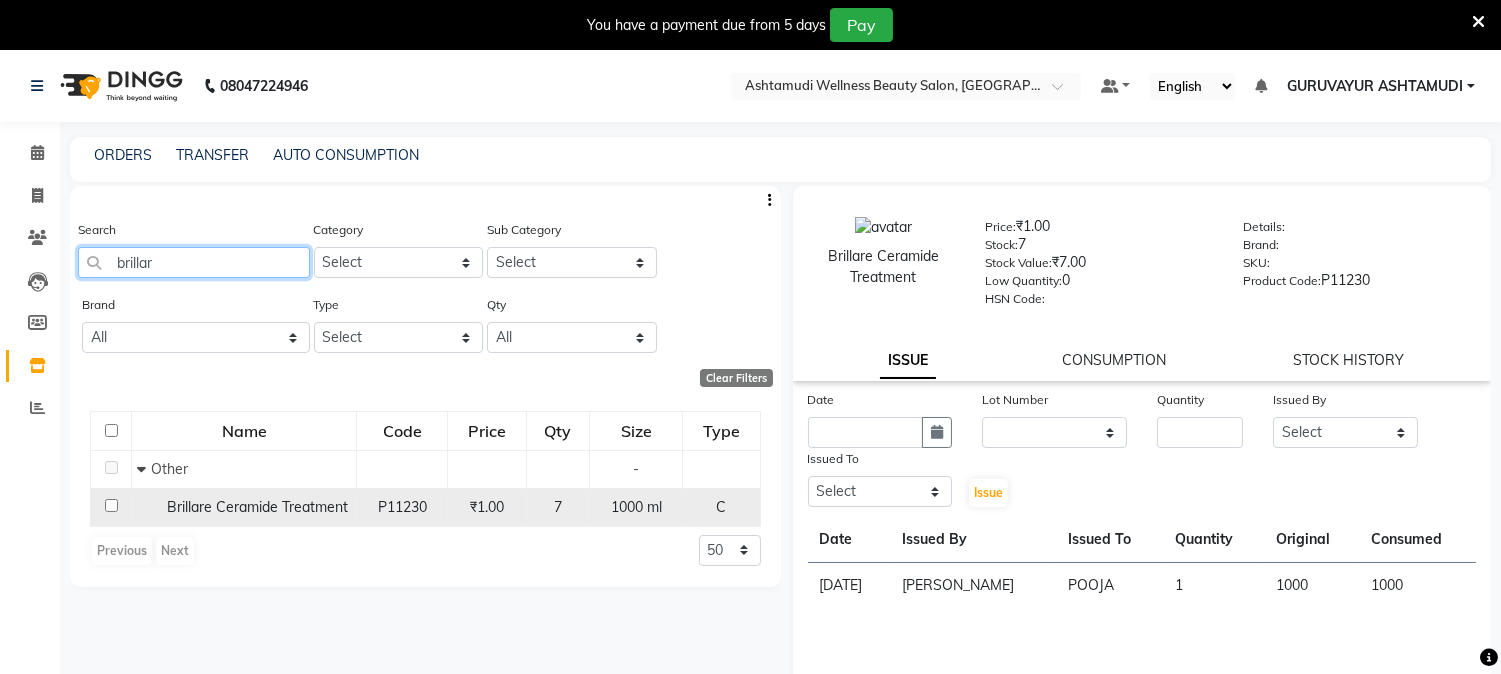 type on "brillar" 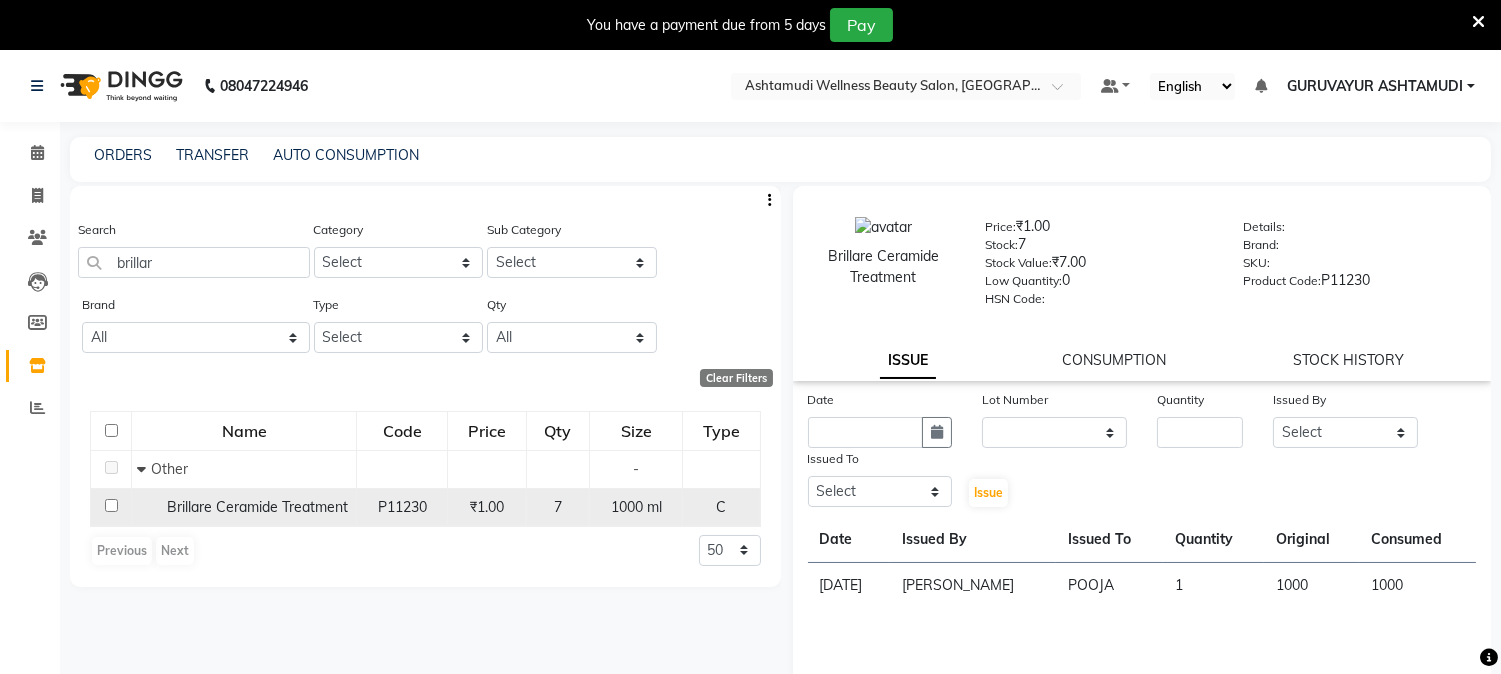 click 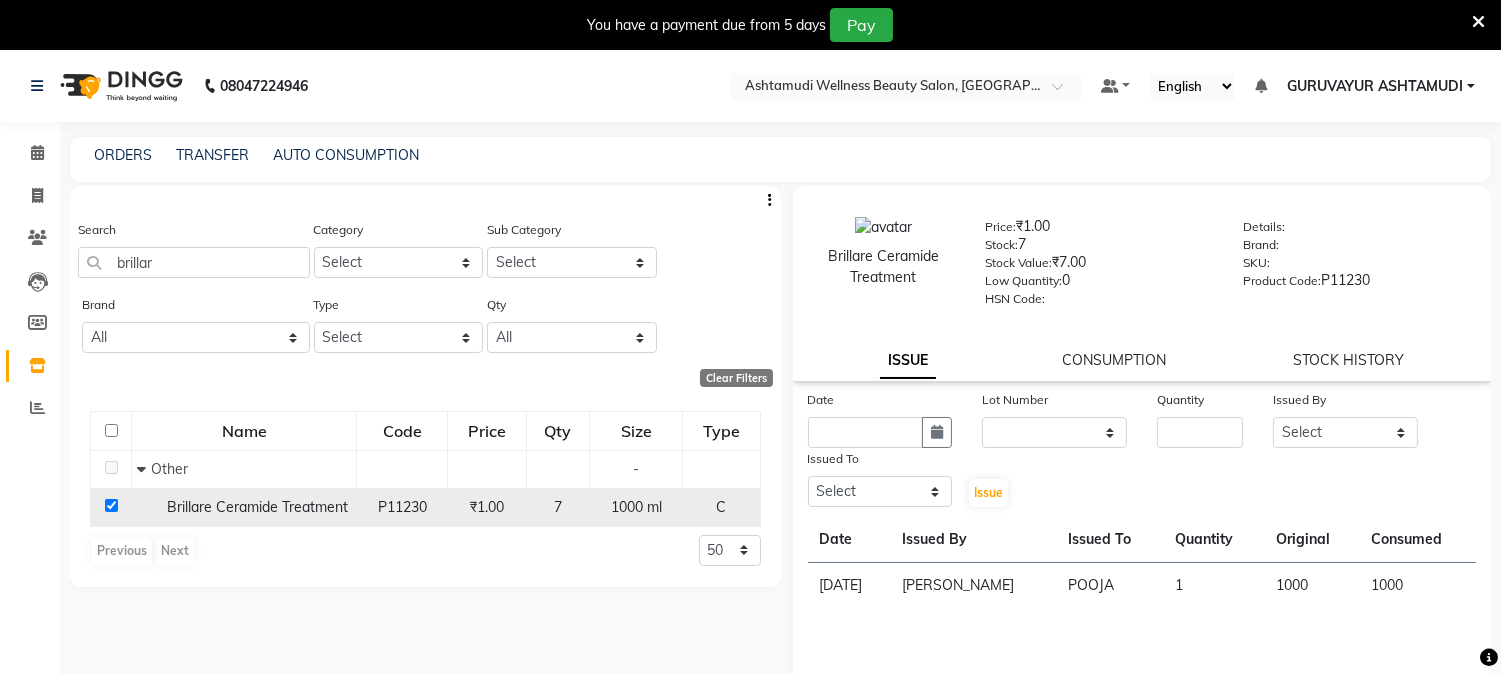 checkbox on "true" 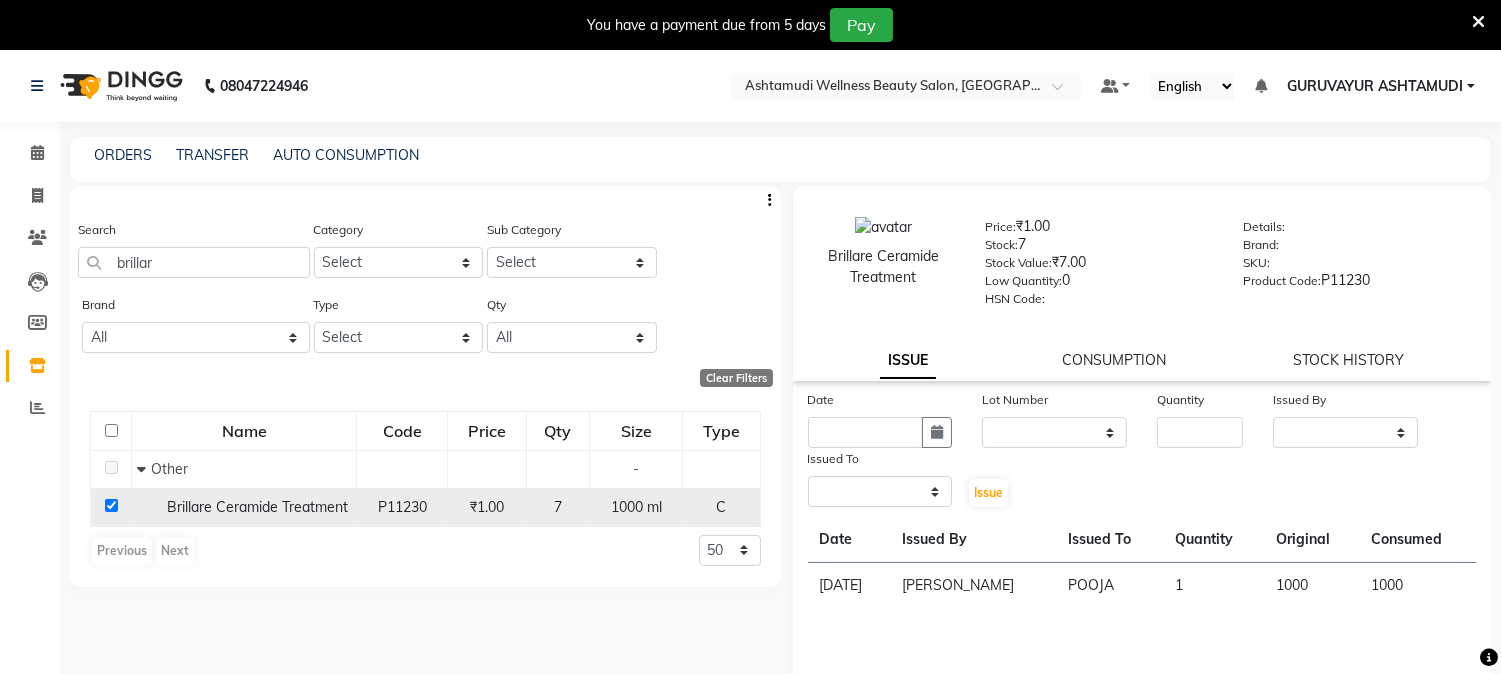 select 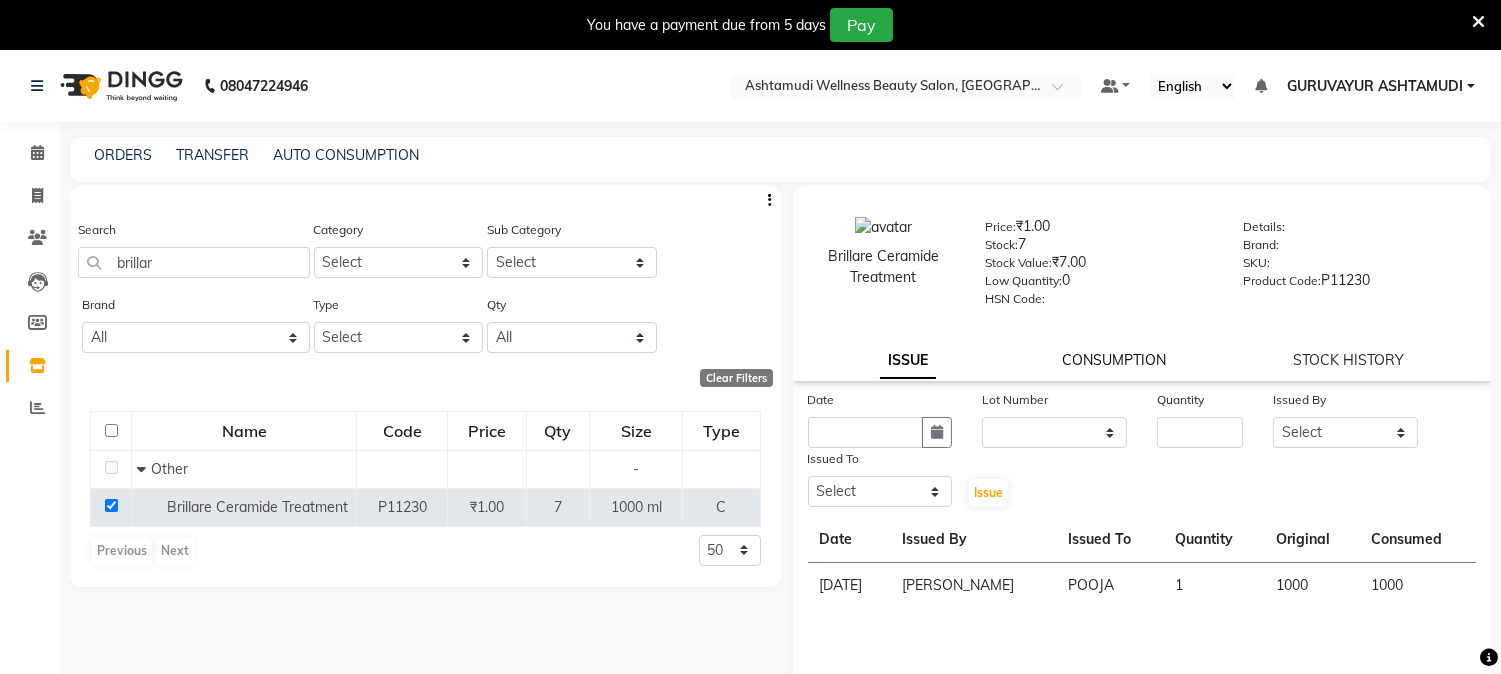 click on "CONSUMPTION" 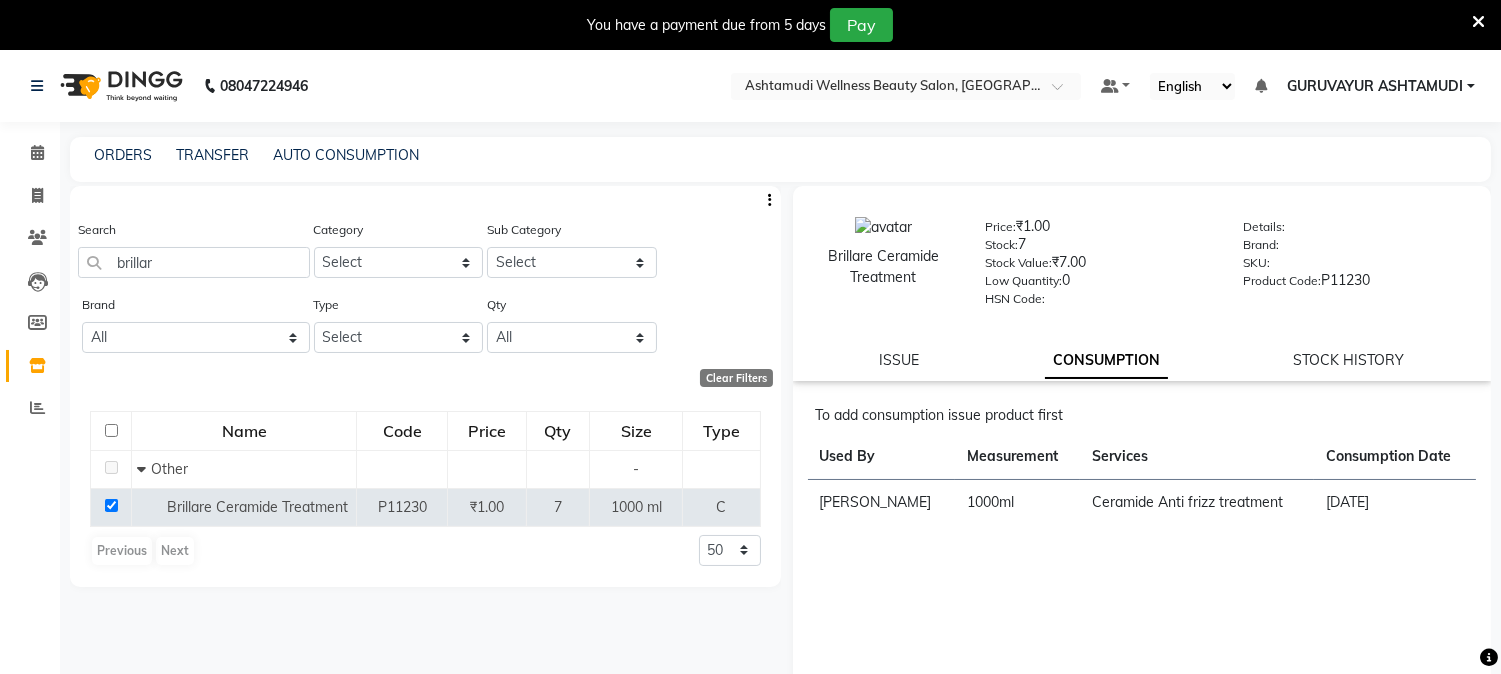 click on "ISSUE" 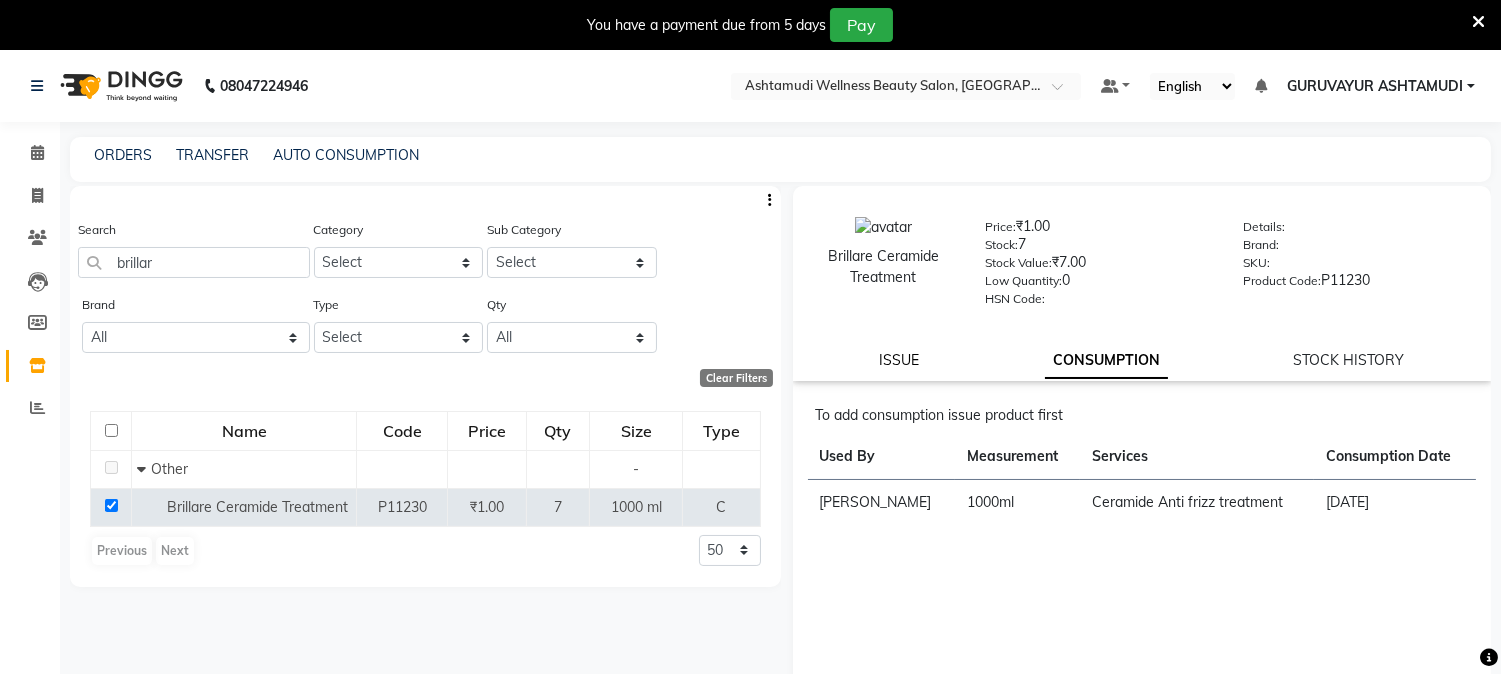 click on "ISSUE" 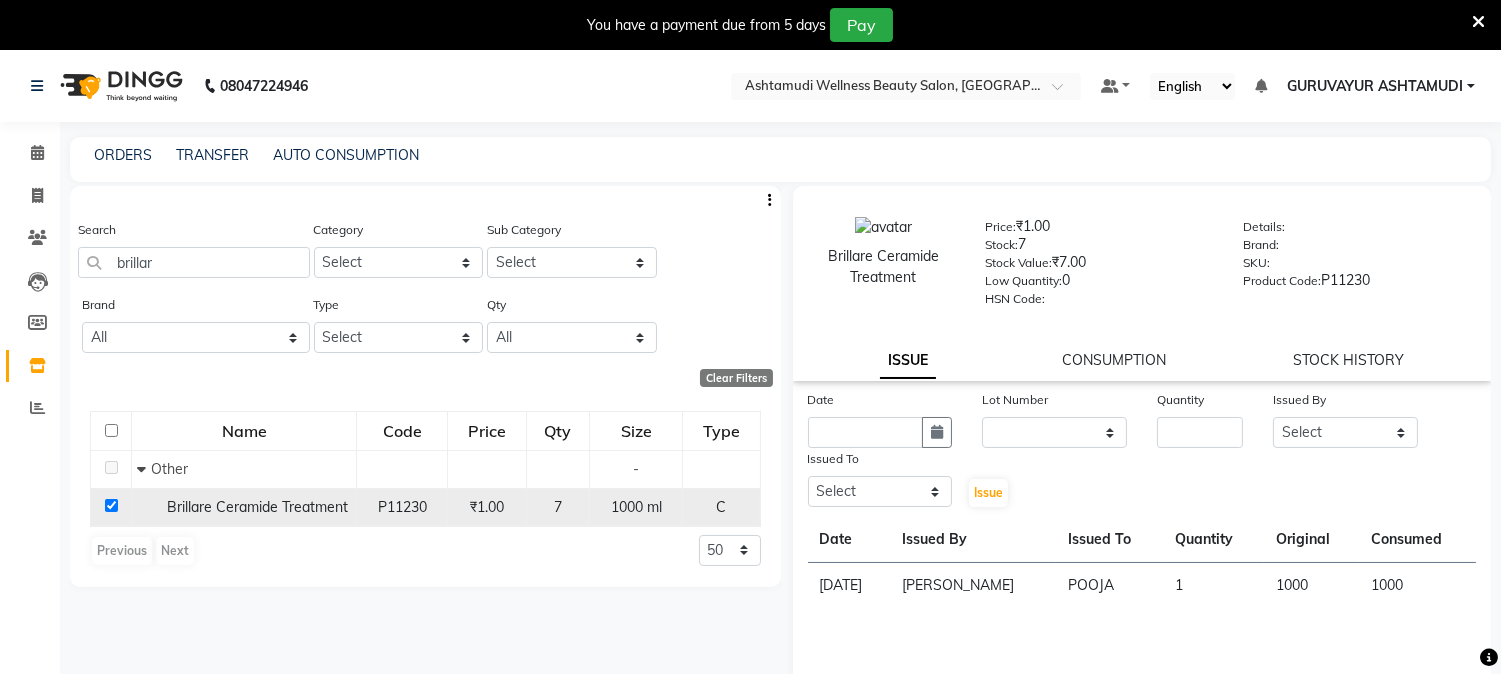click 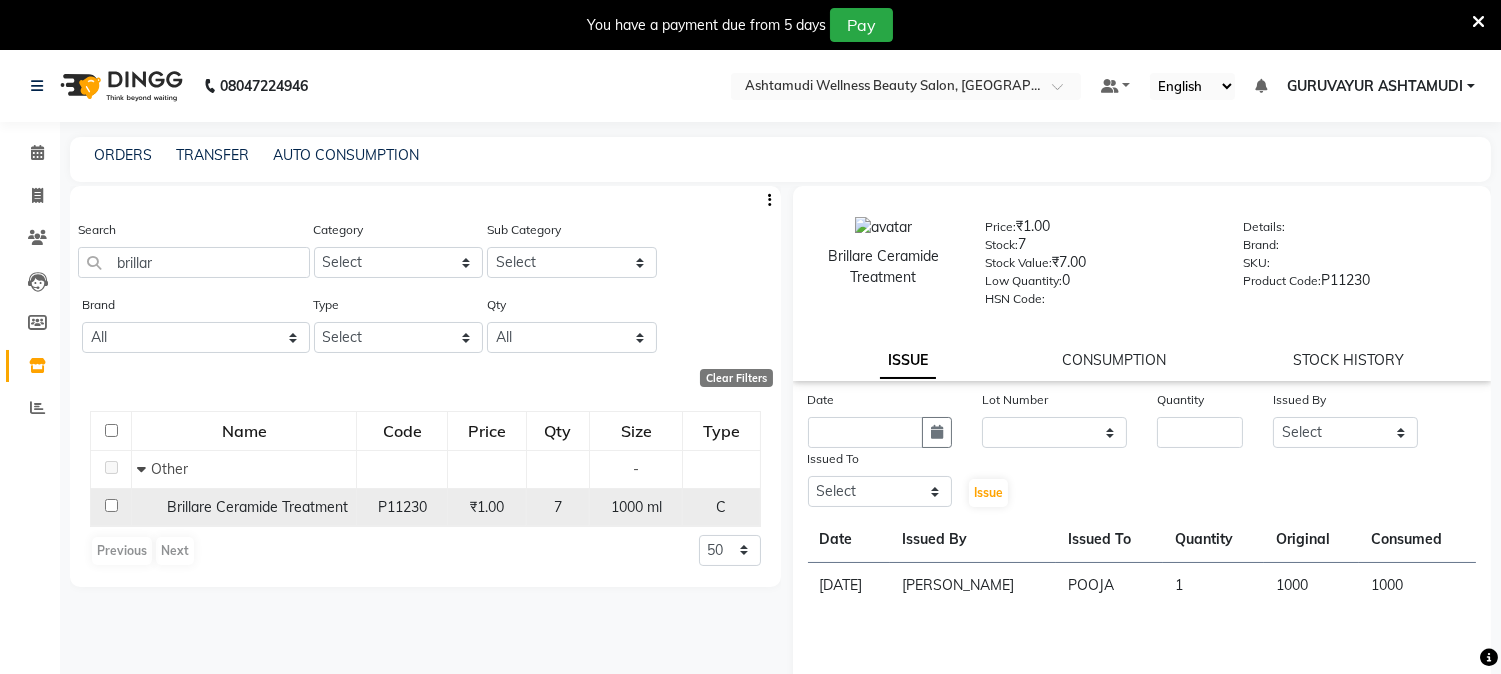 checkbox on "false" 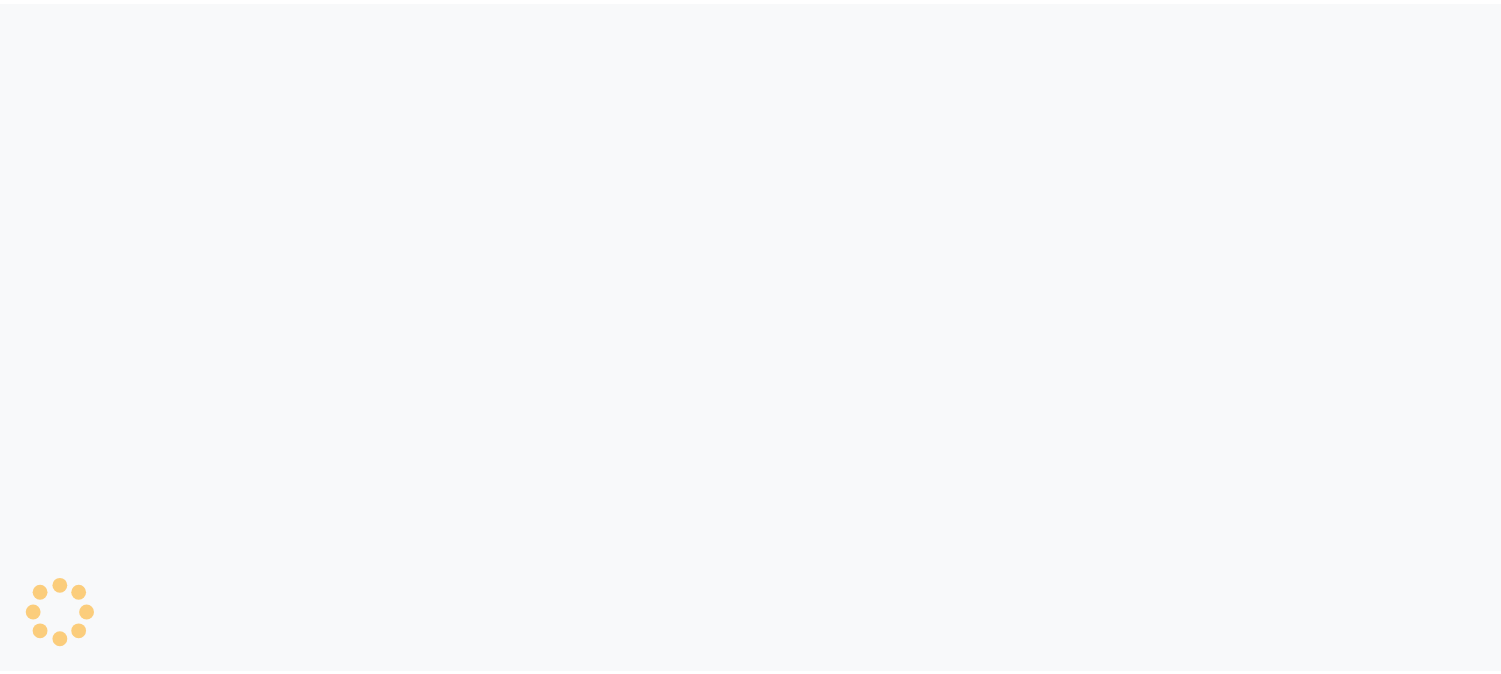 scroll, scrollTop: 0, scrollLeft: 0, axis: both 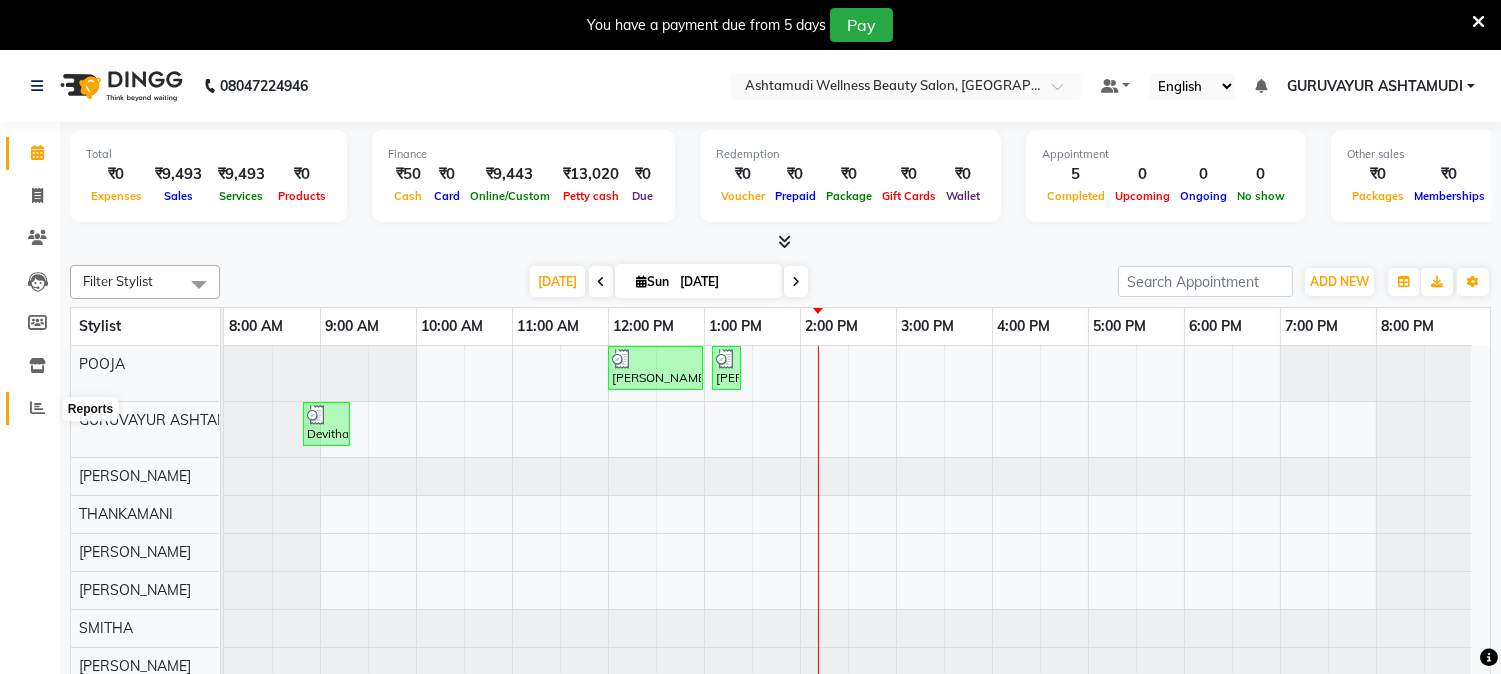 drag, startPoint x: 40, startPoint y: 404, endPoint x: 58, endPoint y: 375, distance: 34.132095 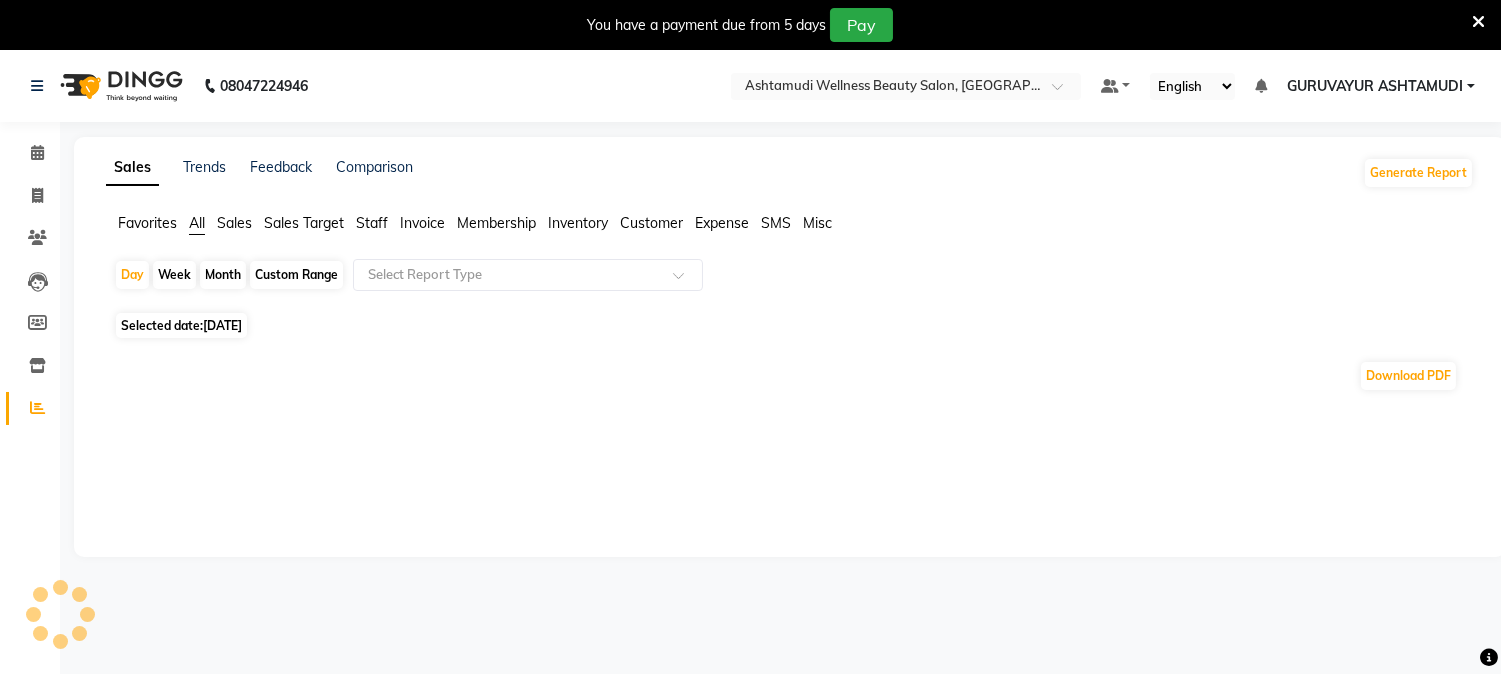 click on "Staff" 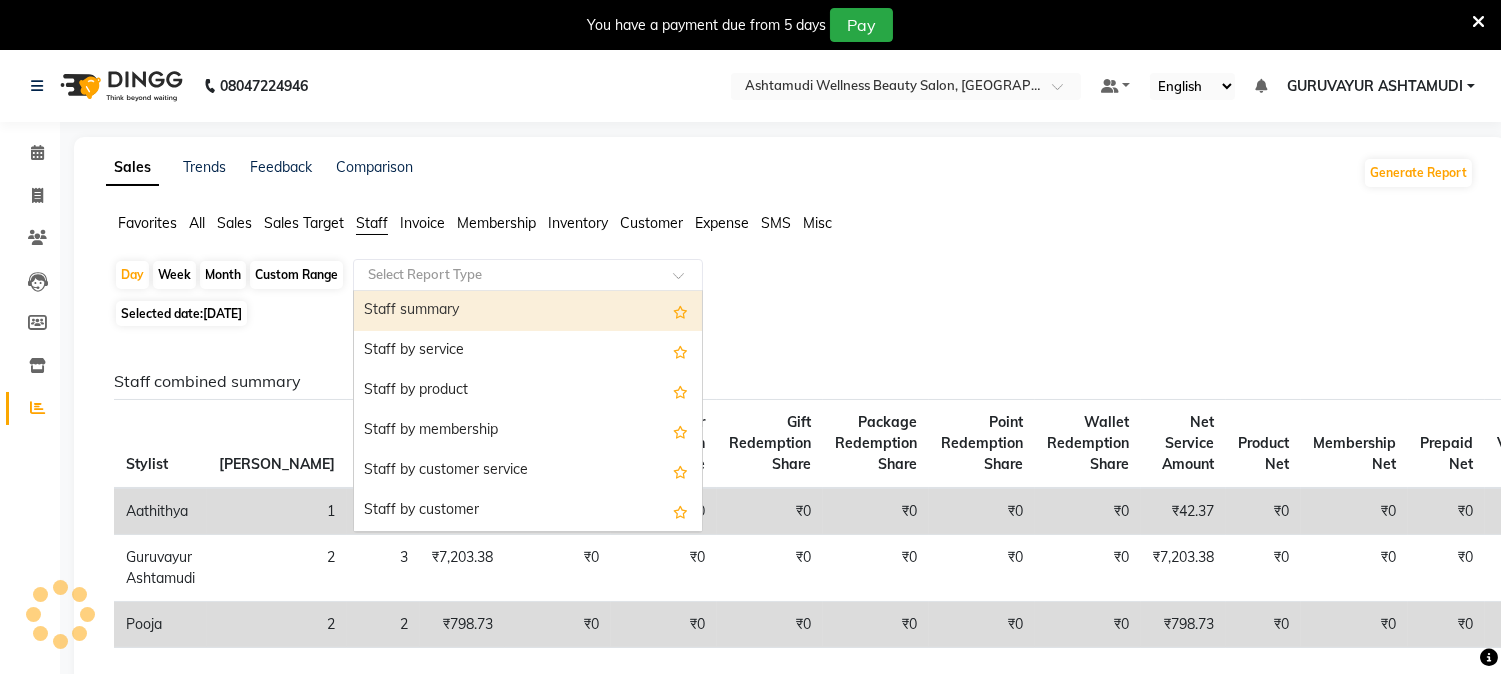 click on "Select Report Type" 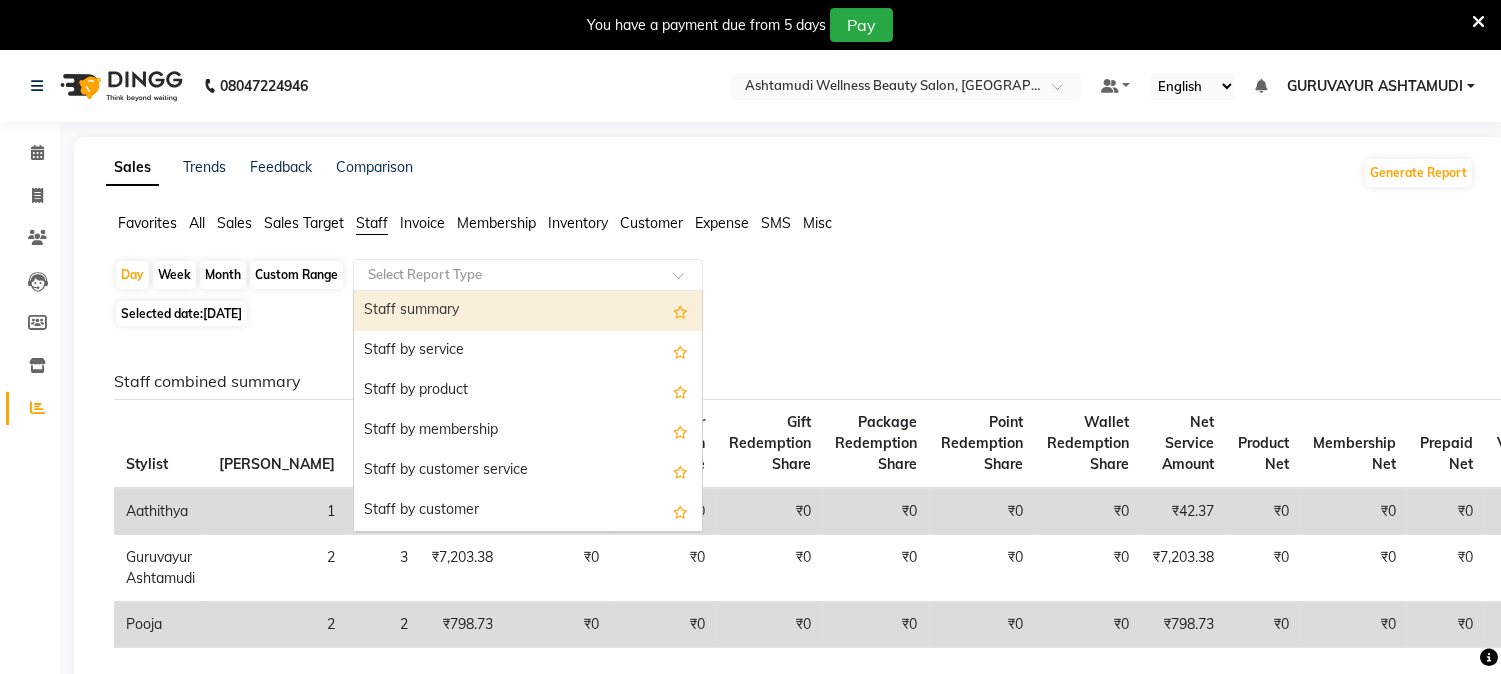 click on "[DATE]" 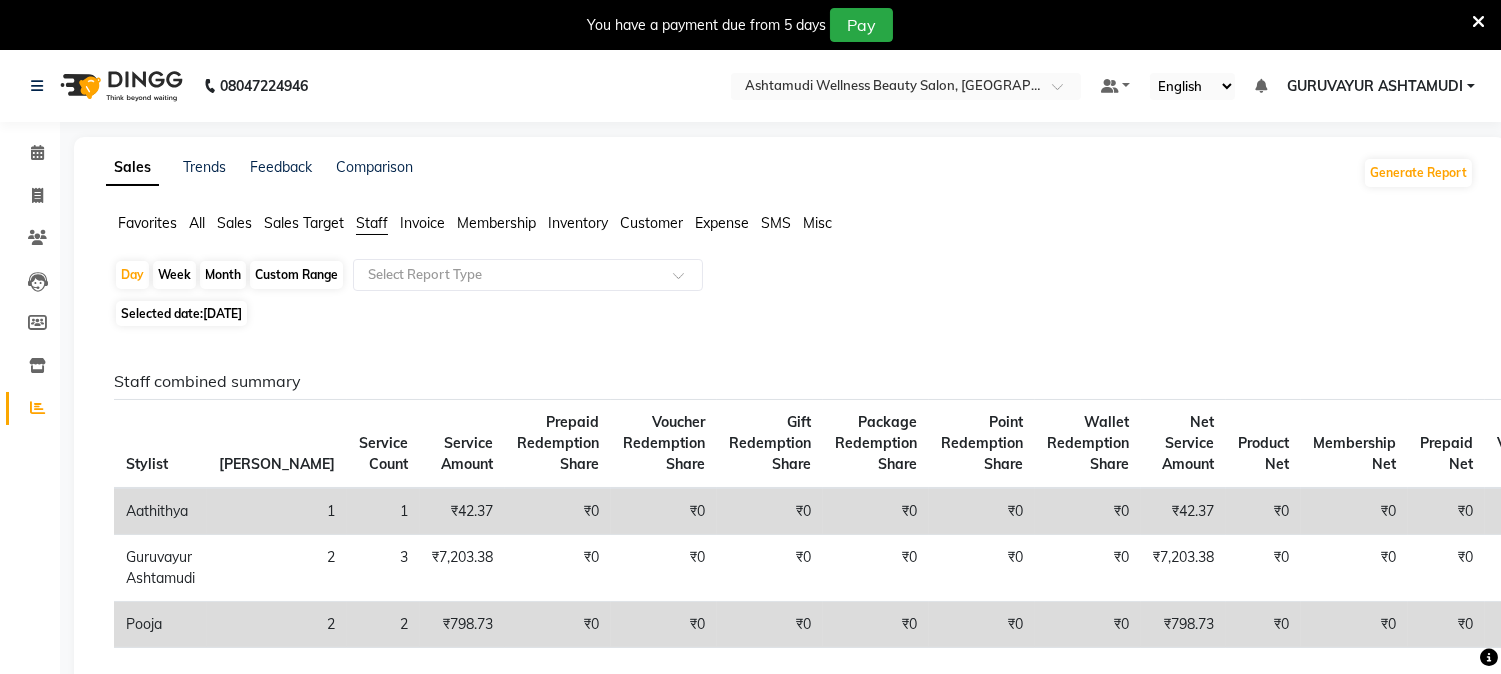 click on "Month" 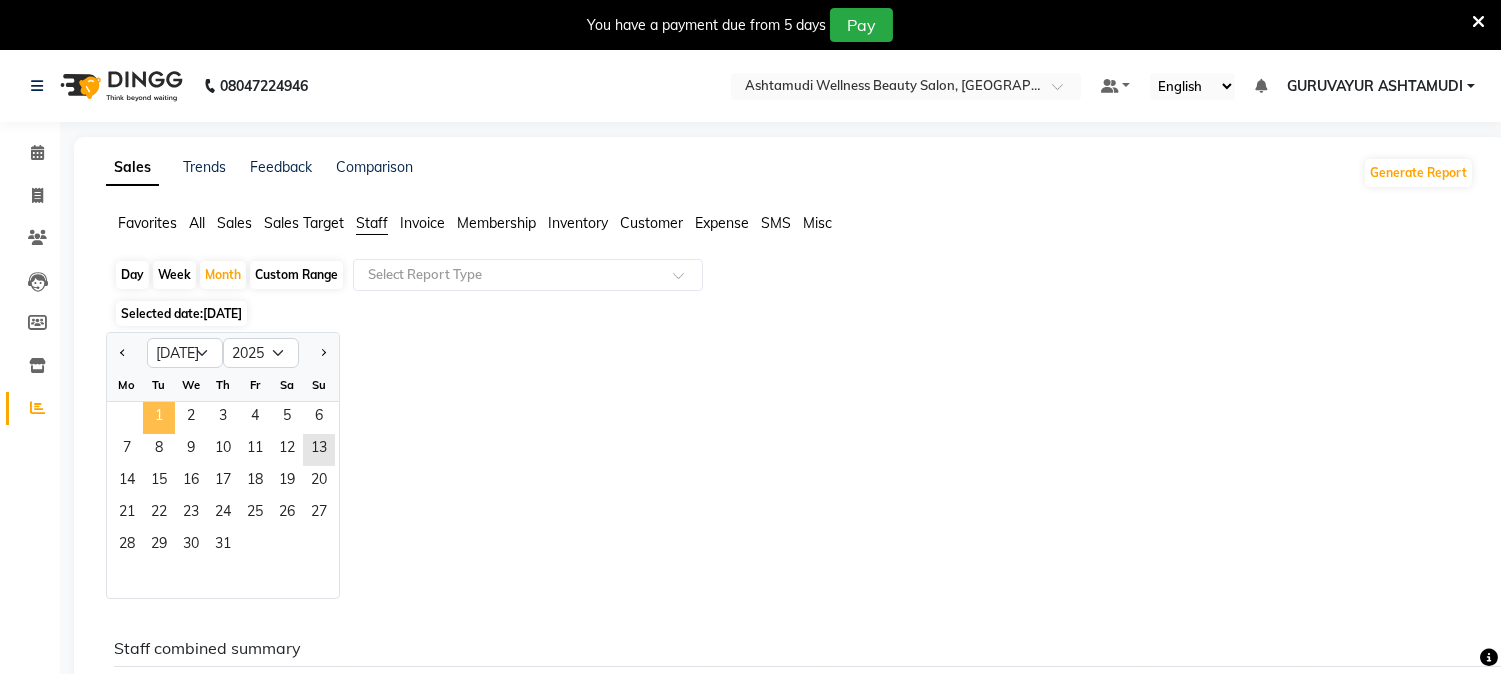 click on "1" 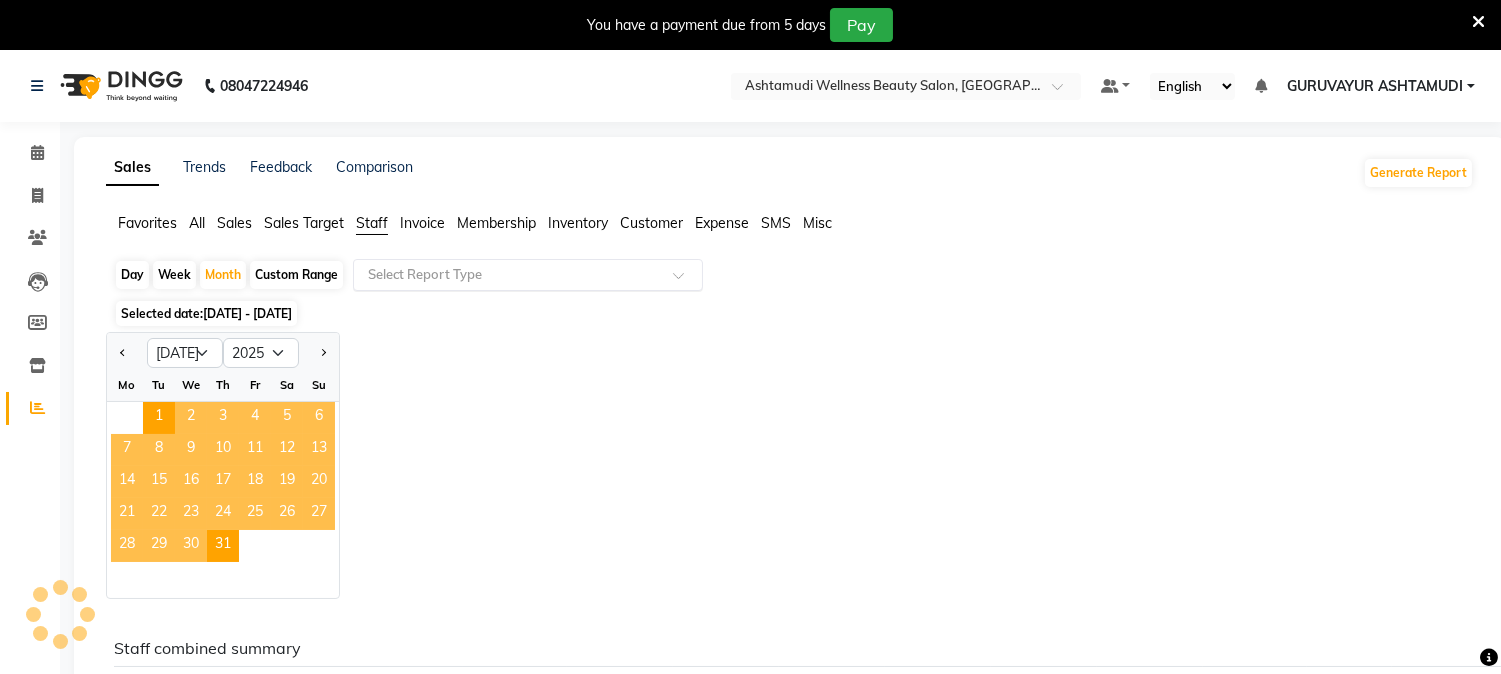 click 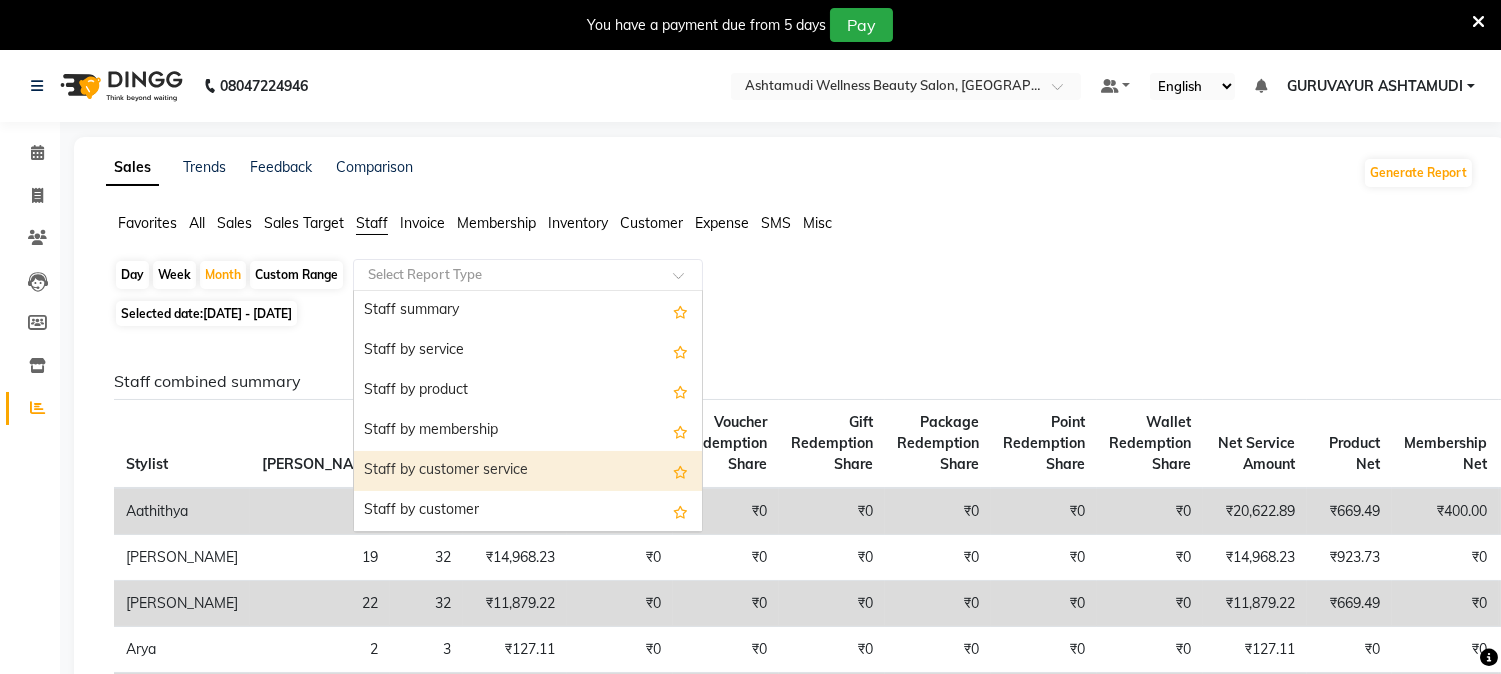 click on "Staff by customer service" at bounding box center [528, 471] 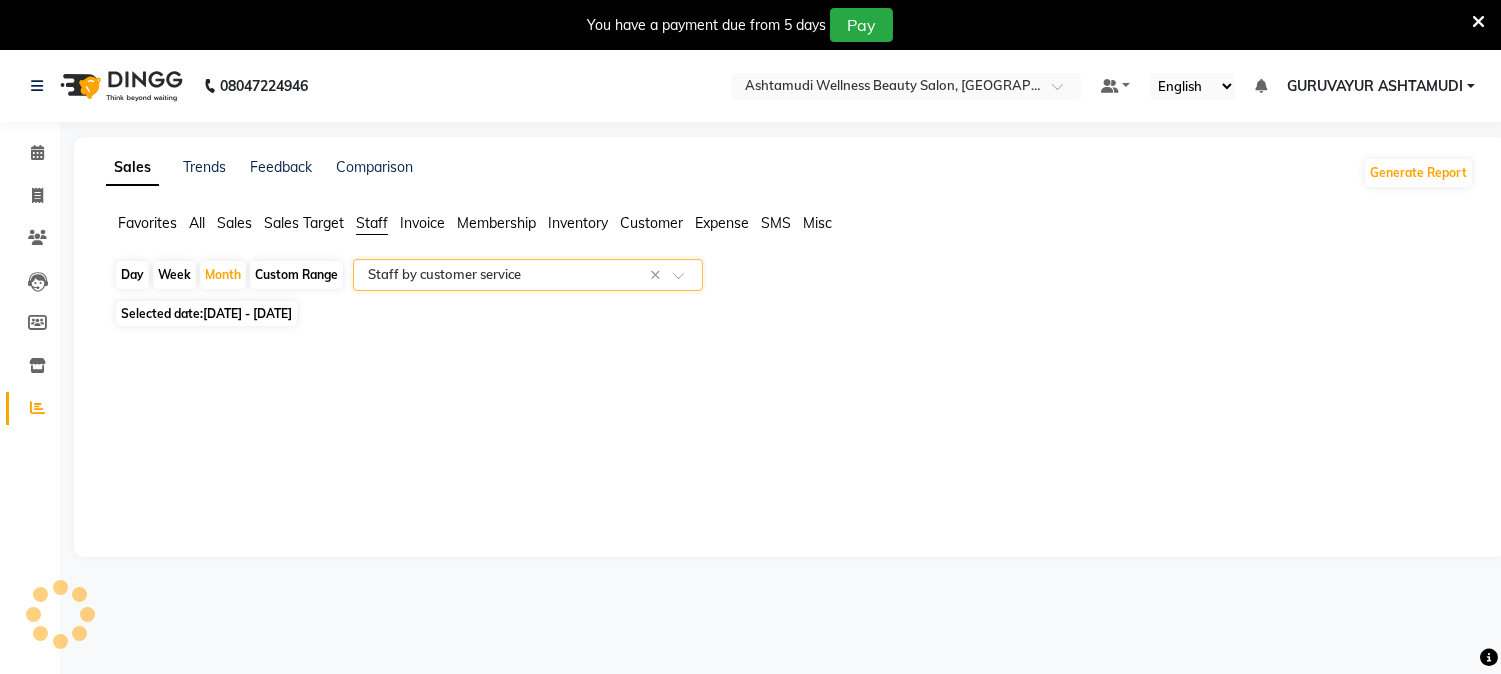 select on "filtered_report" 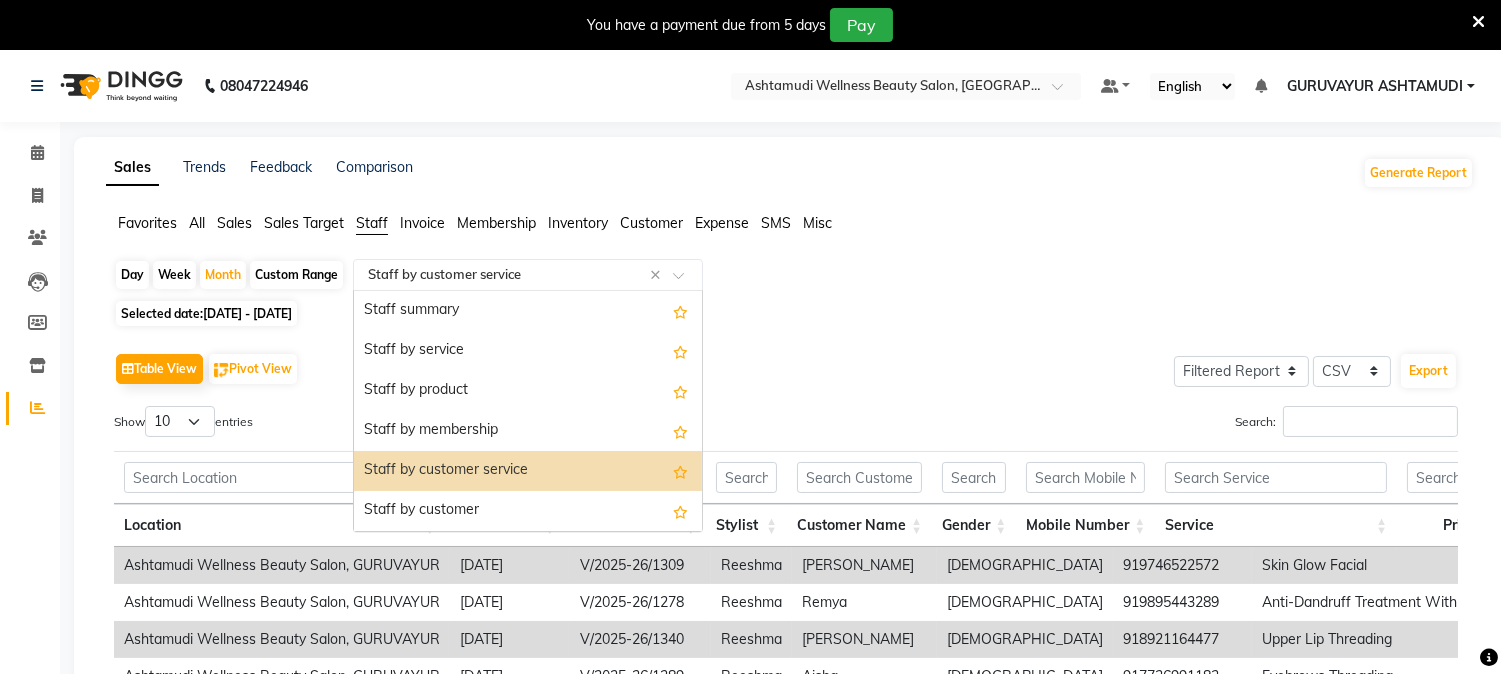 click on "Select Report Type × Staff by customer service ×" 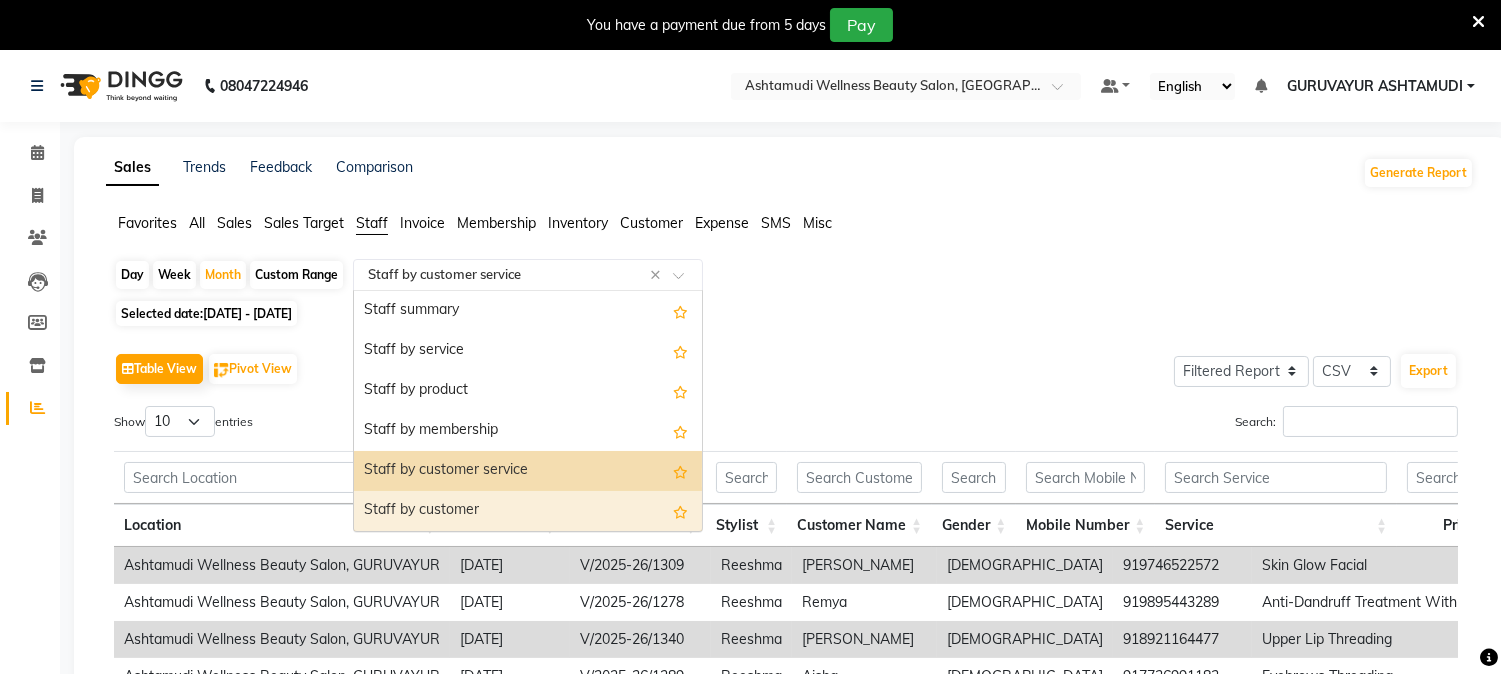 click on "Staff by customer" at bounding box center (528, 511) 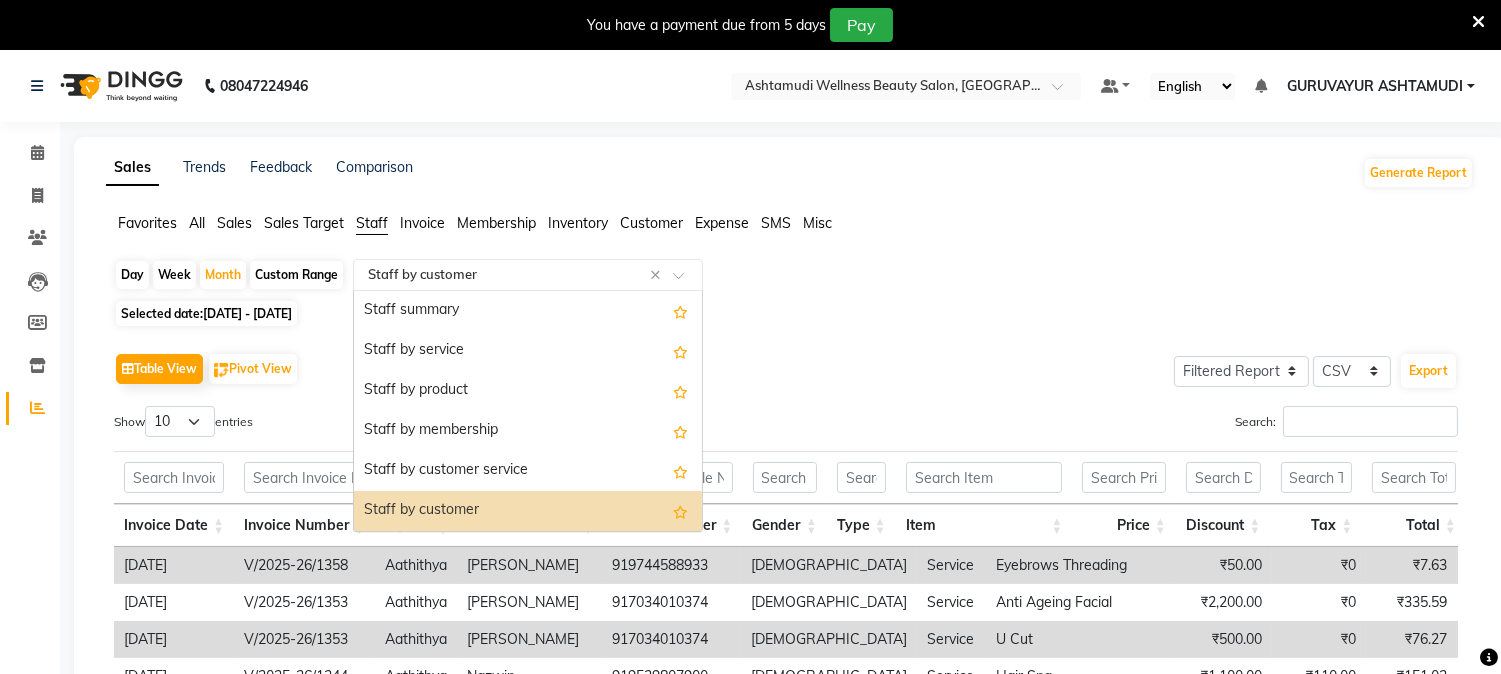 click 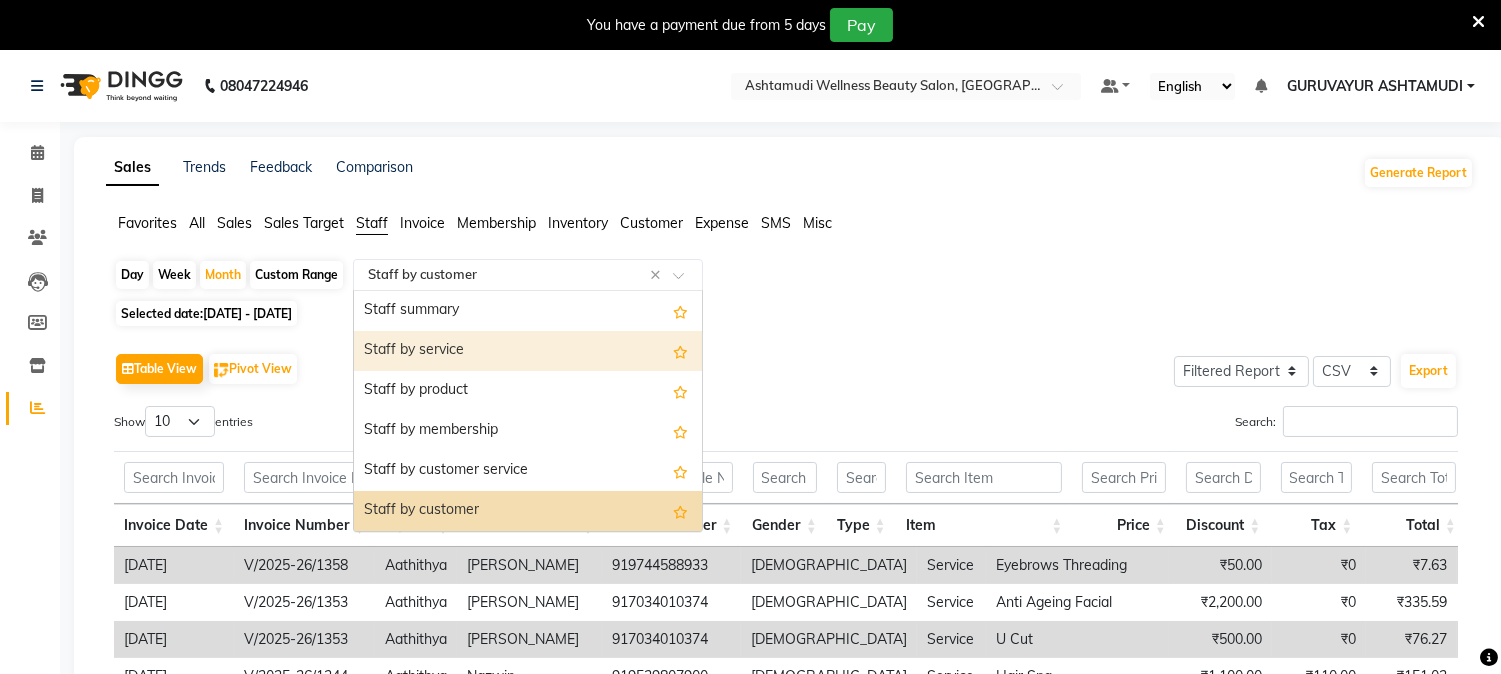 click on "Staff by service" at bounding box center [528, 351] 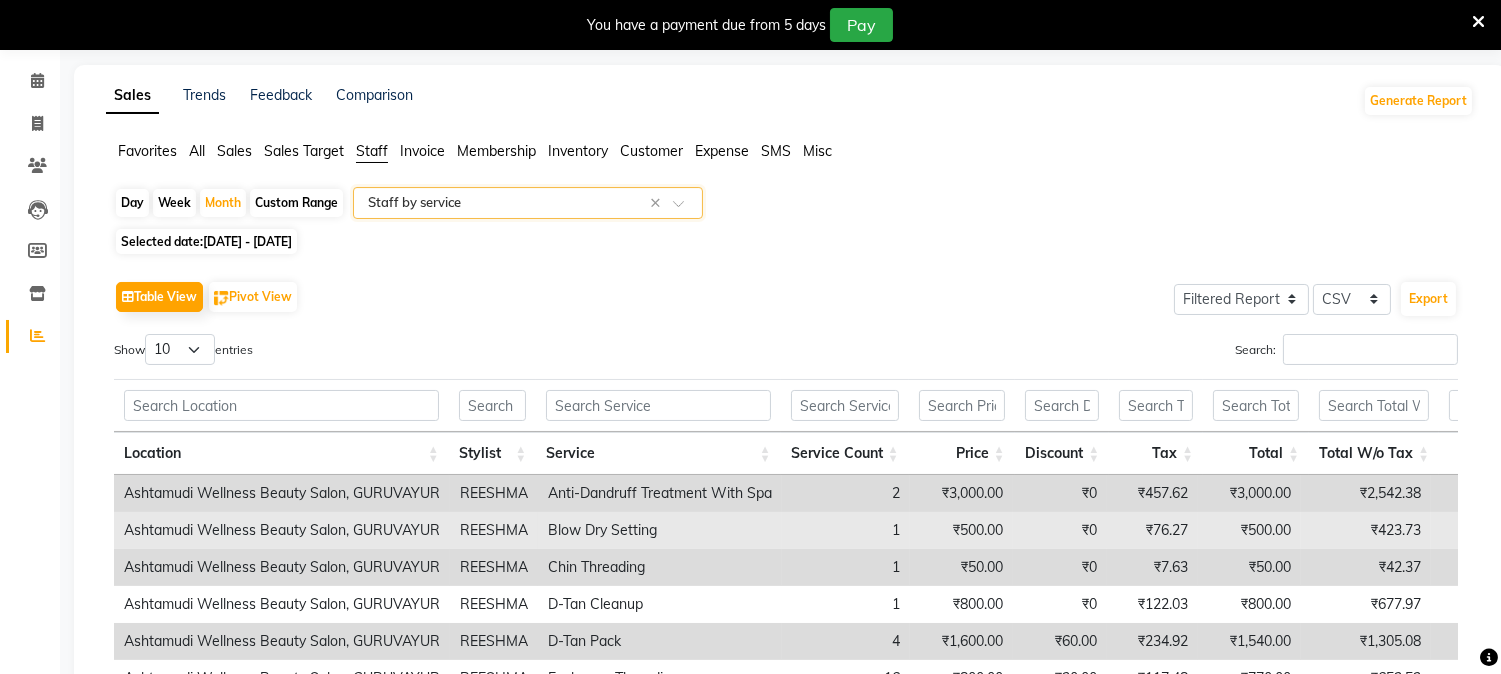 scroll, scrollTop: 111, scrollLeft: 0, axis: vertical 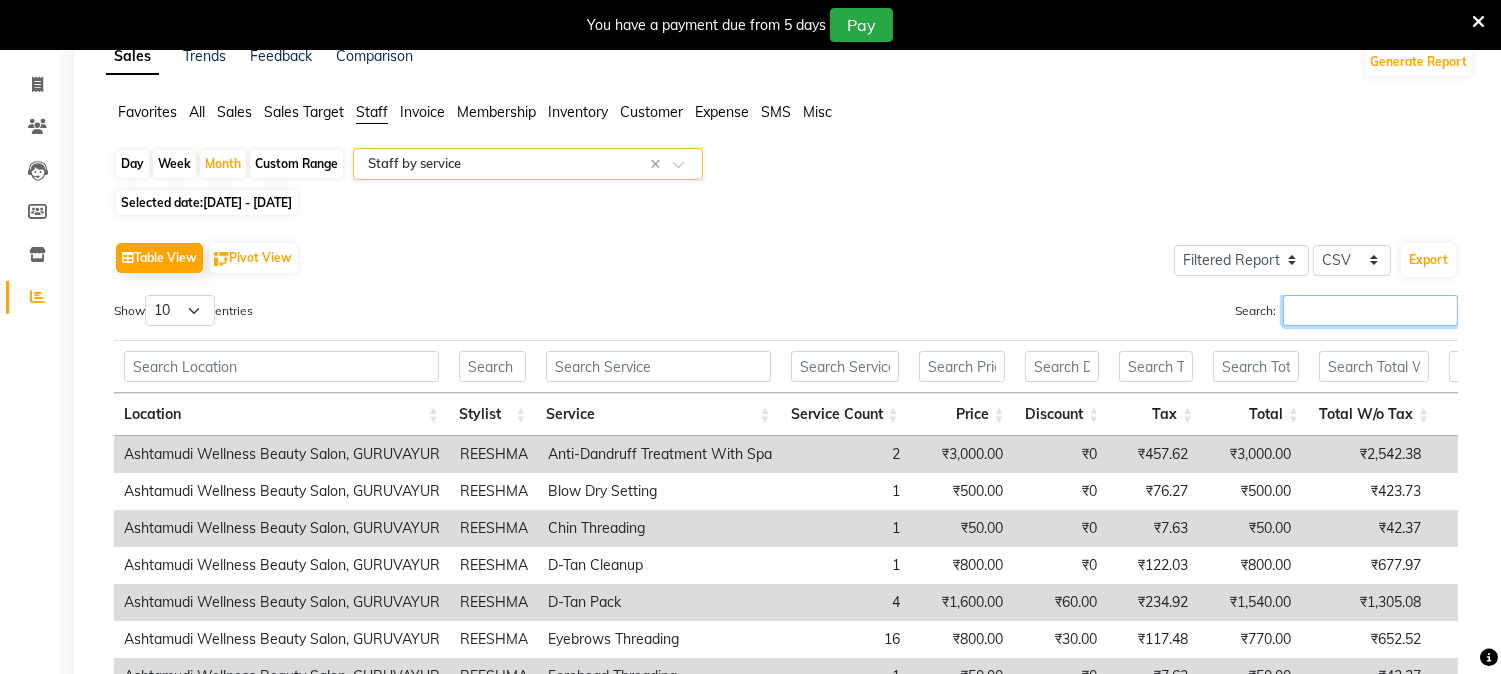 click on "Search:" at bounding box center [1370, 310] 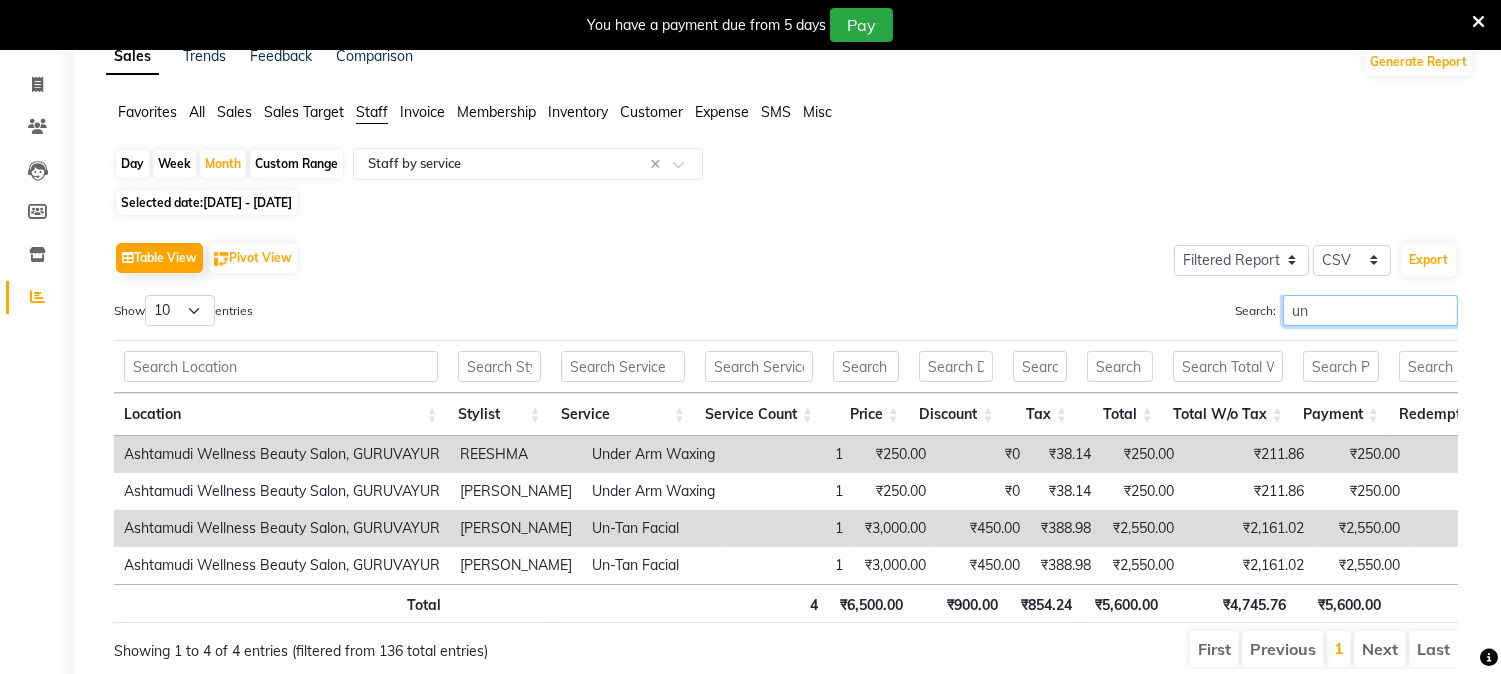 scroll, scrollTop: 206, scrollLeft: 0, axis: vertical 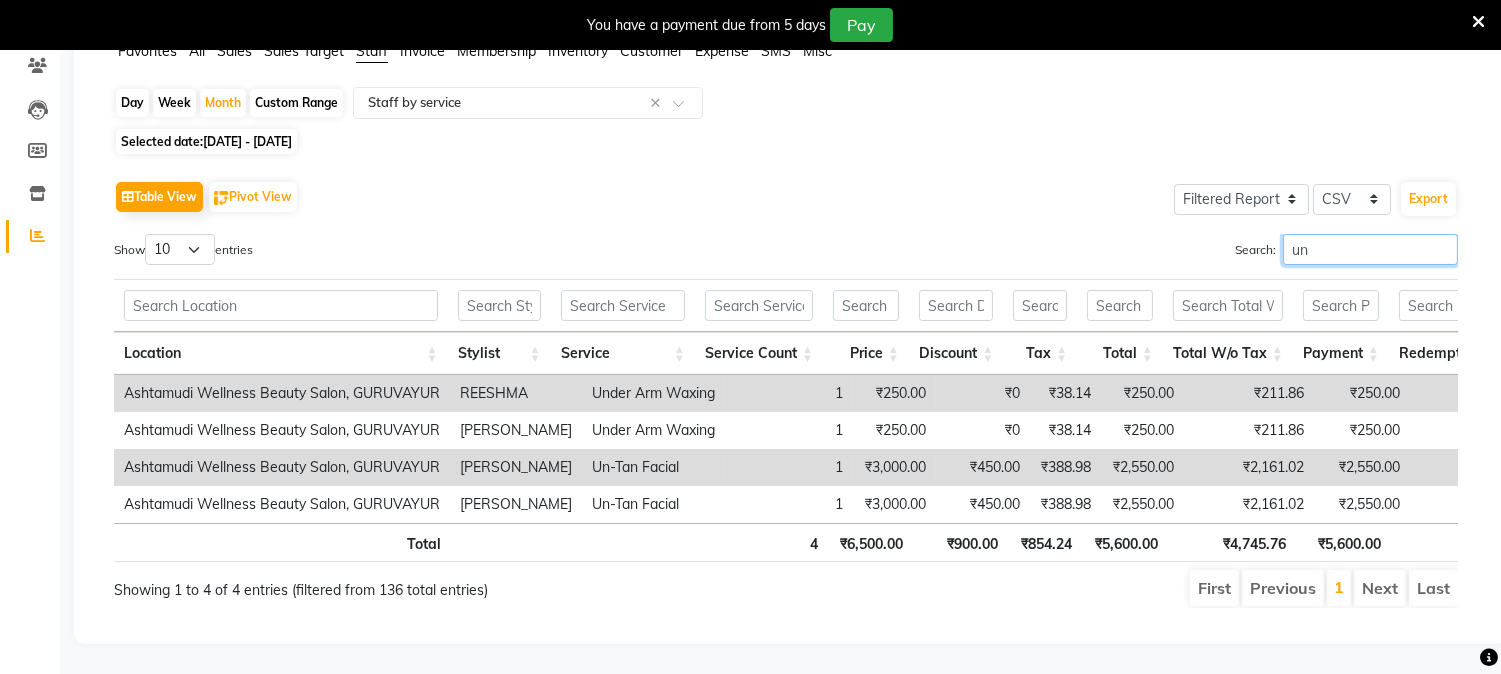 type on "un" 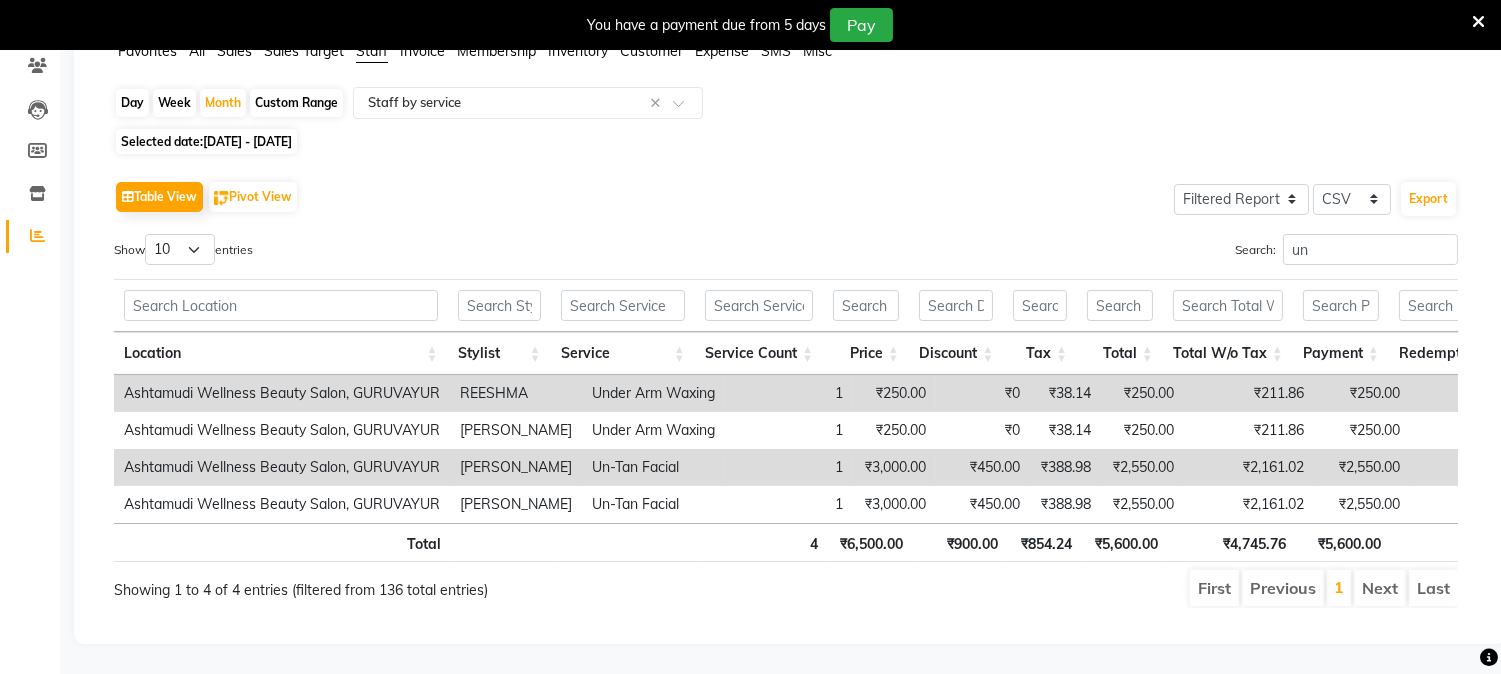 click on "Next" at bounding box center (1380, 588) 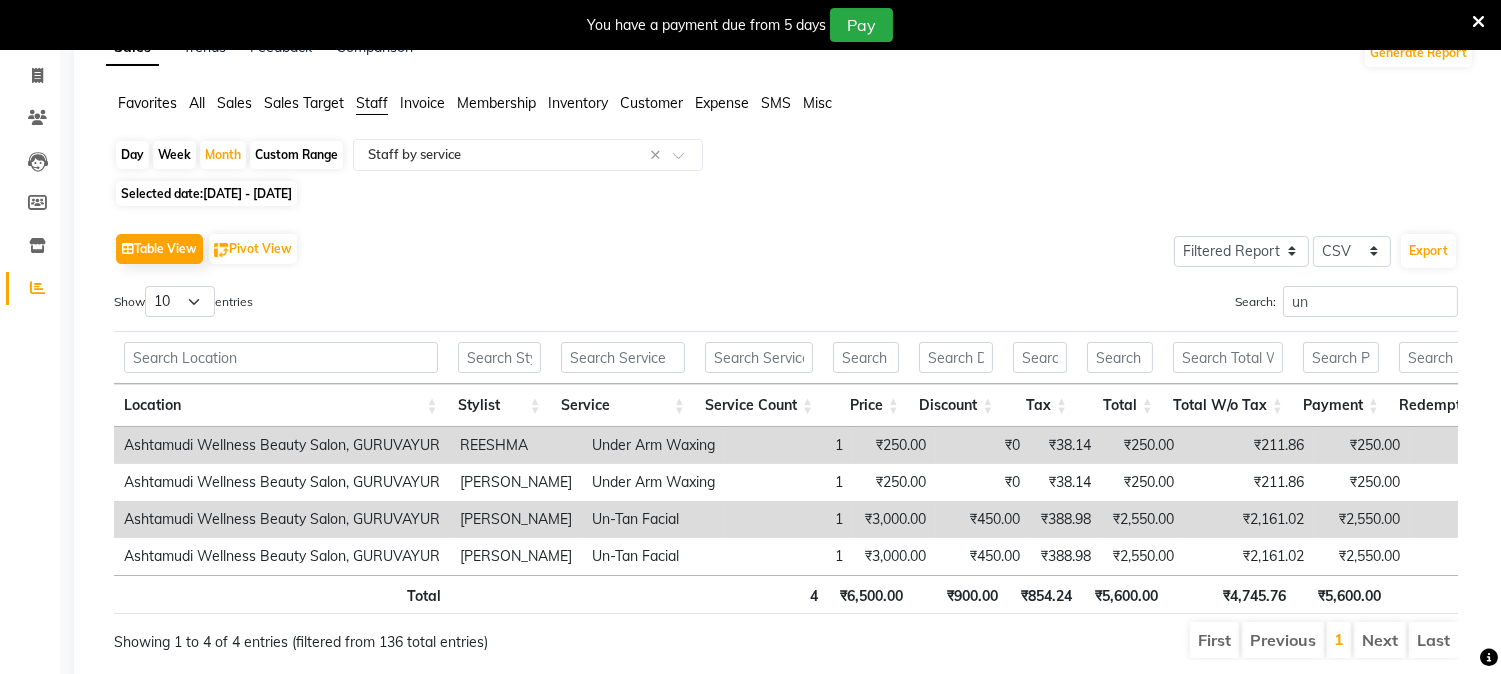 scroll, scrollTop: 0, scrollLeft: 0, axis: both 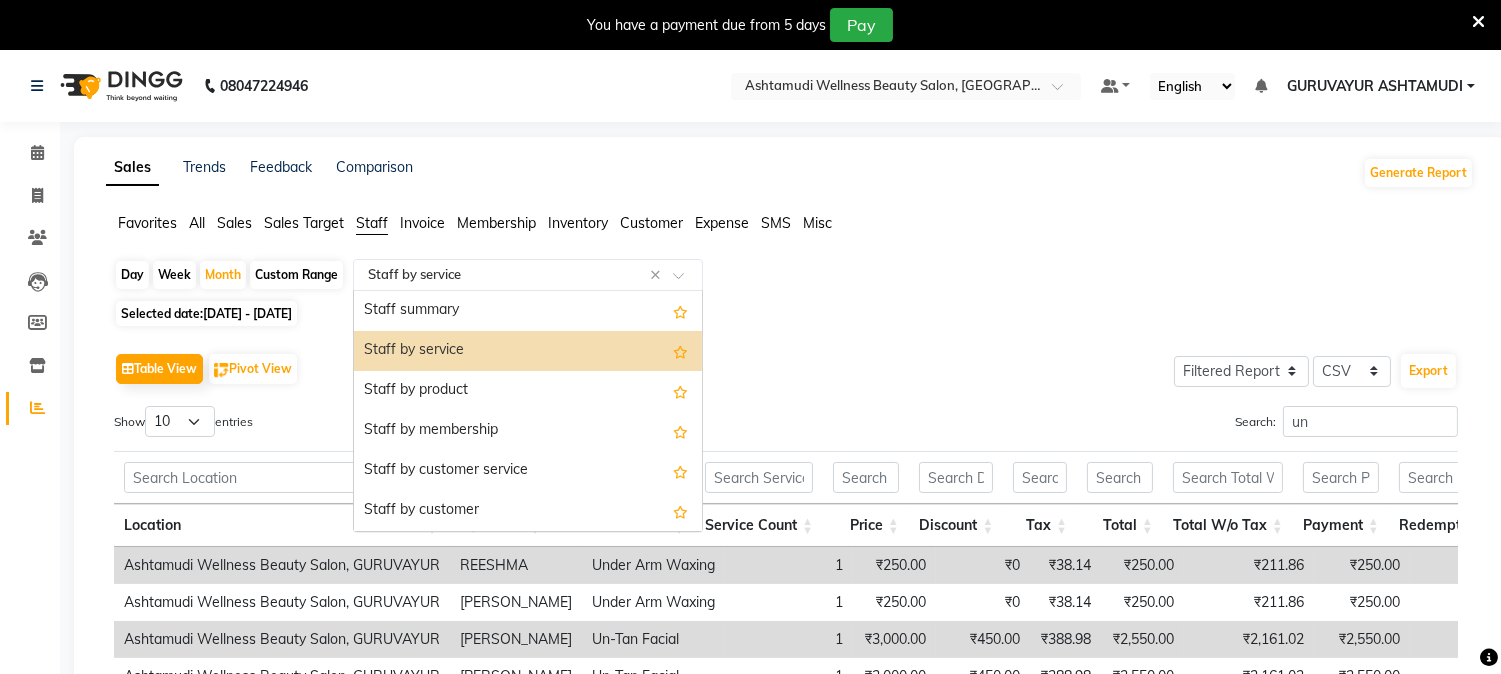 click 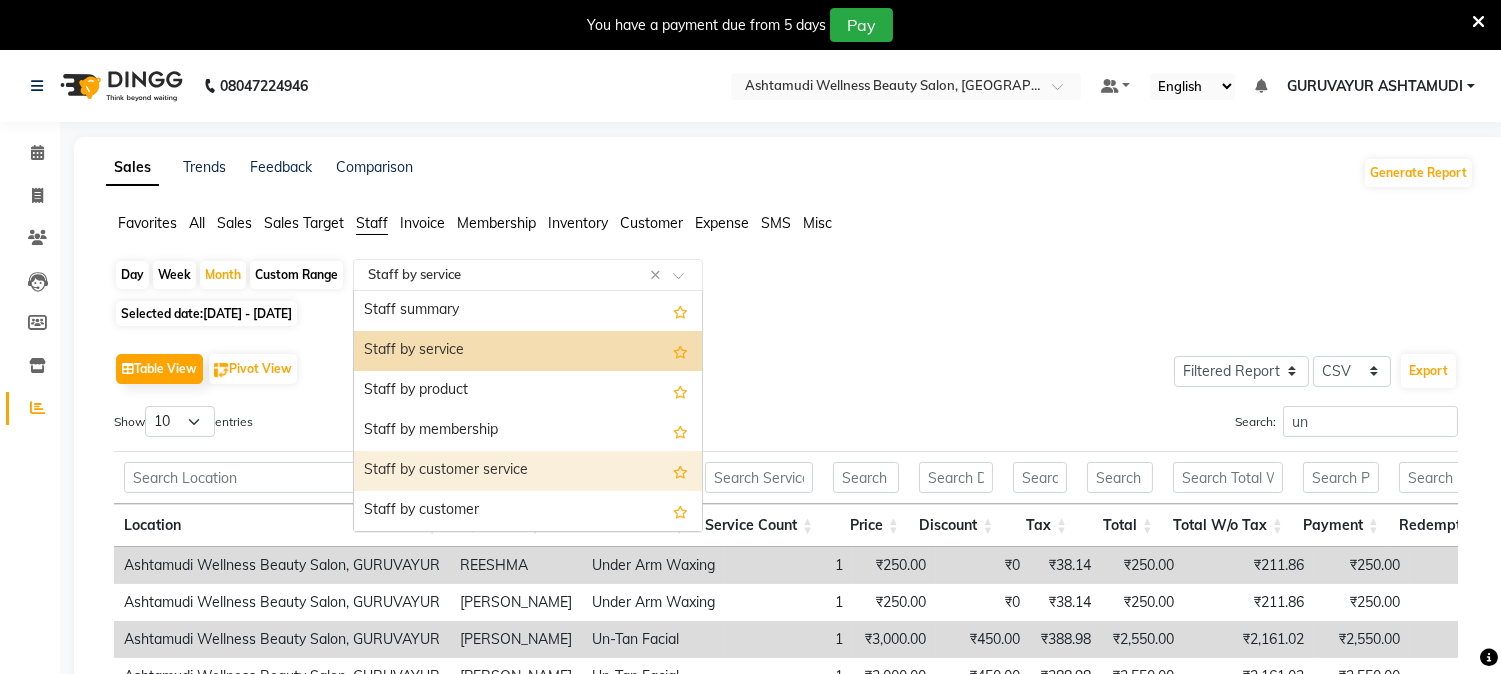 click on "Staff by customer service" at bounding box center (528, 471) 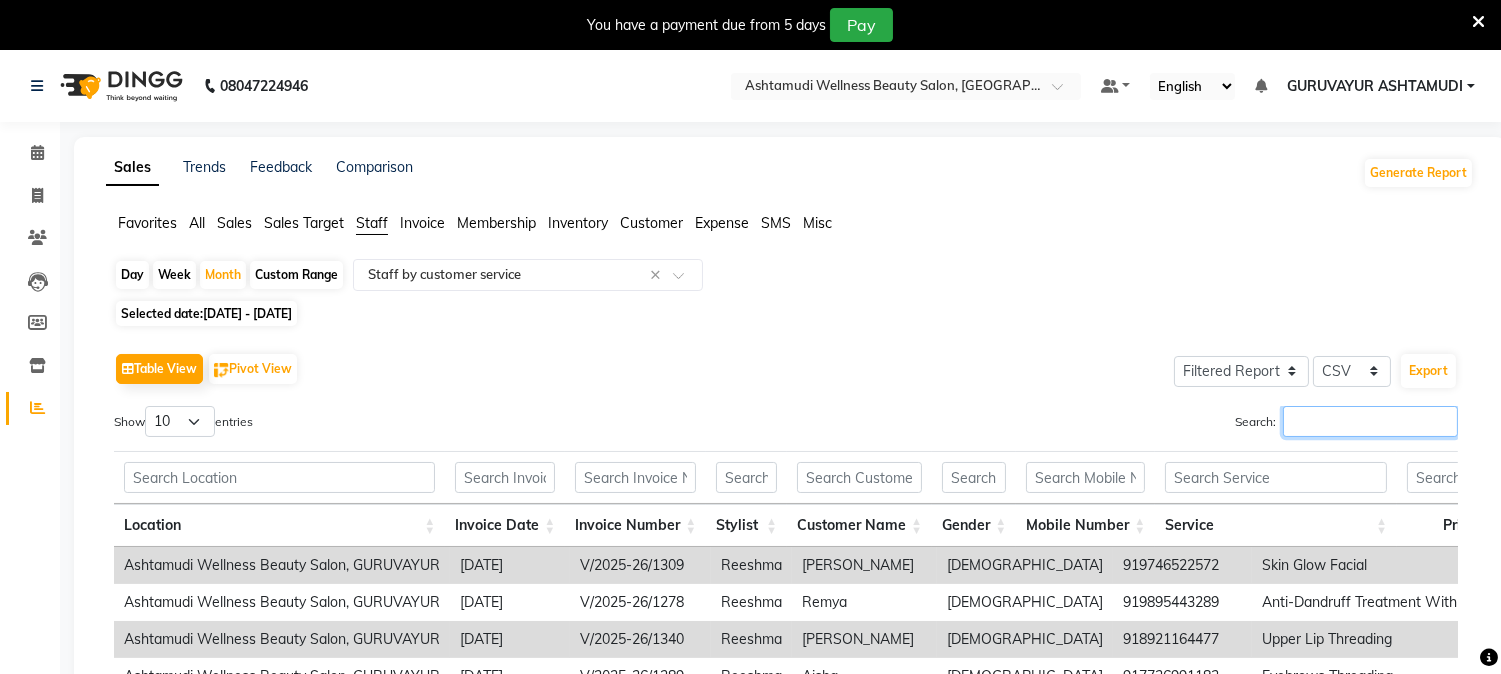 click on "Search:" at bounding box center (1370, 421) 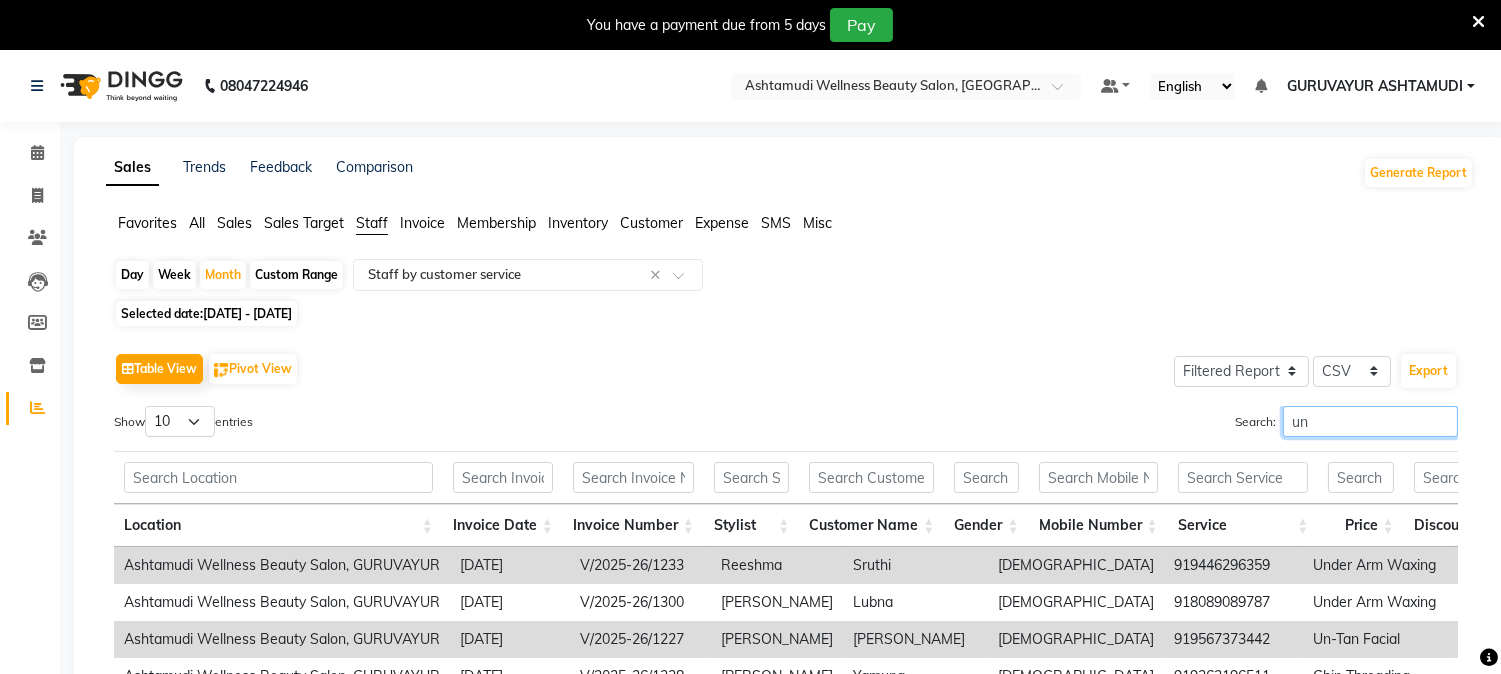 type on "un" 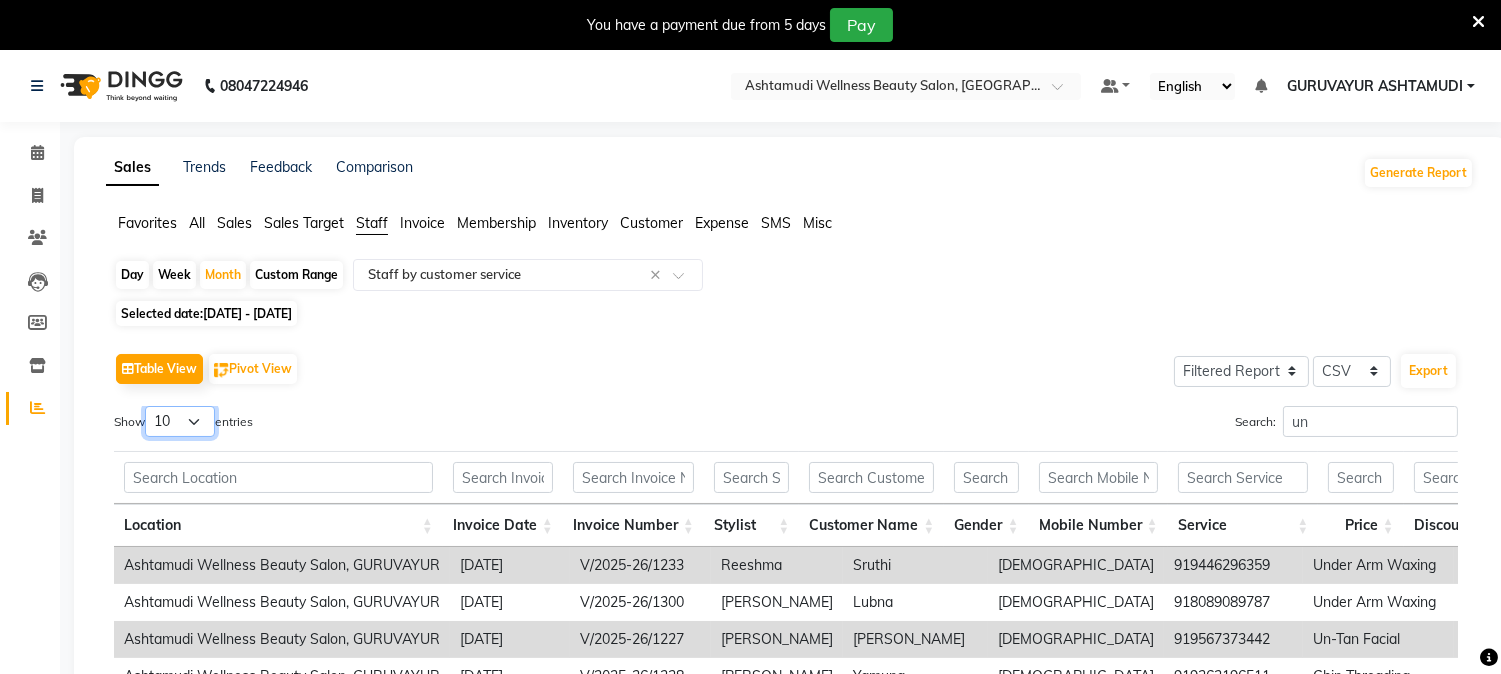click on "10 25 50 100" at bounding box center [180, 421] 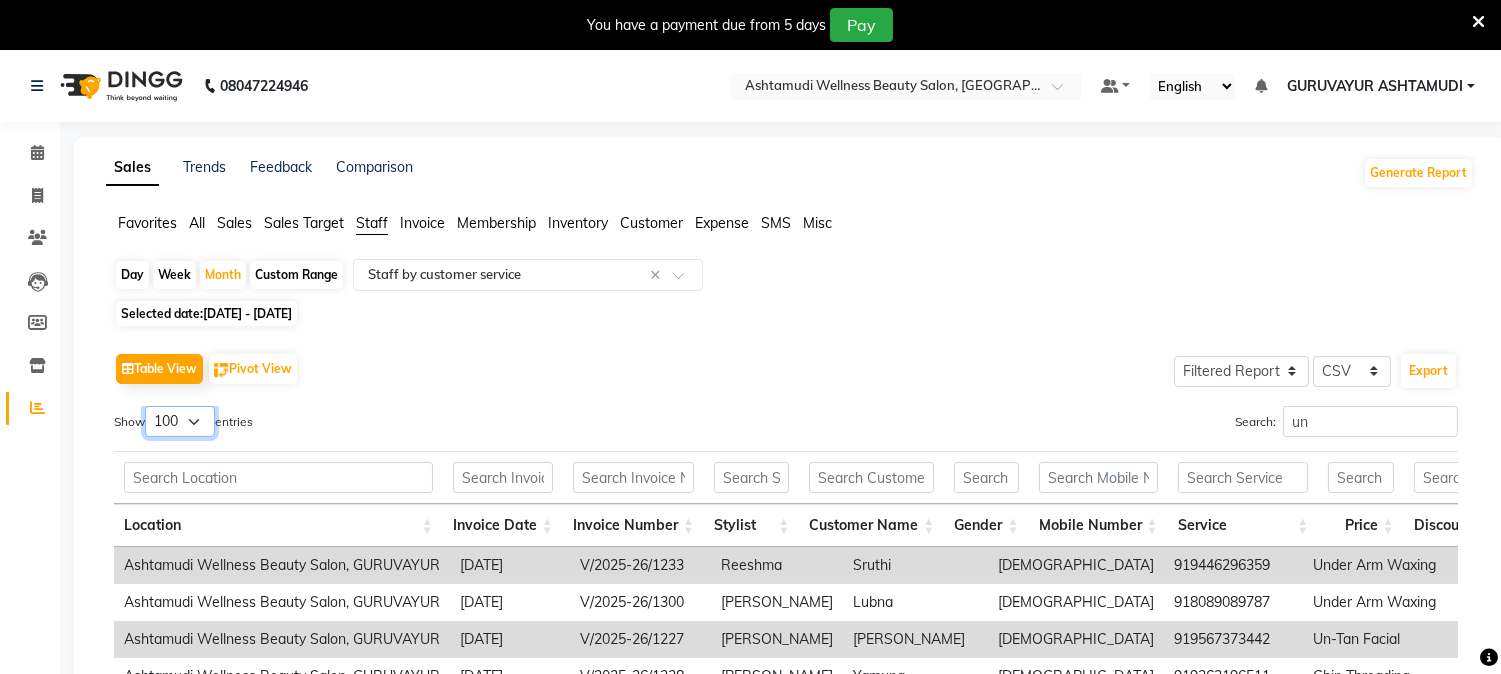 click on "10 25 50 100" at bounding box center (180, 421) 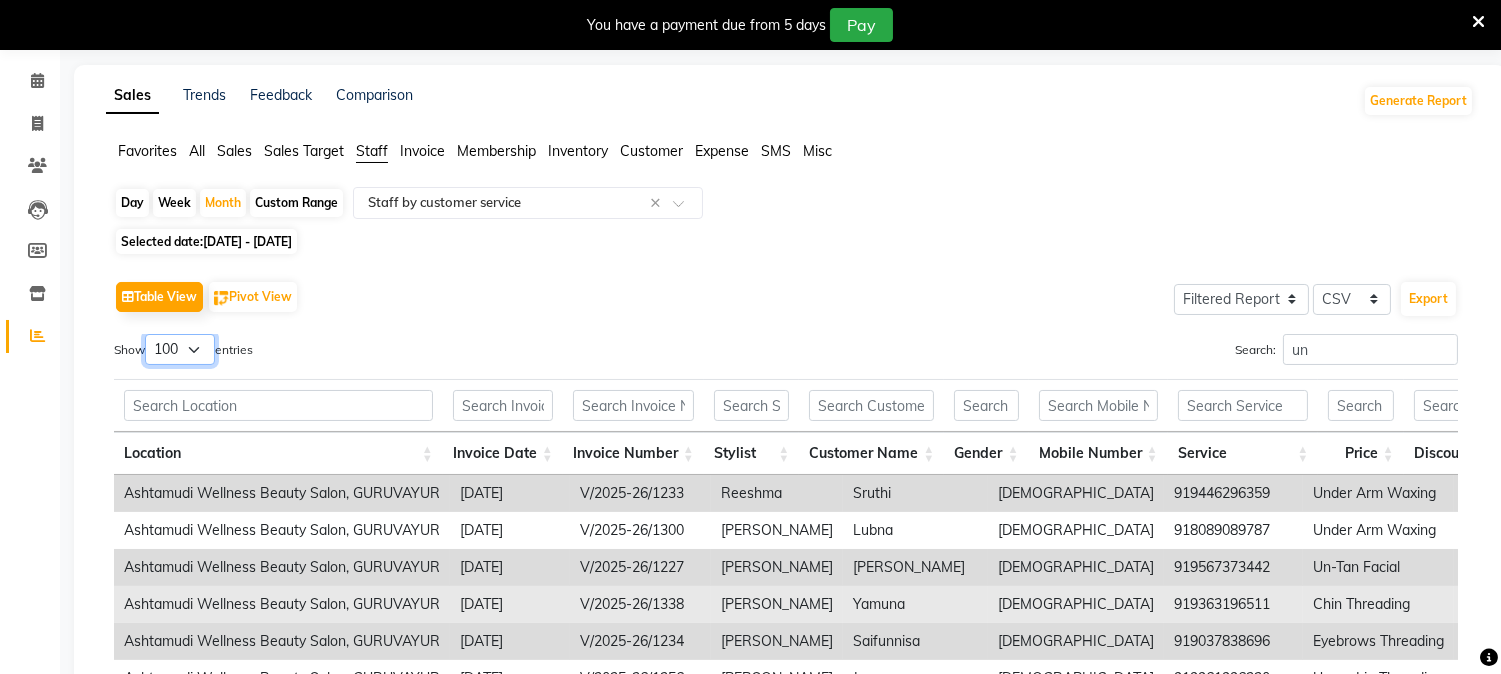 scroll, scrollTop: 111, scrollLeft: 0, axis: vertical 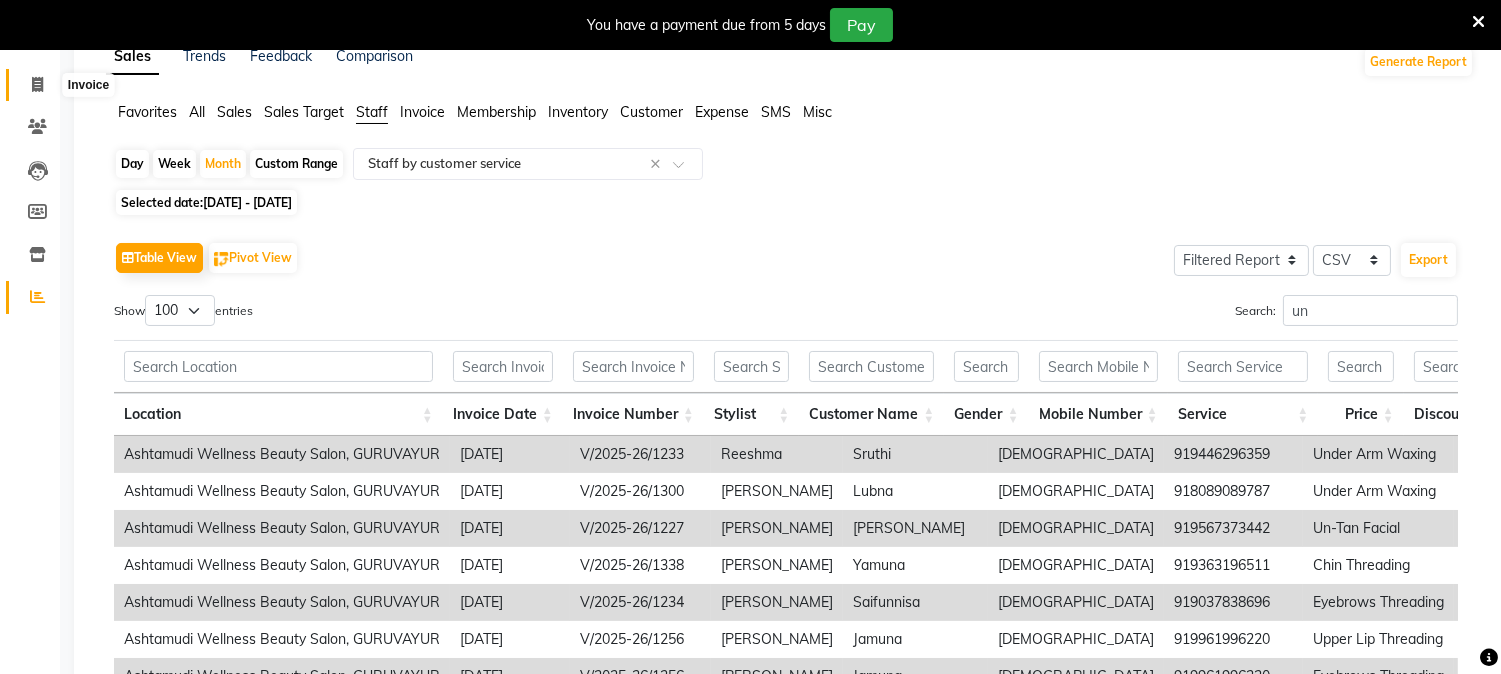 click 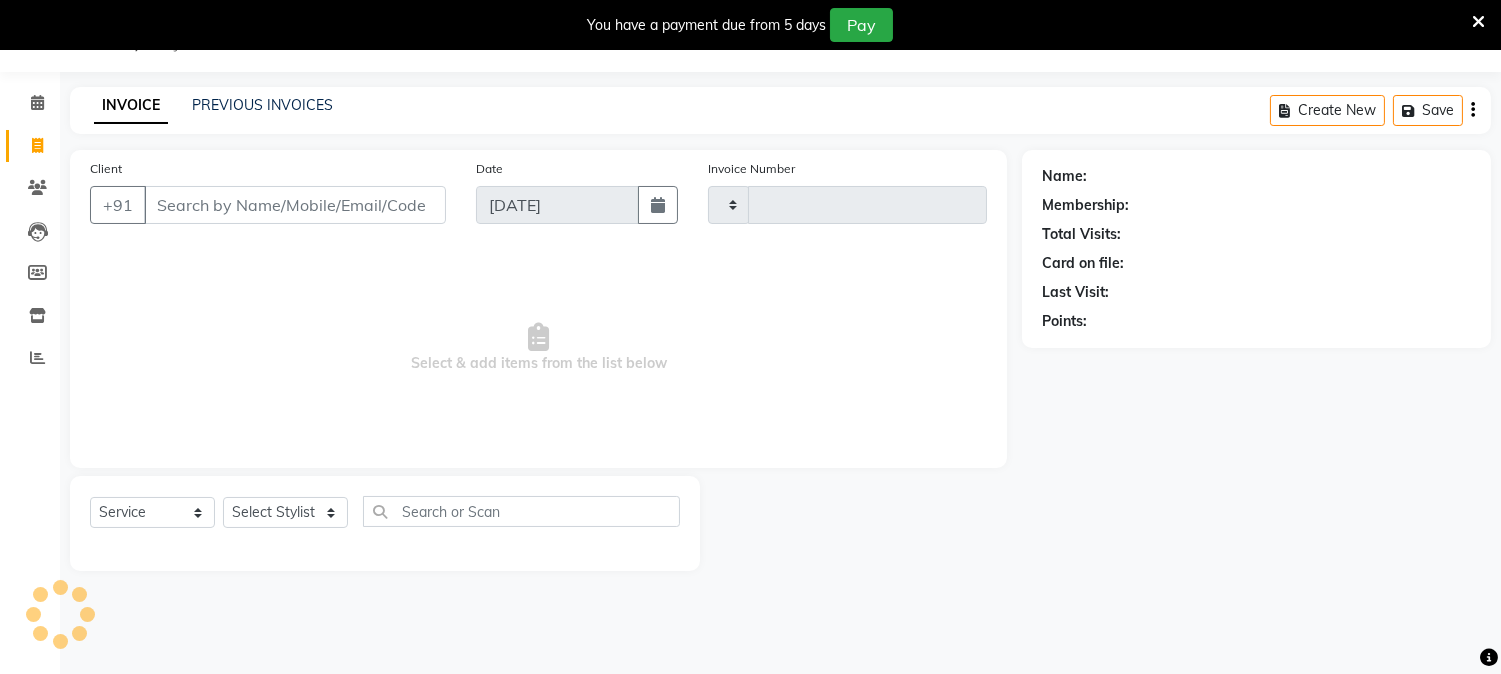 scroll, scrollTop: 50, scrollLeft: 0, axis: vertical 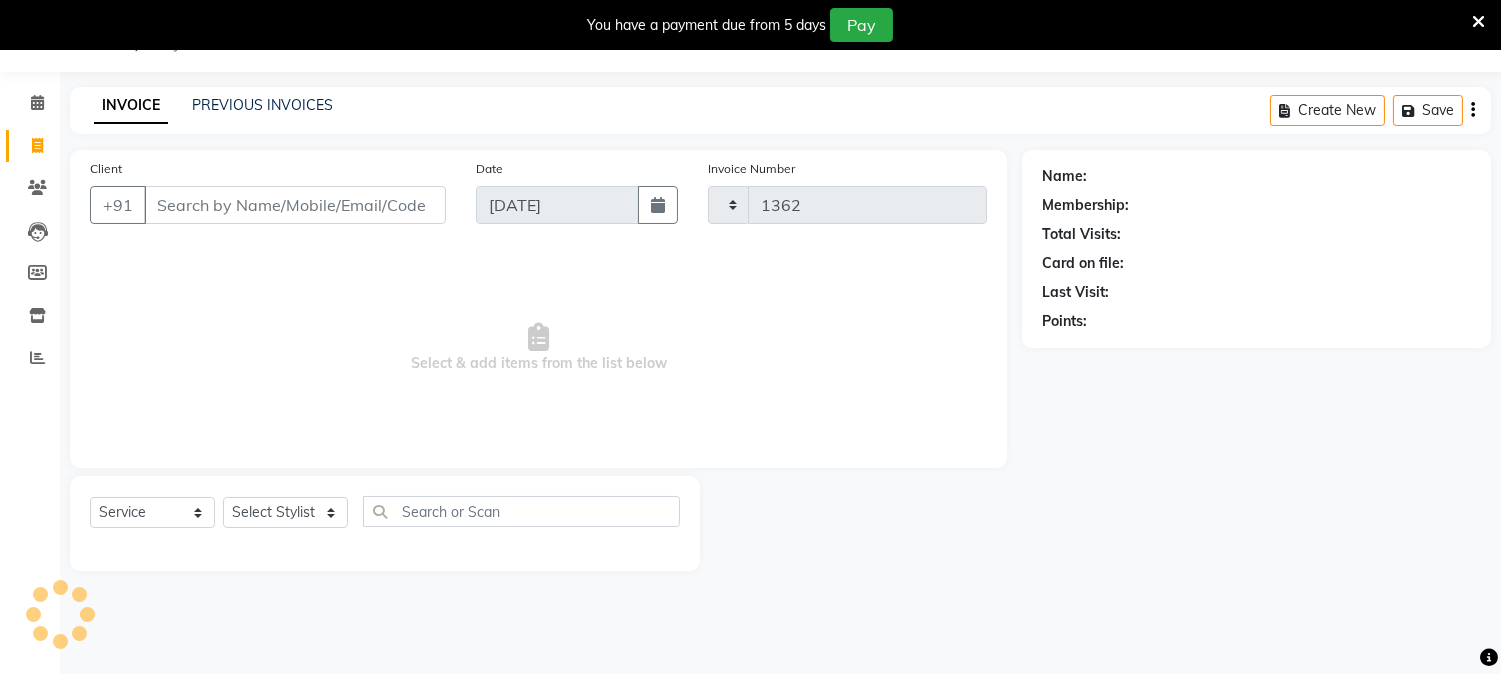 select on "4660" 